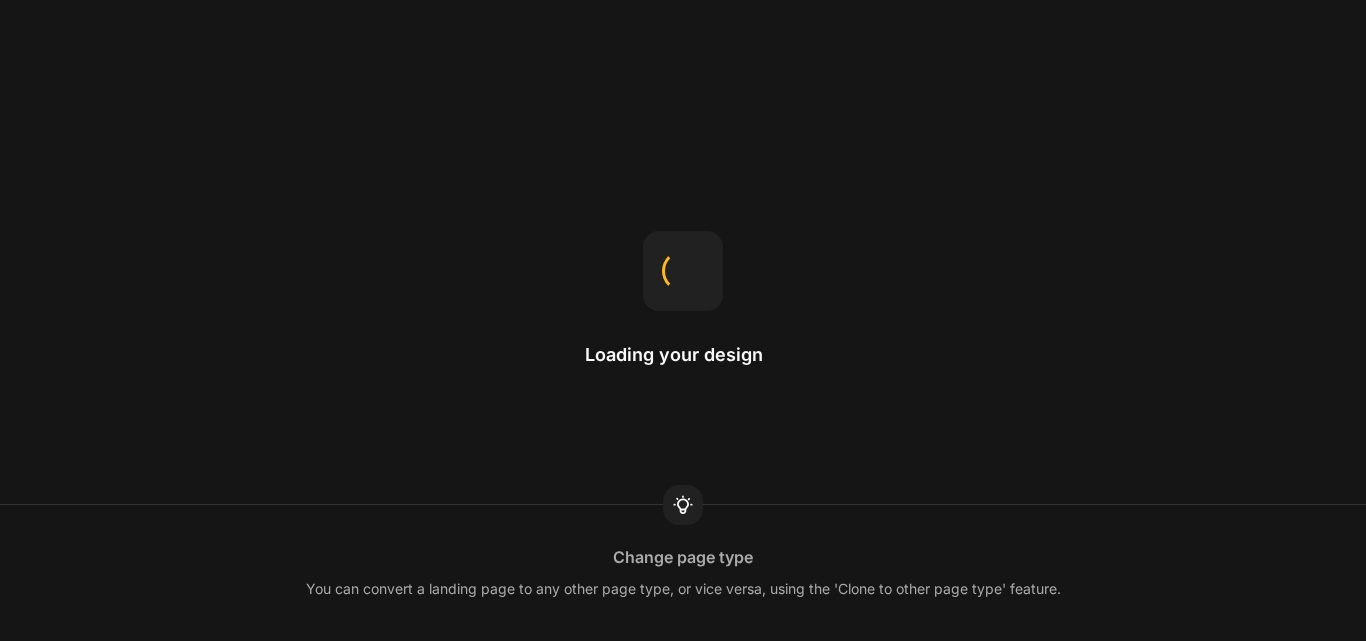 scroll, scrollTop: 0, scrollLeft: 0, axis: both 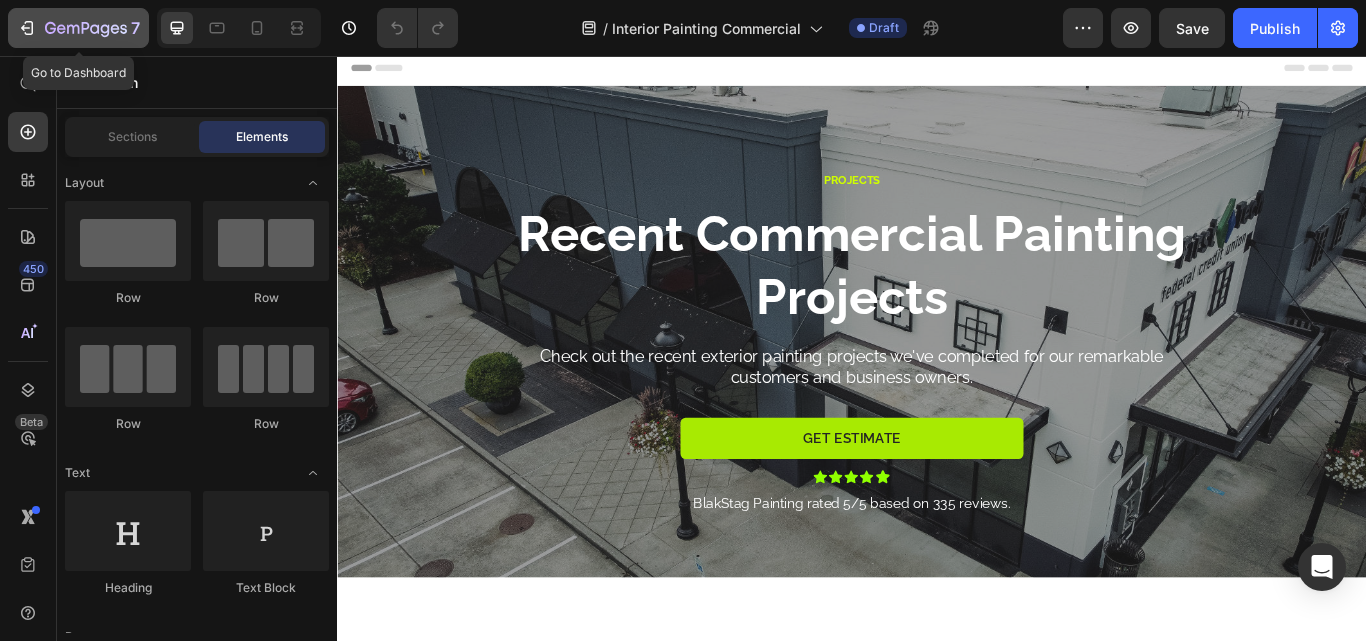 click 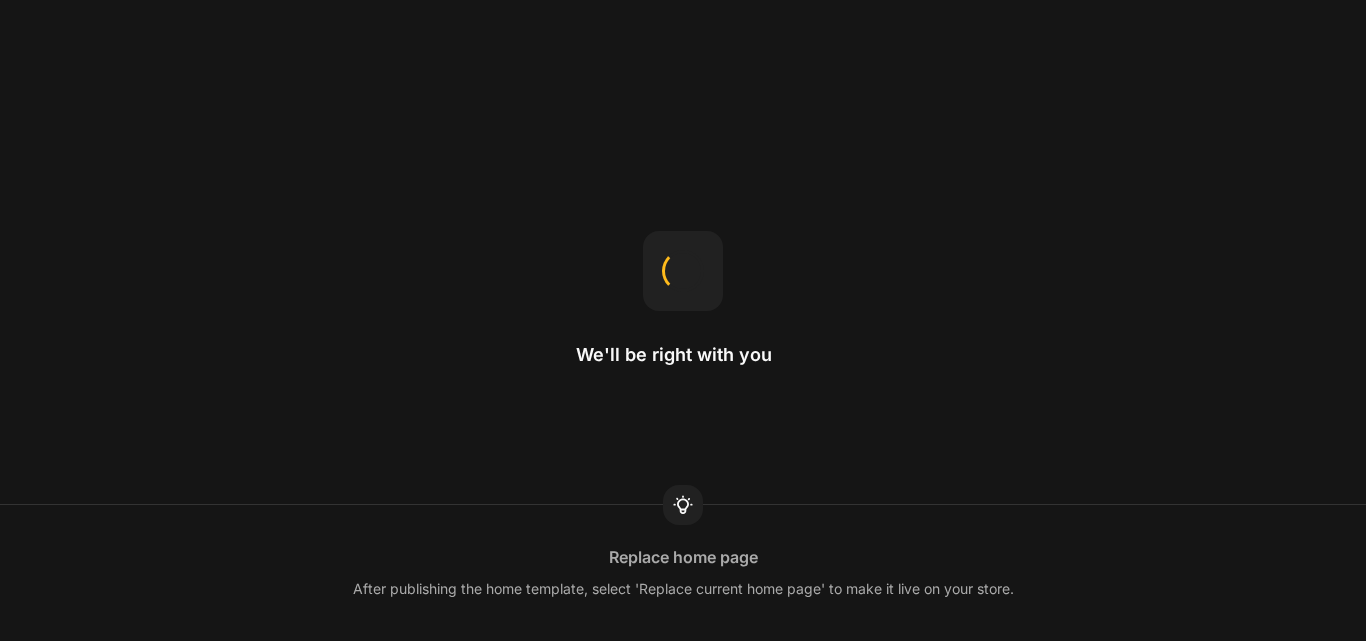scroll, scrollTop: 0, scrollLeft: 0, axis: both 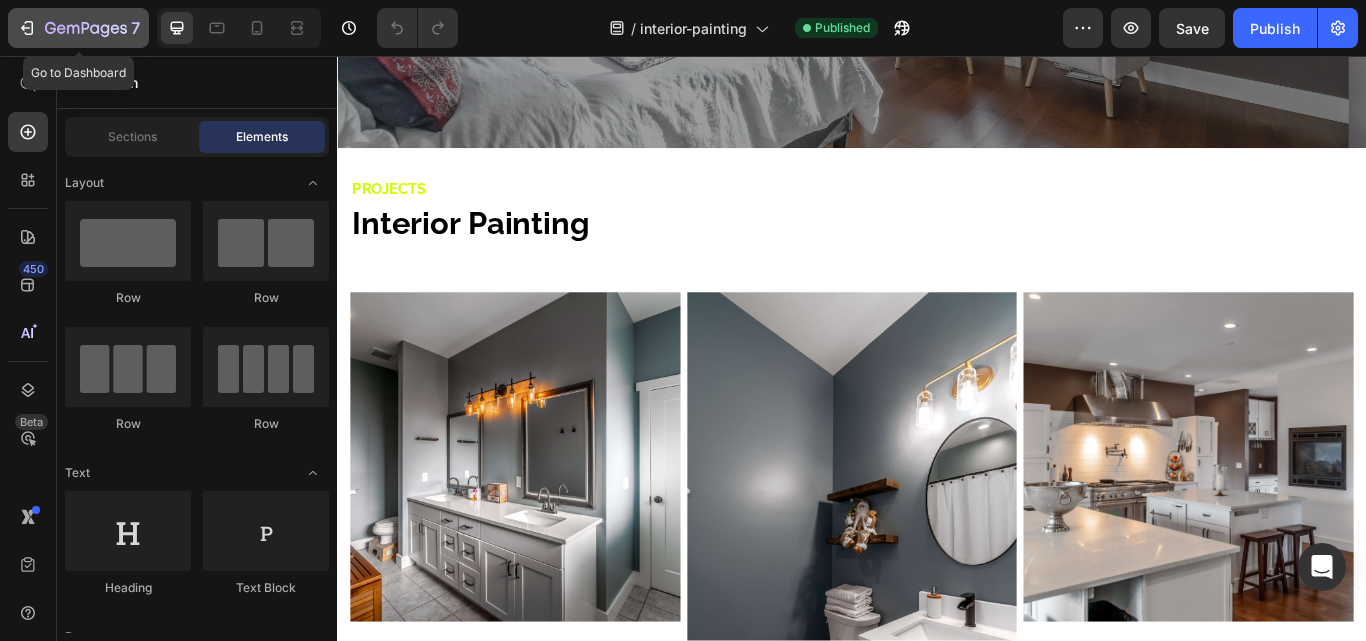 click 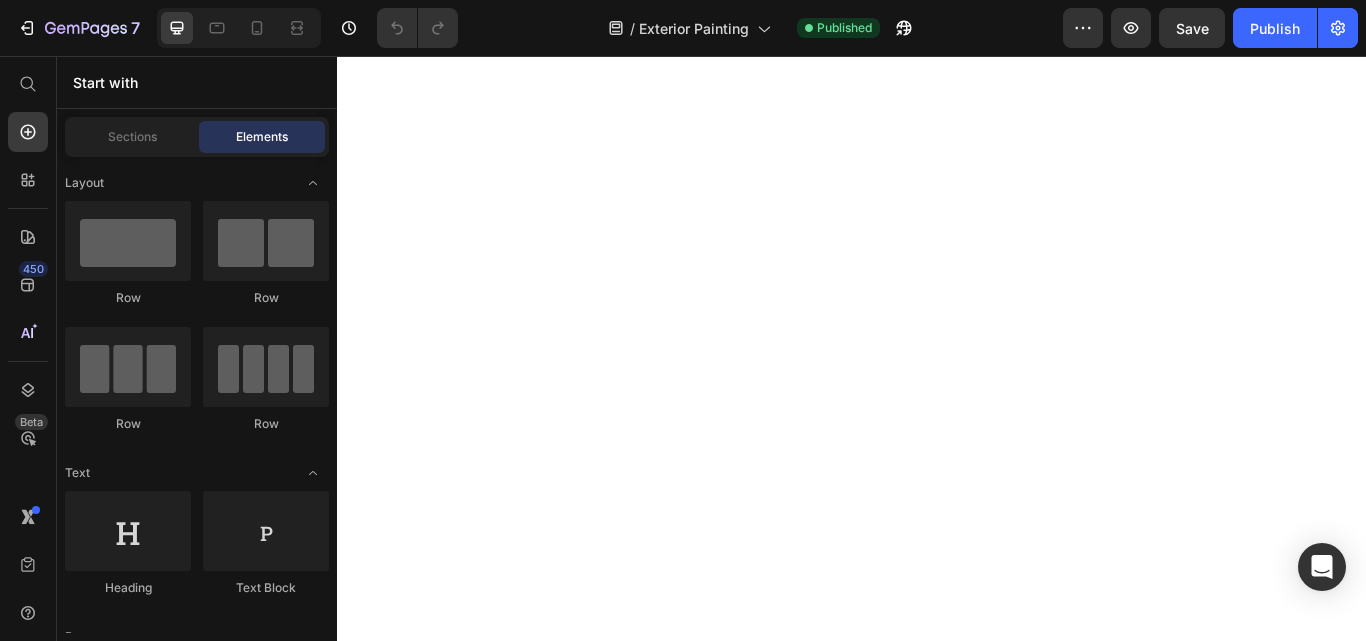scroll, scrollTop: 0, scrollLeft: 0, axis: both 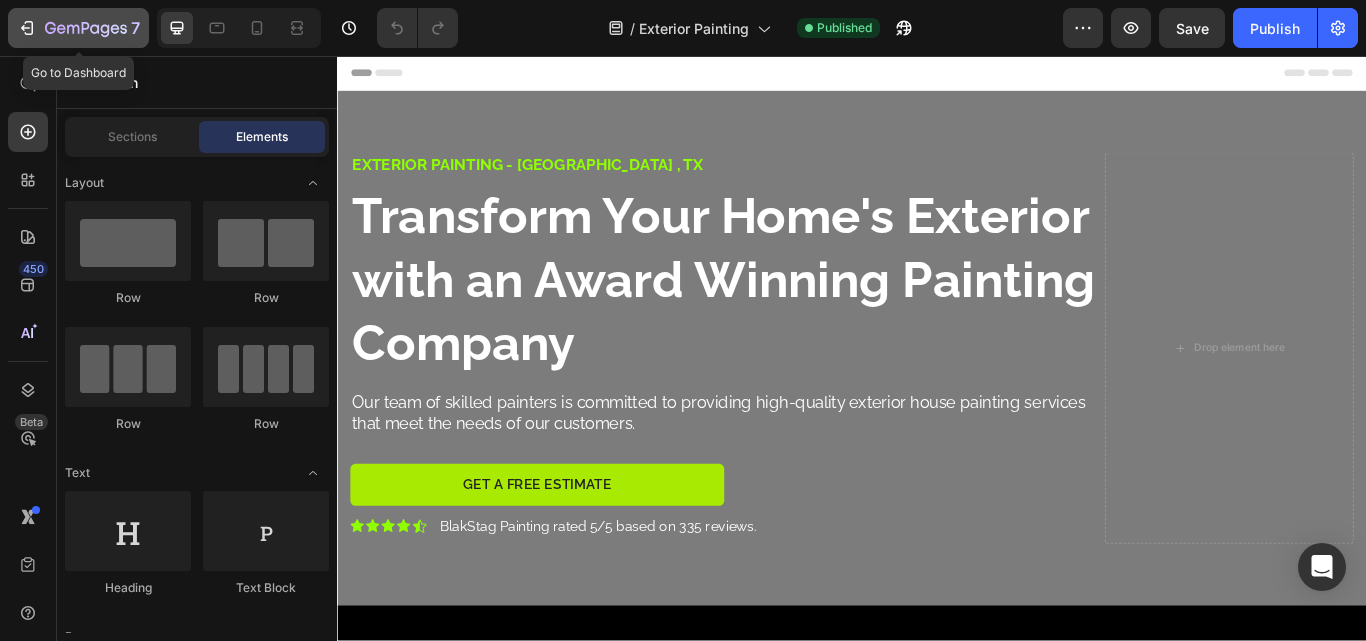click 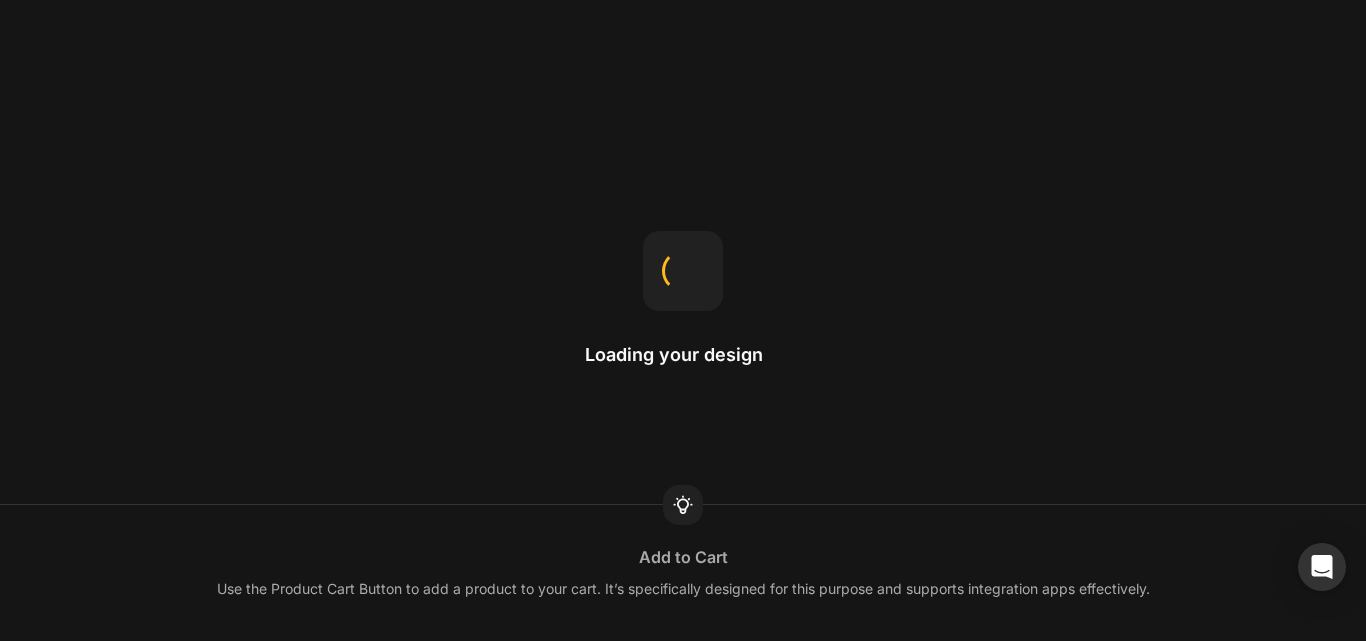 scroll, scrollTop: 0, scrollLeft: 0, axis: both 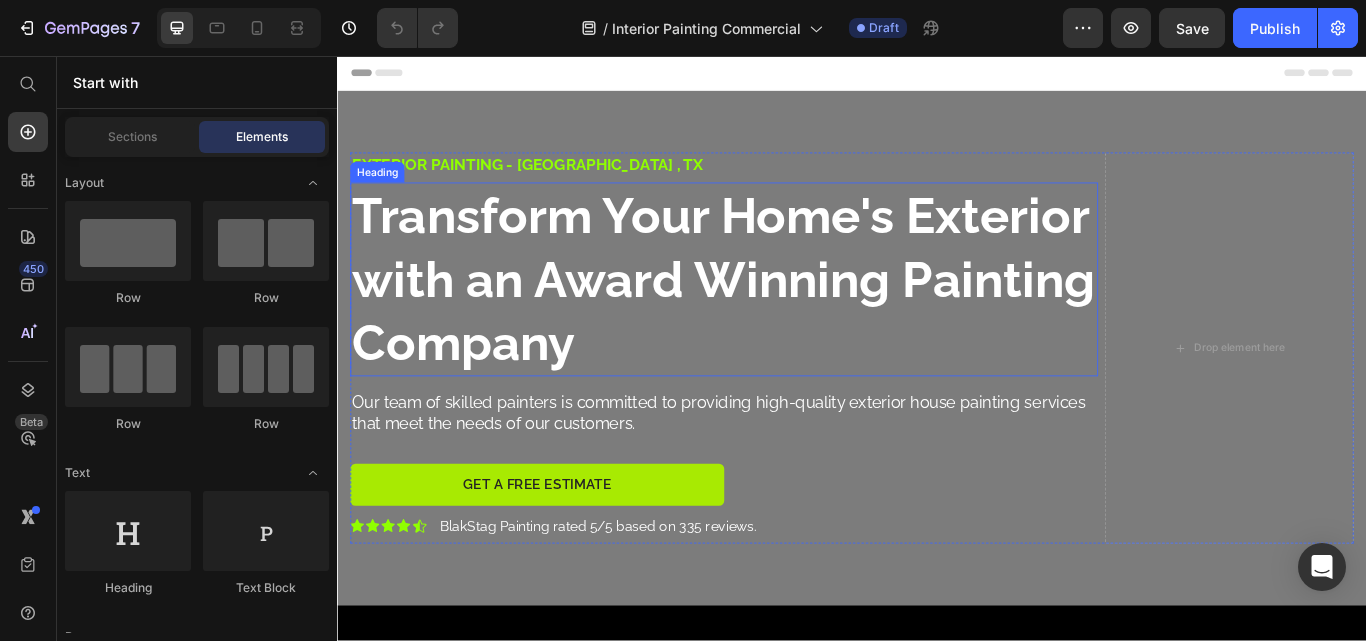 click on "Transform Your Home's Exterior with an Award Winning Painting Company" at bounding box center [787, 316] 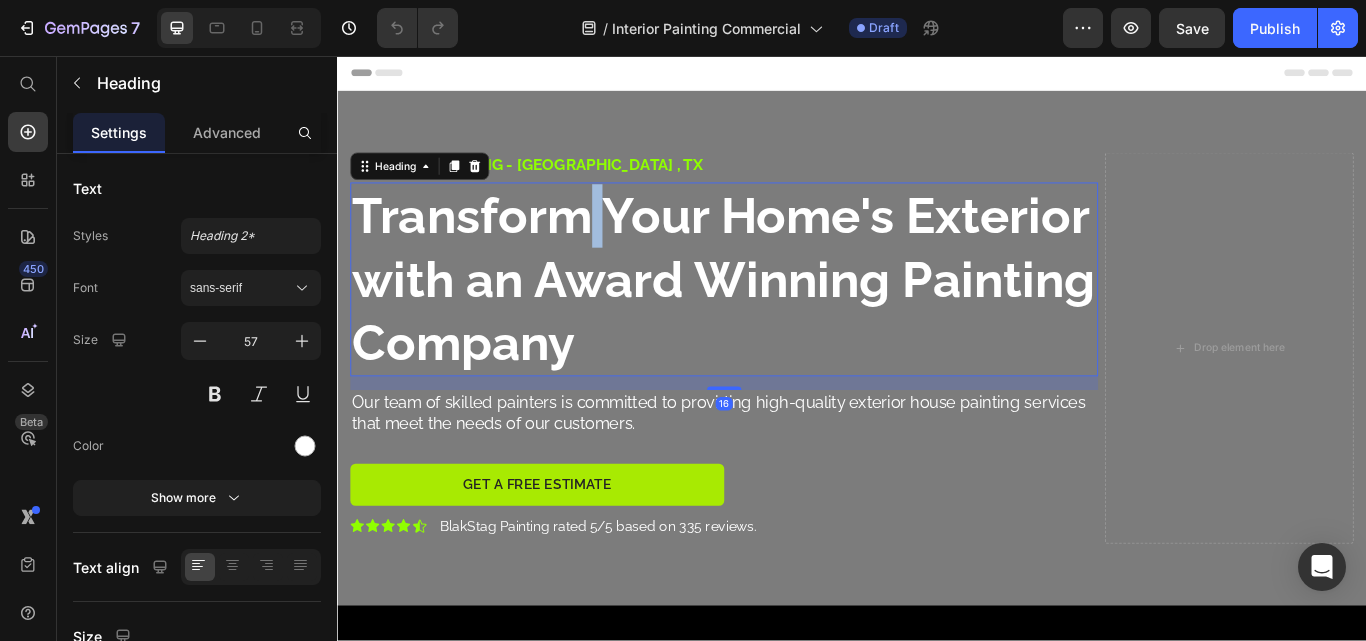 click on "Transform Your Home's Exterior with an Award Winning Painting Company" at bounding box center [787, 316] 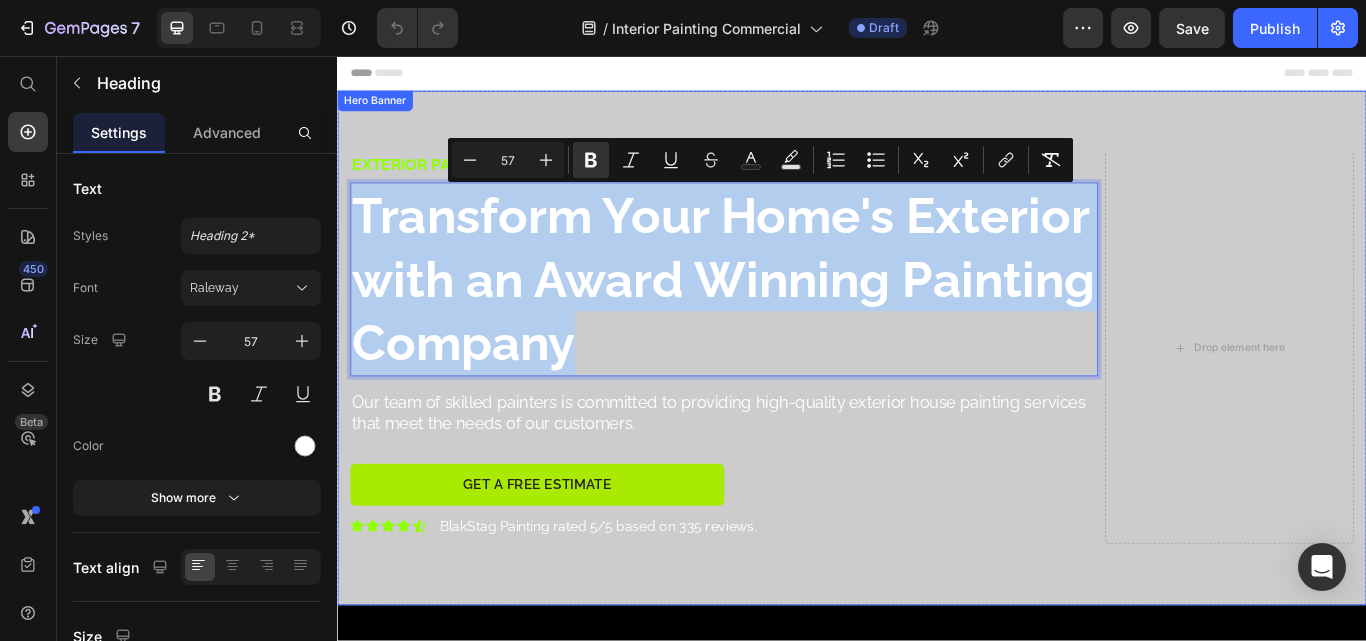click at bounding box center [937, 397] 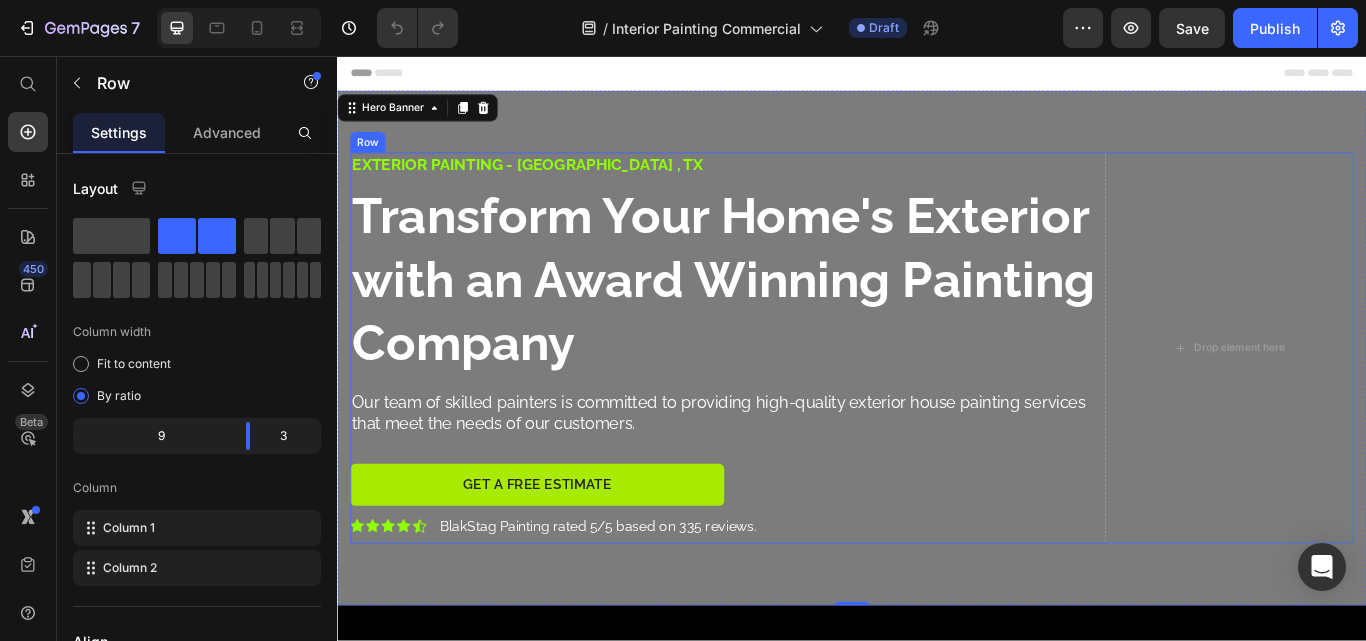 click on "Exterior painting - Palestine , Tx Text Block ⁠⁠⁠⁠⁠⁠⁠ Transform Your Home's Exterior with an Award Winning Painting Company Heading Our team of skilled painters is committed to providing high-quality exterior house painting services that meet the needs of our customers. Text Block Get a Free Estimate Button Icon Icon Icon Icon
Icon Icon List BlakStag Painting rated 5/5 based on 335 reviews. Text Block Row Row
Drop element here Row" at bounding box center [937, 397] 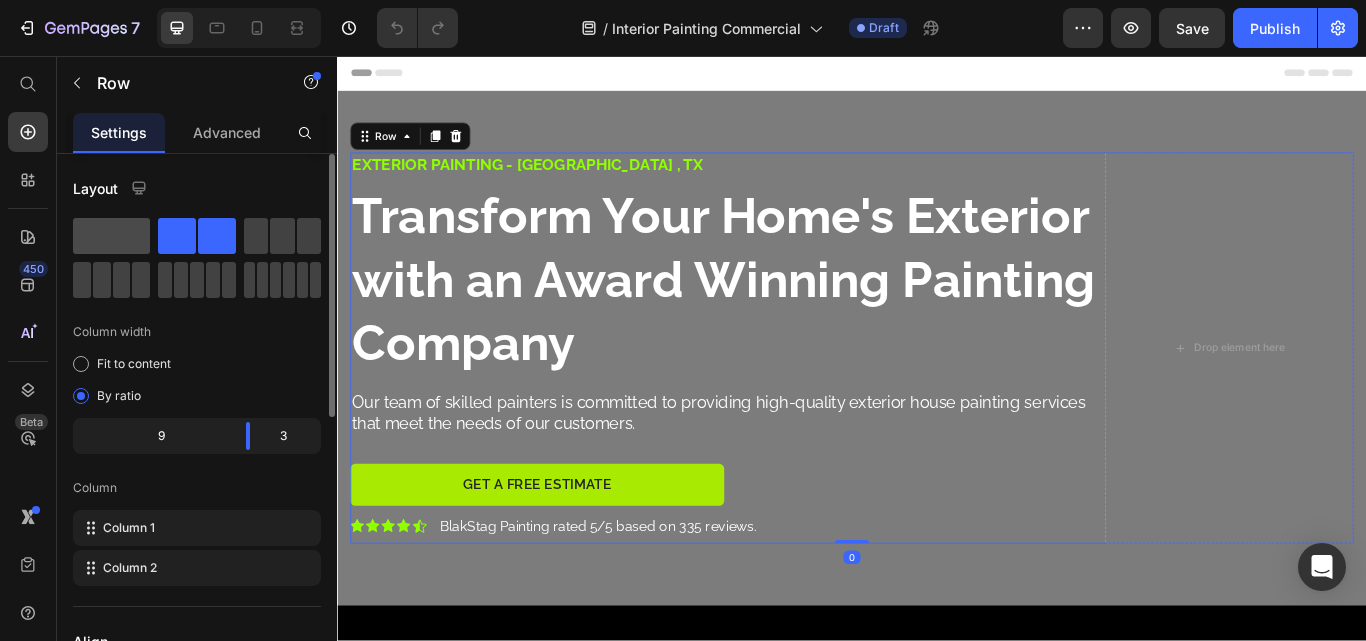 click 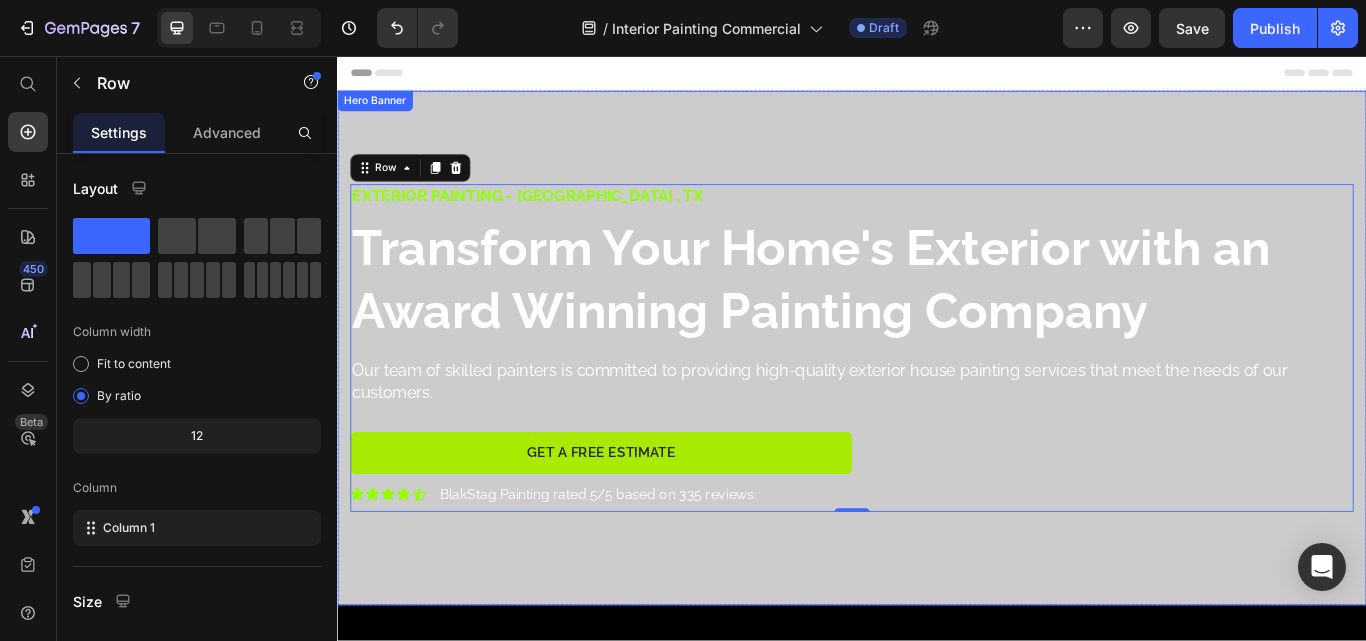 click at bounding box center (937, 397) 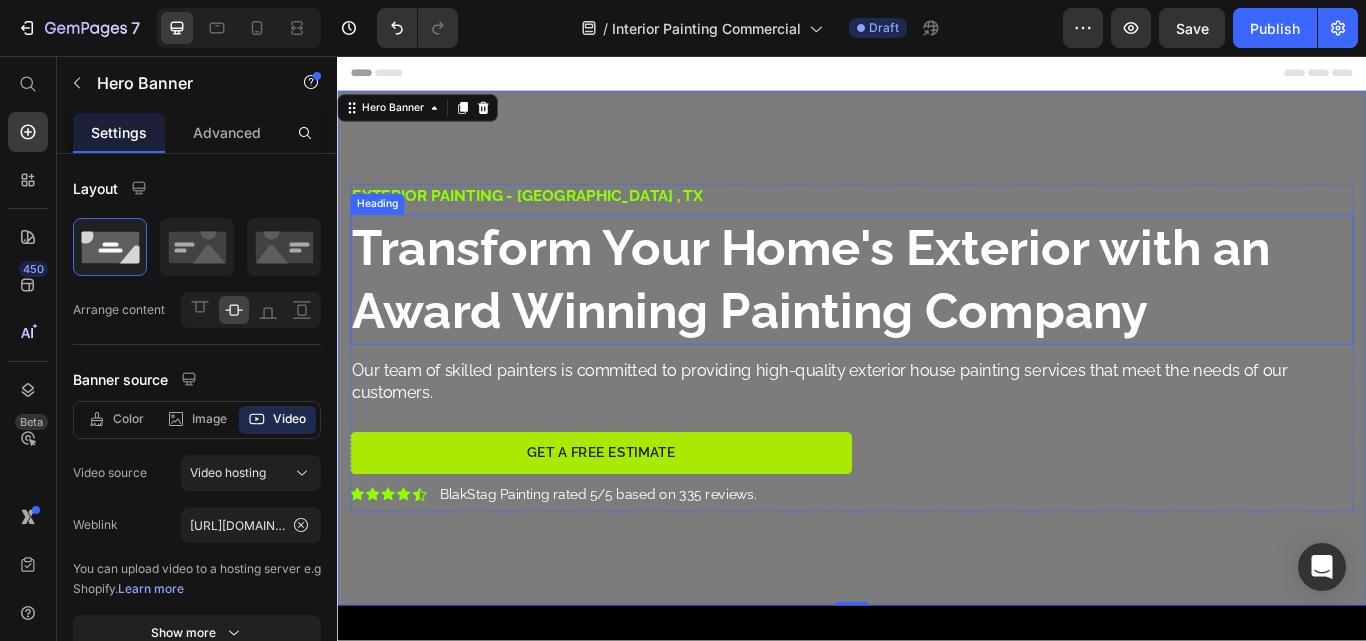 click on "Transform Your Home's Exterior with an Award Winning Painting Company" at bounding box center (889, 316) 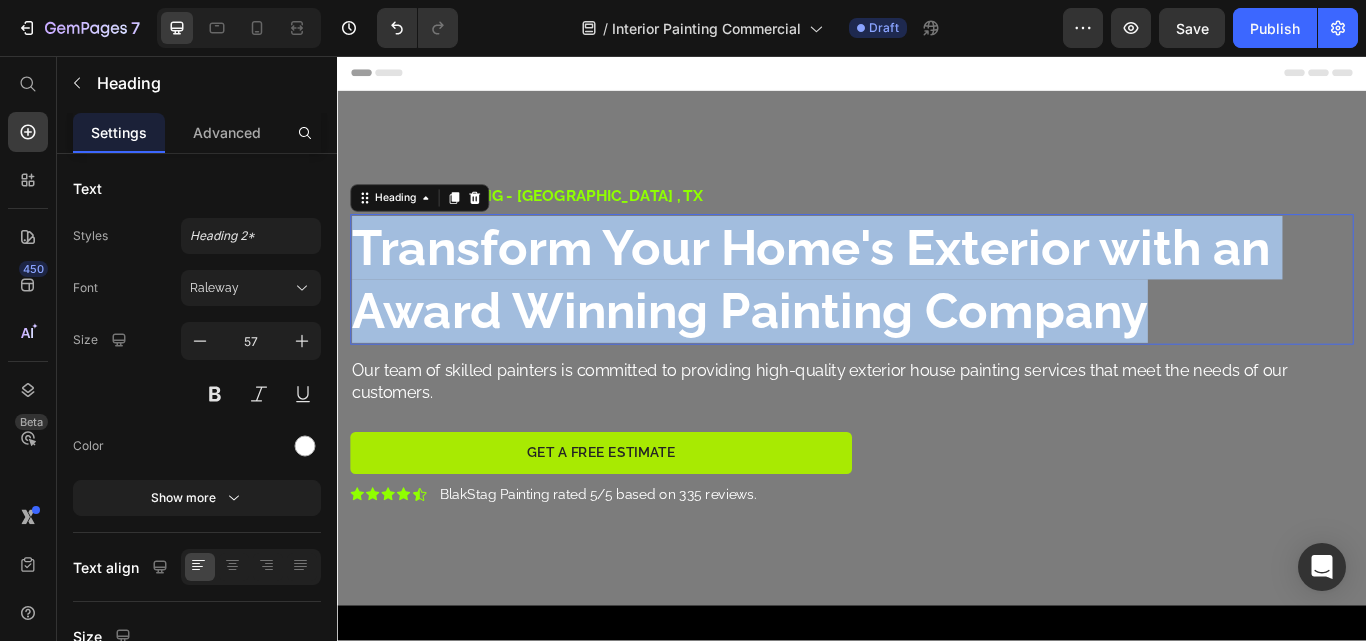 click on "Transform Your Home's Exterior with an Award Winning Painting Company" at bounding box center (889, 316) 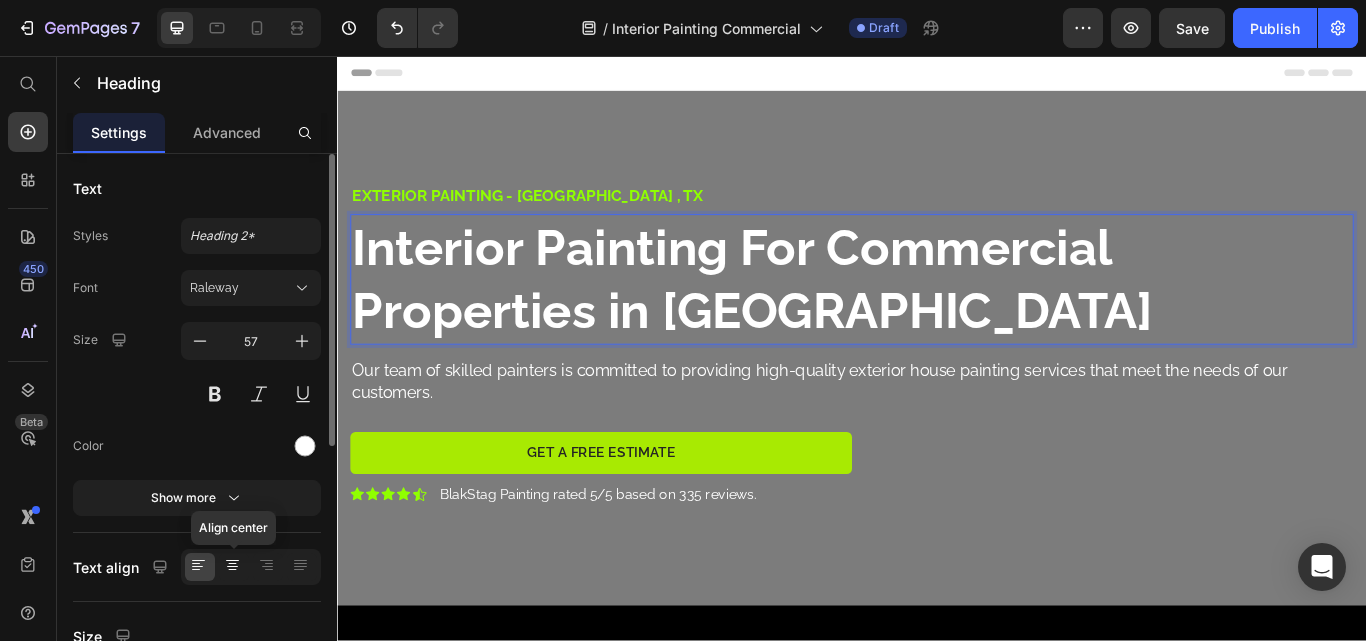click 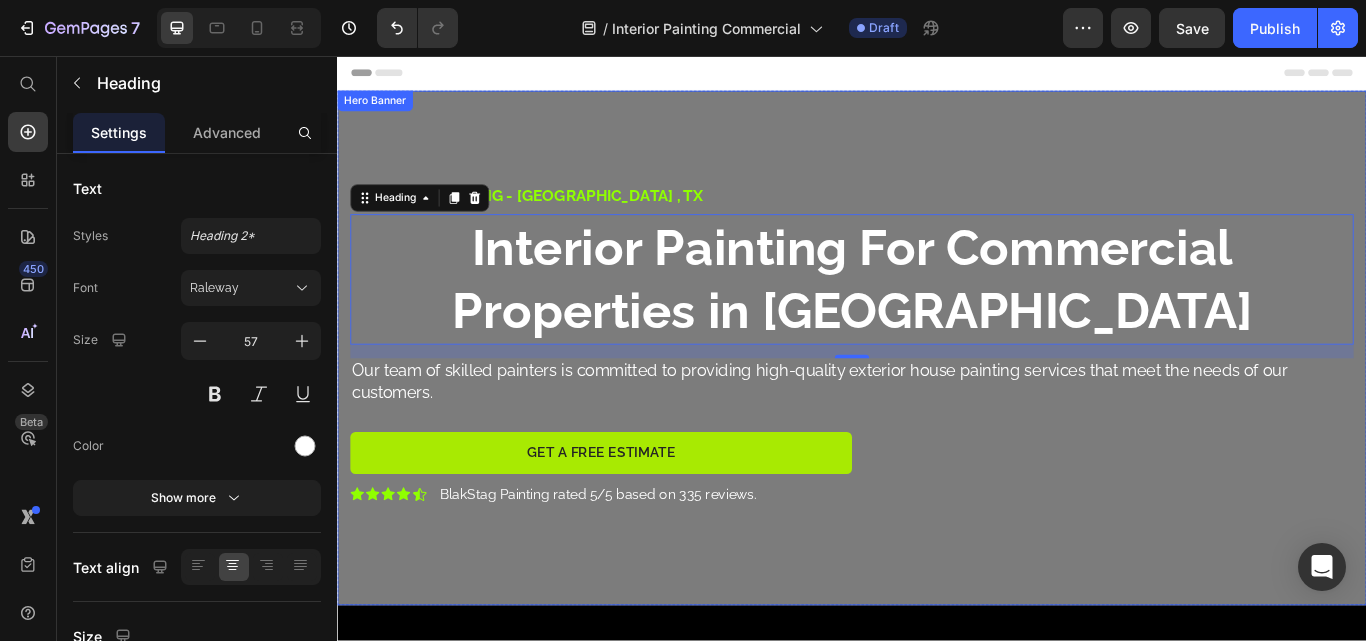 drag, startPoint x: 776, startPoint y: 190, endPoint x: 697, endPoint y: 208, distance: 81.02469 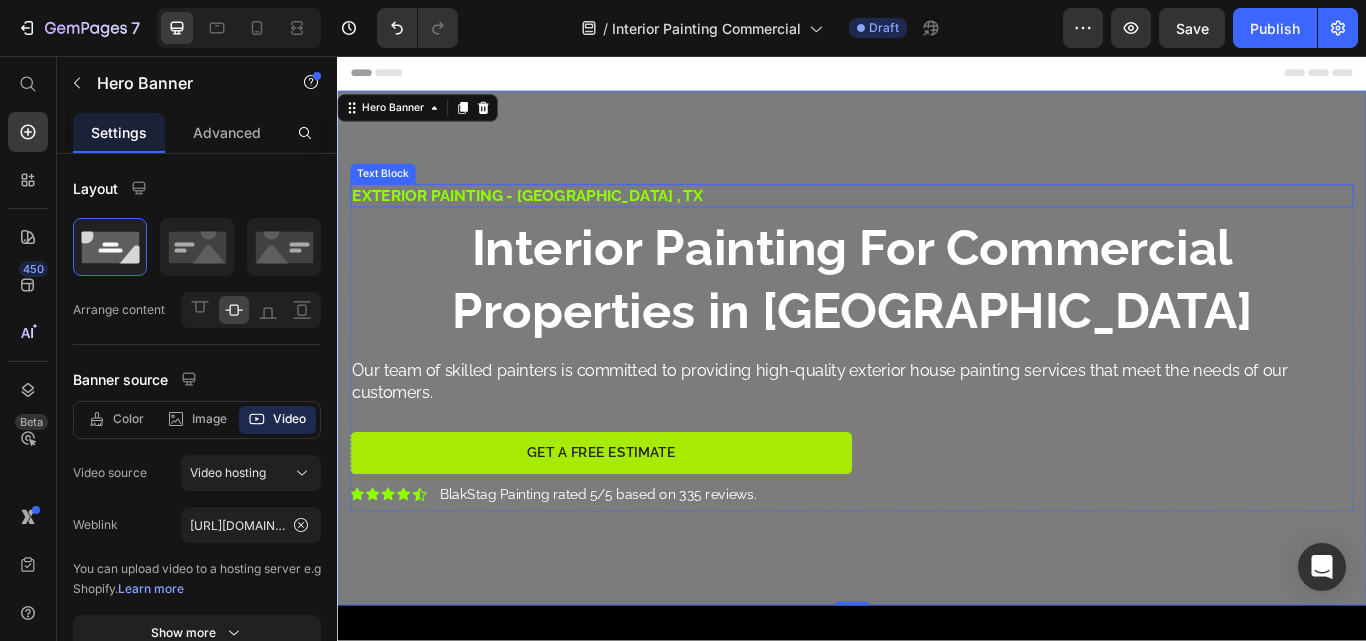 click on "Exterior painting - [GEOGRAPHIC_DATA] , Tx" at bounding box center (937, 219) 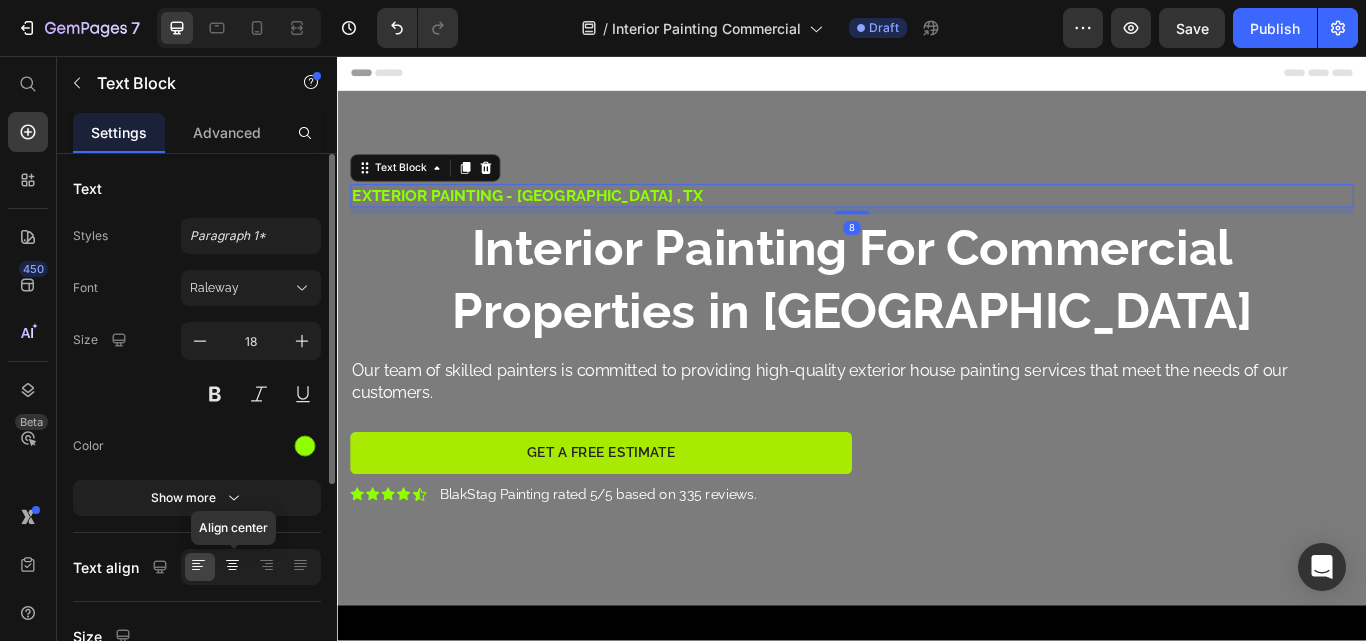 click 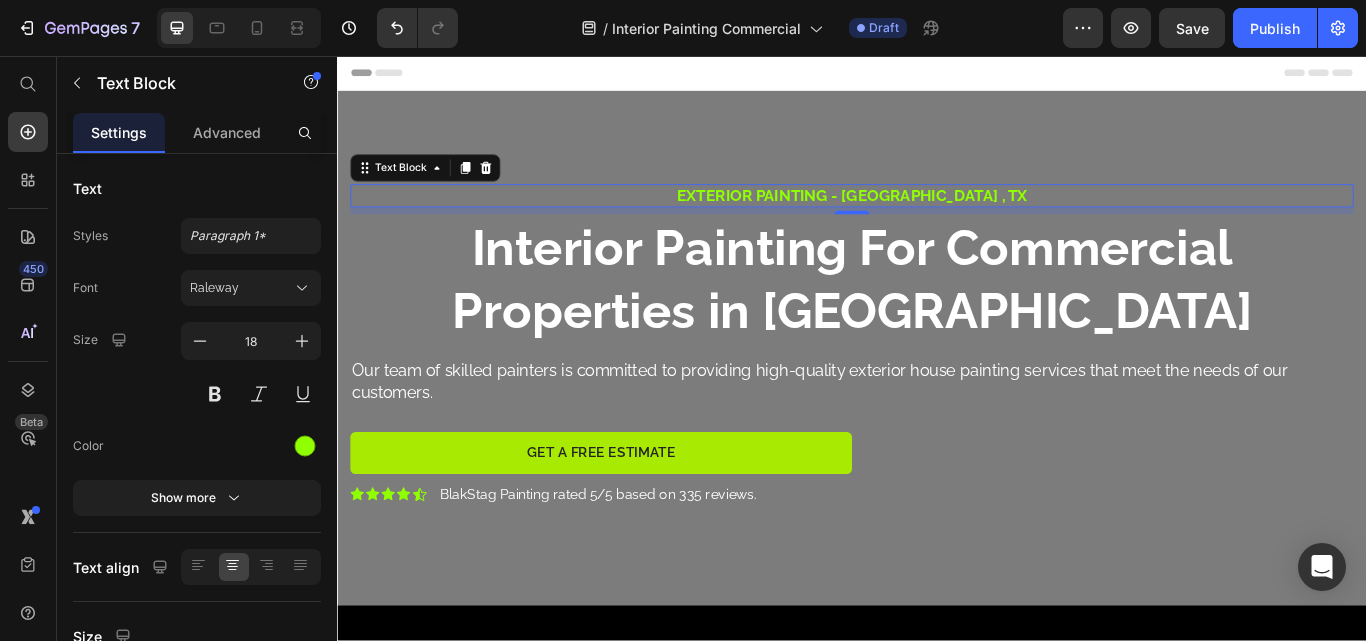 drag, startPoint x: 999, startPoint y: 219, endPoint x: 943, endPoint y: 214, distance: 56.22277 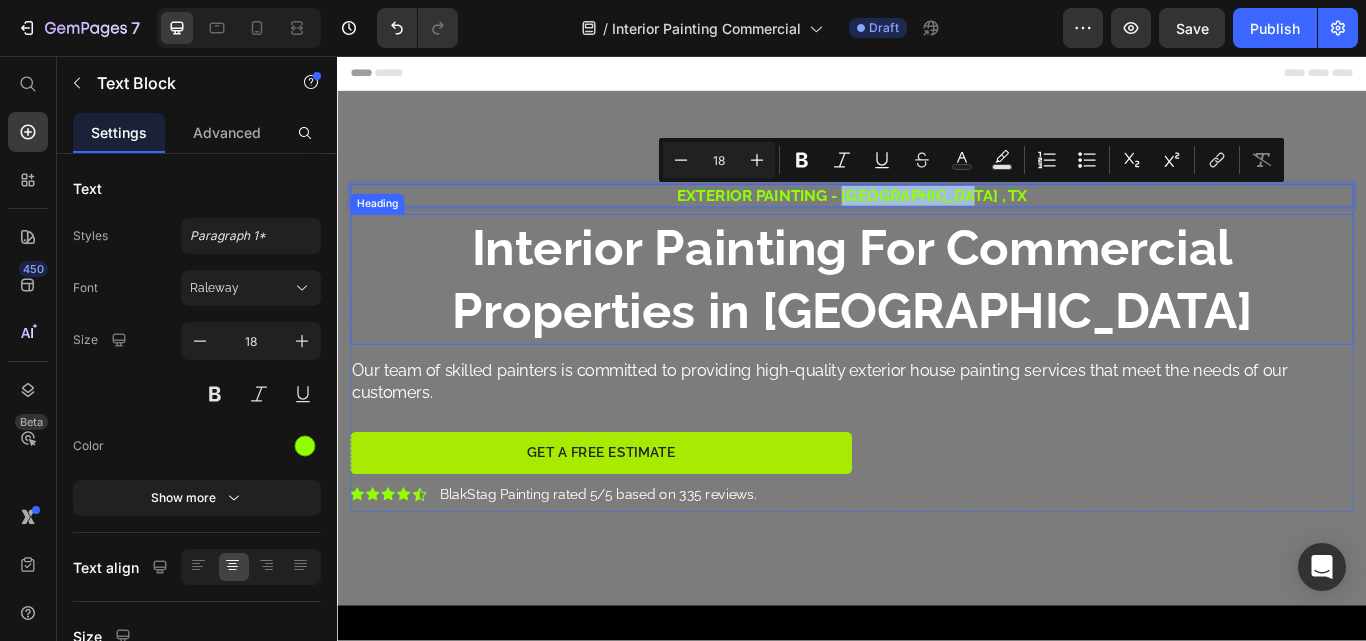 drag, startPoint x: 960, startPoint y: 216, endPoint x: 1116, endPoint y: 242, distance: 158.15182 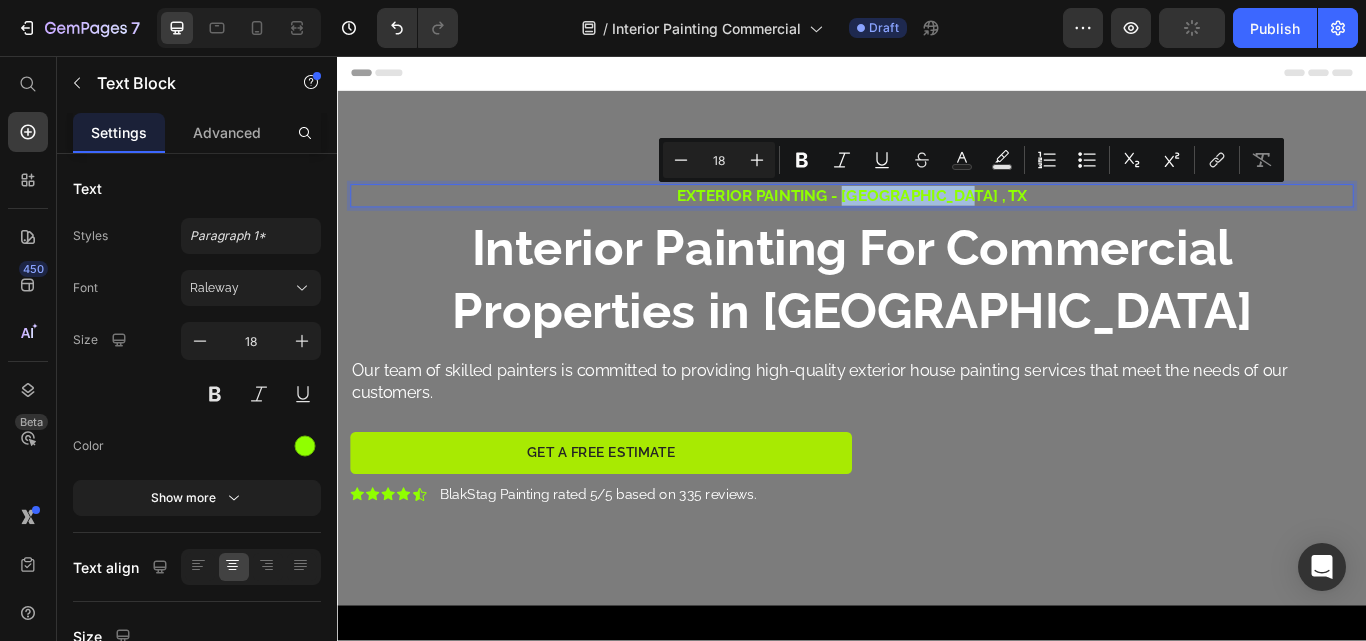 copy on "[GEOGRAPHIC_DATA] , Tx" 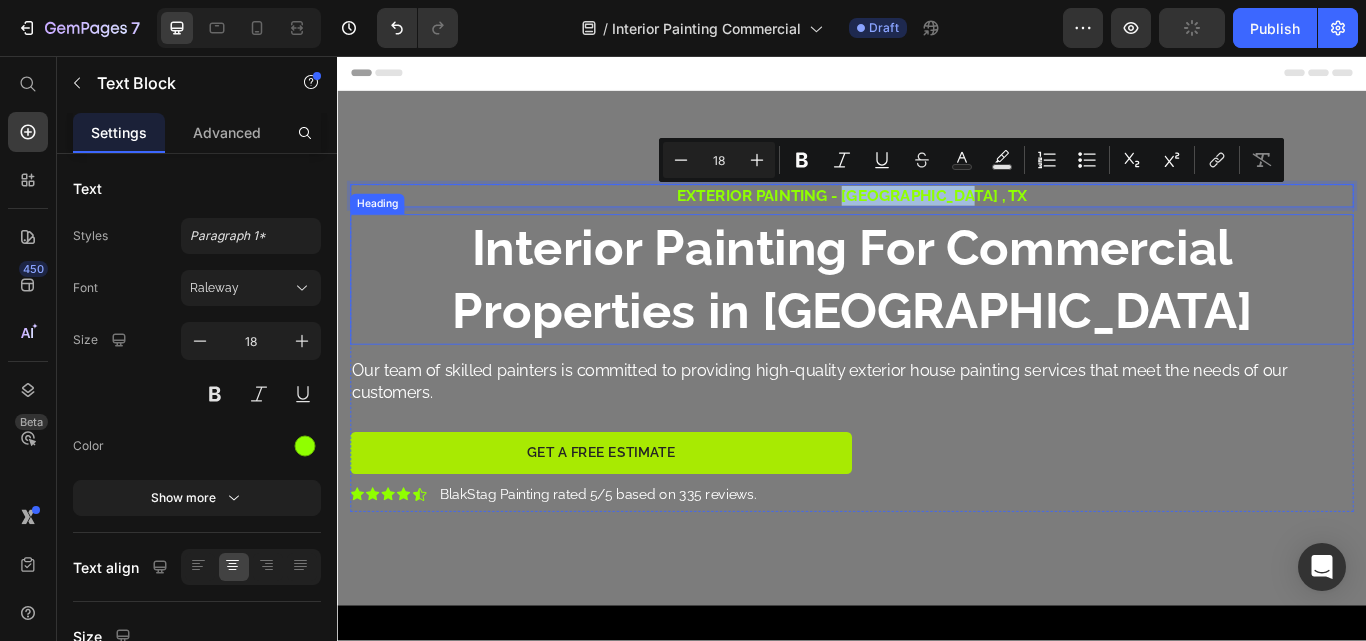 drag, startPoint x: 977, startPoint y: 346, endPoint x: 1014, endPoint y: 346, distance: 37 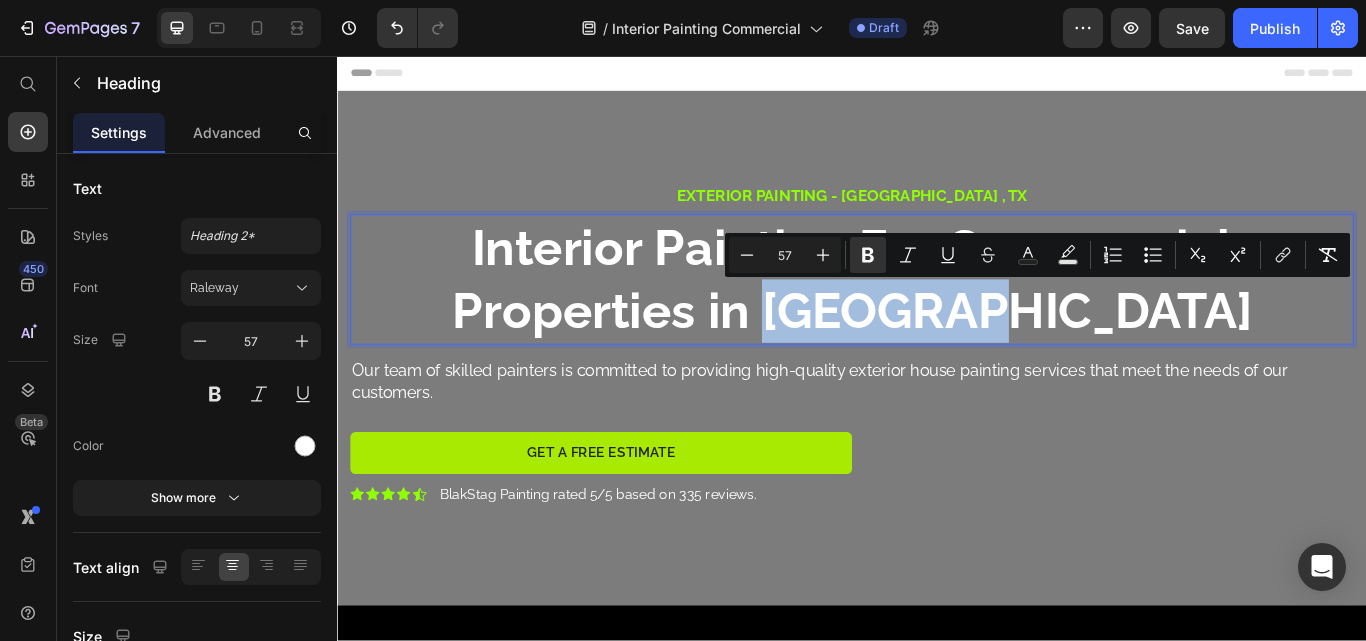 drag, startPoint x: 991, startPoint y: 356, endPoint x: 1306, endPoint y: 369, distance: 315.26813 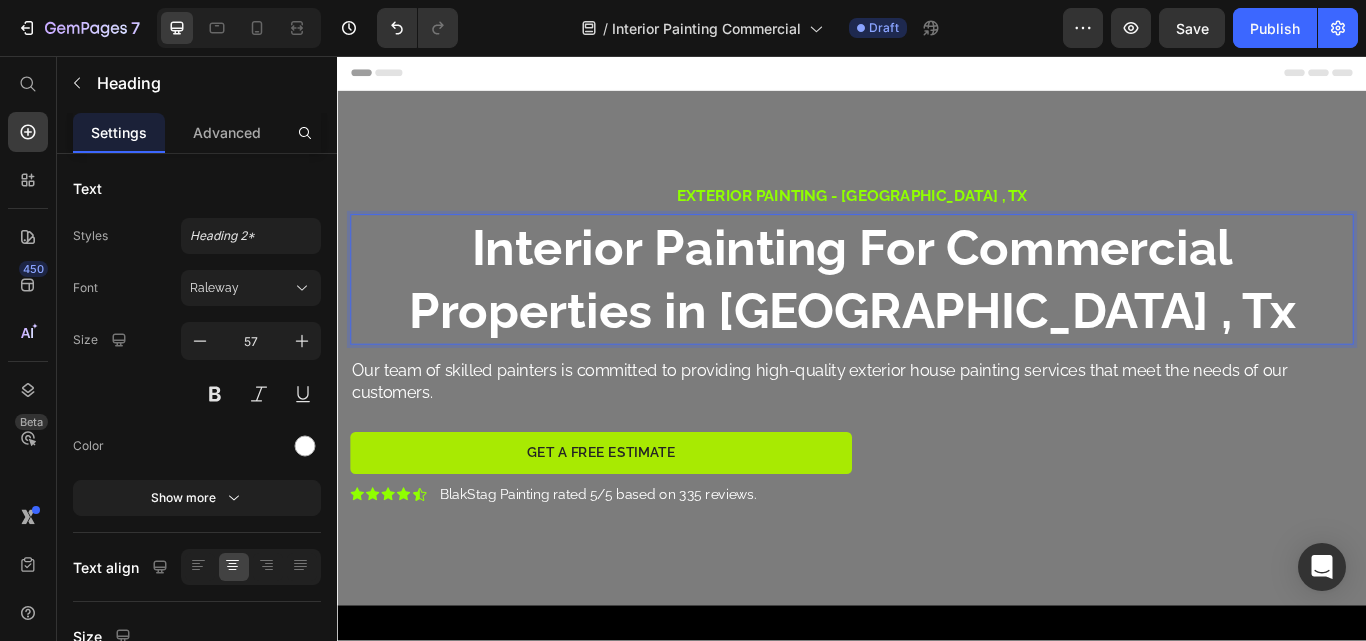 click on "Interior Painting For Commercial Properties in [GEOGRAPHIC_DATA] , Tx" at bounding box center [937, 317] 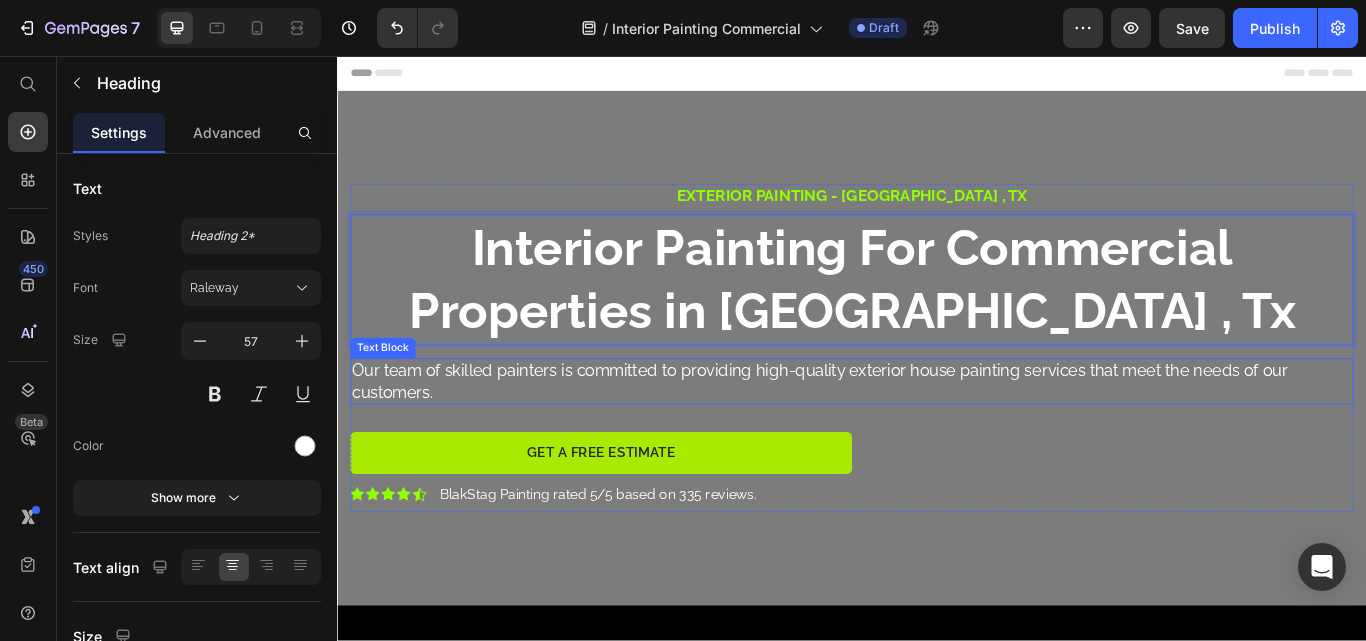 click on "Our team of skilled painters is committed to providing high-quality exterior house painting services that meet the needs of our customers." at bounding box center (937, 435) 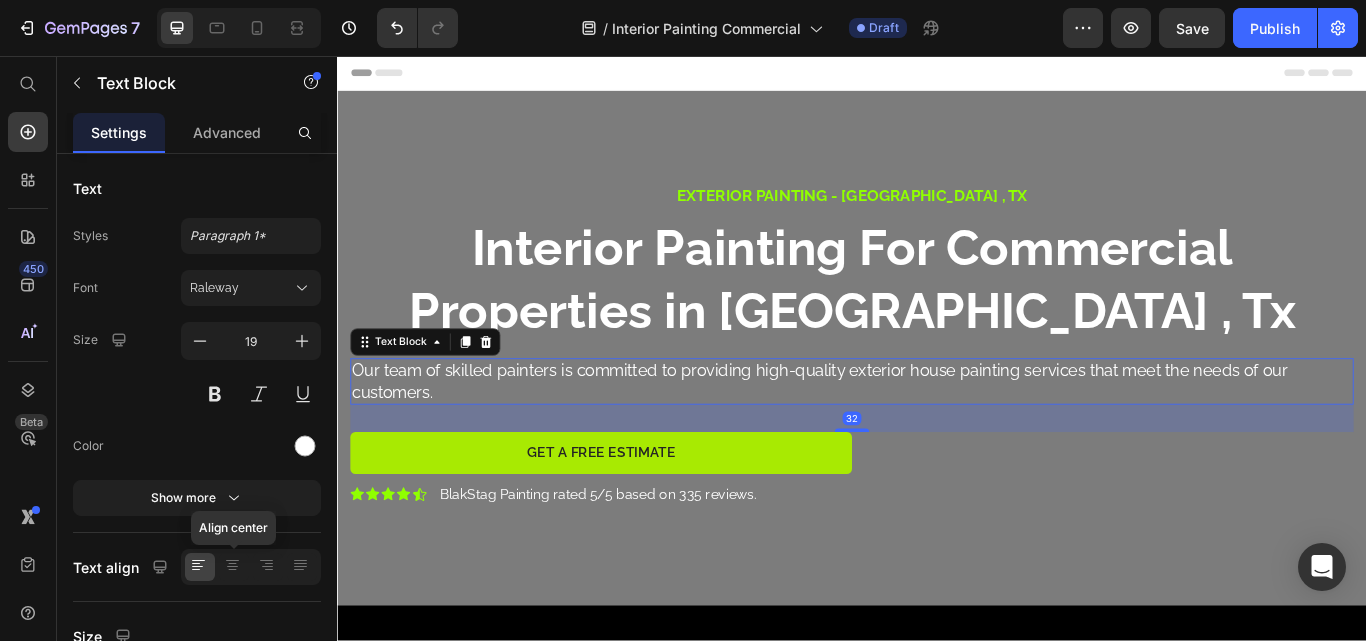 drag, startPoint x: 234, startPoint y: 567, endPoint x: 275, endPoint y: 39, distance: 529.5895 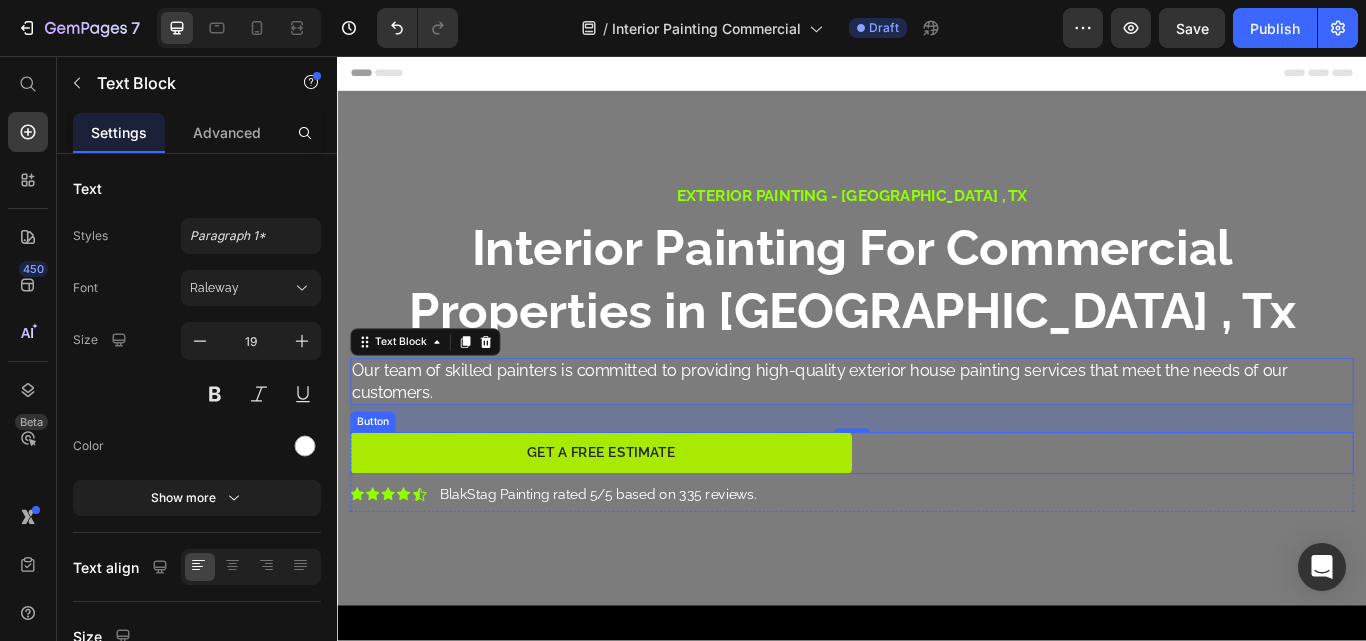click on "Get a Free Estimate Button" at bounding box center [937, 519] 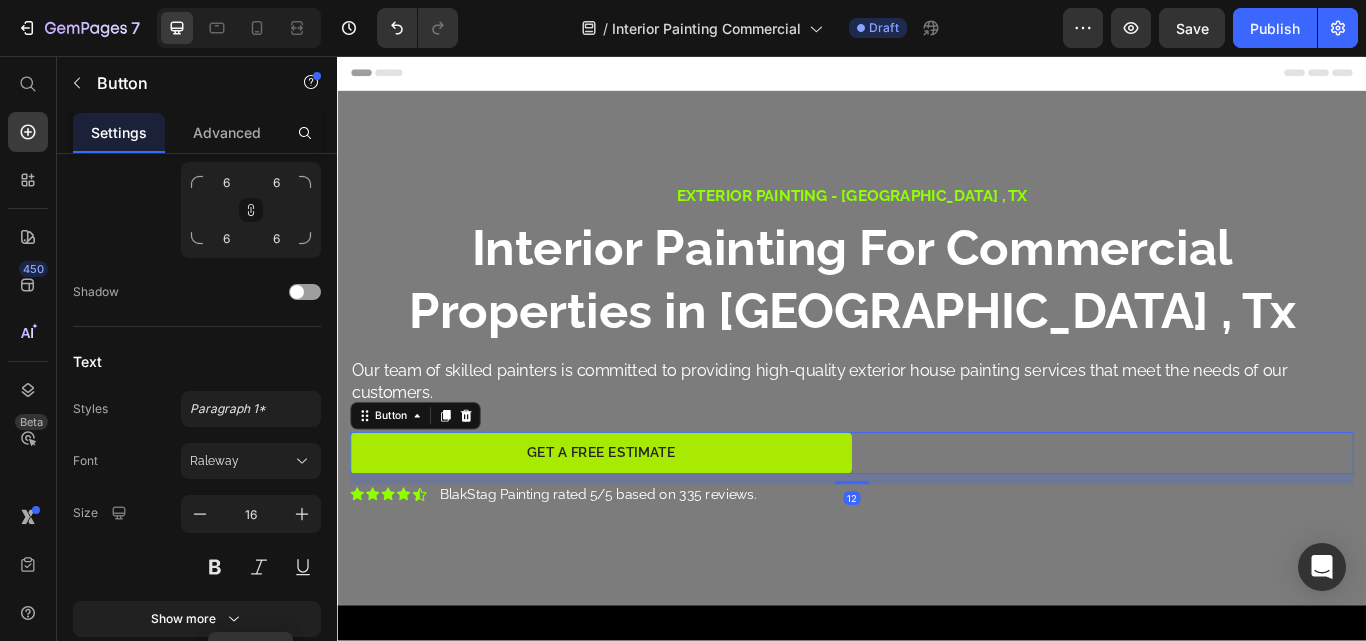 scroll, scrollTop: 953, scrollLeft: 0, axis: vertical 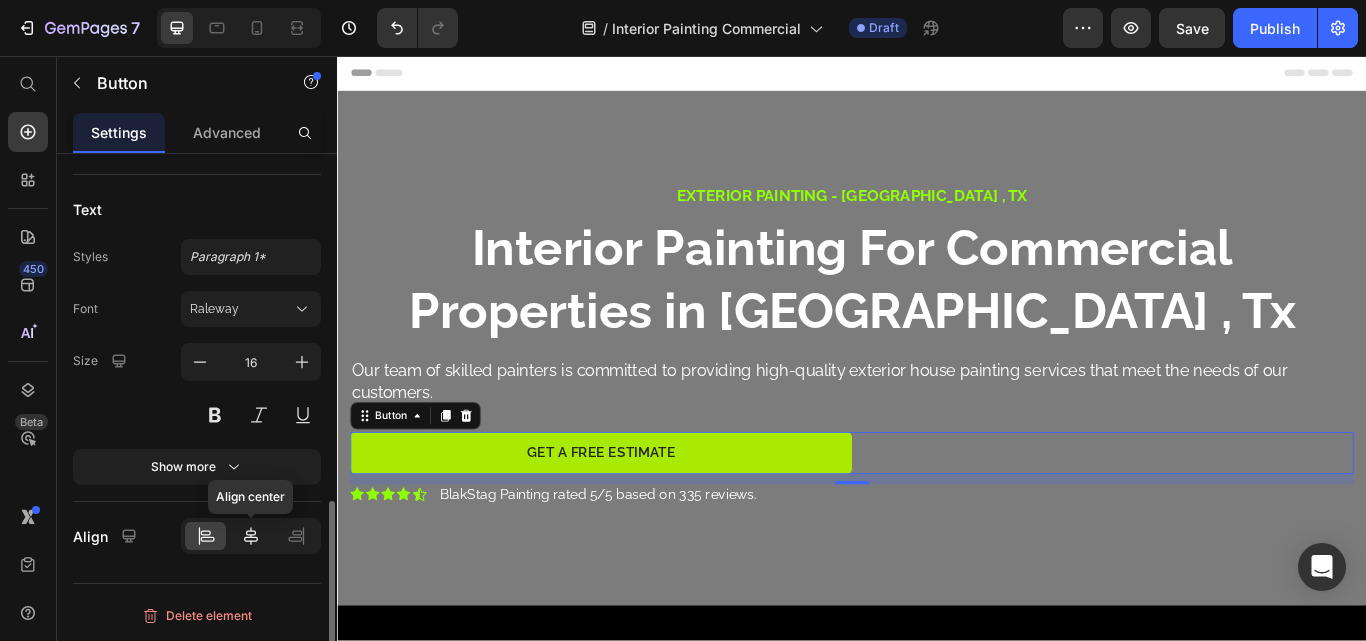 click 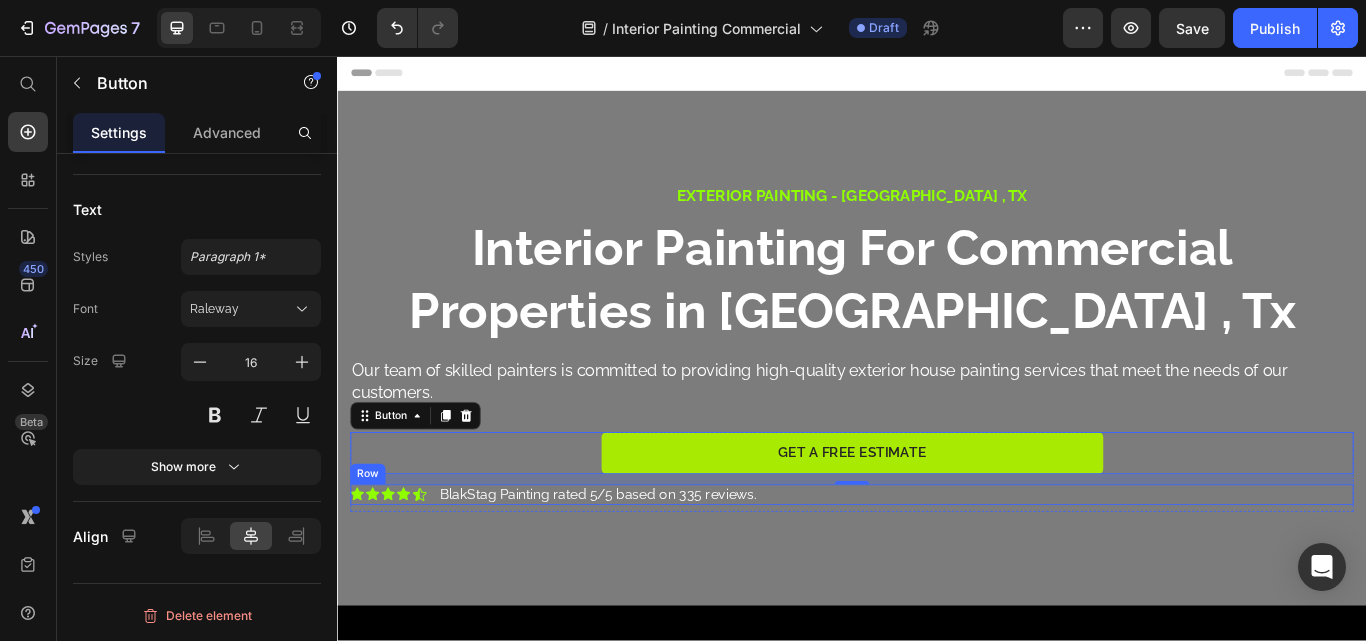 click on "Icon Icon Icon Icon
Icon Icon List BlakStag Painting rated 5/5 based on 335 reviews. Text Block Row" at bounding box center (937, 568) 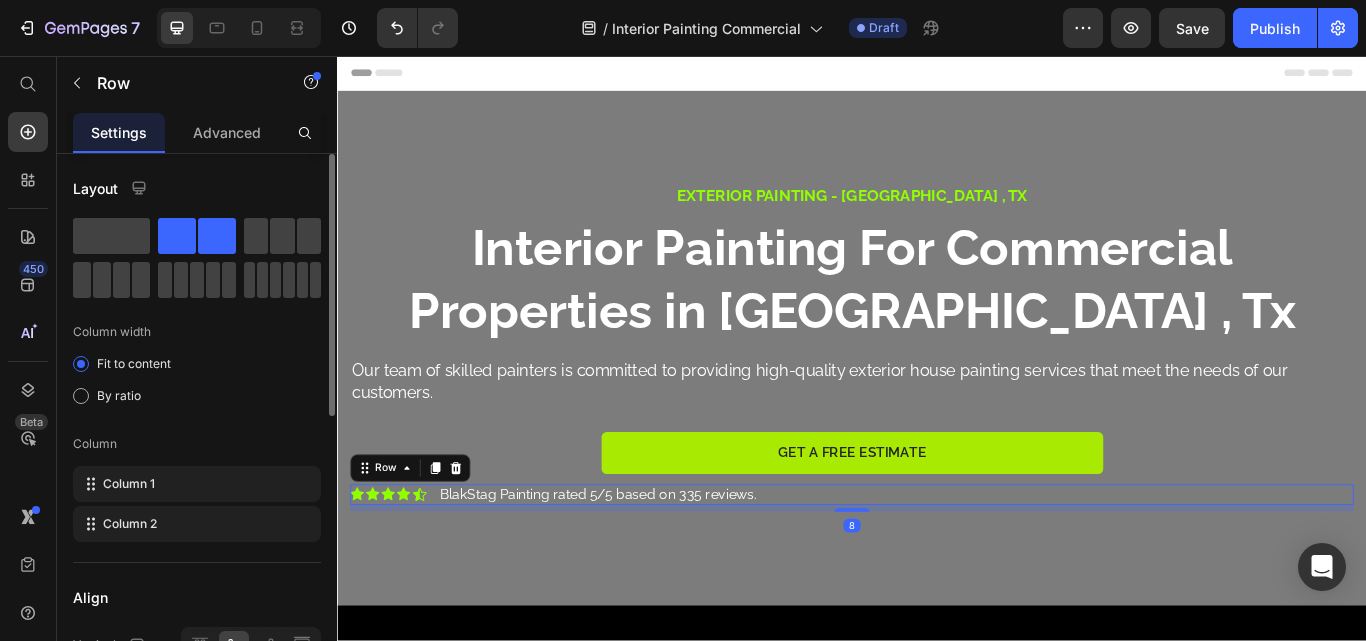 scroll, scrollTop: 267, scrollLeft: 0, axis: vertical 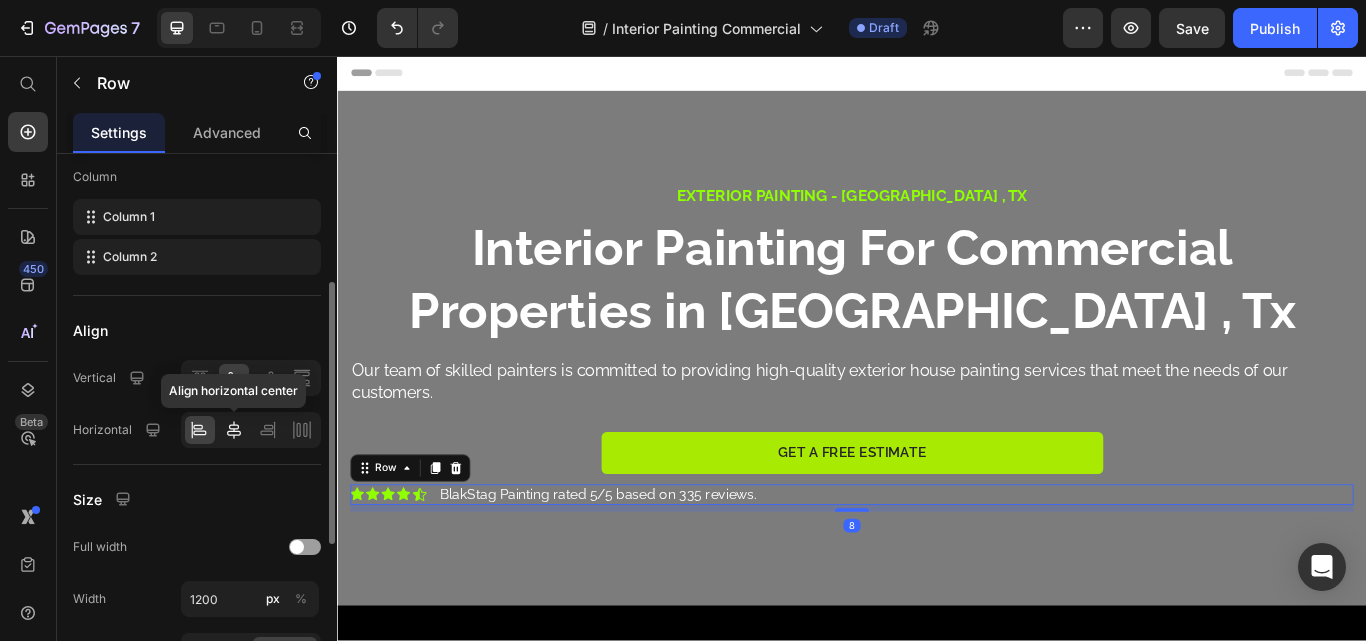 click 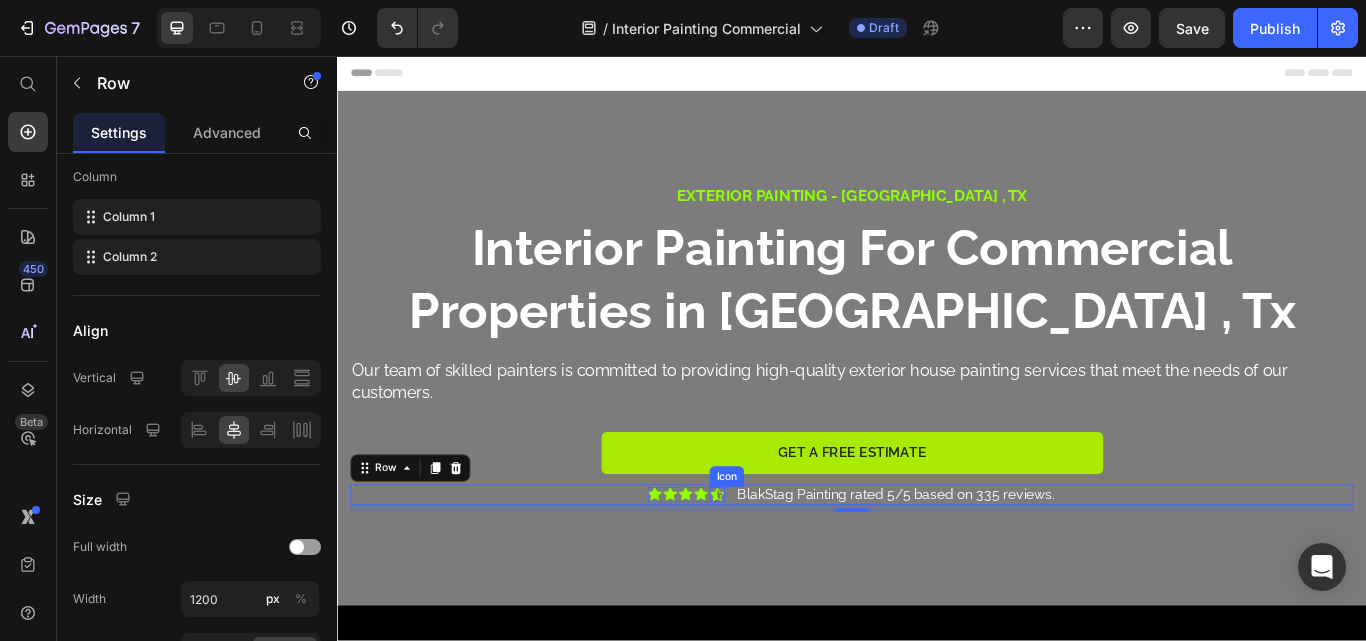 click 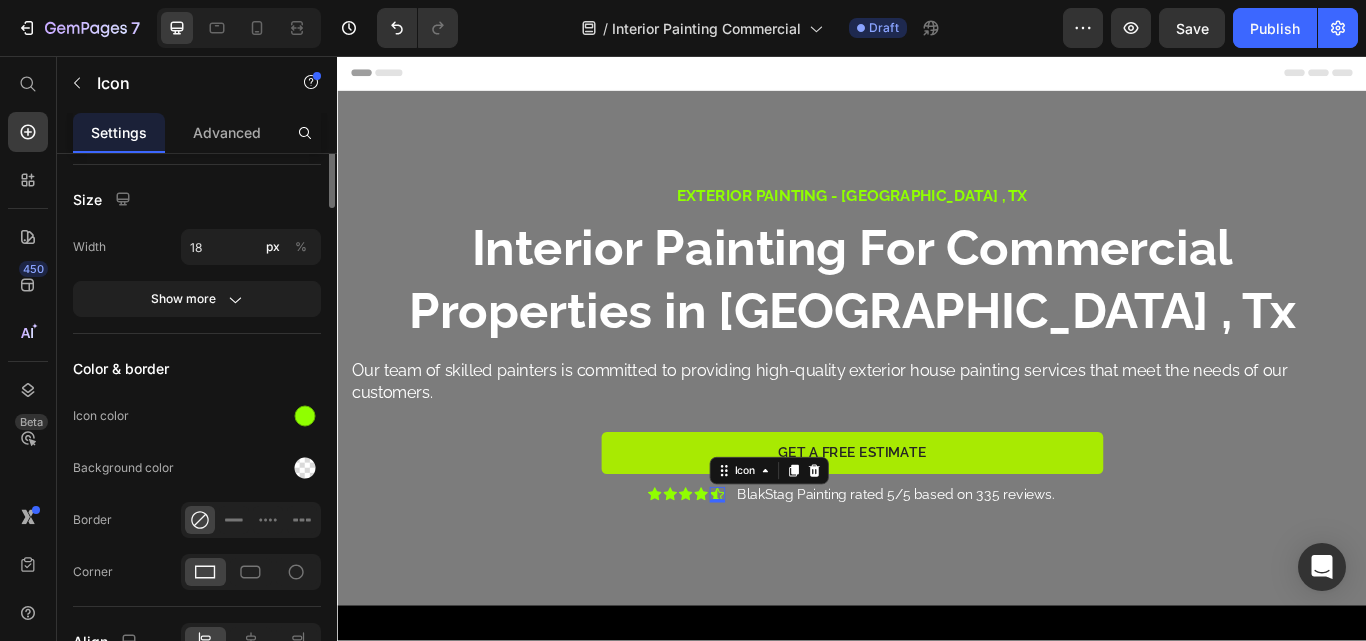 scroll, scrollTop: 0, scrollLeft: 0, axis: both 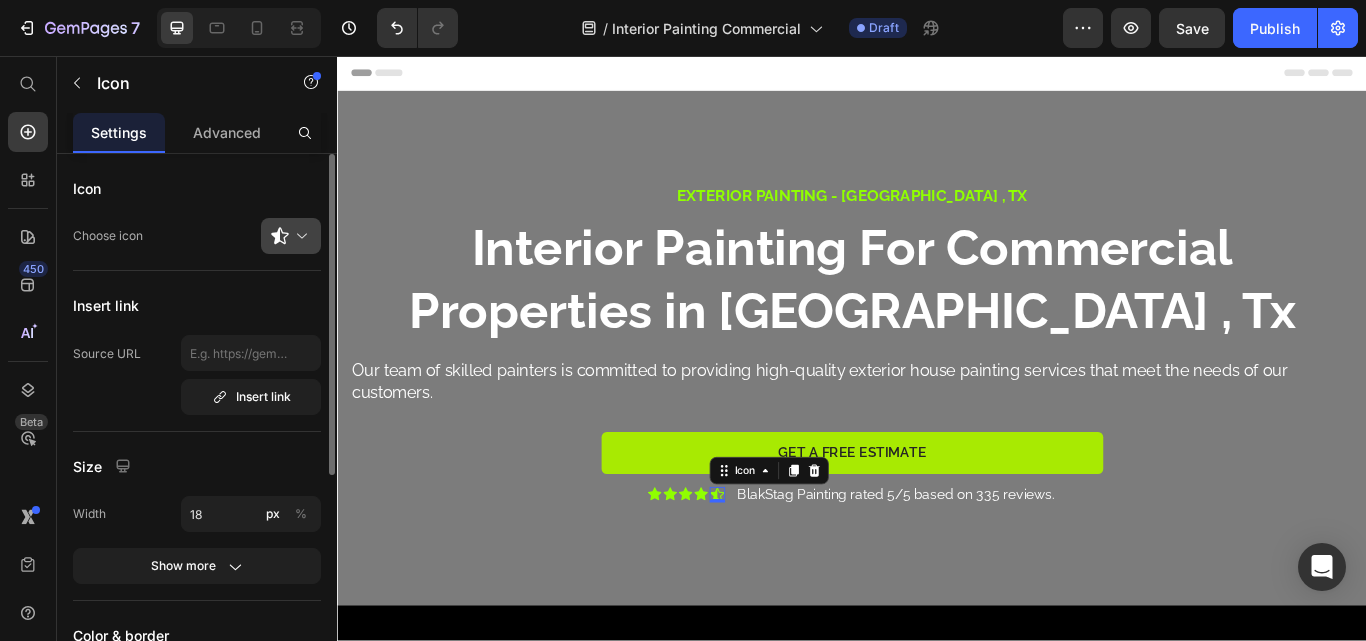 click at bounding box center [299, 236] 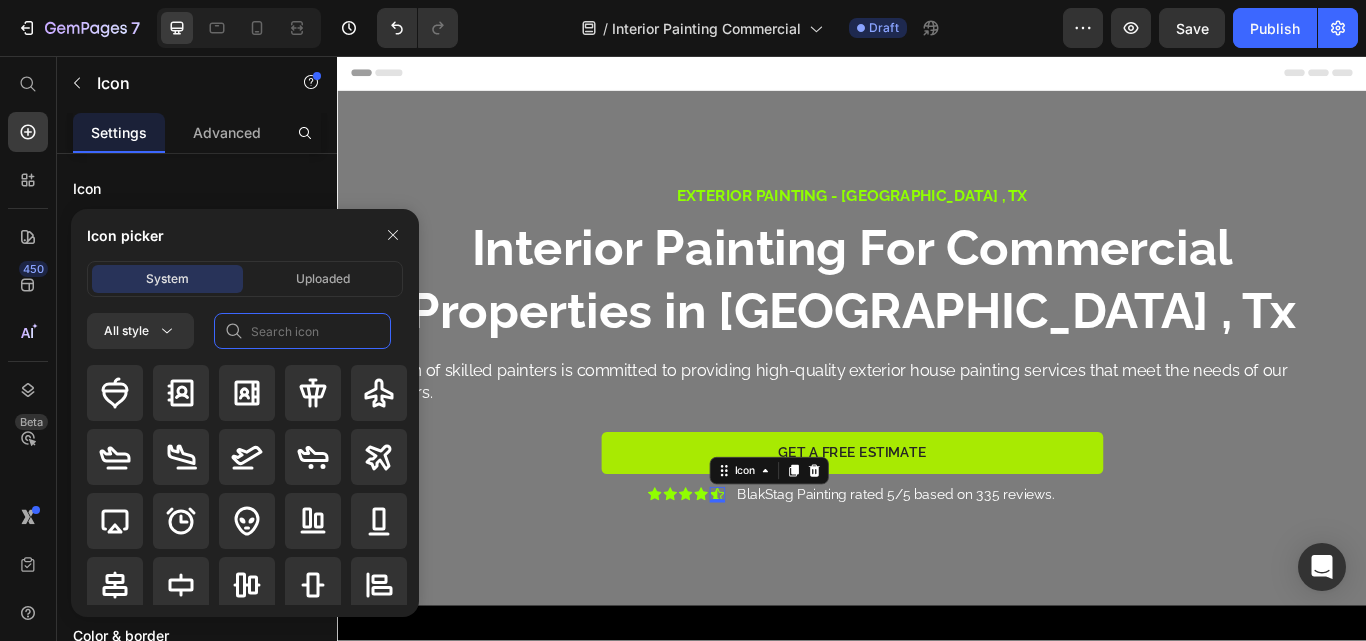 click 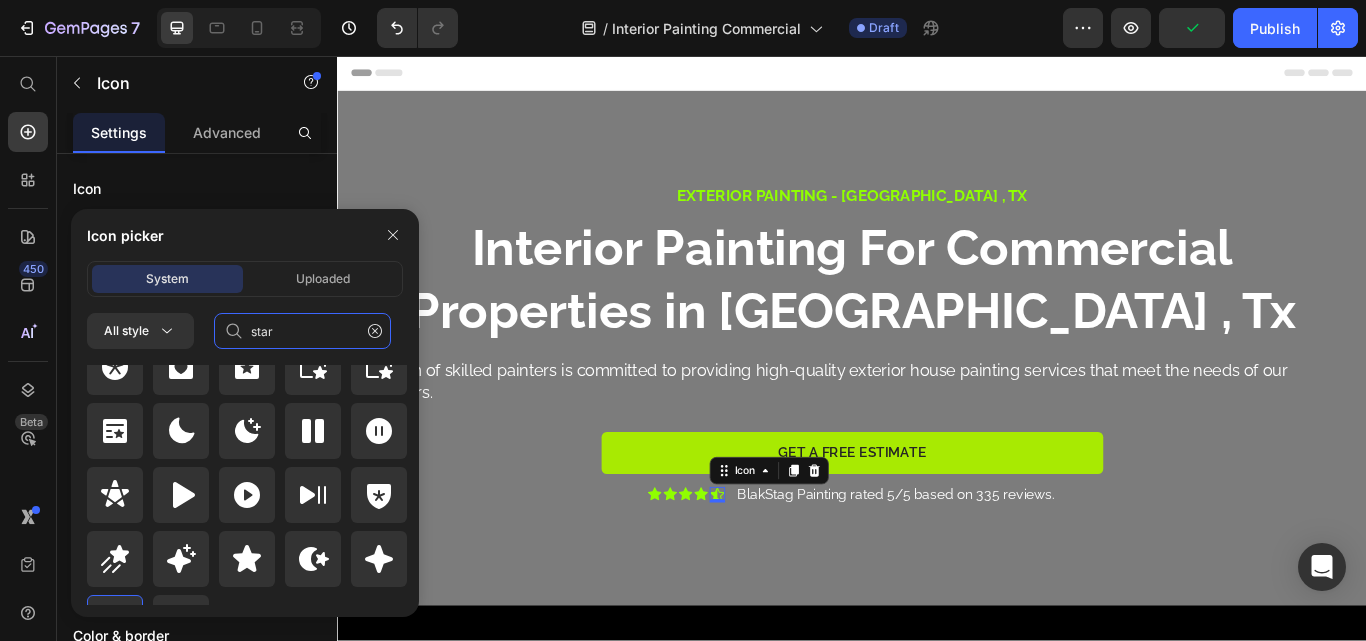 scroll, scrollTop: 872, scrollLeft: 0, axis: vertical 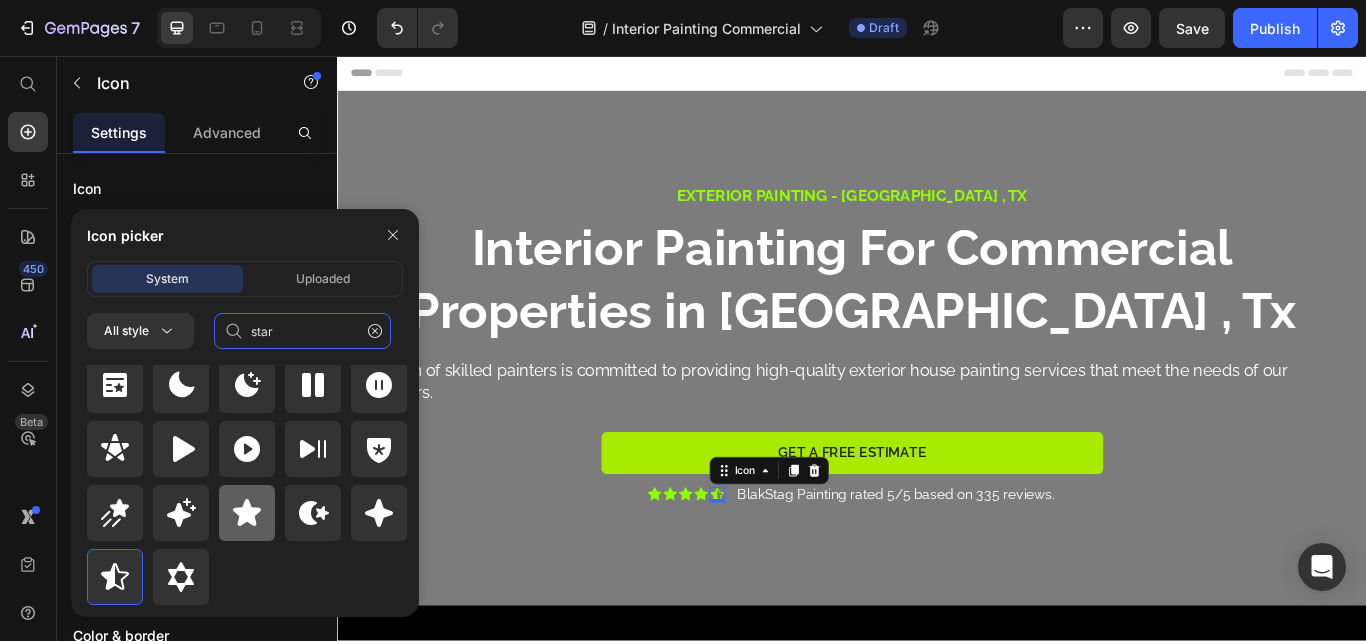 type on "star" 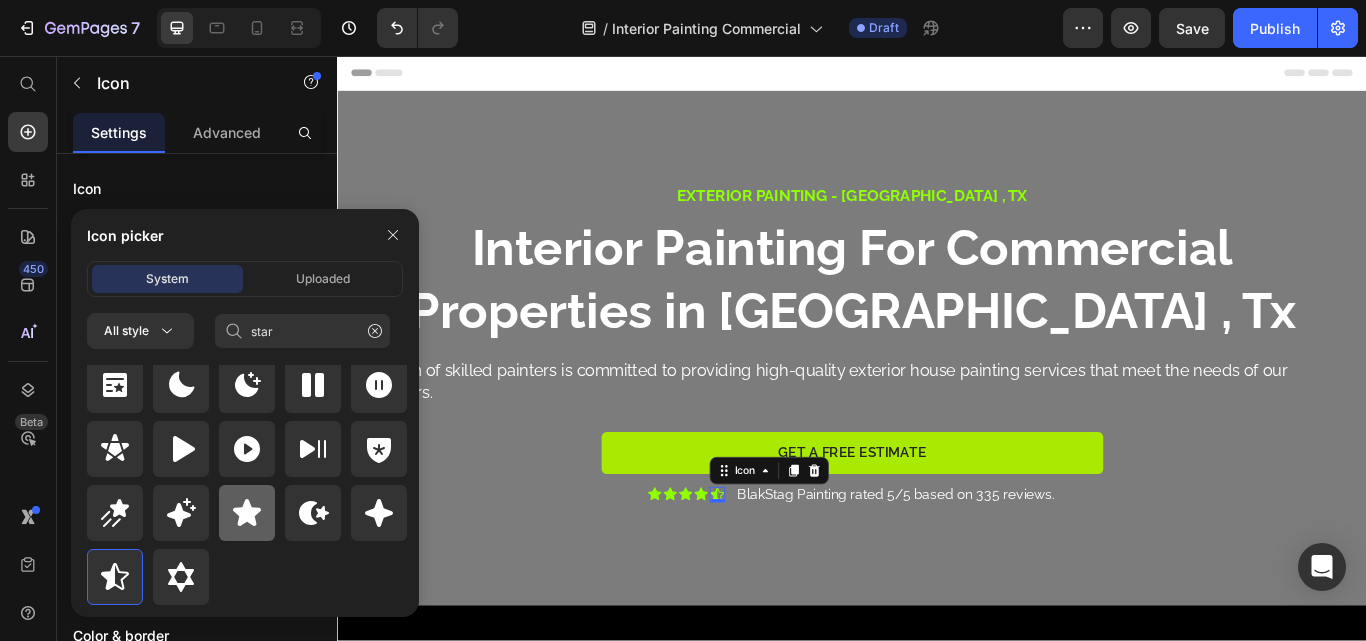 click 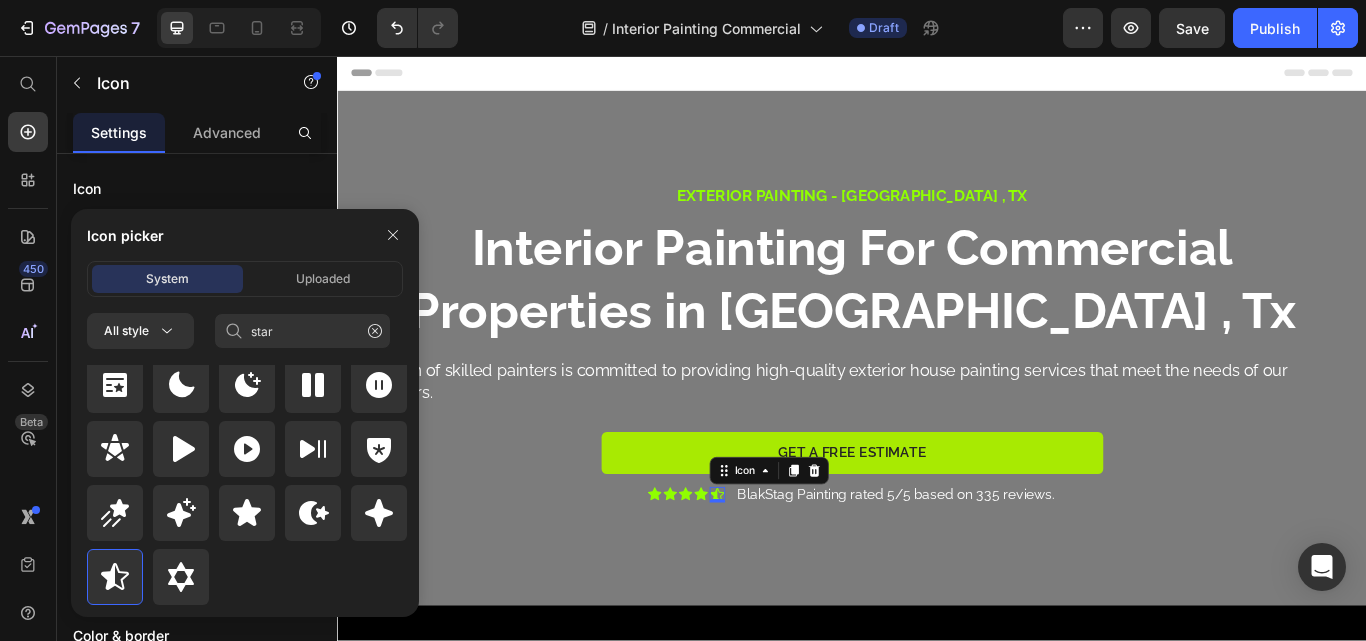 type 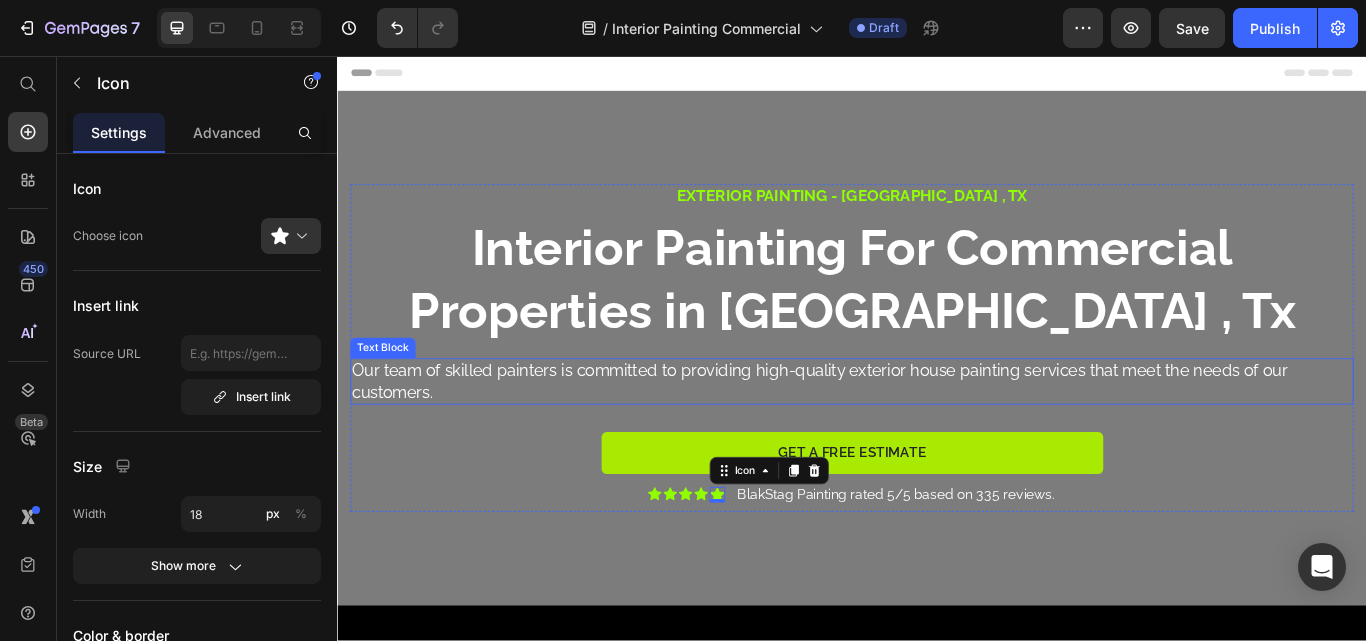 click on "Exterior painting - Palestine , Tx Text Block ⁠⁠⁠⁠⁠⁠⁠ Interior Painting For Commercial Properties in Palestine , Tx Heading Our team of skilled painters is committed to providing high-quality exterior house painting services that meet the needs of our customers. Text Block Get a Free Estimate Button Icon Icon Icon Icon
Icon   0 Icon List BlakStag Painting rated 5/5 based on 335 reviews. Text Block Row Row" at bounding box center (937, 397) 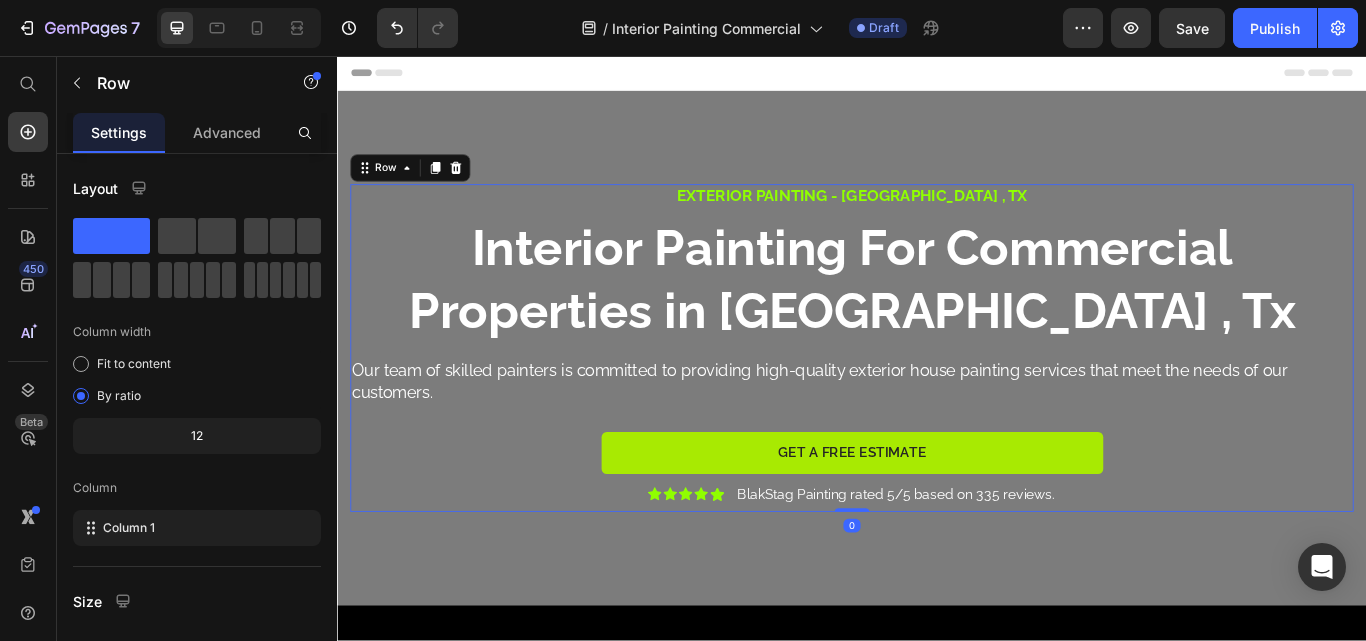 click on "Our team of skilled painters is committed to providing high-quality exterior house painting services that meet the needs of our customers." at bounding box center [937, 435] 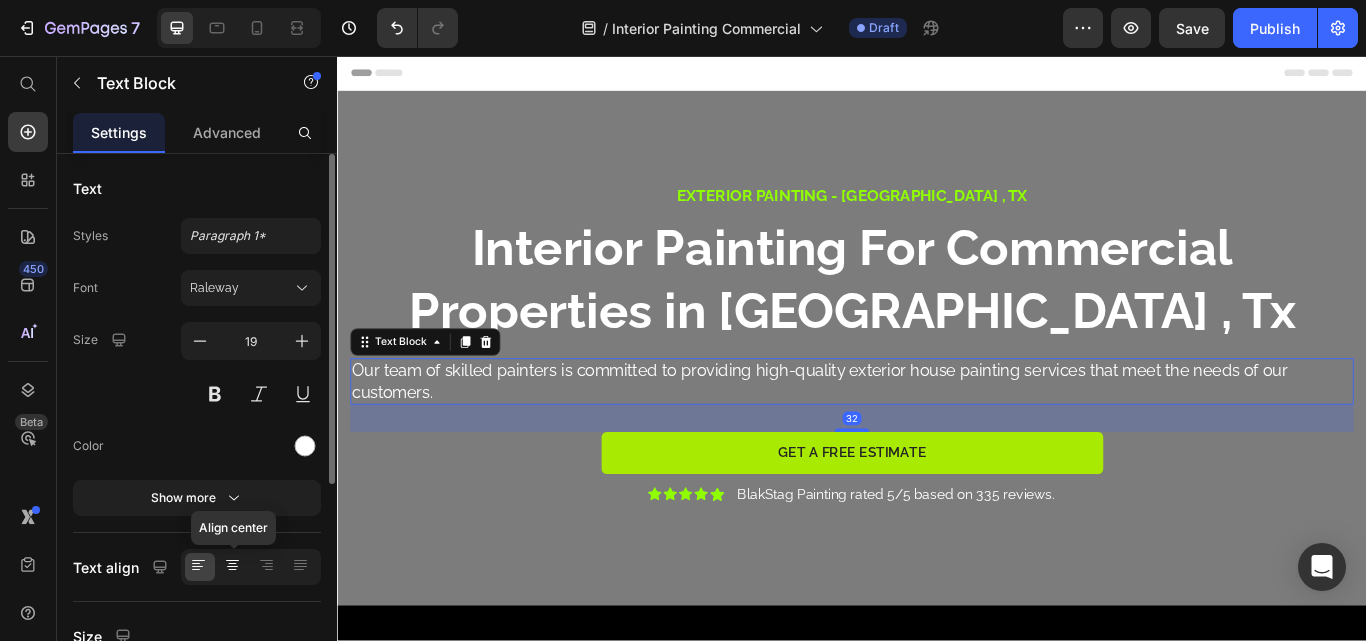 click 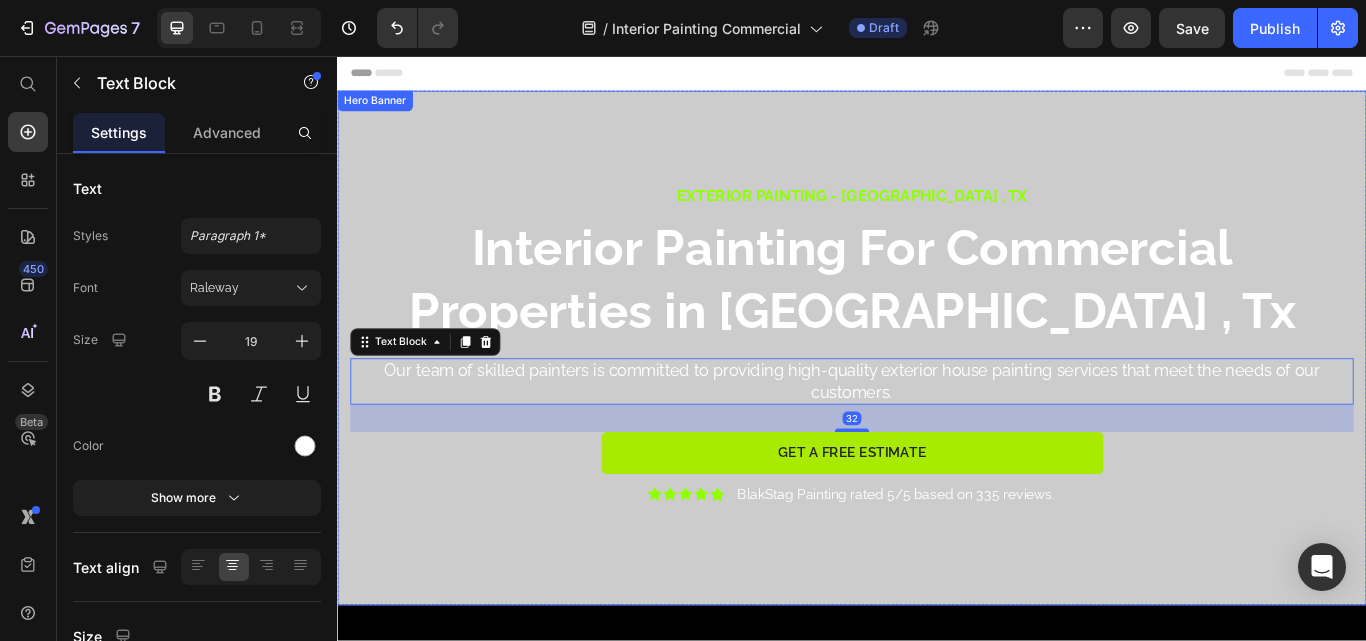 click at bounding box center (937, 397) 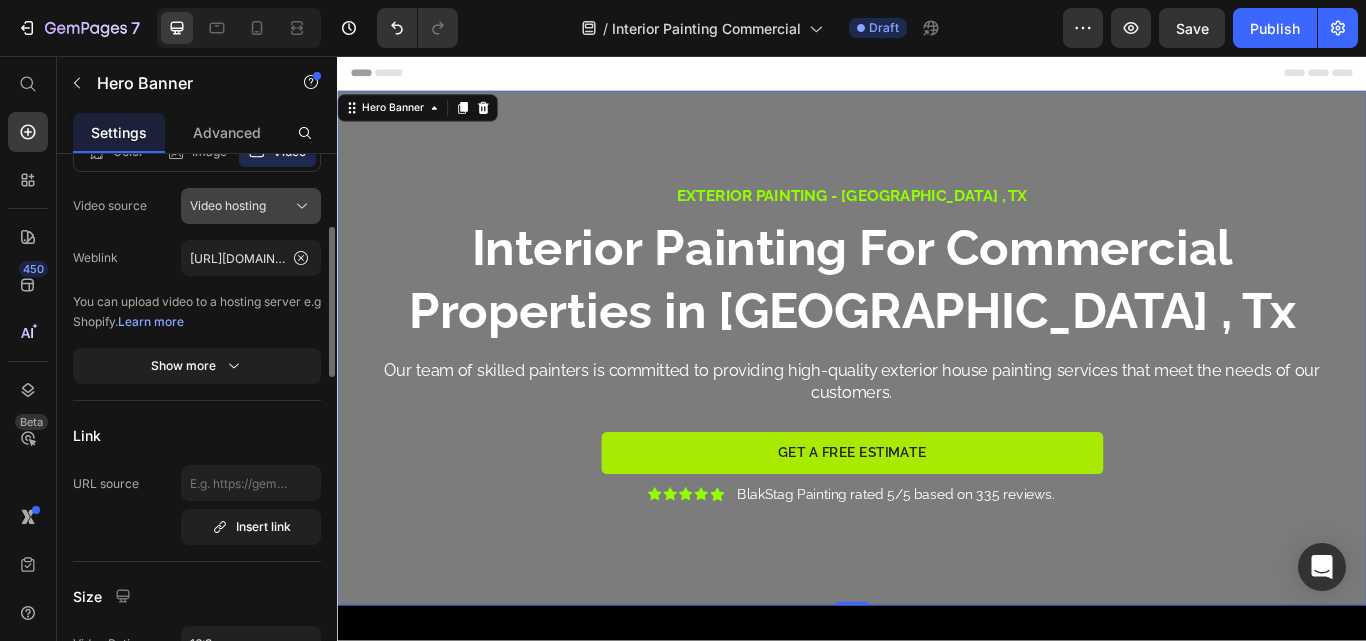 scroll, scrollTop: 0, scrollLeft: 0, axis: both 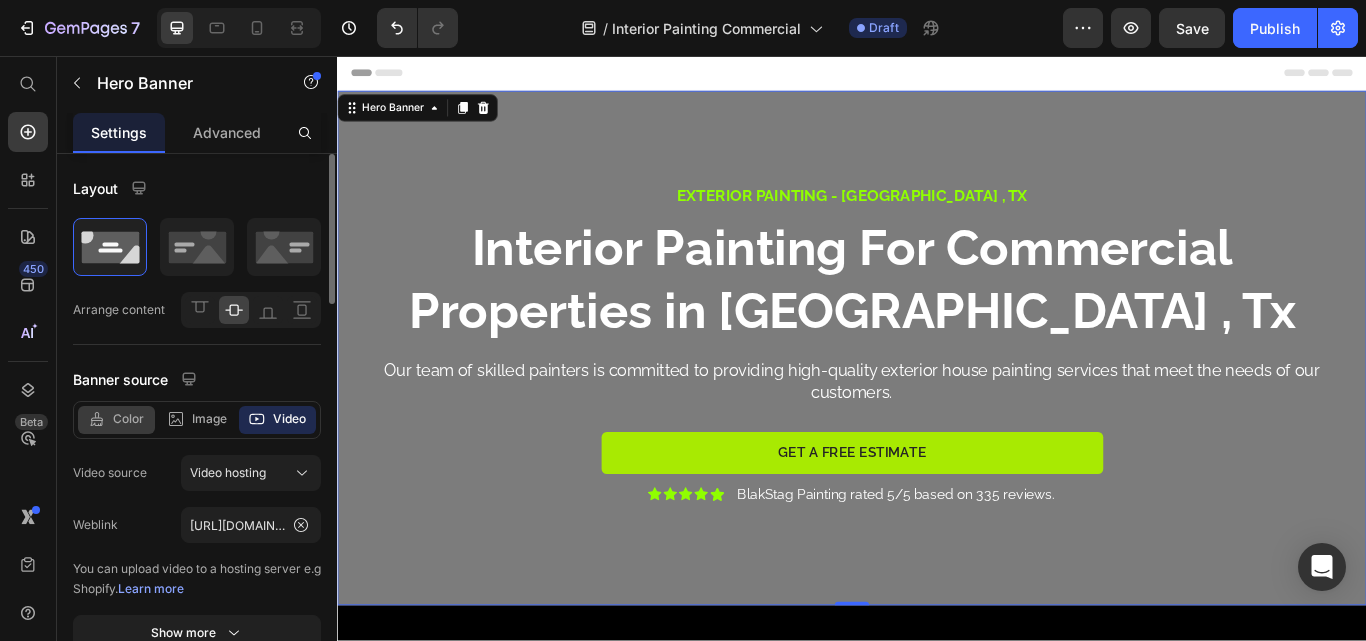 click on "Image" at bounding box center (209, 419) 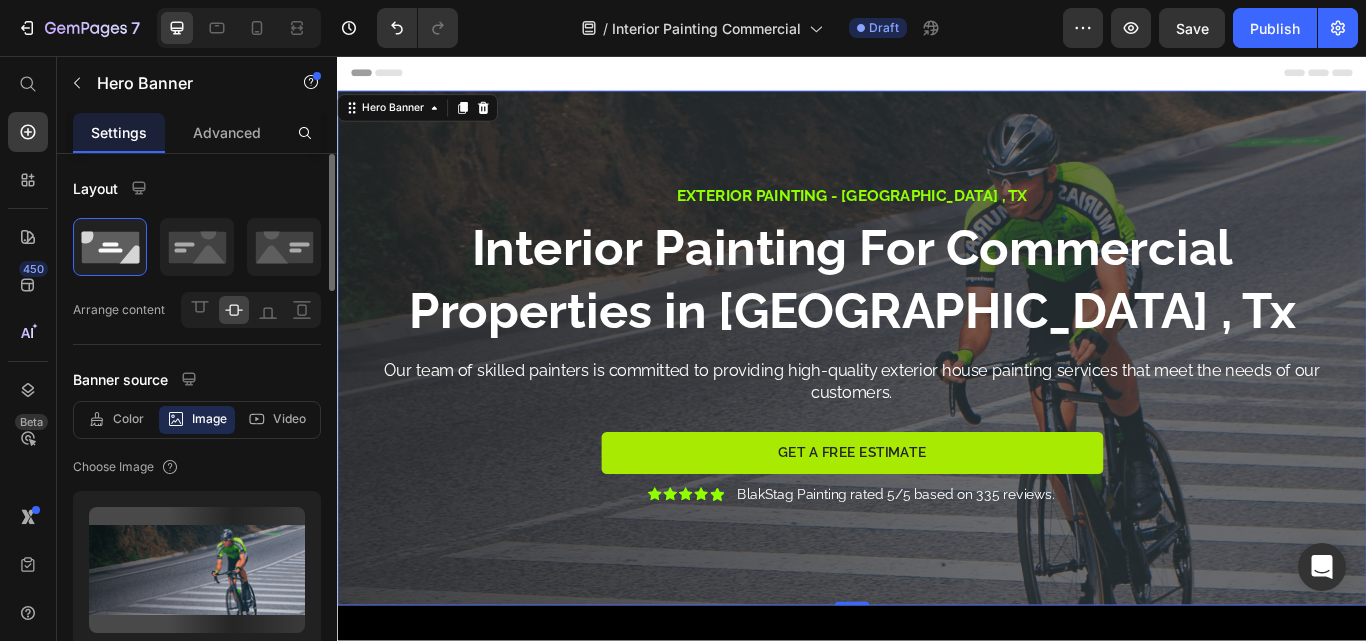 drag, startPoint x: 141, startPoint y: 413, endPoint x: 190, endPoint y: 433, distance: 52.924473 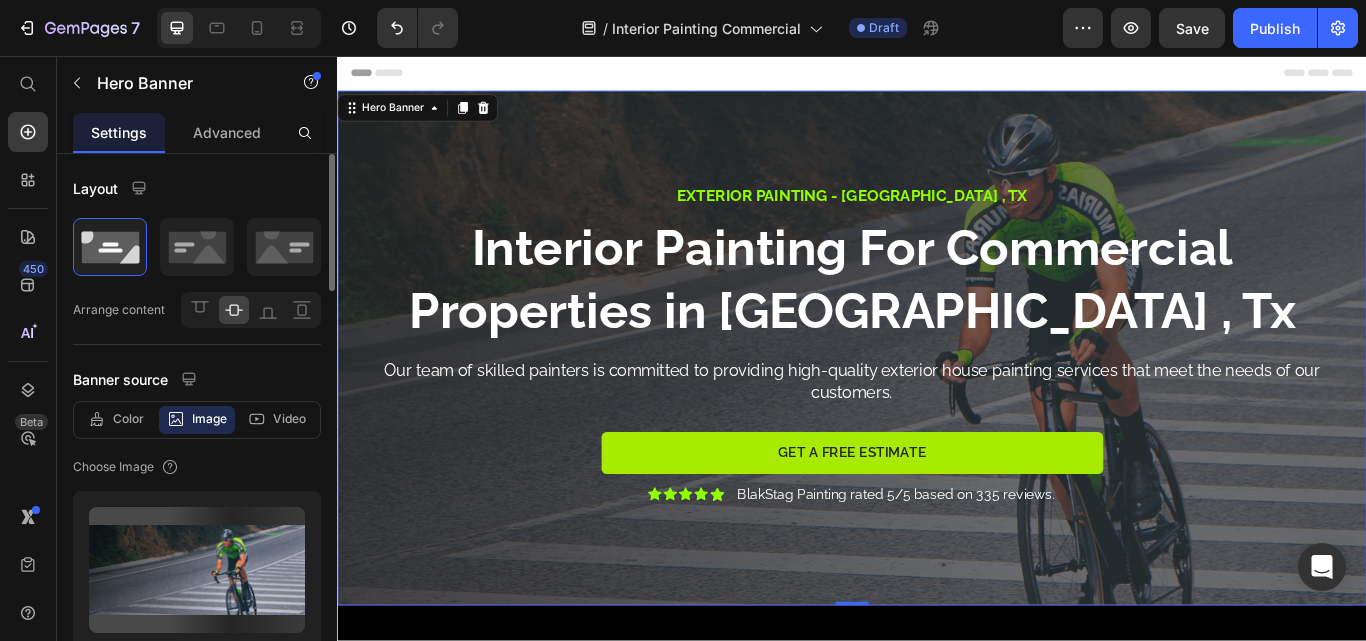 click on "Color" at bounding box center [128, 419] 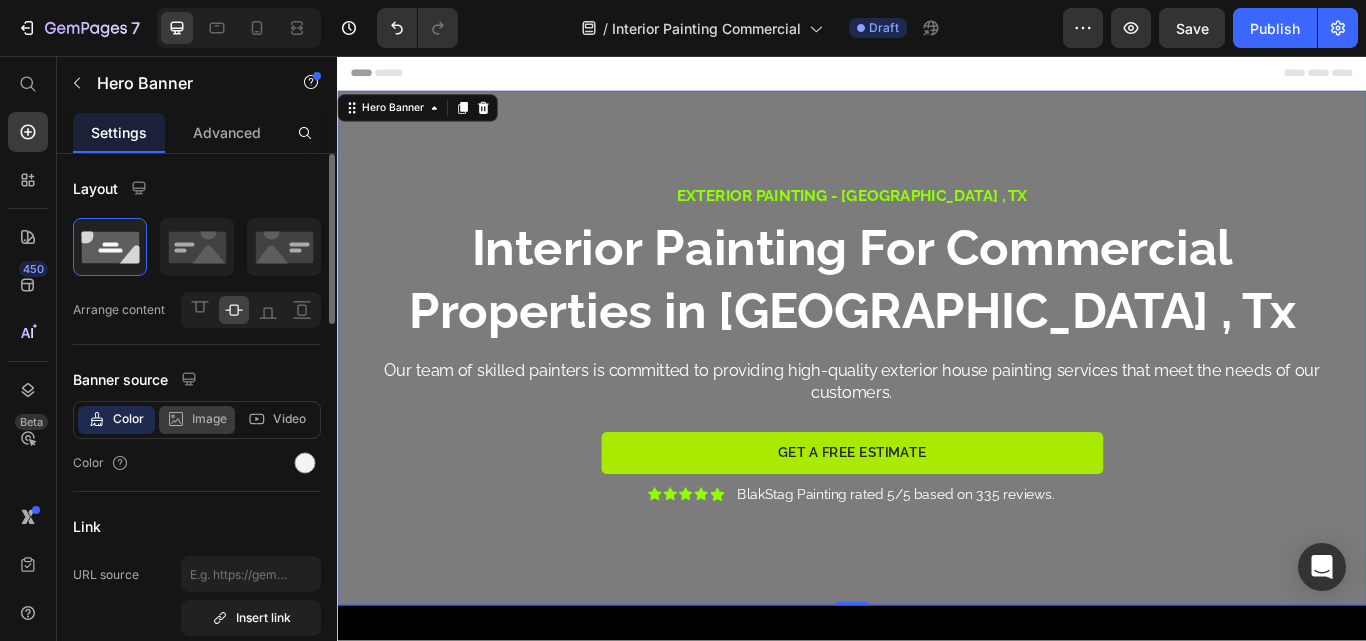 drag, startPoint x: 192, startPoint y: 423, endPoint x: 244, endPoint y: 482, distance: 78.64477 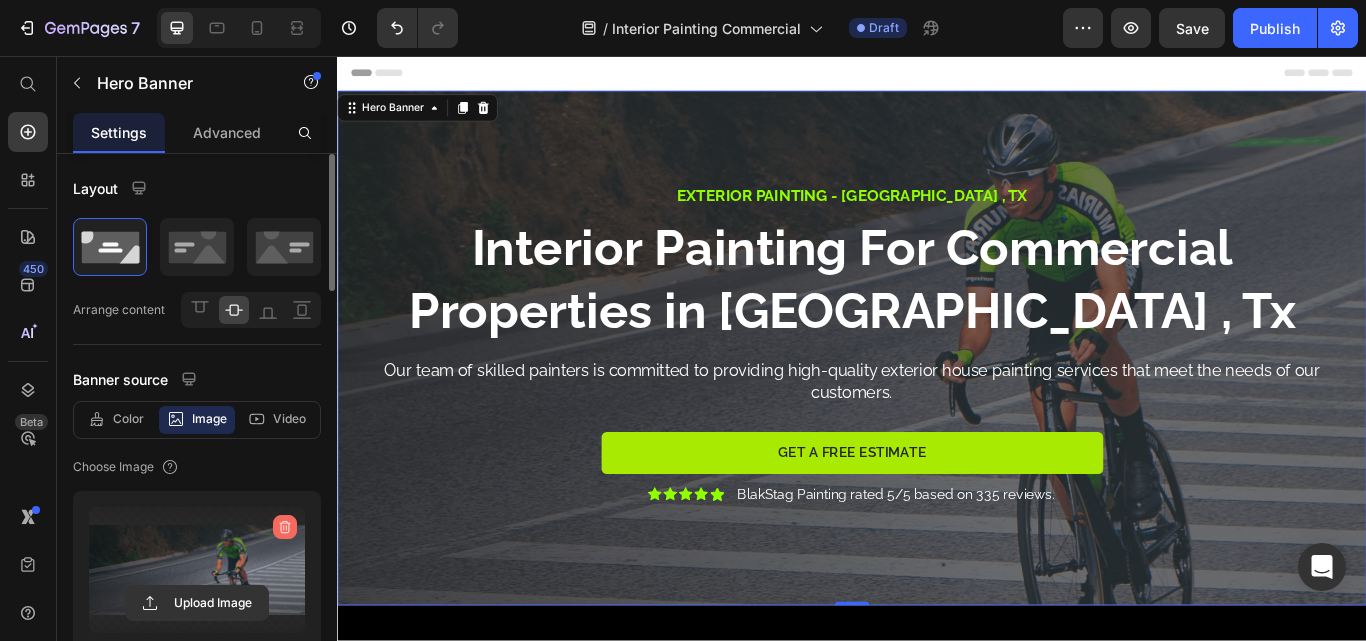 click 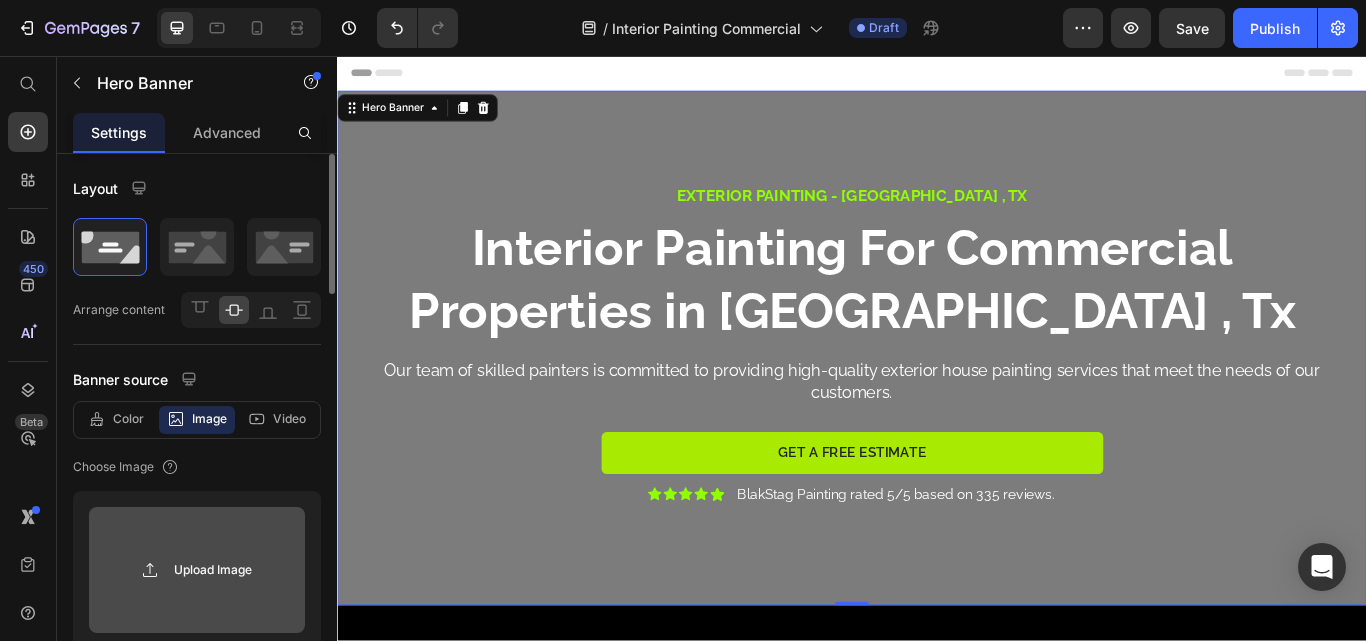 scroll, scrollTop: 57, scrollLeft: 0, axis: vertical 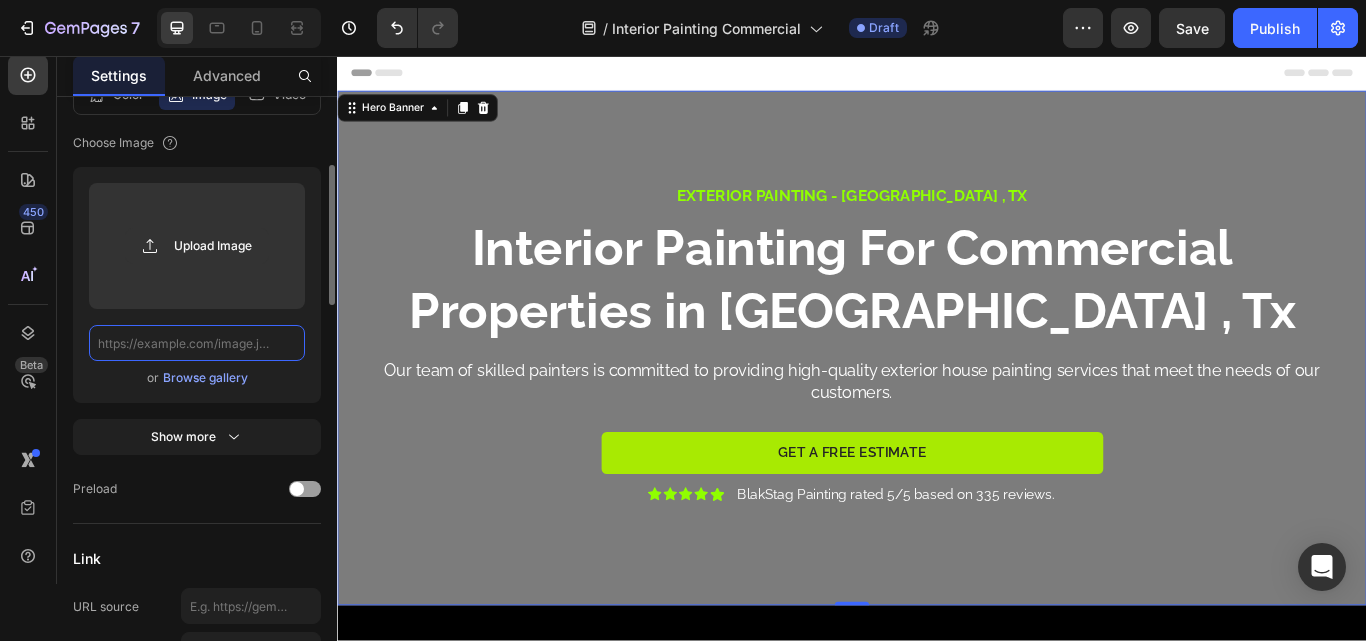 drag, startPoint x: 203, startPoint y: 341, endPoint x: 190, endPoint y: 335, distance: 14.3178215 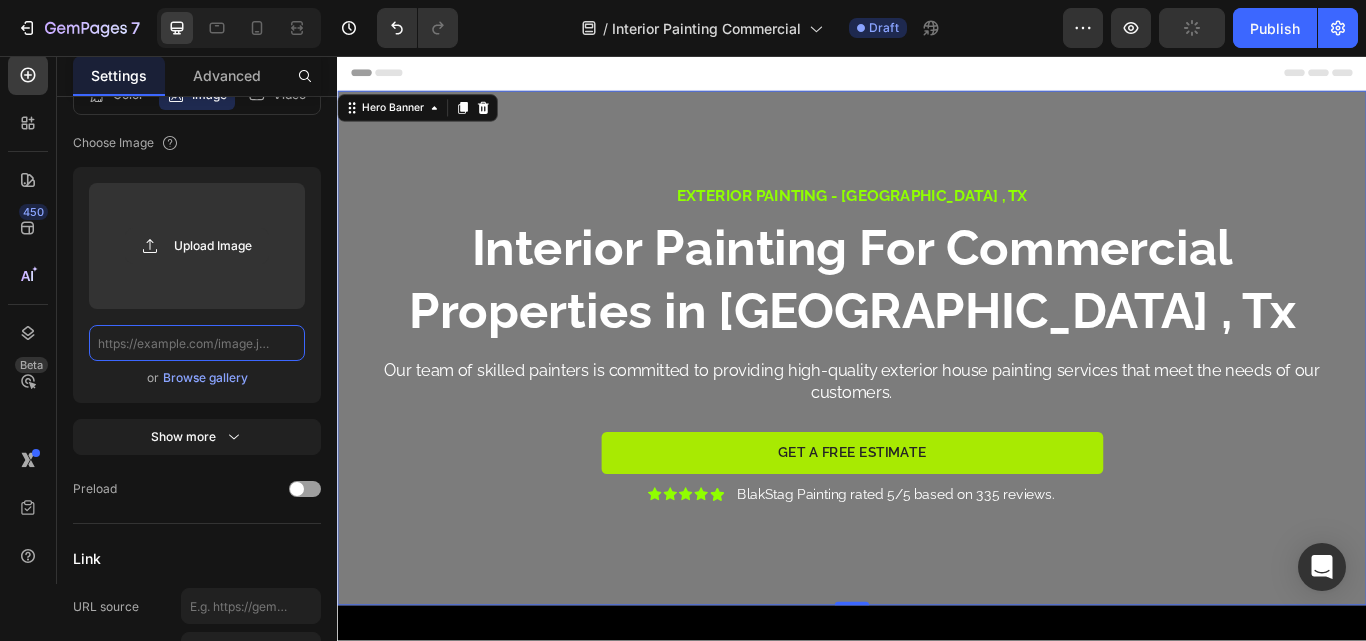 paste on "https://cdn.prod.website-files.com/6427554409531b1d8b681354/661e163d3e3675fdf3e53c96_Modern%20Office.jpg" 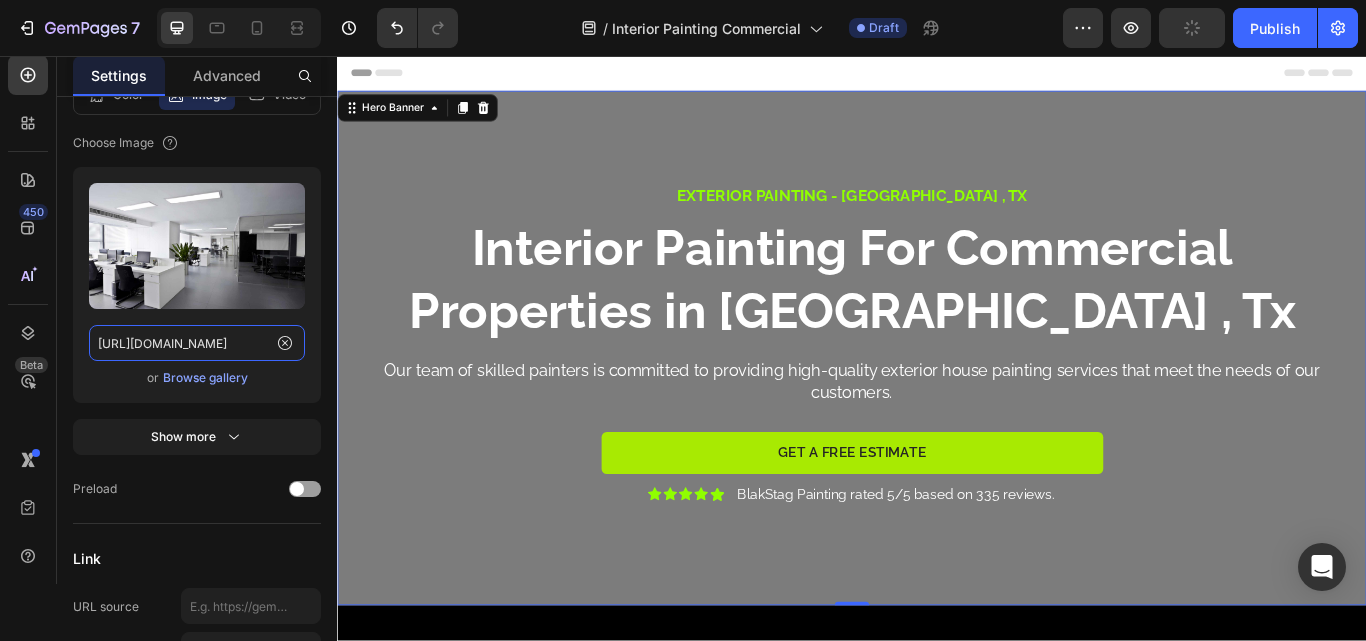 scroll, scrollTop: 0, scrollLeft: 494, axis: horizontal 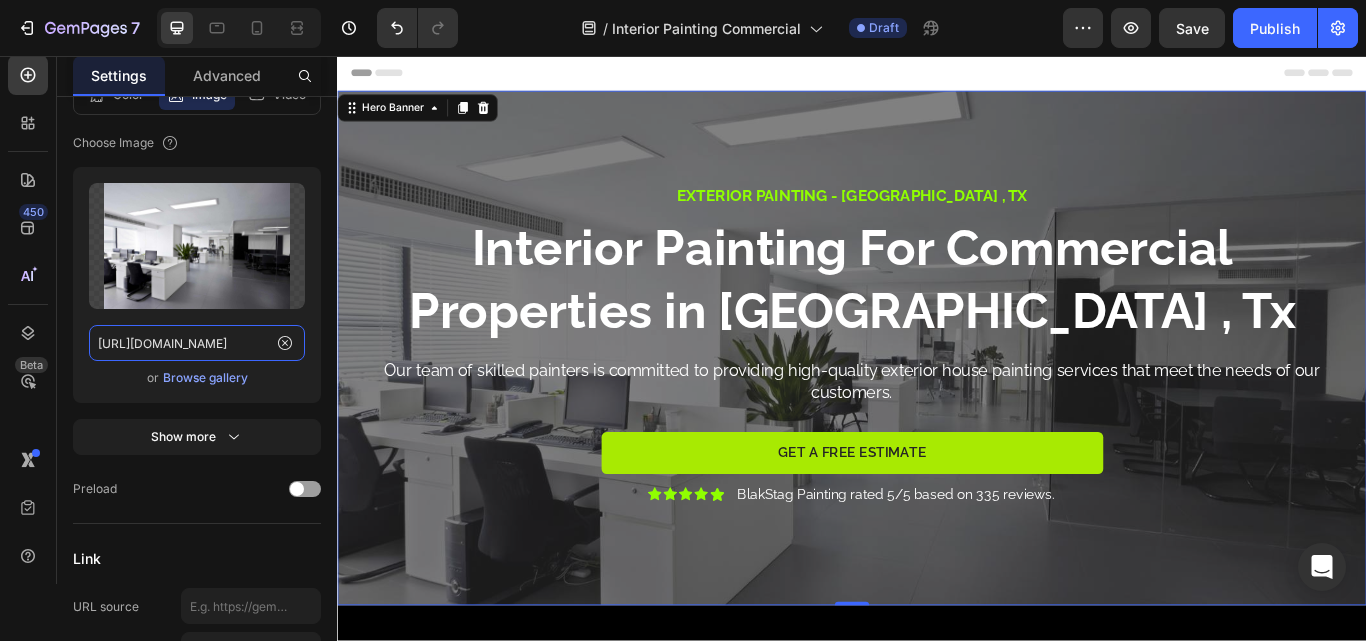 type on "https://cdn.prod.website-files.com/6427554409531b1d8b681354/661e163d3e3675fdf3e53c96_Modern%20Office.jpg" 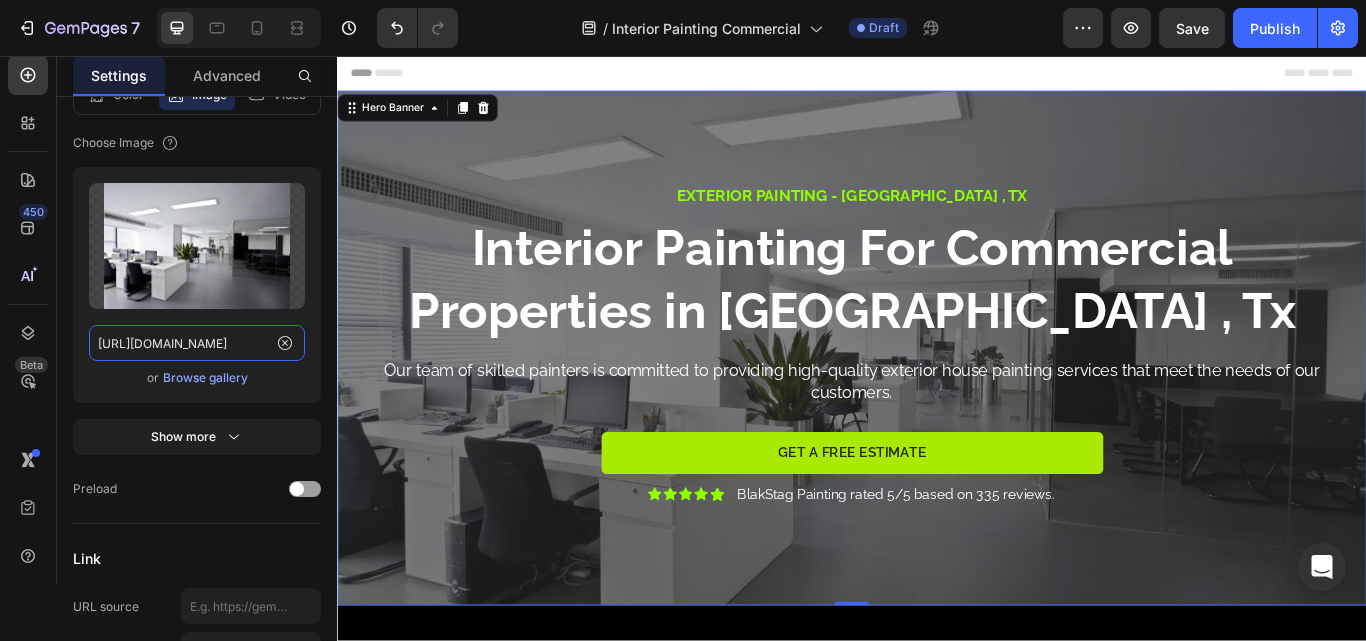 scroll, scrollTop: 0, scrollLeft: 0, axis: both 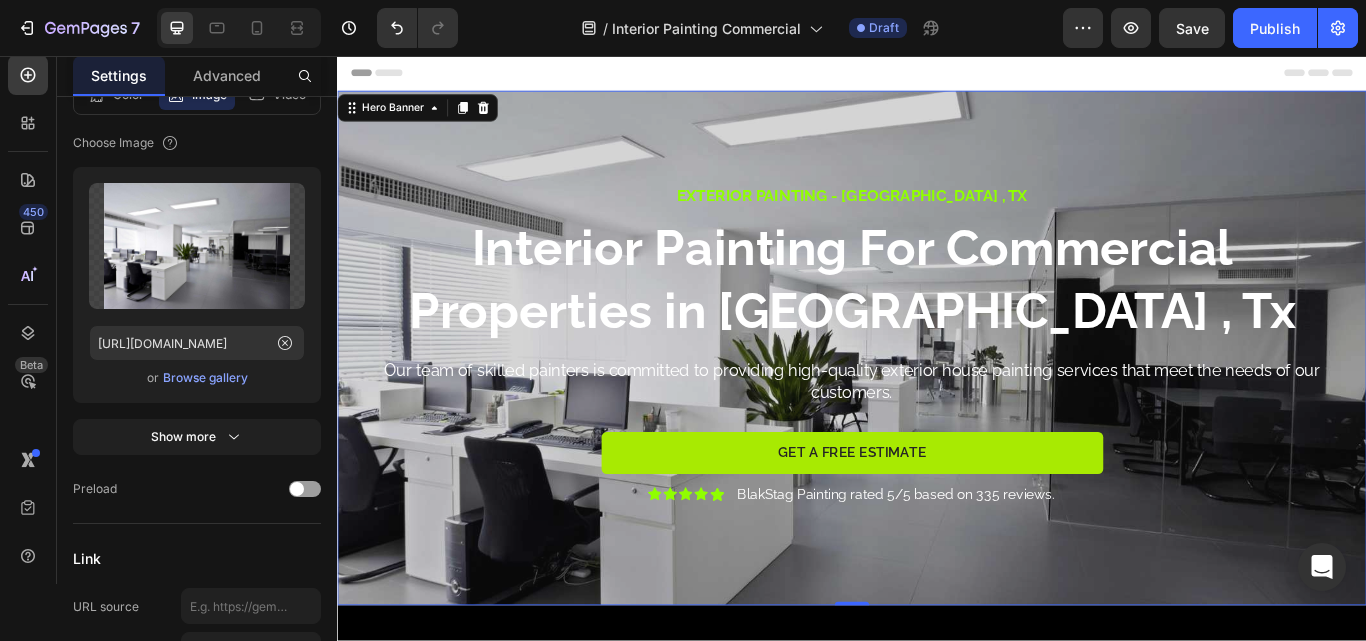 drag, startPoint x: 1141, startPoint y: 157, endPoint x: 1168, endPoint y: 150, distance: 27.89265 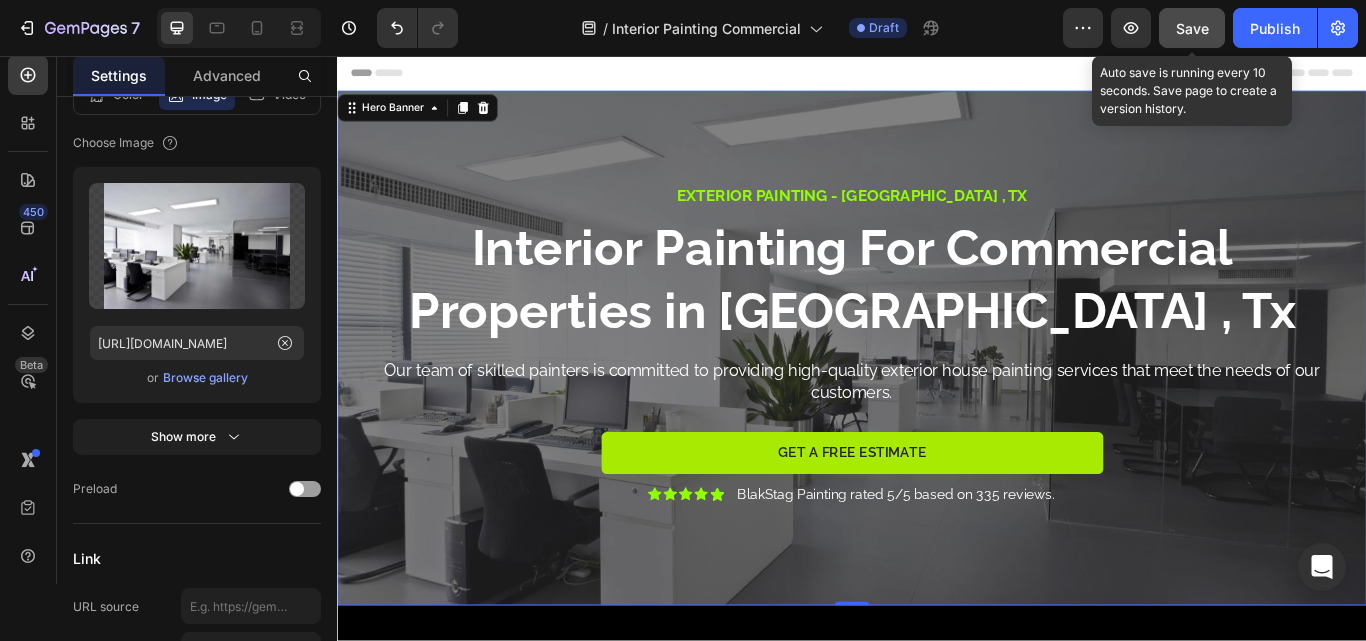 drag, startPoint x: 1193, startPoint y: 22, endPoint x: 782, endPoint y: 246, distance: 468.07797 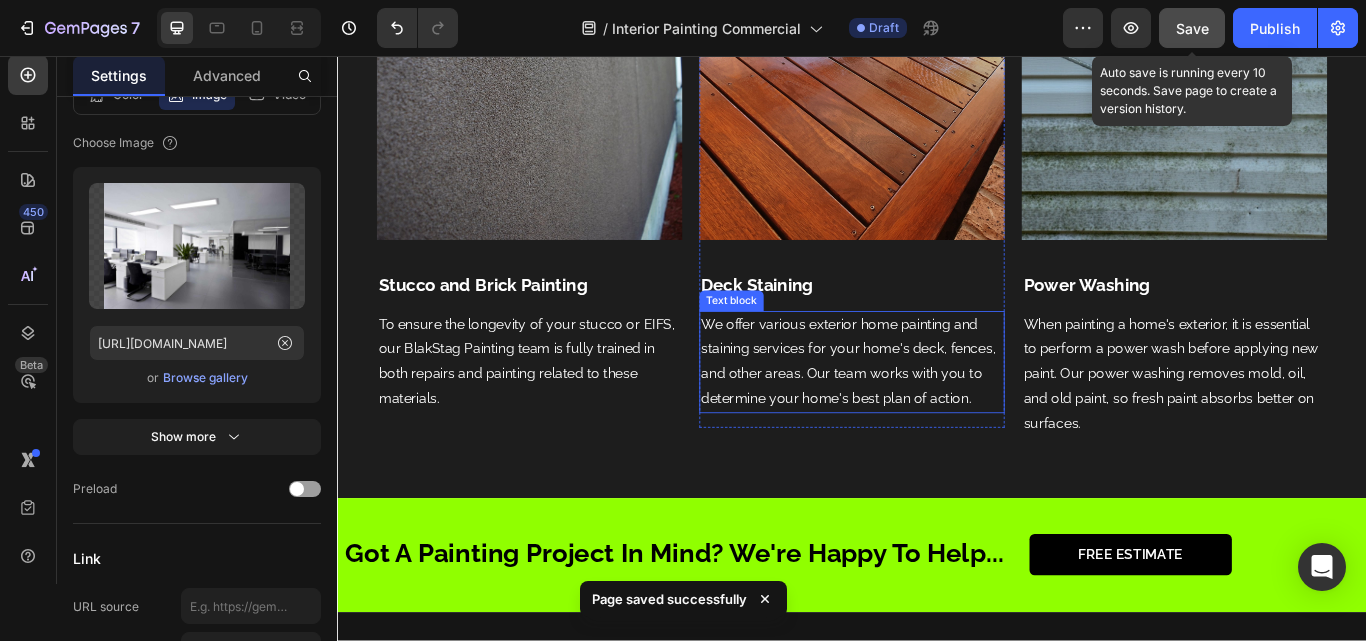 scroll, scrollTop: 1867, scrollLeft: 0, axis: vertical 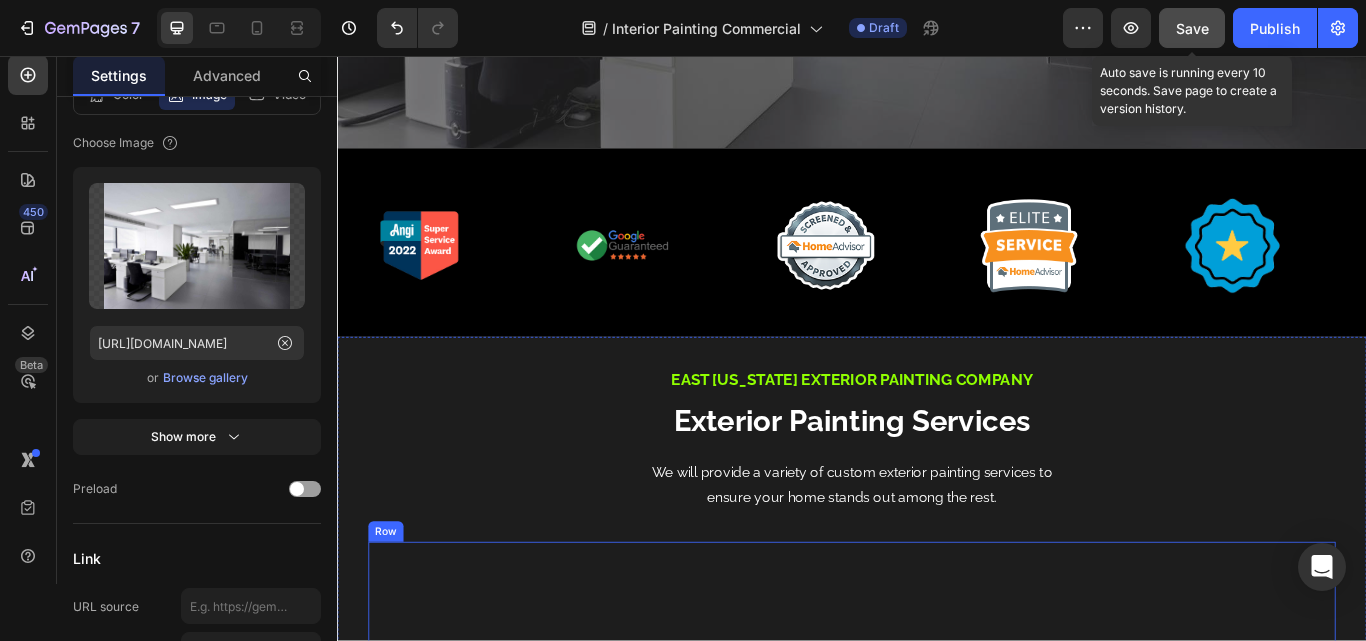 click on "Image Cedar Painting Service Text block We will help you maintain the beauty of your cedar siding by applying a fresh coat of paint or stain to it. BlakStag Painting is committed to enhancing the curb appeal of your home or business. Text block Row Image Fiber Cement Siding Painting Text block The finish applied to fiber cement is important not only for its aesthetic value but also for its longevity. Most paint has a lifespan of 10 to 15 years, while fiber cement can last up to 50 years. Text block Row Image Metal Siding Painting Text block When your metal siding is stained, faded, or chalky, you can restore its original beauty by repainting it. Text block Row Row" at bounding box center (937, 933) 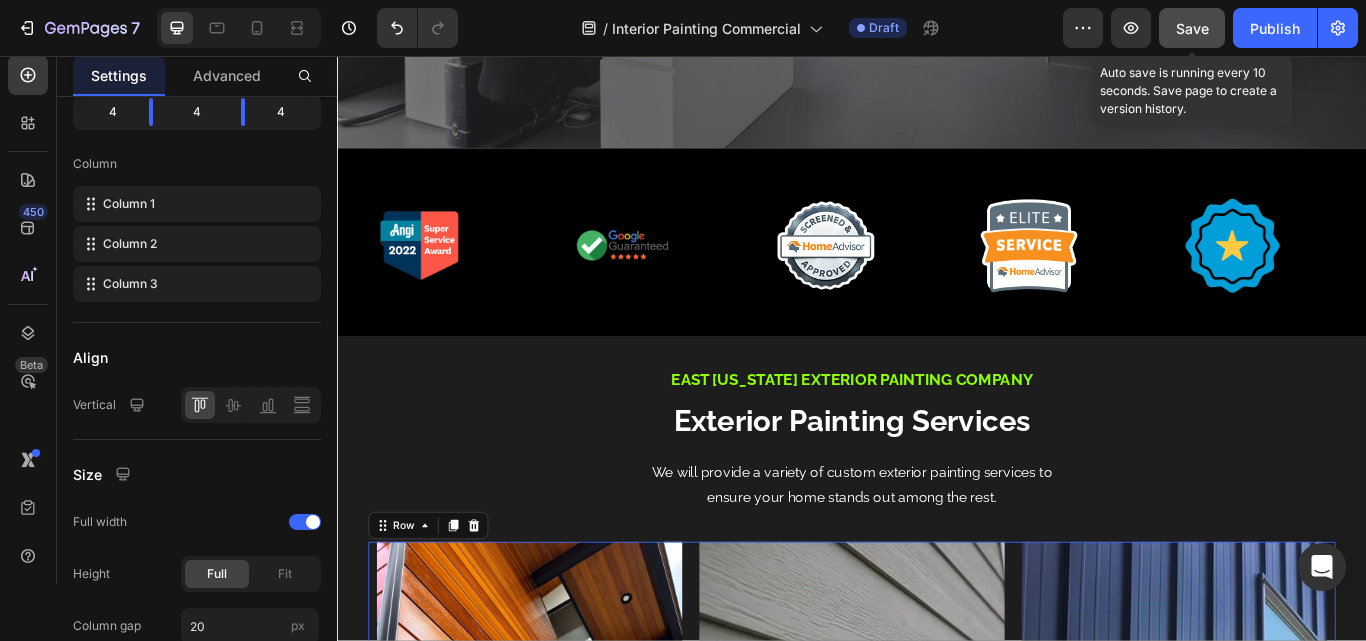scroll, scrollTop: 0, scrollLeft: 0, axis: both 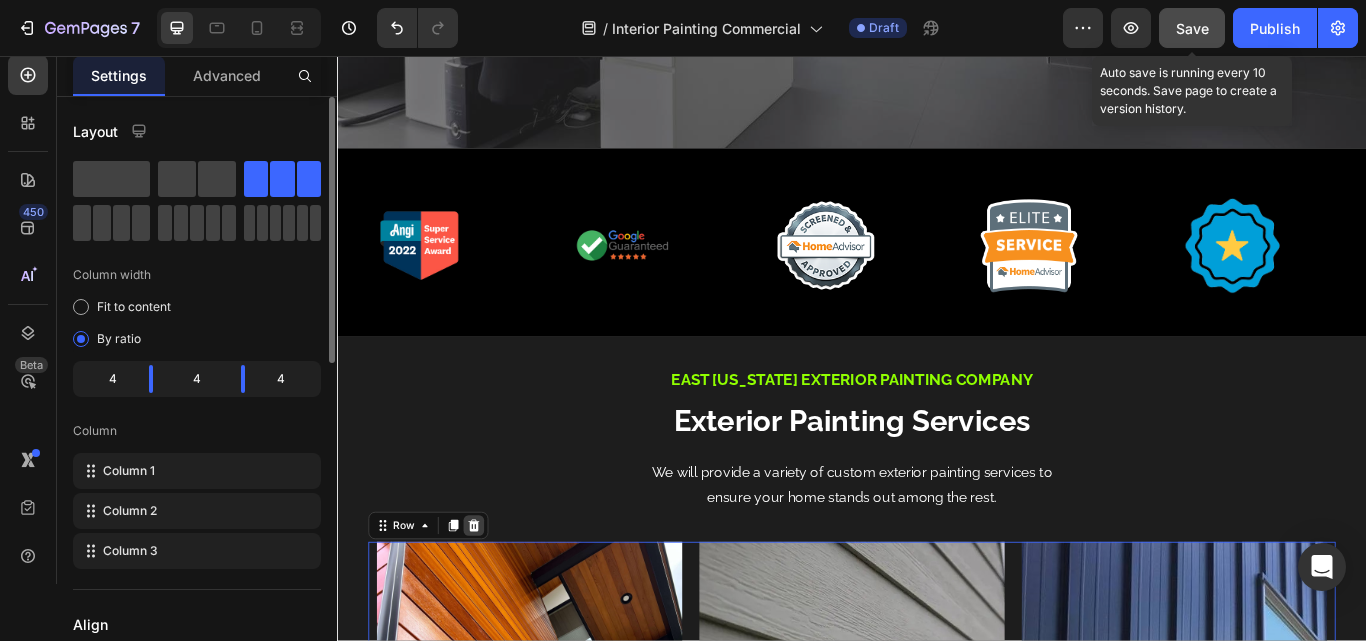 click at bounding box center [496, 604] 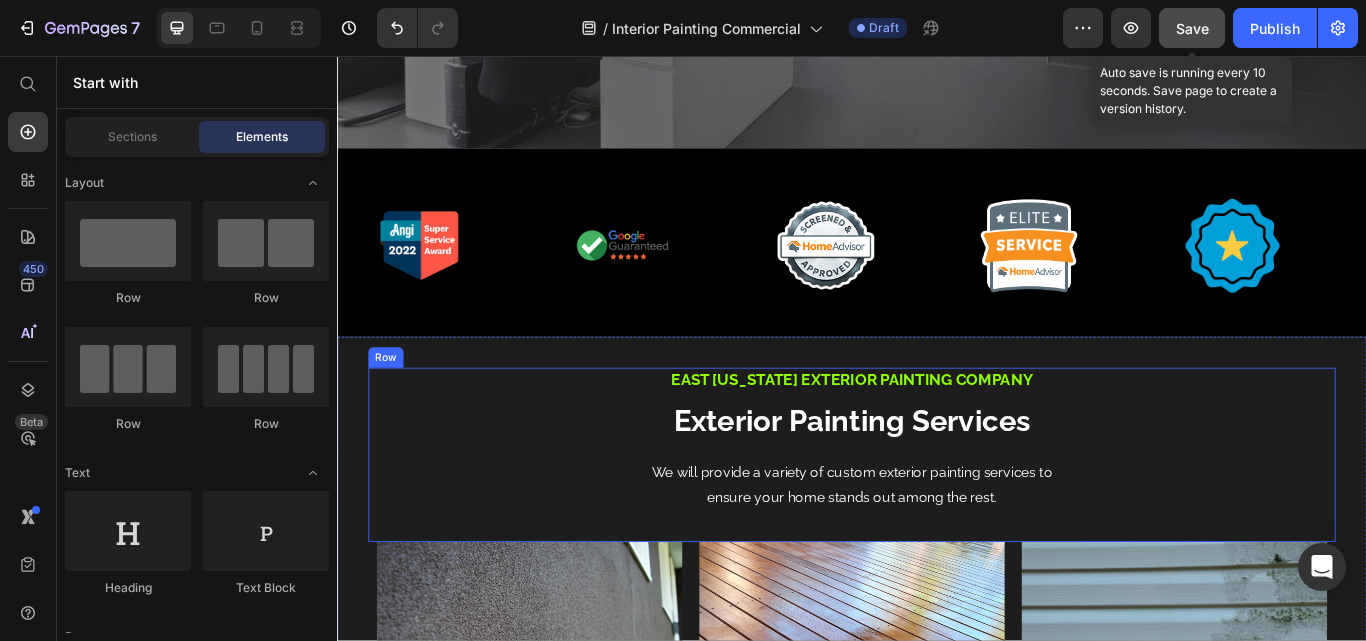 scroll, scrollTop: 0, scrollLeft: 0, axis: both 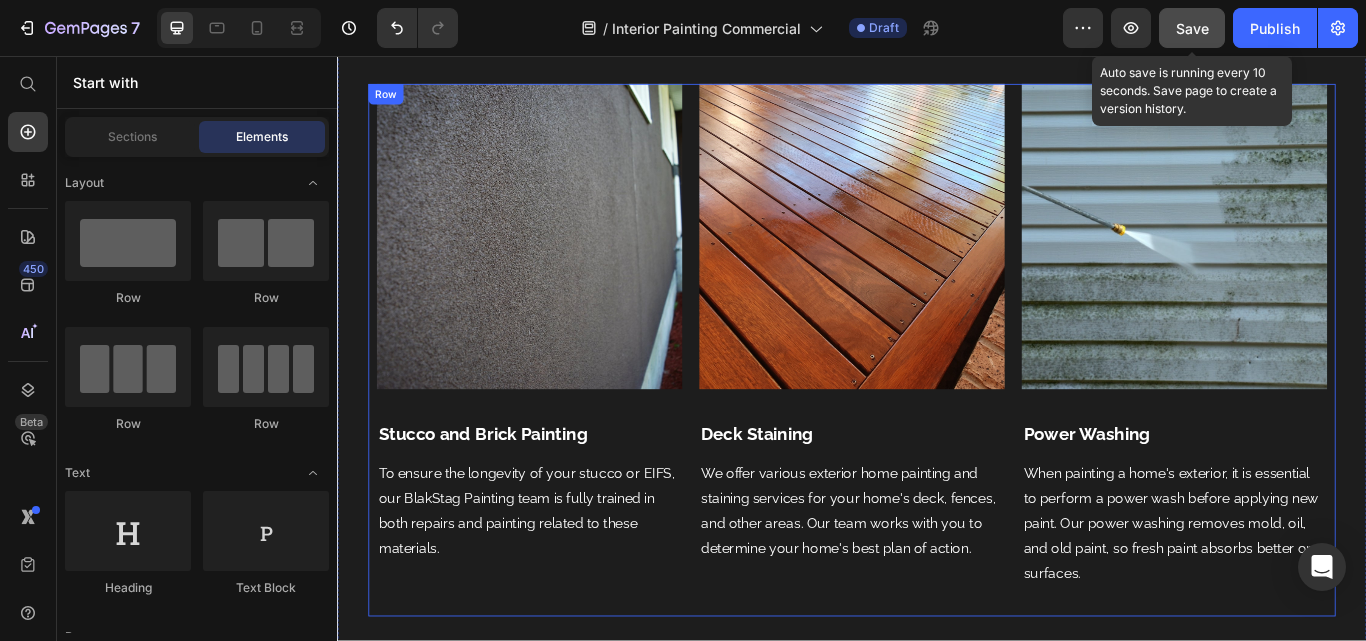 click on "Image Stucco and Brick Painting Text block To ensure the longevity of your stucco or EIFS, our BlakStag Painting team is fully trained in both repairs and painting related to these materials.   Text block Row Image Deck Staining Text block We offer various exterior home painting and staining services for your home's deck, fences, and other areas. Our team works with you to determine your home's best plan of action. Text block Row Image Power Washing Text block When painting a home's exterior, it is essential to perform a power wash before applying new paint. Our power washing removes mold, oil, and old paint, so fresh paint absorbs better on surfaces. Text block Row Row" at bounding box center (937, 399) 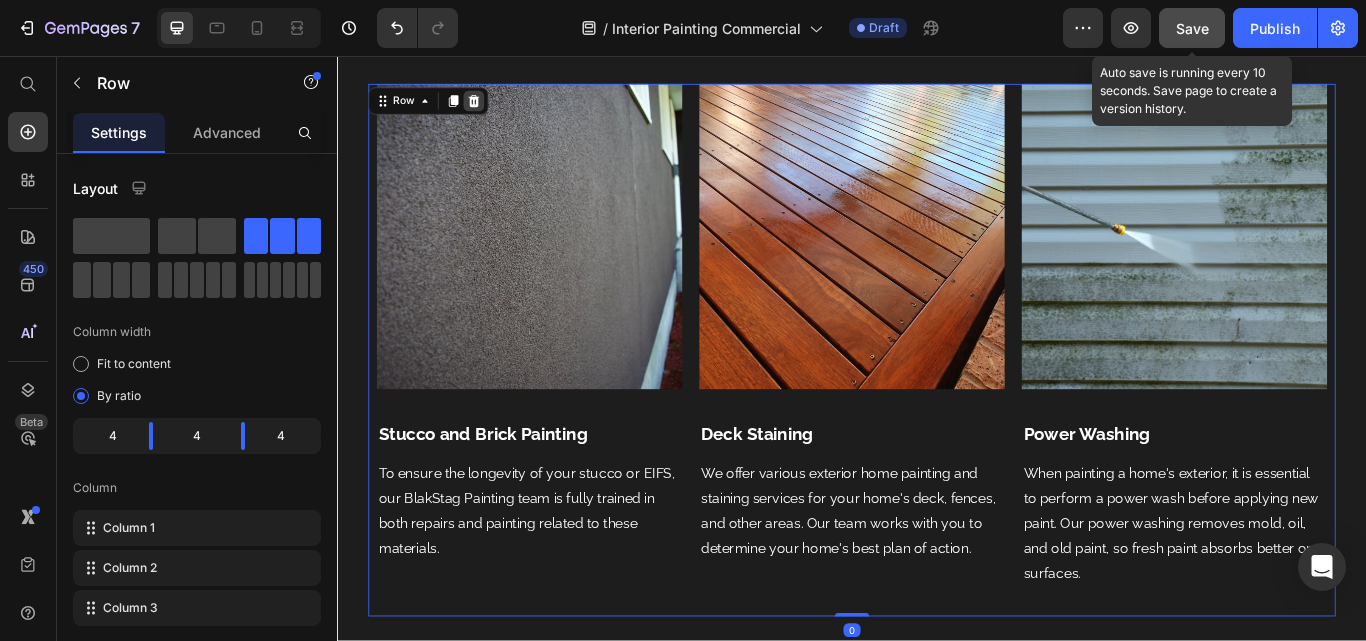 click 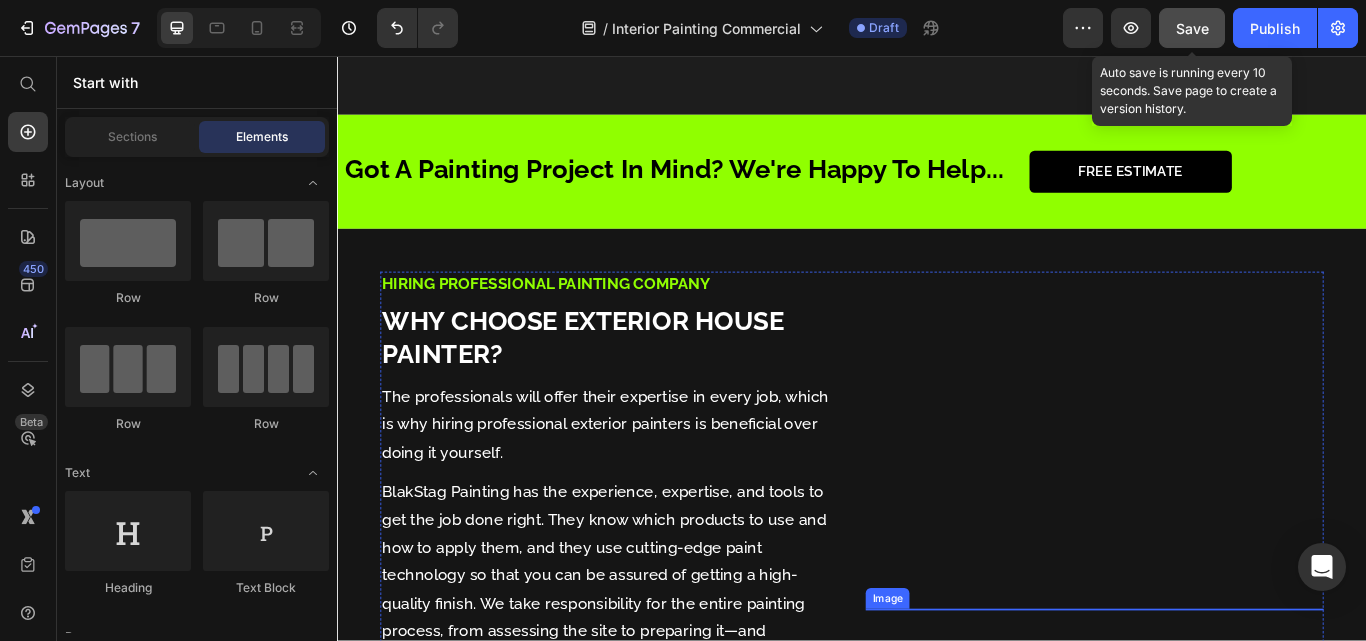 scroll, scrollTop: 800, scrollLeft: 0, axis: vertical 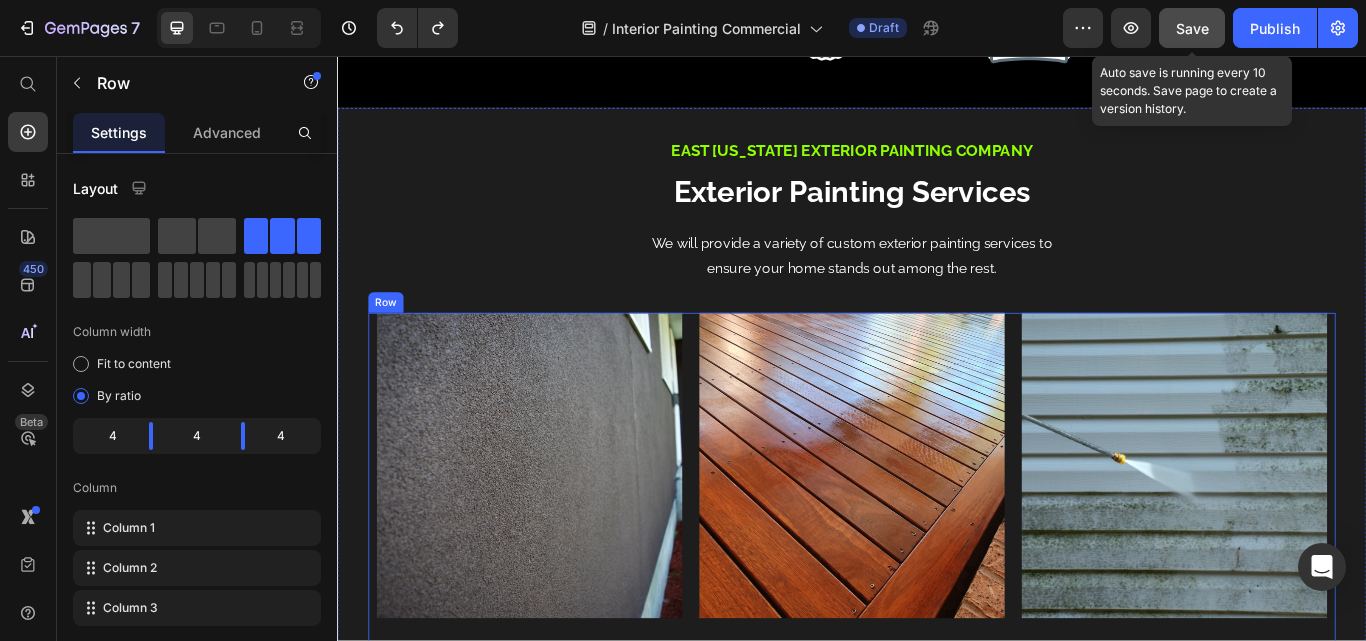 click on "Image Stucco and Brick Painting Text block To ensure the longevity of your stucco or EIFS, our BlakStag Painting team is fully trained in both repairs and painting related to these materials.   Text block Row Image Deck Staining Text block We offer various exterior home painting and staining services for your home's deck, fences, and other areas. Our team works with you to determine your home's best plan of action. Text block Row Image Power Washing Text block When painting a home's exterior, it is essential to perform a power wash before applying new paint. Our power washing removes mold, oil, and old paint, so fresh paint absorbs better on surfaces. Text block Row Row" at bounding box center (937, 666) 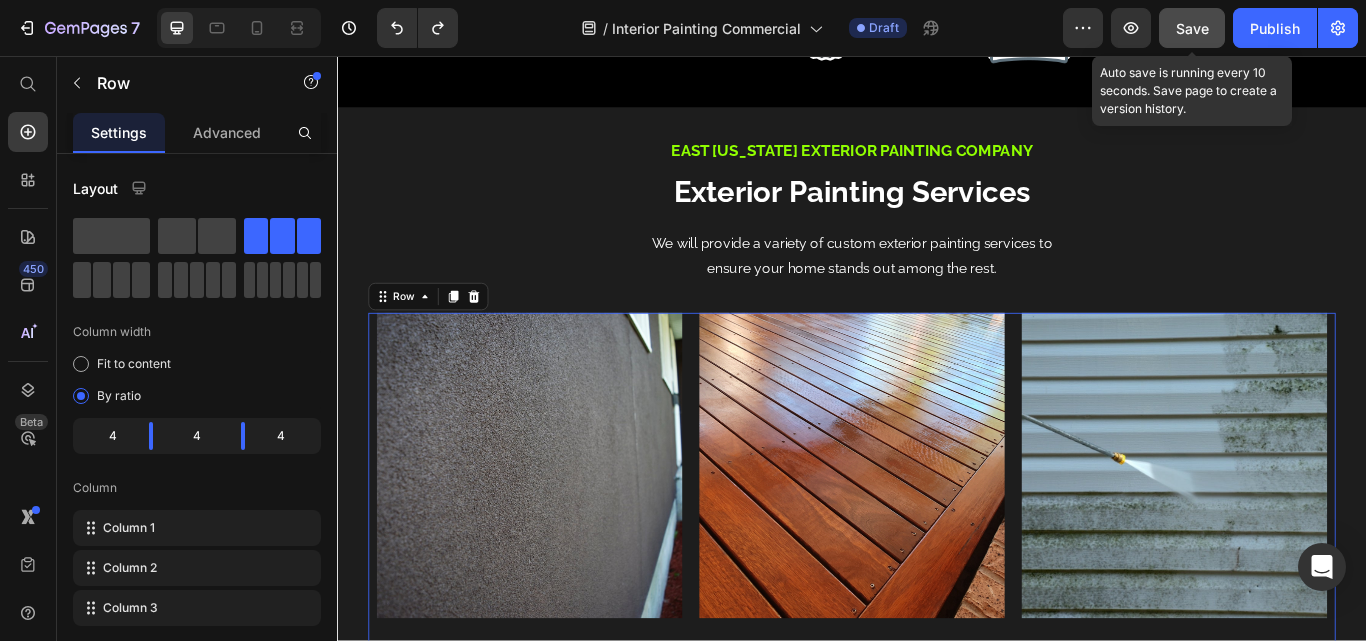 click 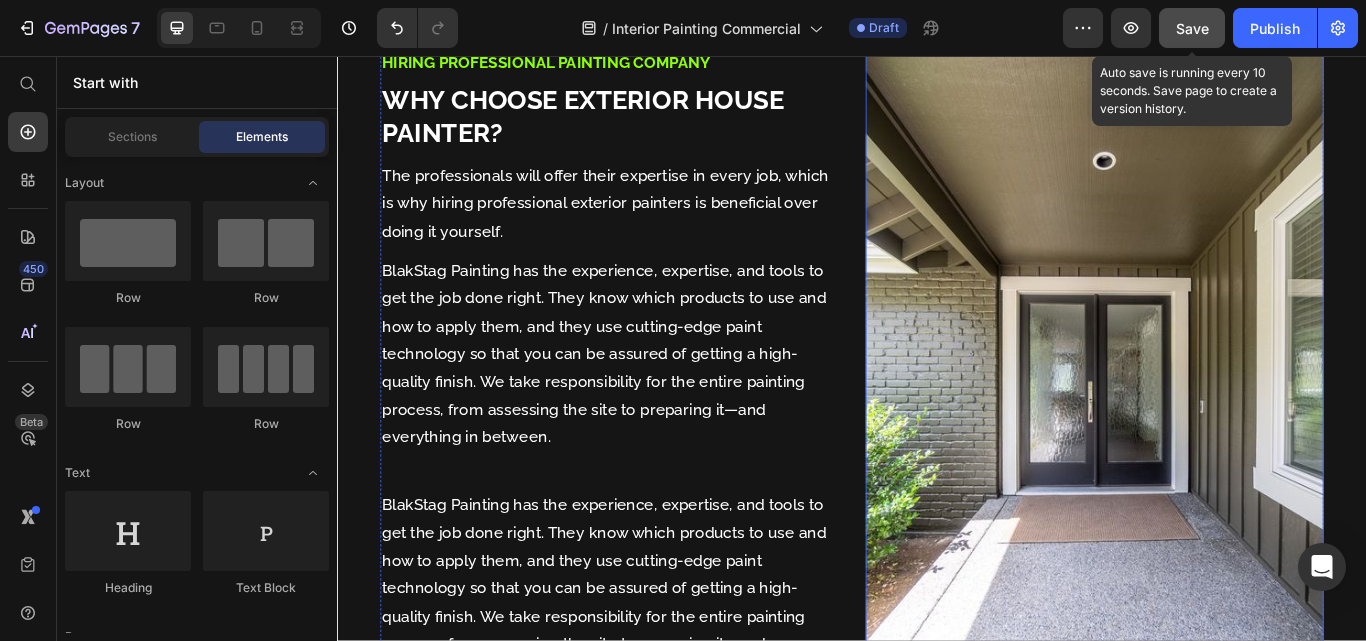 scroll, scrollTop: 800, scrollLeft: 0, axis: vertical 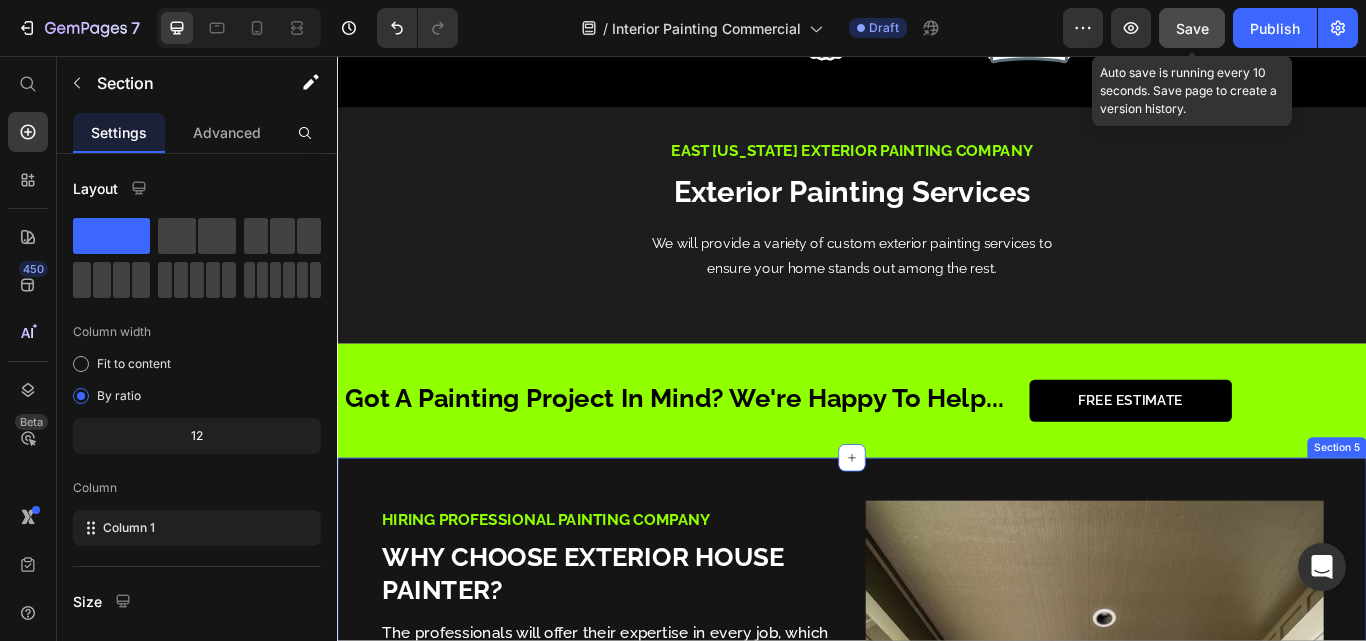 click on "Hiring Professional Painting Company Text Block Why Choose Exterior House Painter? Heading The professionals will offer their expertise in every job, which is why hiring professional exterior painters is beneficial over doing it yourself. Text Block BlakStag Painting has the experience, expertise, and tools to get the job done right. They know which products to use and how to apply them, and they use cutting-edge paint technology so that you can be assured of getting a high-quality finish. We take responsibility for the entire painting process, from assessing the site to preparing it—and everything in between.   Text Block BlakStag Painting has the experience, expertise, and tools to get the job done right. They know which products to use and how to apply them, and they use cutting-edge paint technology so that you can be assured of getting a high-quality finish. We take responsibility for the entire painting process, from assessing the site to preparing it—and everything in between.   Text Block Image" at bounding box center [937, 974] 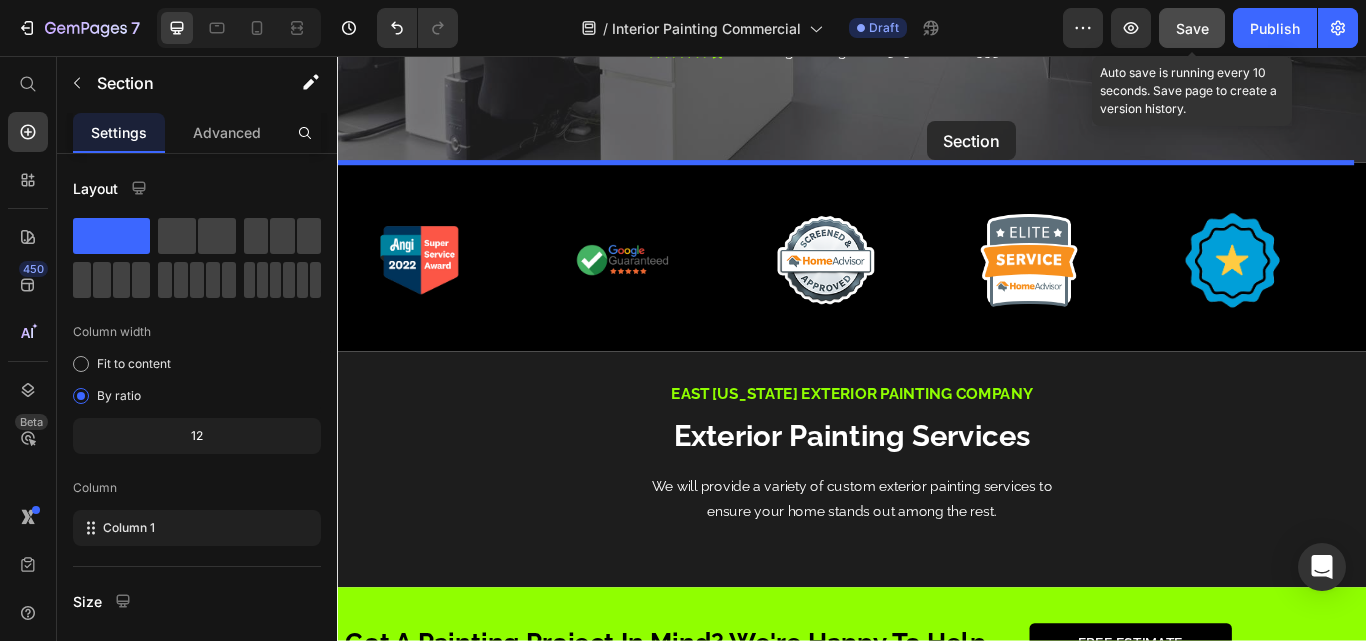 scroll, scrollTop: 511, scrollLeft: 0, axis: vertical 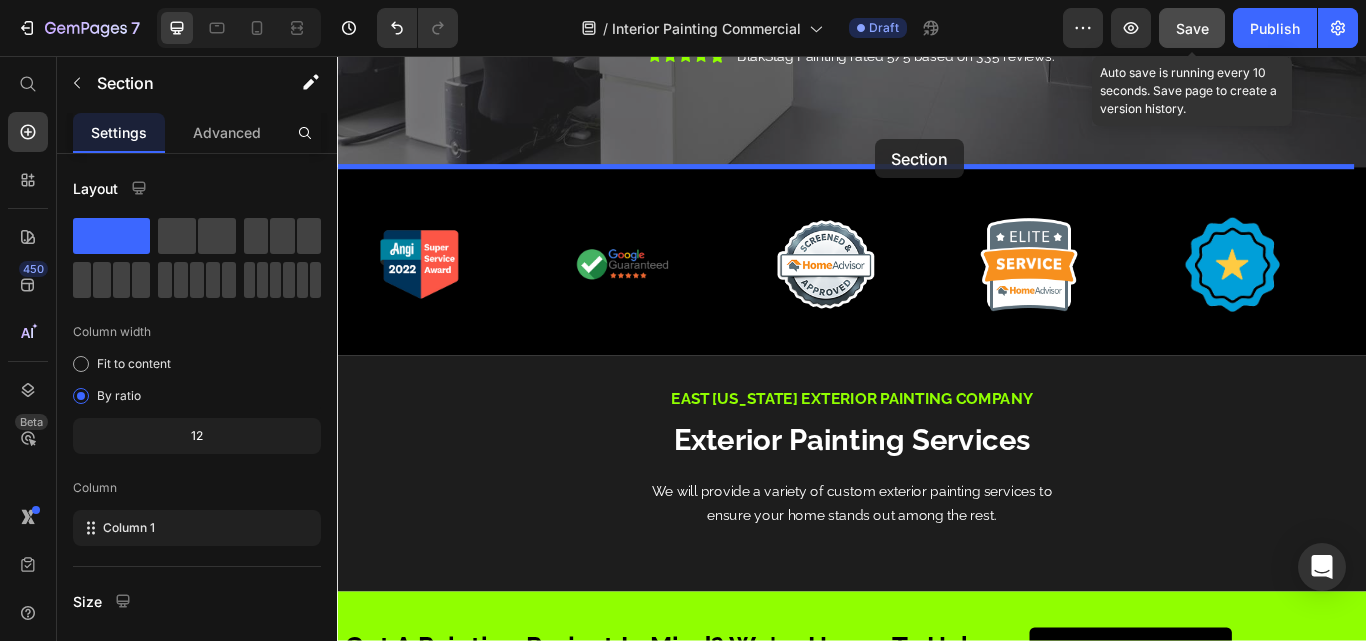 drag, startPoint x: 1121, startPoint y: 503, endPoint x: 964, endPoint y: 153, distance: 383.60007 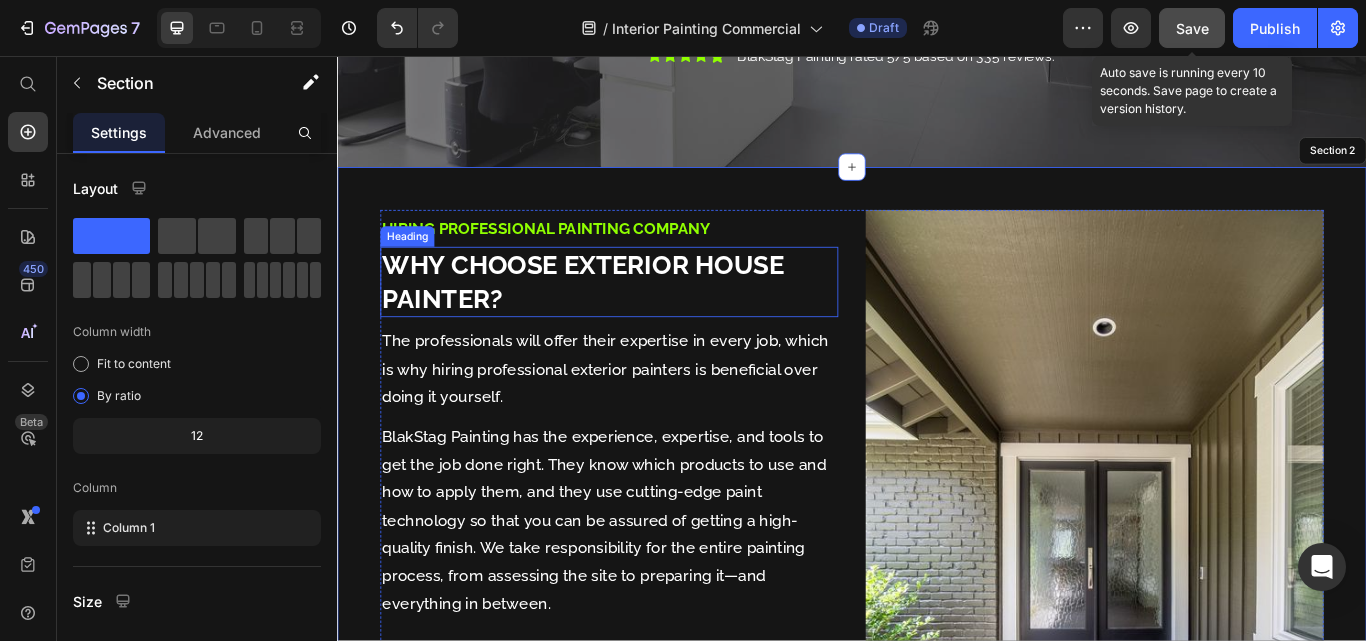 click on "Why Choose Exterior House Painter?" at bounding box center (623, 320) 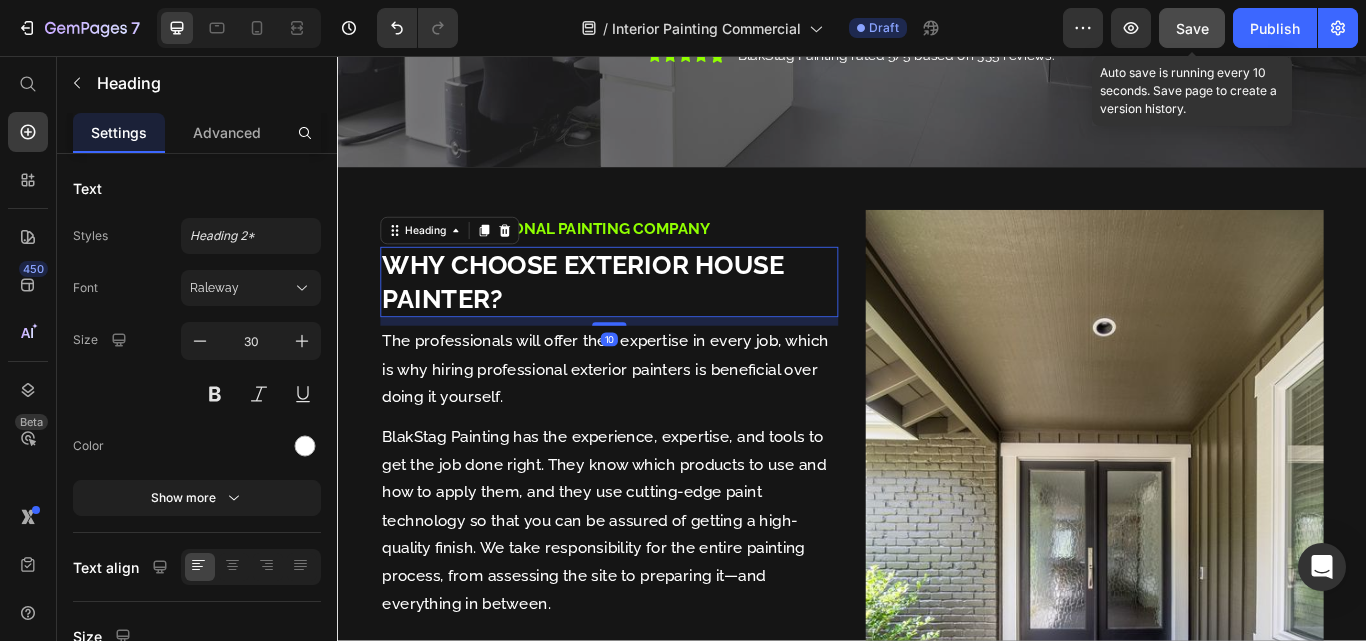 click on "Why Choose Exterior House Painter?" at bounding box center (623, 320) 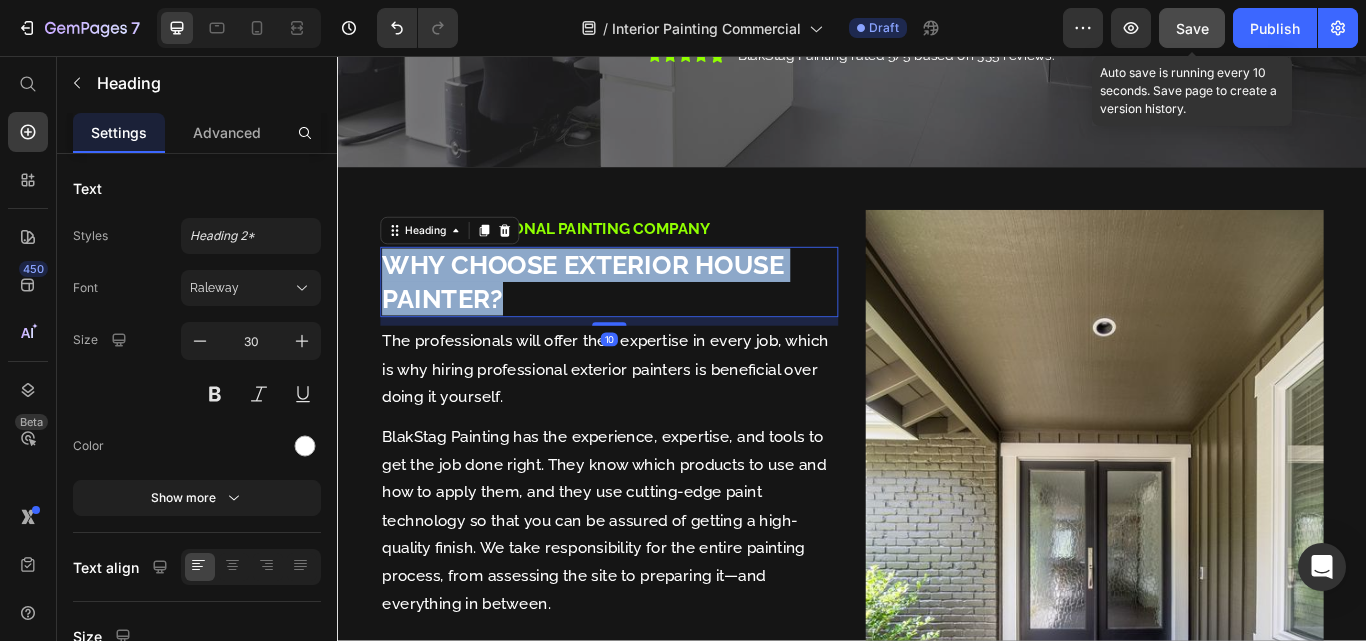 click on "Why Choose Exterior House Painter?" at bounding box center (623, 320) 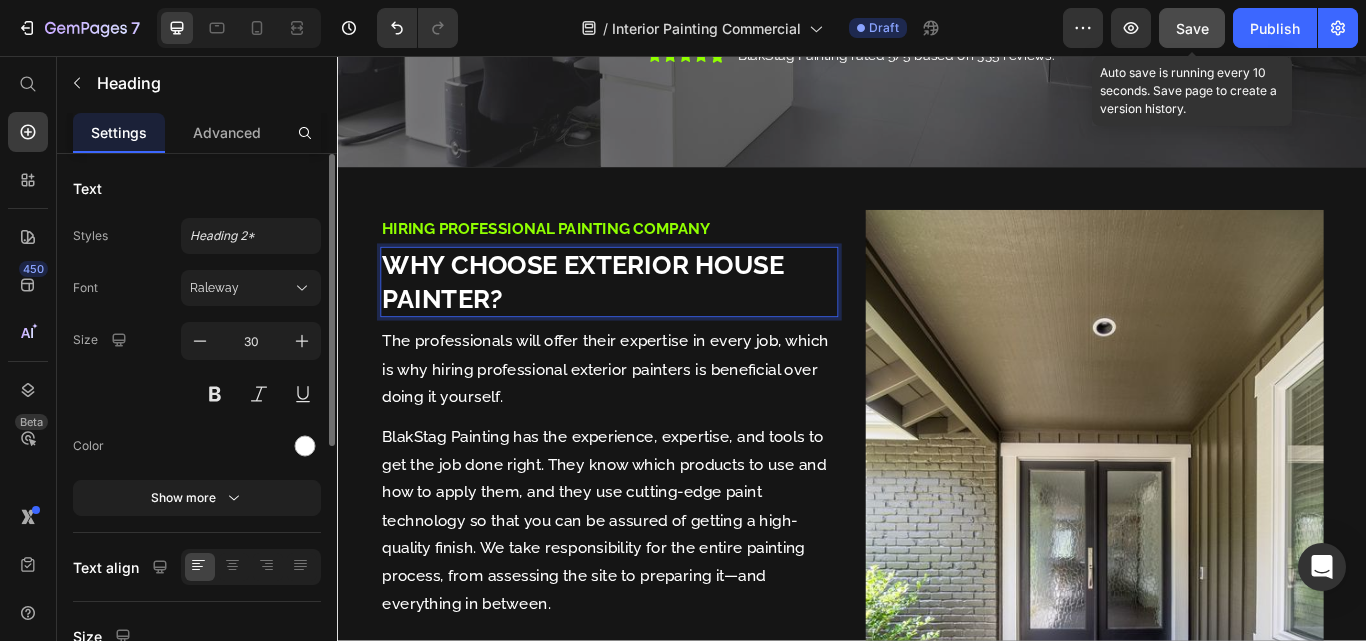 scroll, scrollTop: 503, scrollLeft: 0, axis: vertical 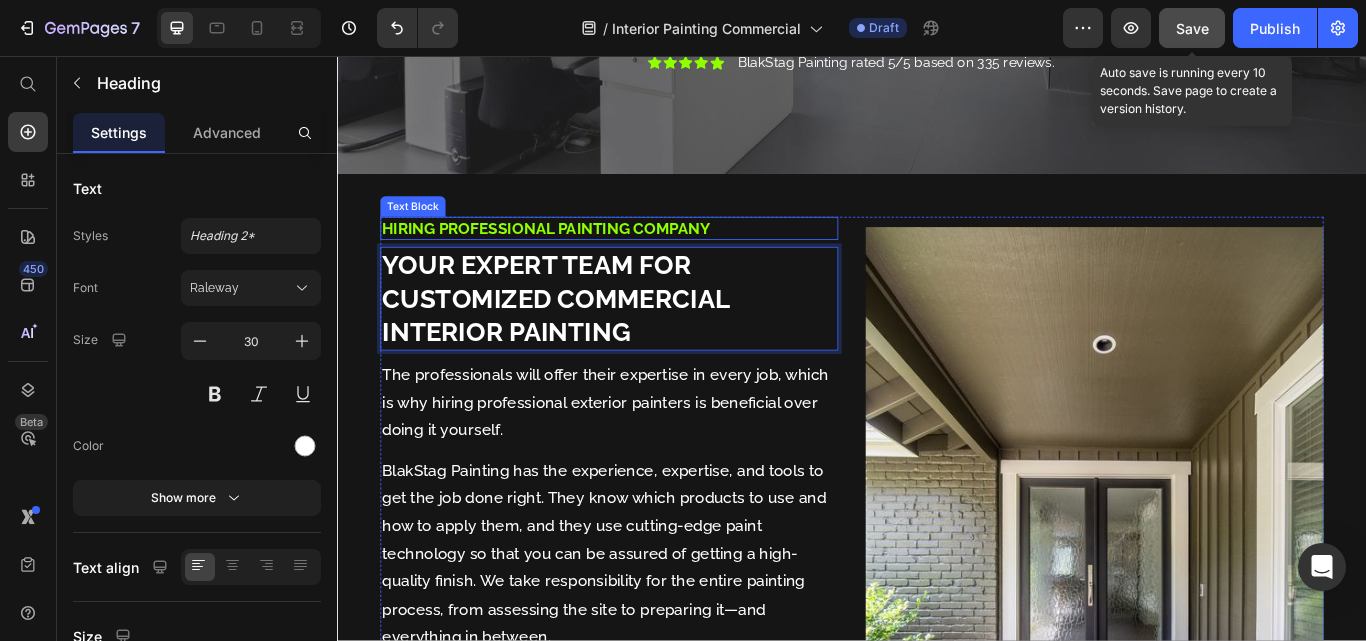 click on "Hiring Professional Painting Company" at bounding box center (580, 257) 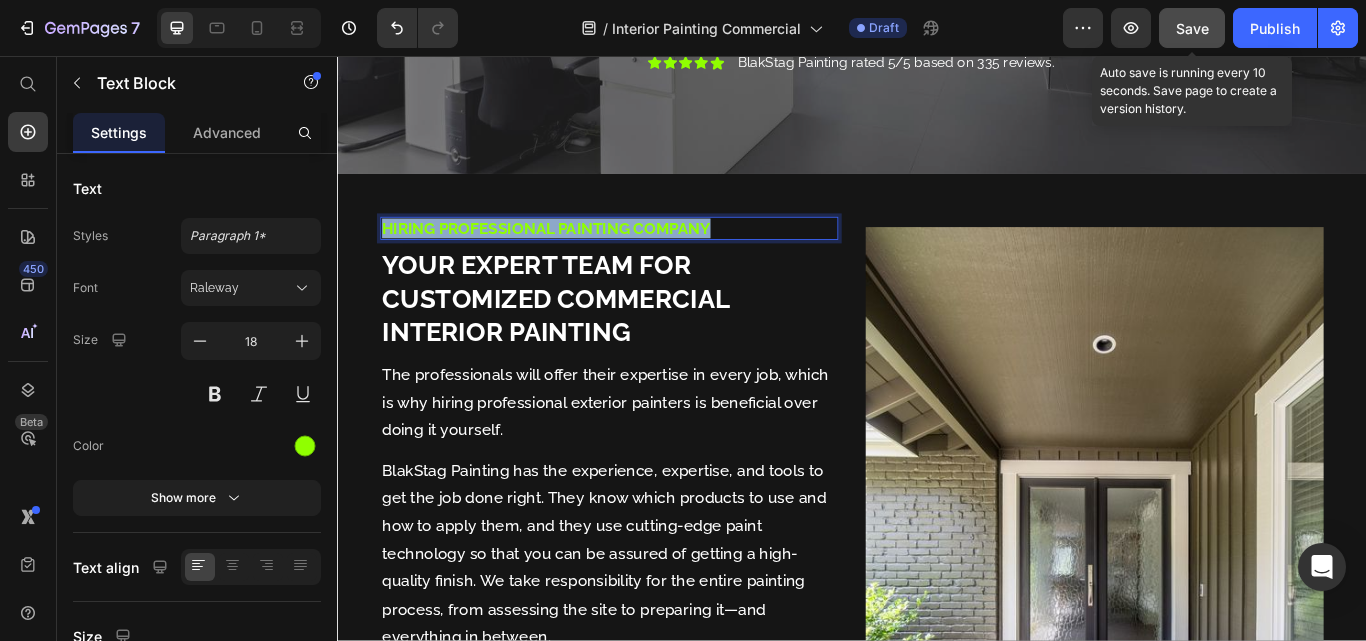 click on "Hiring Professional Painting Company" at bounding box center (580, 257) 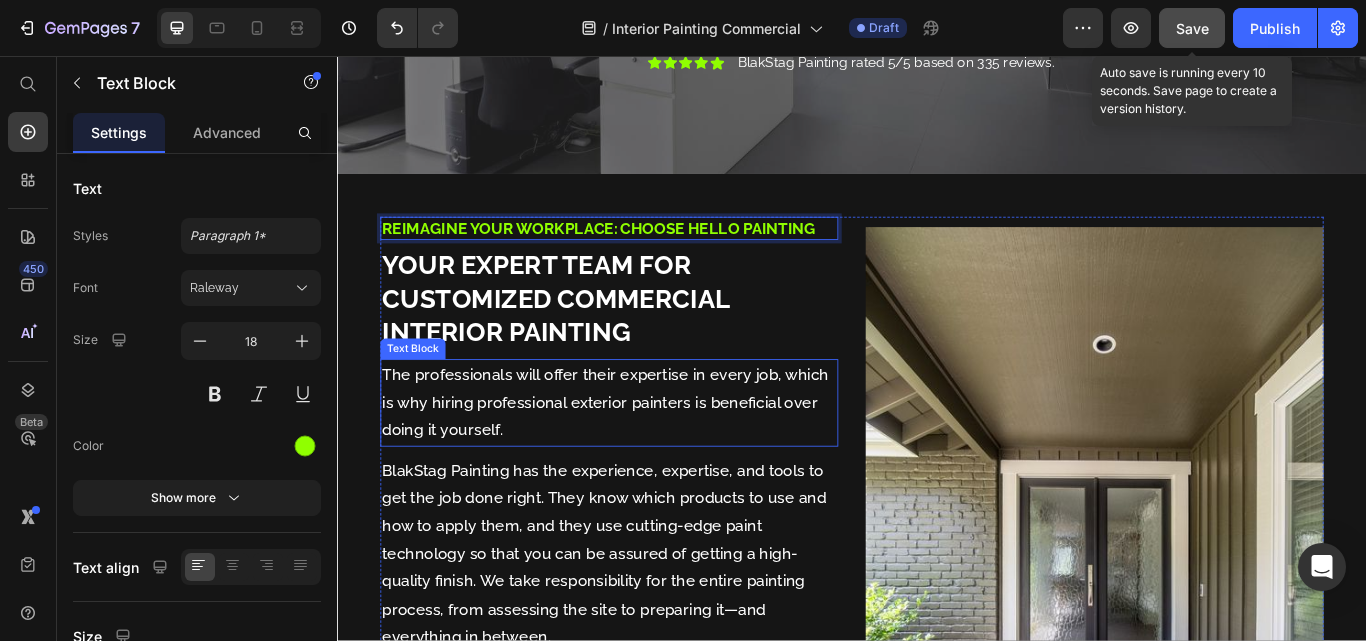 click on "The professionals will offer their expertise in every job, which is why hiring professional exterior painters is beneficial over doing it yourself." at bounding box center [654, 460] 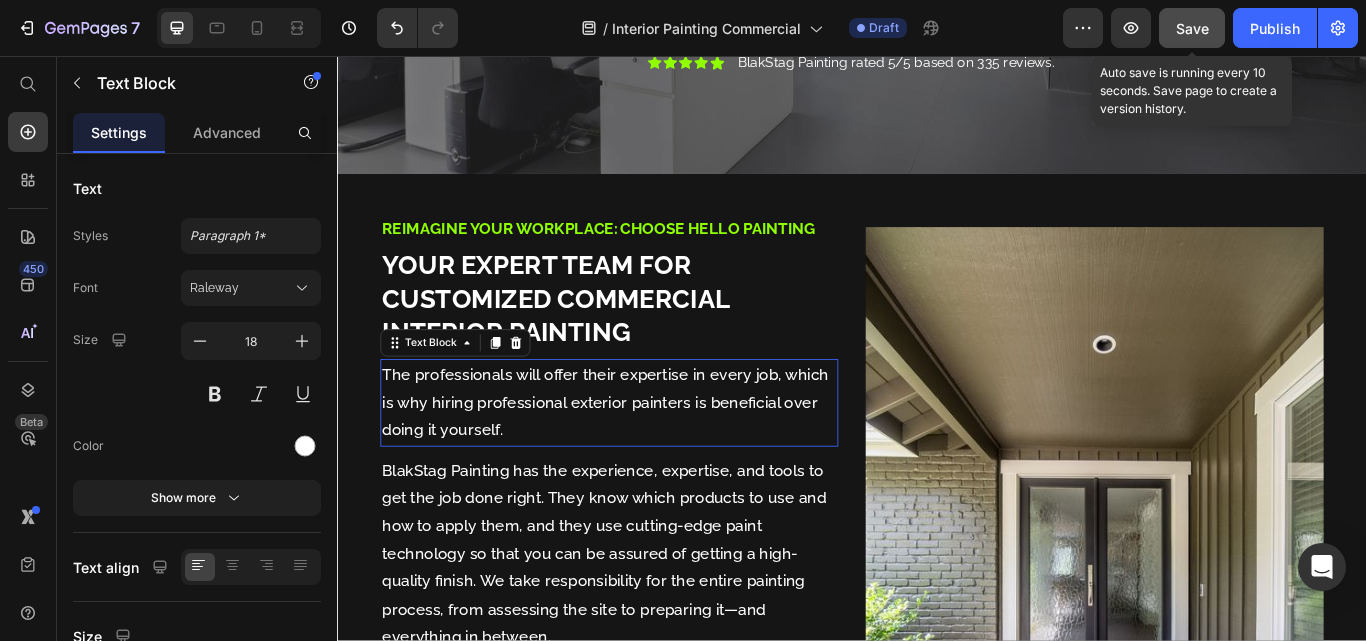 click on "The professionals will offer their expertise in every job, which is why hiring professional exterior painters is beneficial over doing it yourself." at bounding box center [654, 460] 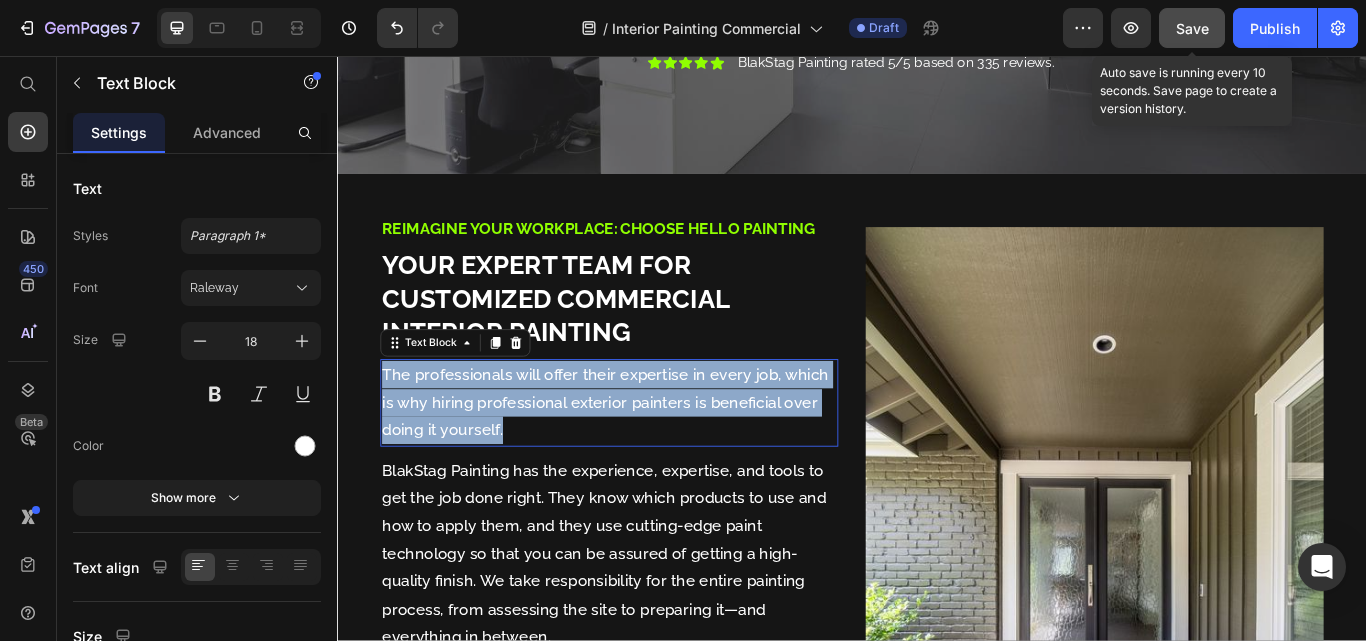 click on "The professionals will offer their expertise in every job, which is why hiring professional exterior painters is beneficial over doing it yourself." at bounding box center [654, 460] 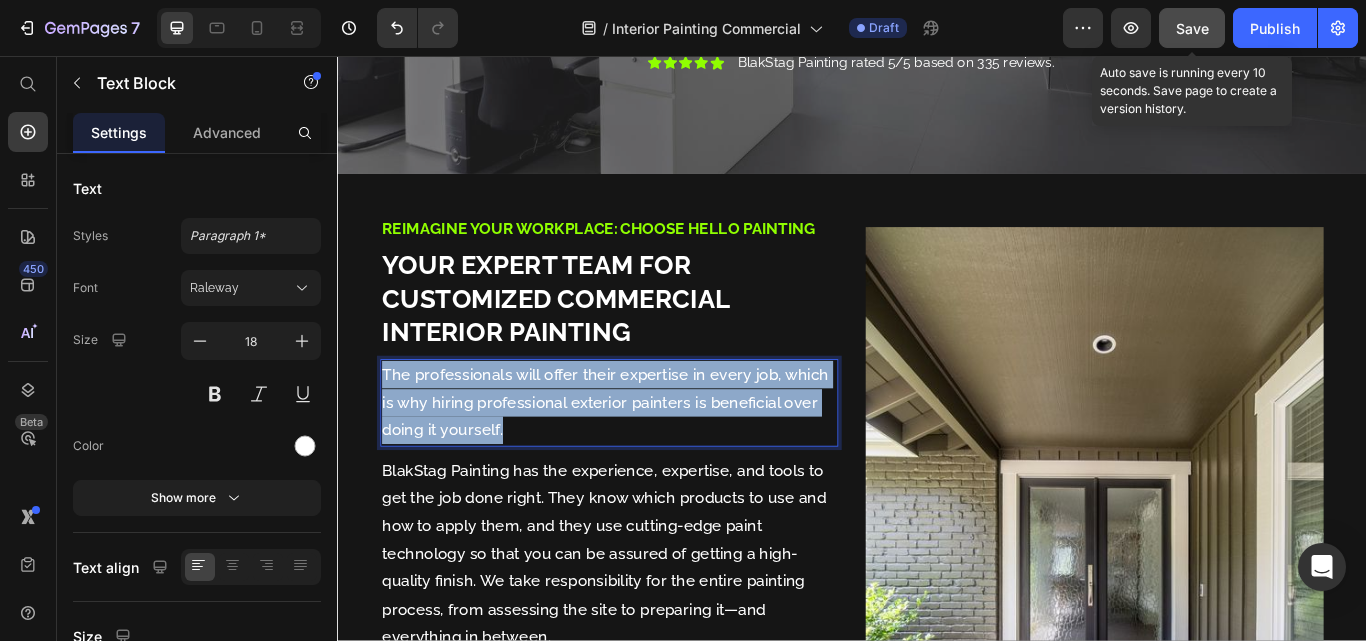 click on "The professionals will offer their expertise in every job, which is why hiring professional exterior painters is beneficial over doing it yourself." at bounding box center [654, 460] 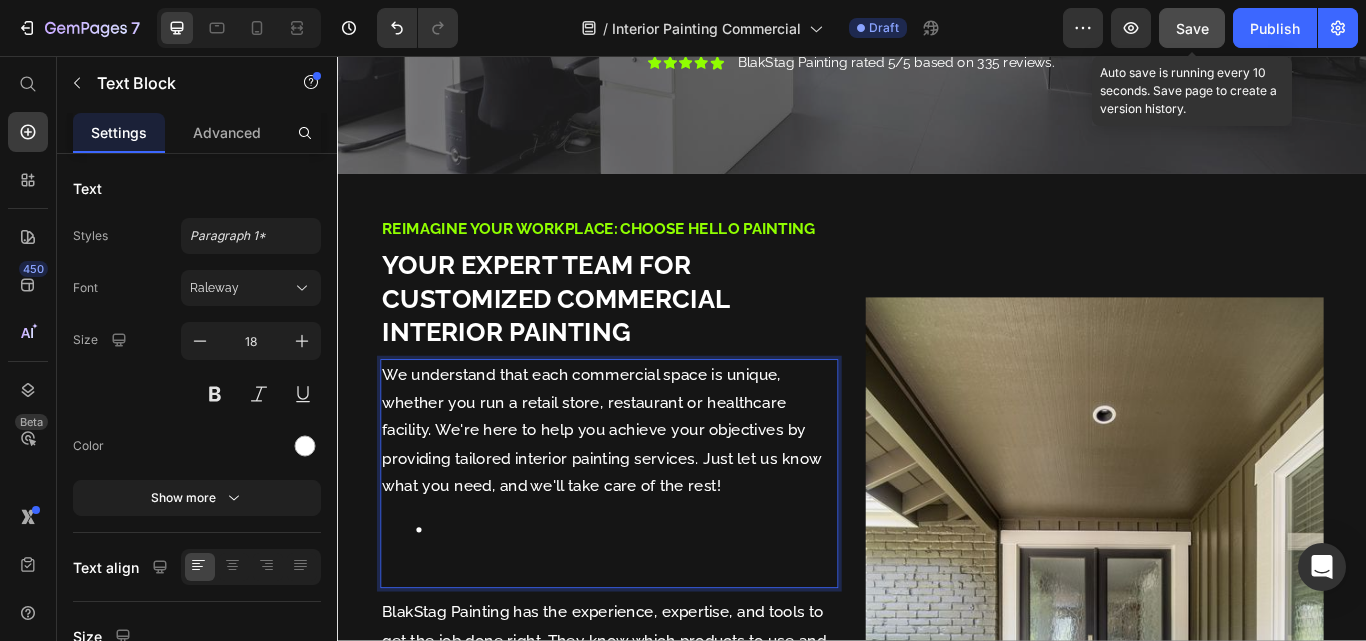 scroll, scrollTop: 40, scrollLeft: 0, axis: vertical 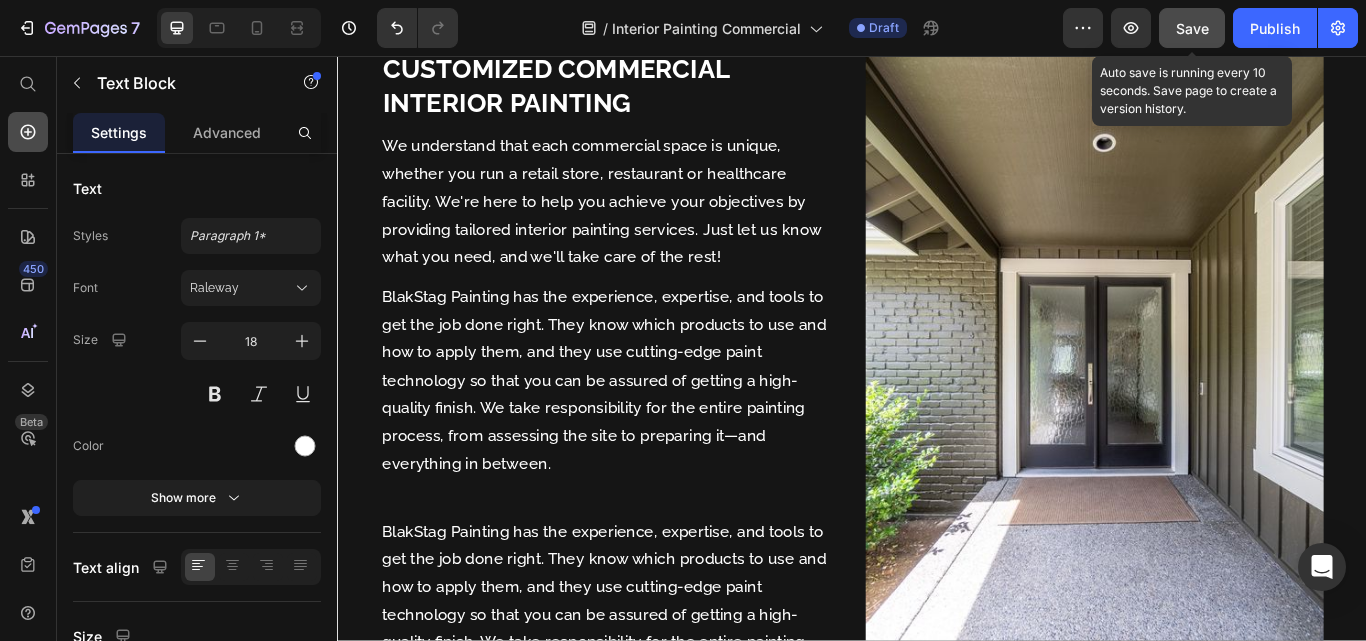 click 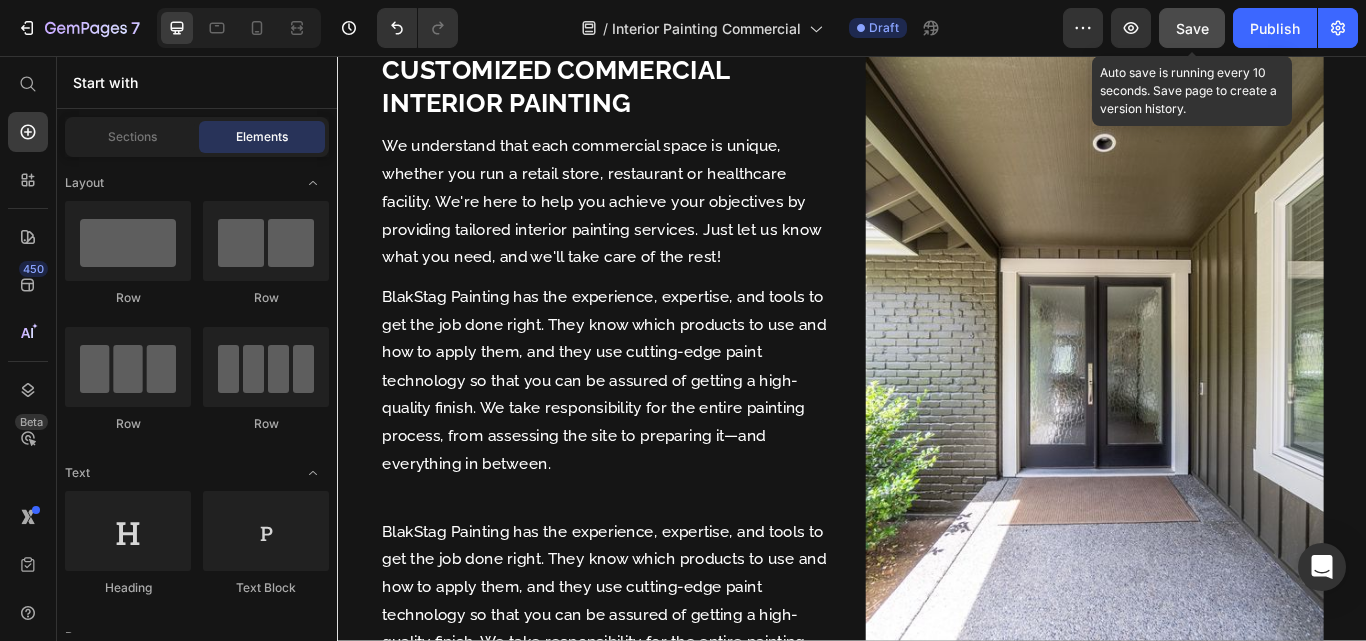 scroll, scrollTop: 0, scrollLeft: 0, axis: both 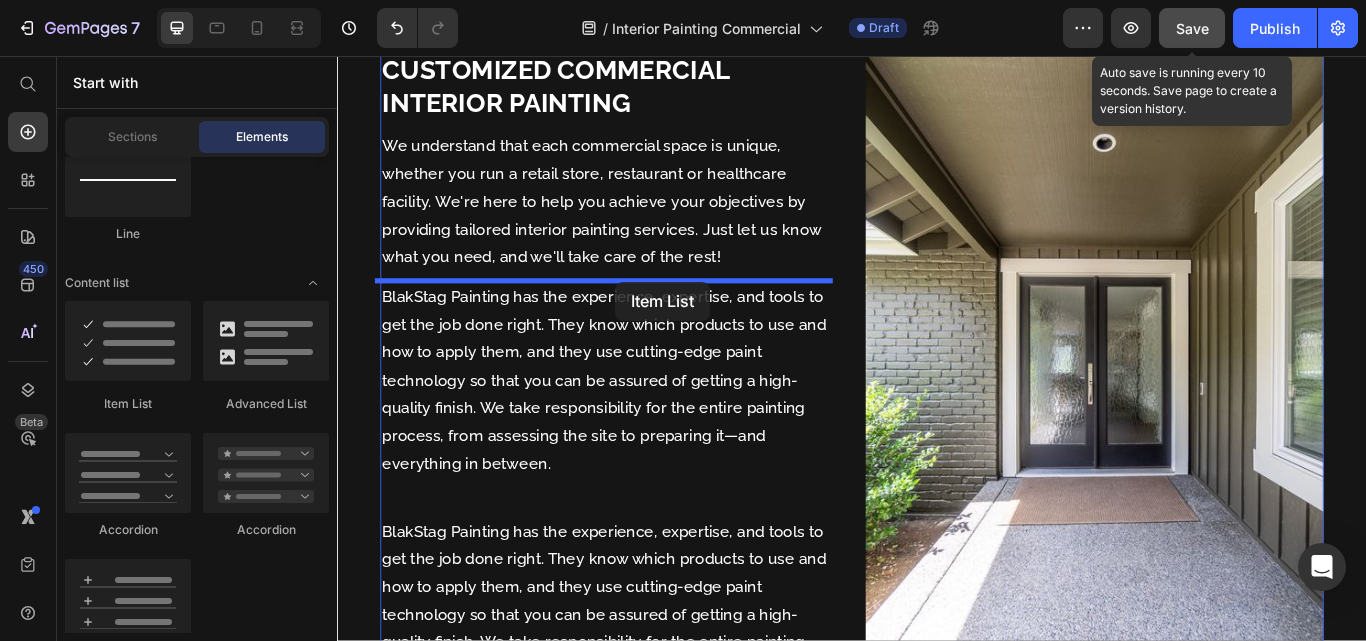 drag, startPoint x: 450, startPoint y: 421, endPoint x: 782, endPoint y: 71, distance: 482.41476 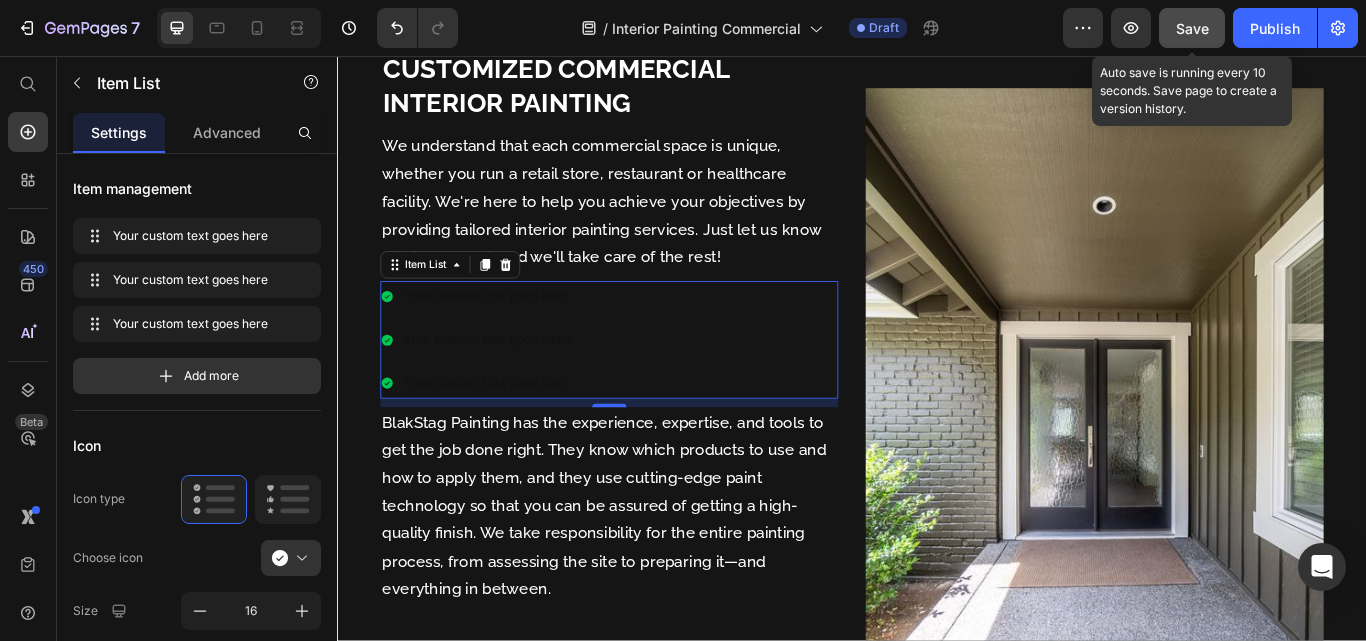 click on "Your custom text goes here" at bounding box center (511, 336) 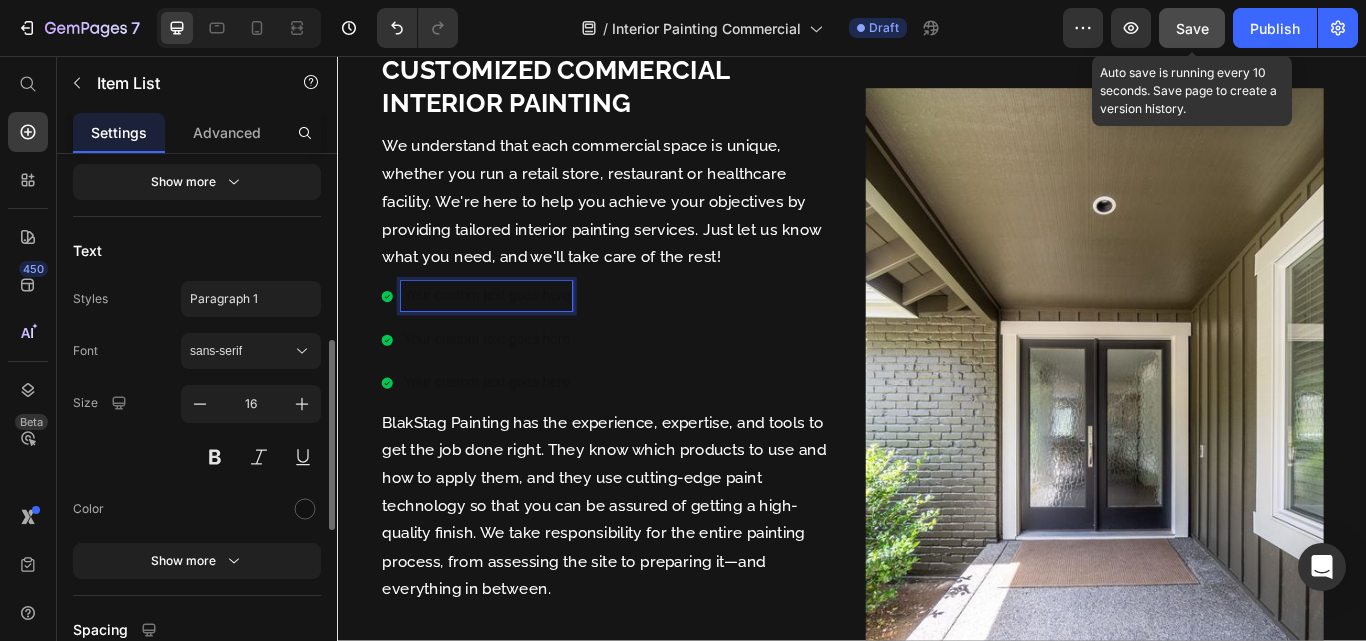scroll, scrollTop: 267, scrollLeft: 0, axis: vertical 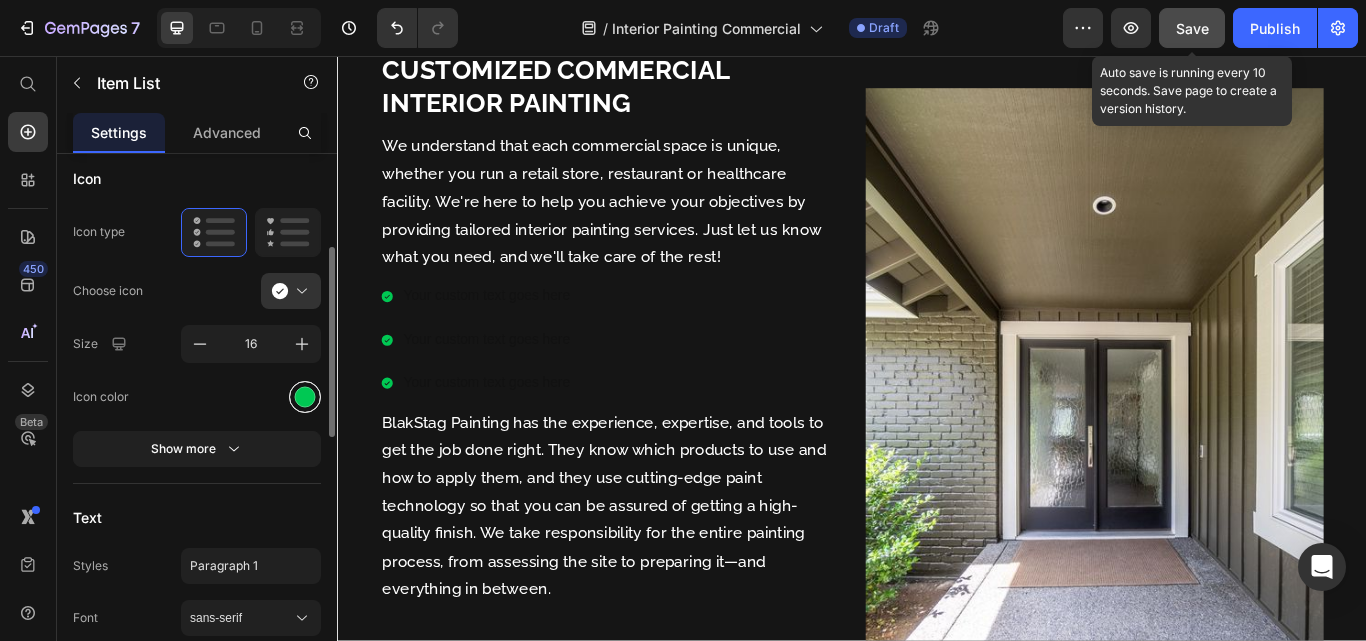 click at bounding box center [305, 397] 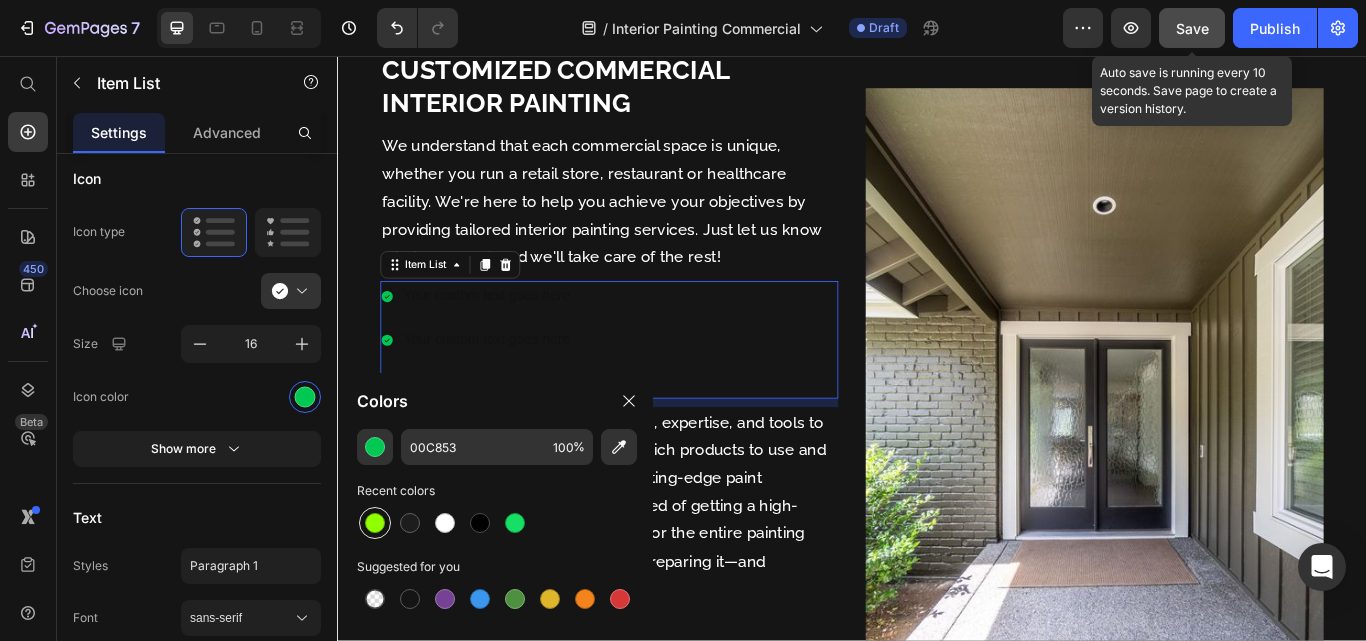 click at bounding box center [375, 523] 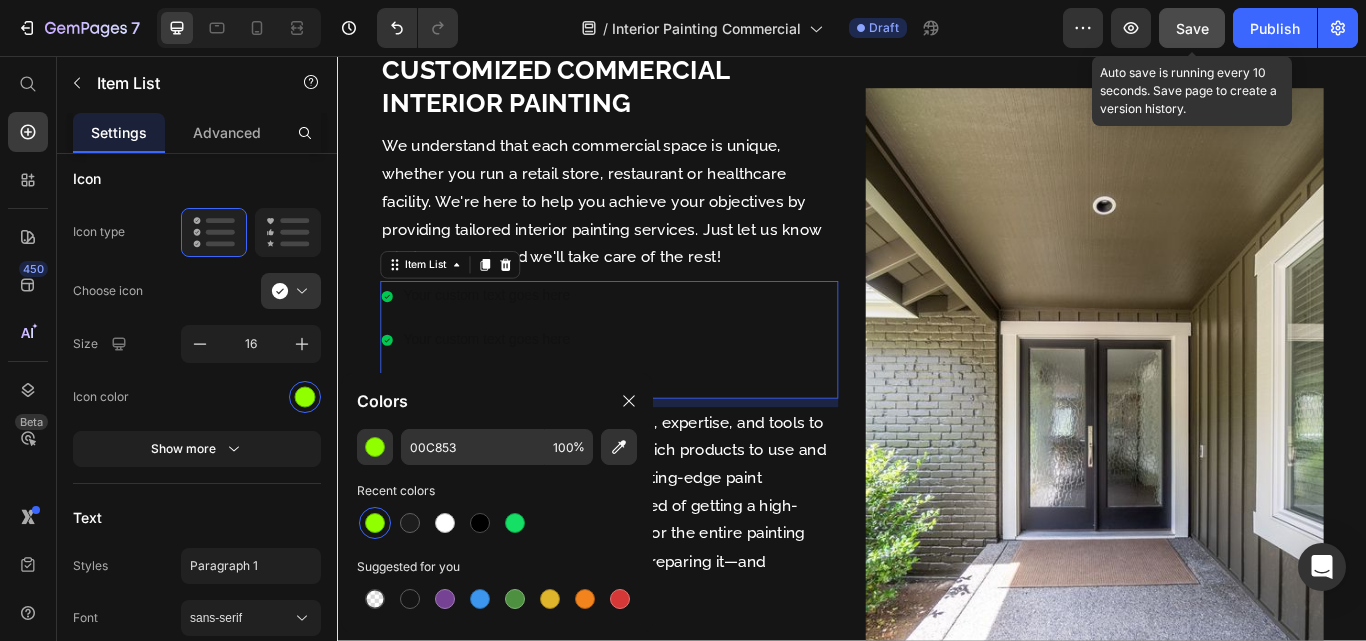 type on "90FF00" 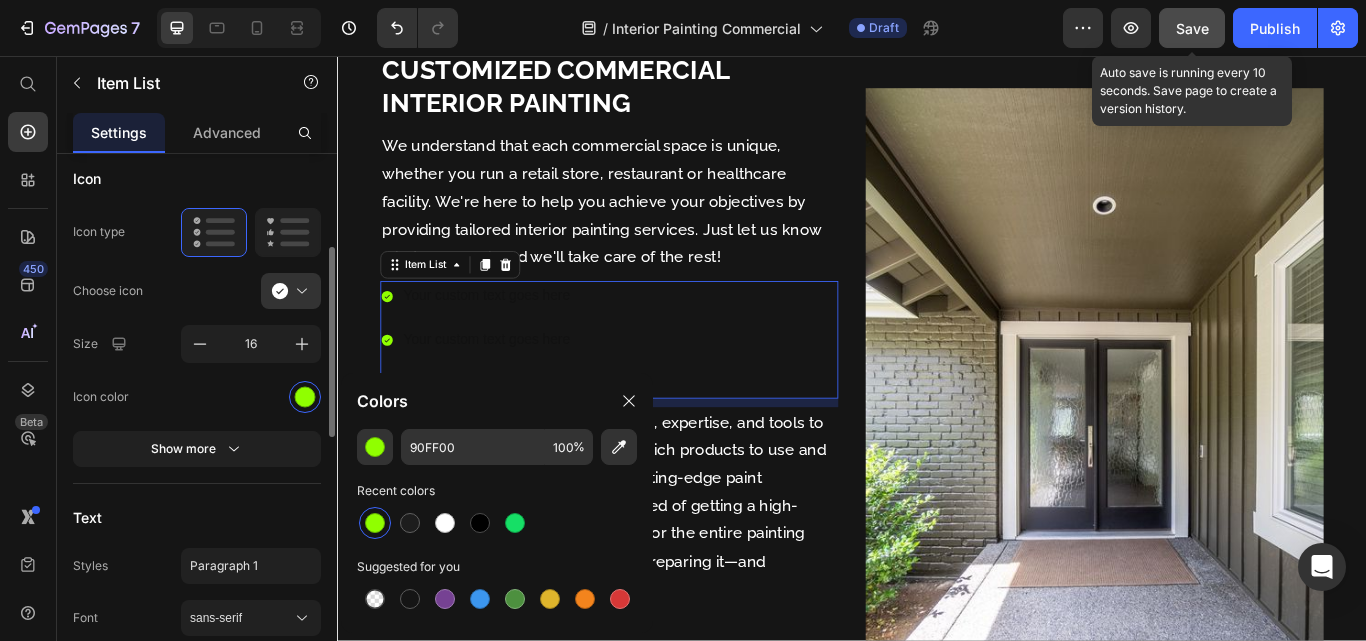 click on "Icon color" 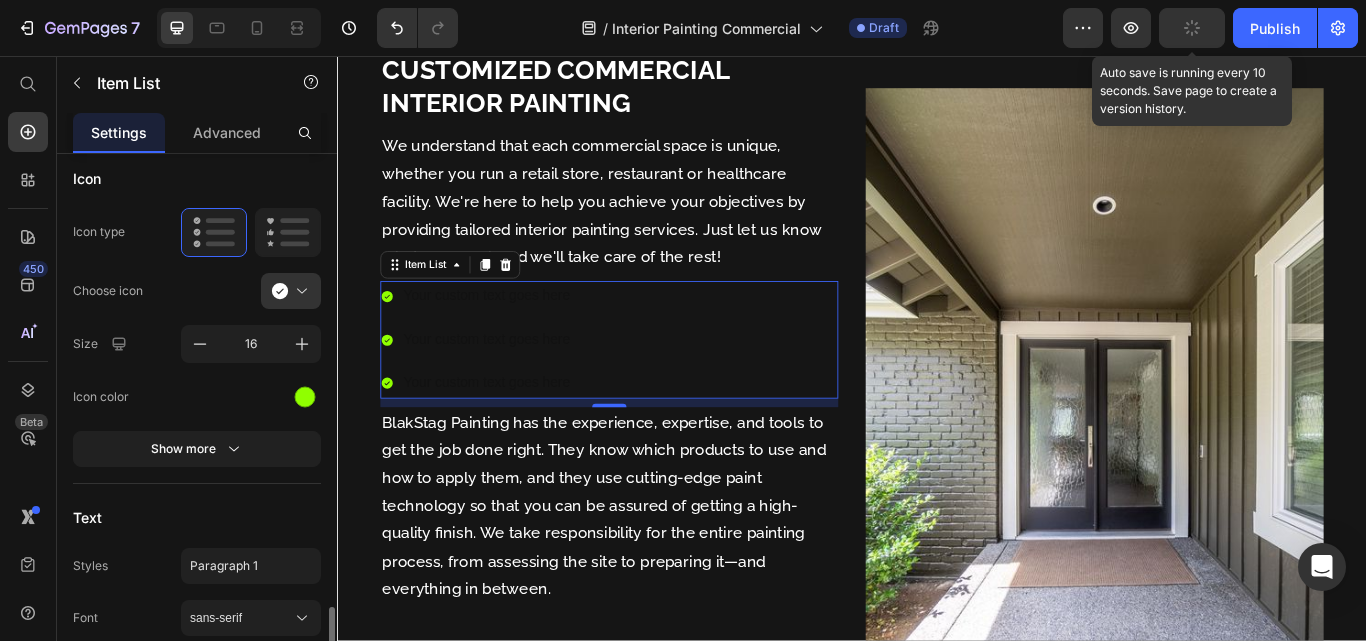 scroll, scrollTop: 534, scrollLeft: 0, axis: vertical 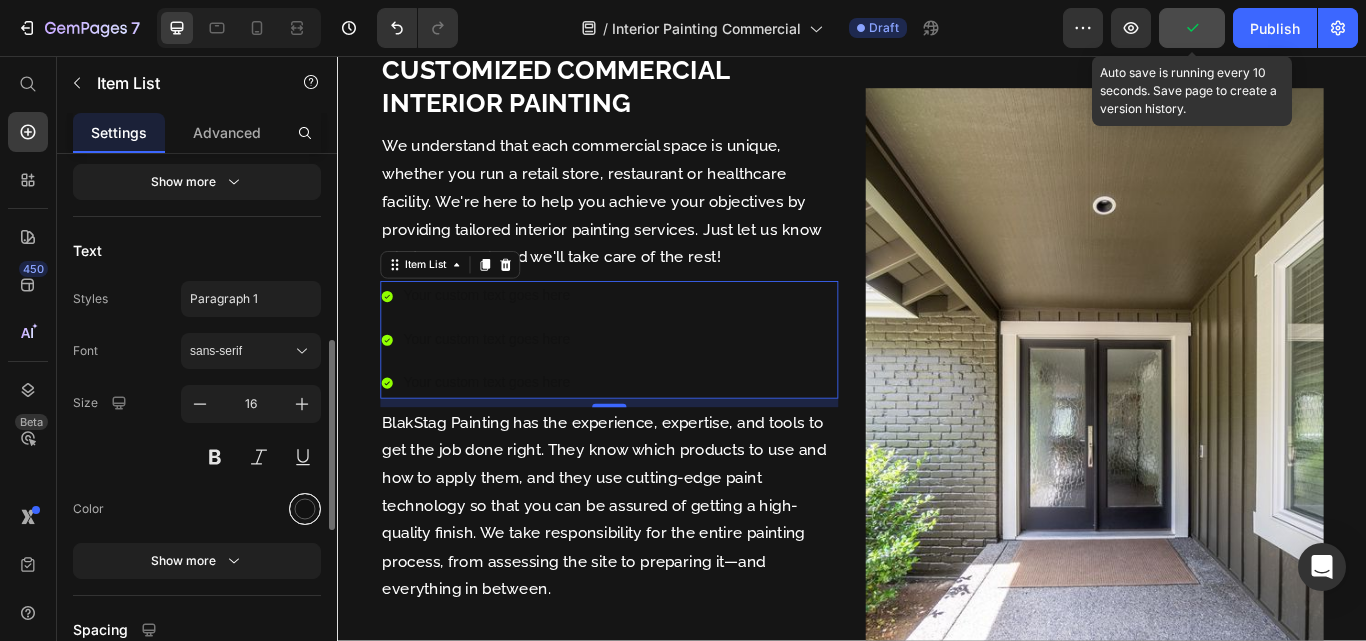 click at bounding box center (305, 508) 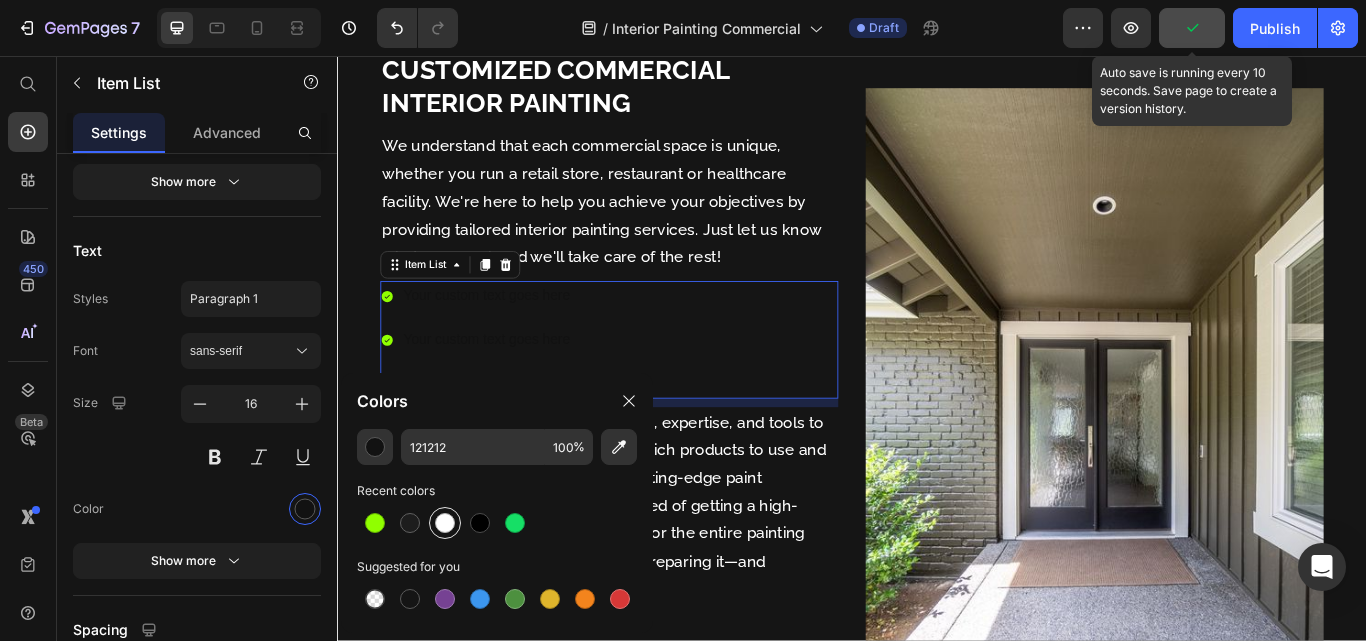 click at bounding box center [445, 523] 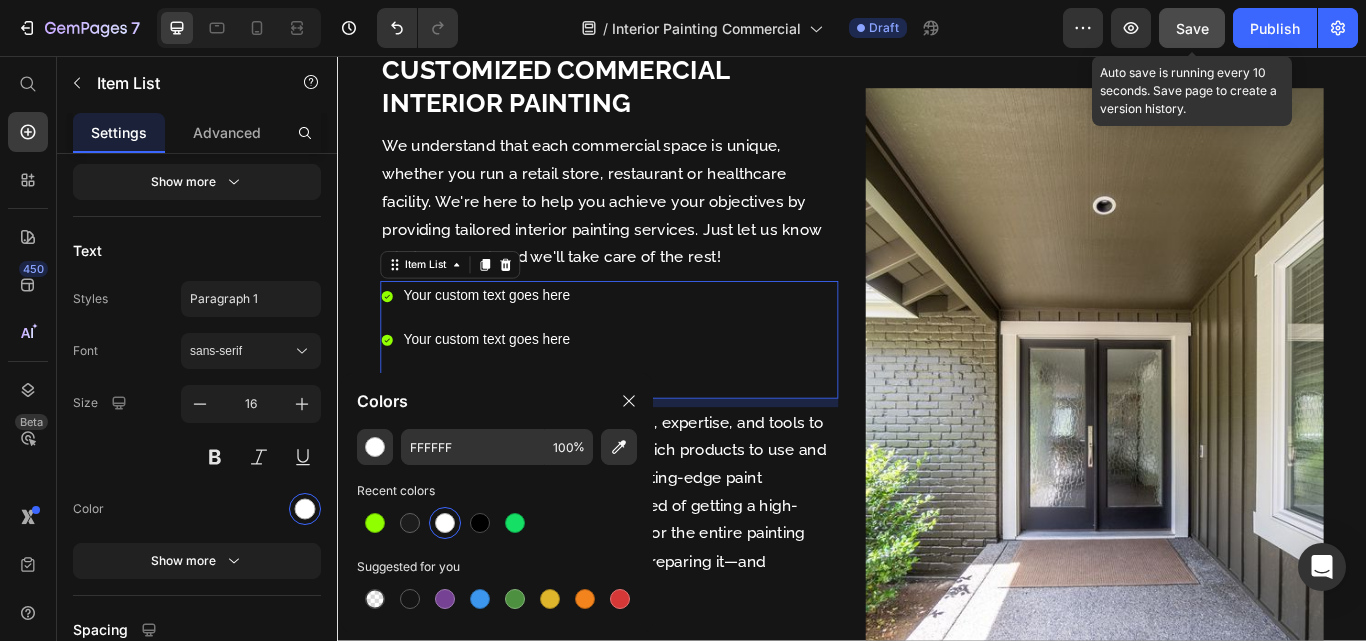 click on "Your custom text goes here Your custom text goes here Your custom text goes here" at bounding box center [654, 387] 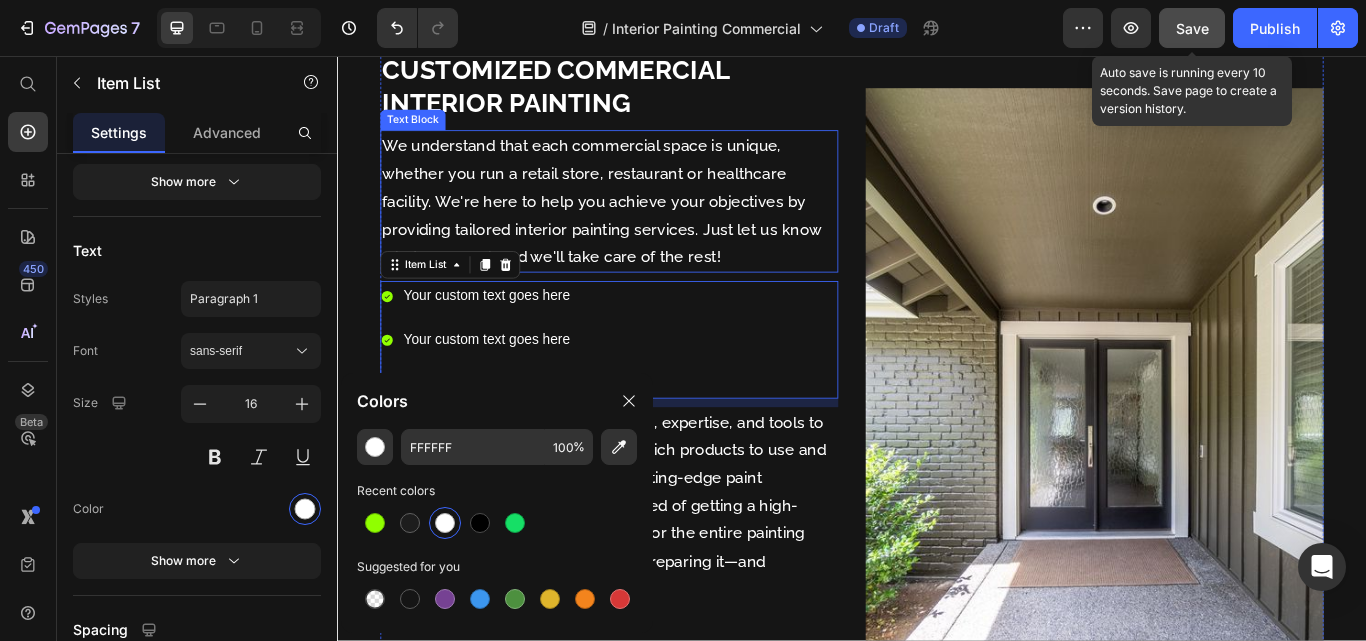 click on "We understand that each commercial space is unique, whether you run a retail store, restaurant or healthcare facility. We're here to help you achieve your objectives by providing tailored interior painting services. Just let us know what you need, and we'll take care of the rest!" at bounding box center (654, 226) 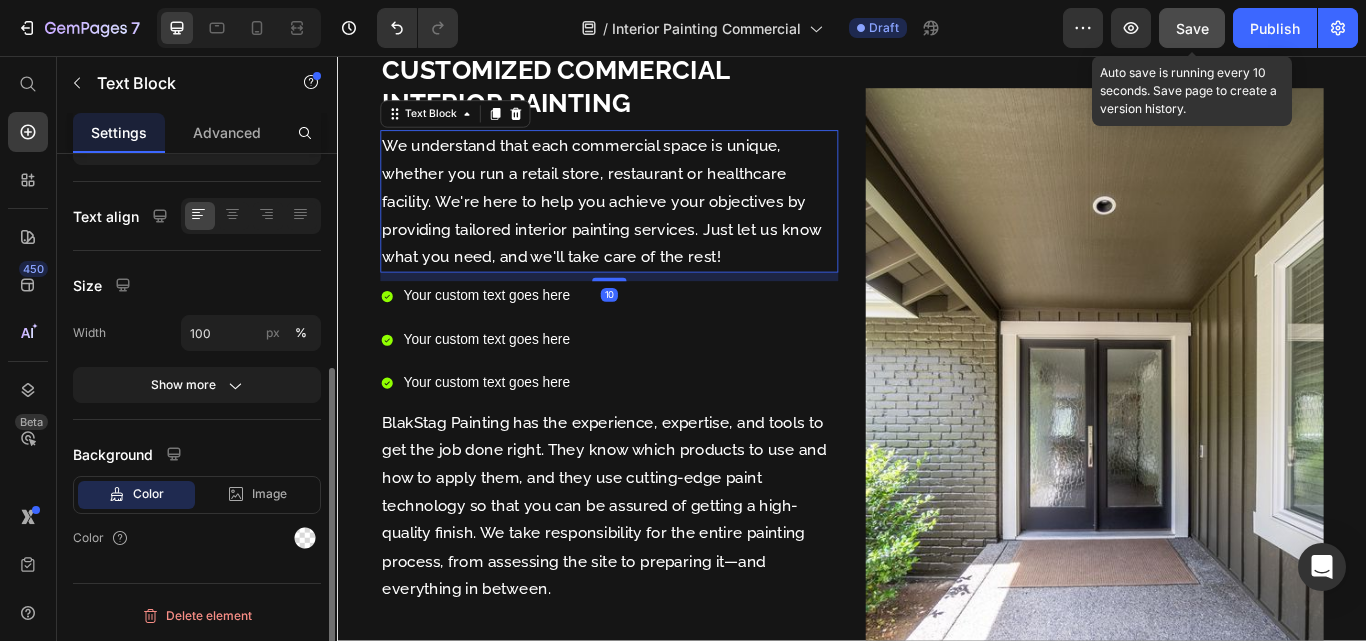 scroll, scrollTop: 0, scrollLeft: 0, axis: both 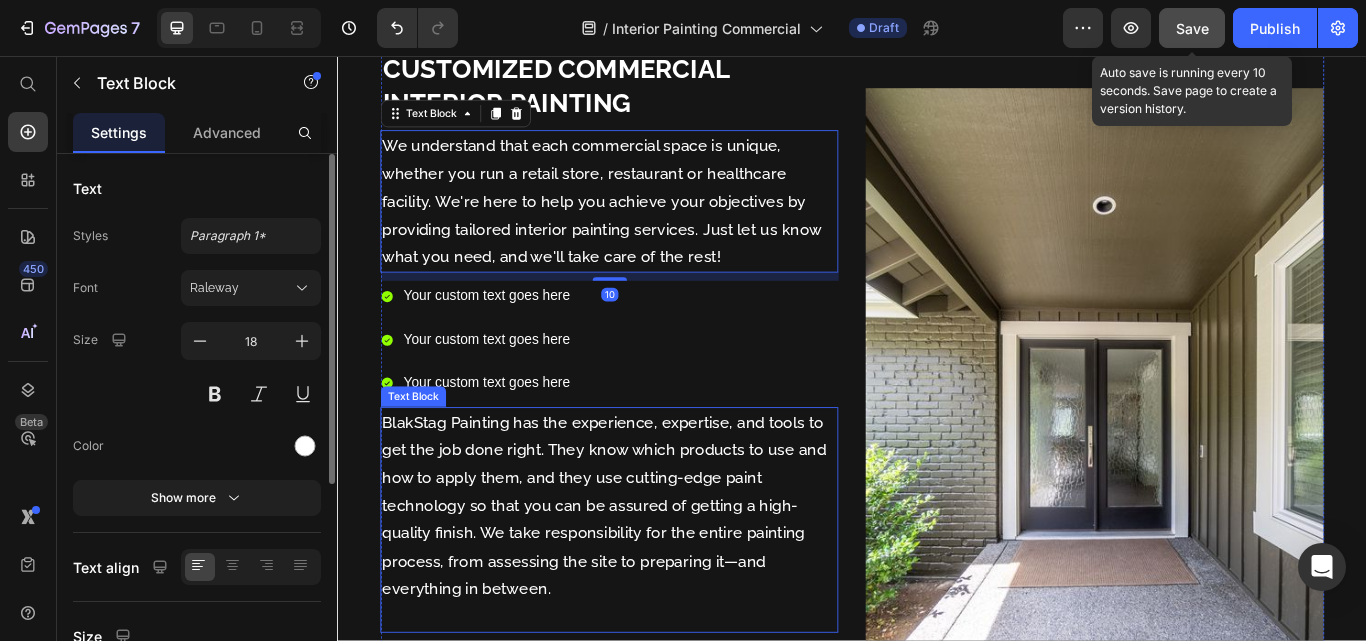 click on "BlakStag Painting has the experience, expertise, and tools to get the job done right. They know which products to use and how to apply them, and they use cutting-edge paint technology so that you can be assured of getting a high-quality finish. We take responsibility for the entire painting process, from assessing the site to preparing it—and everything in between." at bounding box center [654, 597] 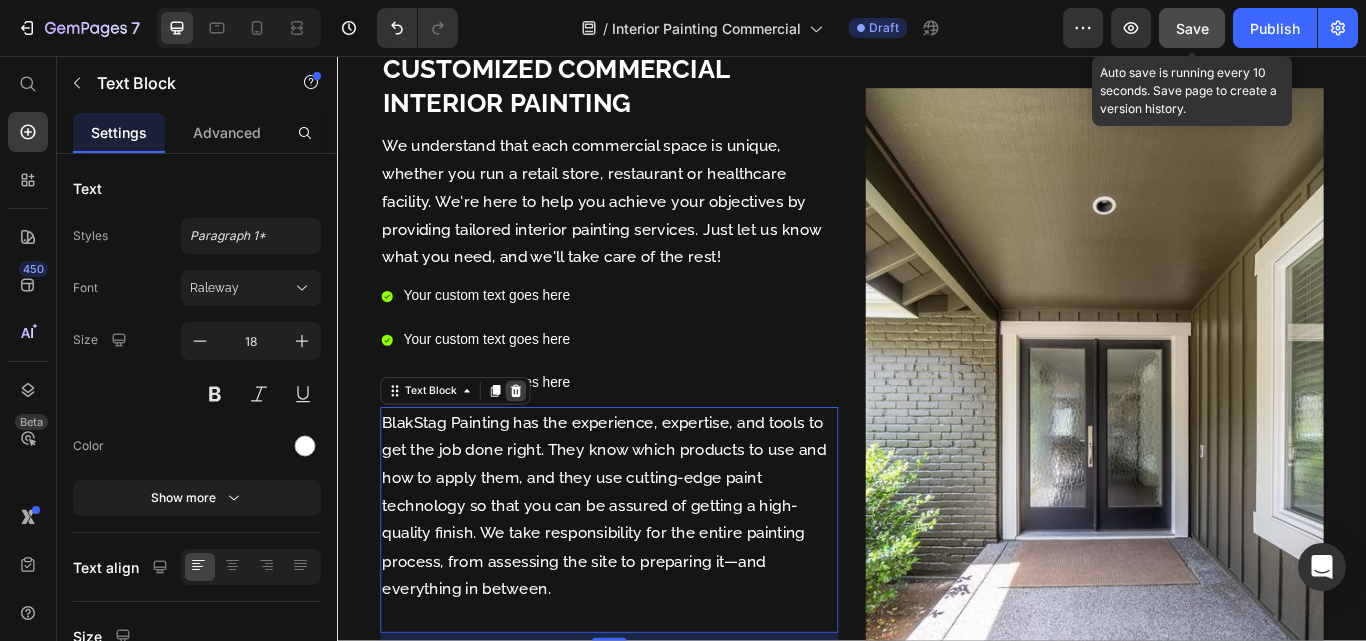 click 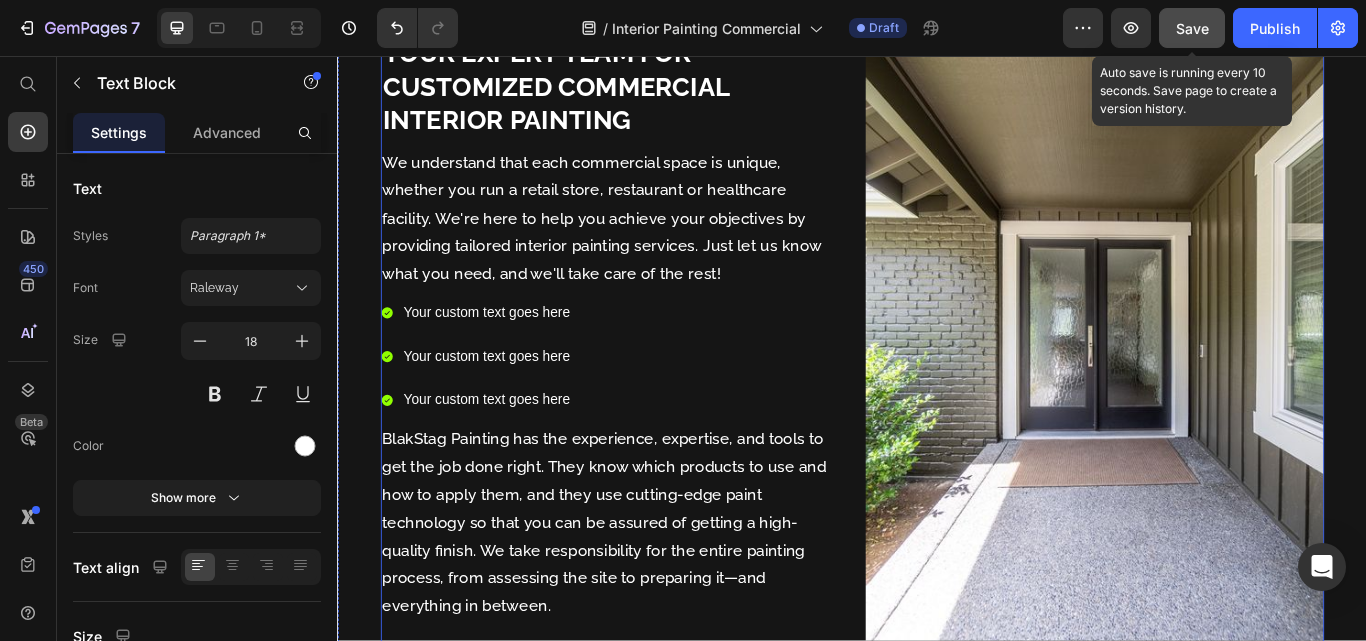 scroll, scrollTop: 790, scrollLeft: 0, axis: vertical 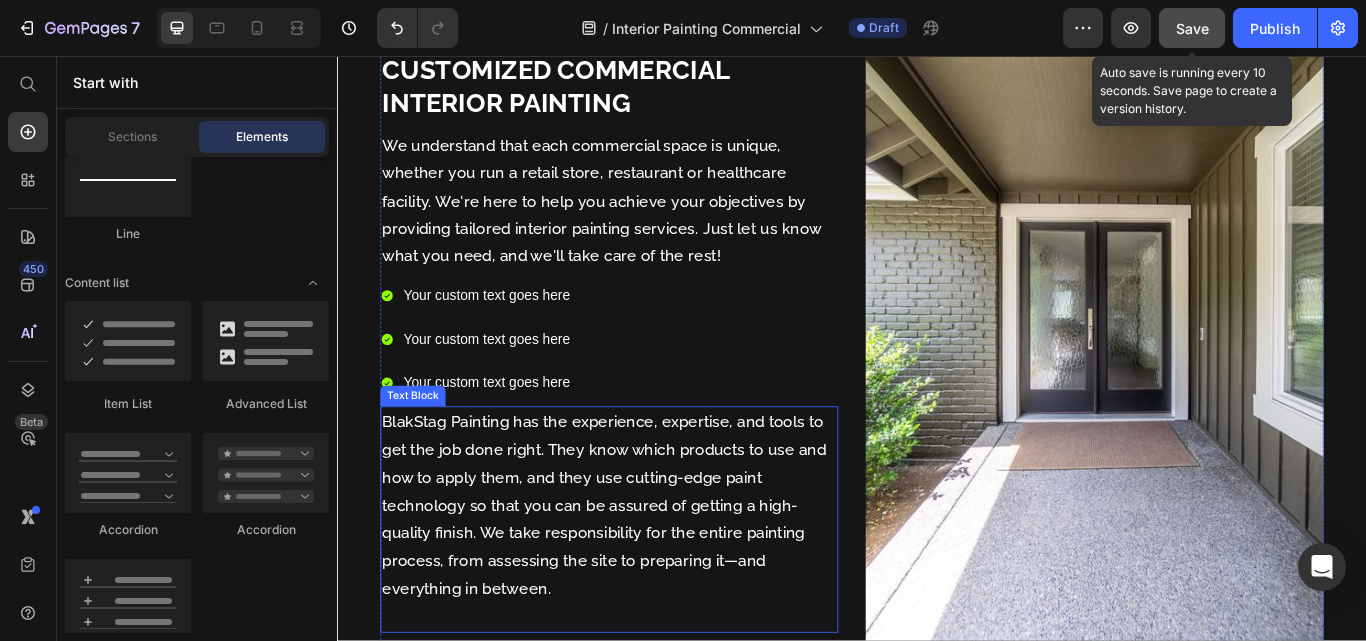 click on "BlakStag Painting has the experience, expertise, and tools to get the job done right. They know which products to use and how to apply them, and they use cutting-edge paint technology so that you can be assured of getting a high-quality finish. We take responsibility for the entire painting process, from assessing the site to preparing it—and everything in between." at bounding box center [654, 596] 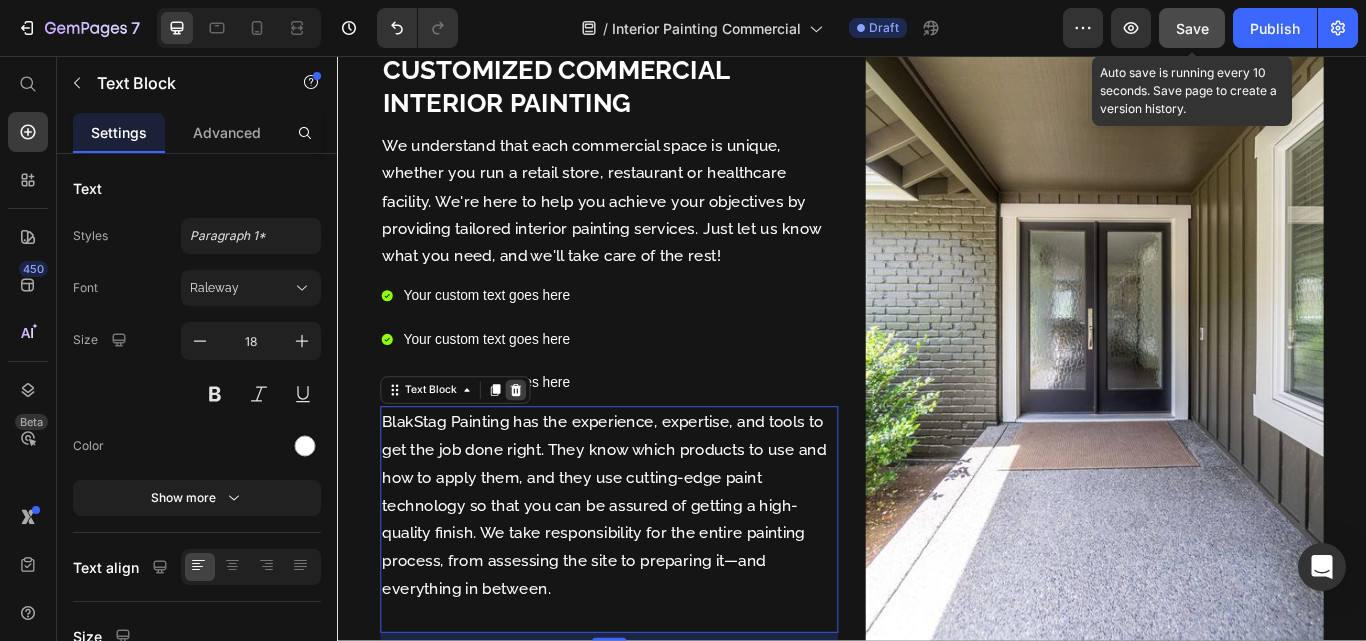 click 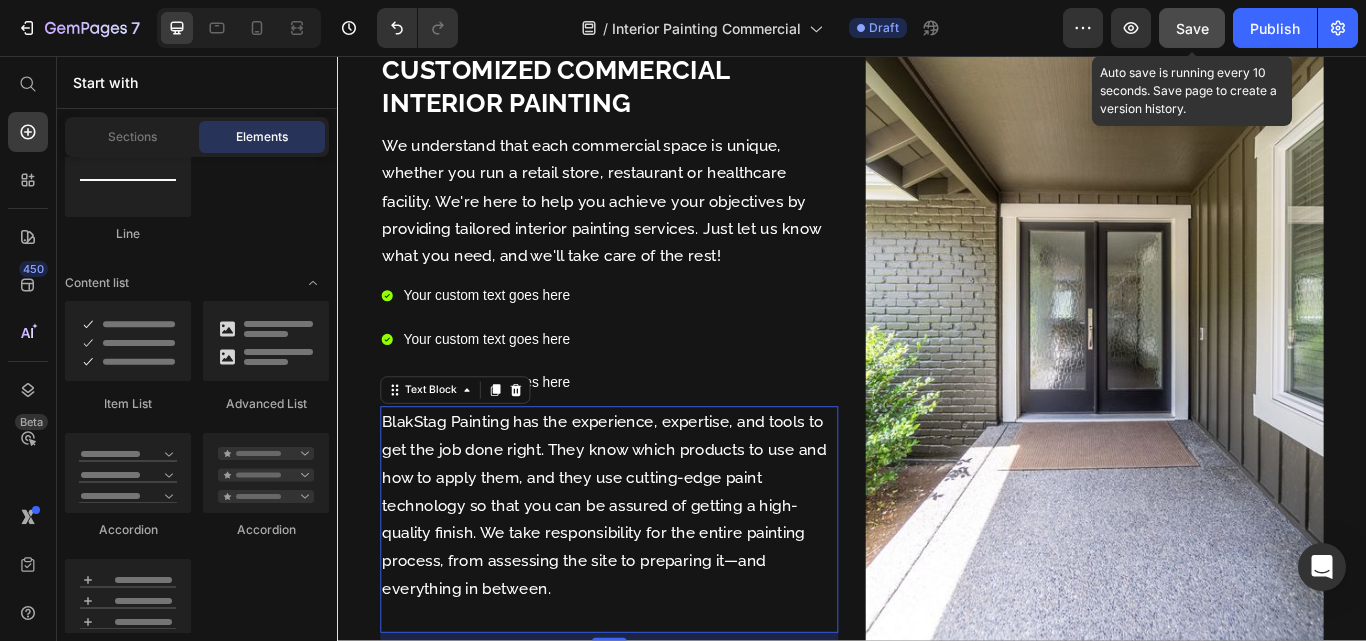 scroll, scrollTop: 926, scrollLeft: 0, axis: vertical 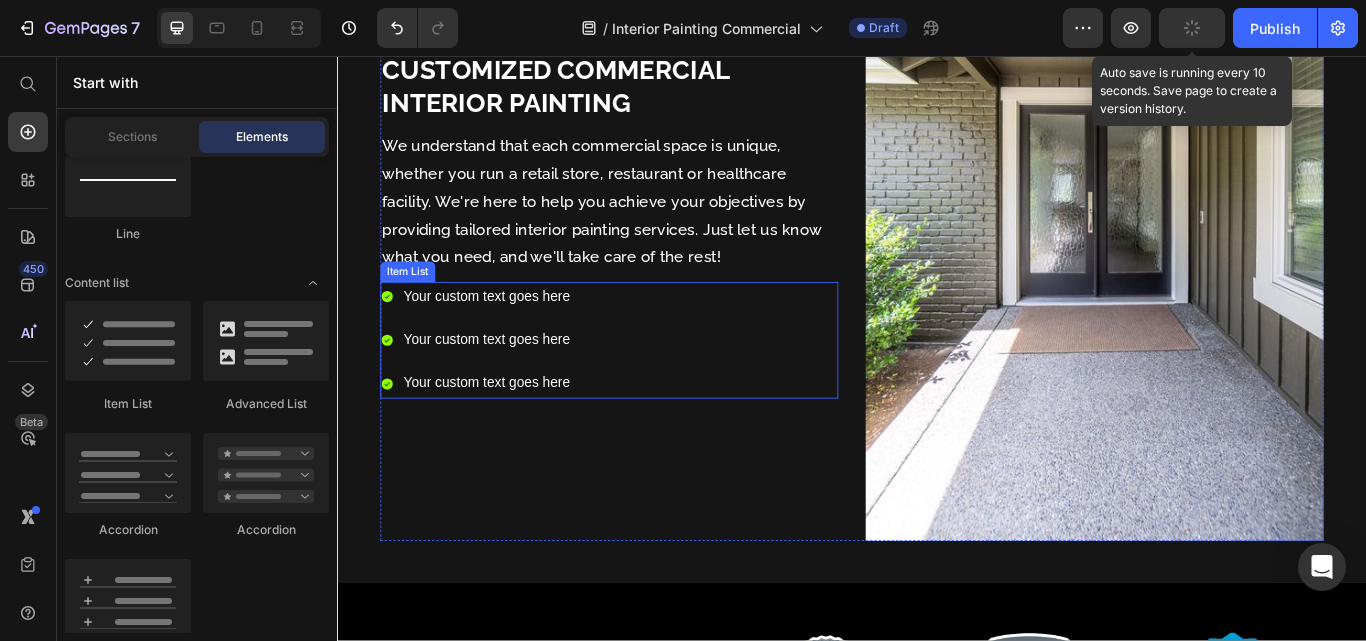 click on "Your custom text goes here" at bounding box center [511, 337] 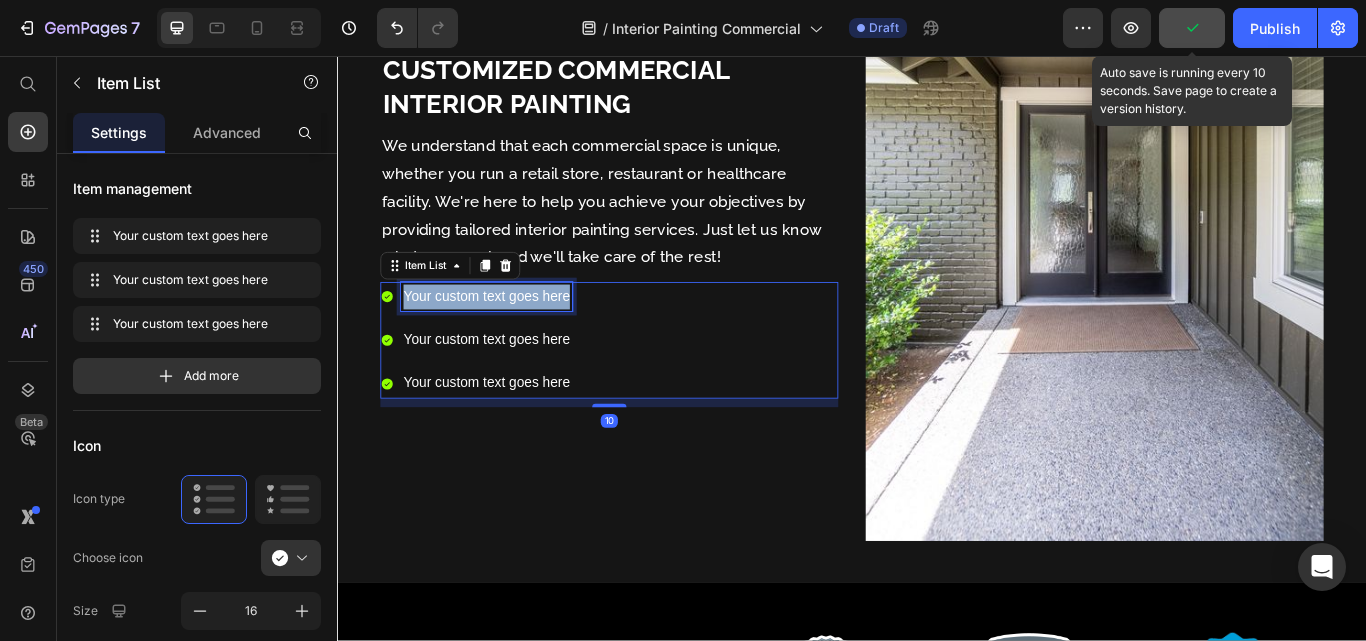 click on "Your custom text goes here" at bounding box center [511, 337] 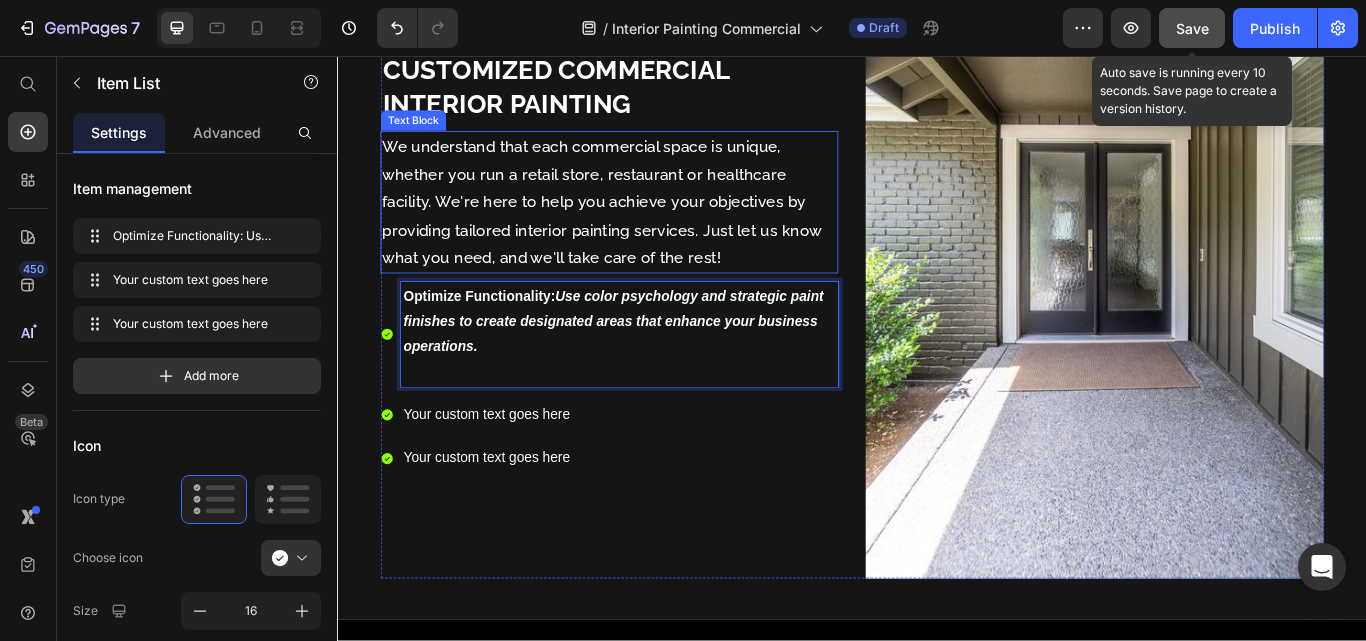 scroll, scrollTop: 897, scrollLeft: 0, axis: vertical 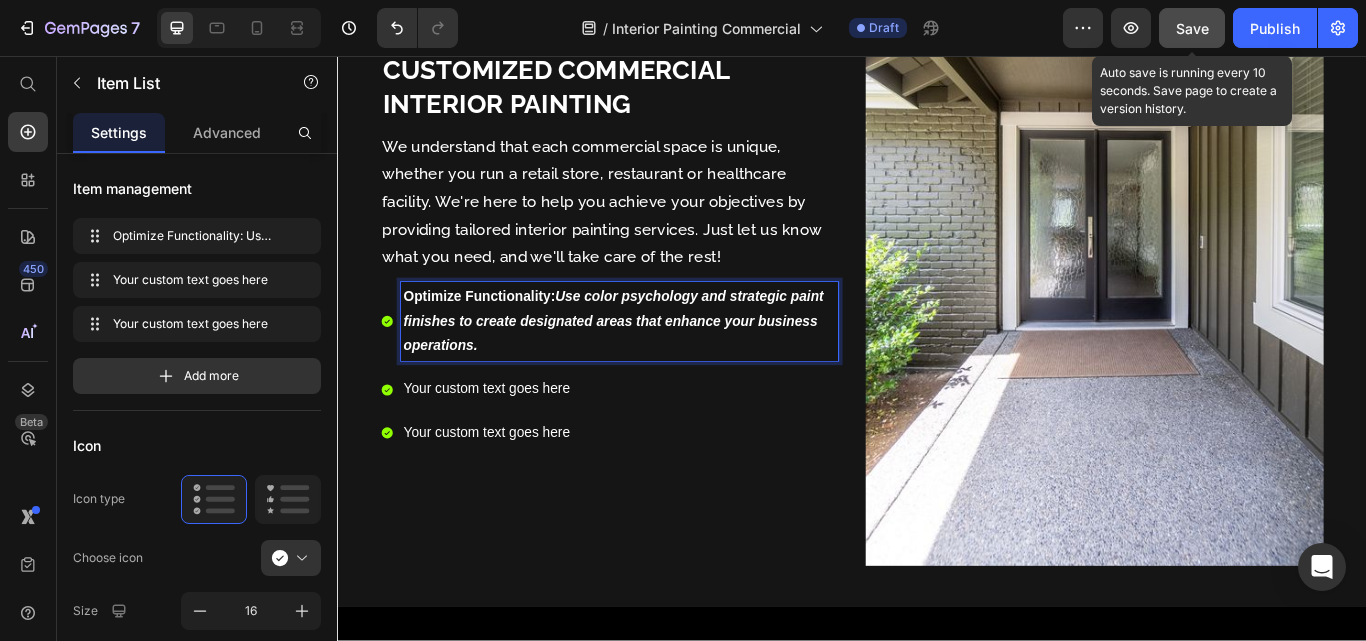 click on "Use color psychology and strategic paint finishes to create designated areas that enhance your business operations." at bounding box center (659, 365) 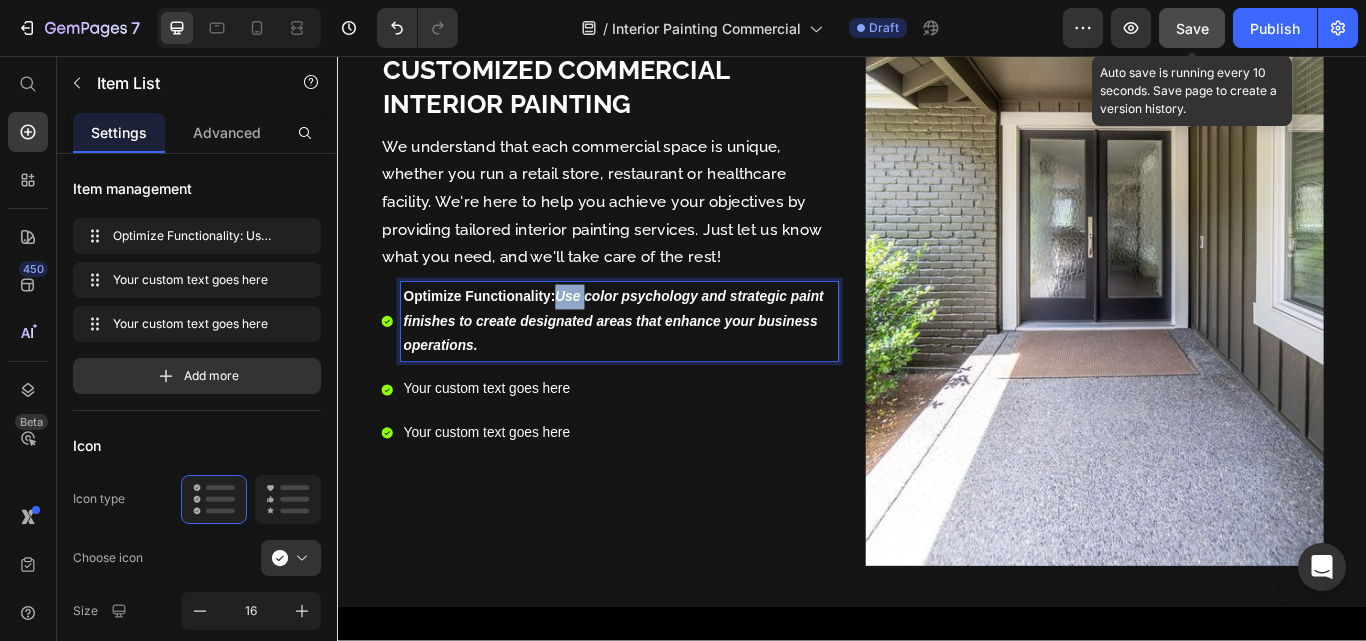 click on "Use color psychology and strategic paint finishes to create designated areas that enhance your business operations." at bounding box center (659, 365) 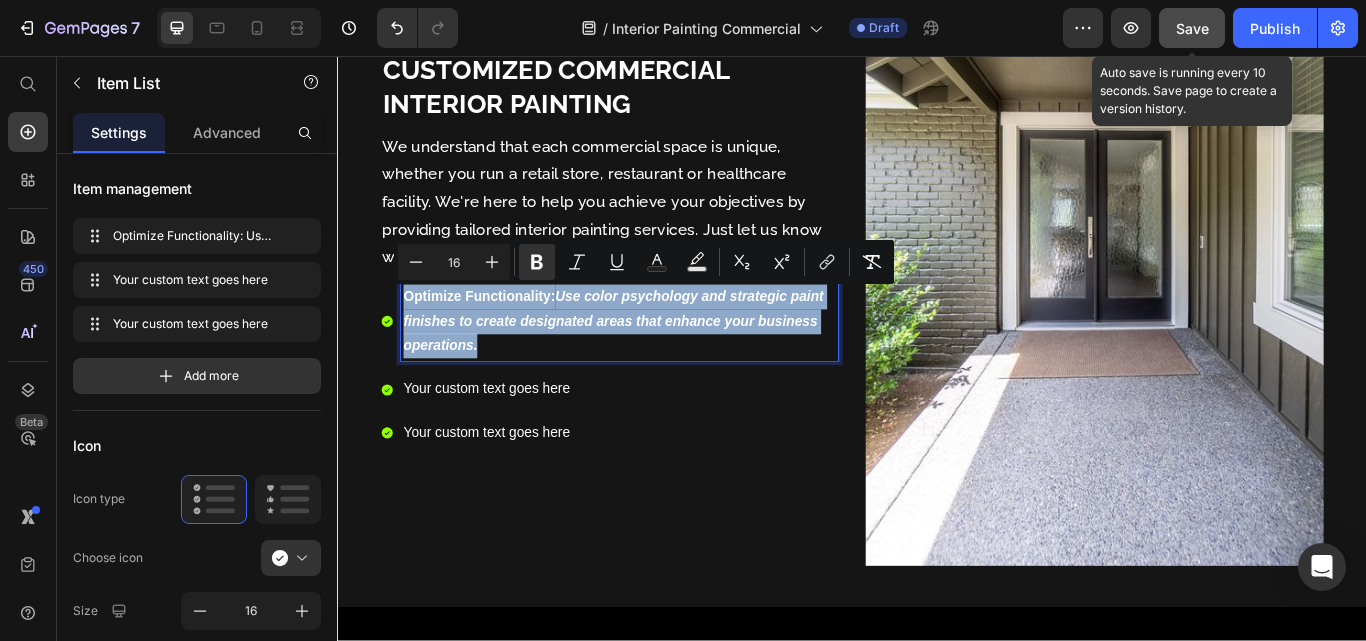 click on "Use color psychology and strategic paint finishes to create designated areas that enhance your business operations." at bounding box center (659, 365) 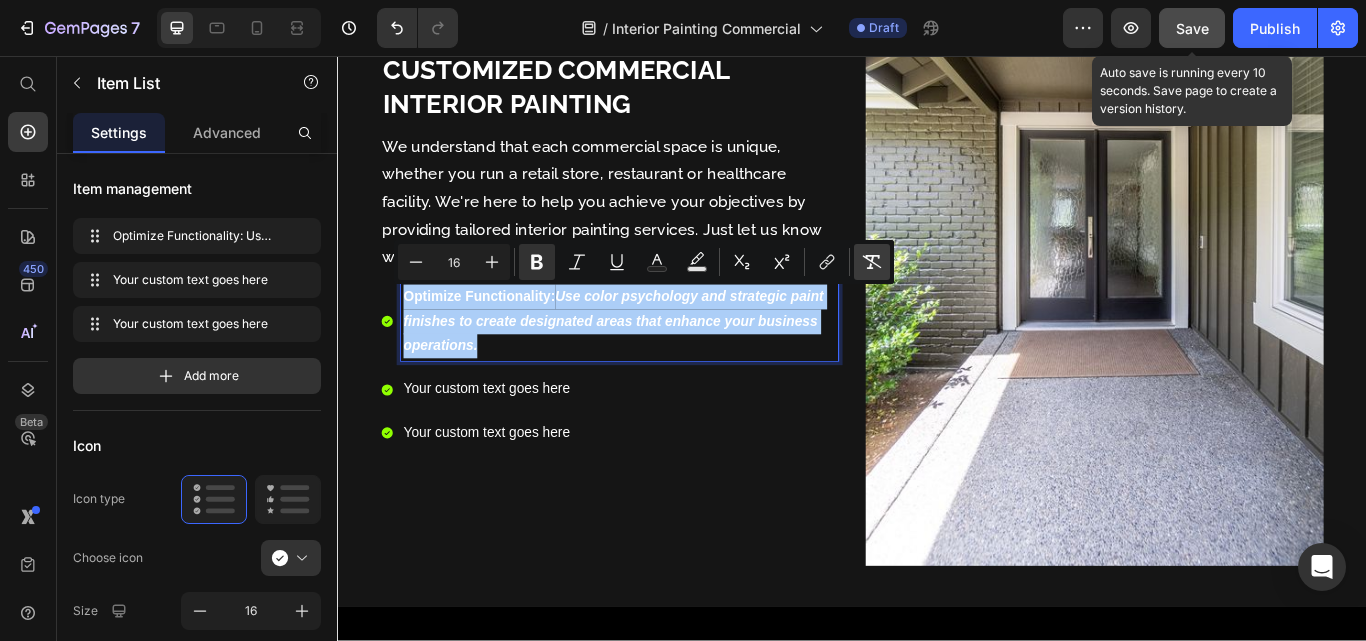 click 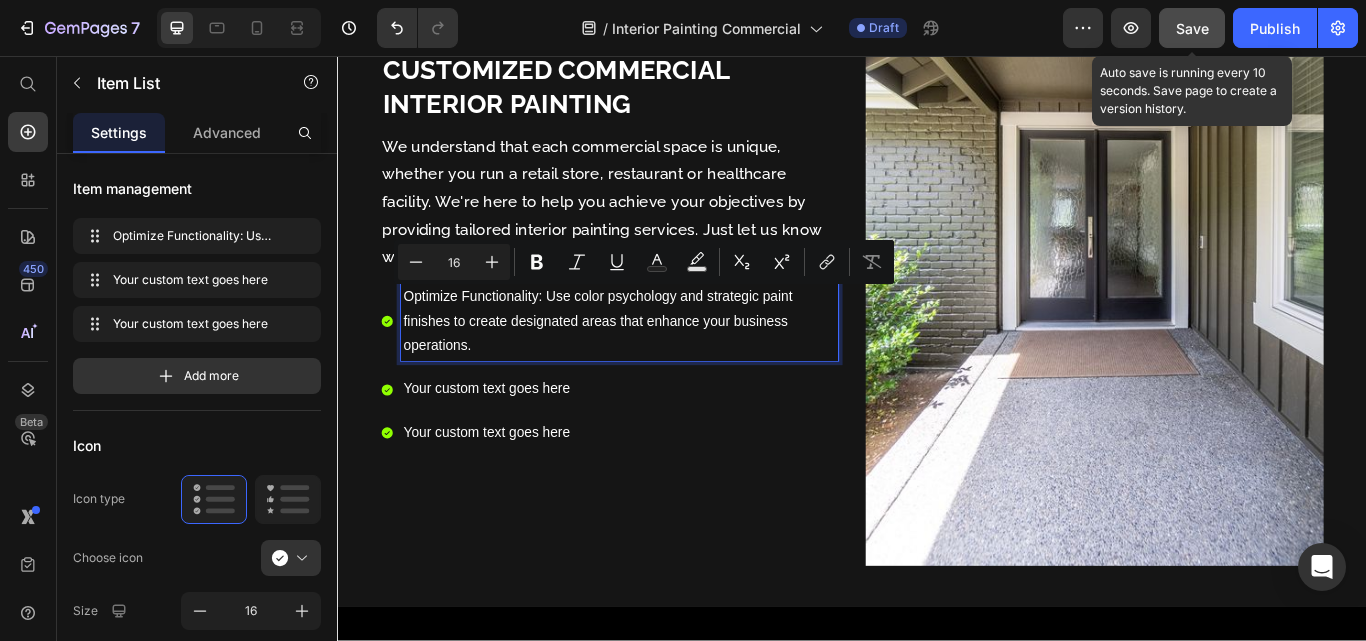 drag, startPoint x: 761, startPoint y: 127, endPoint x: 766, endPoint y: 136, distance: 10.29563 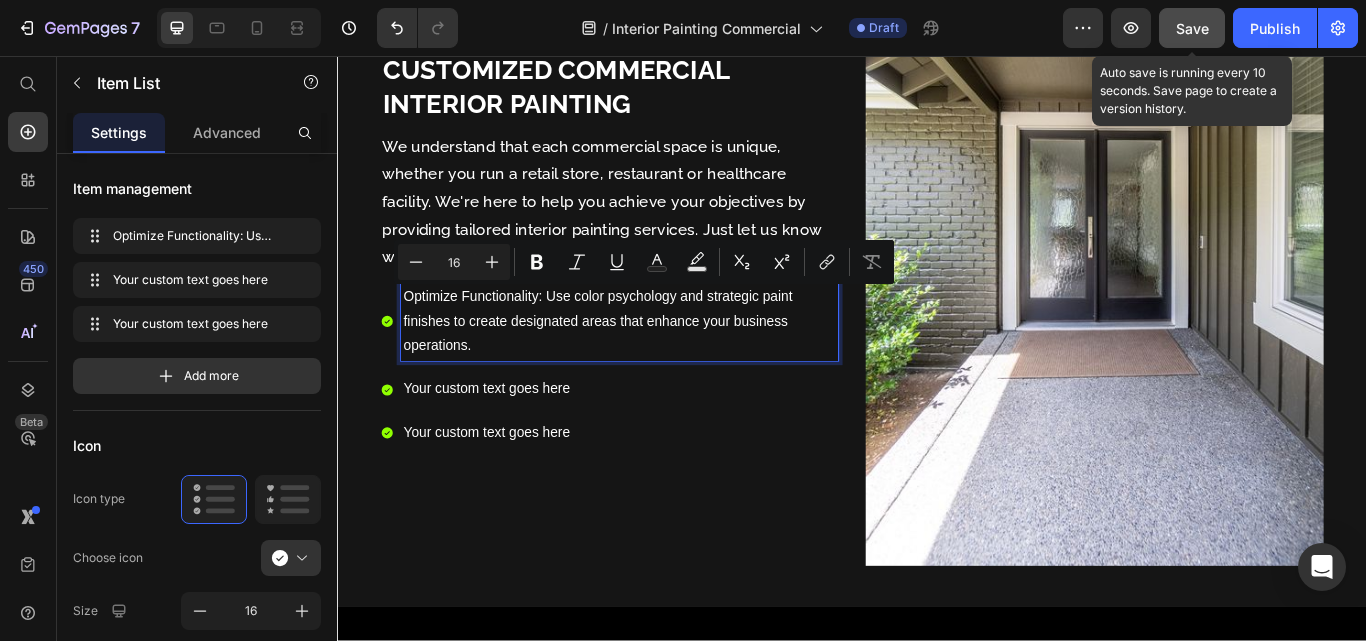 click on "Your Expert Team for Customized Commercial Interior Painting" at bounding box center [654, 73] 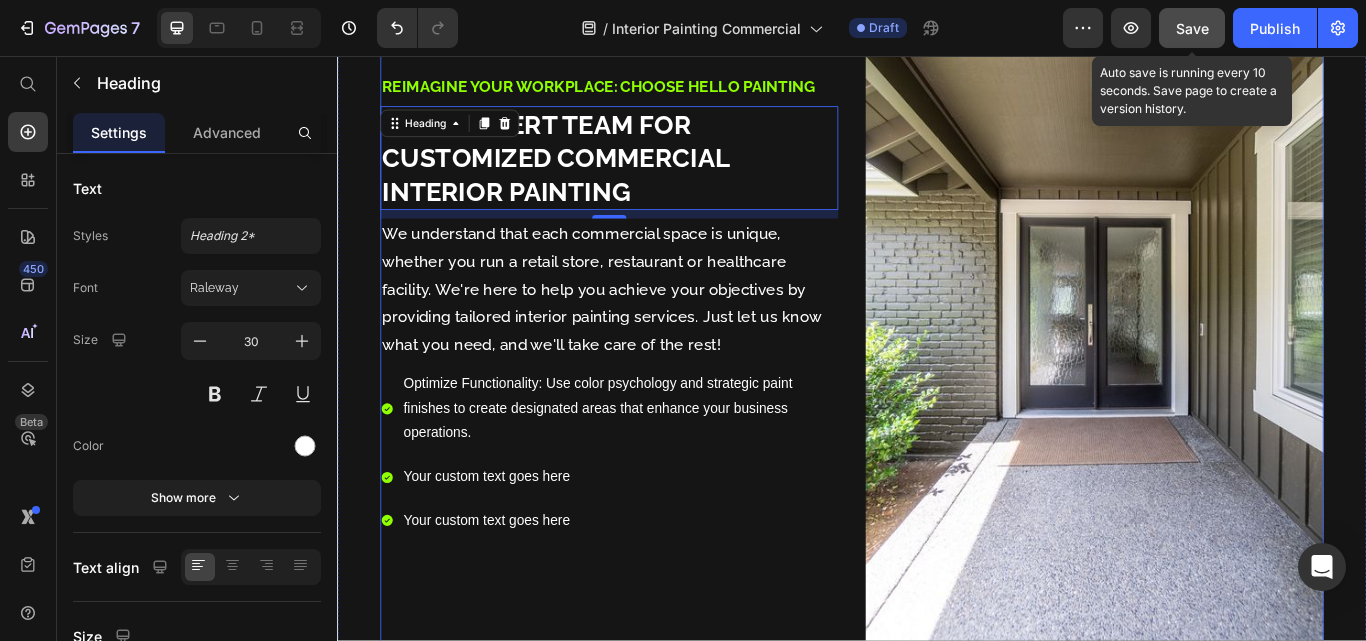 scroll, scrollTop: 363, scrollLeft: 0, axis: vertical 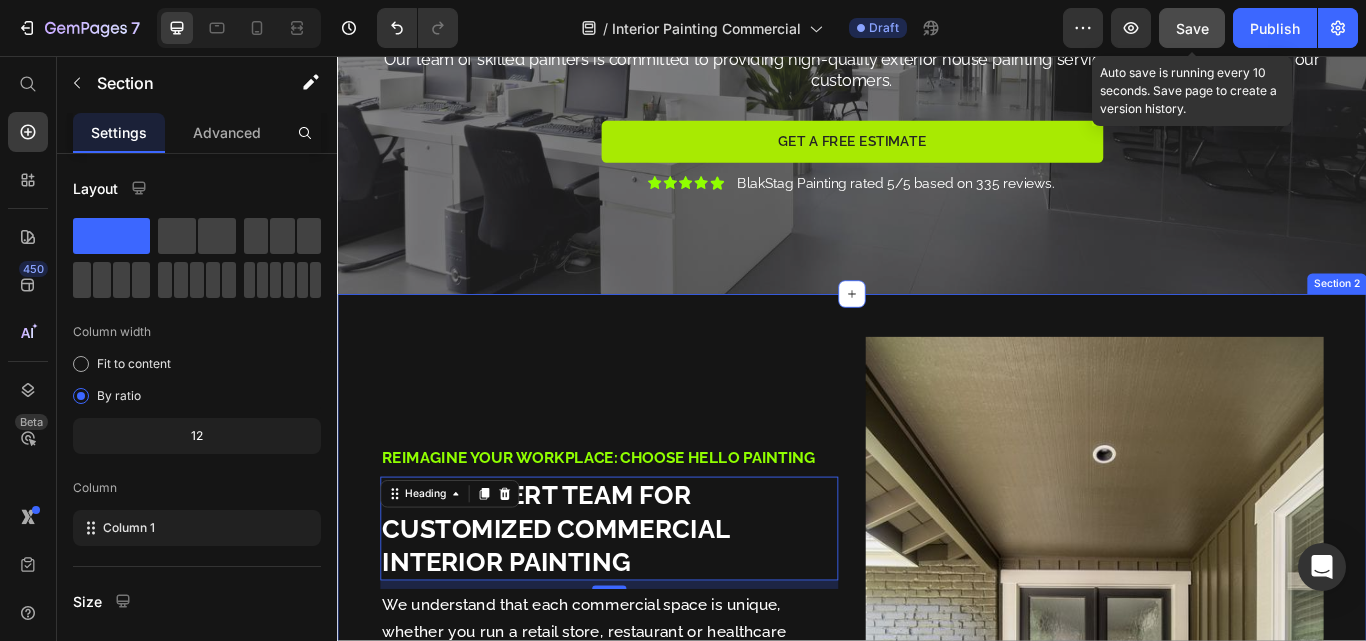 click on "Reimagine Your Workplace: Choose HELLO Painting Text Block Your Expert Team for Customized Commercial Interior Painting Heading   10 We understand that each commercial space is unique, whether you run a retail store, restaurant or healthcare facility. We're here to help you achieve your objectives by providing tailored interior painting services. Just let us know what you need, and we'll take care of the rest! Text Block Optimize Functionality: Use color psychology and strategic paint finishes to create designated areas that enhance your business operations. Your custom text goes here Your custom text goes here Item List Image Row Section 2" at bounding box center (937, 783) 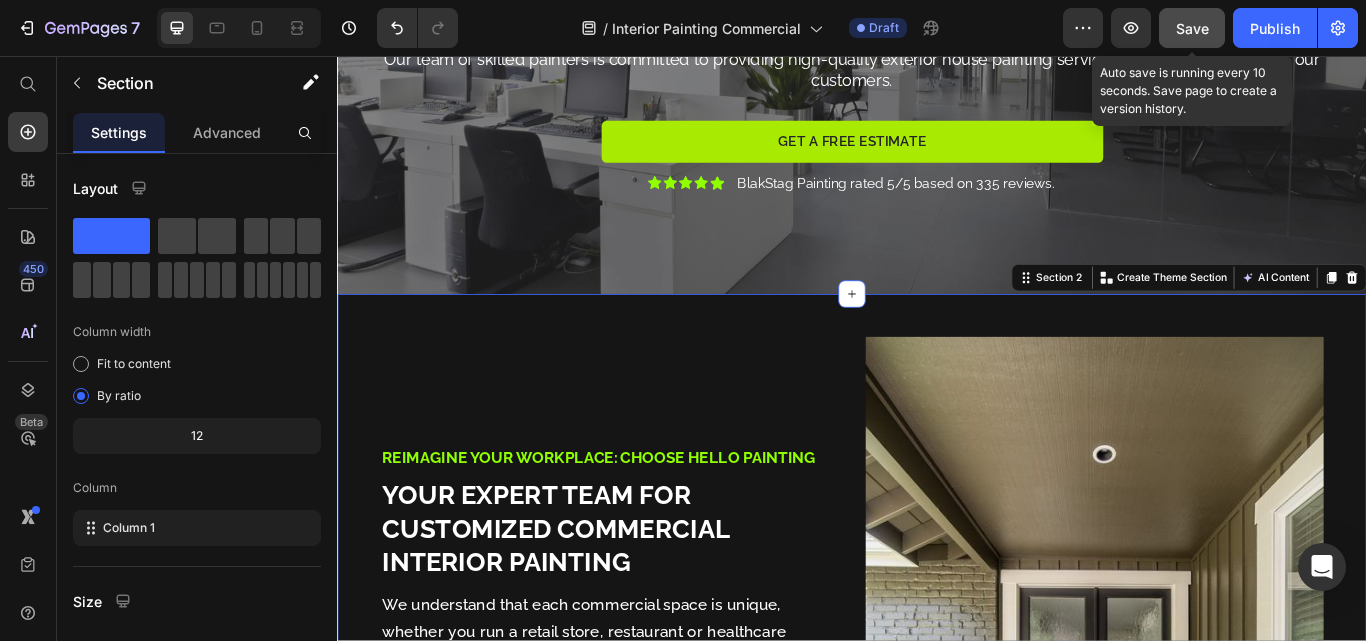 click on "Reimagine Your Workplace: Choose HELLO Painting Text Block Your Expert Team for Customized Commercial Interior Painting Heading We understand that each commercial space is unique, whether you run a retail store, restaurant or healthcare facility. We're here to help you achieve your objectives by providing tailored interior painting services. Just let us know what you need, and we'll take care of the rest! Text Block Optimize Functionality: Use color psychology and strategic paint finishes to create designated areas that enhance your business operations. Your custom text goes here Your custom text goes here Item List Image Row Section 2   Create Theme Section AI Content Write with GemAI What would you like to describe here? Tone and Voice Persuasive Product Show more Generate" at bounding box center (937, 783) 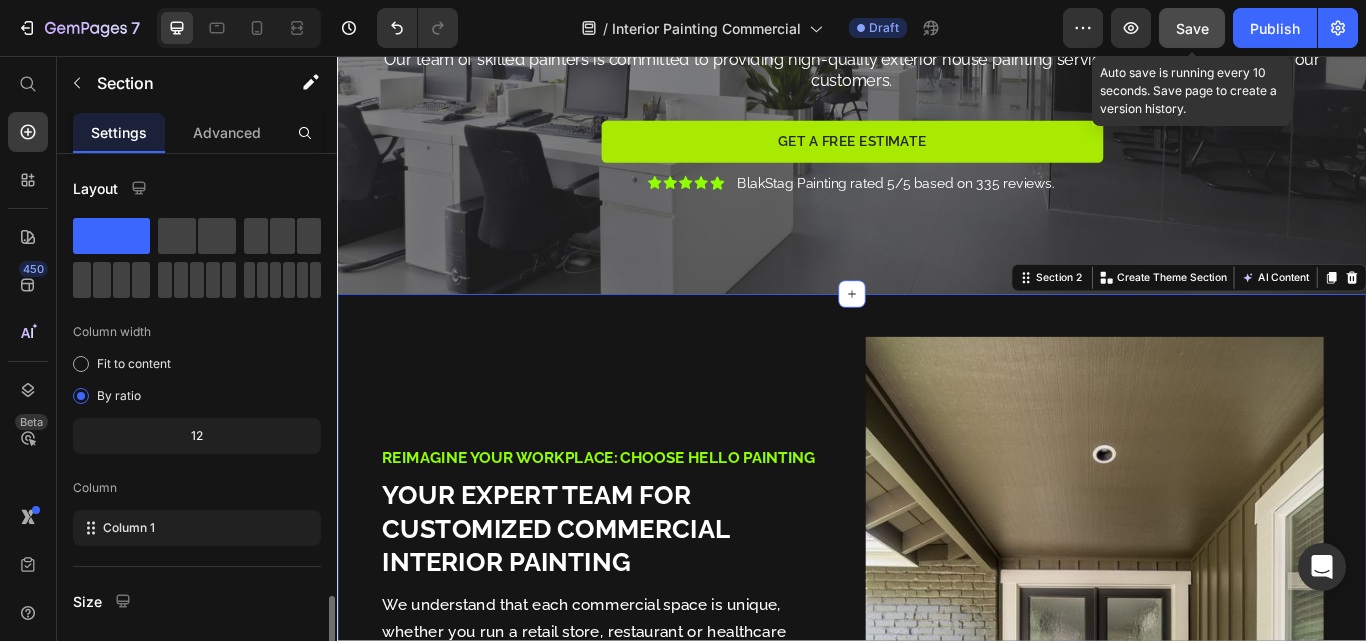 scroll, scrollTop: 264, scrollLeft: 0, axis: vertical 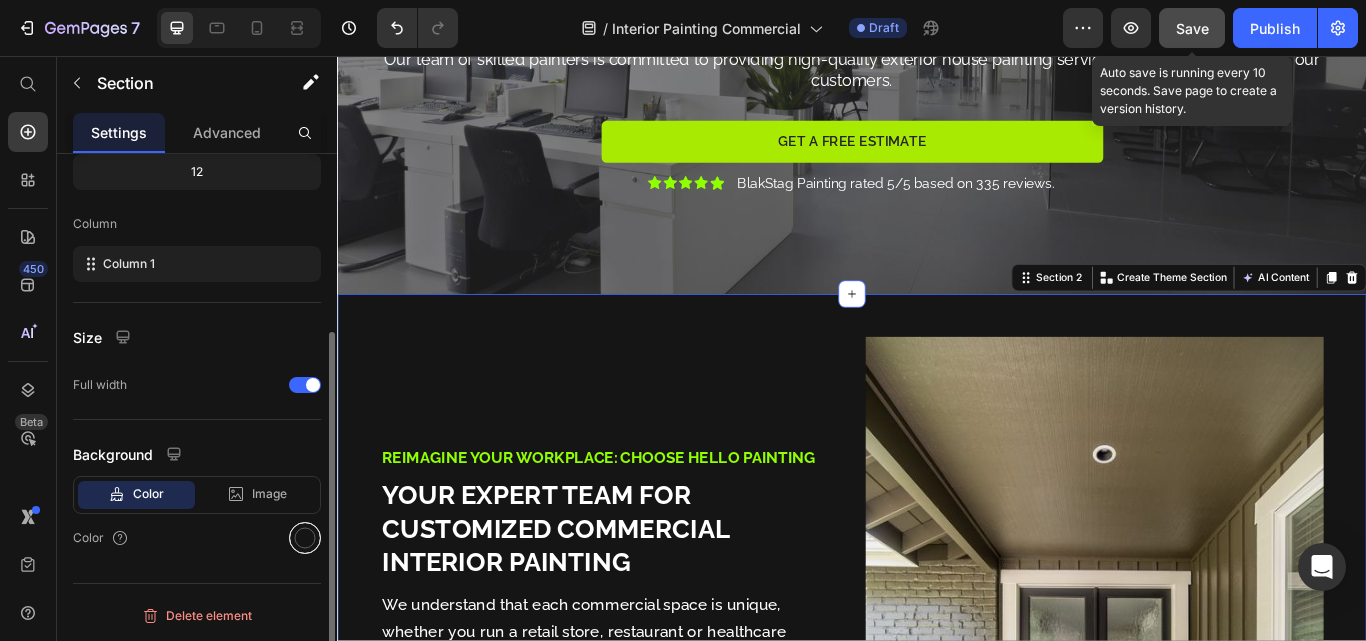 click at bounding box center [305, 538] 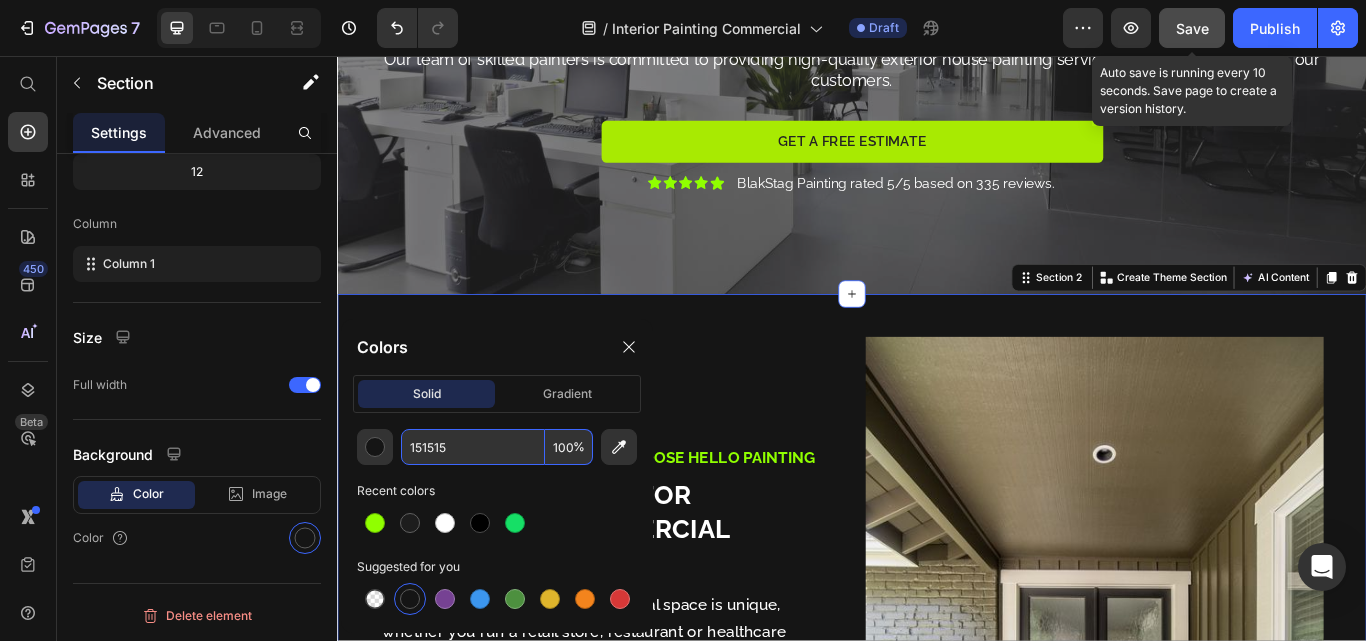 click on "151515" at bounding box center (473, 447) 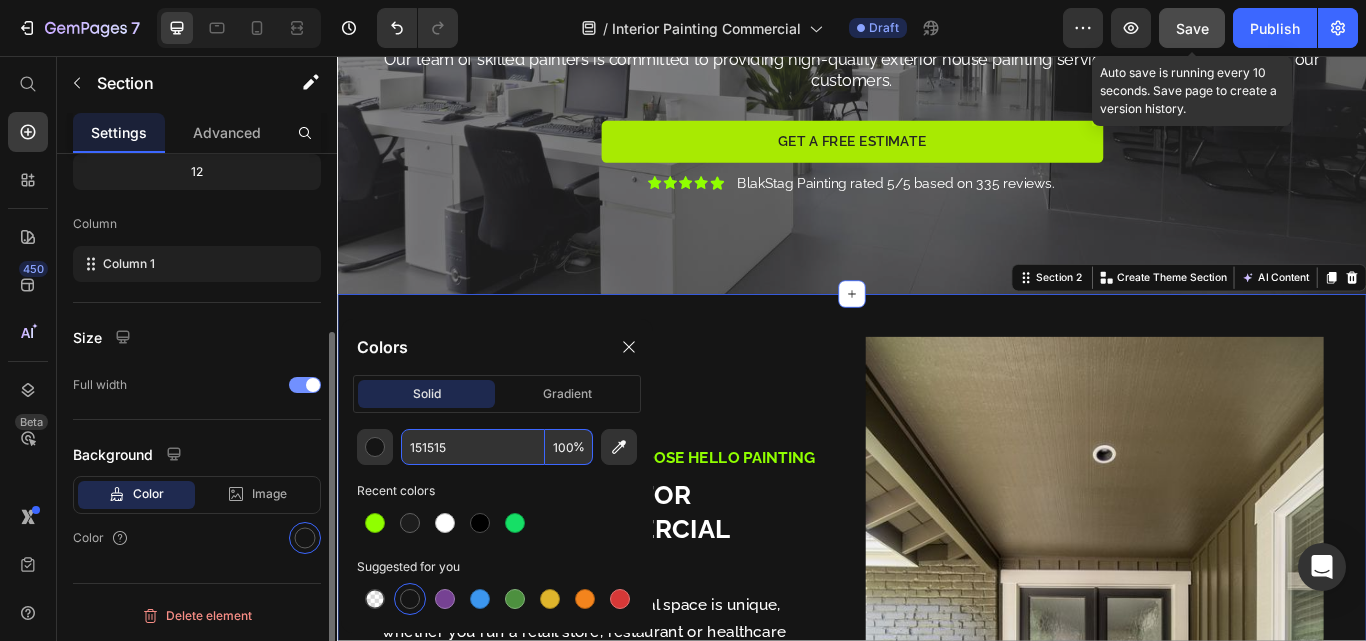 paste on "#1D1D1D" 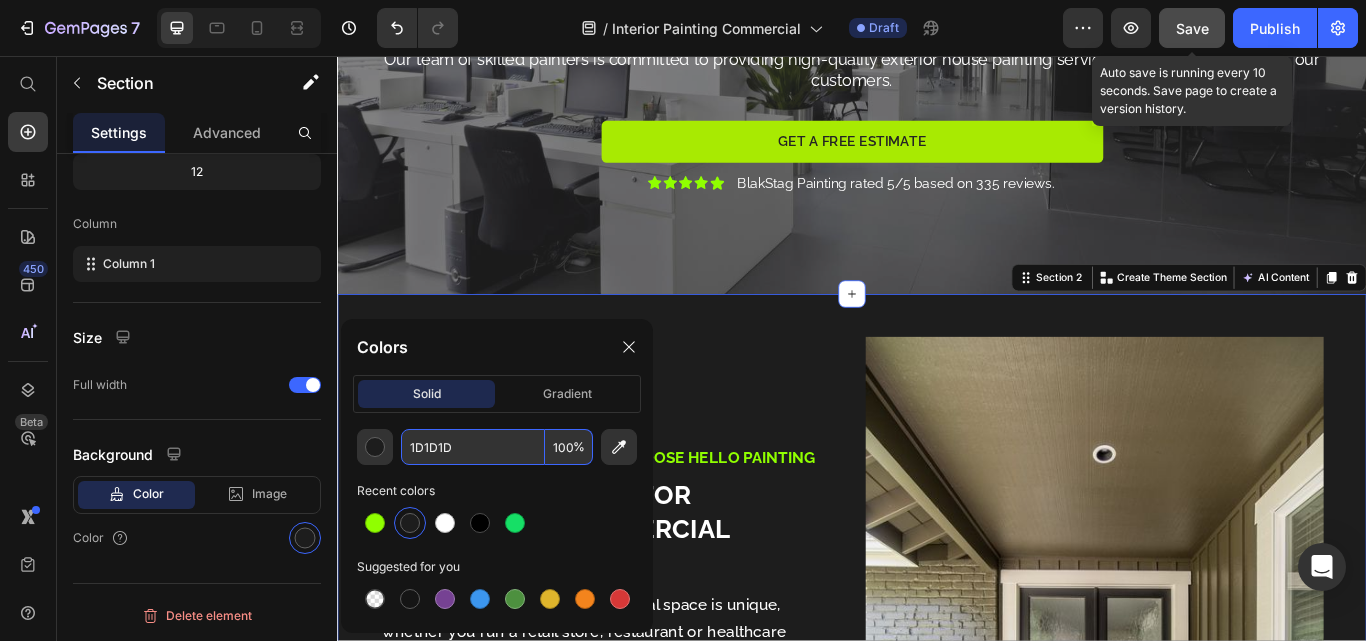 type on "1D1D1D" 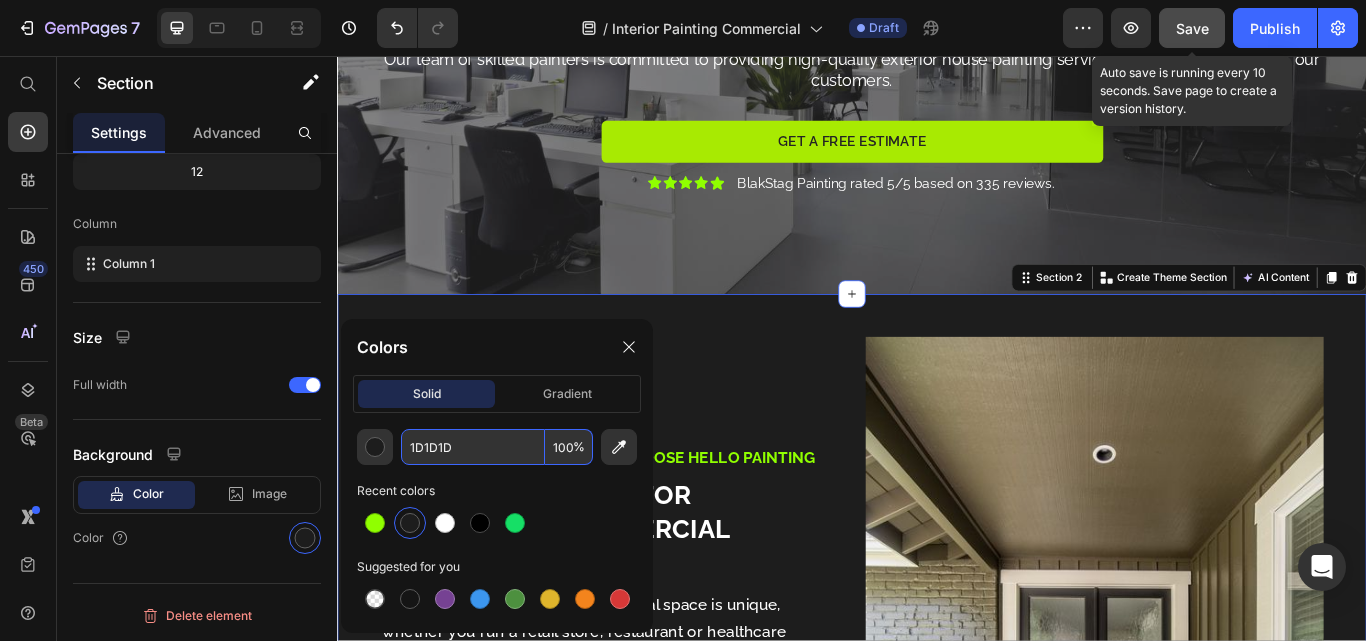 click on "Reimagine Your Workplace: Choose HELLO Painting Text Block Your Expert Team for Customized Commercial Interior Painting Heading We understand that each commercial space is unique, whether you run a retail store, restaurant or healthcare facility. We're here to help you achieve your objectives by providing tailored interior painting services. Just let us know what you need, and we'll take care of the rest! Text Block Optimize Functionality: Use color psychology and strategic paint finishes to create designated areas that enhance your business operations. Your custom text goes here Your custom text goes here Item List Image Row Section 2   Create Theme Section AI Content Write with GemAI What would you like to describe here? Tone and Voice Persuasive Product Show more Generate" at bounding box center (937, 783) 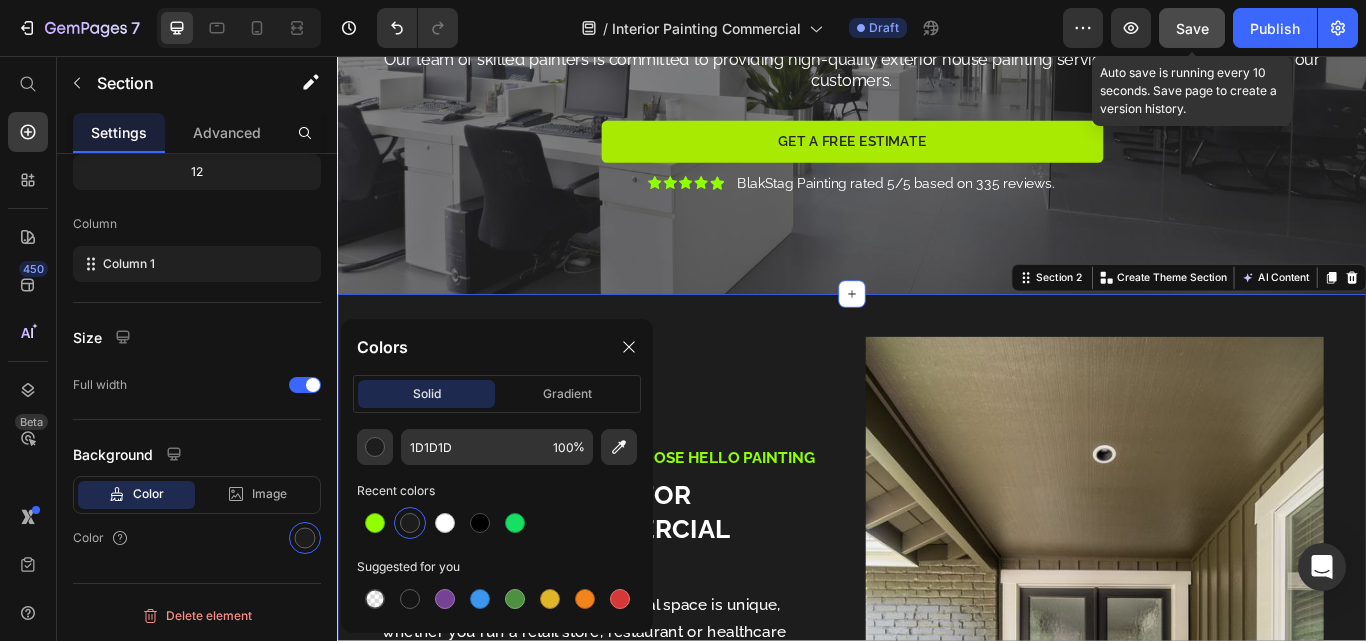 click on "Reimagine Your Workplace: Choose HELLO Painting Text Block Your Expert Team for Customized Commercial Interior Painting Heading We understand that each commercial space is unique, whether you run a retail store, restaurant or healthcare facility. We're here to help you achieve your objectives by providing tailored interior painting services. Just let us know what you need, and we'll take care of the rest! Text Block Optimize Functionality: Use color psychology and strategic paint finishes to create designated areas that enhance your business operations. Your custom text goes here Your custom text goes here Item List Image Row Section 2   Create Theme Section AI Content Write with GemAI What would you like to describe here? Tone and Voice Persuasive Product Show more Generate" at bounding box center [937, 783] 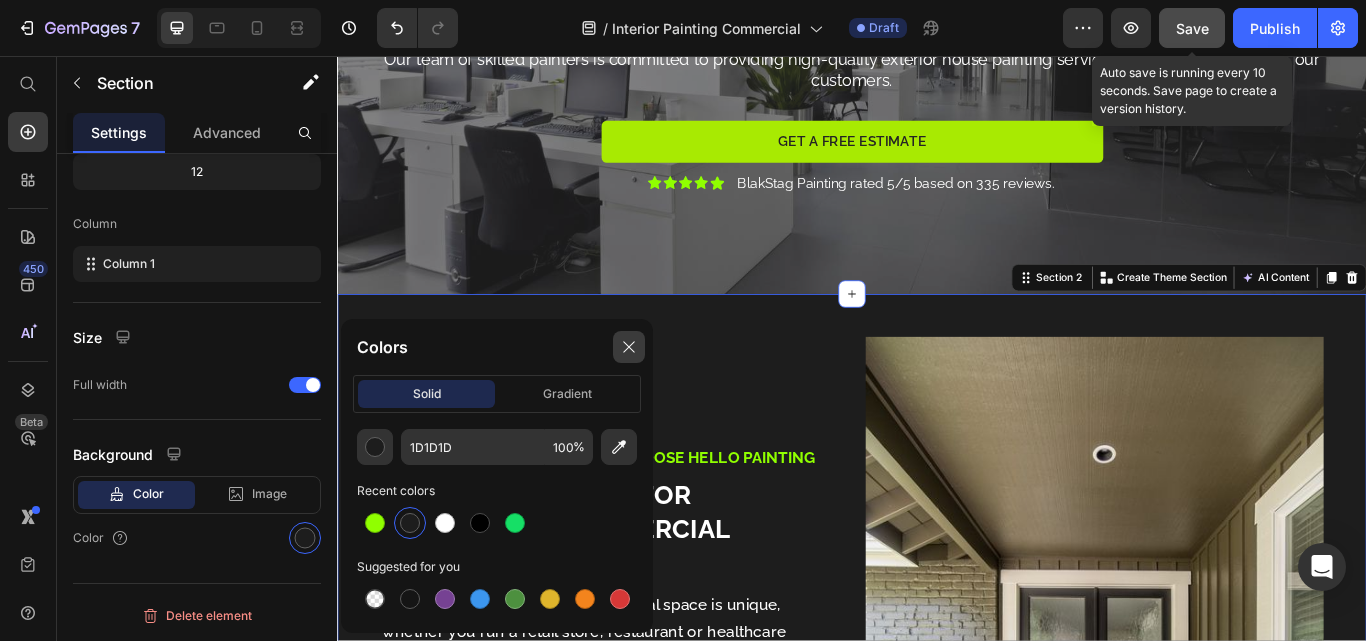 click at bounding box center [629, 347] 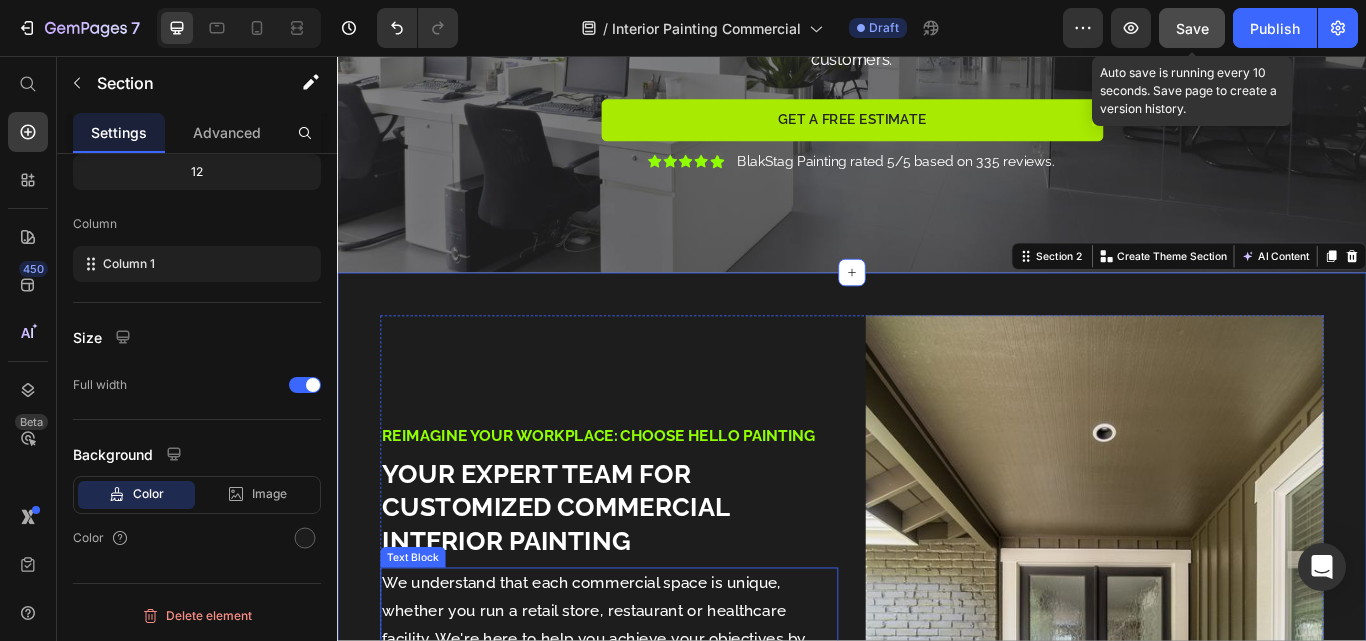 scroll, scrollTop: 630, scrollLeft: 0, axis: vertical 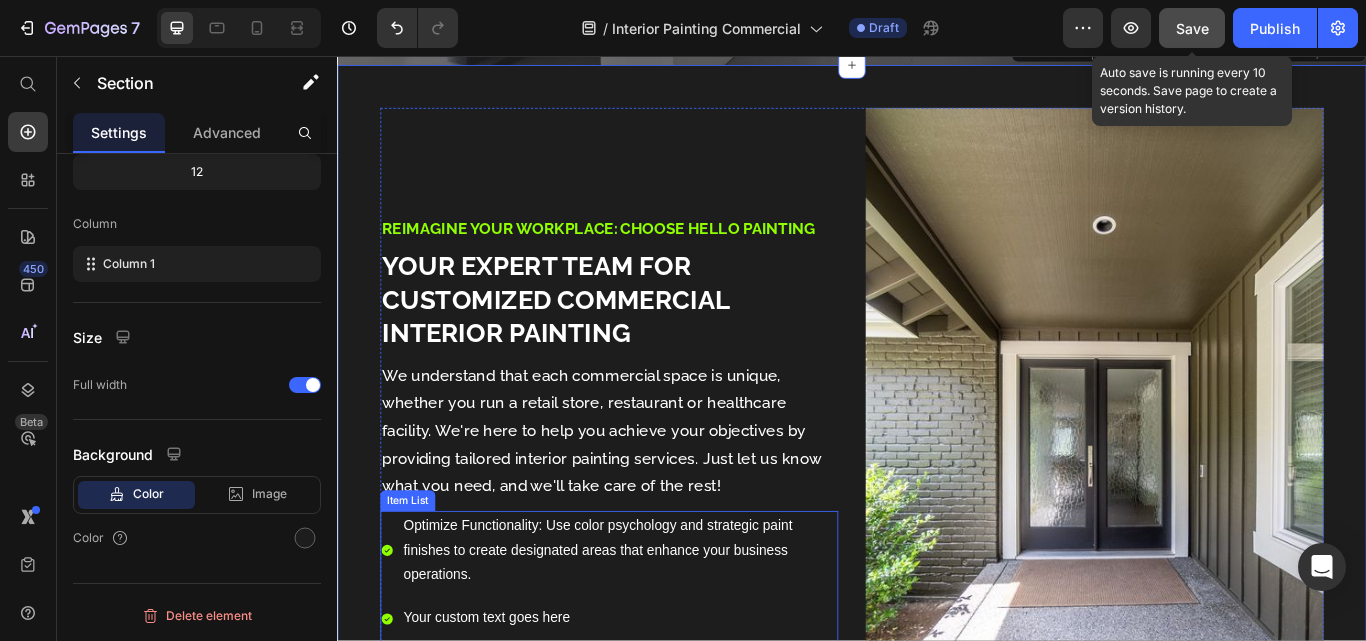 click 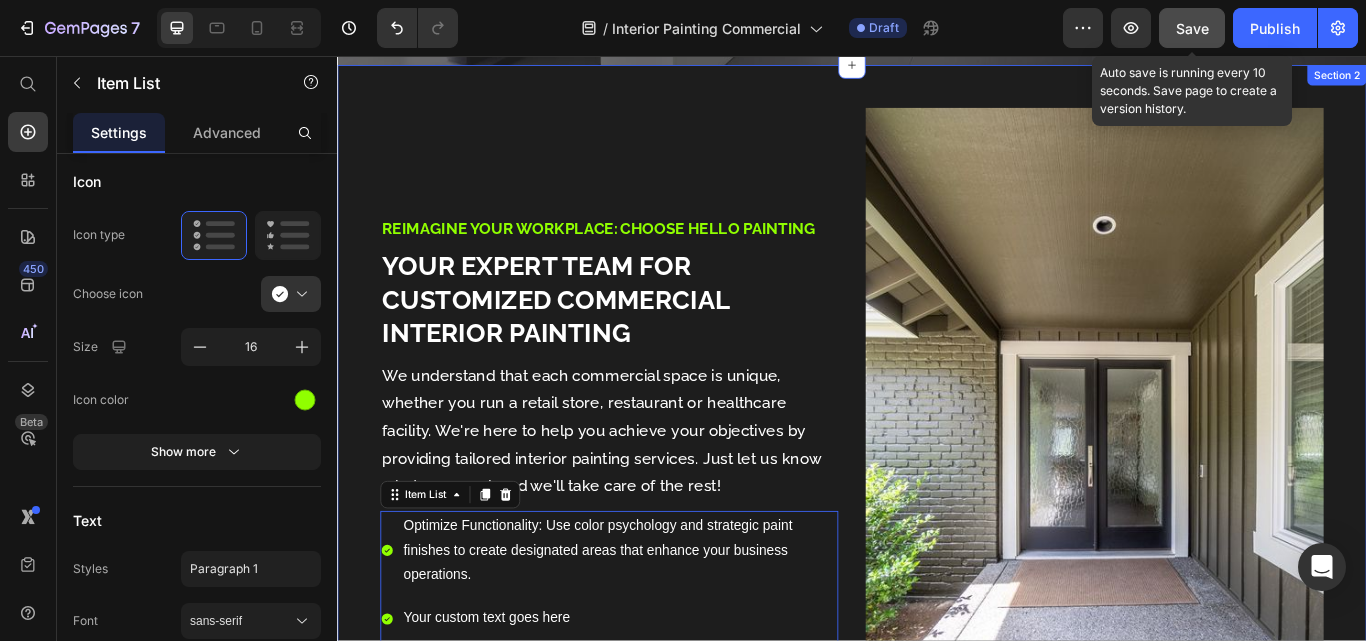 scroll, scrollTop: 0, scrollLeft: 0, axis: both 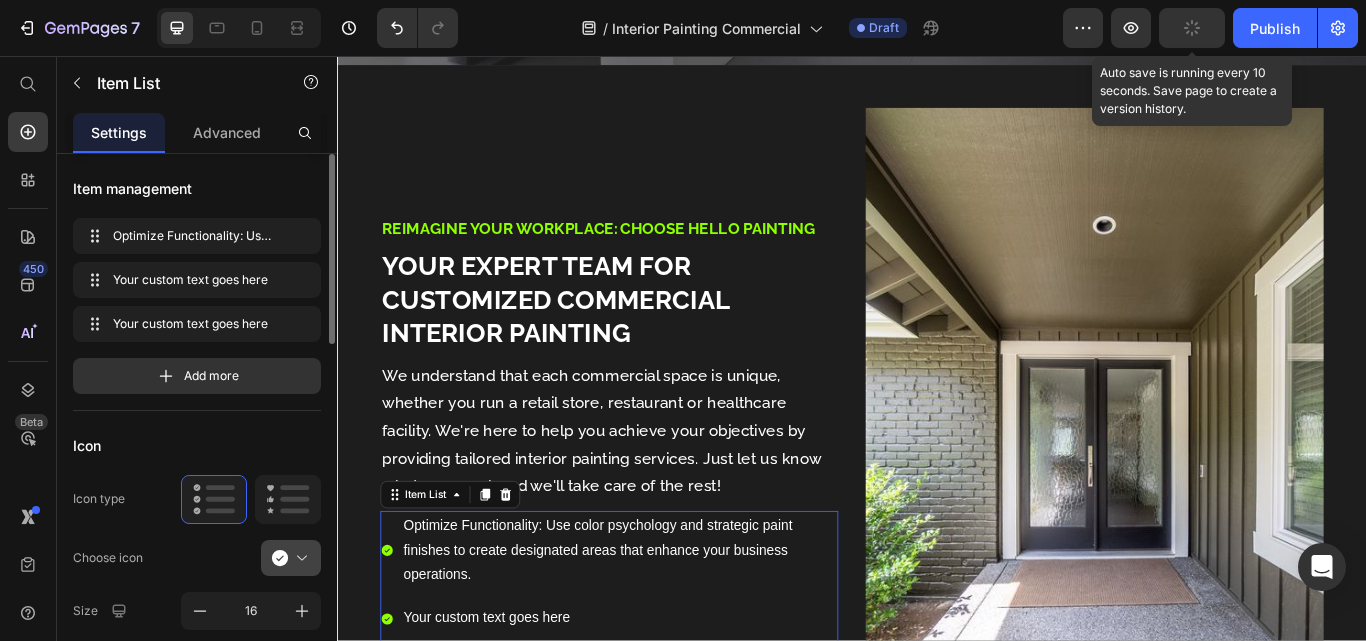 click at bounding box center [299, 558] 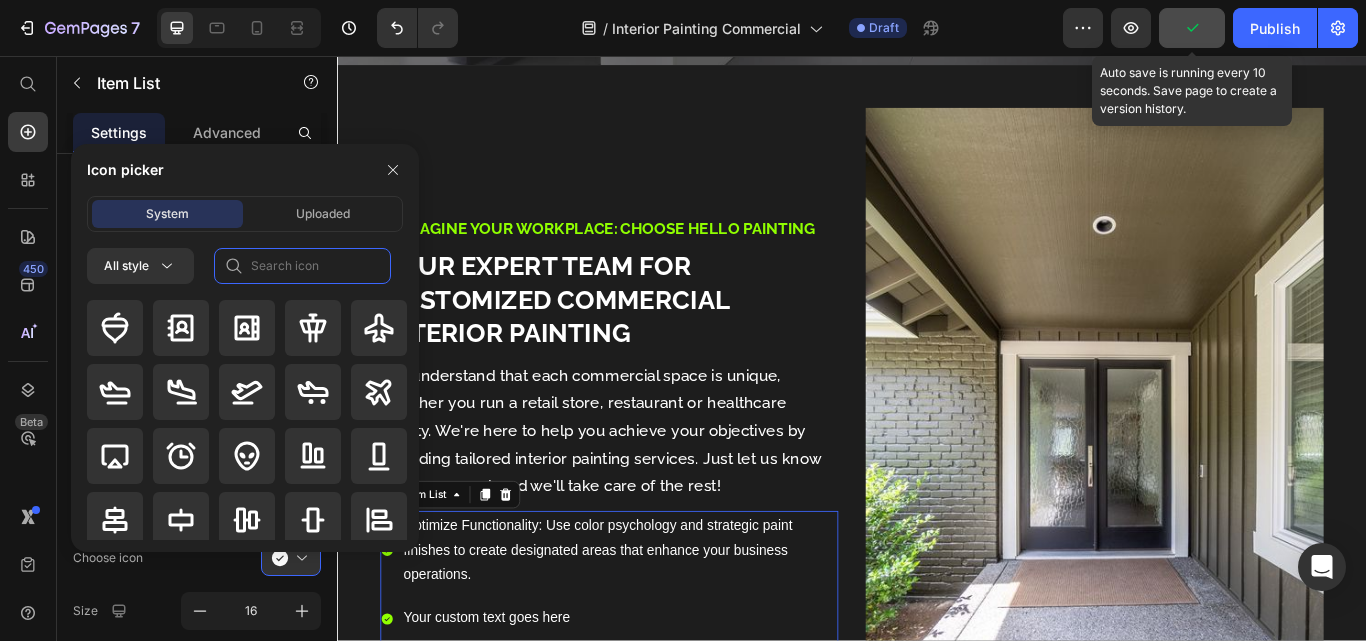 click 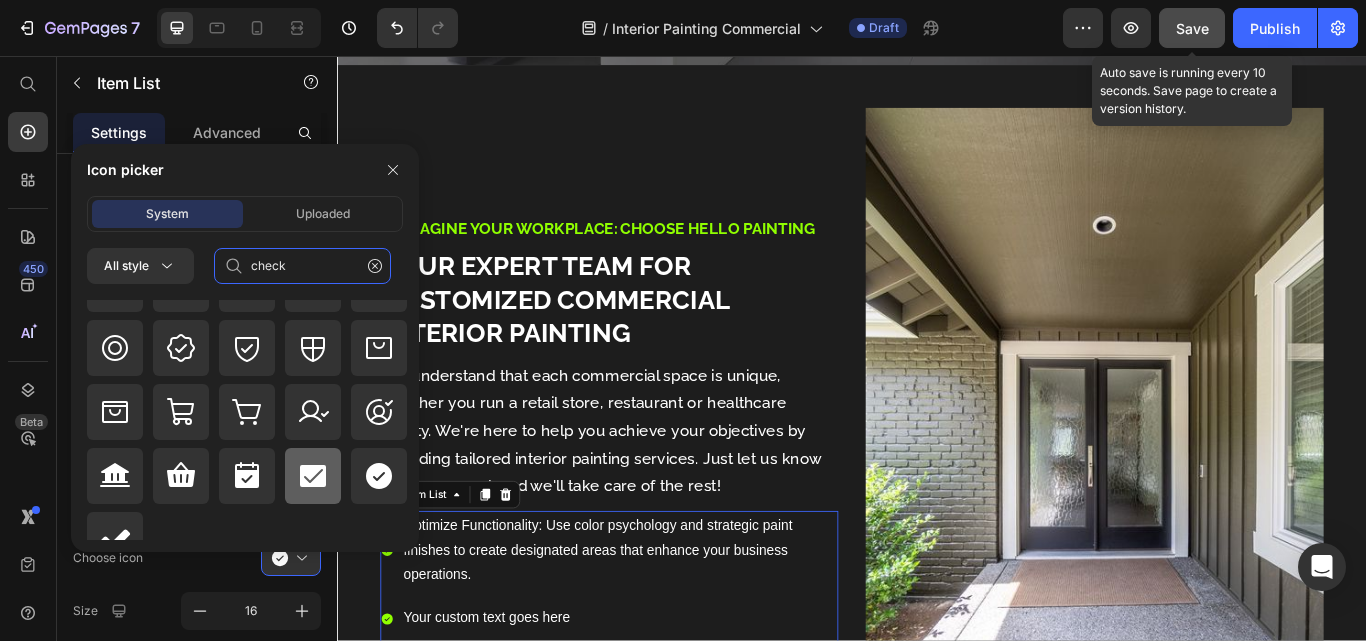 scroll, scrollTop: 928, scrollLeft: 0, axis: vertical 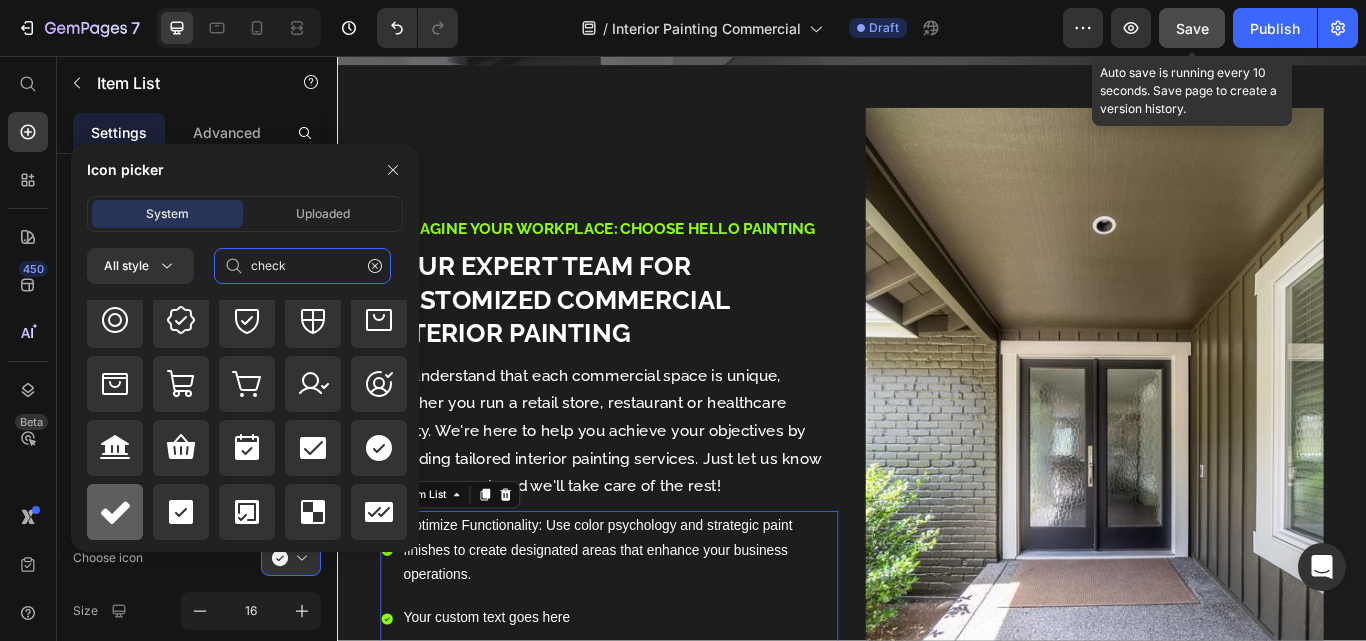 type on "check" 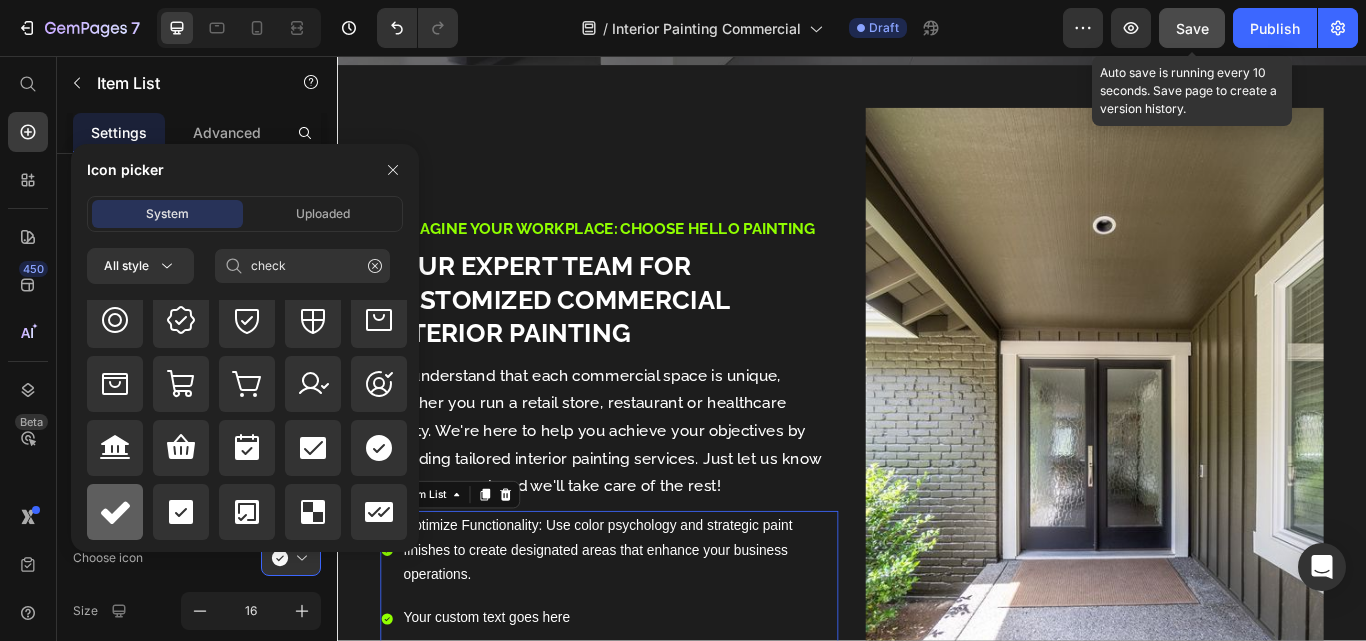 click 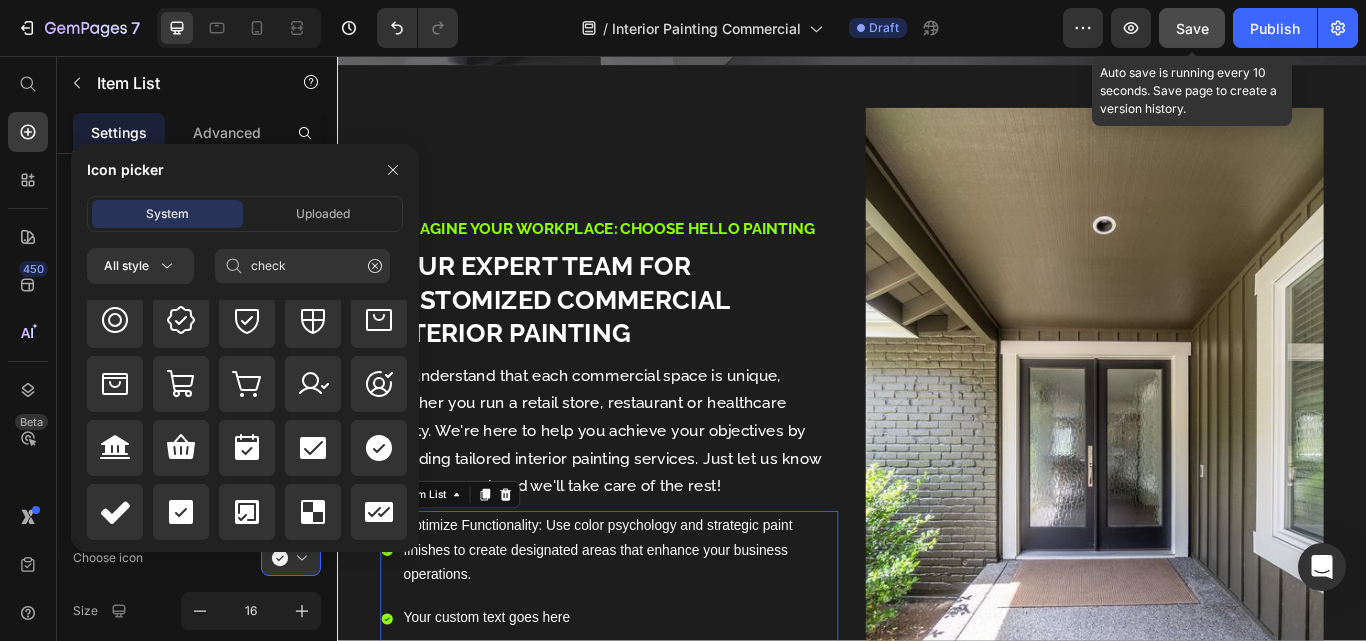 type 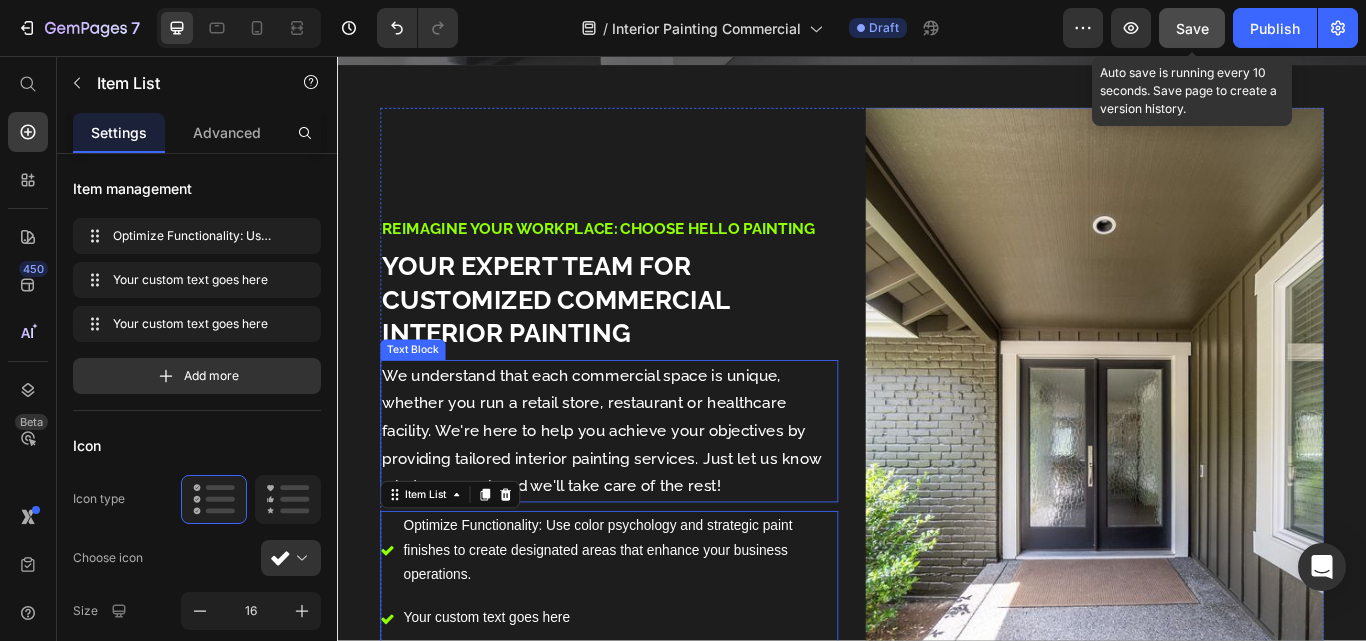 click on "Your Expert Team for Customized Commercial Interior Painting" at bounding box center (654, 340) 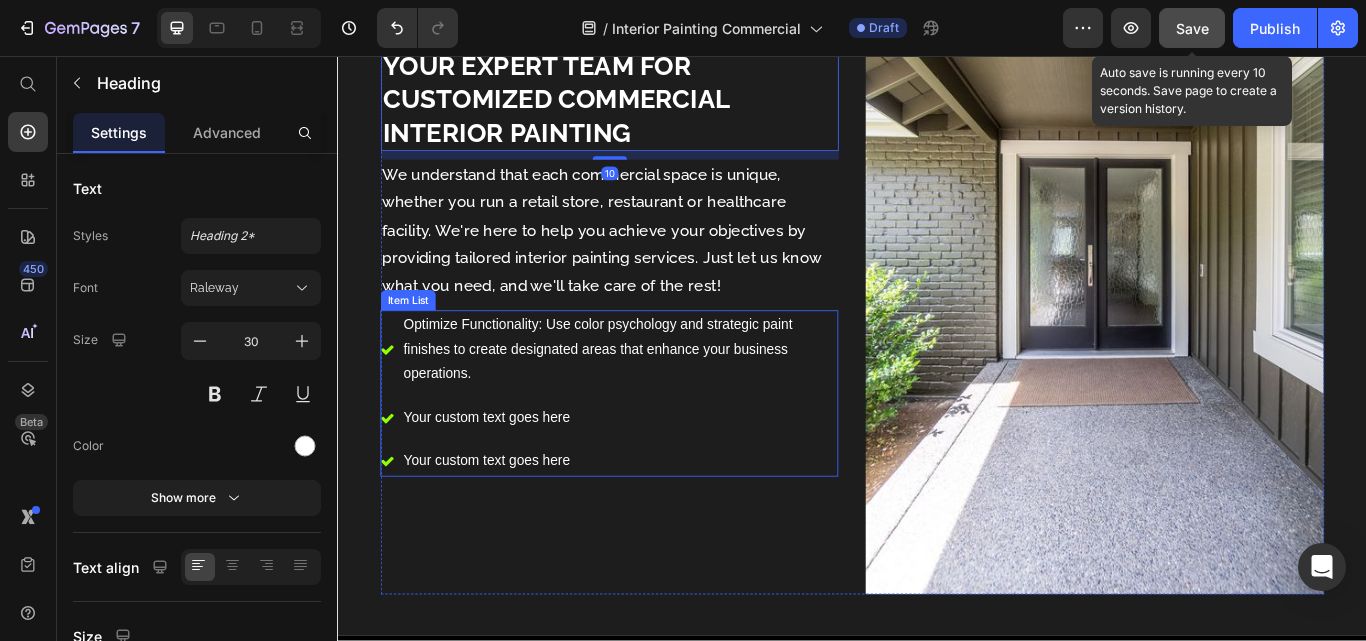 scroll, scrollTop: 897, scrollLeft: 0, axis: vertical 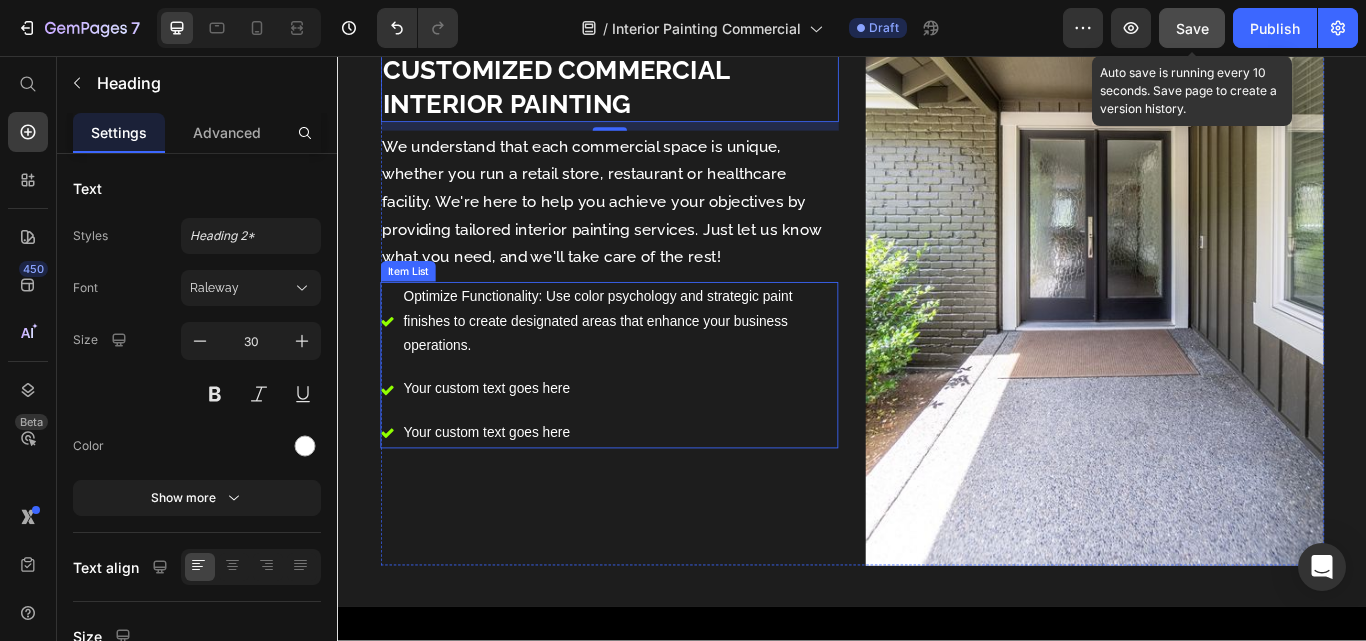 drag, startPoint x: 546, startPoint y: 447, endPoint x: 457, endPoint y: 107, distance: 351.45554 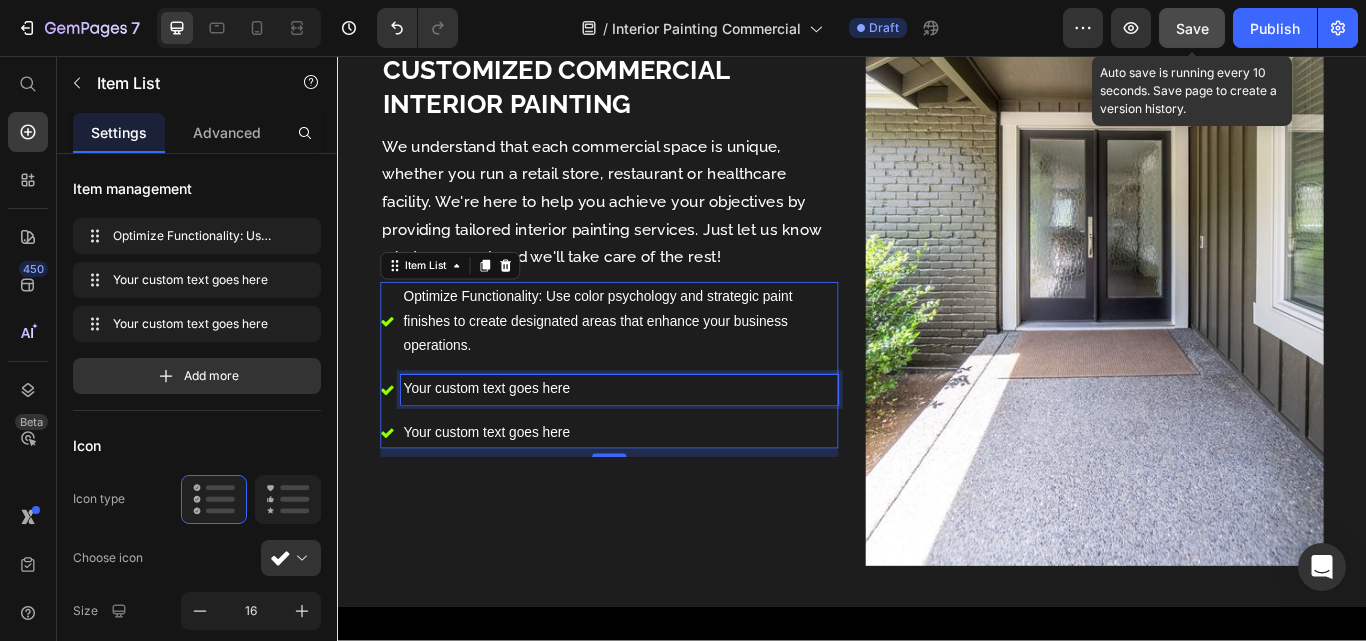 click on "Your custom text goes here" at bounding box center [666, 445] 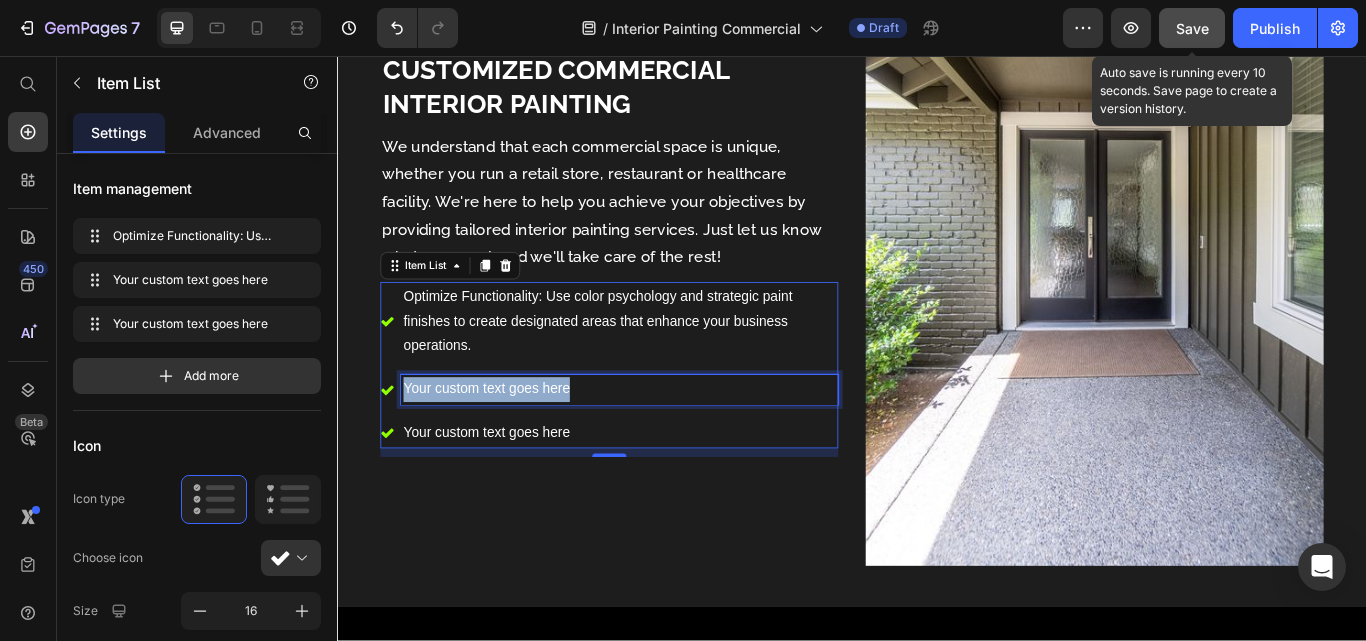 click on "Your custom text goes here" at bounding box center (666, 445) 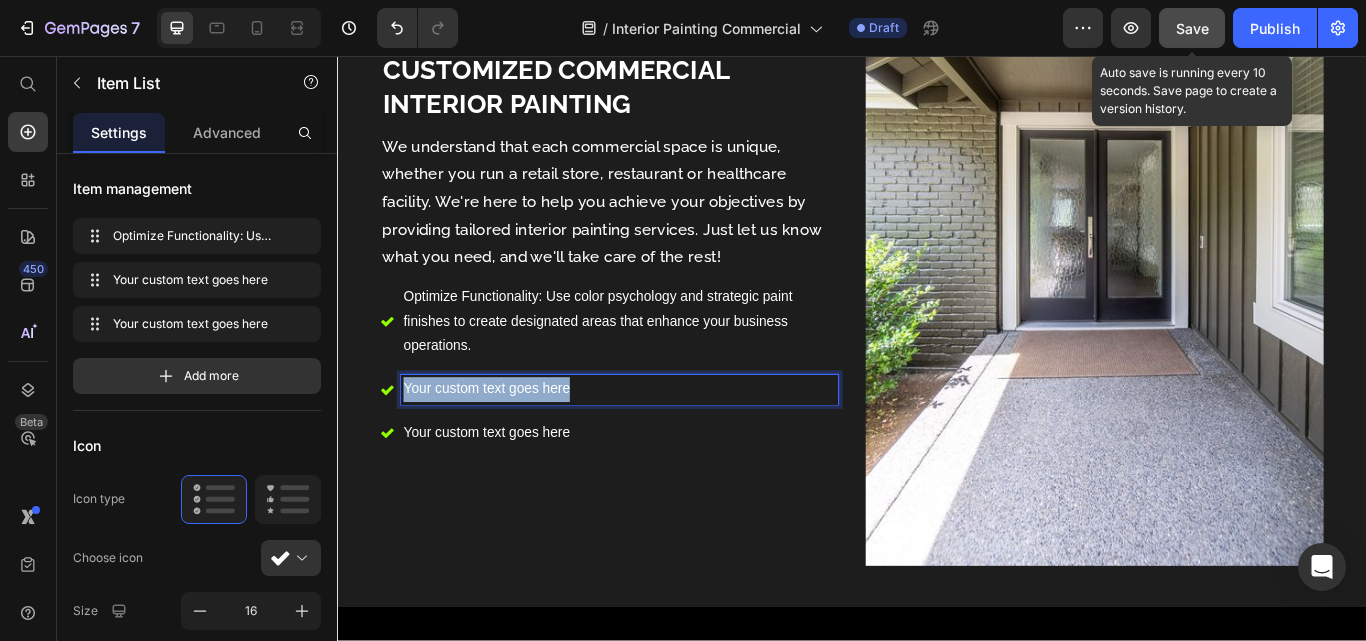 click on "Your custom text goes here" at bounding box center (666, 445) 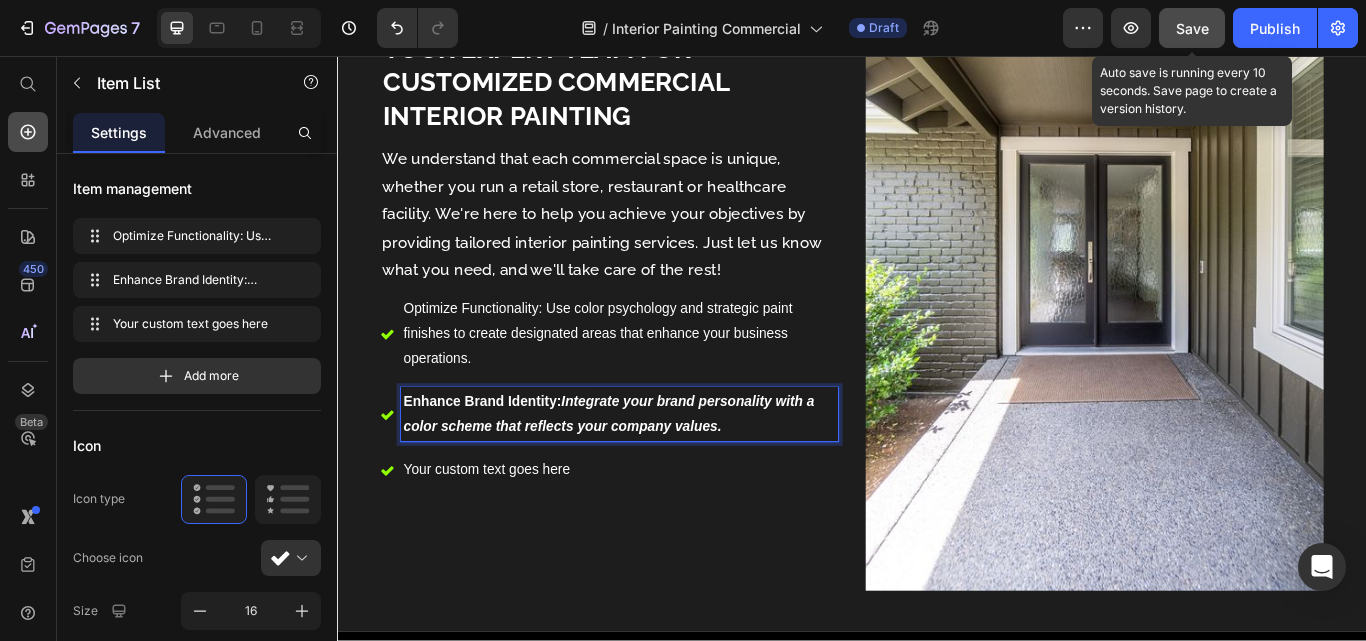 scroll, scrollTop: 883, scrollLeft: 0, axis: vertical 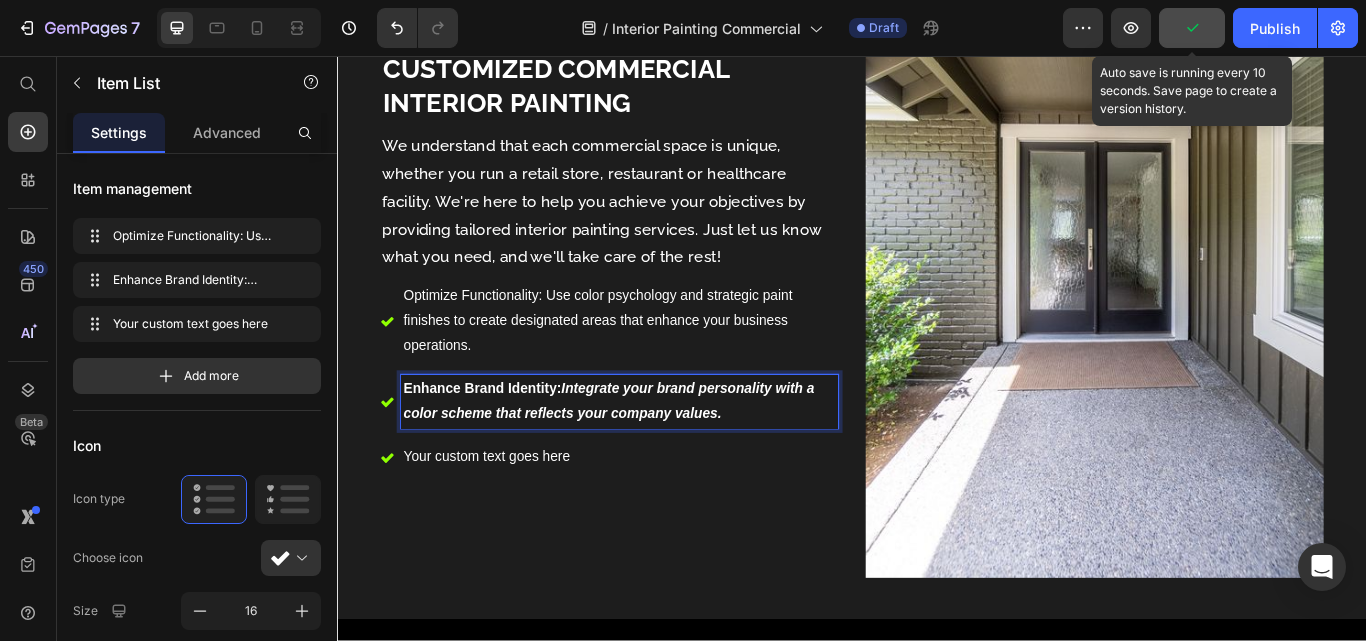 click on "Enhance Brand Identity:" at bounding box center (506, 444) 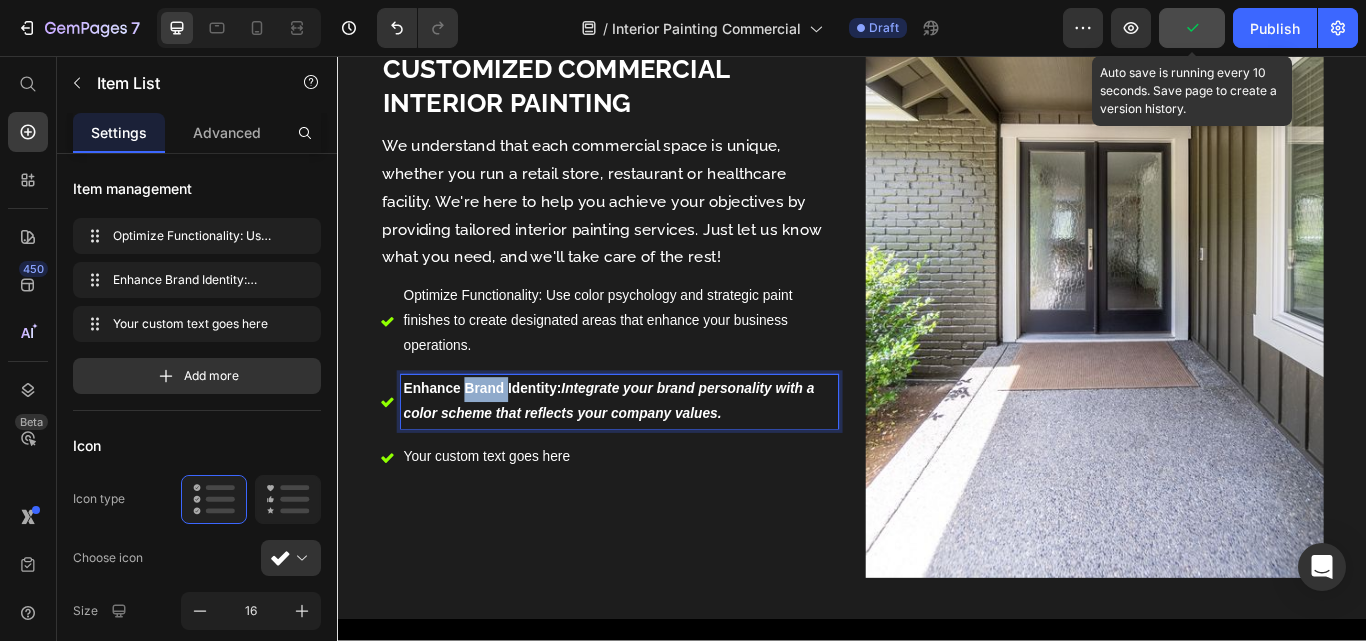 click on "Enhance Brand Identity:" at bounding box center [506, 444] 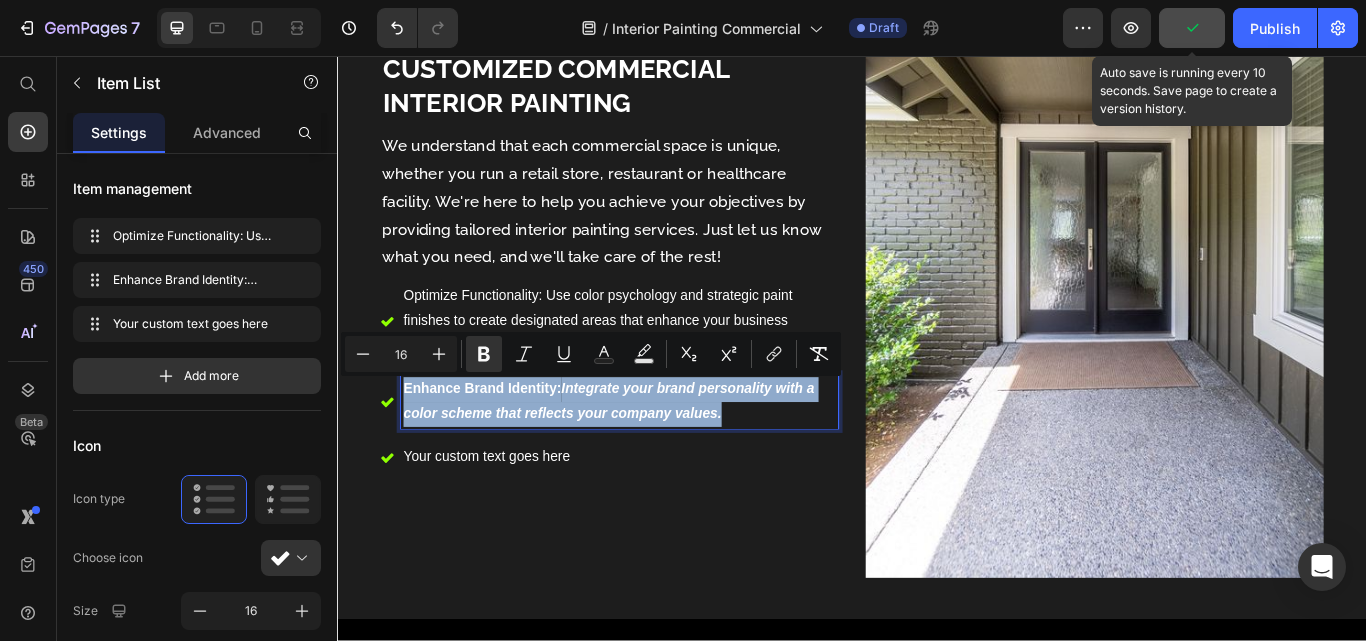 click on "Enhance Brand Identity:" at bounding box center (506, 444) 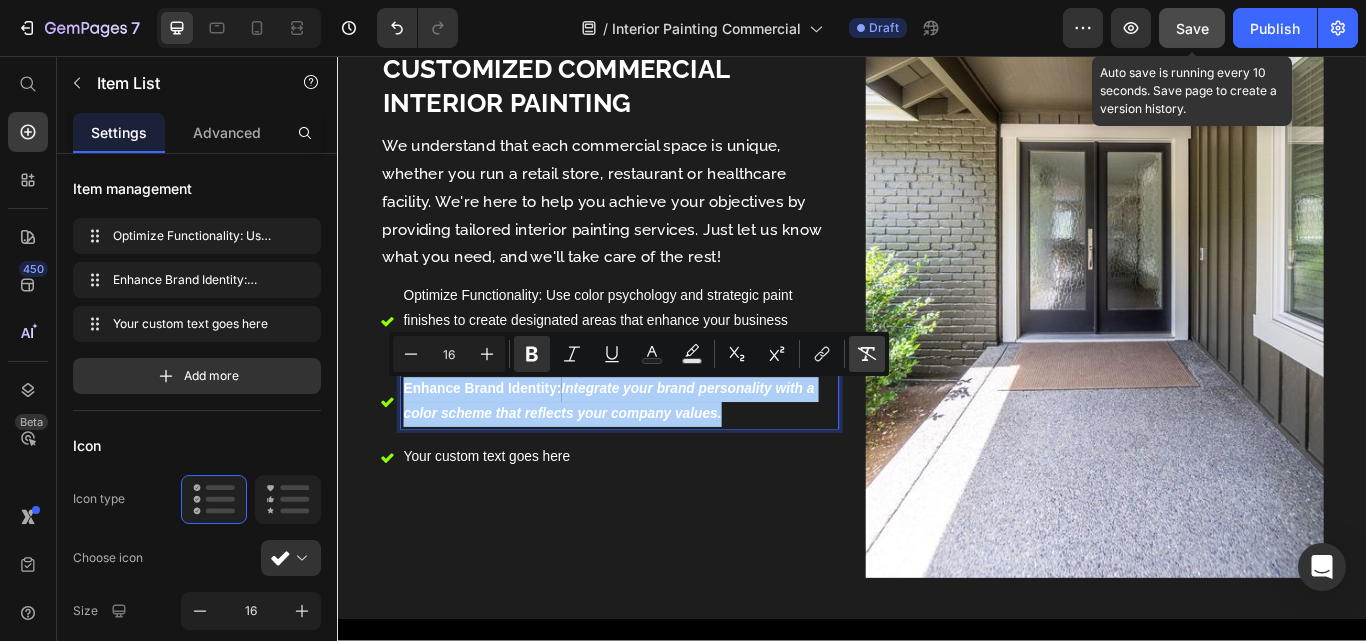 click on "Remove Format" at bounding box center (867, 354) 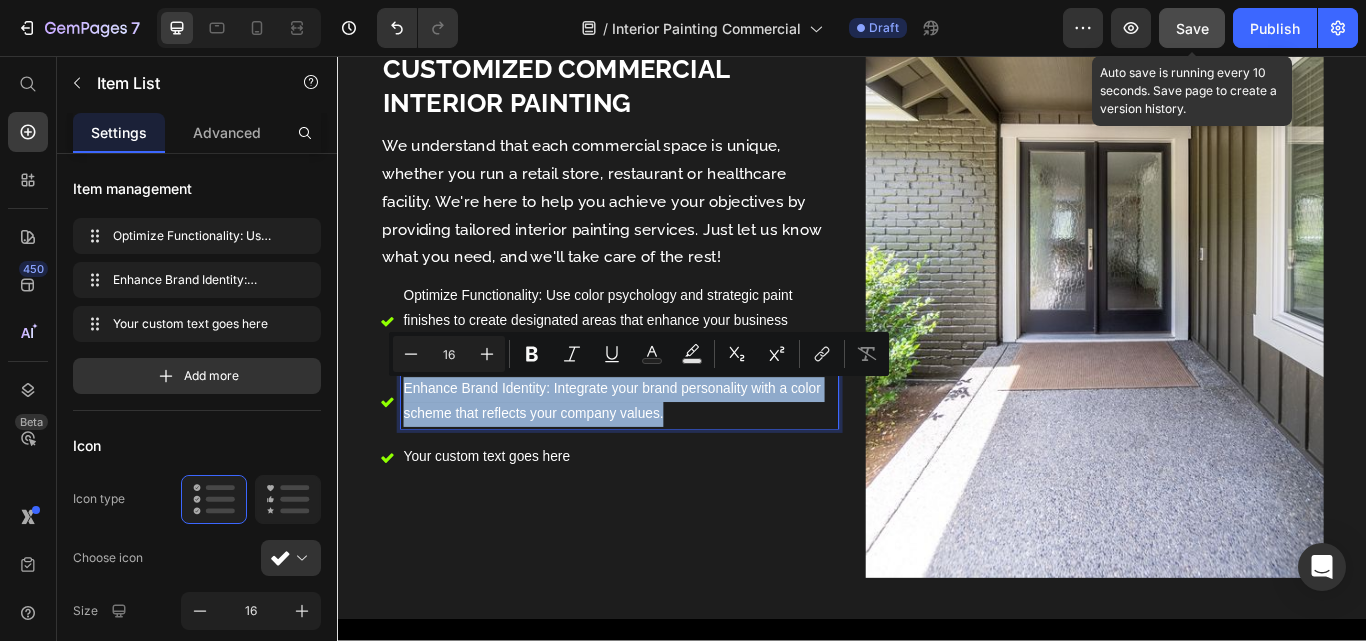click on "We understand that each commercial space is unique, whether you run a retail store, restaurant or healthcare facility. We're here to help you achieve your objectives by providing tailored interior painting services. Just let us know what you need, and we'll take care of the rest!" at bounding box center [654, 226] 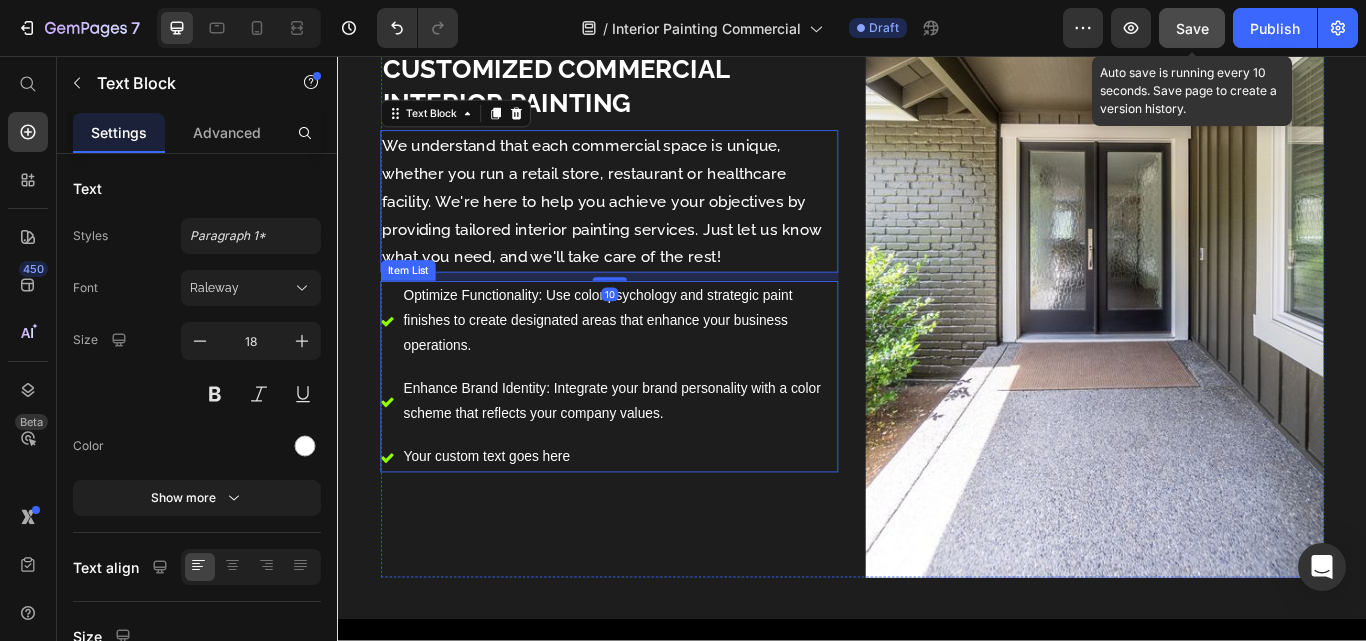drag, startPoint x: 620, startPoint y: 467, endPoint x: 544, endPoint y: 443, distance: 79.69943 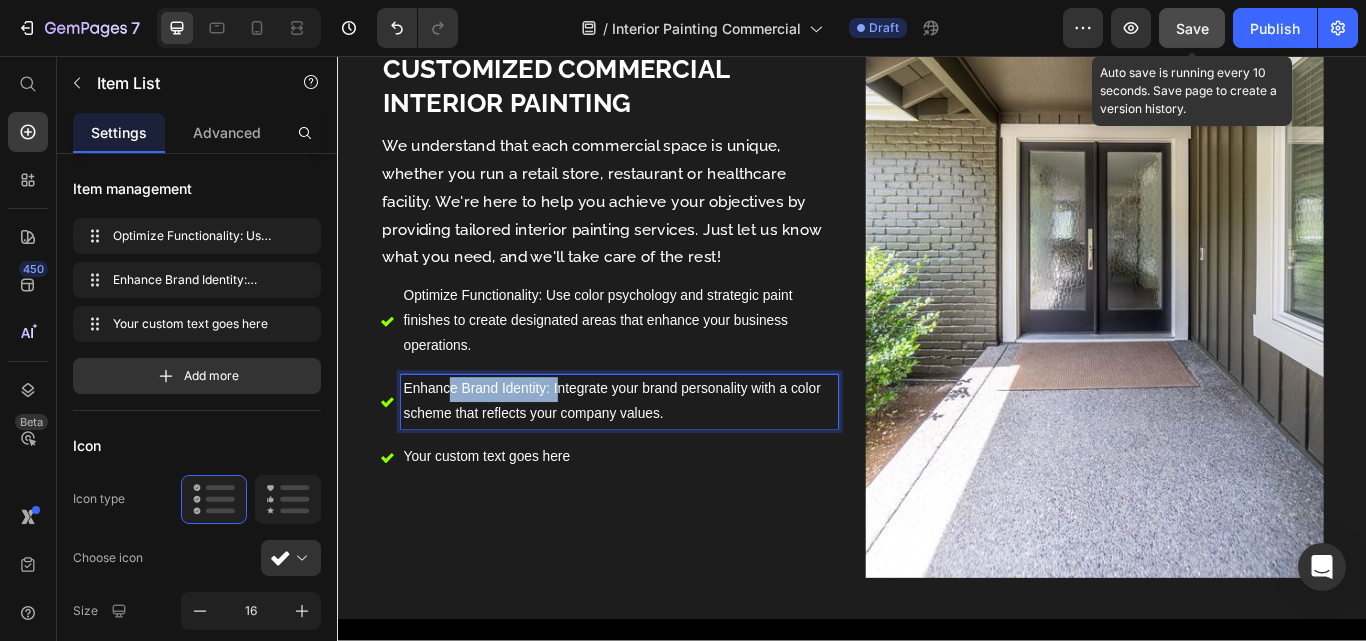 drag, startPoint x: 584, startPoint y: 441, endPoint x: 461, endPoint y: 445, distance: 123.065025 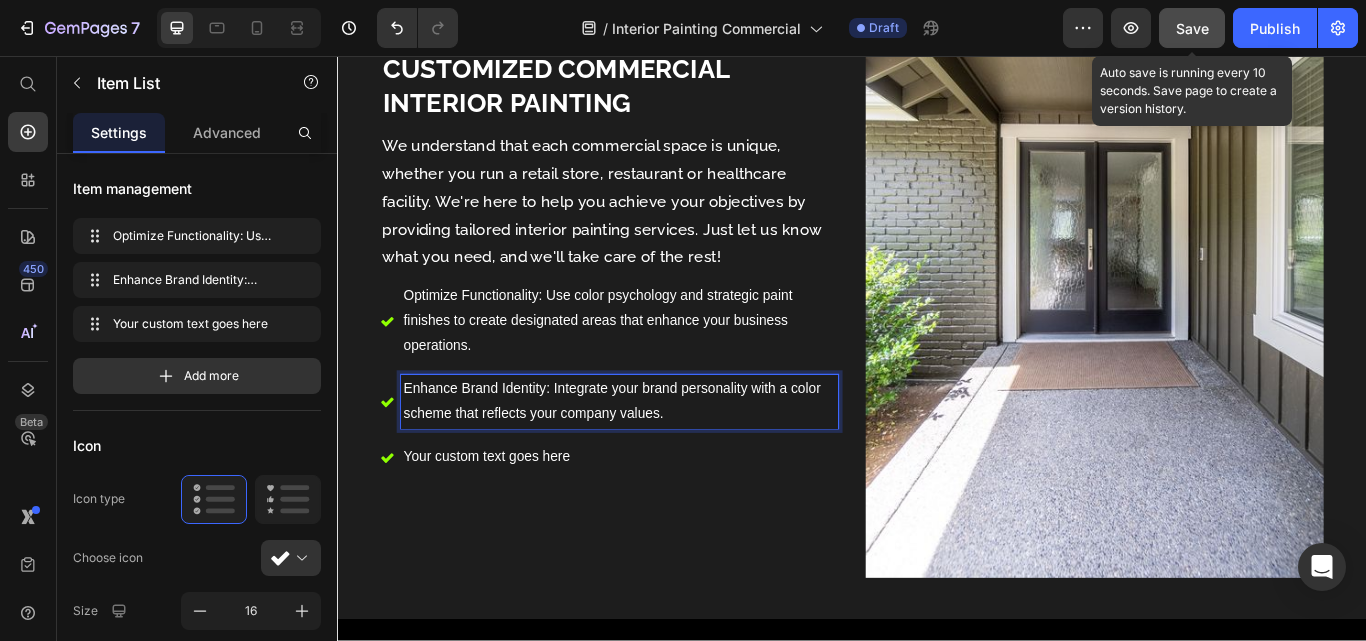 click on "Enhance Brand Identity: Integrate your brand personality with a color scheme that reflects your company values." at bounding box center (666, 460) 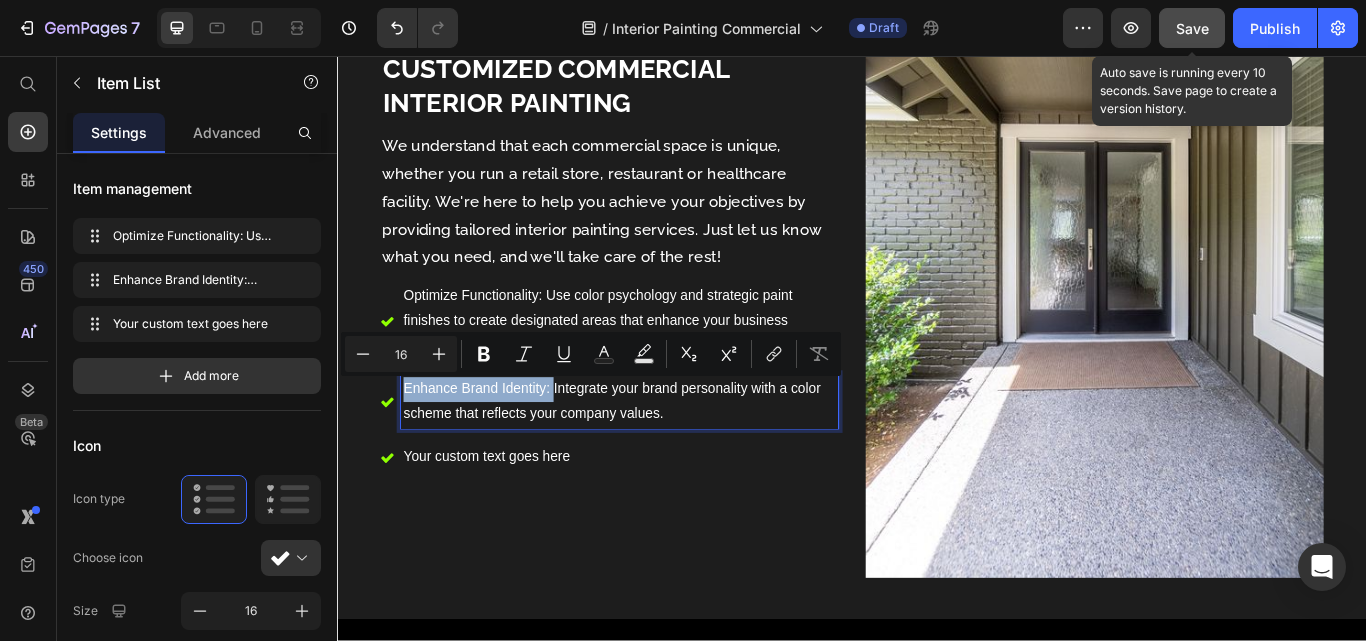 drag, startPoint x: 580, startPoint y: 445, endPoint x: 759, endPoint y: 420, distance: 180.73738 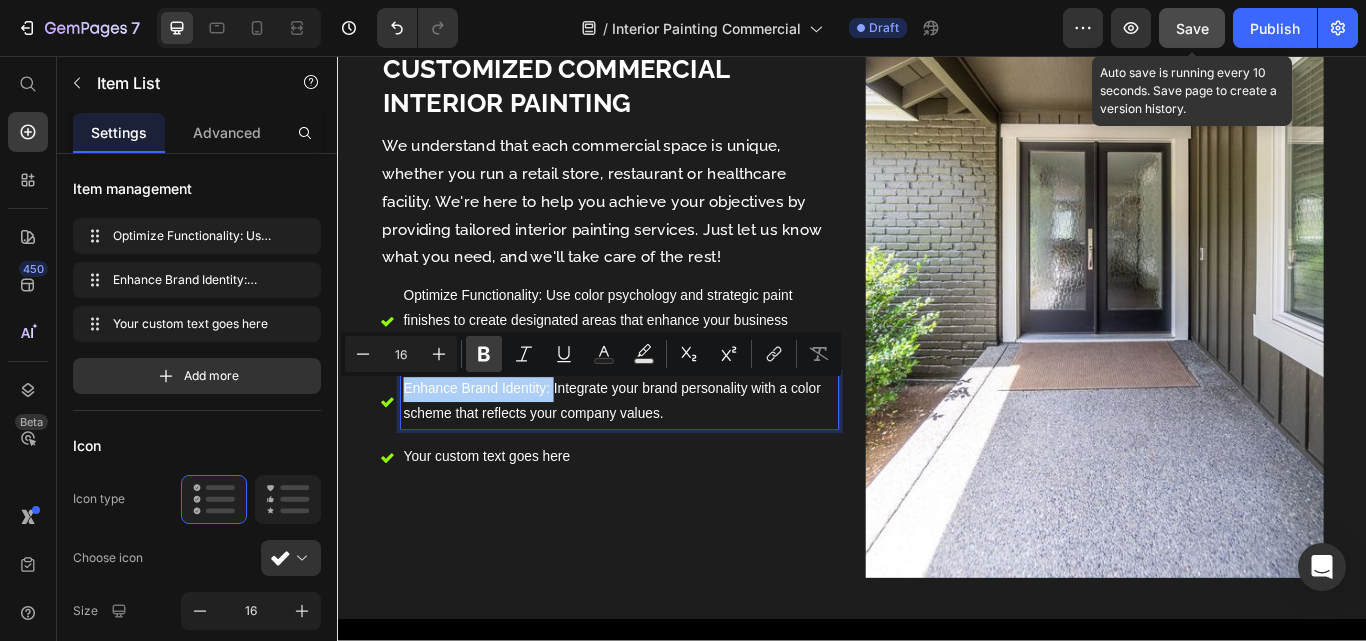 click 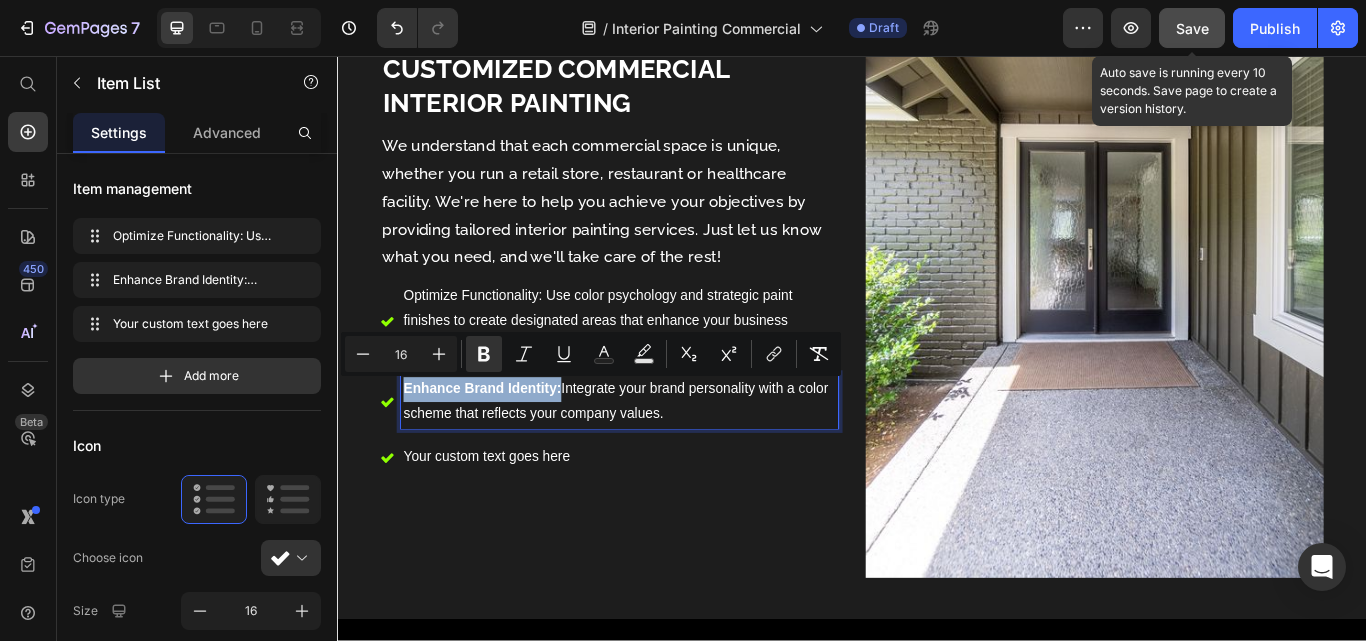 click on "We understand that each commercial space is unique, whether you run a retail store, restaurant or healthcare facility. We're here to help you achieve your objectives by providing tailored interior painting services. Just let us know what you need, and we'll take care of the rest!" at bounding box center [654, 226] 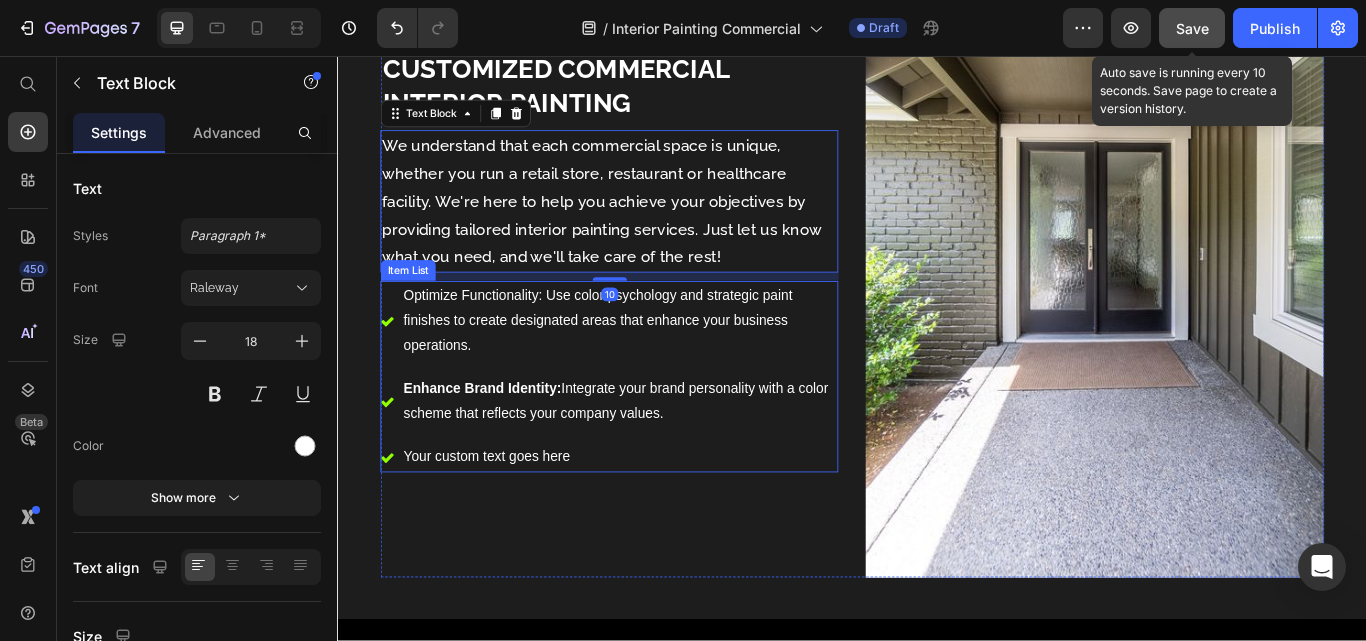 click on "Optimize Functionality: Use color psychology and strategic paint finishes to create designated areas that enhance your business operations.
Enhance Brand Identity:  Integrate your brand personality with a color scheme that reflects your company values.
Your custom text goes here" at bounding box center [654, 430] 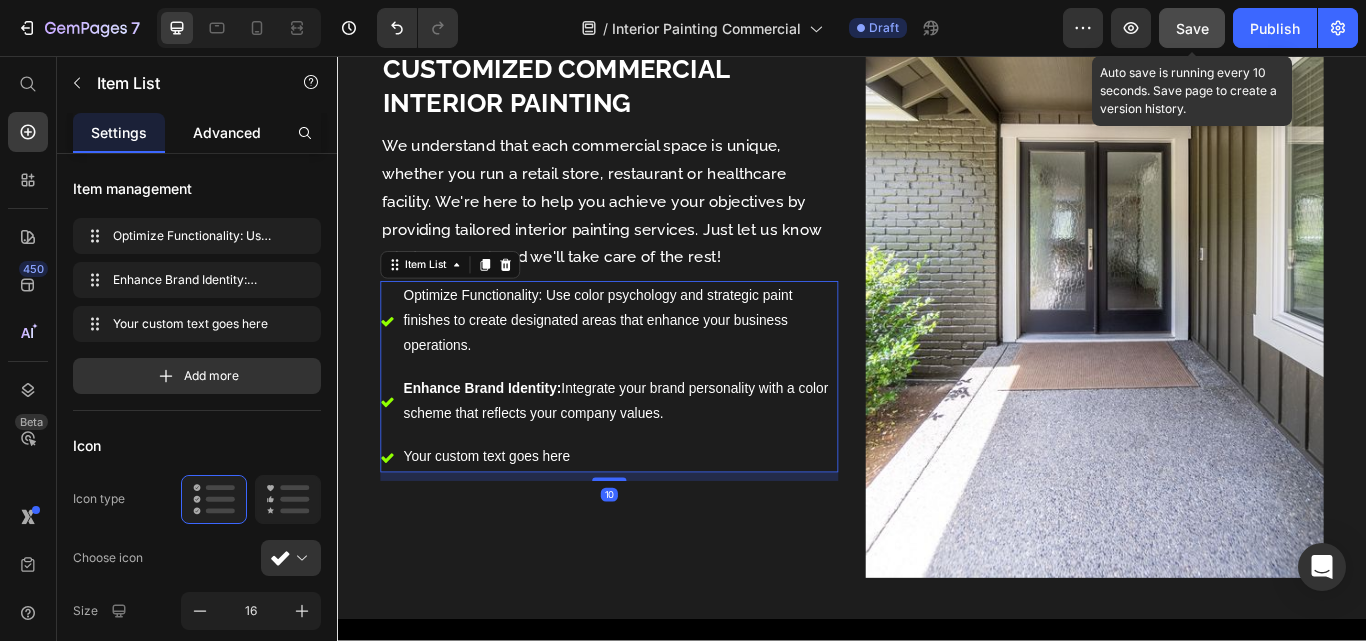click on "Advanced" at bounding box center (227, 132) 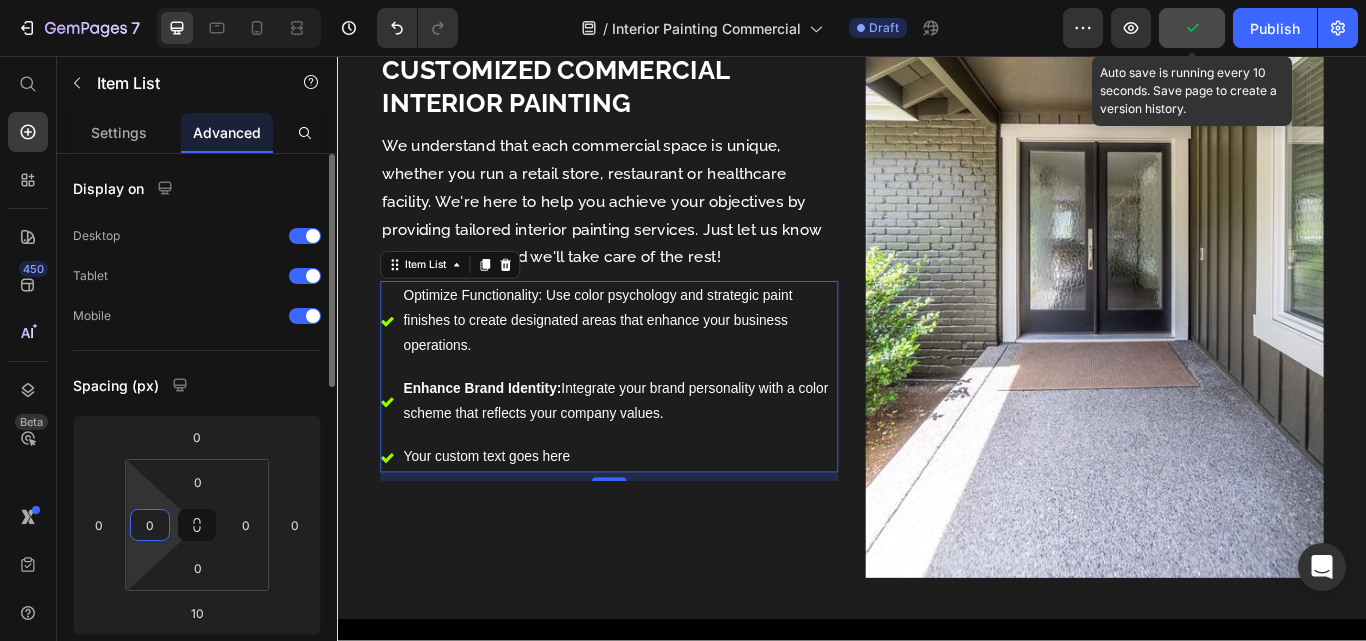 drag, startPoint x: 143, startPoint y: 521, endPoint x: 146, endPoint y: 563, distance: 42.107006 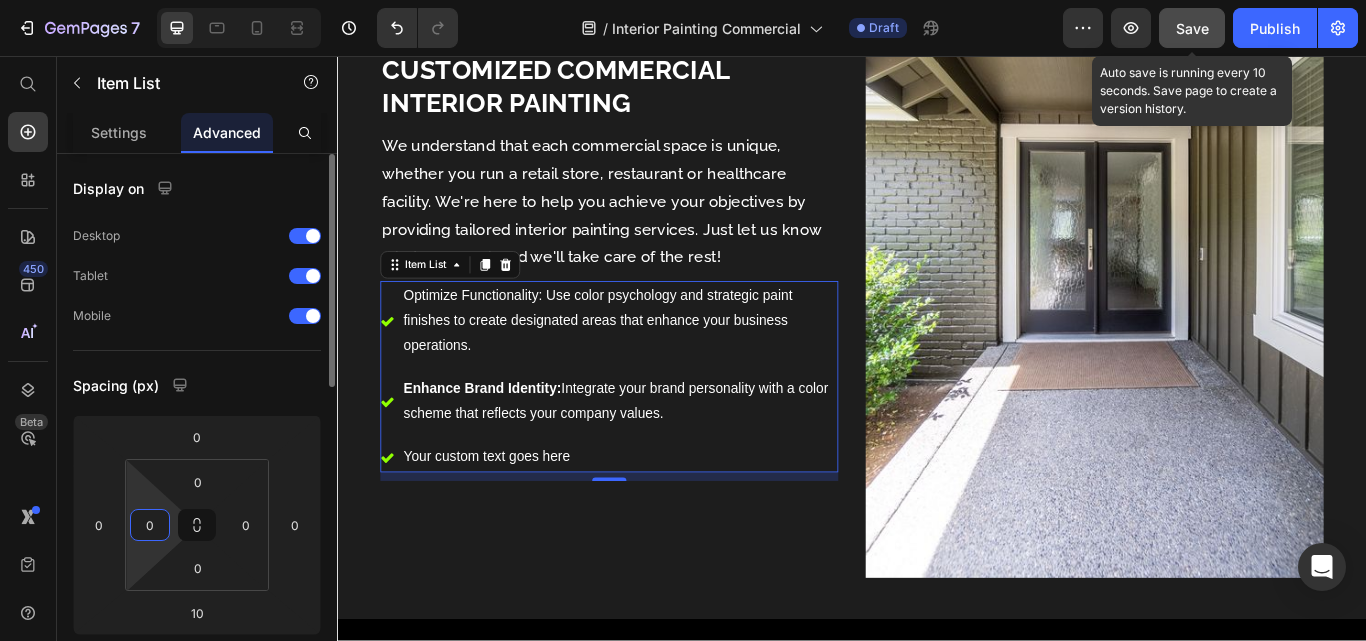 drag, startPoint x: 146, startPoint y: 563, endPoint x: 144, endPoint y: 552, distance: 11.18034 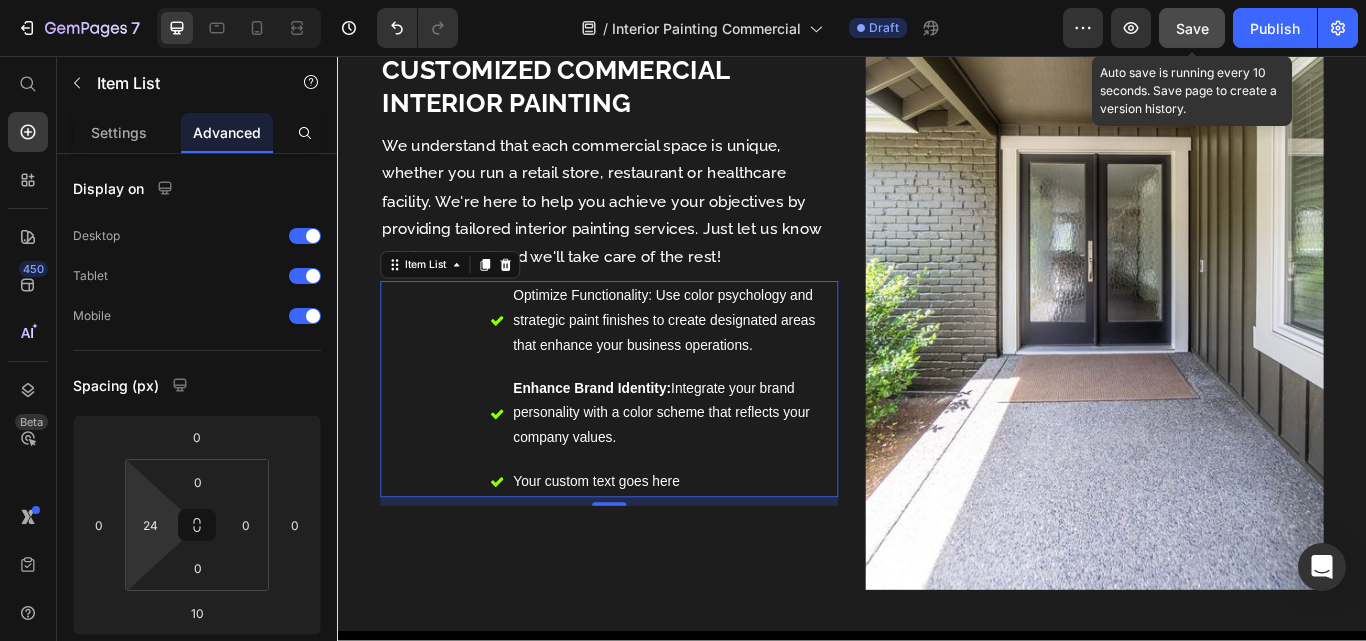 scroll, scrollTop: 883, scrollLeft: 0, axis: vertical 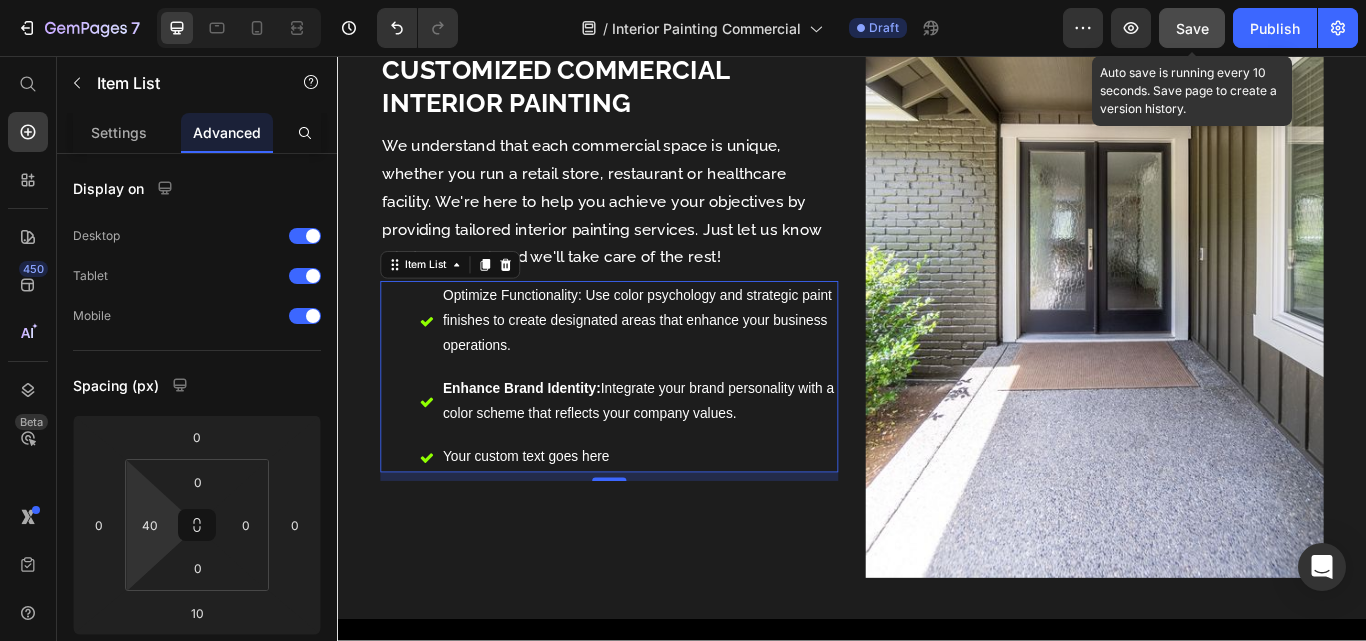 type on "38" 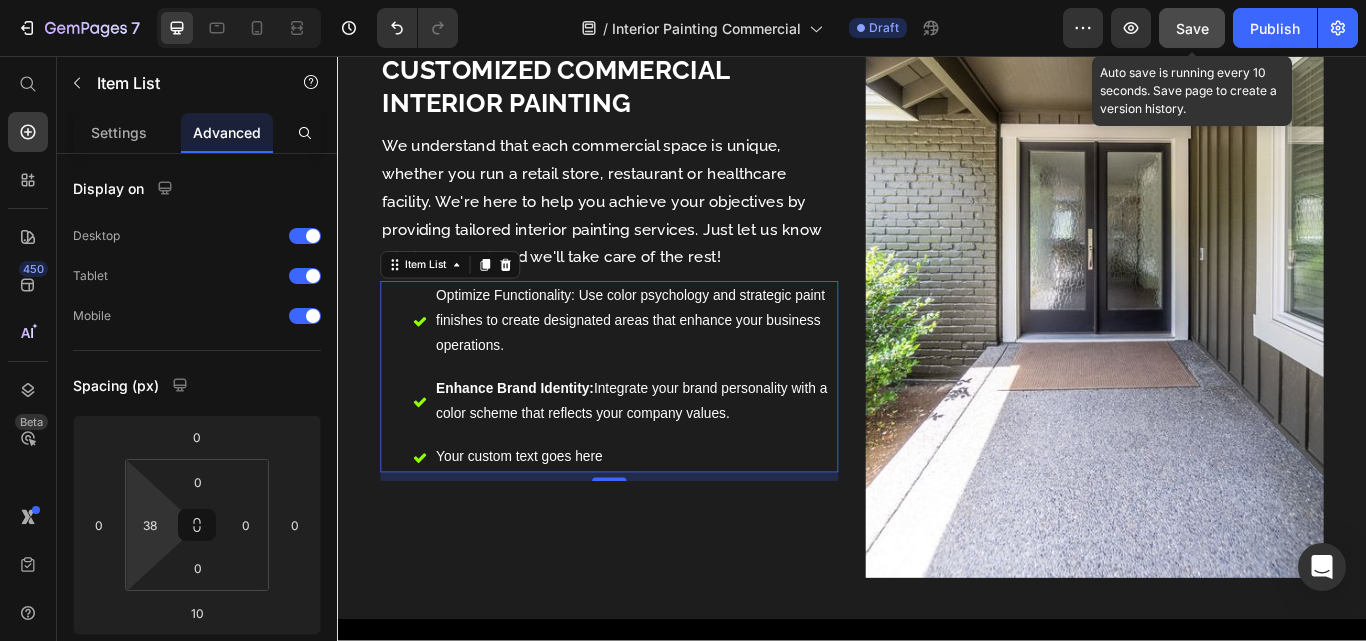 drag, startPoint x: 140, startPoint y: 554, endPoint x: 142, endPoint y: 535, distance: 19.104973 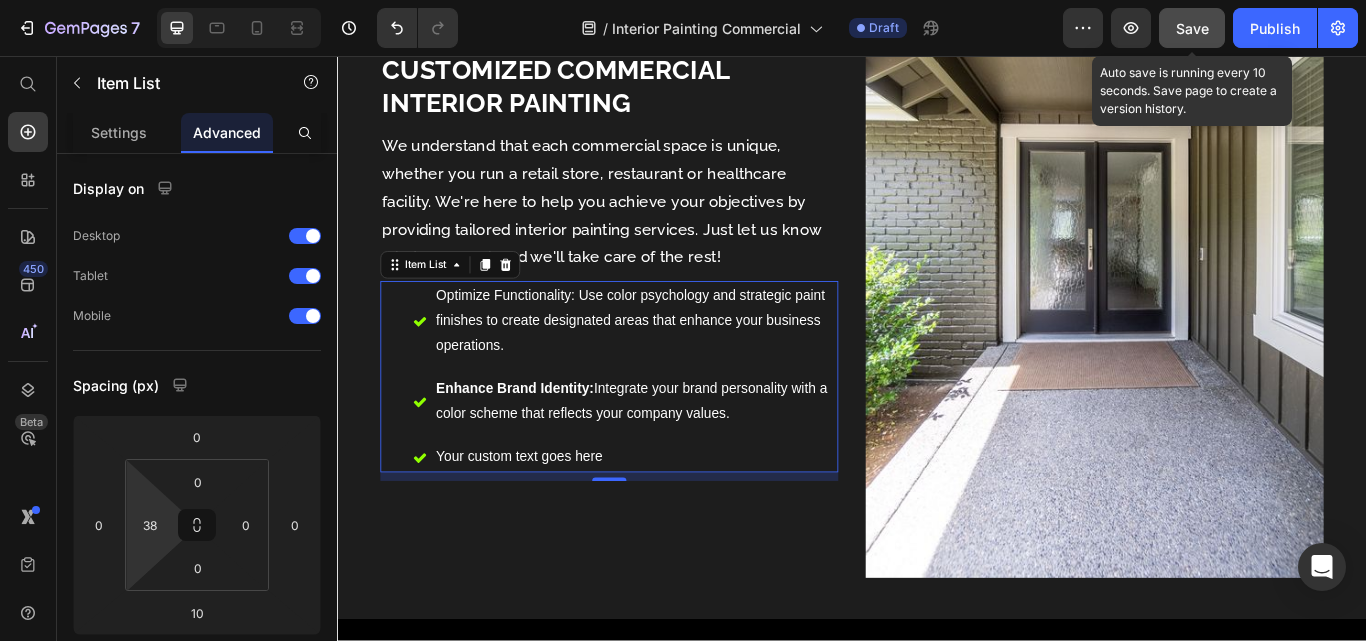 drag, startPoint x: 479, startPoint y: 591, endPoint x: 704, endPoint y: 310, distance: 359.98056 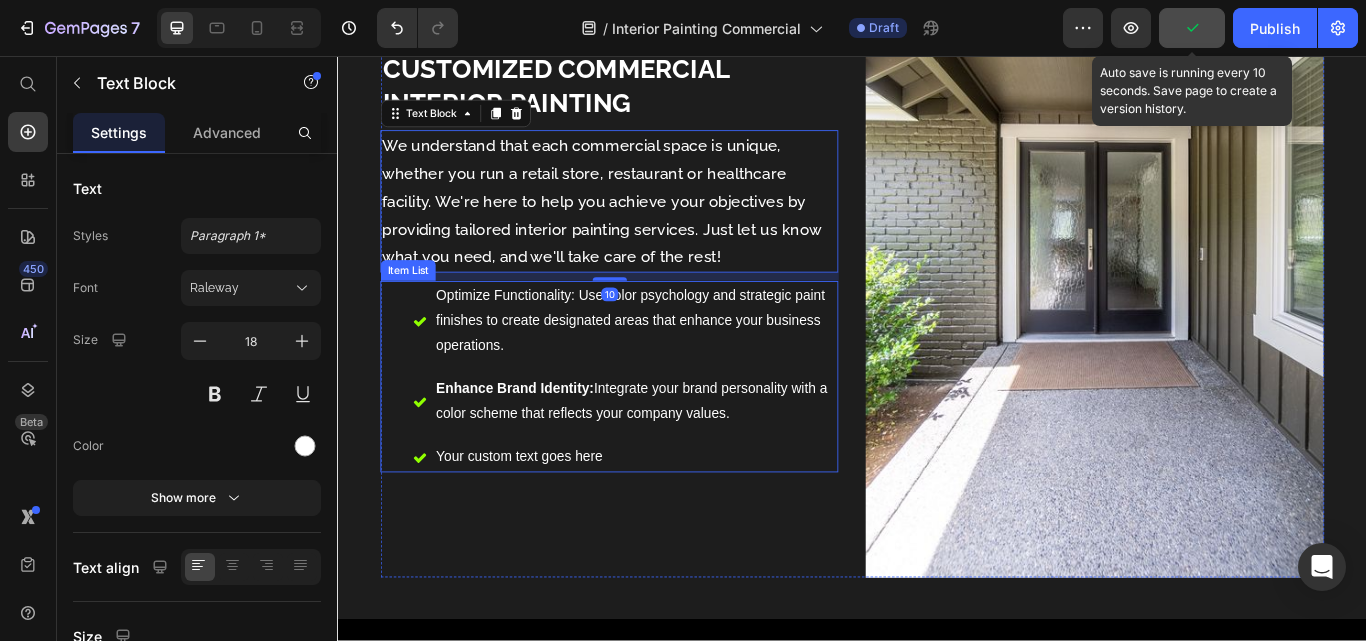 click 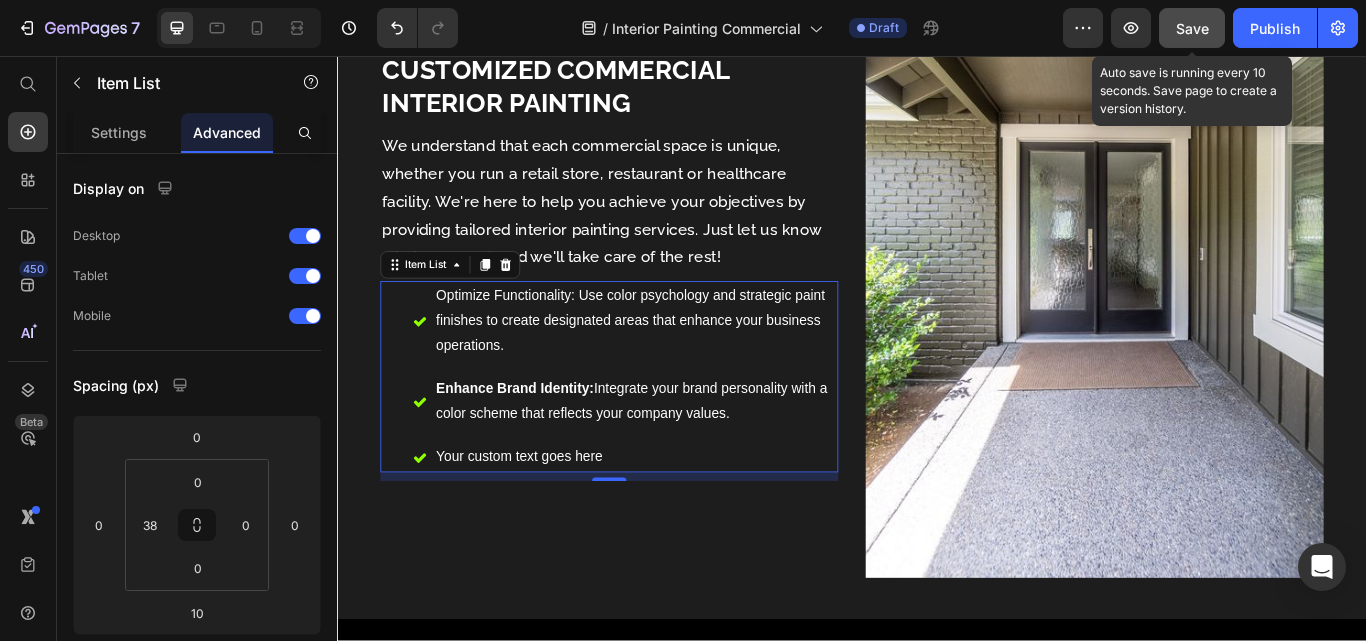 click on "Optimize Functionality: Use color psychology and strategic paint finishes to create designated areas that enhance your business operations.
Enhance Brand Identity:  Integrate your brand personality with a color scheme that reflects your company values.
Your custom text goes here" at bounding box center [673, 430] 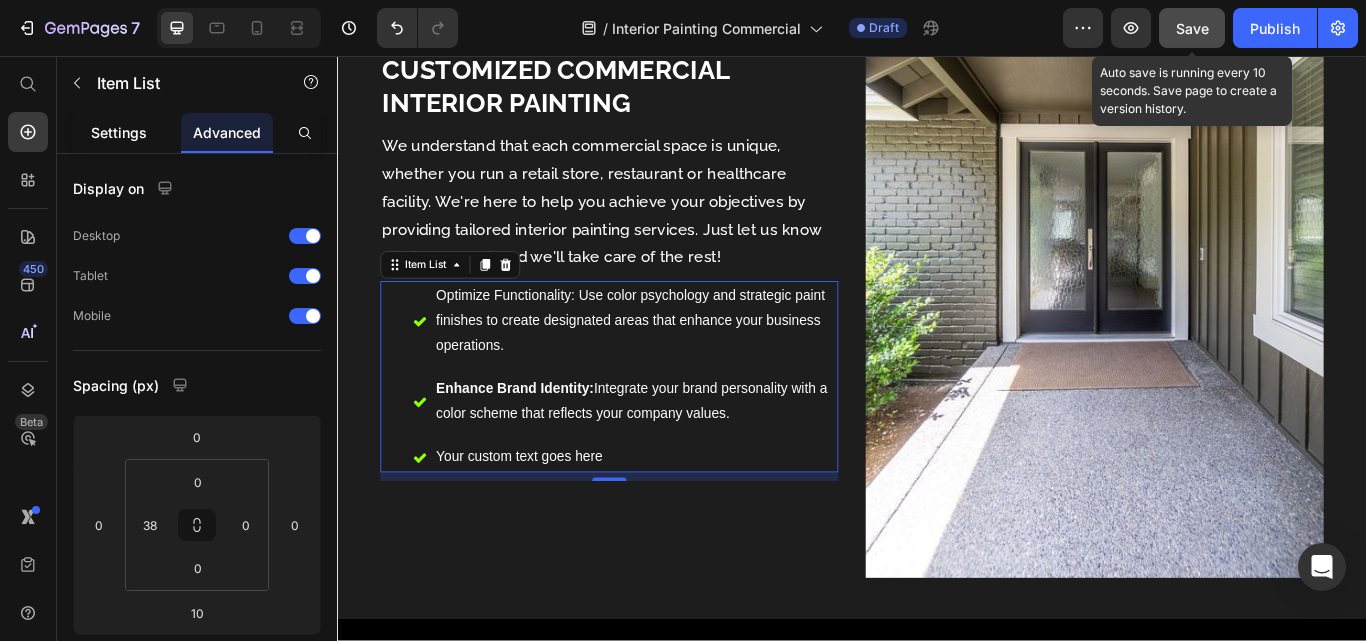 click on "Settings" at bounding box center (119, 132) 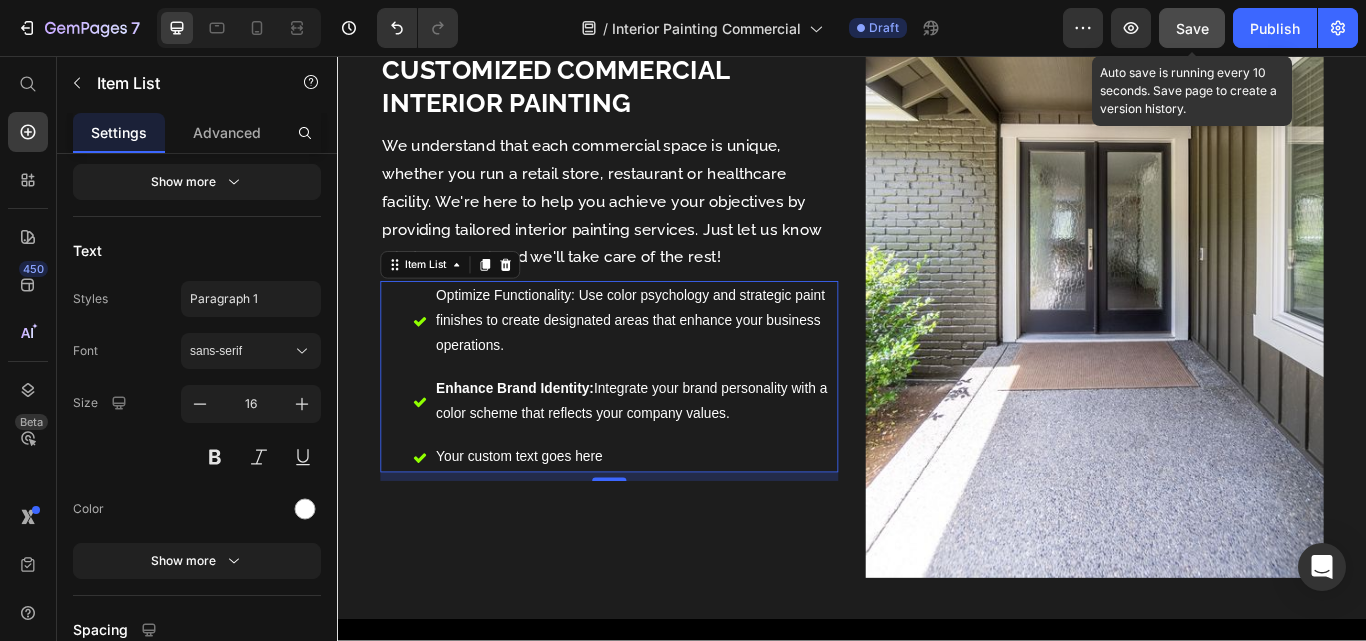 scroll, scrollTop: 801, scrollLeft: 0, axis: vertical 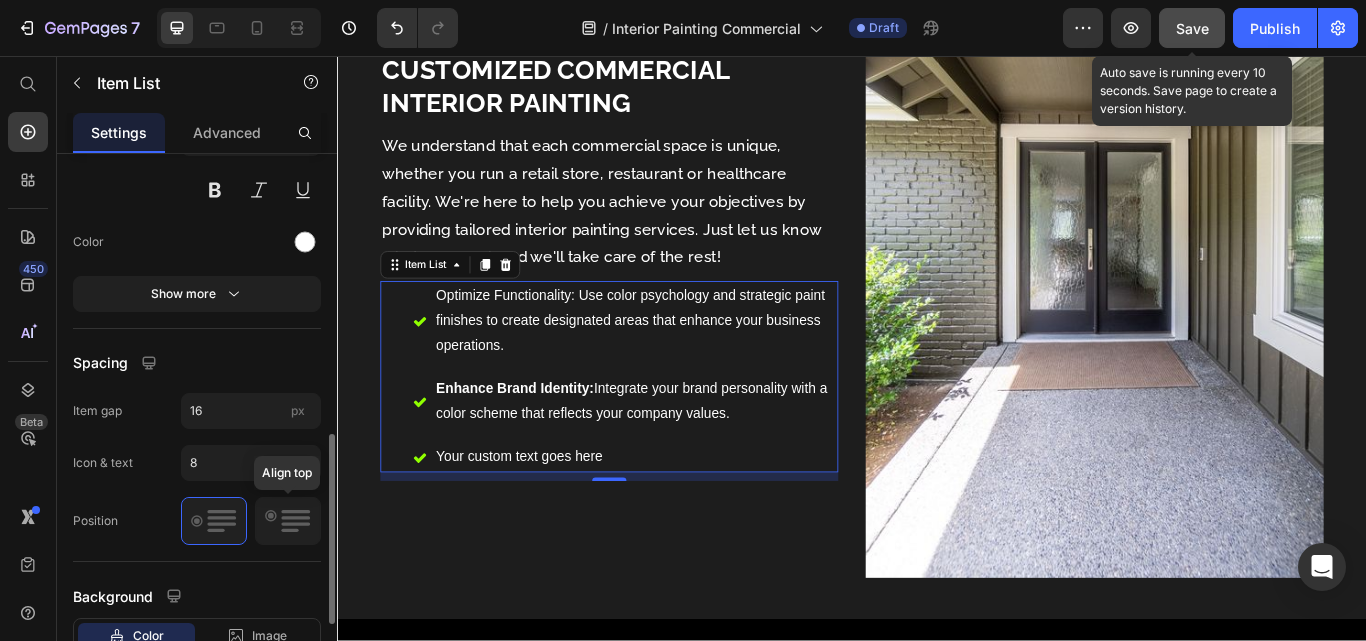 click 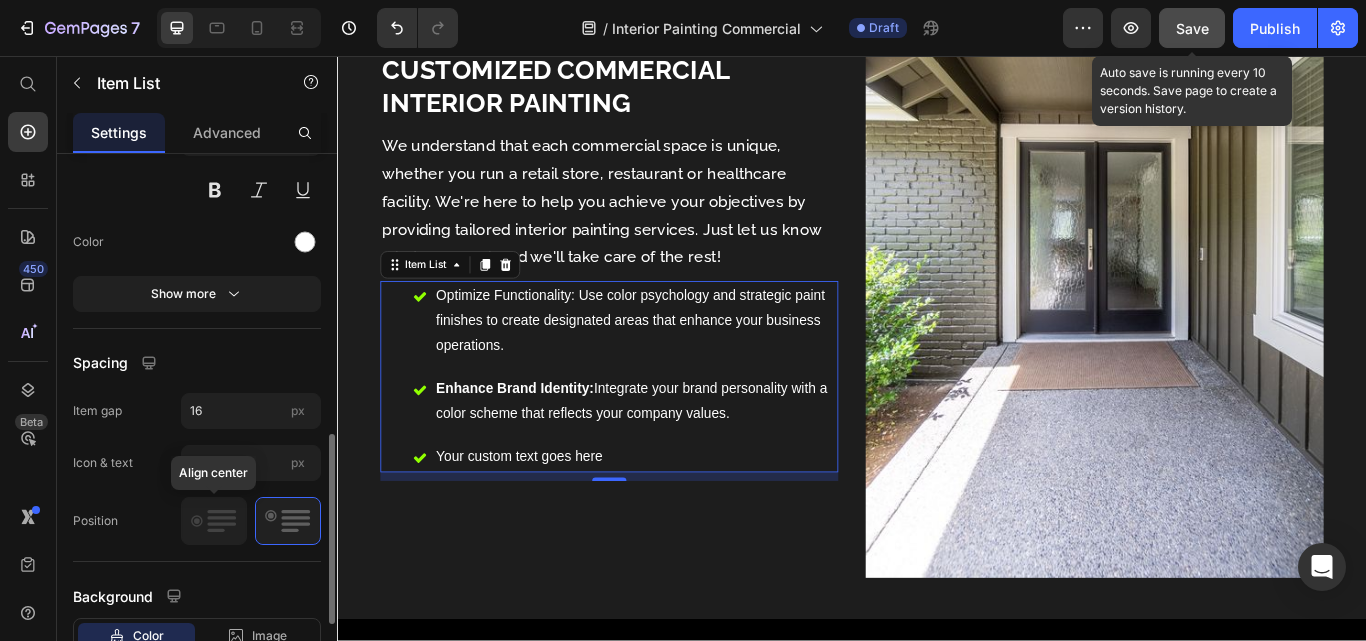 drag, startPoint x: 229, startPoint y: 531, endPoint x: 251, endPoint y: 525, distance: 22.803509 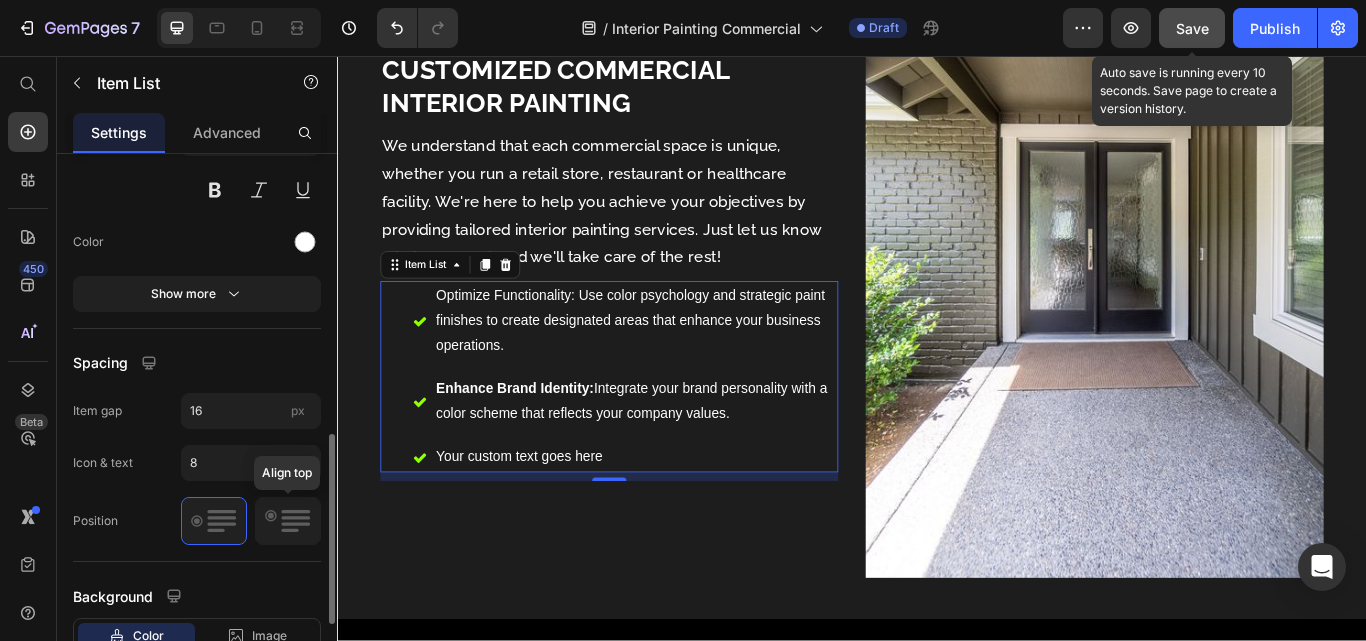 click 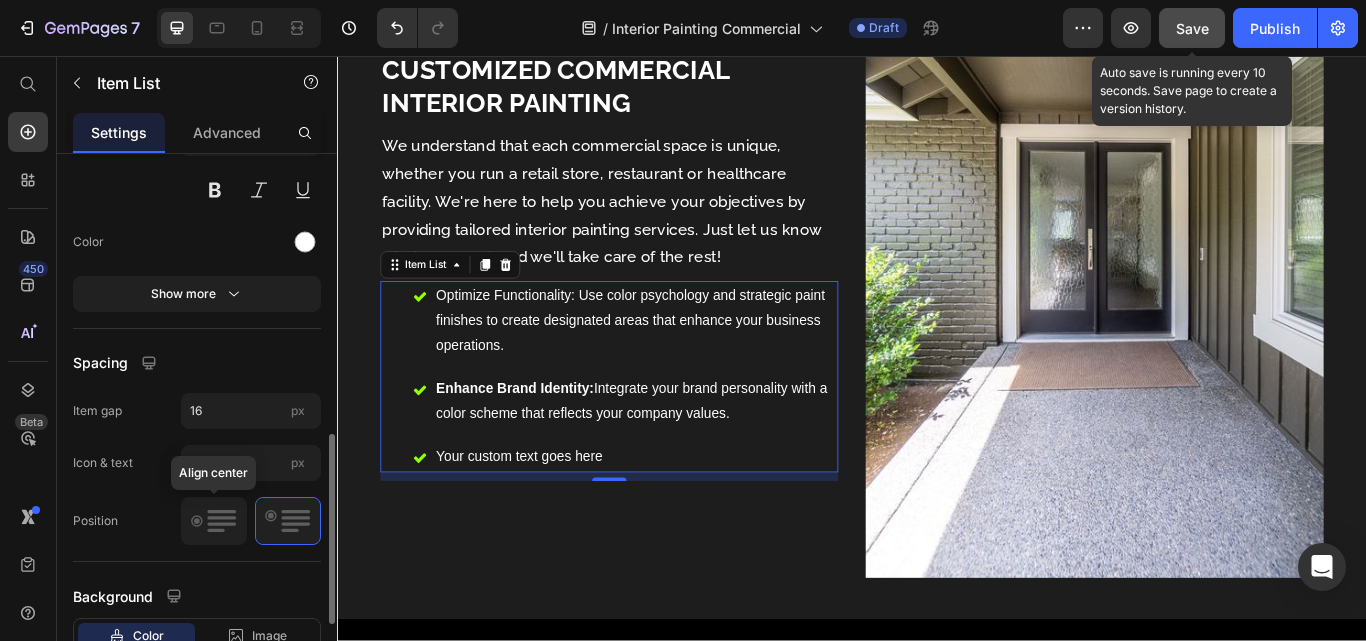 click 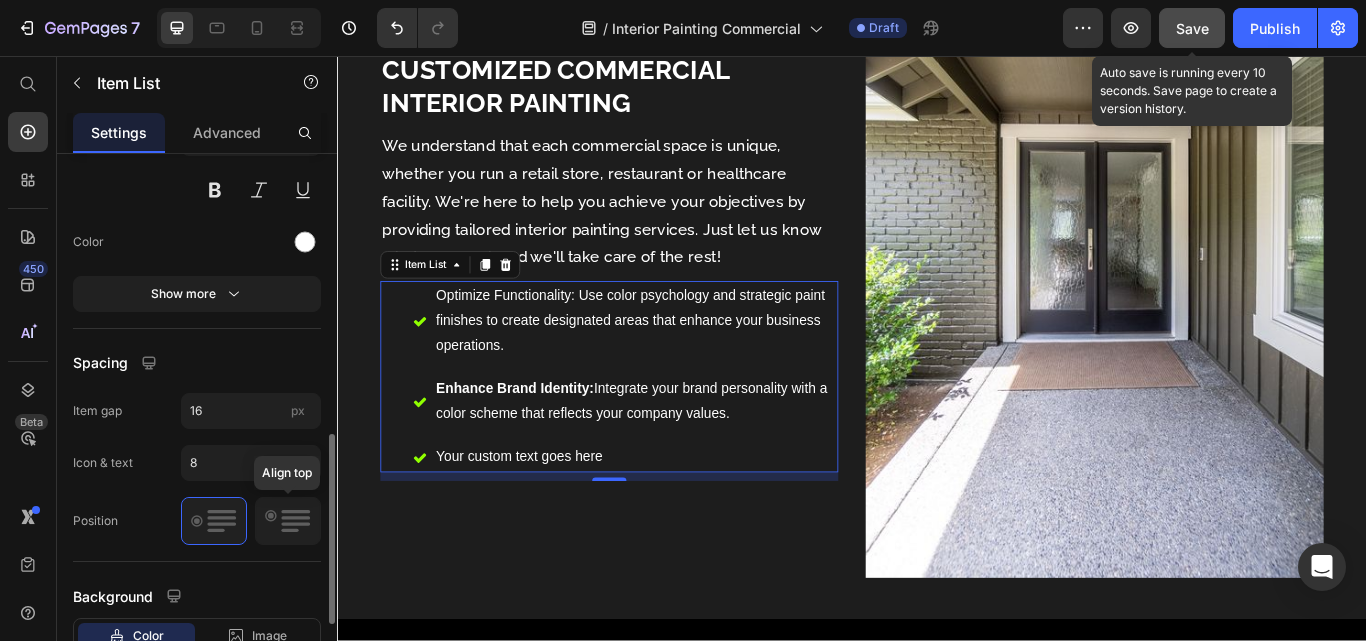 click 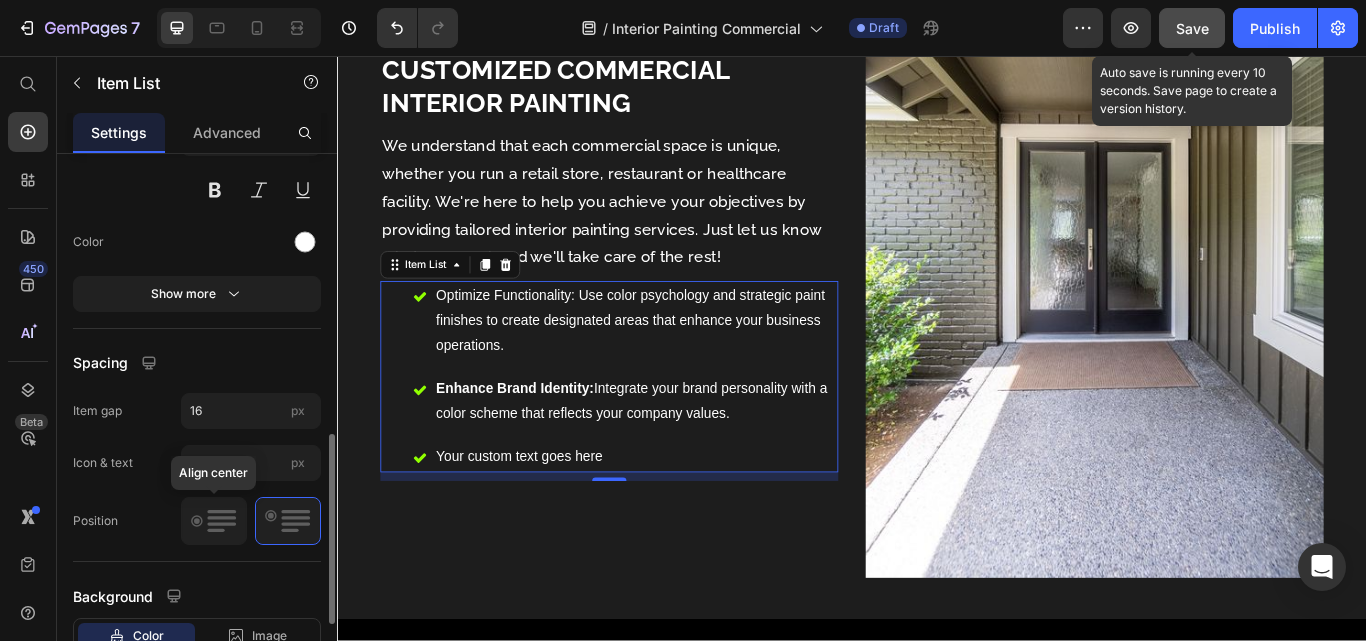 click 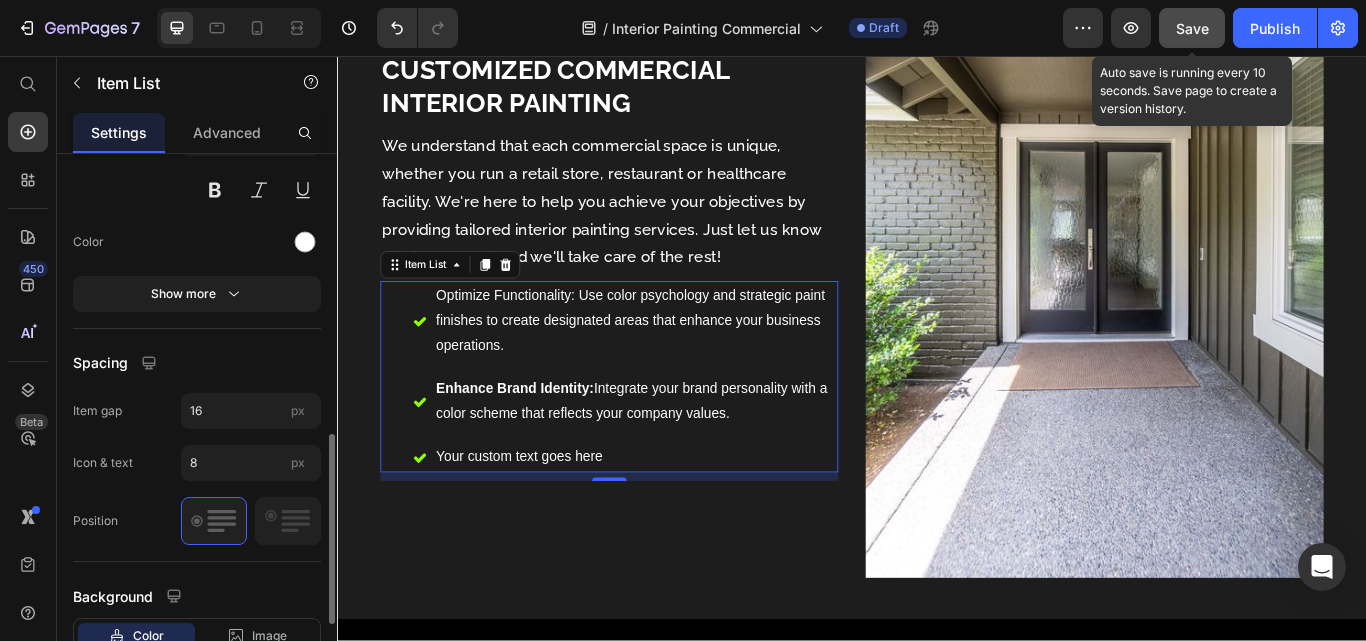 click 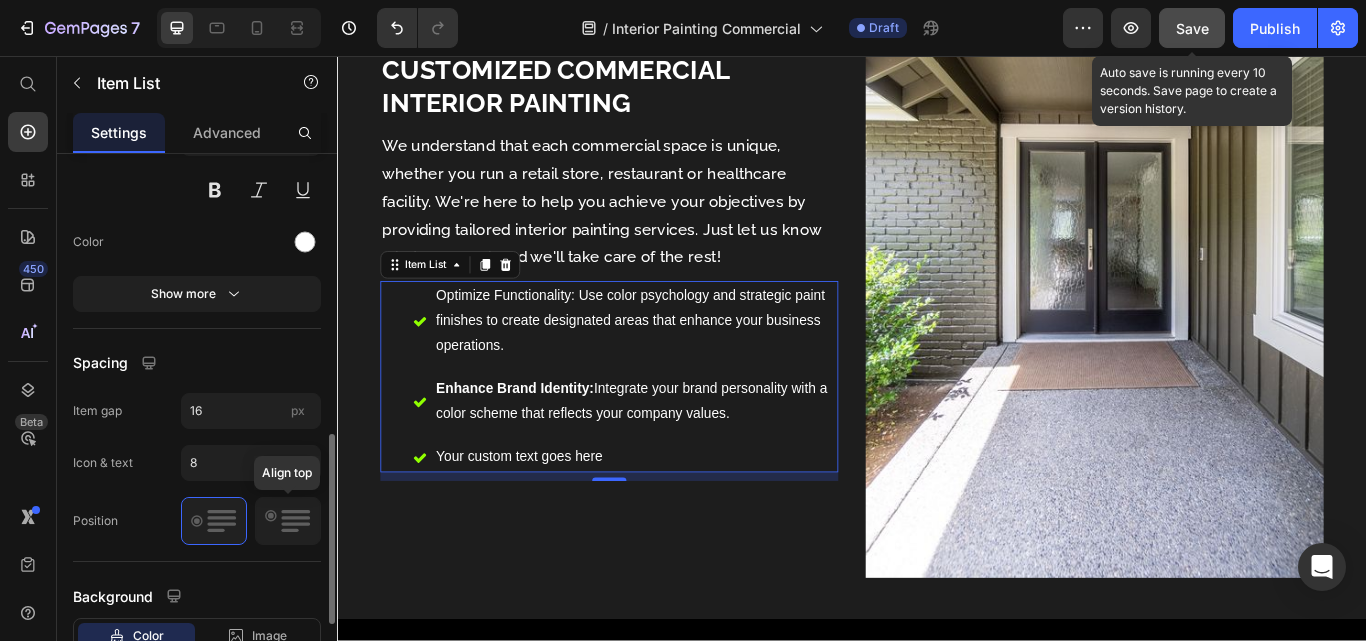 drag, startPoint x: 279, startPoint y: 524, endPoint x: 310, endPoint y: 522, distance: 31.06445 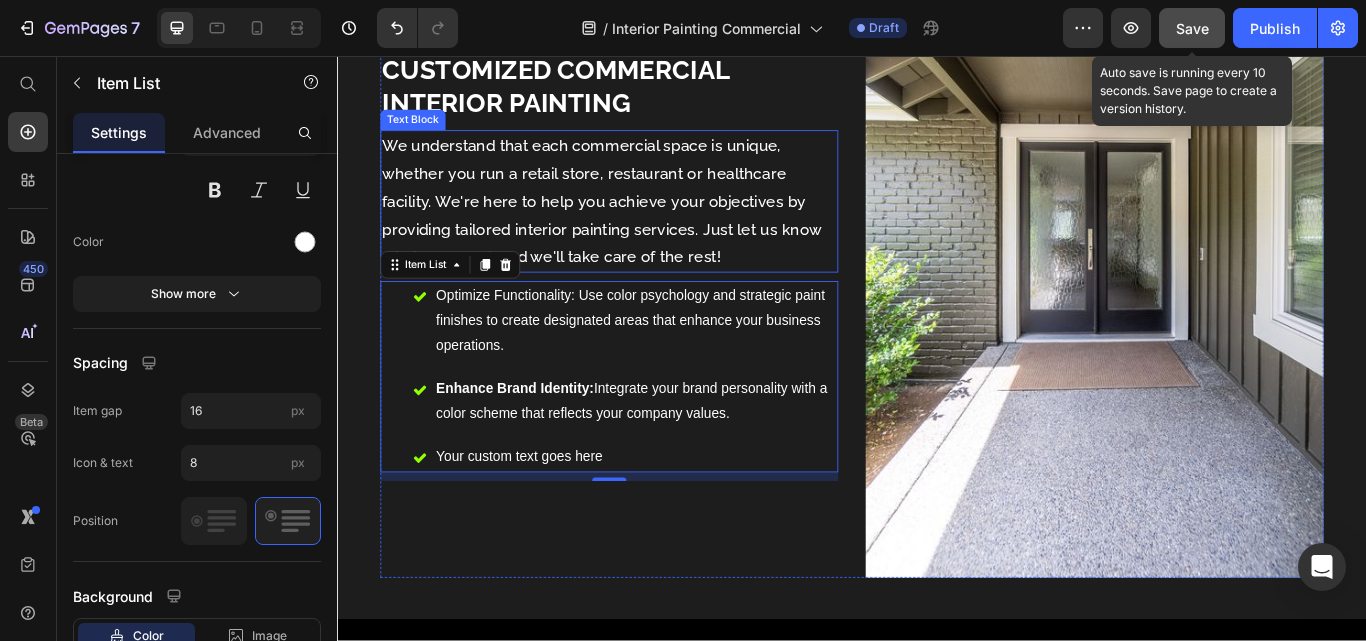 click on "We understand that each commercial space is unique, whether you run a retail store, restaurant or healthcare facility. We're here to help you achieve your objectives by providing tailored interior painting services. Just let us know what you need, and we'll take care of the rest!" at bounding box center [654, 226] 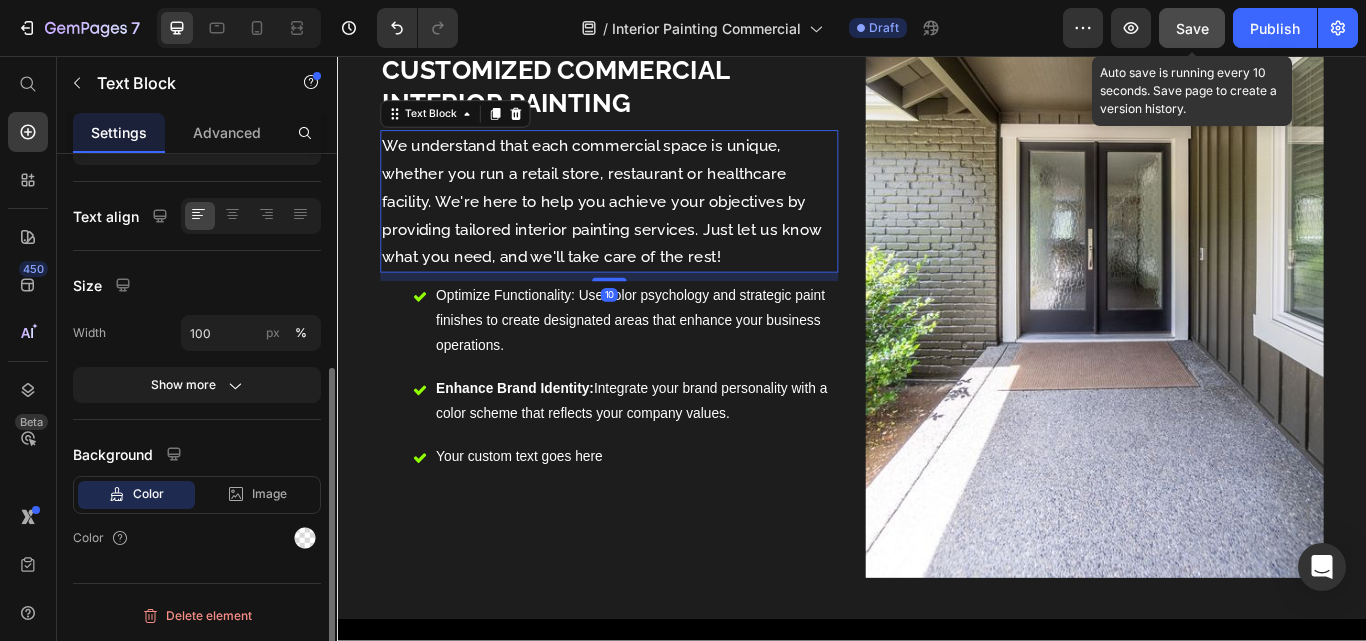 scroll, scrollTop: 0, scrollLeft: 0, axis: both 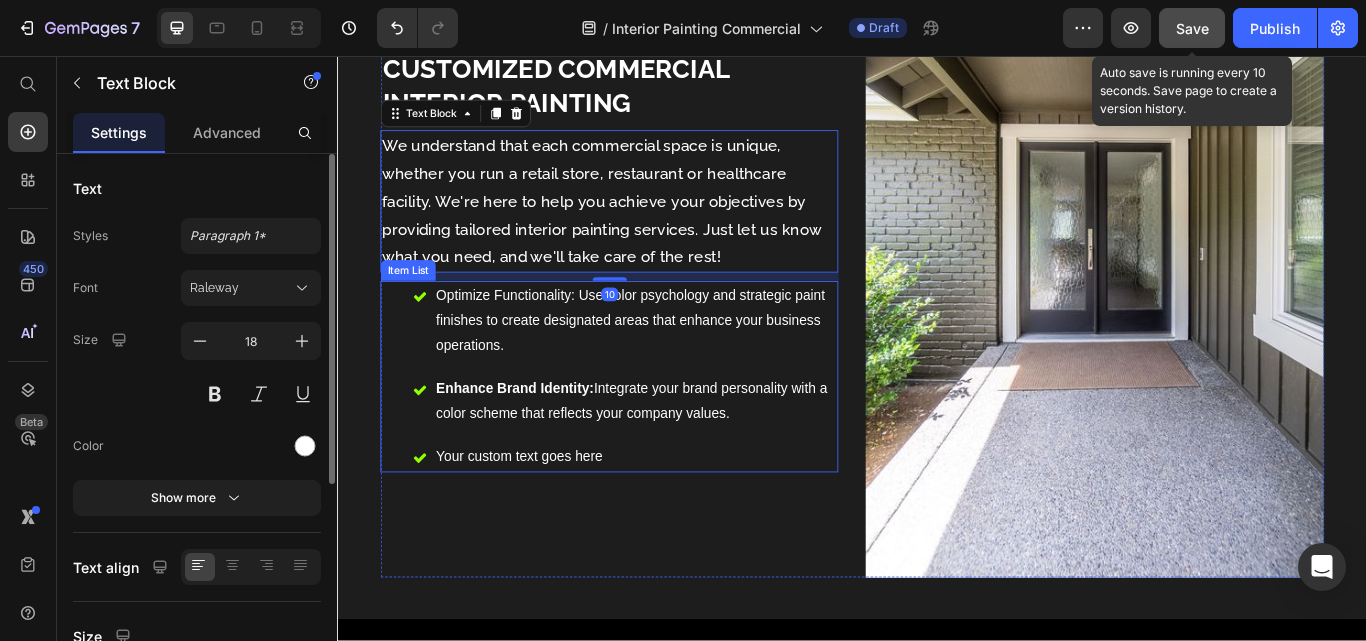 click on "Optimize Functionality: Use color psychology and strategic paint finishes to create designated areas that enhance your business operations.
Enhance Brand Identity:  Integrate your brand personality with a color scheme that reflects your company values.
Your custom text goes here" at bounding box center (654, 430) 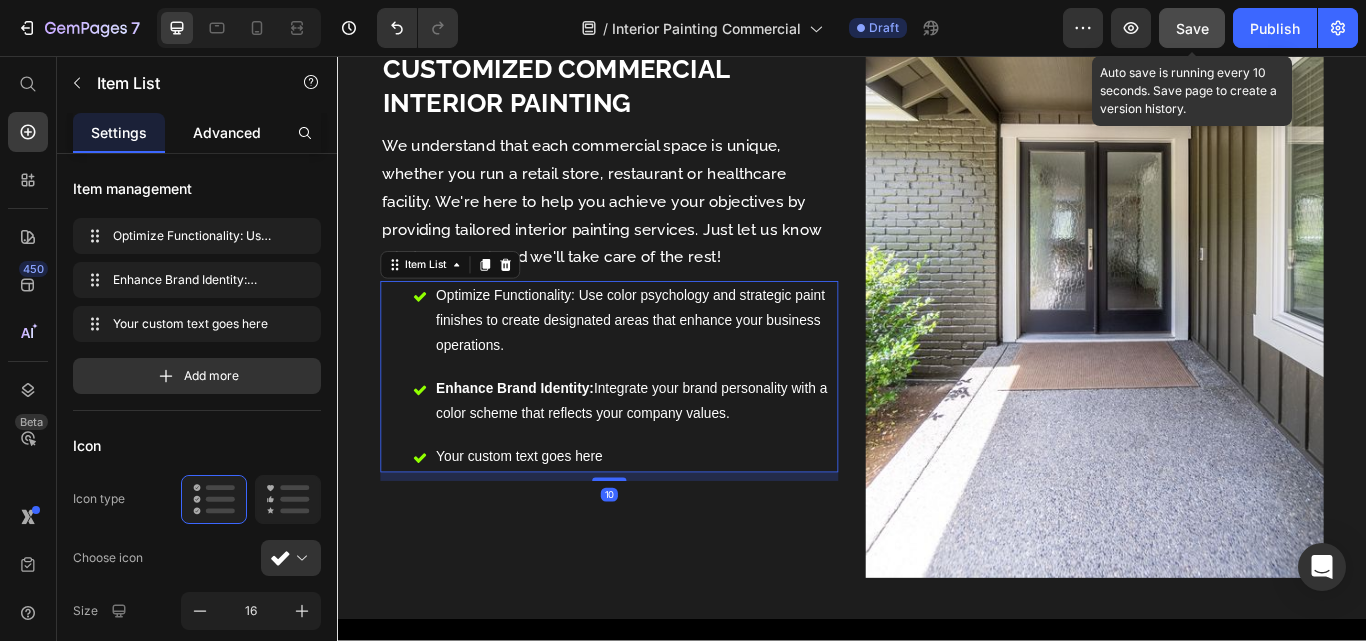 click on "Advanced" at bounding box center (227, 132) 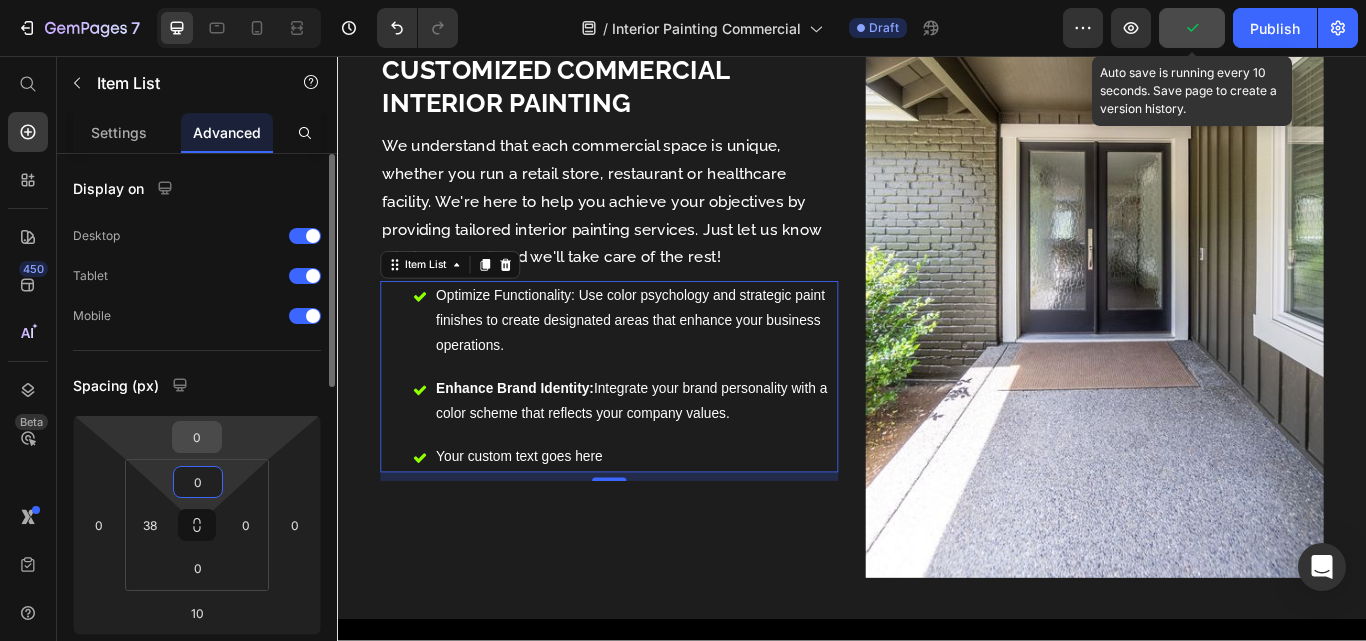 drag, startPoint x: 205, startPoint y: 475, endPoint x: 208, endPoint y: 441, distance: 34.132095 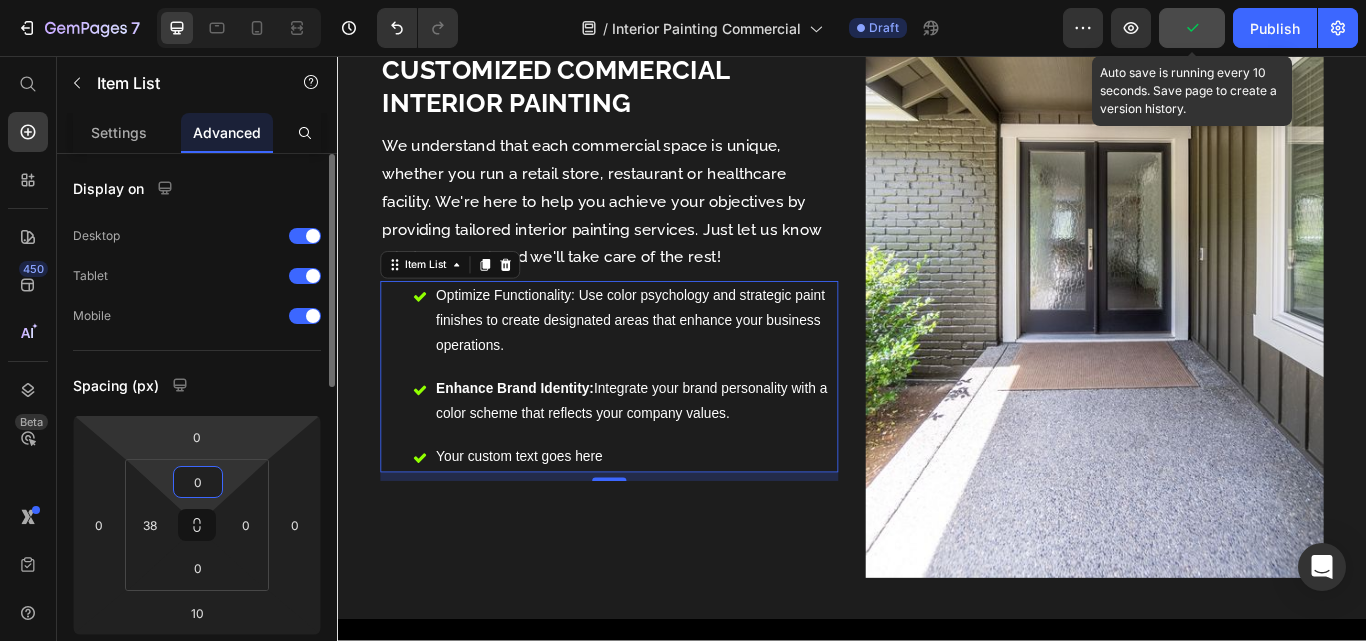 drag, startPoint x: 208, startPoint y: 441, endPoint x: 156, endPoint y: 346, distance: 108.30051 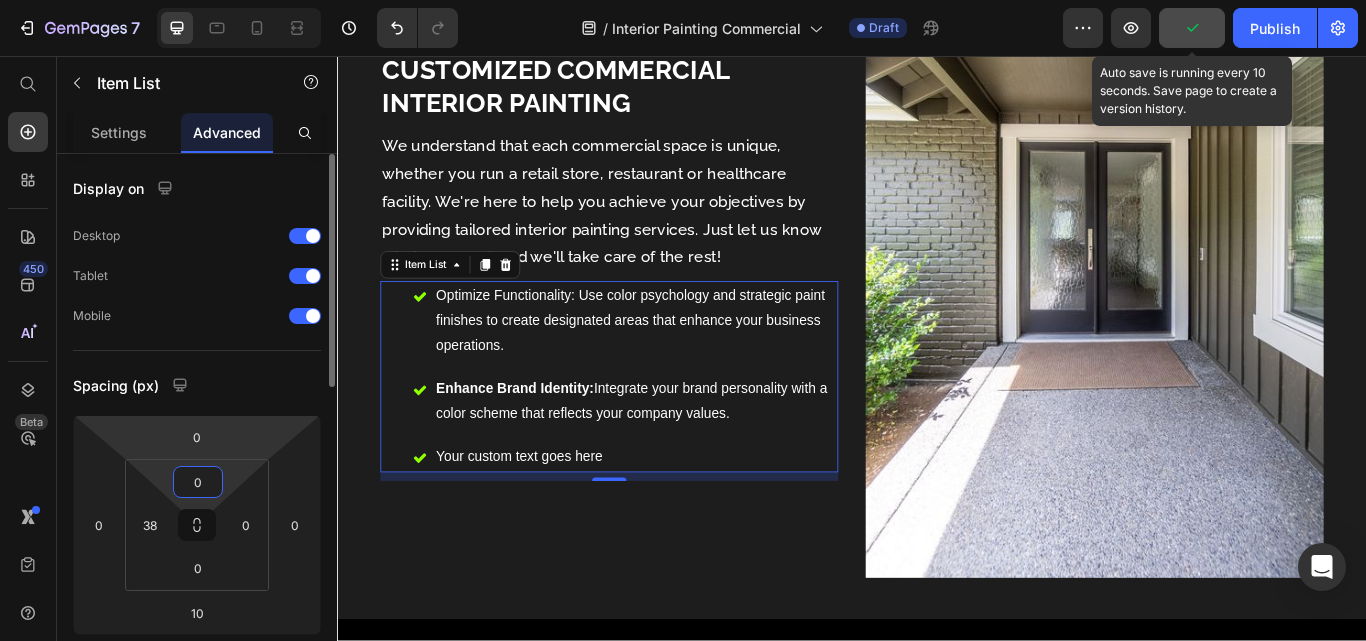 click on "Display on Desktop Tablet Mobile" 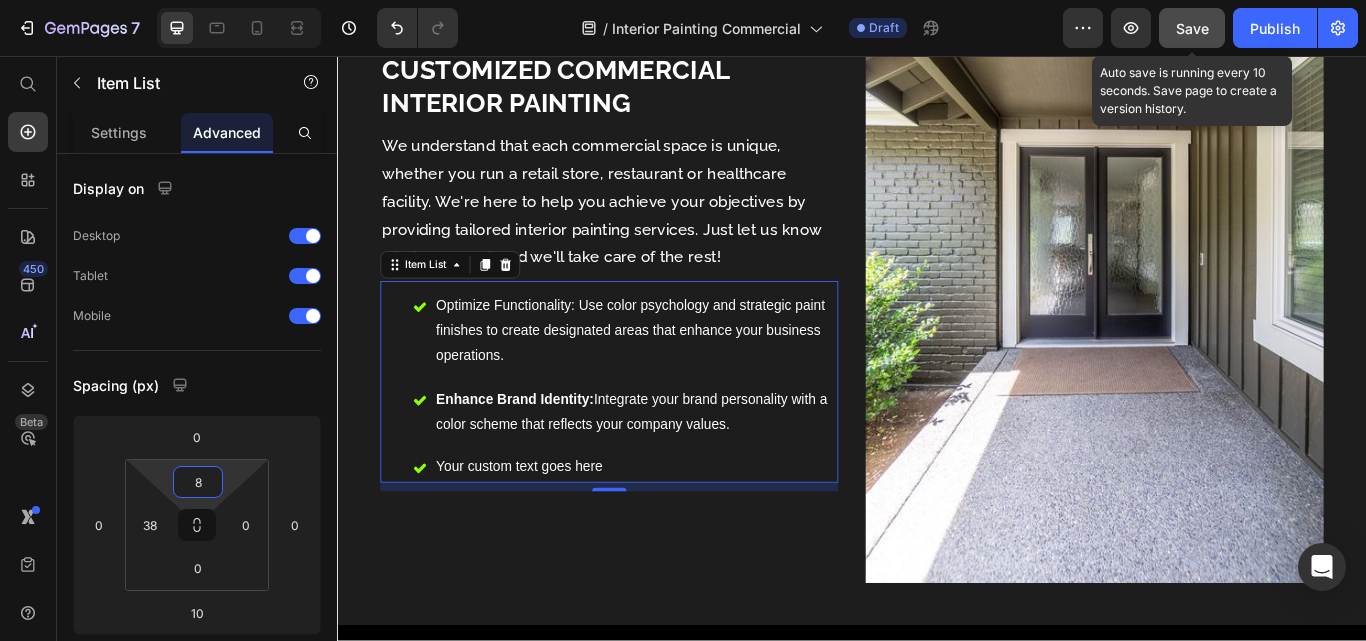 type on "0" 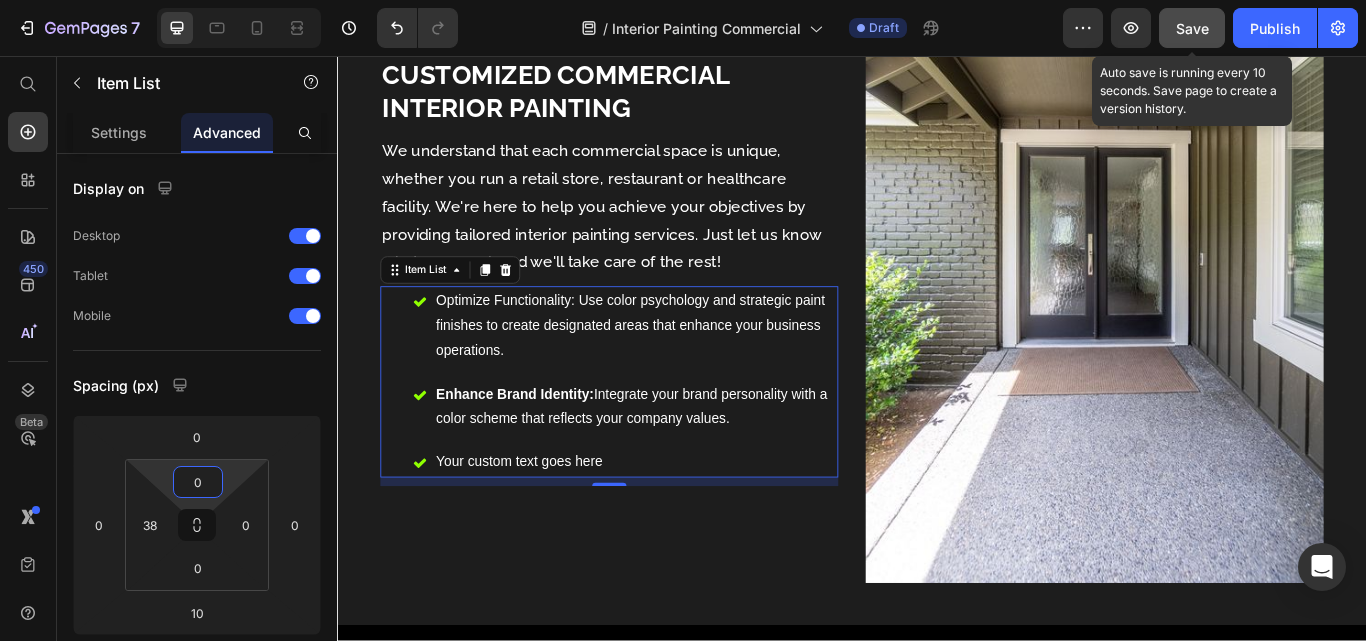 scroll, scrollTop: 883, scrollLeft: 0, axis: vertical 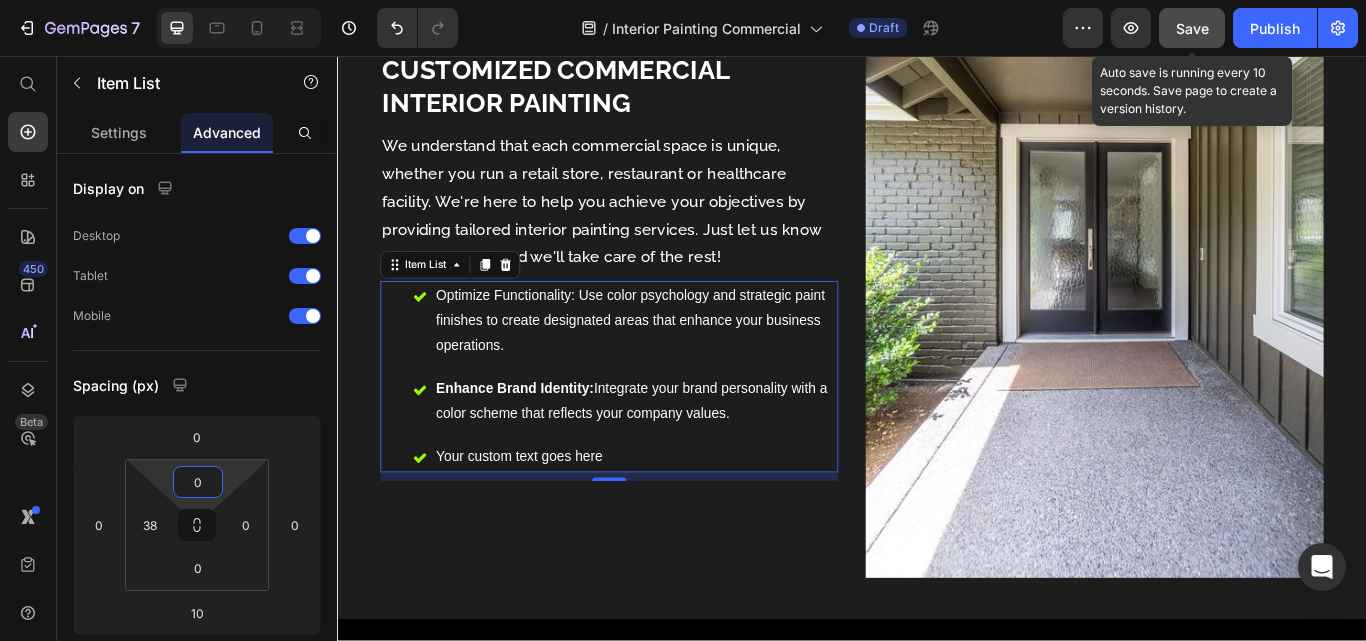 drag, startPoint x: 236, startPoint y: 475, endPoint x: 229, endPoint y: 489, distance: 15.652476 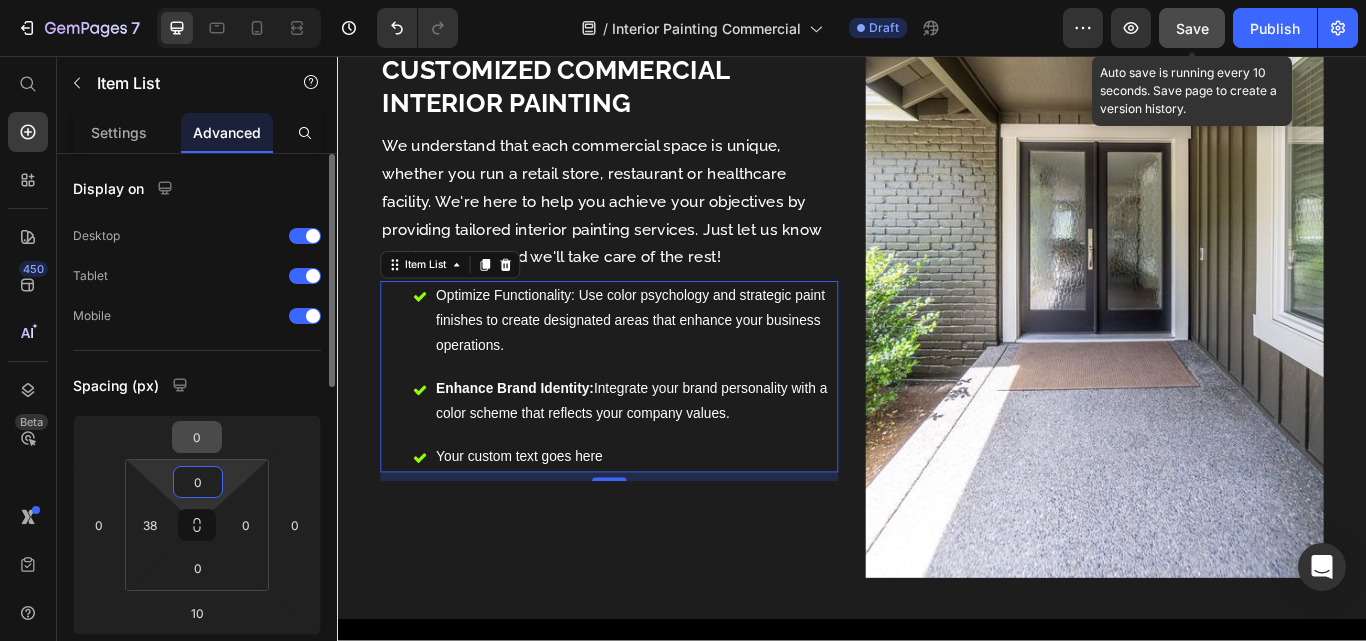 drag, startPoint x: 229, startPoint y: 489, endPoint x: 206, endPoint y: 432, distance: 61.46544 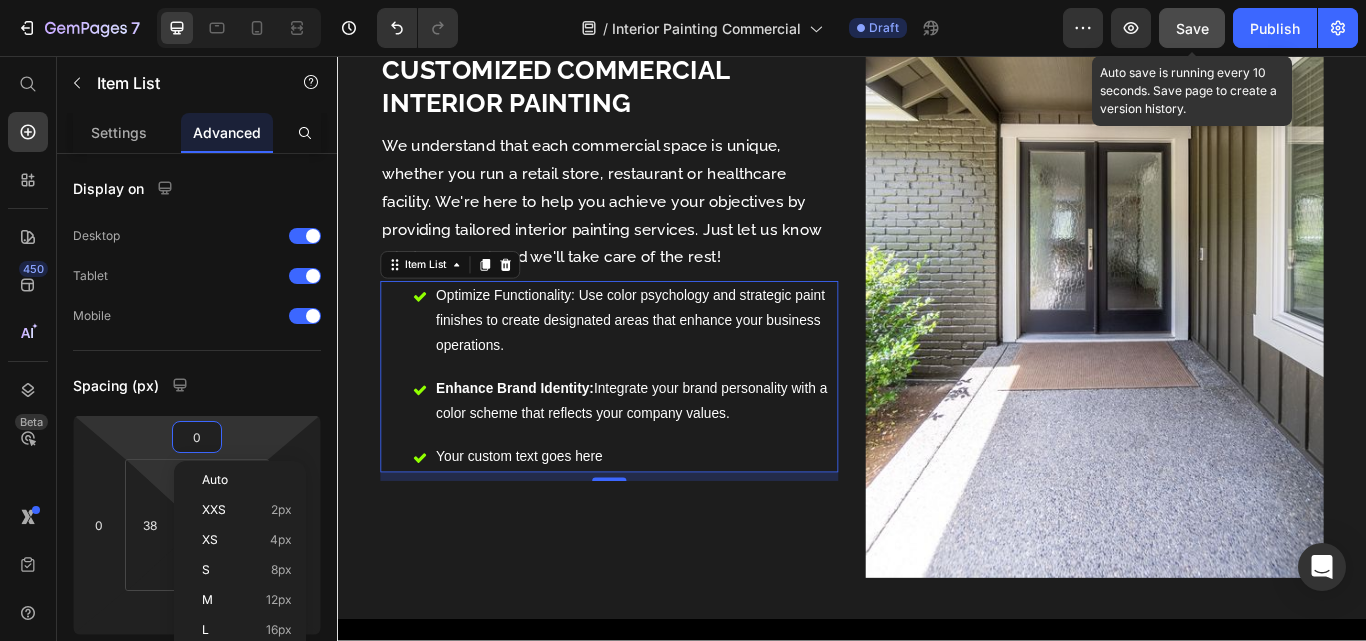 click on "7  Version history  /  Interior Painting Commercial Draft Preview  Save  Auto save is running every 10 seconds. Save page to create a version history.  Publish  450 Beta Start with Sections Elements Hero Section Product Detail Brands Trusted Badges Guarantee Product Breakdown How to use Testimonials Compare Bundle FAQs Social Proof Brand Story Product List Collection Blog List Contact Sticky Add to Cart Custom Footer Browse Library 450 Layout
Row
Row
Row
Row Text
Heading
Text Block Button
Button
Button
Sticky Back to top Media Image" at bounding box center (683, 0) 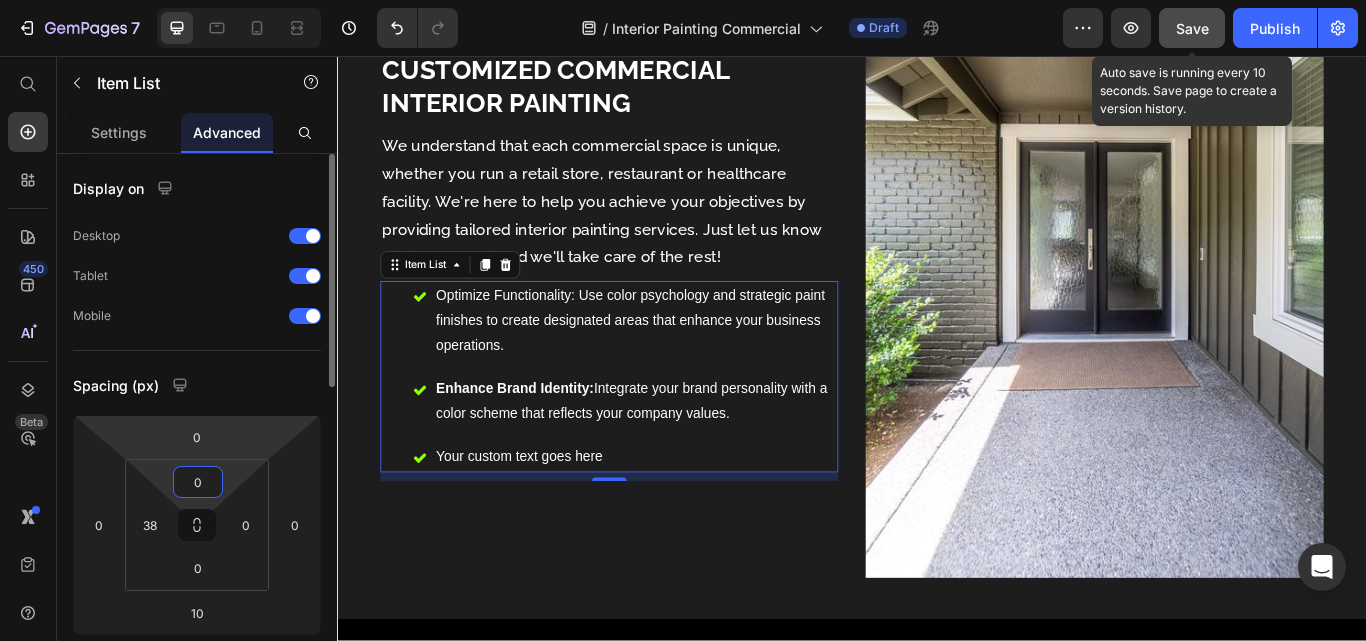 click on "7  Version history  /  Interior Painting Commercial Draft Preview  Save  Auto save is running every 10 seconds. Save page to create a version history.  Publish  450 Beta Start with Sections Elements Hero Section Product Detail Brands Trusted Badges Guarantee Product Breakdown How to use Testimonials Compare Bundle FAQs Social Proof Brand Story Product List Collection Blog List Contact Sticky Add to Cart Custom Footer Browse Library 450 Layout
Row
Row
Row
Row Text
Heading
Text Block Button
Button
Button
Sticky Back to top Media Image" at bounding box center (683, 0) 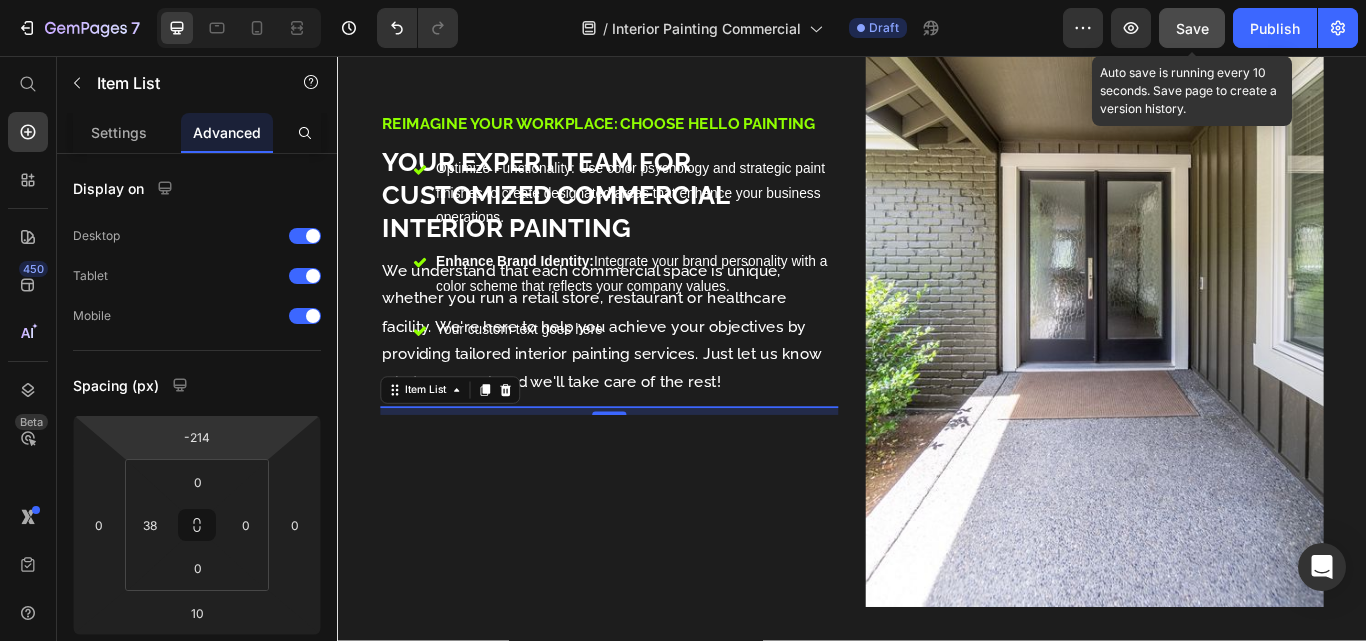 scroll, scrollTop: 995, scrollLeft: 0, axis: vertical 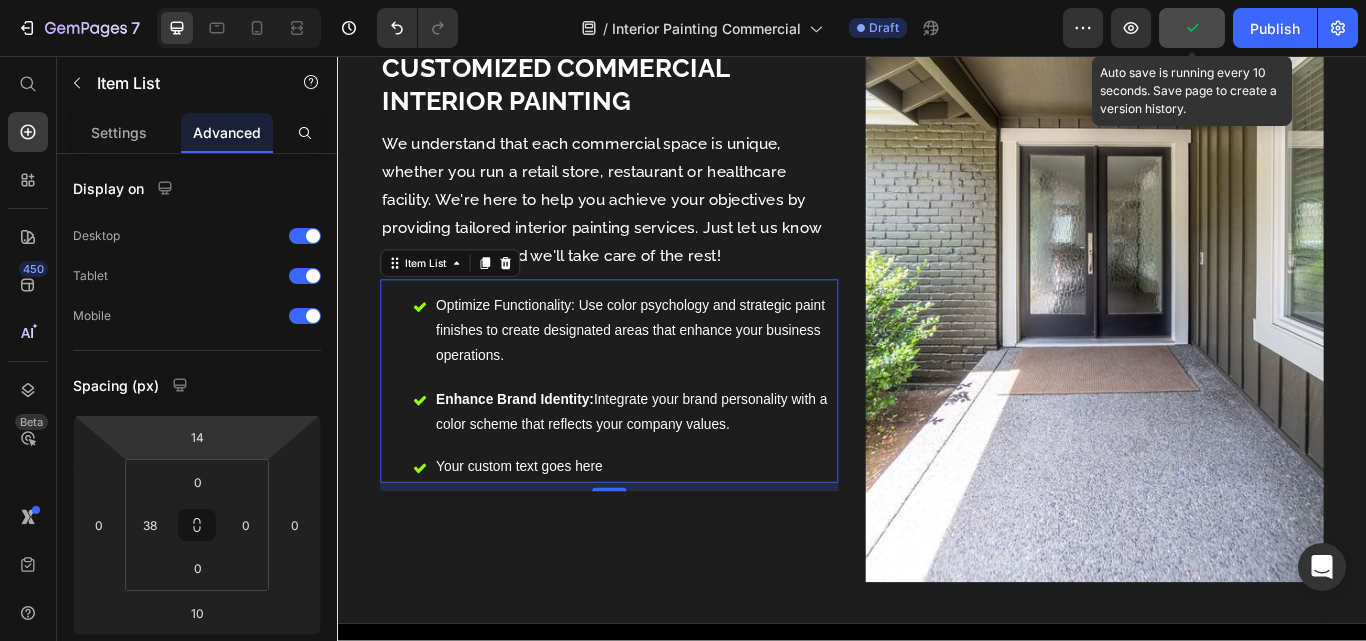 type on "16" 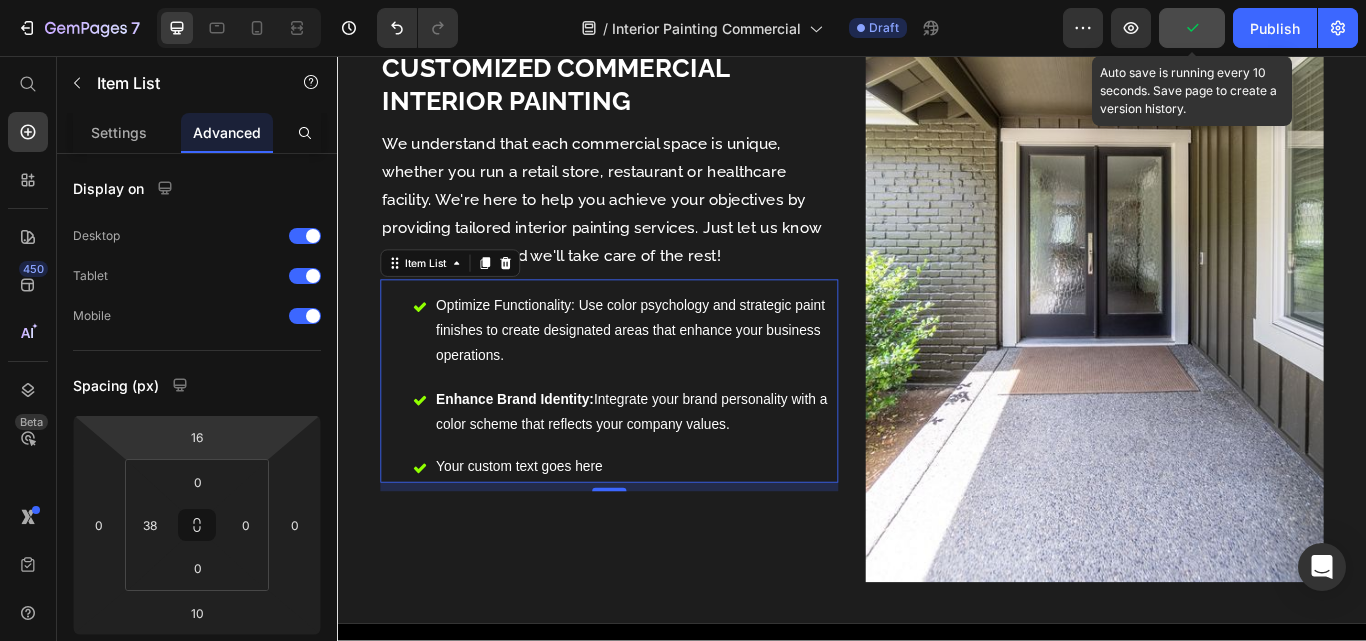 scroll, scrollTop: 875, scrollLeft: 0, axis: vertical 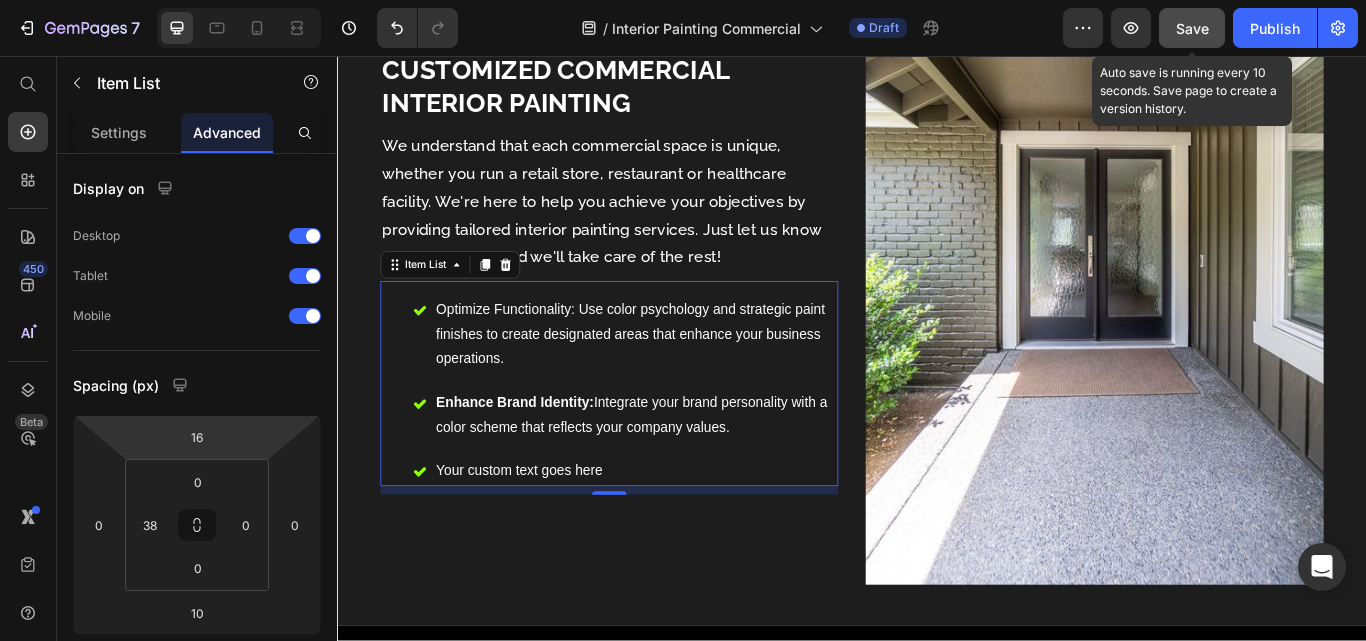 drag, startPoint x: 267, startPoint y: 438, endPoint x: 231, endPoint y: 430, distance: 36.878178 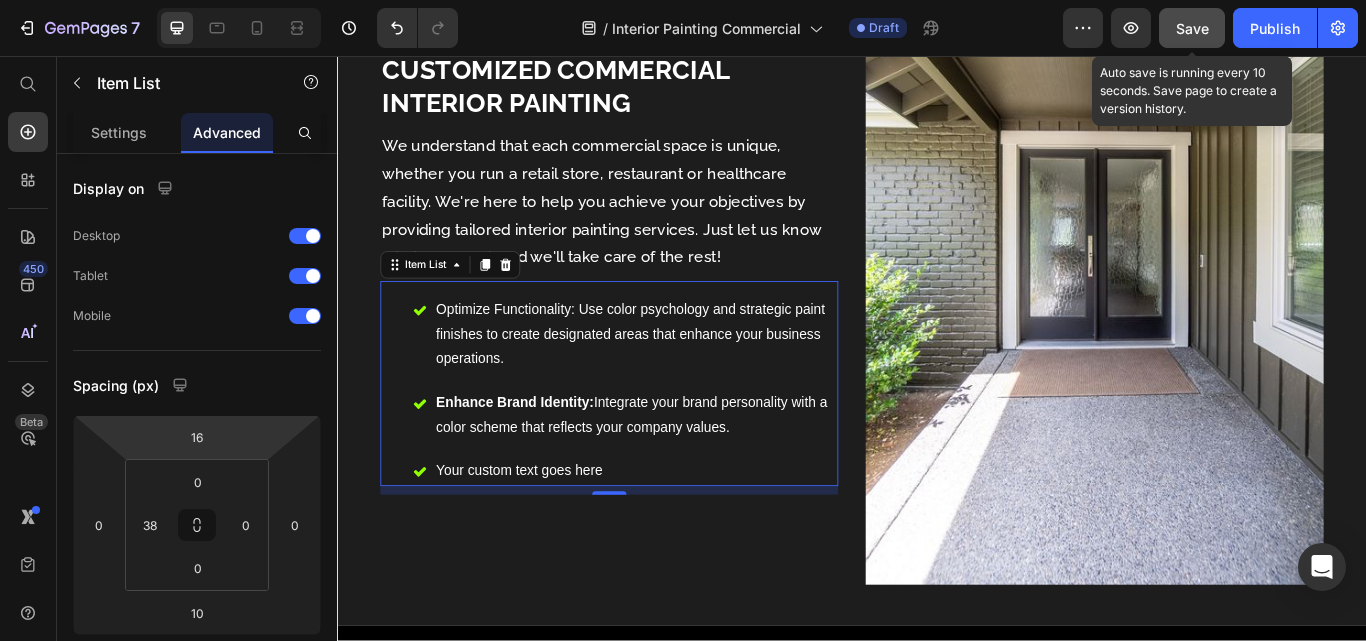 click on "We understand that each commercial space is unique, whether you run a retail store, restaurant or healthcare facility. We're here to help you achieve your objectives by providing tailored interior painting services. Just let us know what you need, and we'll take care of the rest!" at bounding box center [654, 226] 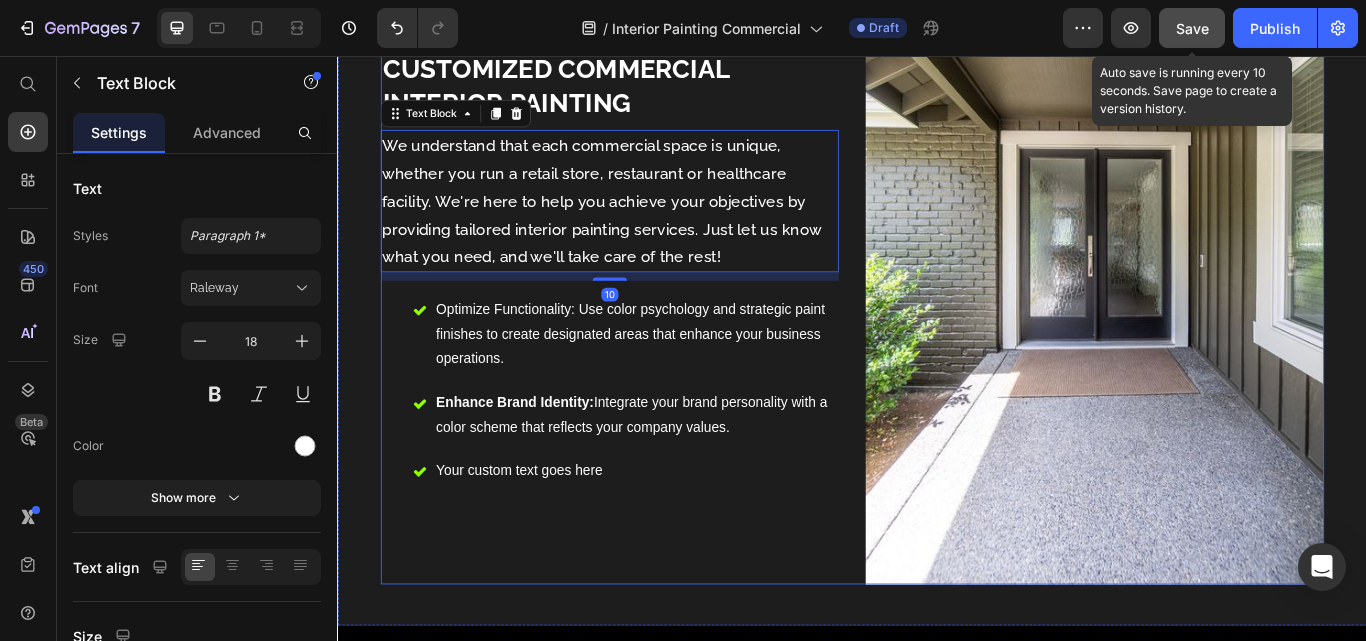 click on "Reimagine Your Workplace: Choose HELLO Painting Text Block Your Expert Team for Customized Commercial Interior Painting Heading We understand that each commercial space is unique, whether you run a retail store, restaurant or healthcare facility. We're here to help you achieve your objectives by providing tailored interior painting services. Just let us know what you need, and we'll take care of the rest! Text Block   10
Optimize Functionality: Use color psychology and strategic paint finishes to create designated areas that enhance your business operations.
Enhance Brand Identity:  Integrate your brand personality with a color scheme that reflects your company values.
Your custom text goes here Item List" at bounding box center [654, 272] 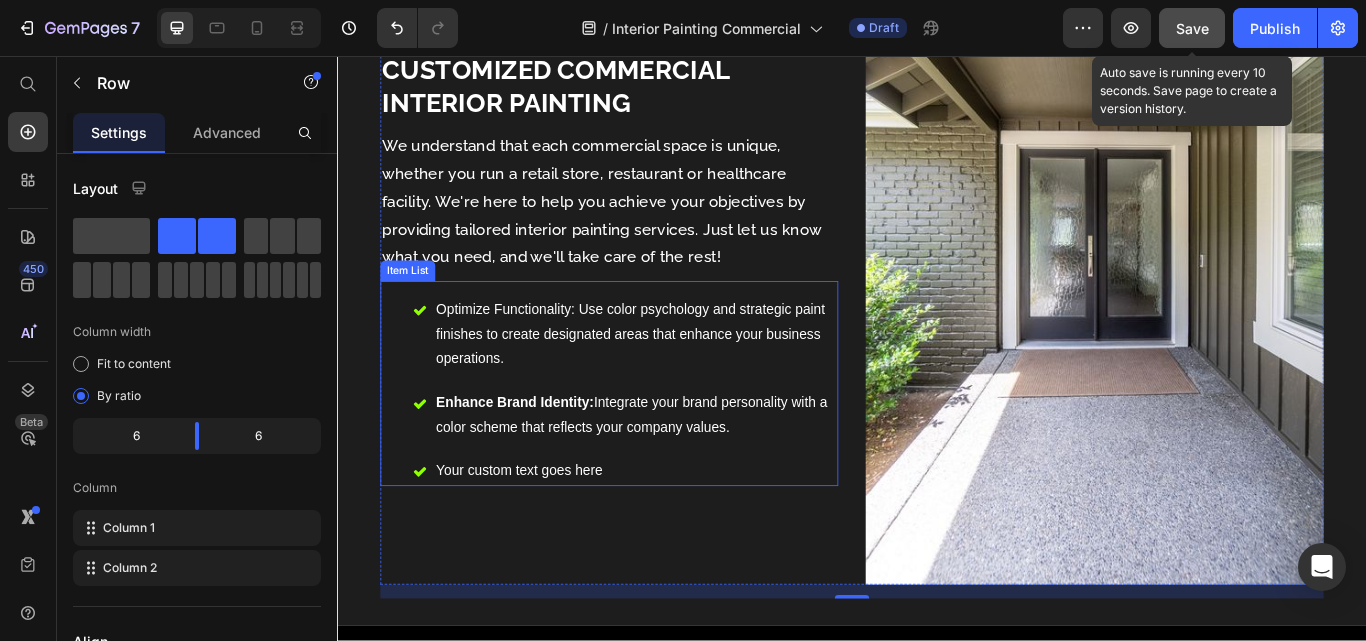 click on "Your custom text goes here" at bounding box center (685, 540) 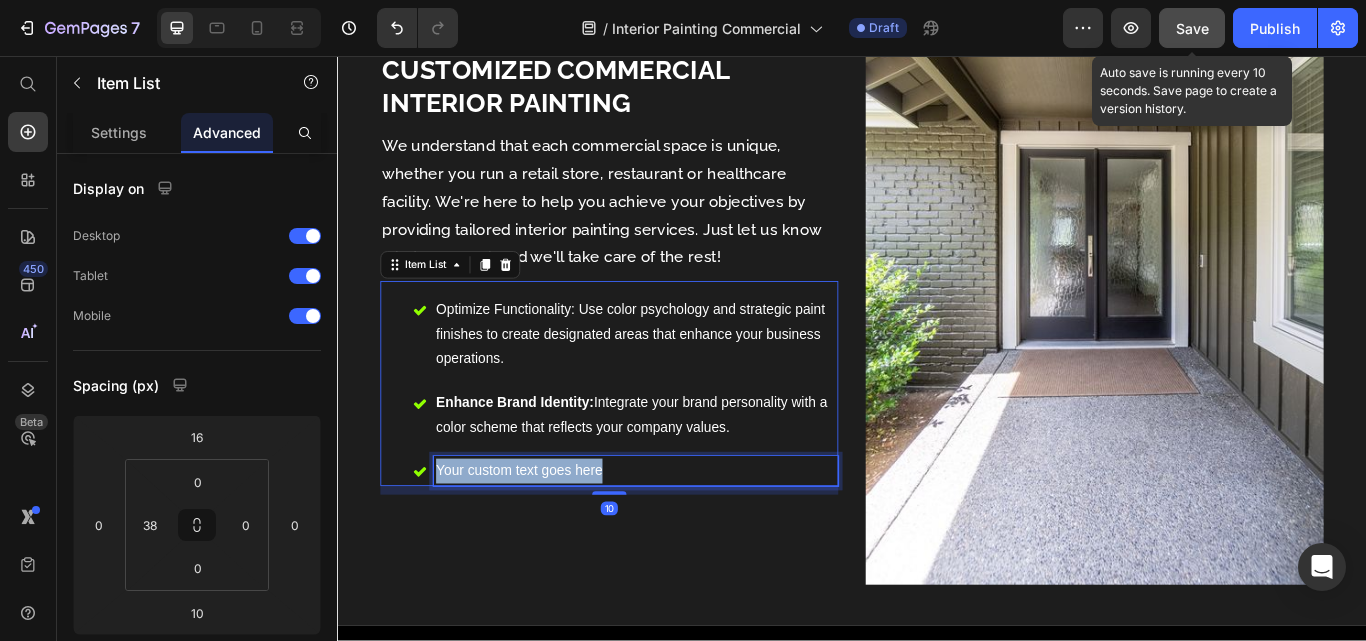 click on "Your custom text goes here" at bounding box center (685, 540) 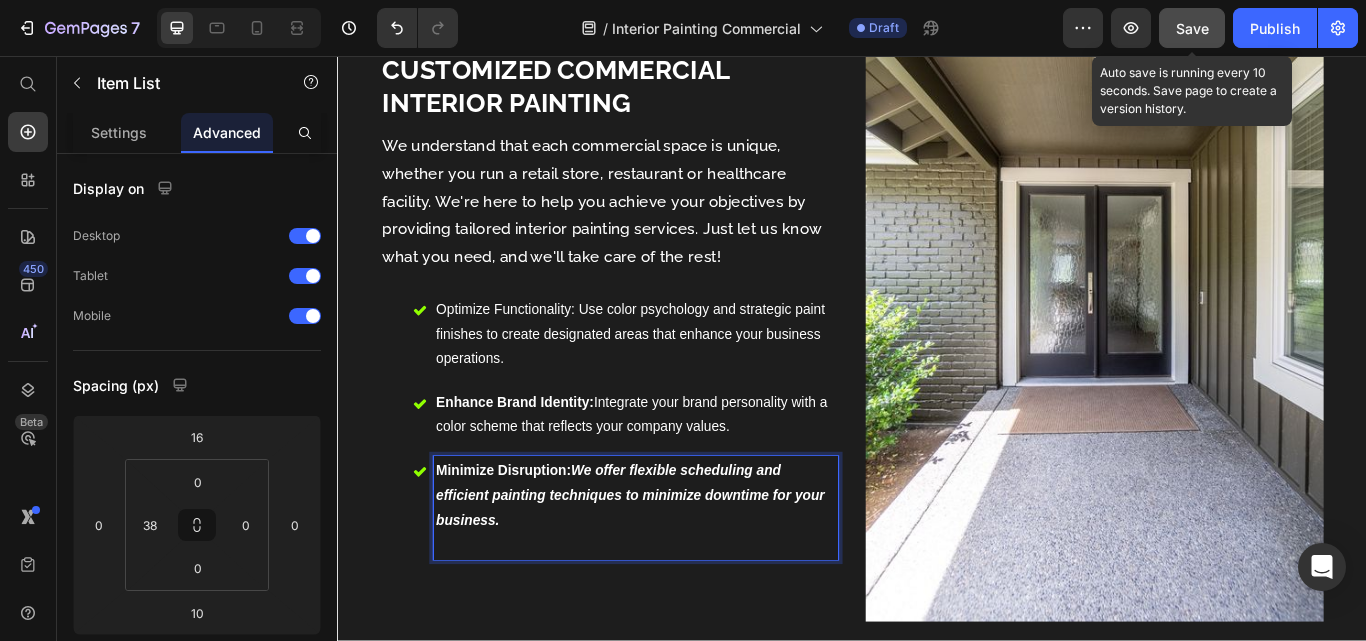 scroll, scrollTop: 847, scrollLeft: 0, axis: vertical 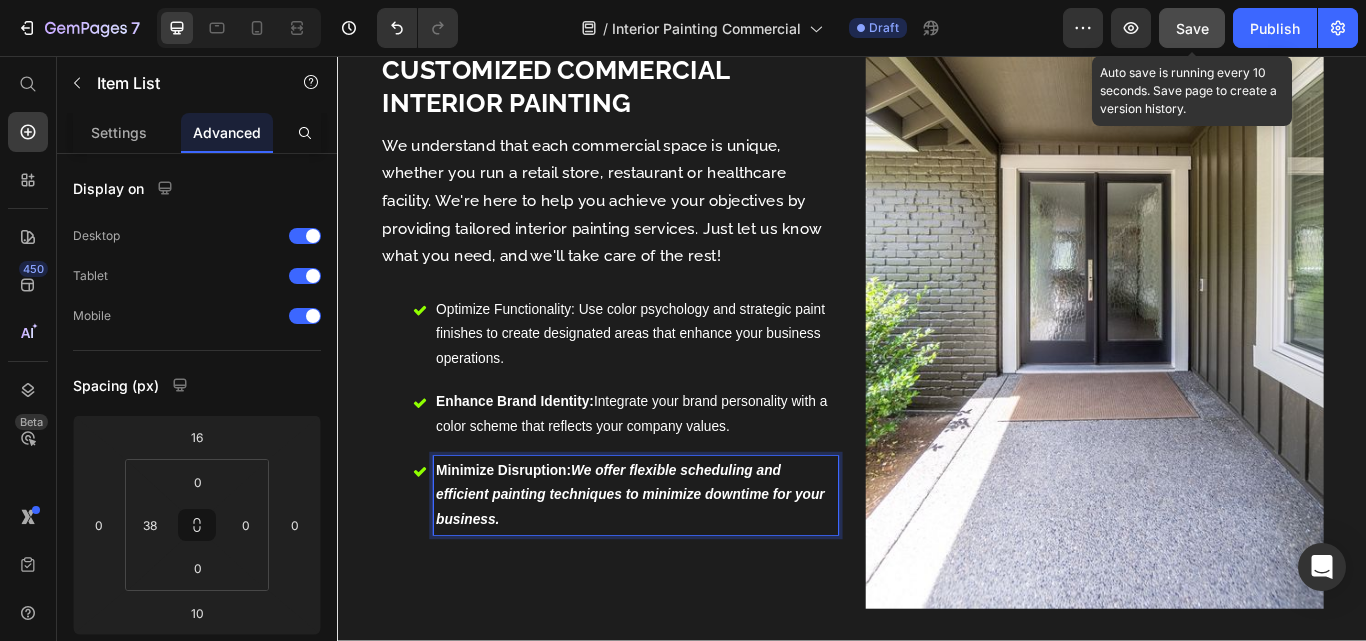 click on "Minimize Disruption:" at bounding box center [530, 539] 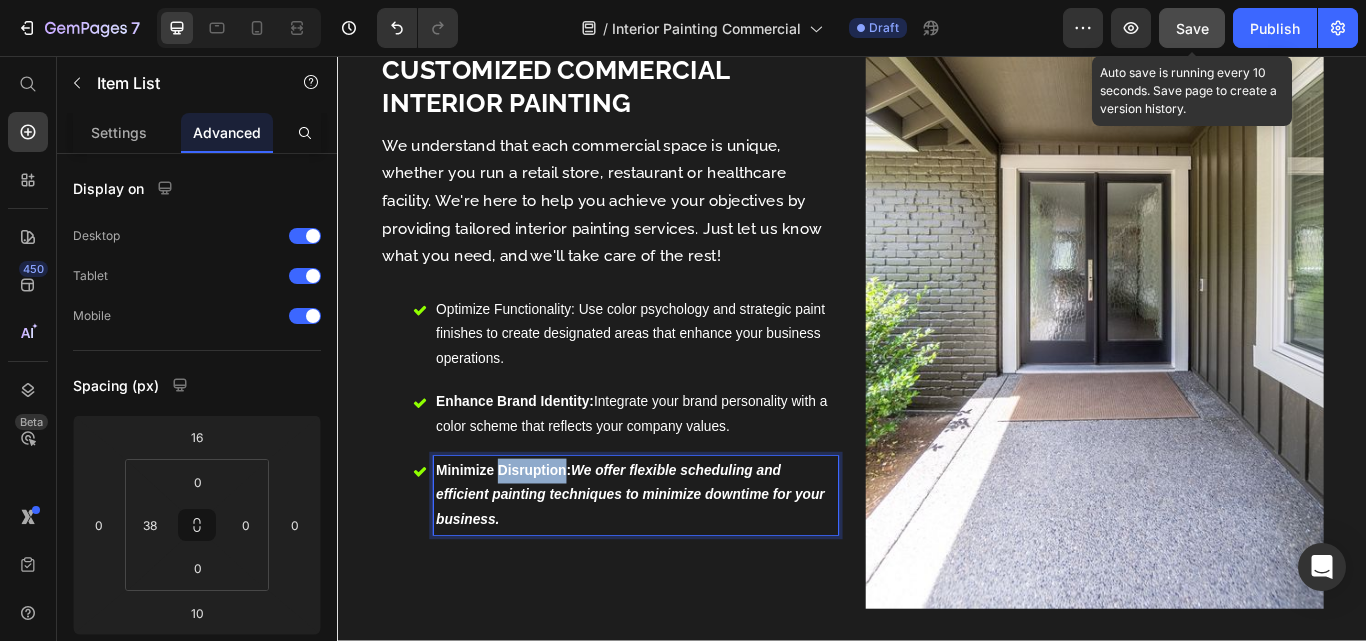 click on "Minimize Disruption:" at bounding box center (530, 539) 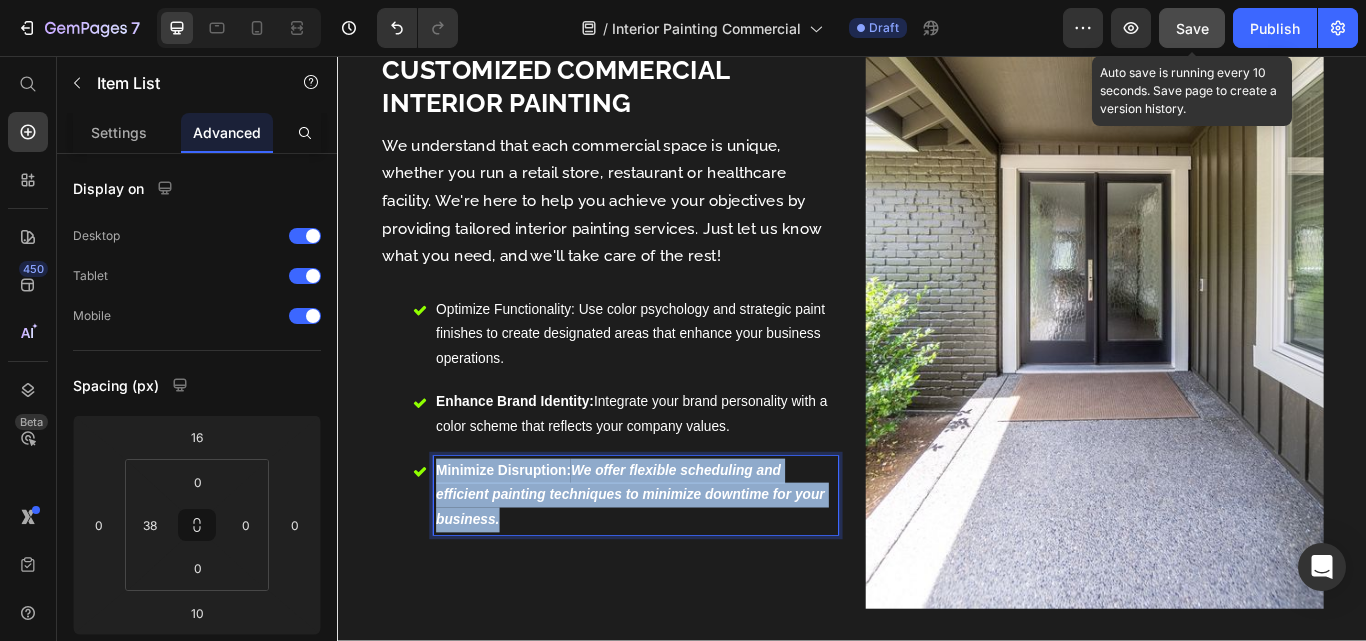 click on "Minimize Disruption:" at bounding box center (530, 539) 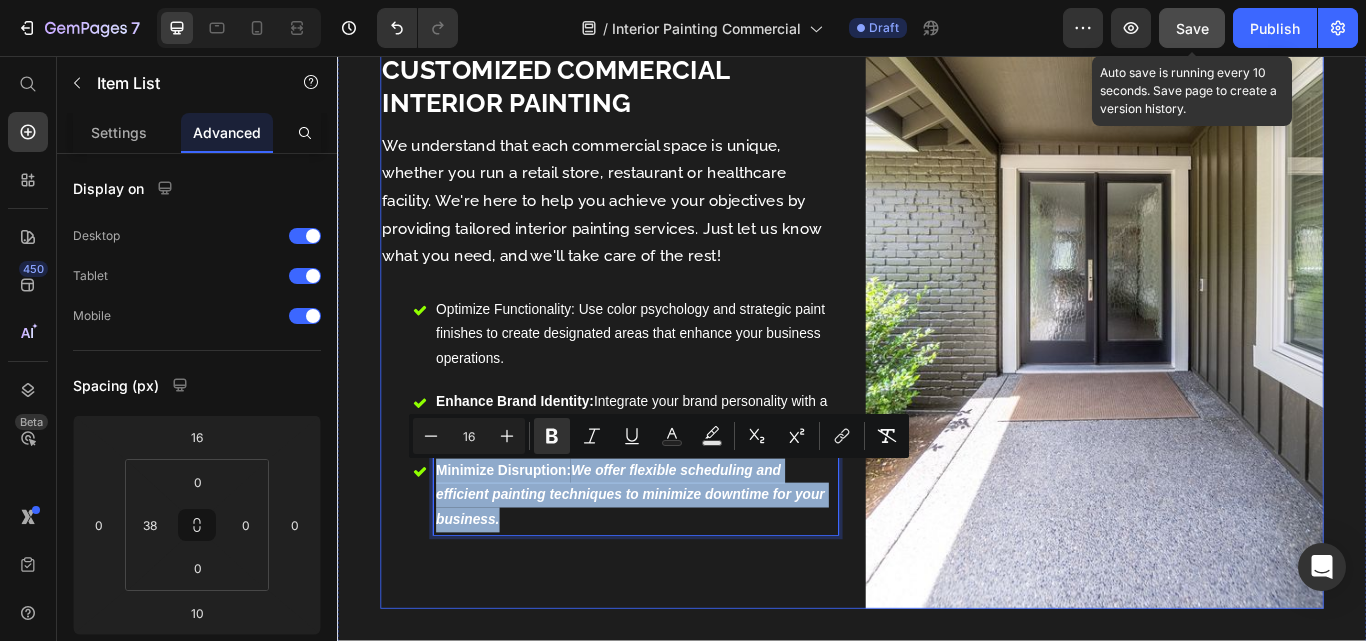 click on "Reimagine Your Workplace: Choose HELLO Painting Text Block Your Expert Team for Customized Commercial Interior Painting Heading We understand that each commercial space is unique, whether you run a retail store, restaurant or healthcare facility. We're here to help you achieve your objectives by providing tailored interior painting services. Just let us know what you need, and we'll take care of the rest! Text Block
Optimize Functionality: Use color psychology and strategic paint finishes to create designated areas that enhance your business operations.
Enhance Brand Identity:  Integrate your brand personality with a color scheme that reflects your company values.
Minimize Disruption:  We offer flexible scheduling and efficient painting techniques to minimize downtime for your business. Item List   10" at bounding box center (654, 300) 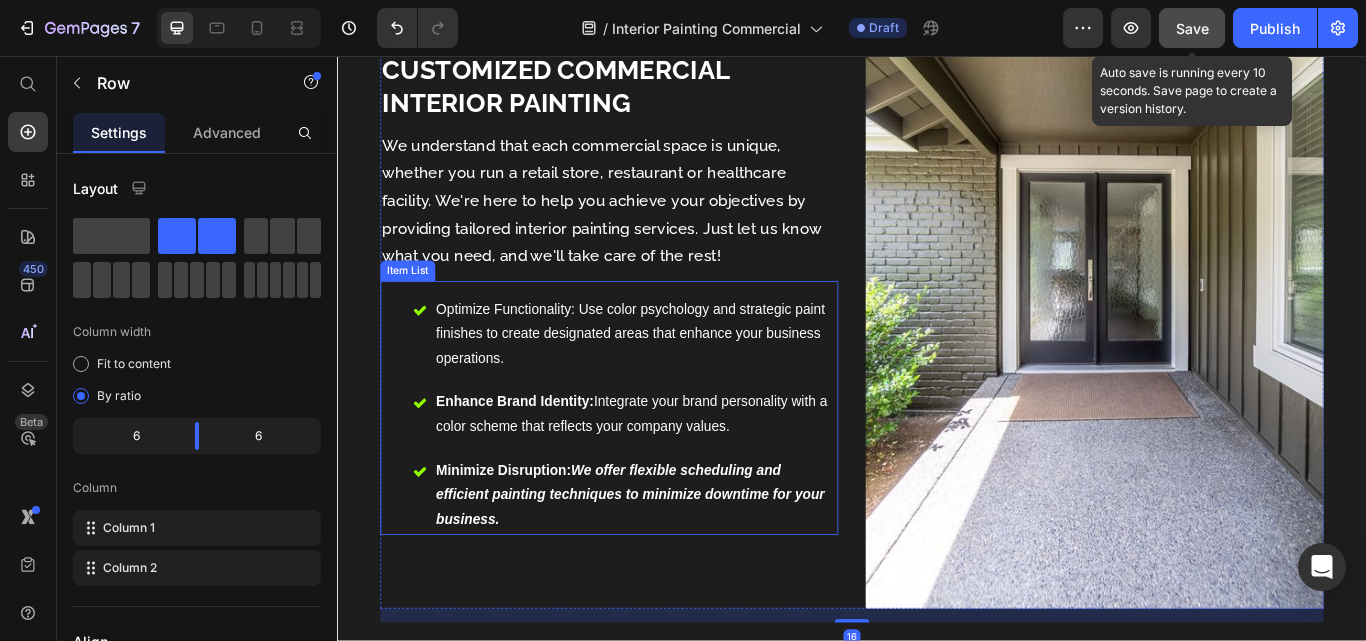 click on "We offer flexible scheduling and efficient painting techniques to minimize downtime for your business." at bounding box center [678, 568] 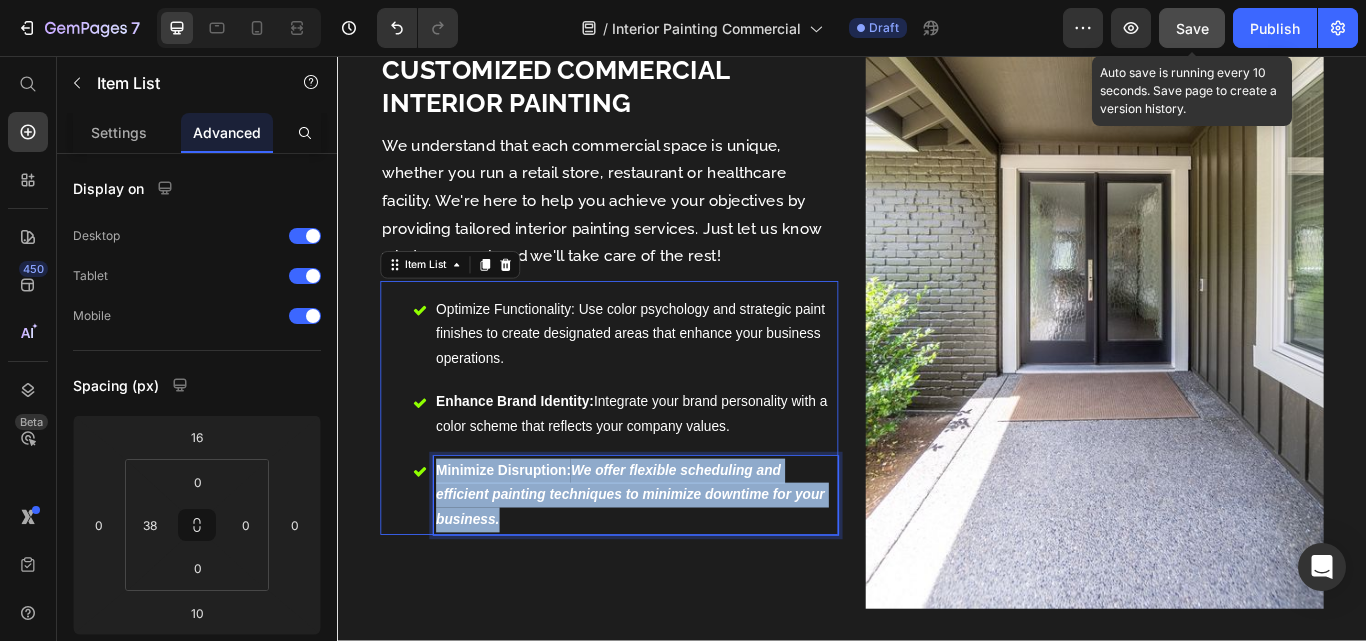 click on "We offer flexible scheduling and efficient painting techniques to minimize downtime for your business." at bounding box center [678, 568] 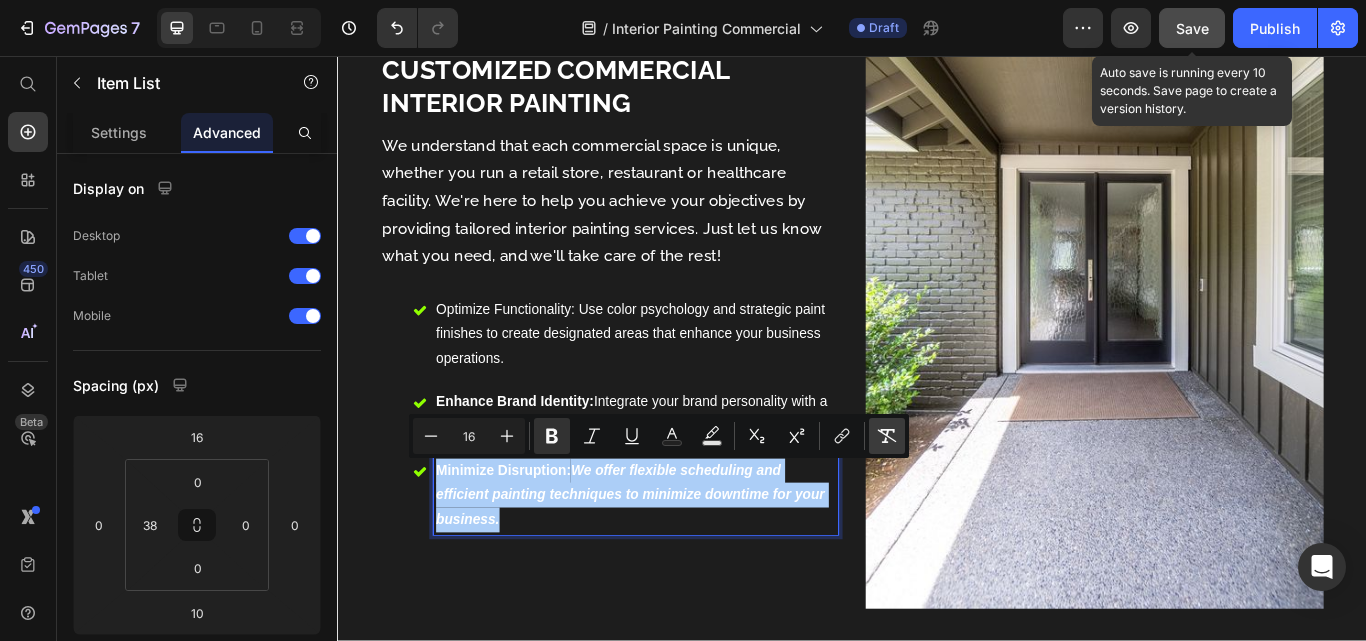 drag, startPoint x: 896, startPoint y: 434, endPoint x: 883, endPoint y: 427, distance: 14.764823 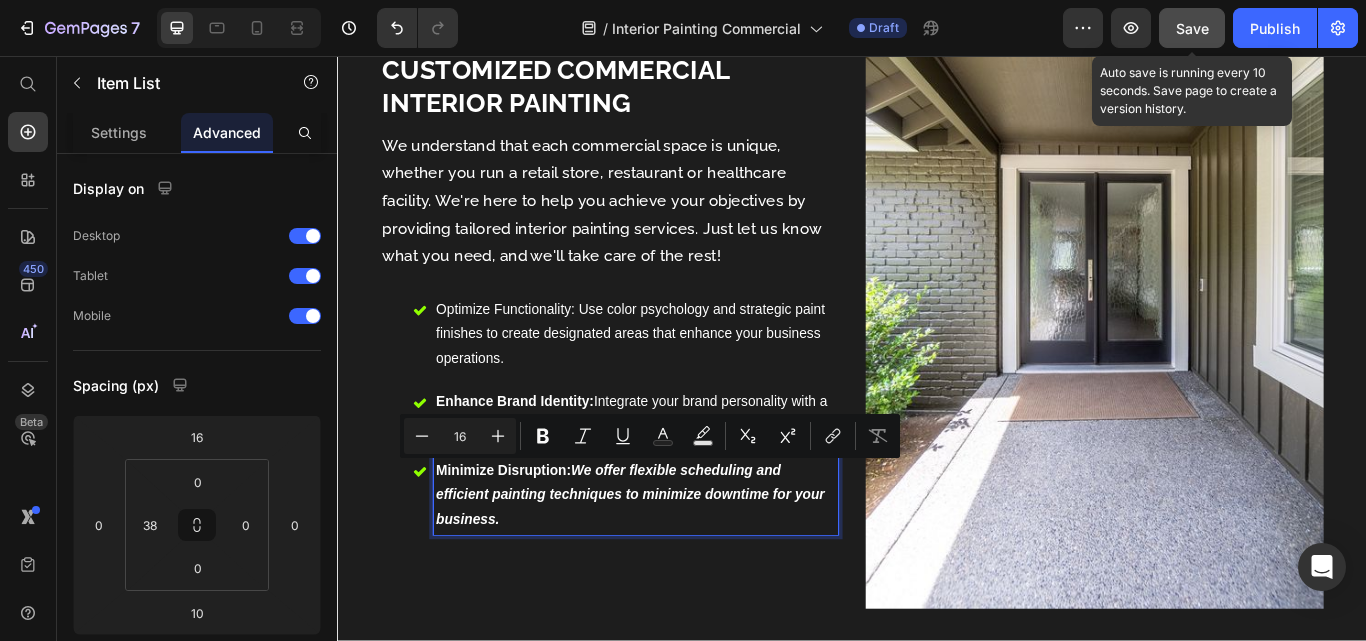 scroll, scrollTop: 861, scrollLeft: 0, axis: vertical 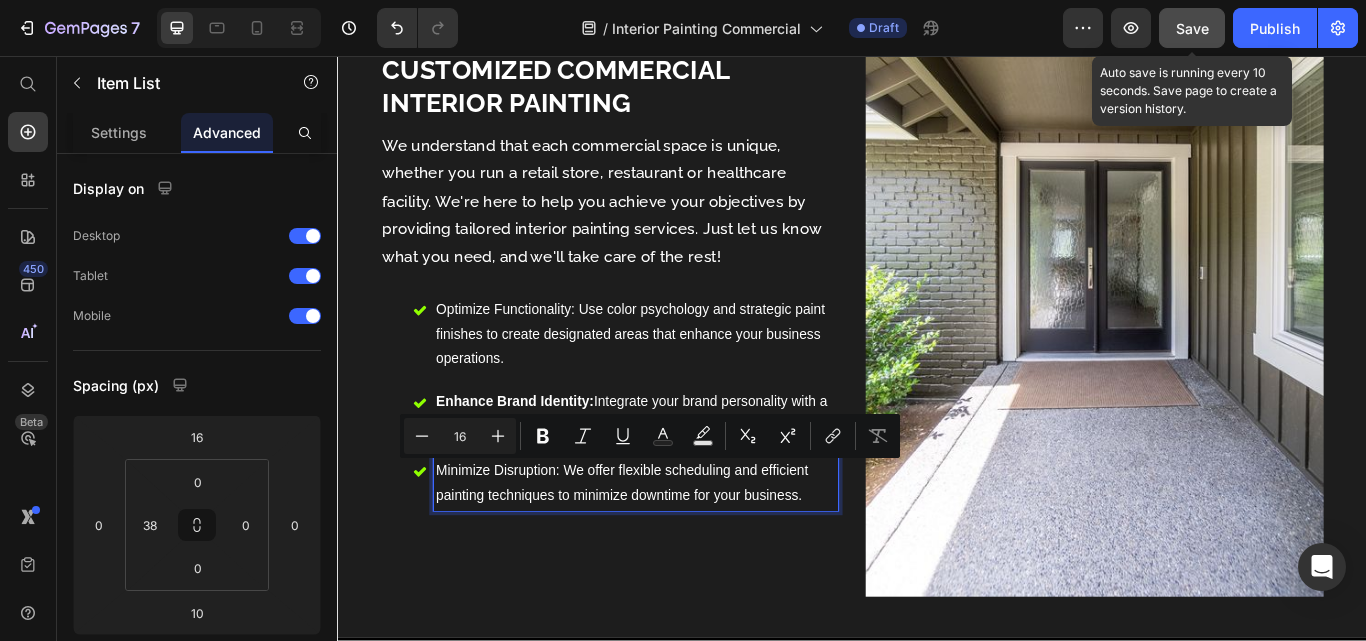 click on "Optimize Functionality: Use color psychology and strategic paint finishes to create designated areas that enhance your business operations." at bounding box center [685, 381] 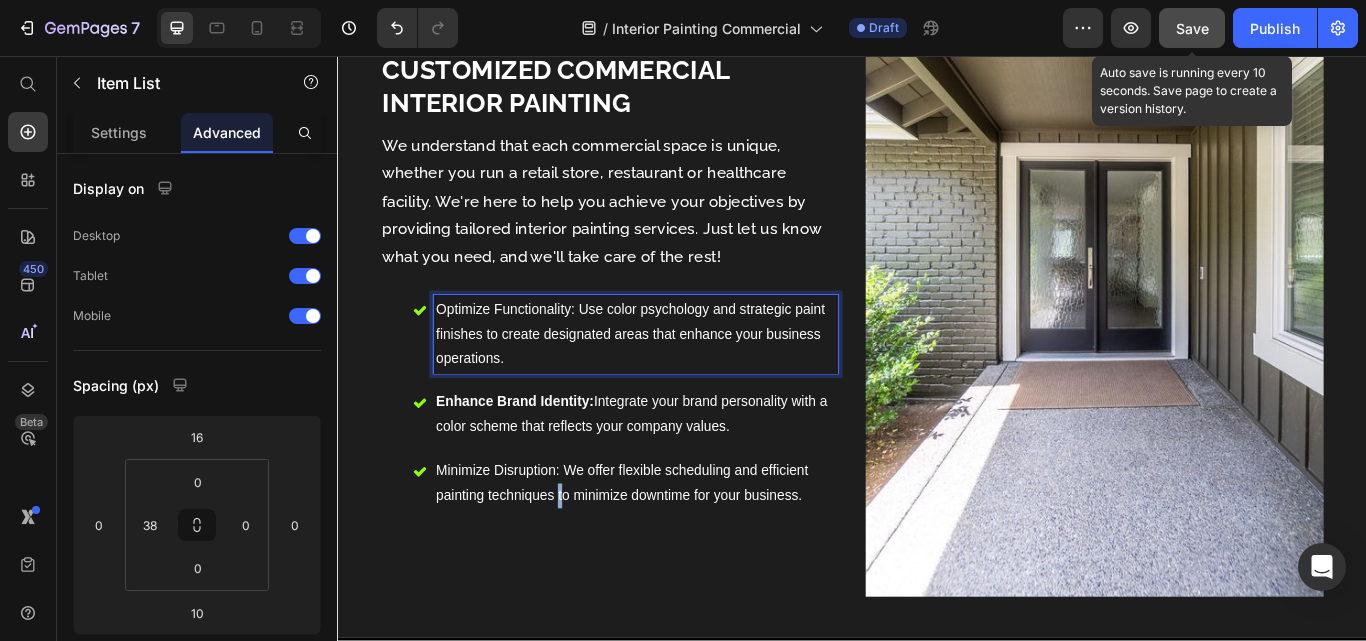 click on "Minimize Disruption: We offer flexible scheduling and efficient painting techniques to minimize downtime for your business." at bounding box center (685, 555) 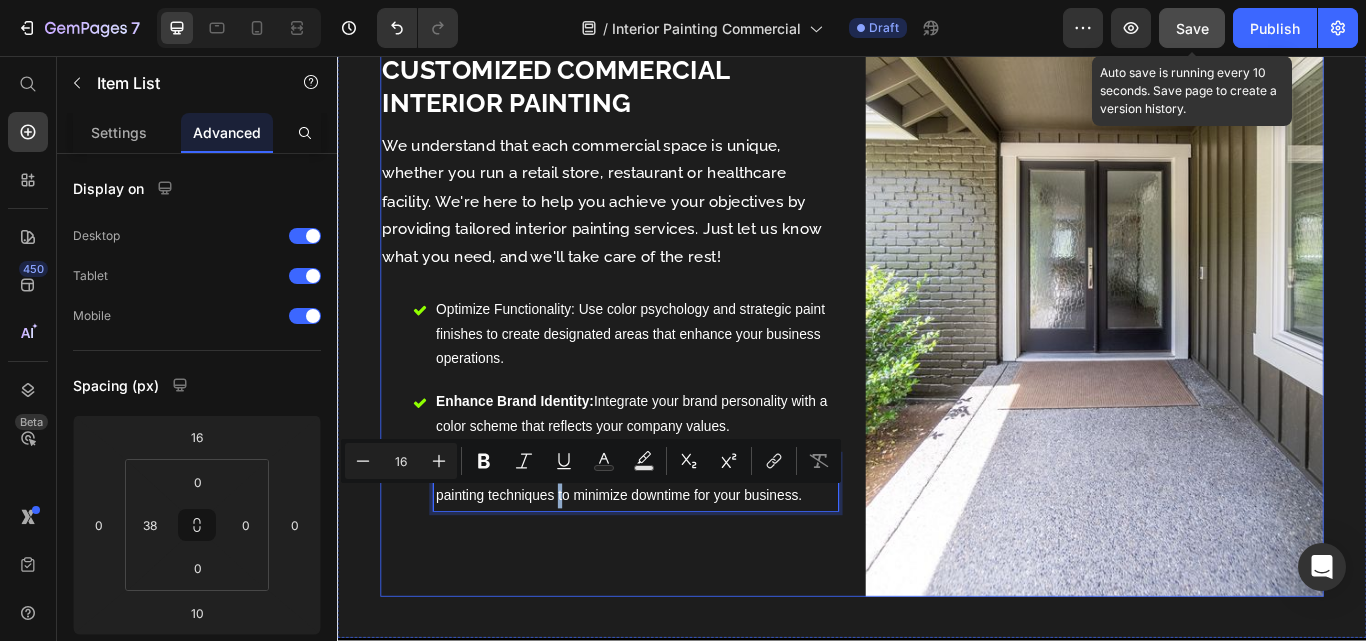 click on "Reimagine Your Workplace: Choose HELLO Painting Text Block Your Expert Team for Customized Commercial Interior Painting Heading We understand that each commercial space is unique, whether you run a retail store, restaurant or healthcare facility. We're here to help you achieve your objectives by providing tailored interior painting services. Just let us know what you need, and we'll take care of the rest! Text Block
Optimize Functionality: Use color psychology and strategic paint finishes to create designated areas that enhance your business operations.
Enhance Brand Identity:  Integrate your brand personality with a color scheme that reflects your company values.
Minimize Disruption: We offer flexible scheduling and efficient painting techniques to minimize downtime for your business. Item List   10" at bounding box center [654, 286] 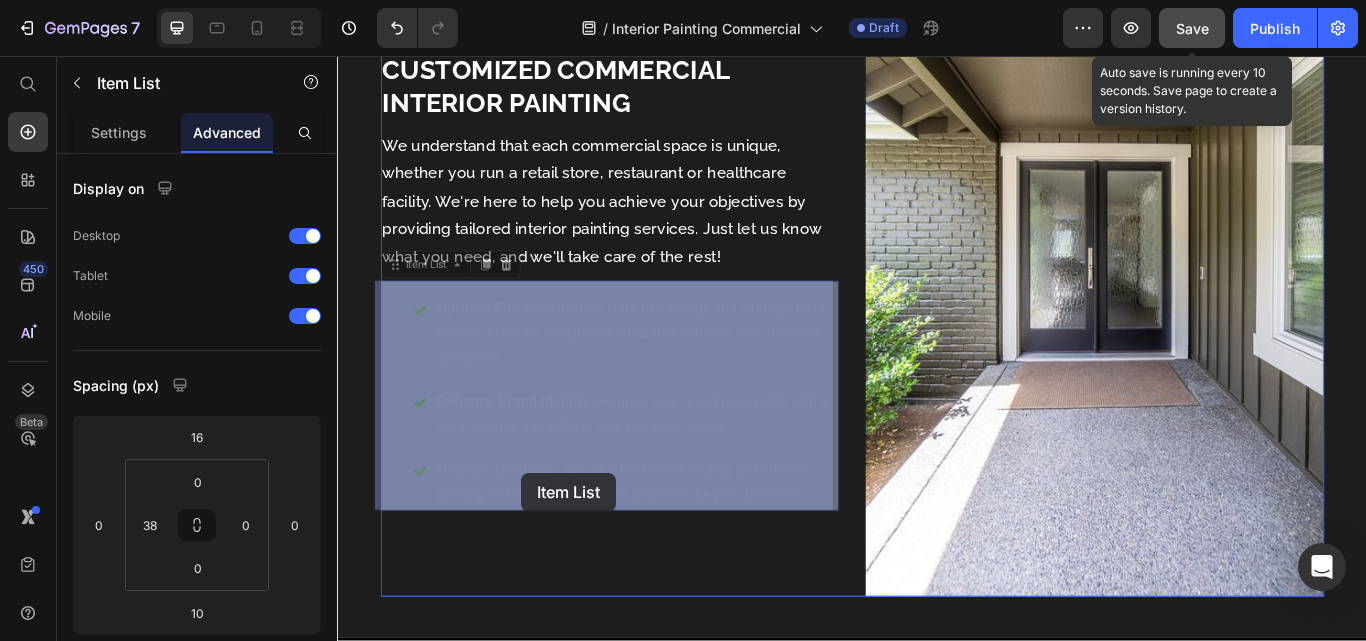 drag, startPoint x: 592, startPoint y: 538, endPoint x: 559, endPoint y: 539, distance: 33.01515 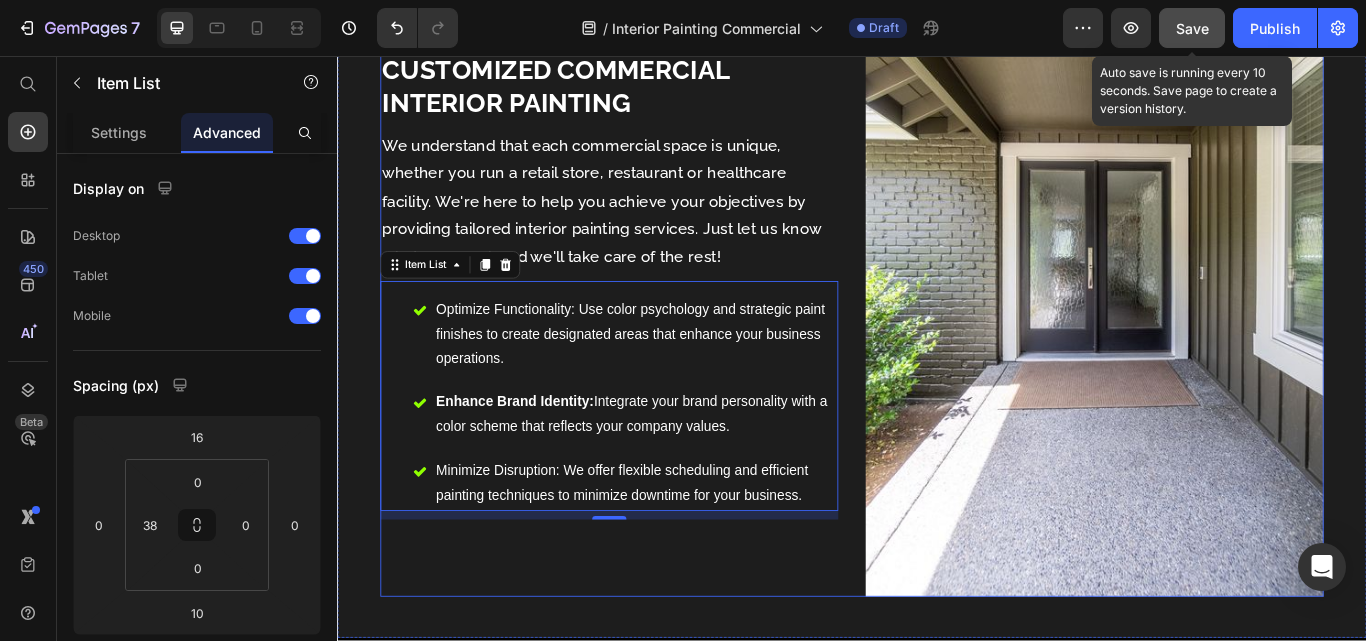 click on "Reimagine Your Workplace: Choose HELLO Painting Text Block Your Expert Team for Customized Commercial Interior Painting Heading We understand that each commercial space is unique, whether you run a retail store, restaurant or healthcare facility. We're here to help you achieve your objectives by providing tailored interior painting services. Just let us know what you need, and we'll take care of the rest! Text Block
Optimize Functionality: Use color psychology and strategic paint finishes to create designated areas that enhance your business operations.
Enhance Brand Identity:  Integrate your brand personality with a color scheme that reflects your company values.
Minimize Disruption: We offer flexible scheduling and efficient painting techniques to minimize downtime for your business. Item List   0" at bounding box center (654, 286) 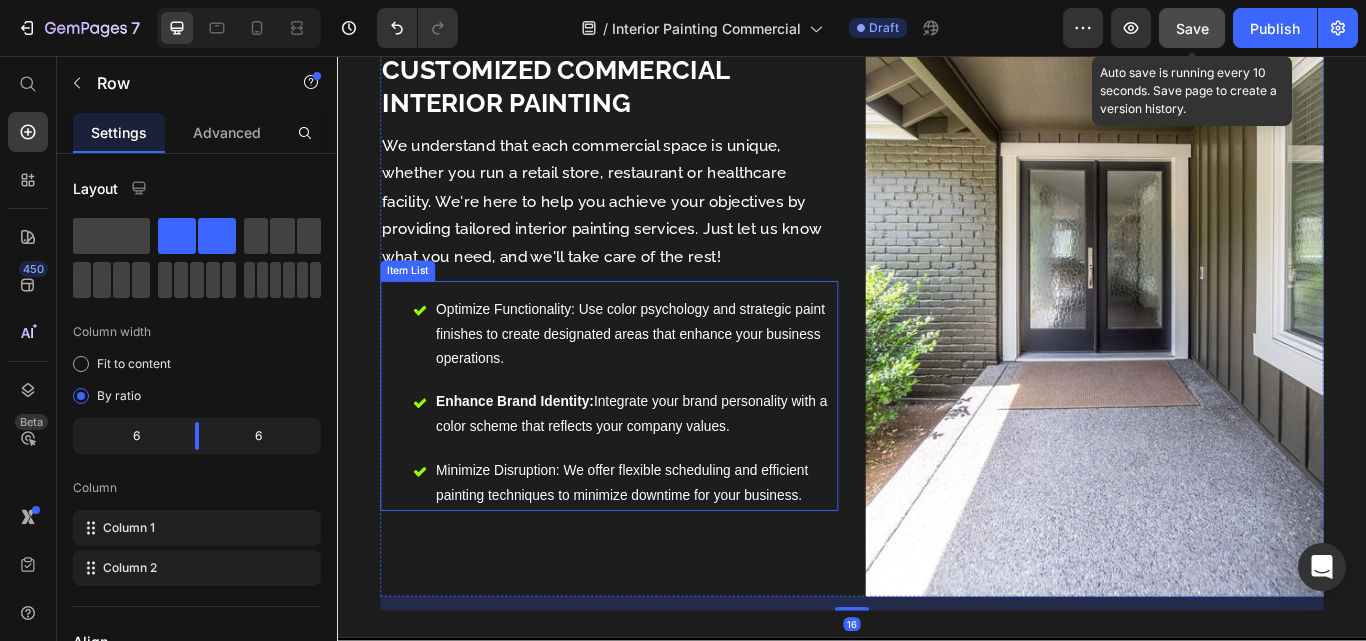 click on "Minimize Disruption: We offer flexible scheduling and efficient painting techniques to minimize downtime for your business." at bounding box center (685, 555) 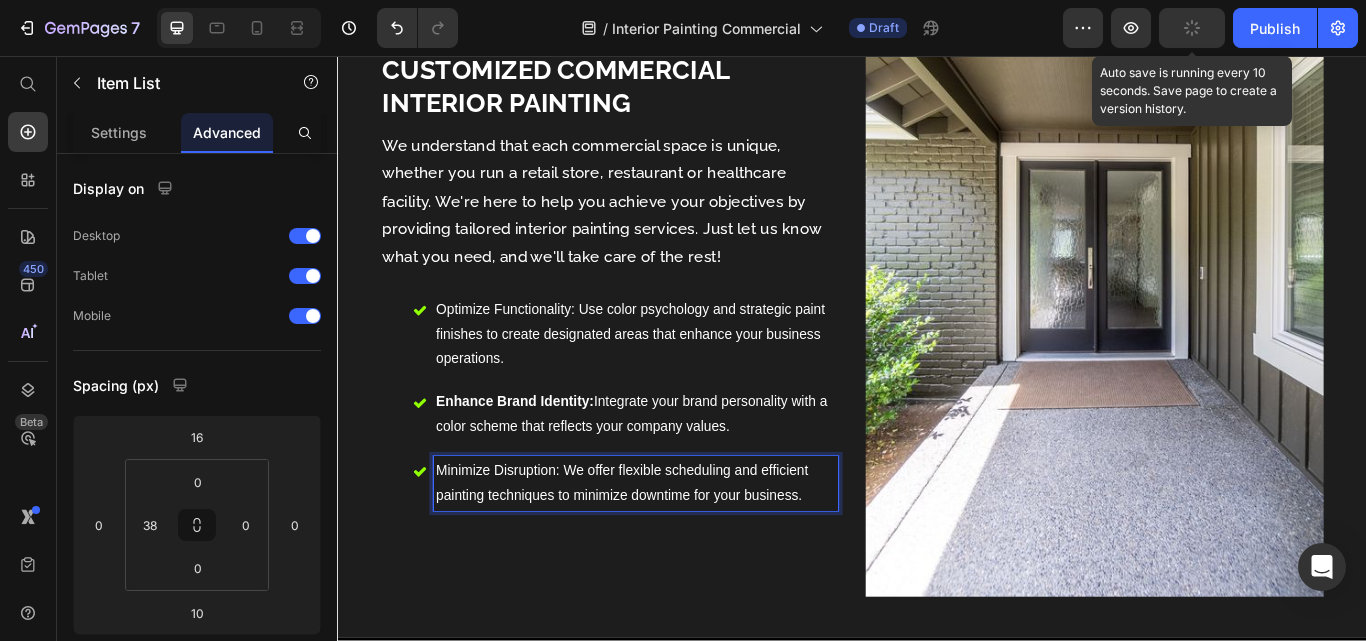 click on "Minimize Disruption: We offer flexible scheduling and efficient painting techniques to minimize downtime for your business." at bounding box center [685, 555] 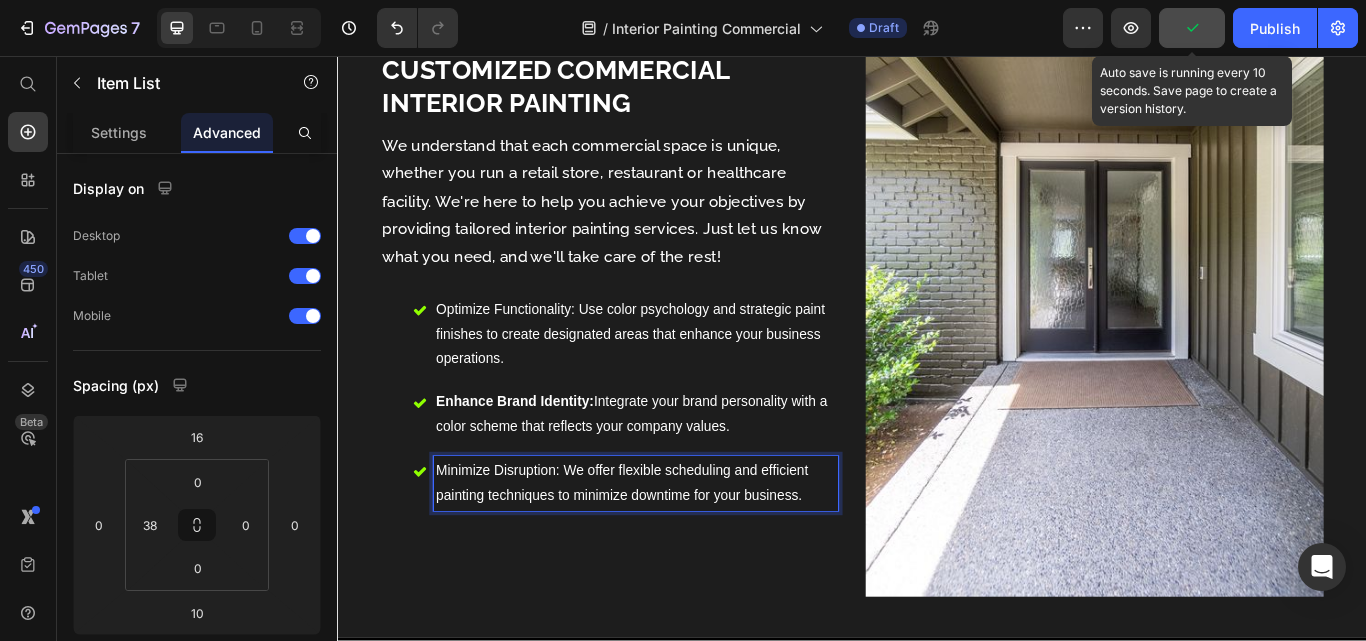 click on "Minimize Disruption: We offer flexible scheduling and efficient painting techniques to minimize downtime for your business." at bounding box center [685, 555] 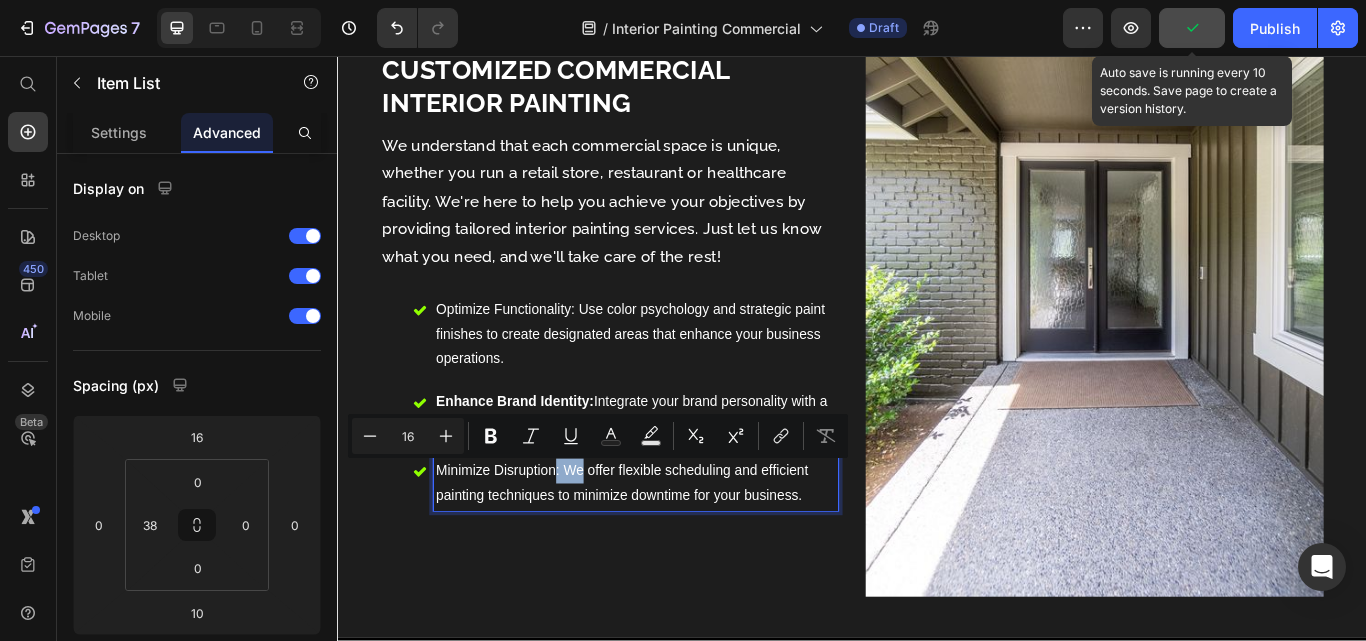 drag, startPoint x: 591, startPoint y: 537, endPoint x: 580, endPoint y: 537, distance: 11 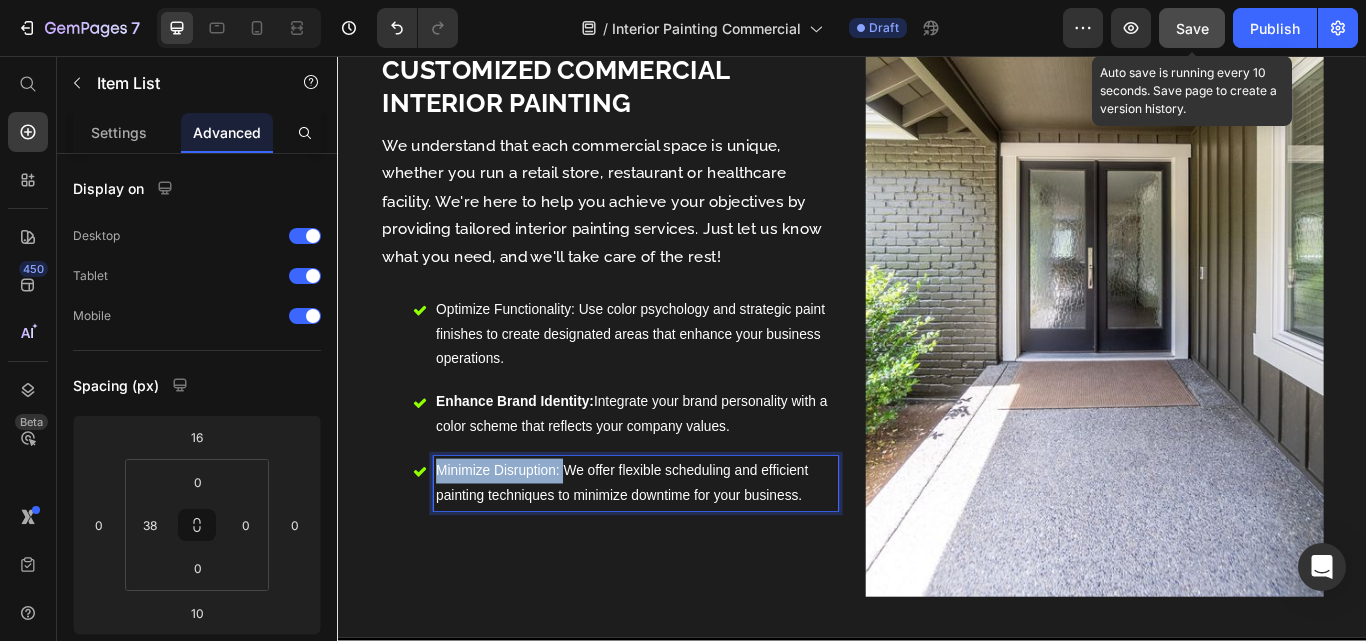 drag, startPoint x: 445, startPoint y: 535, endPoint x: 592, endPoint y: 543, distance: 147.21753 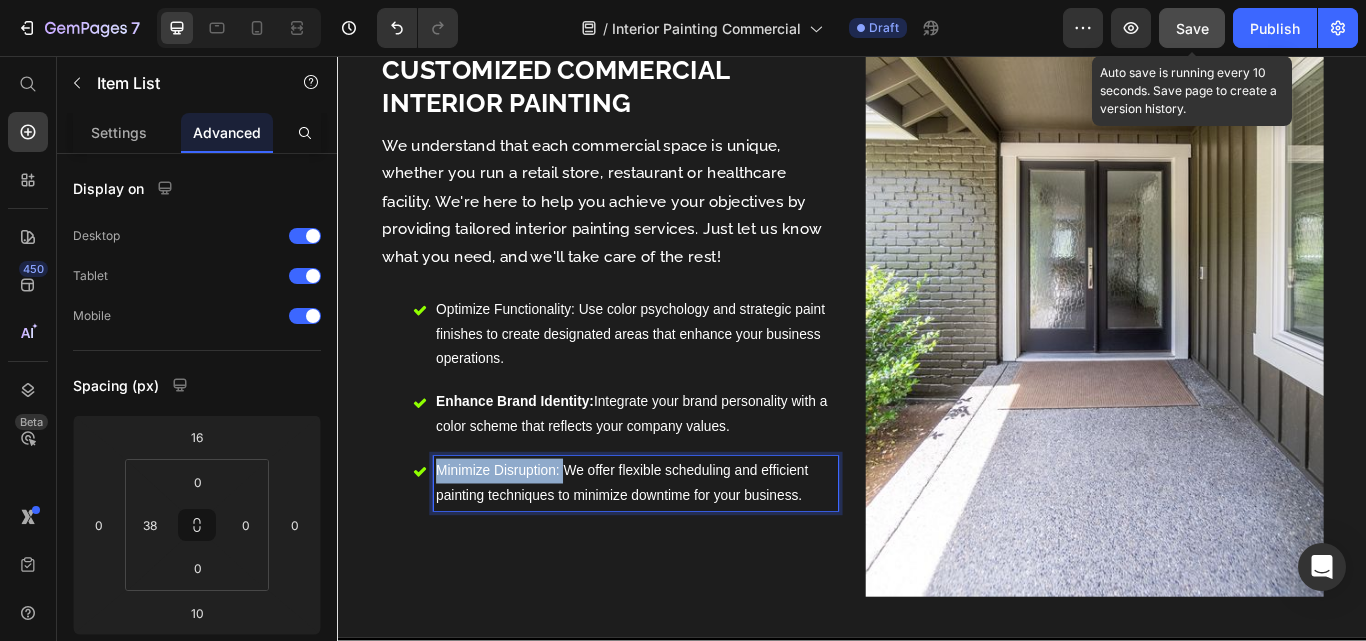 click on "Minimize Disruption: We offer flexible scheduling and efficient painting techniques to minimize downtime for your business." at bounding box center [685, 555] 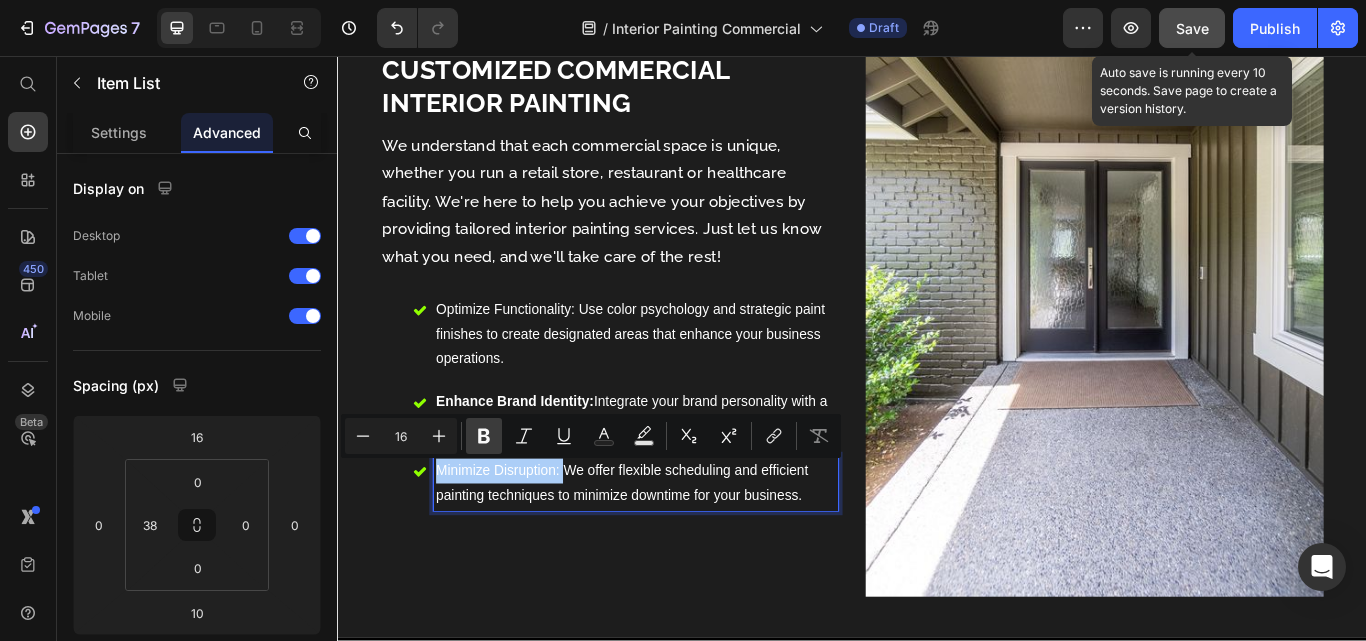 click 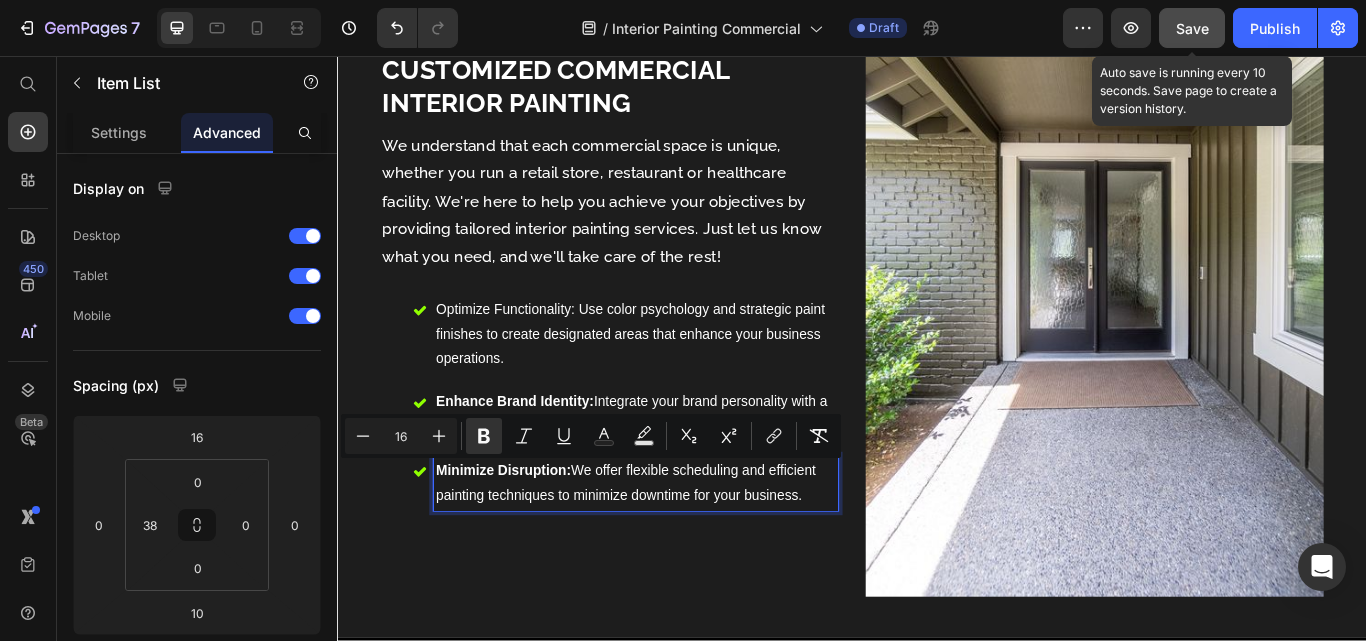 click on "Optimize Functionality: Use color psychology and strategic paint finishes to create designated areas that enhance your business operations." at bounding box center [685, 381] 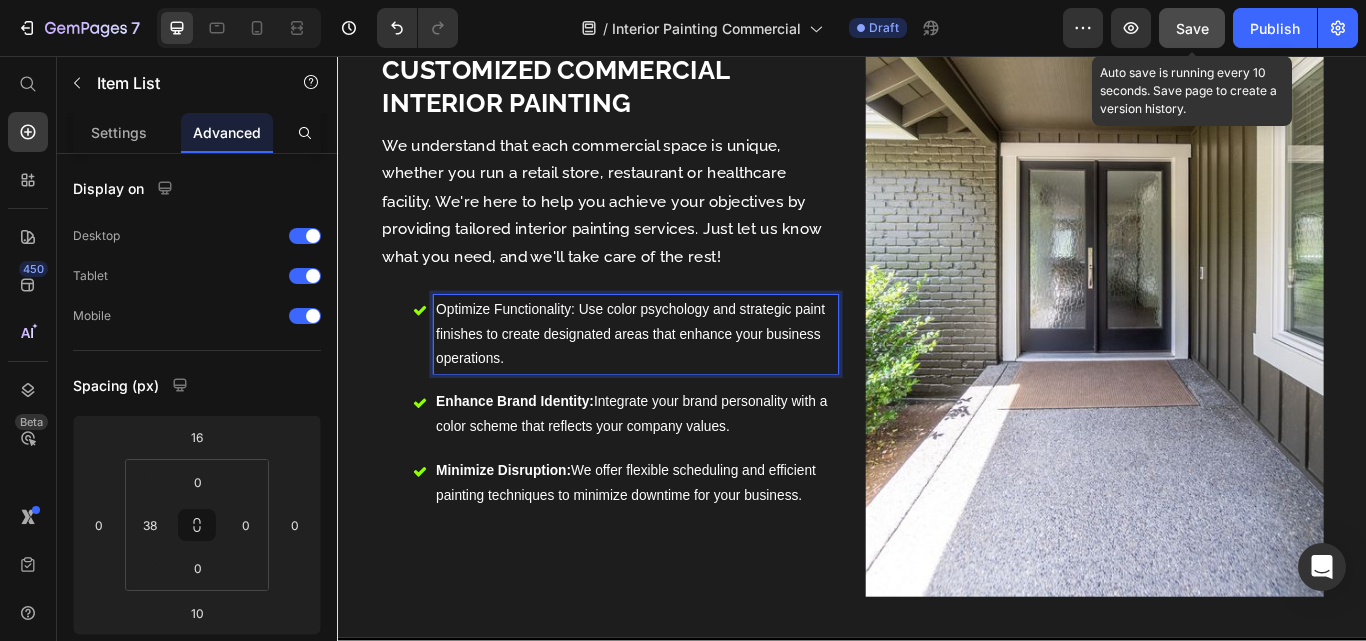 click on "We understand that each commercial space is unique, whether you run a retail store, restaurant or healthcare facility. We're here to help you achieve your objectives by providing tailored interior painting services. Just let us know what you need, and we'll take care of the rest!" at bounding box center [654, 226] 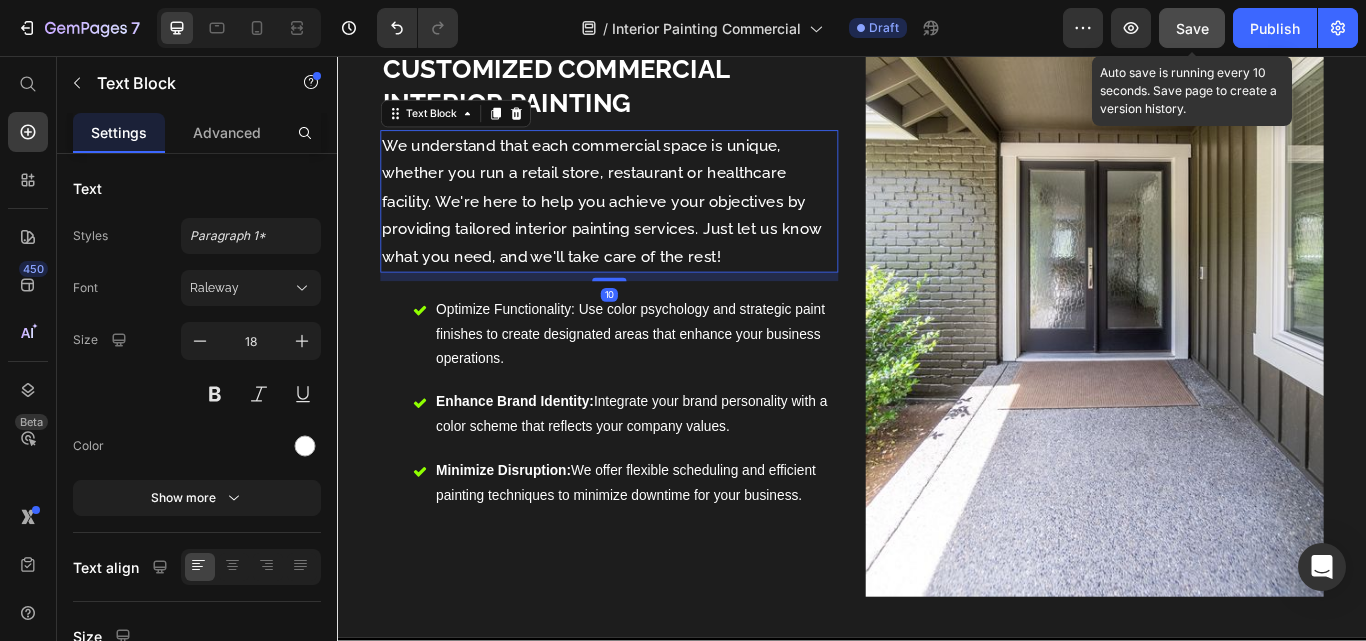 click on "Save" at bounding box center [1192, 28] 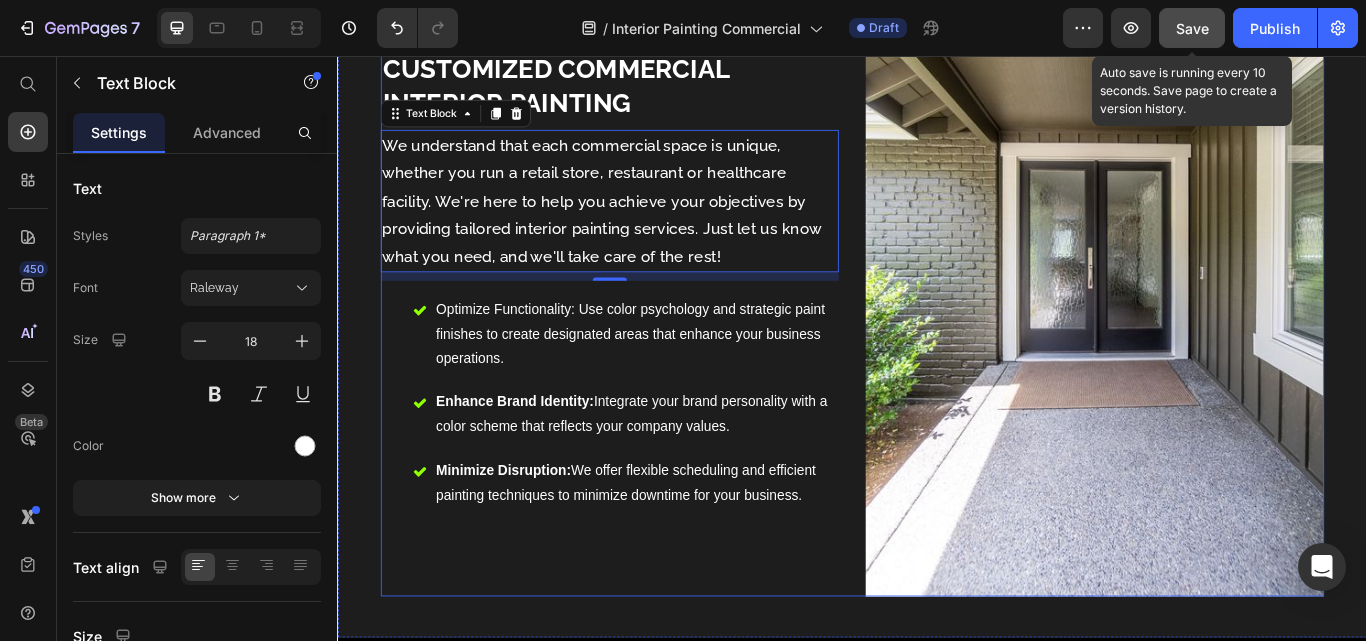 click on "Reimagine Your Workplace: Choose HELLO Painting Text Block Your Expert Team for Customized Commercial Interior Painting Heading We understand that each commercial space is unique, whether you run a retail store, restaurant or healthcare facility. We're here to help you achieve your objectives by providing tailored interior painting services. Just let us know what you need, and we'll take care of the rest! Text Block   10
Optimize Functionality: Use color psychology and strategic paint finishes to create designated areas that enhance your business operations.
Enhance Brand Identity:  Integrate your brand personality with a color scheme that reflects your company values.
Minimize Disruption:  We offer flexible scheduling and efficient painting techniques to minimize downtime for your business. Item List" at bounding box center (654, 286) 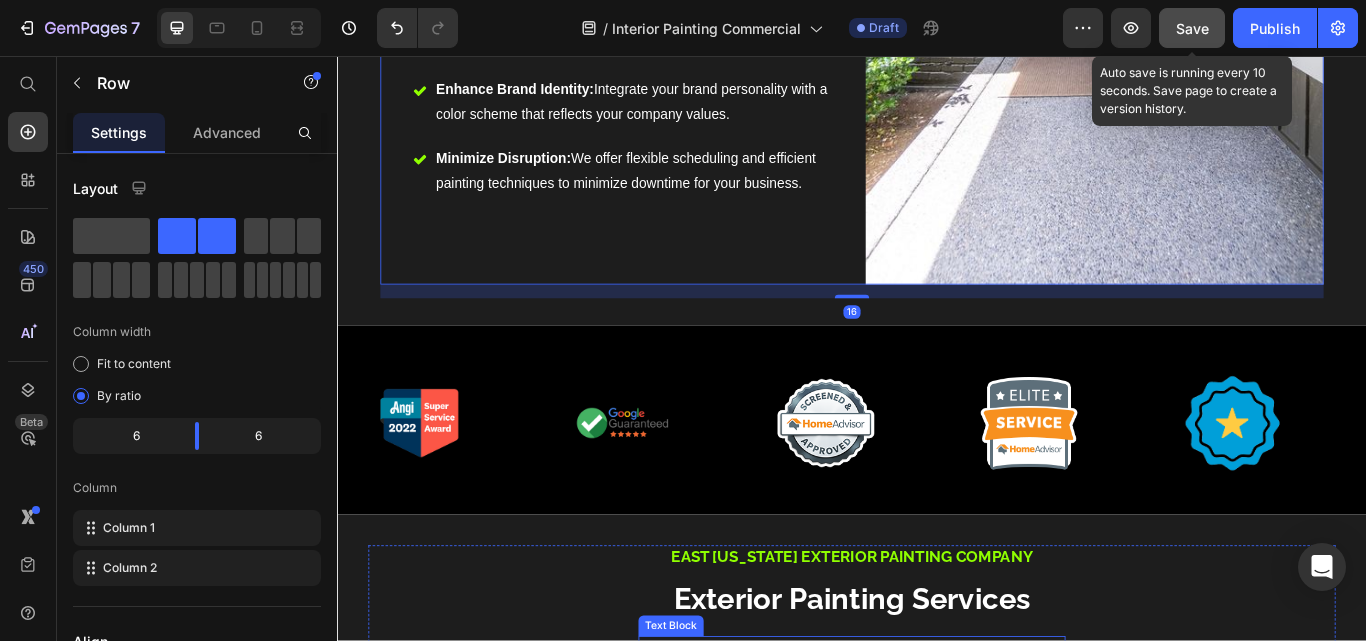 scroll, scrollTop: 1394, scrollLeft: 0, axis: vertical 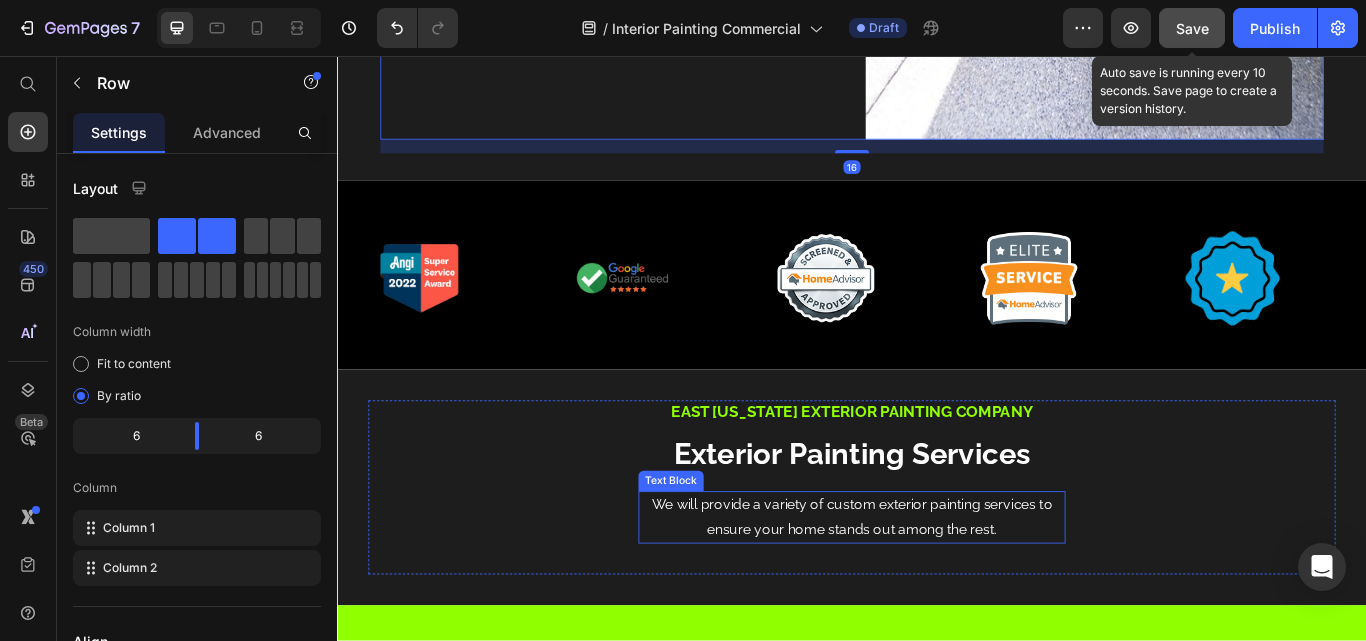 drag, startPoint x: 858, startPoint y: 590, endPoint x: 850, endPoint y: 581, distance: 12.0415945 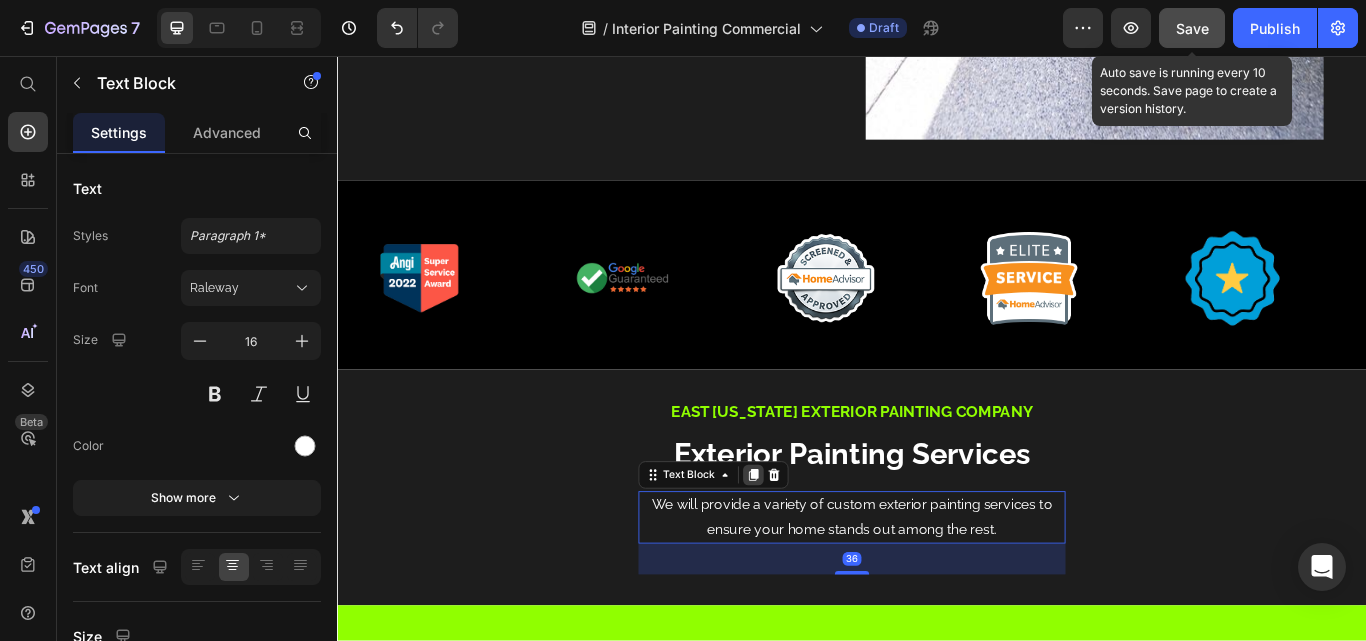 click 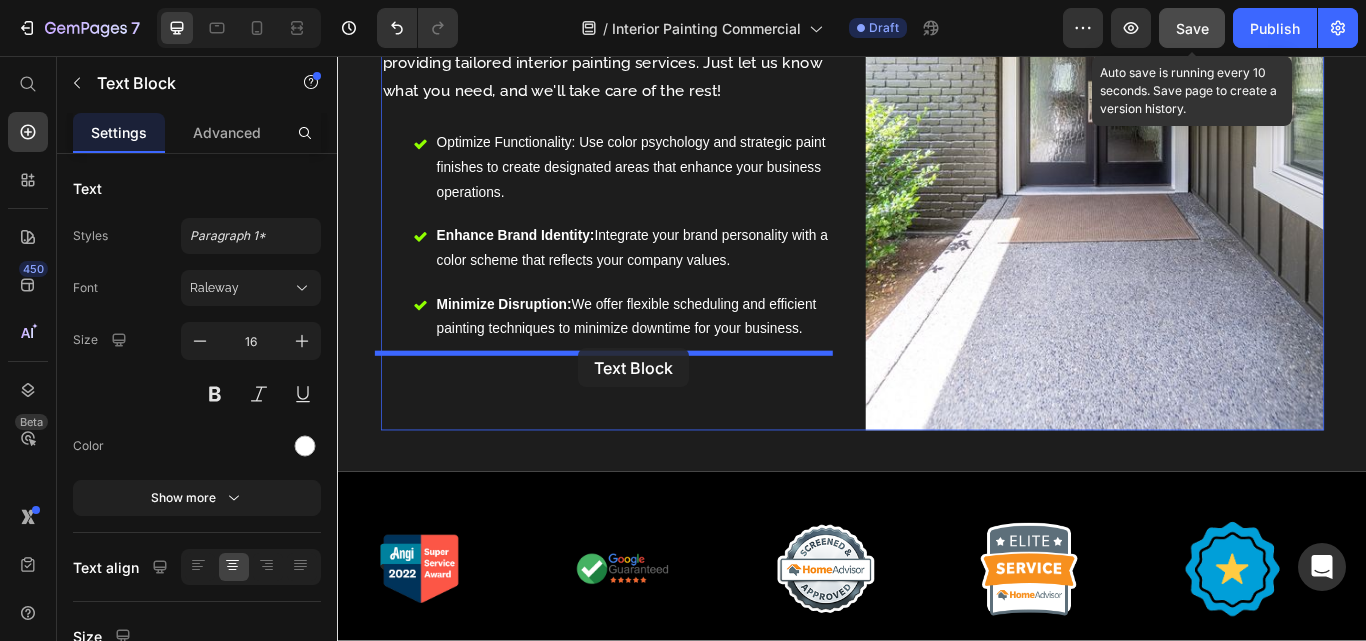 drag, startPoint x: 703, startPoint y: 642, endPoint x: 618, endPoint y: 397, distance: 259.32605 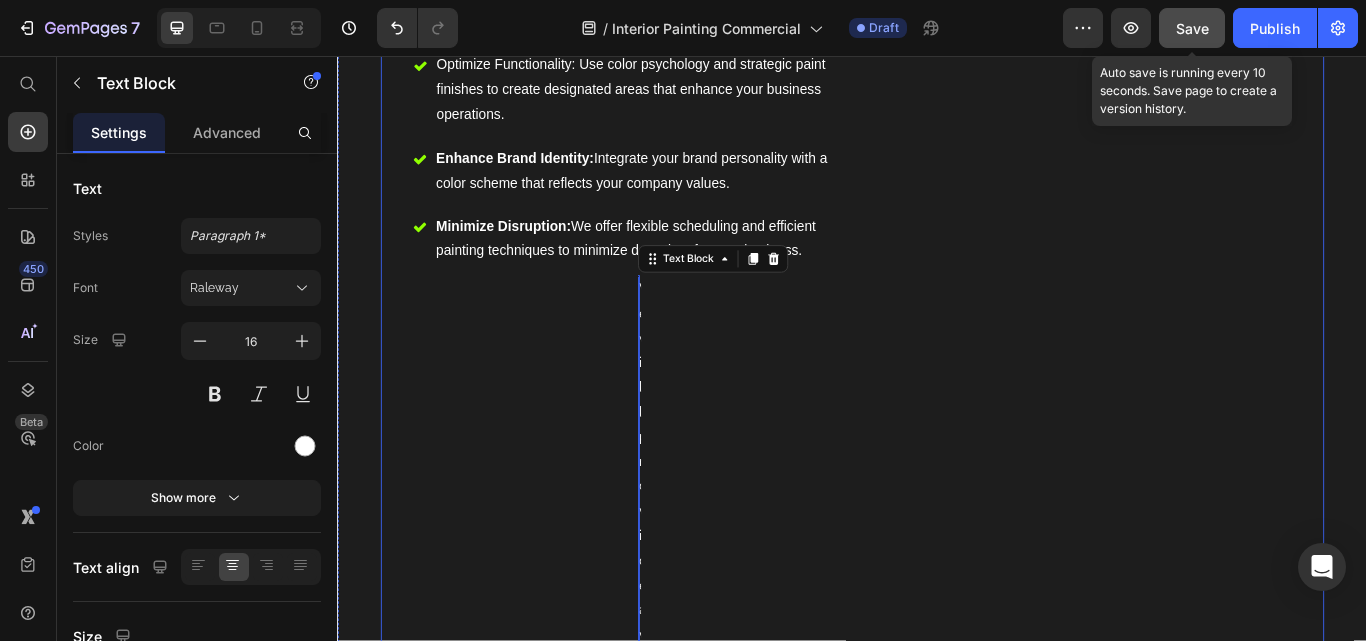 scroll, scrollTop: 964, scrollLeft: 0, axis: vertical 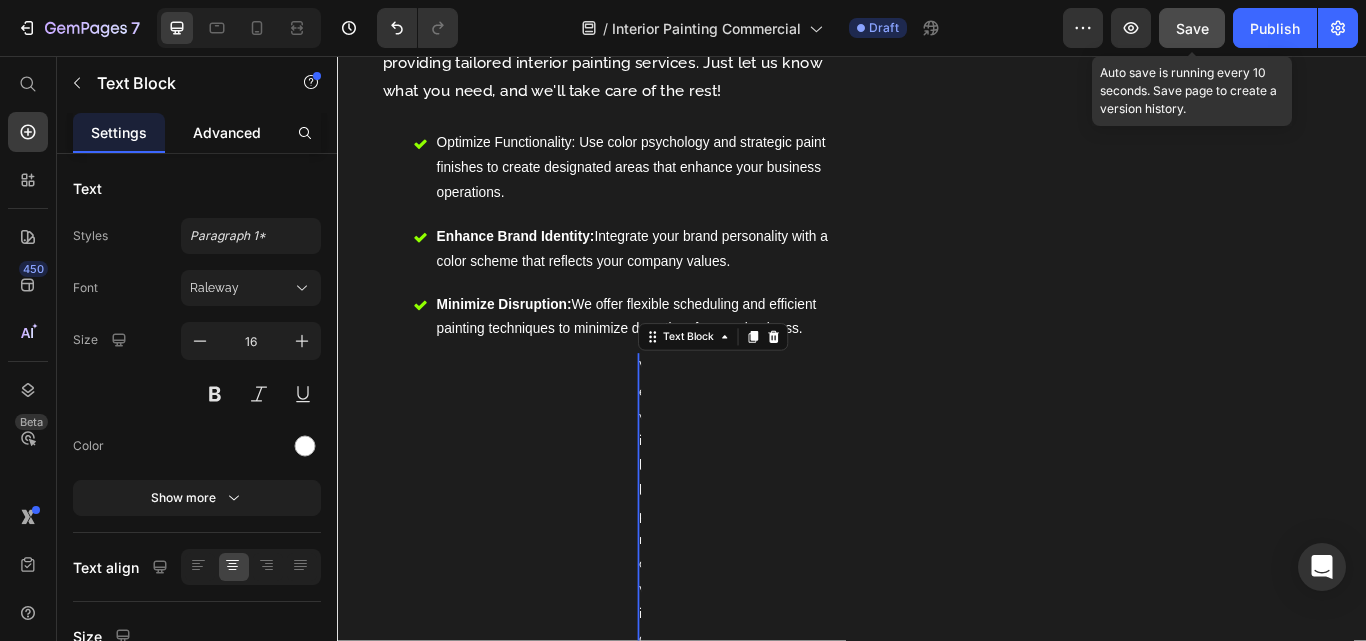 click on "Advanced" 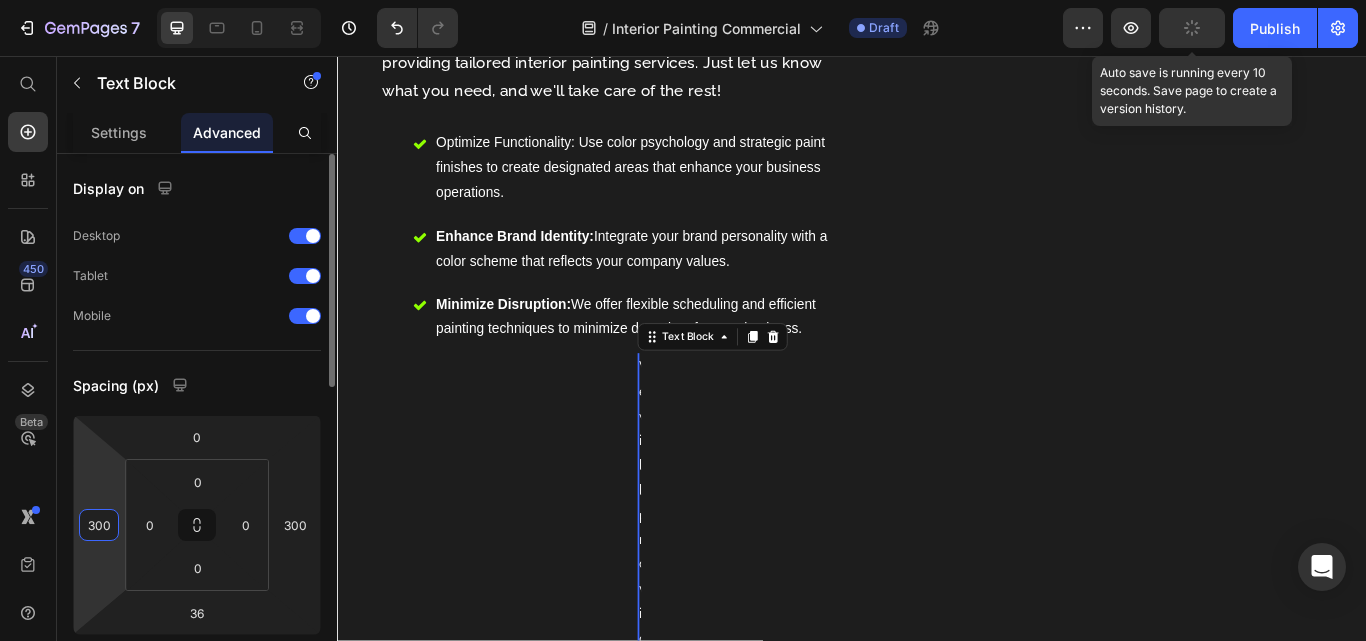click on "300" at bounding box center [99, 525] 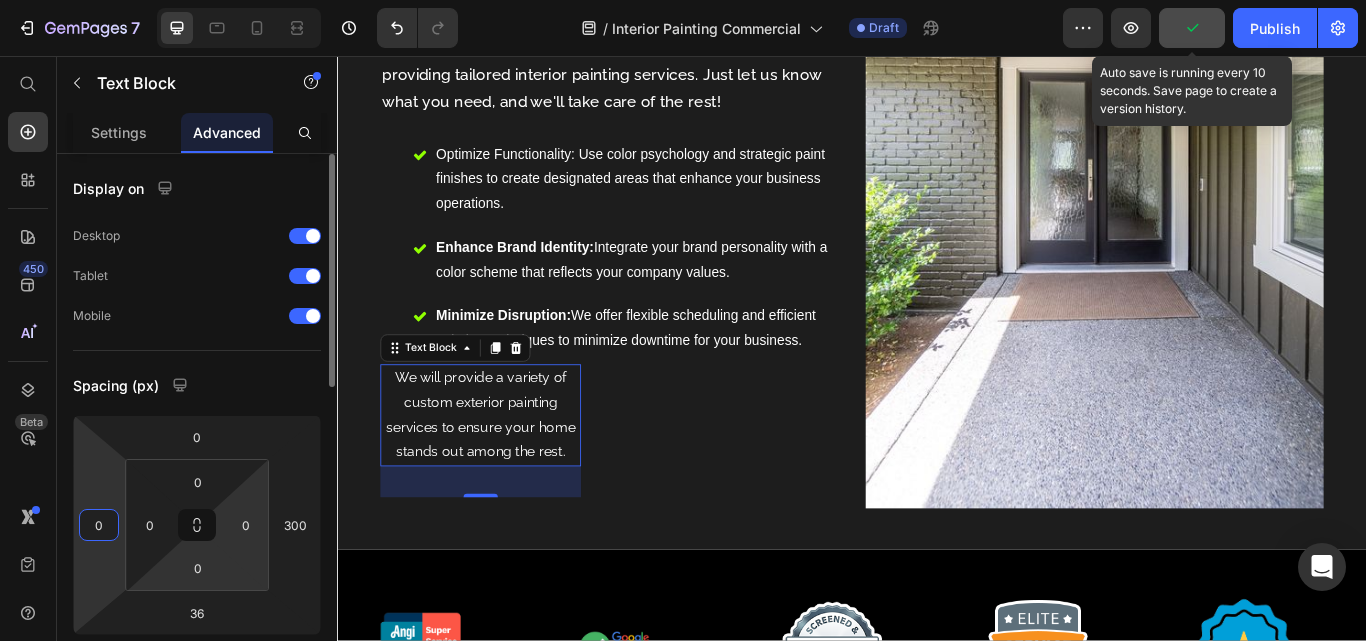 scroll, scrollTop: 977, scrollLeft: 0, axis: vertical 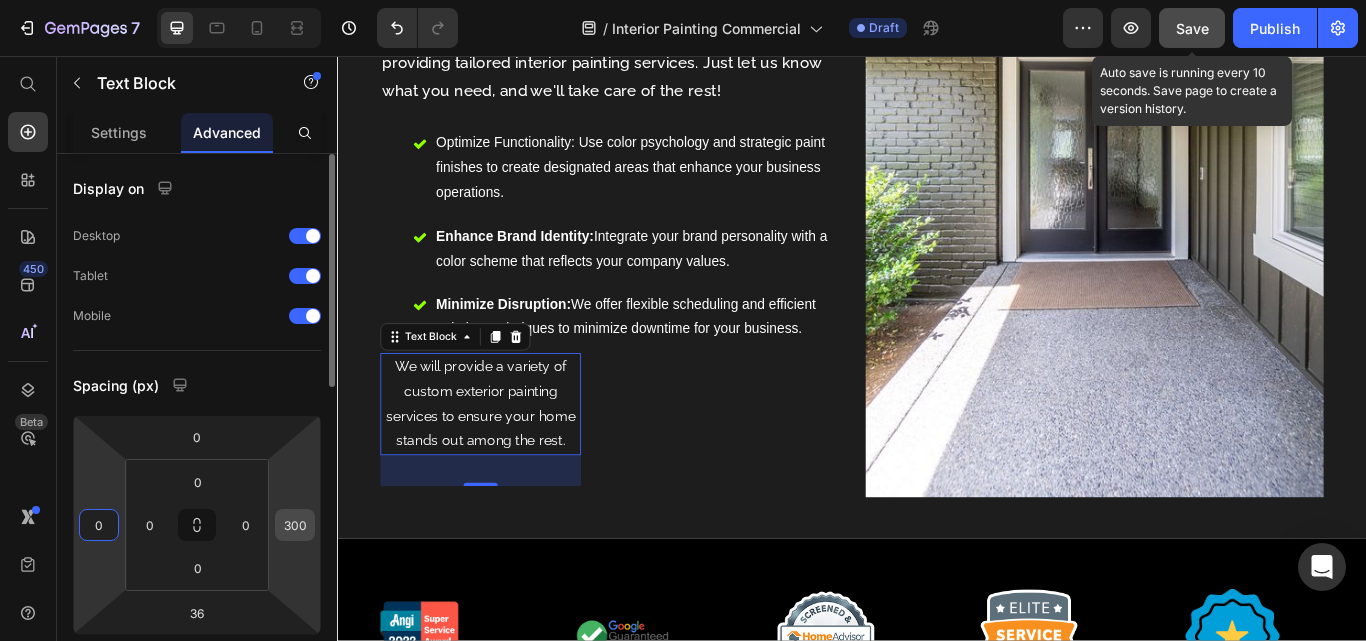 type on "0" 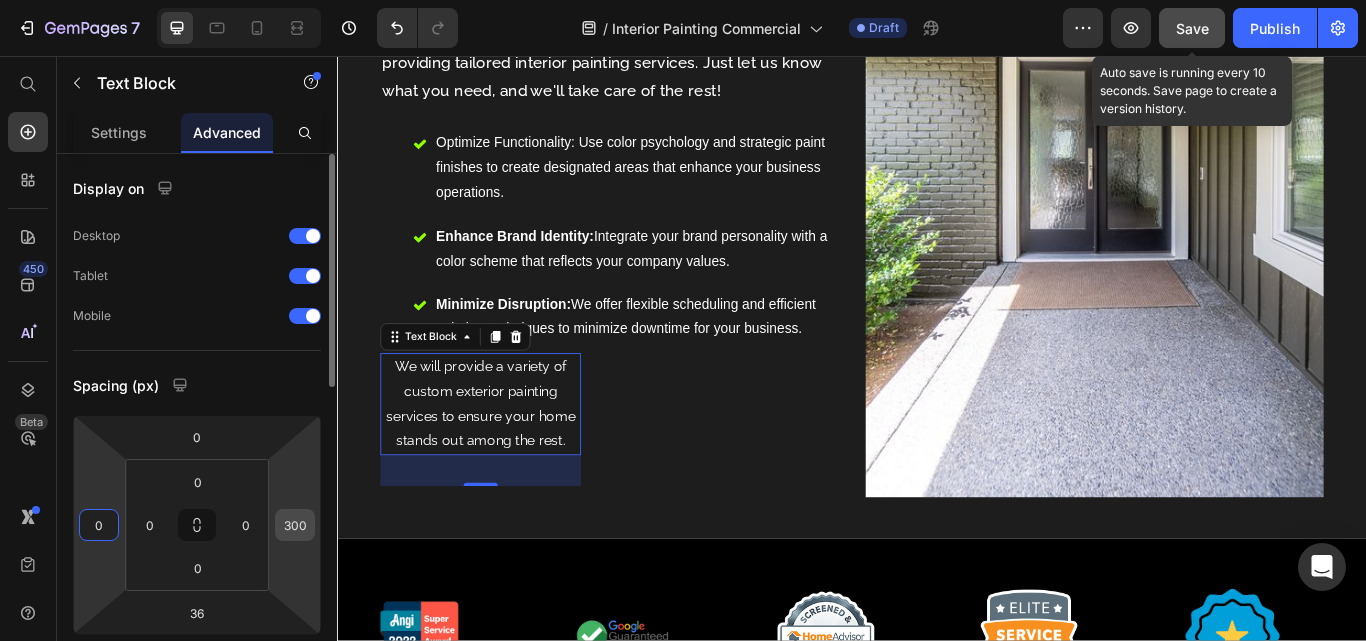 click on "300" at bounding box center (295, 525) 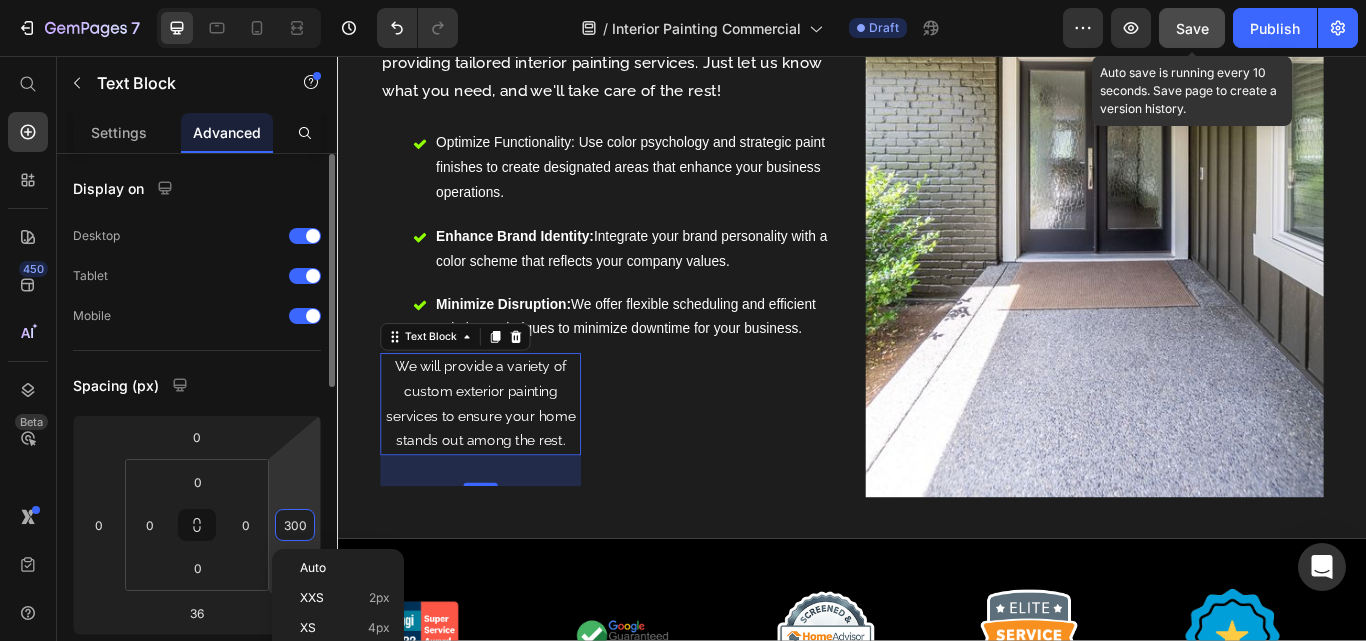 click on "300" at bounding box center [295, 525] 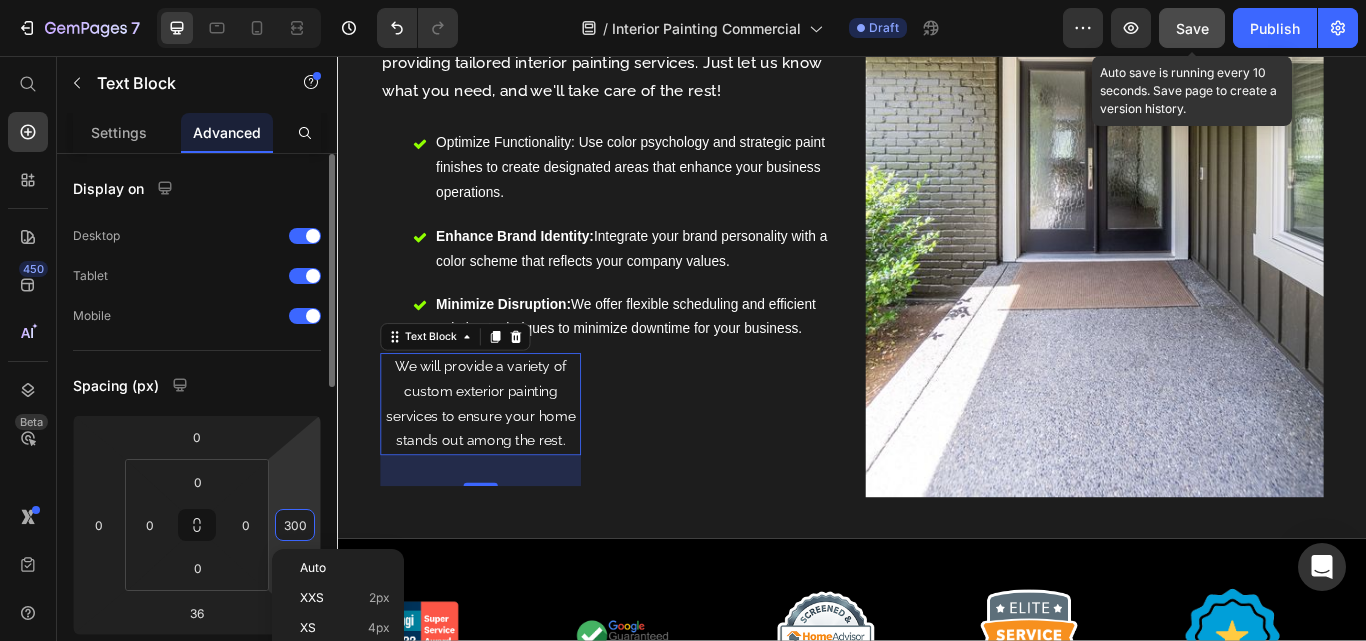 click on "300" at bounding box center [295, 525] 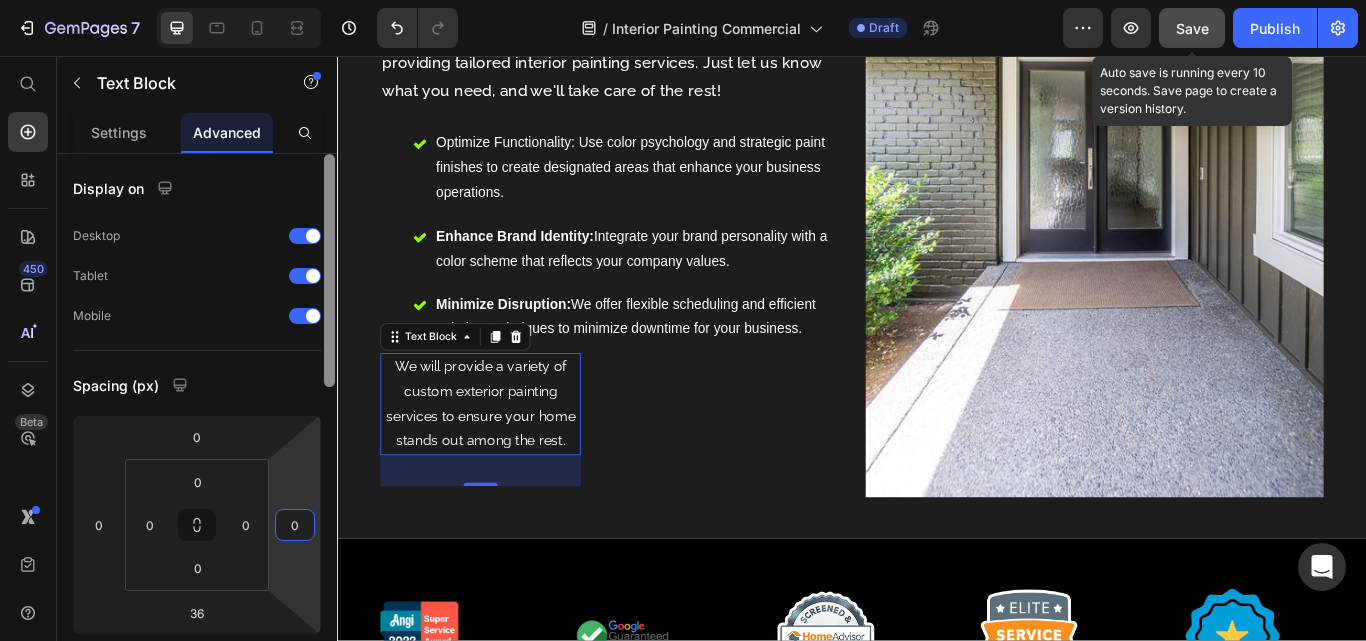 scroll, scrollTop: 1006, scrollLeft: 0, axis: vertical 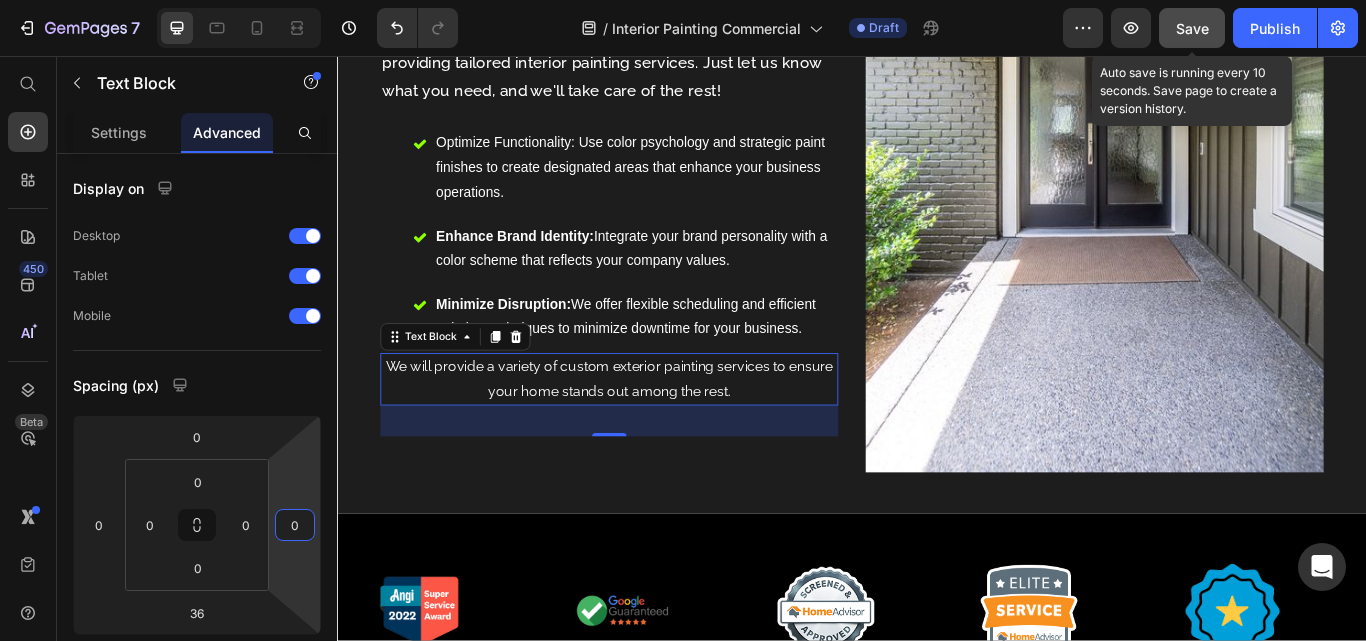 type on "0" 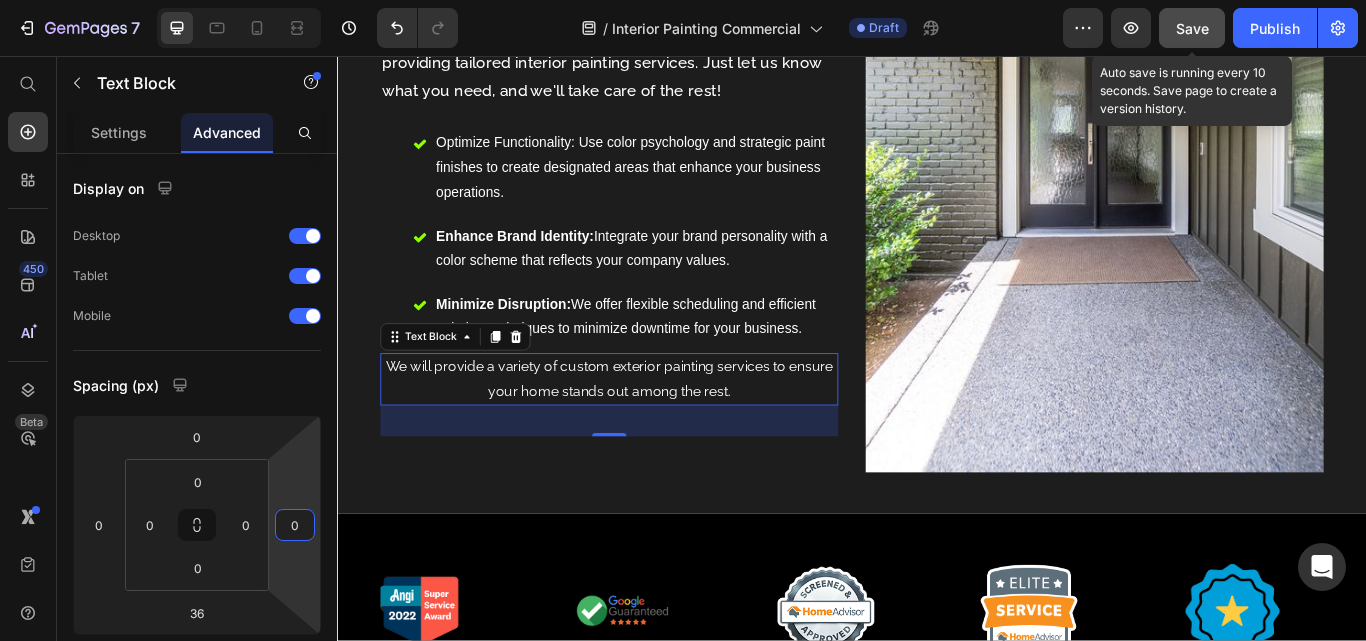 click on "We will provide a variety of custom exterior painting services to ensure your home stands out among the rest." at bounding box center (654, 434) 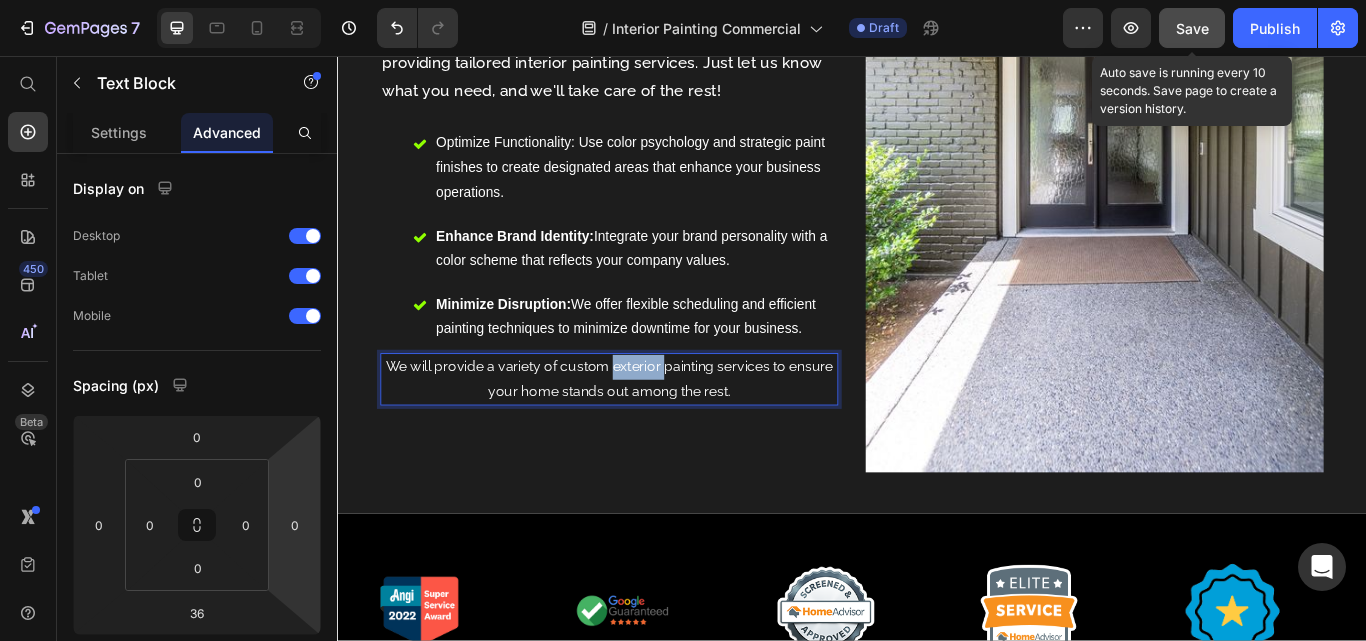 click on "We will provide a variety of custom exterior painting services to ensure your home stands out among the rest." at bounding box center (654, 434) 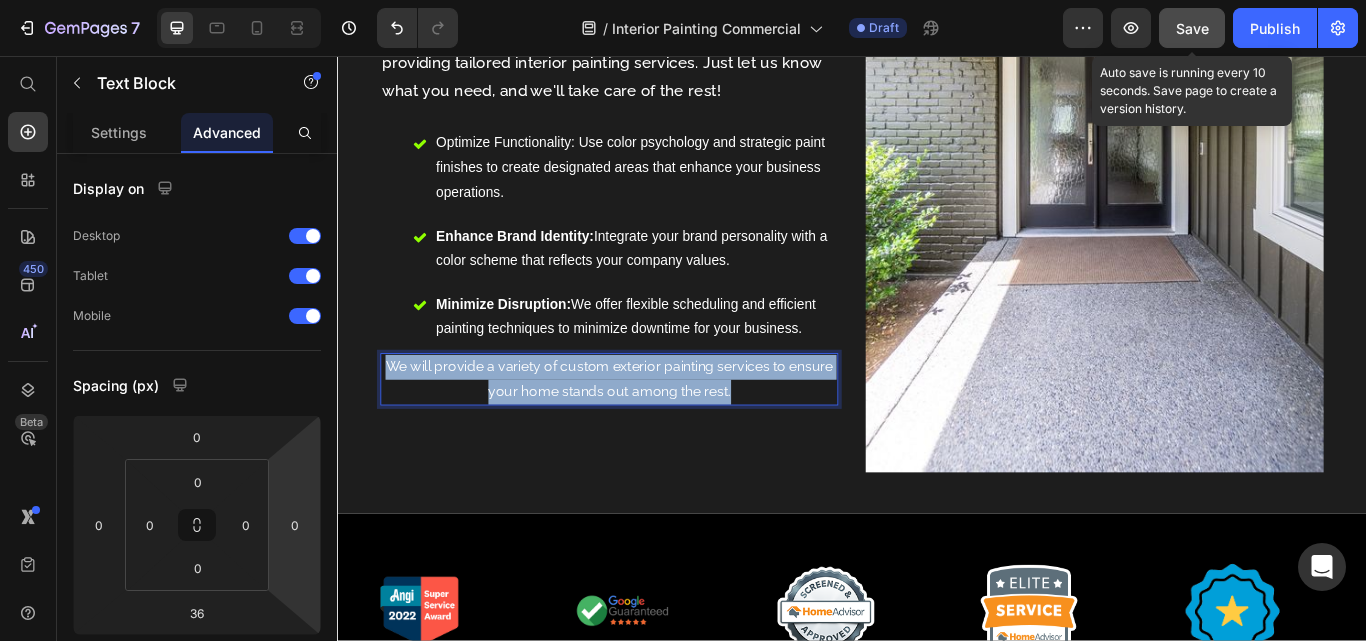 click on "We will provide a variety of custom exterior painting services to ensure your home stands out among the rest." at bounding box center (654, 434) 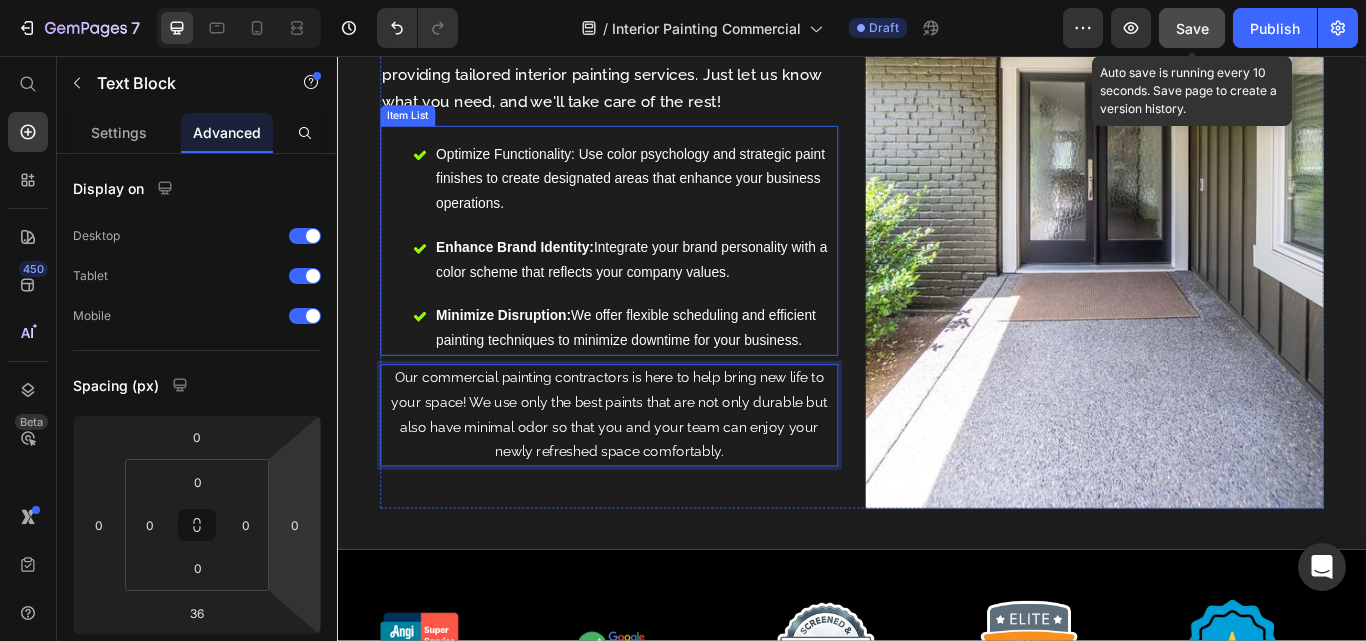 scroll, scrollTop: 977, scrollLeft: 0, axis: vertical 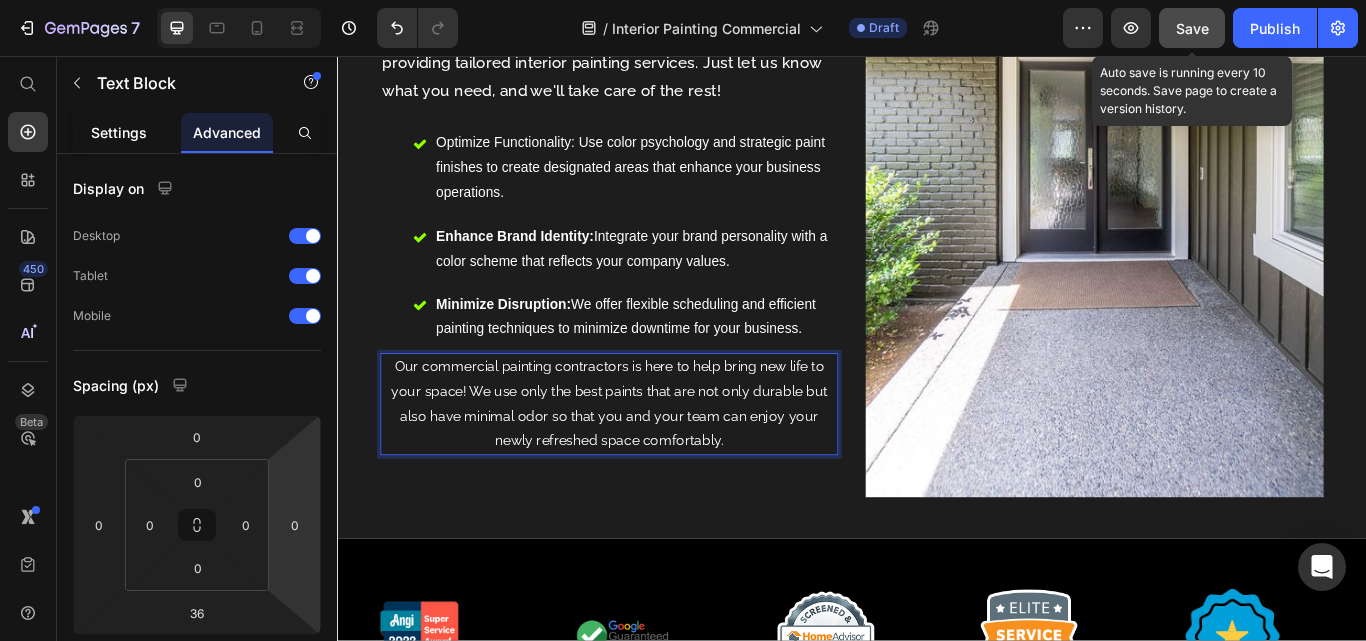 drag, startPoint x: 100, startPoint y: 132, endPoint x: 175, endPoint y: 5, distance: 147.49237 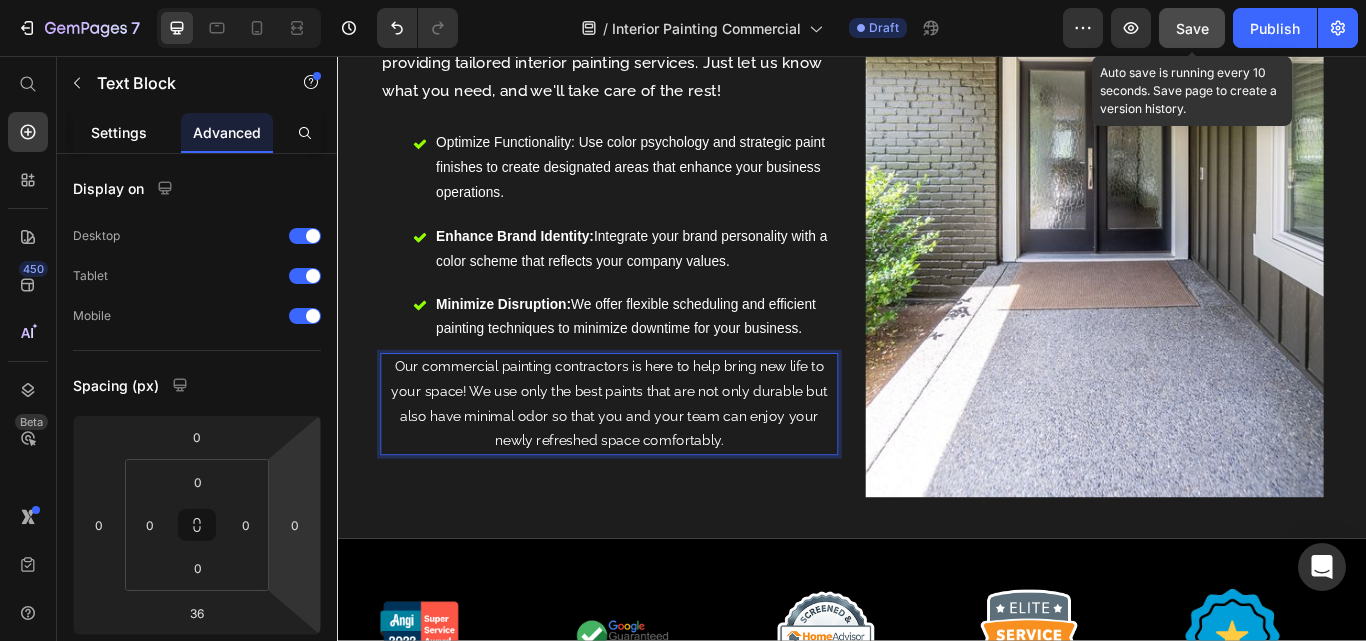 click on "Settings" at bounding box center [119, 132] 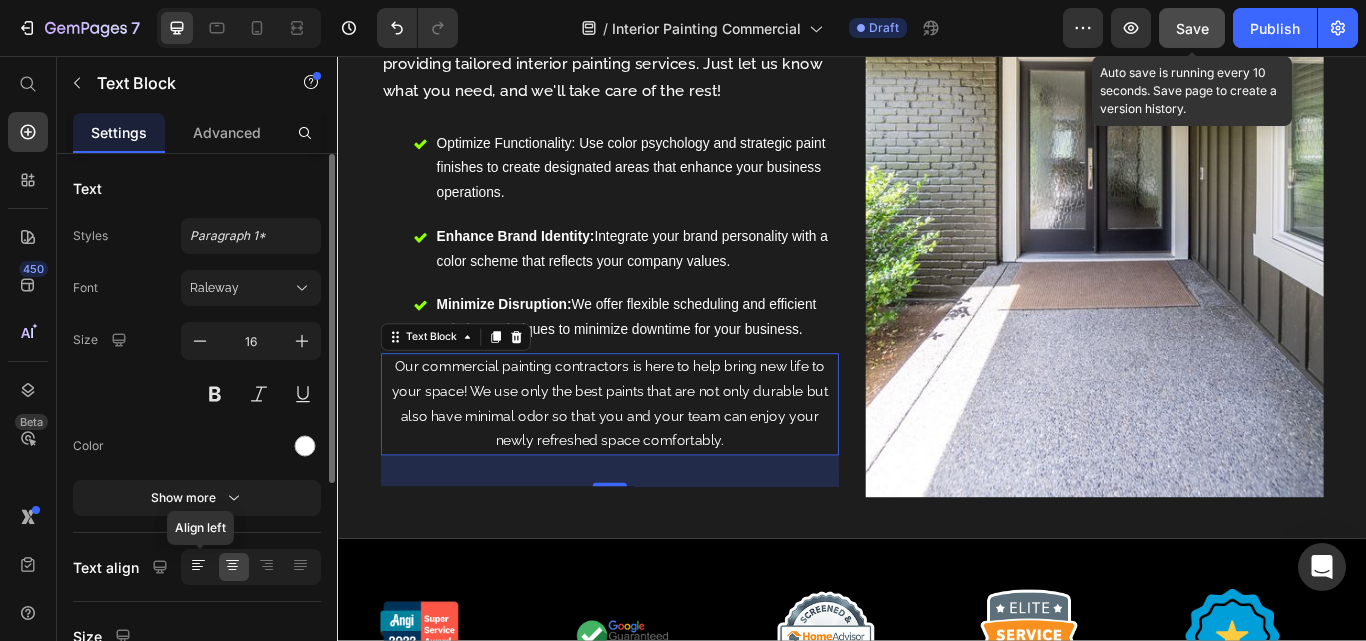 click 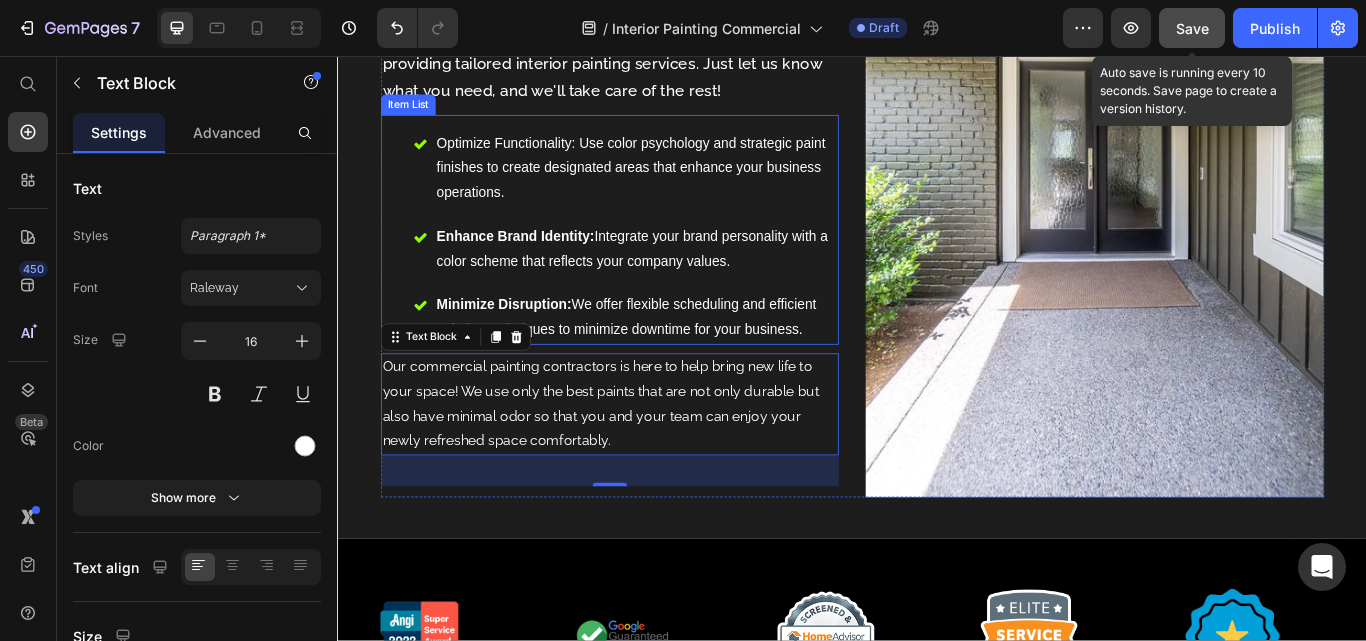 click on "Optimize Functionality: Use color psychology and strategic paint finishes to create designated areas that enhance your business operations.
Enhance Brand Identity:  Integrate your brand personality with a color scheme that reflects your company values.
Minimize Disruption:  We offer flexible scheduling and efficient painting techniques to minimize downtime for your business. Item List" at bounding box center [654, 259] 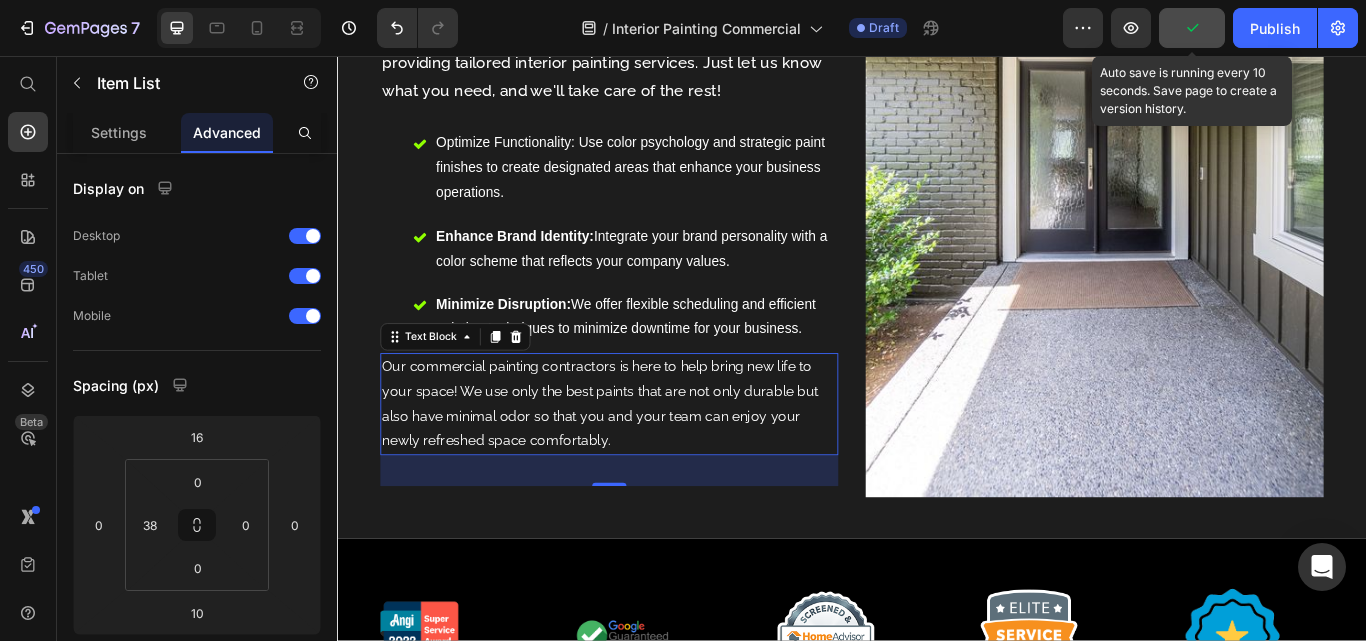 click on "Our commercial painting contractors is here to help bring new life to your space! We use only the best paints that are not only durable but also have minimal odor so that you and your team can enjoy your newly refreshed space comfortably." at bounding box center (654, 462) 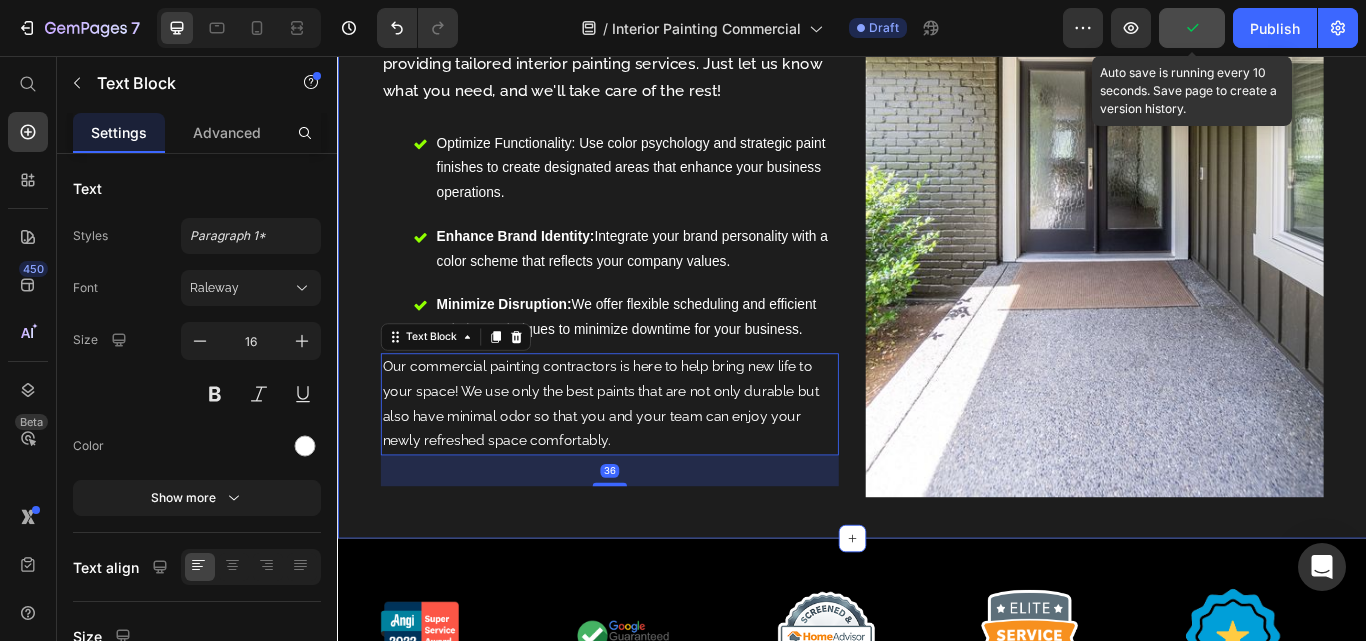 click on "Reimagine Your Workplace: Choose HELLO Painting Text Block Your Expert Team for Customized Commercial Interior Painting Heading We understand that each commercial space is unique, whether you run a retail store, restaurant or healthcare facility. We're here to help you achieve your objectives by providing tailored interior painting services. Just let us know what you need, and we'll take care of the rest! Text Block
Optimize Functionality: Use color psychology and strategic paint finishes to create designated areas that enhance your business operations.
Enhance Brand Identity:  Integrate your brand personality with a color scheme that reflects your company values.
Minimize Disruption:  We offer flexible scheduling and efficient painting techniques to minimize downtime for your business. Item List Text Block   36 Image Row Section 2" at bounding box center [937, 169] 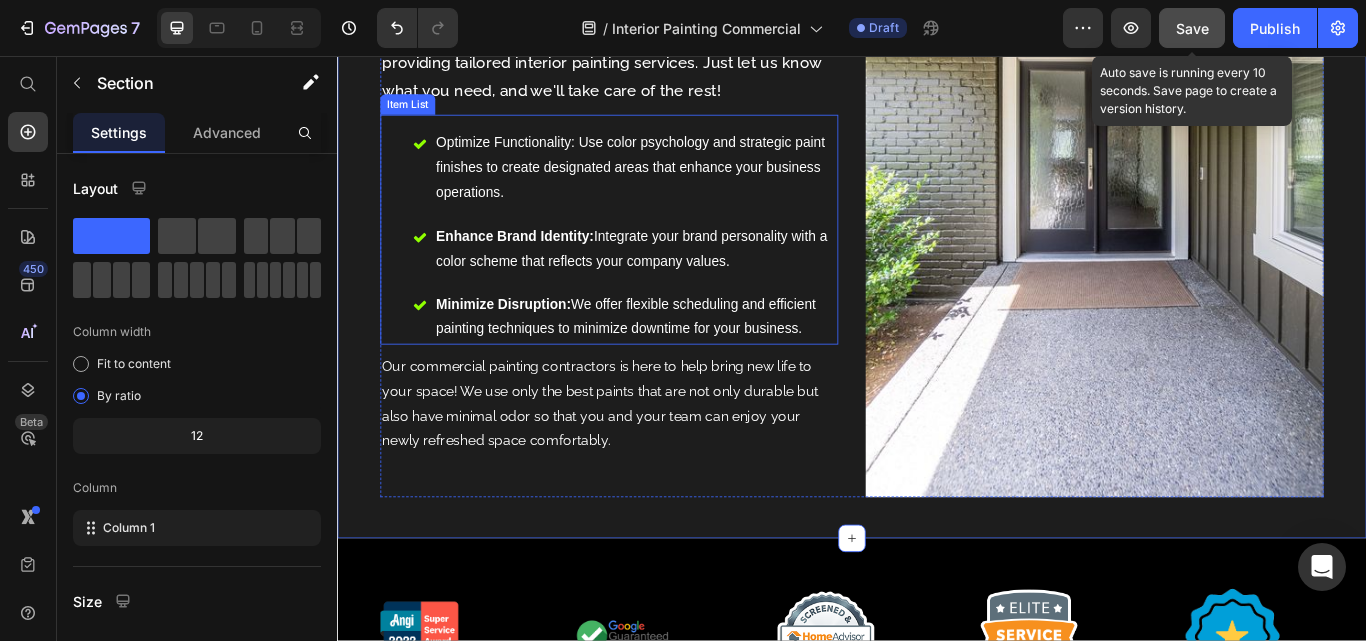 click on "Minimize Disruption:  We offer flexible scheduling and efficient painting techniques to minimize downtime for your business." at bounding box center (685, 361) 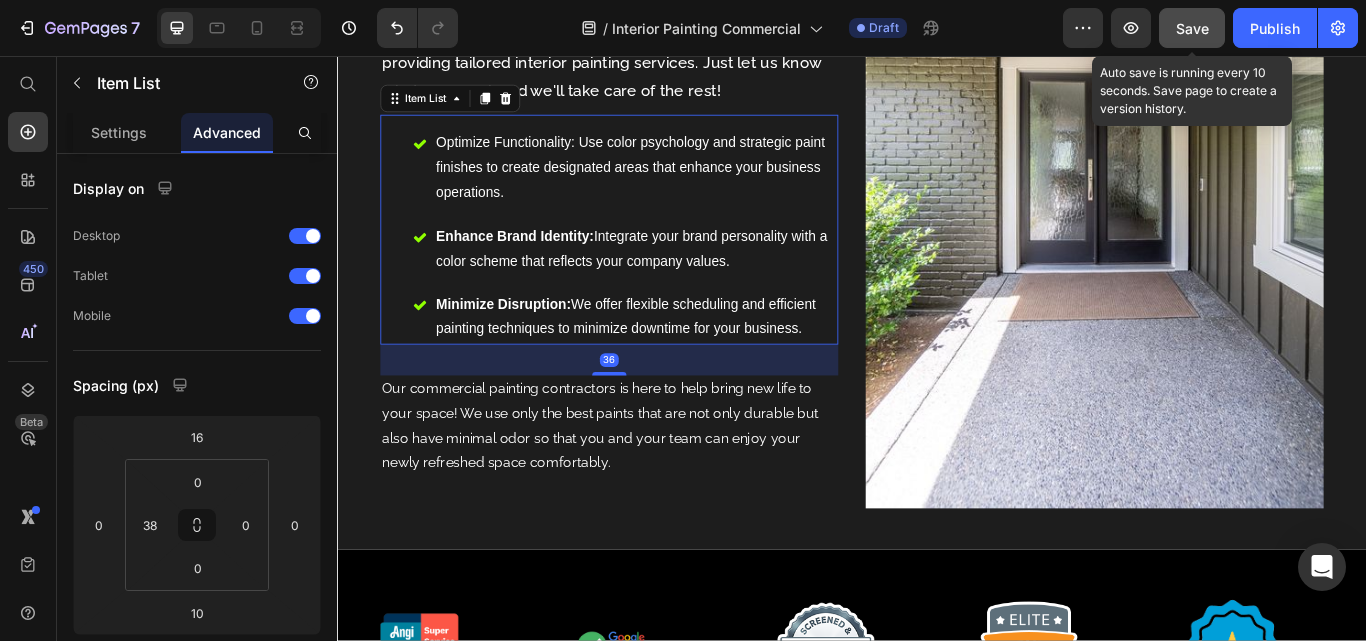 scroll, scrollTop: 966, scrollLeft: 0, axis: vertical 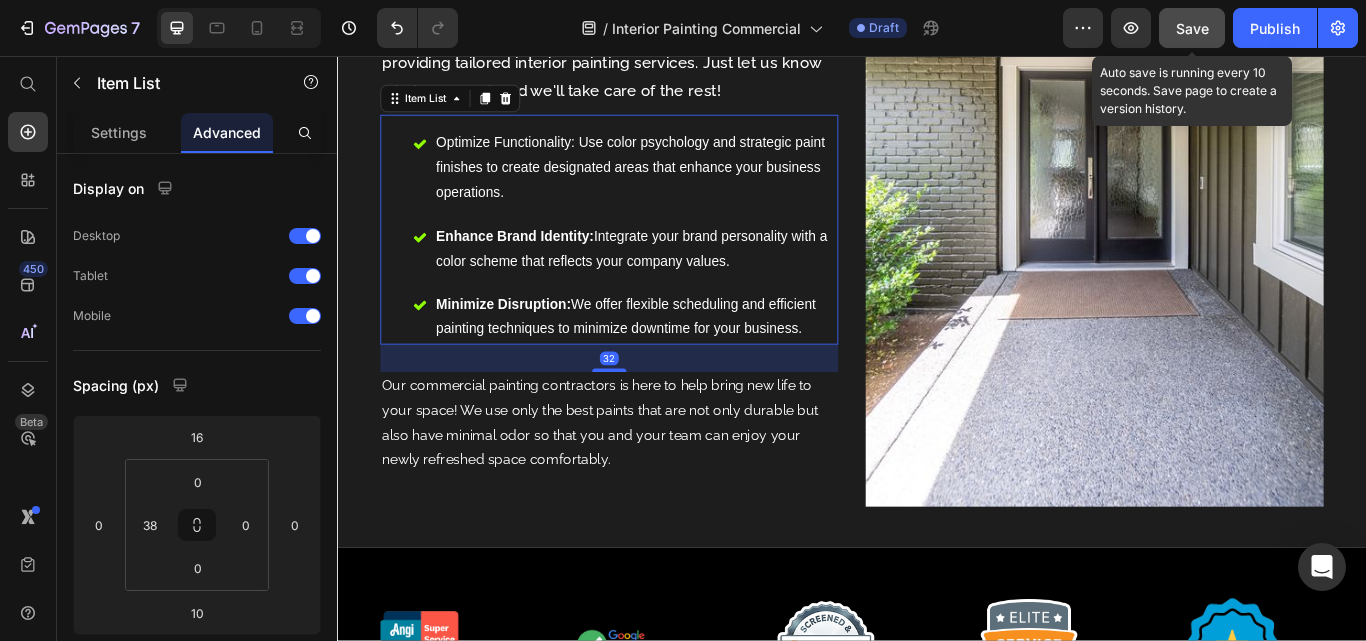 drag, startPoint x: 646, startPoint y: 397, endPoint x: 648, endPoint y: 419, distance: 22.090721 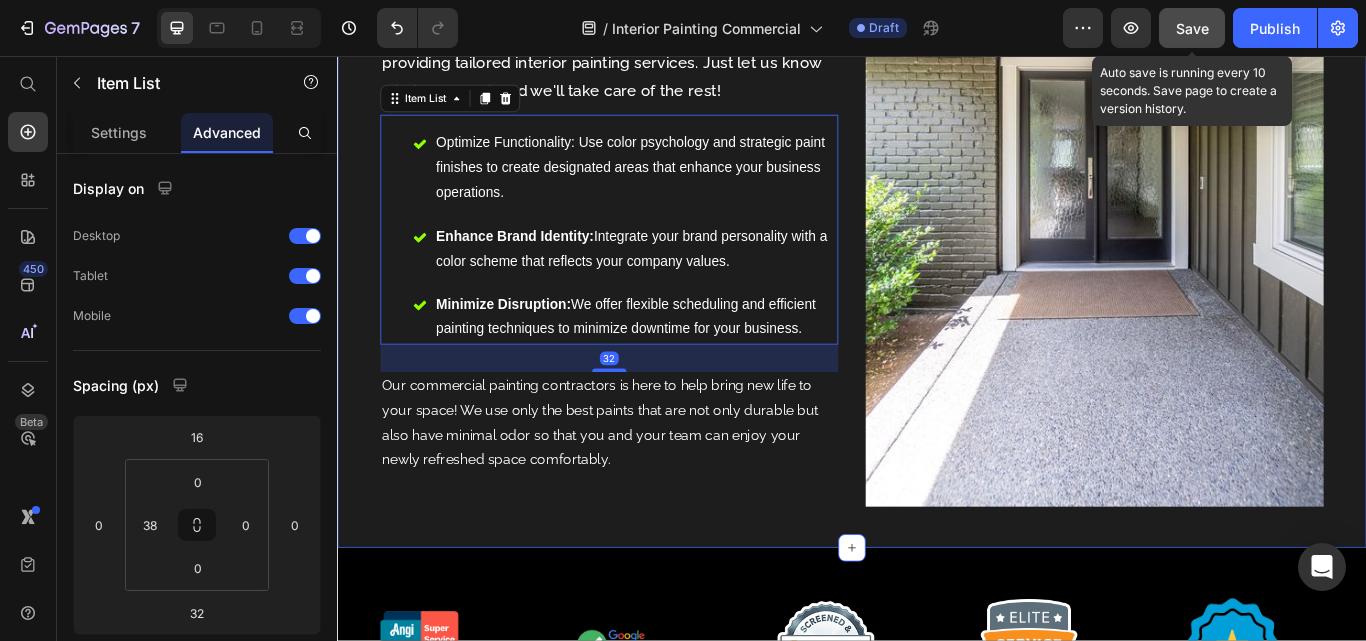 click on "Reimagine Your Workplace: Choose HELLO Painting Text Block Your Expert Team for Customized Commercial Interior Painting Heading We understand that each commercial space is unique, whether you run a retail store, restaurant or healthcare facility. We're here to help you achieve your objectives by providing tailored interior painting services. Just let us know what you need, and we'll take care of the rest! Text Block
Optimize Functionality: Use color psychology and strategic paint finishes to create designated areas that enhance your business operations.
Enhance Brand Identity:  Integrate your brand personality with a color scheme that reflects your company values.
Minimize Disruption:  We offer flexible scheduling and efficient painting techniques to minimize downtime for your business. Item List   32 Text Block Image Row Section 2" at bounding box center (937, 180) 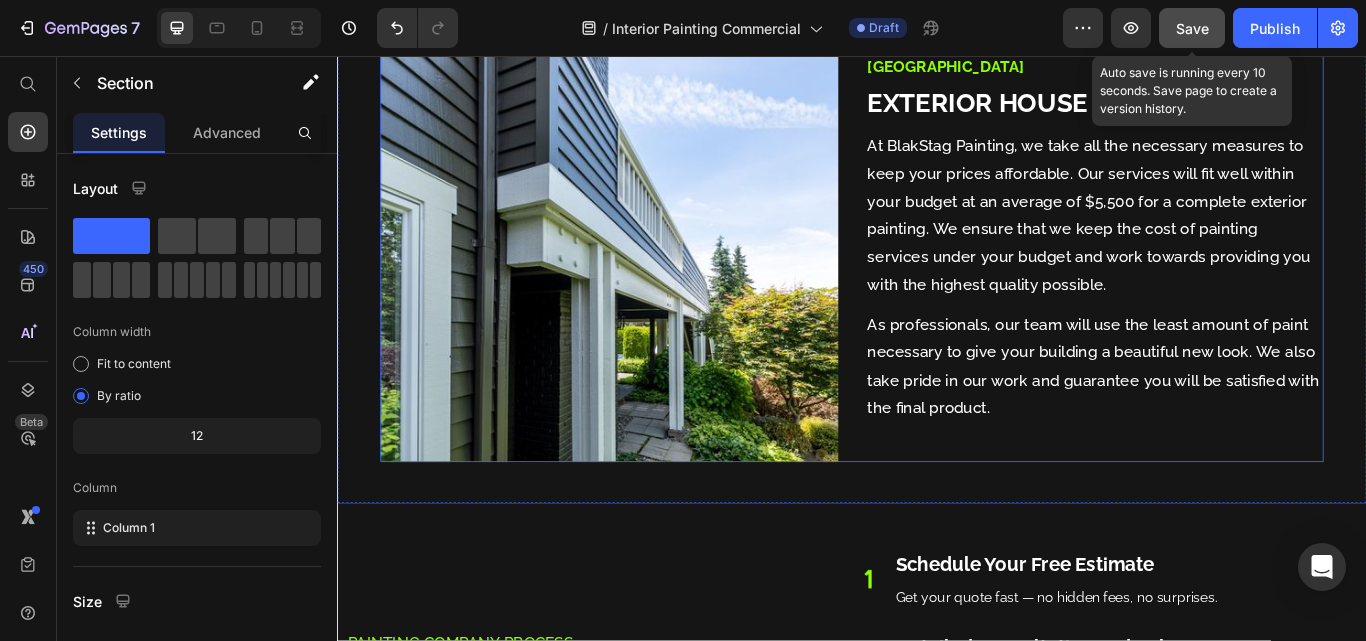 scroll, scrollTop: 2033, scrollLeft: 0, axis: vertical 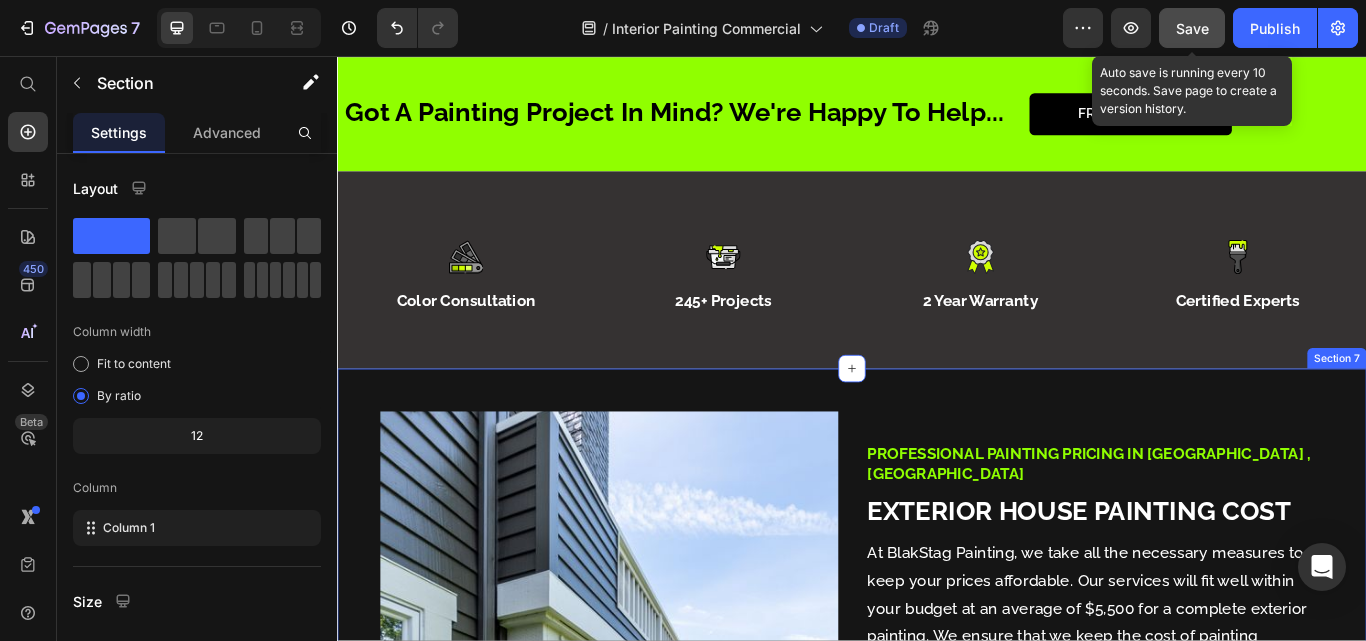 click on "Professional Painting Pricing in Palestine , Tx Text Block Exterior House Painting Cost Heading At BlakStag Painting, we take all the necessary measures to keep your prices affordable. Our services will fit well within your budget at an average of $5,500 for a complete exterior painting. We ensure that we keep the cost of painting services under your budget and work towards providing you with the highest quality possible. Text Block As professionals, our team will use the least amount of paint necessary to give your building a beautiful new look. We also take pride in our work and guarantee you will be satisfied with the final product.  Text Block Image Row Section 7" at bounding box center (937, 737) 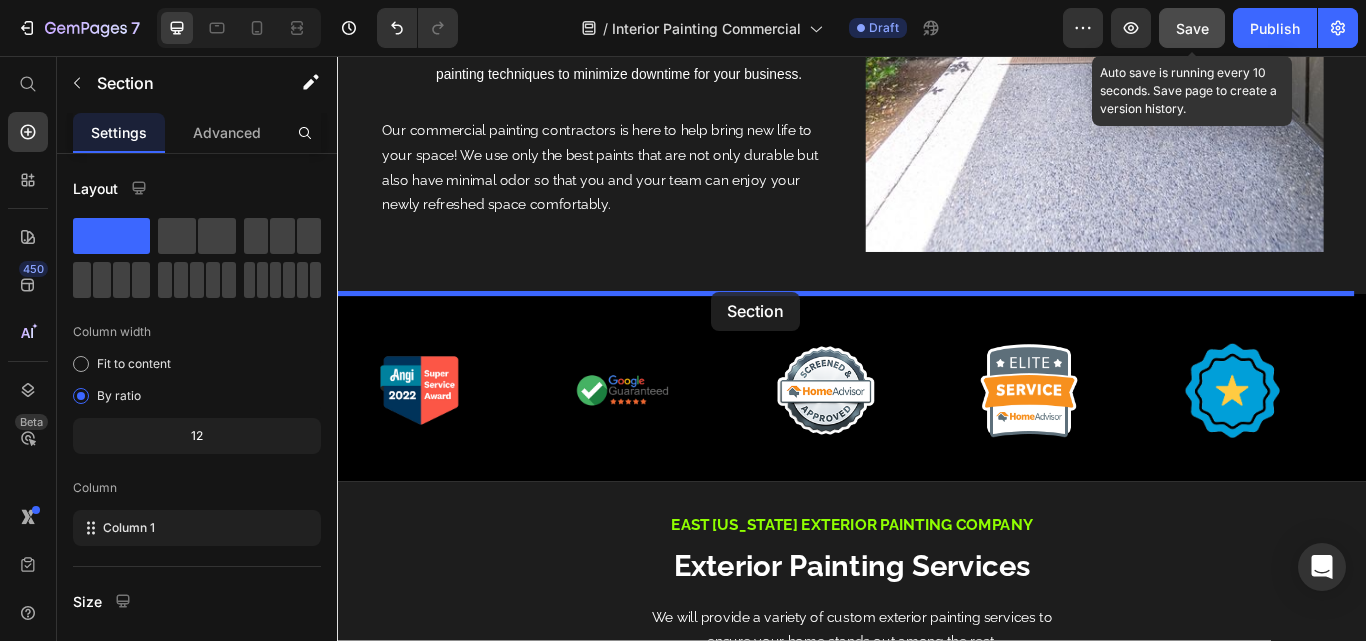 scroll, scrollTop: 1249, scrollLeft: 0, axis: vertical 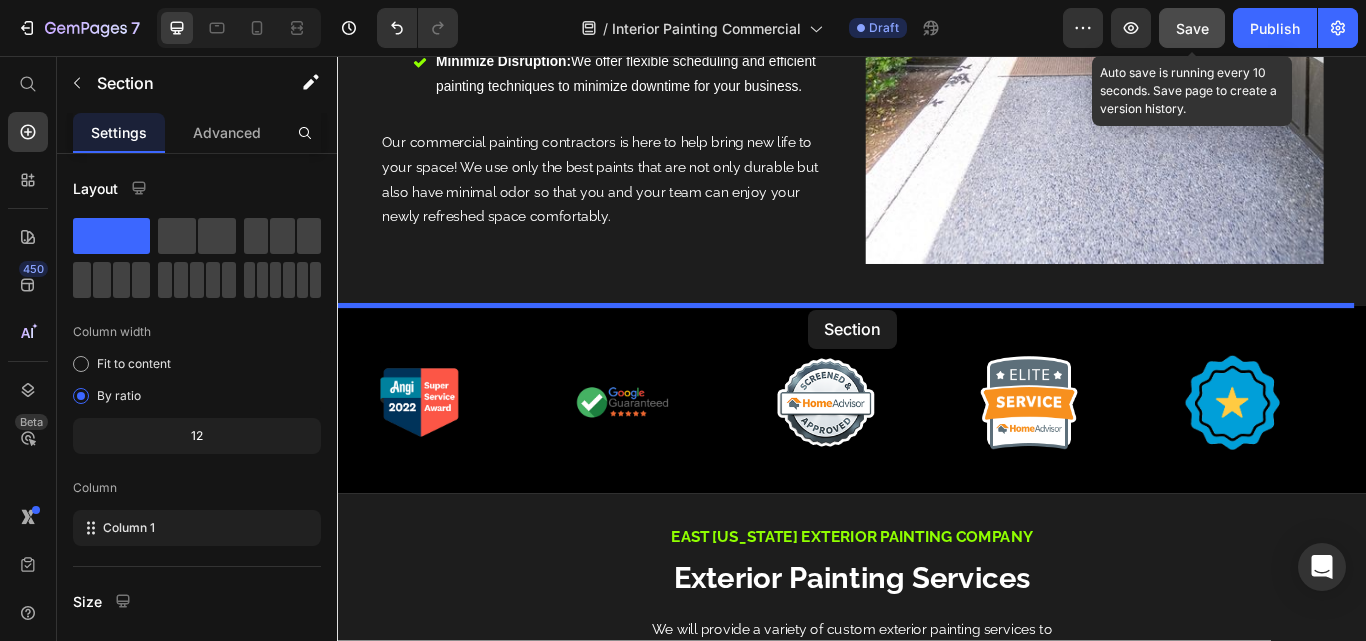 drag, startPoint x: 1133, startPoint y: 410, endPoint x: 886, endPoint y: 352, distance: 253.71835 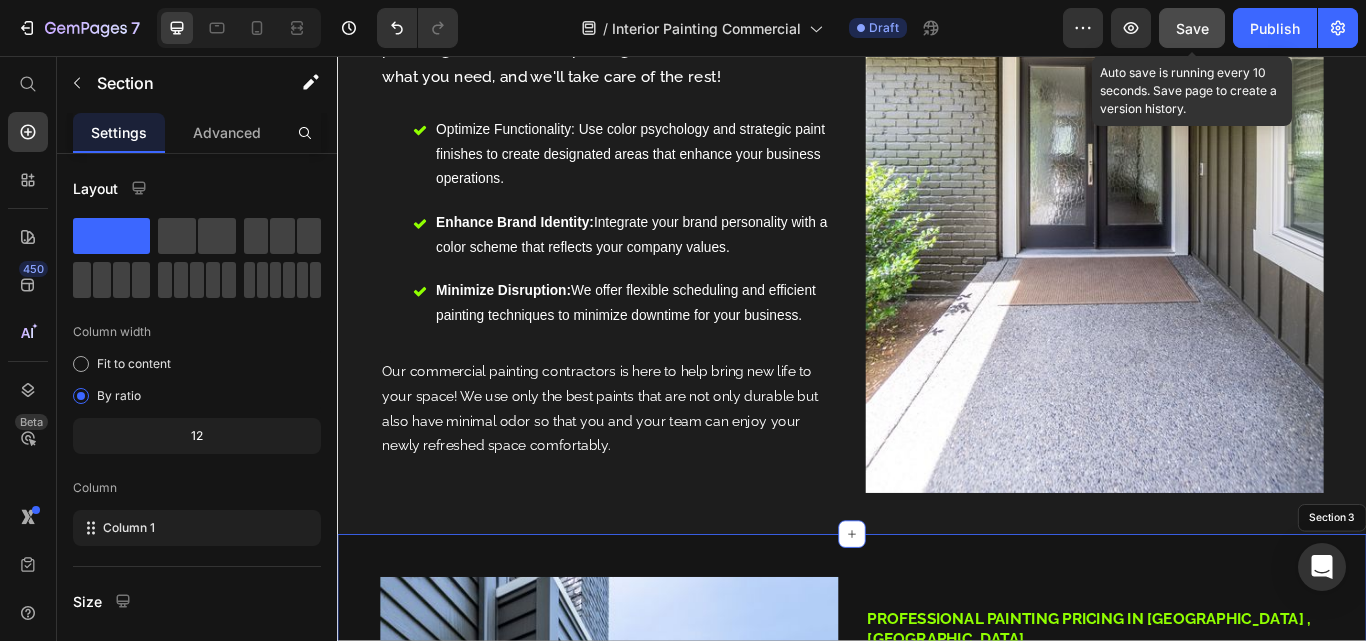 scroll, scrollTop: 1249, scrollLeft: 0, axis: vertical 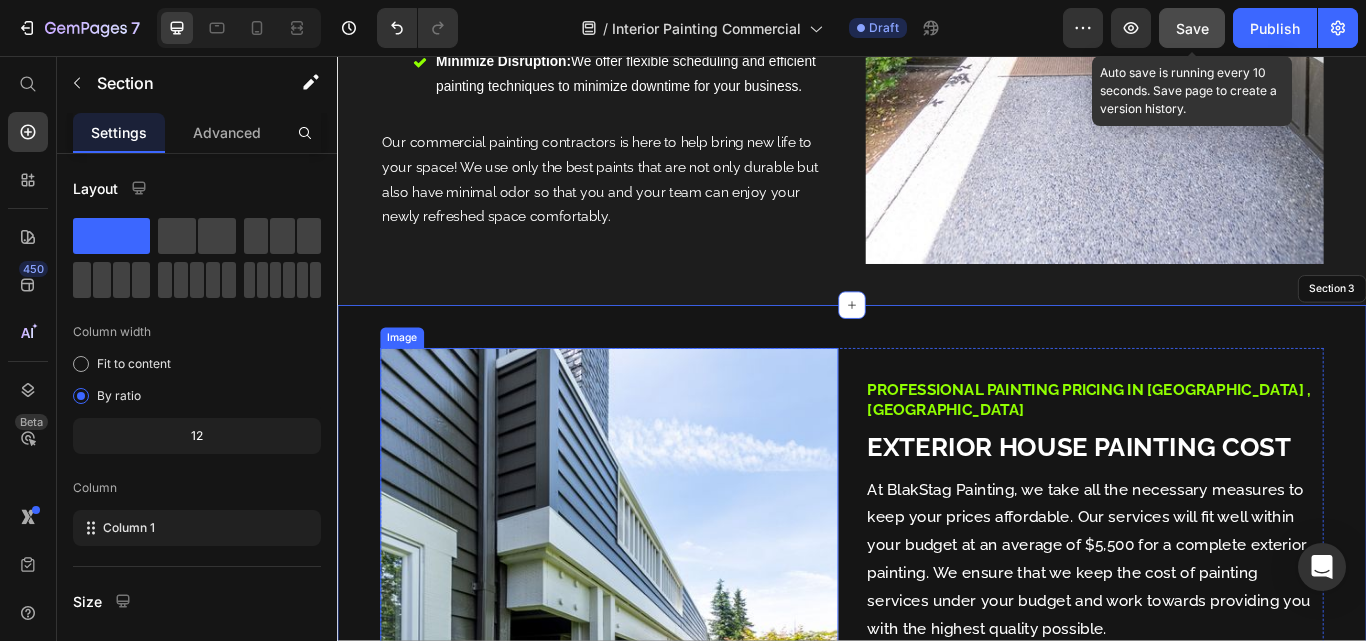 click at bounding box center (654, 664) 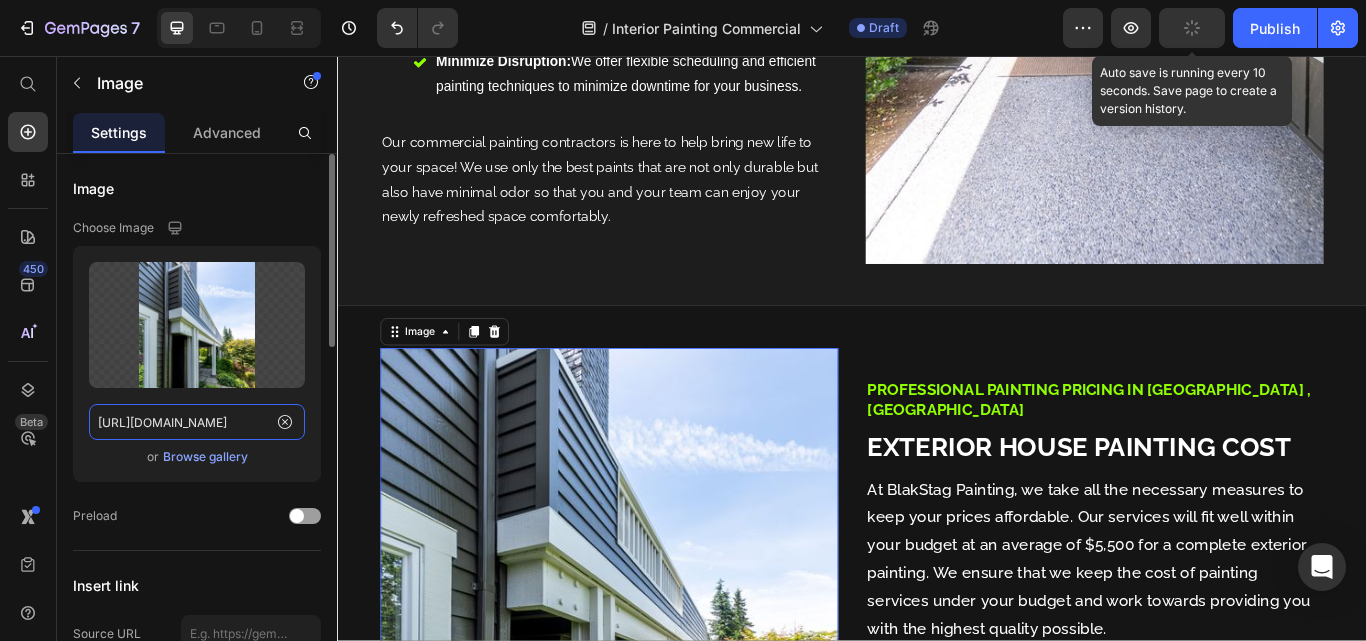 click on "https://cdn.prod.website-files.com/6427554409531b311168132b/6427554409531b861f68155a_exterior-painting-benefit-p-500.jpg" 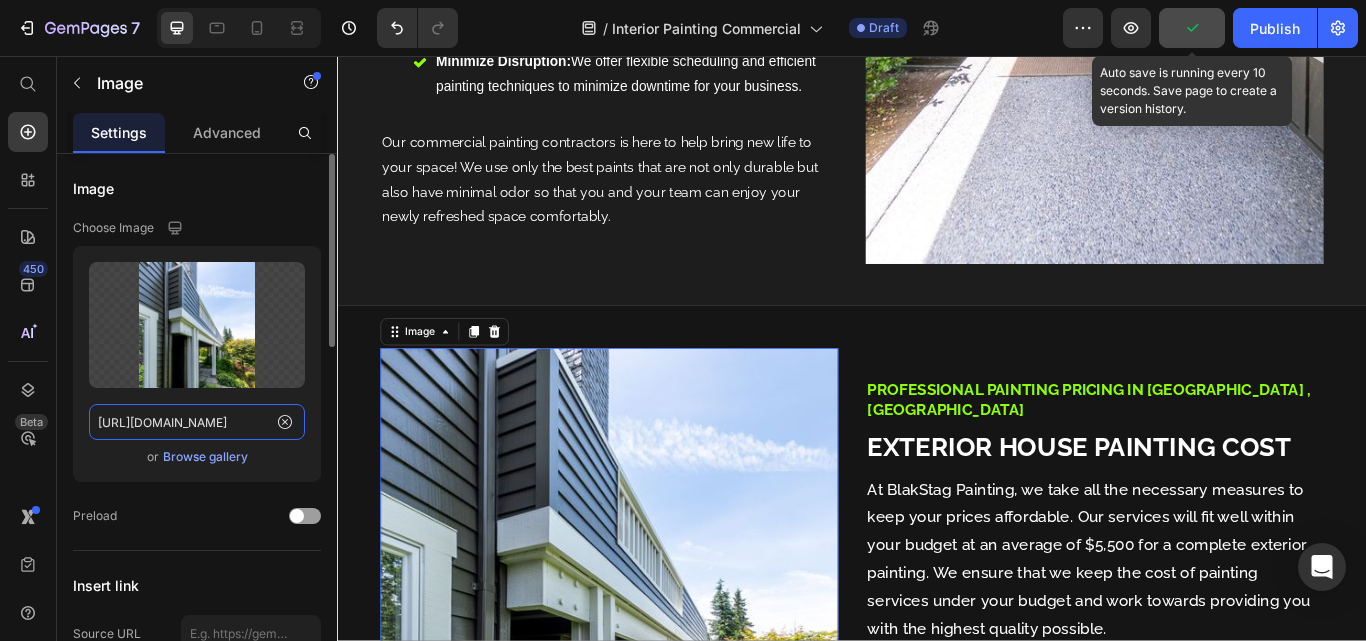 paste on "1d8b681354/661e16d50bf595cfb71abd20_Restaurant" 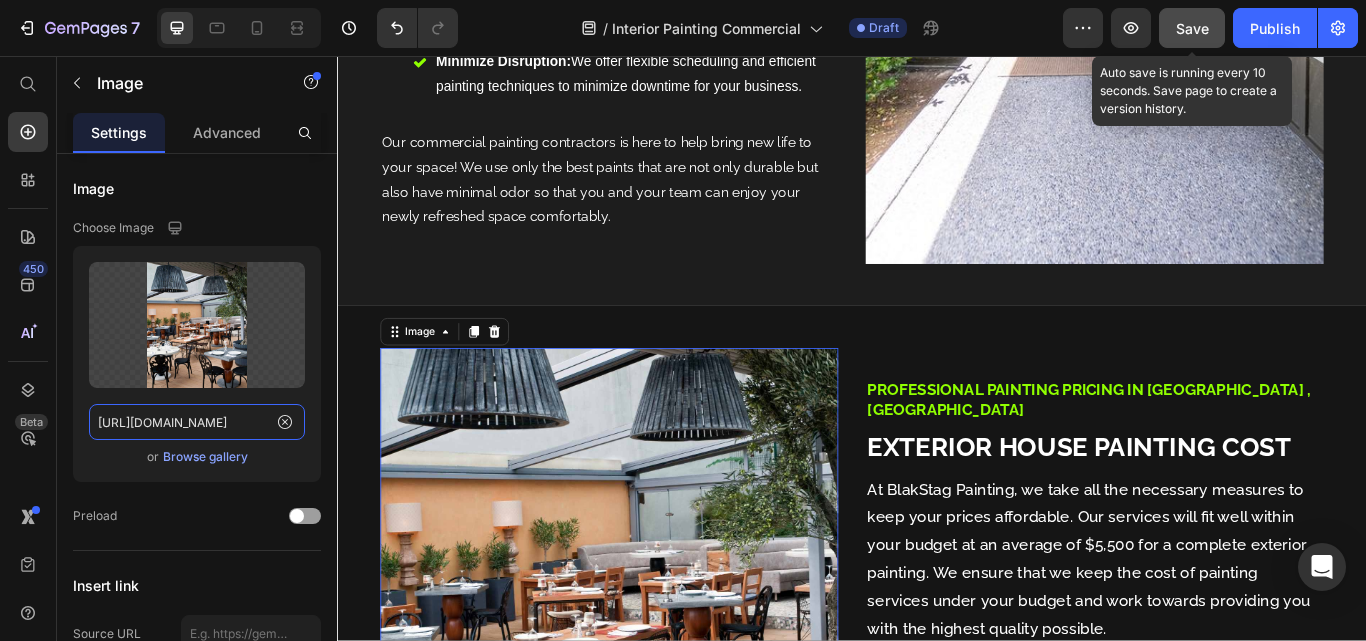 type on "[URL][DOMAIN_NAME]" 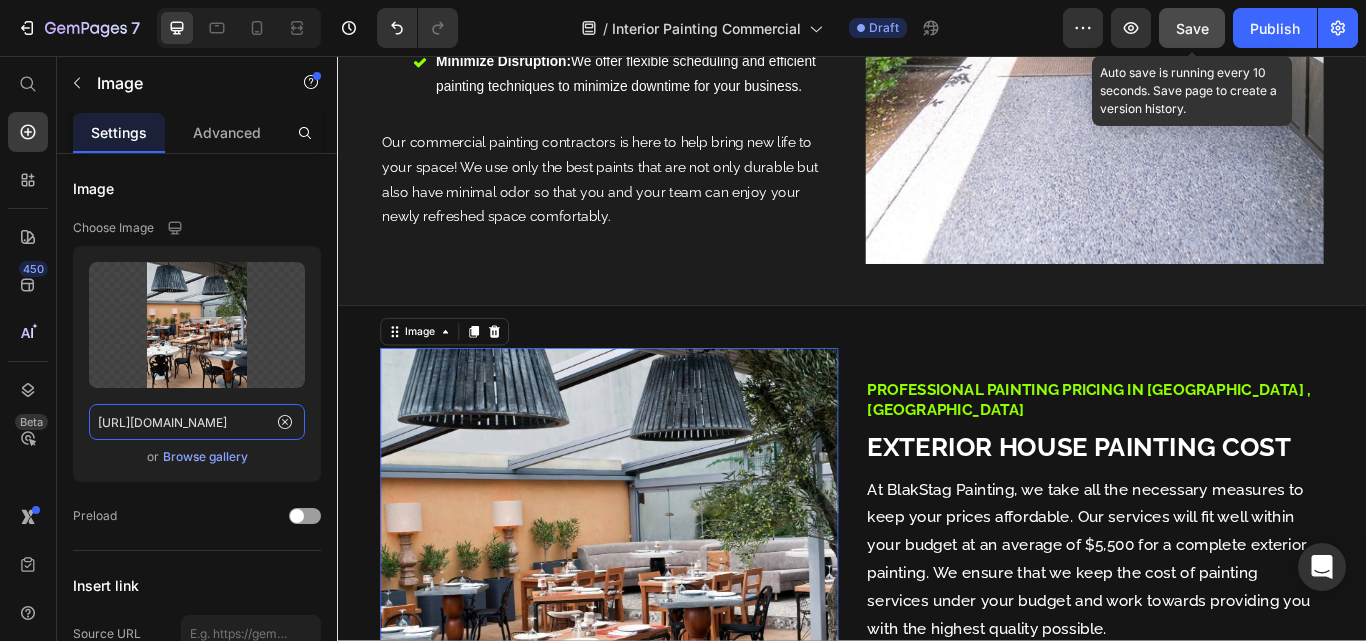 scroll, scrollTop: 0, scrollLeft: 0, axis: both 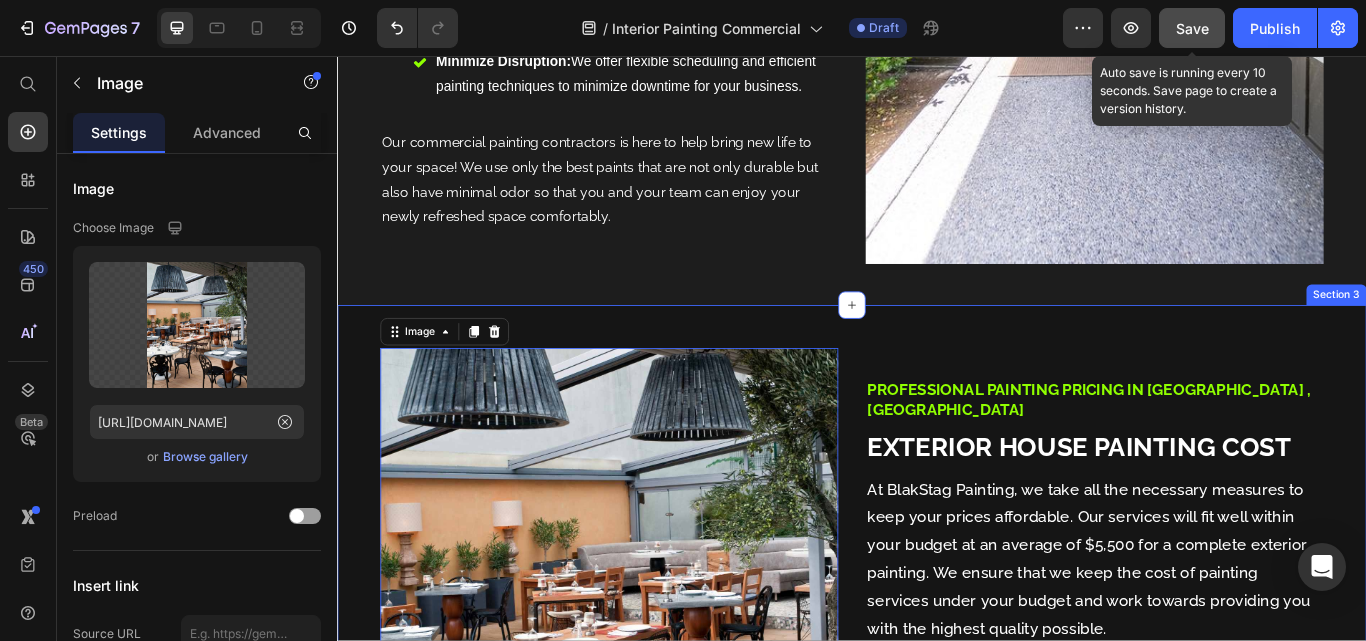 click at bounding box center (1220, -102) 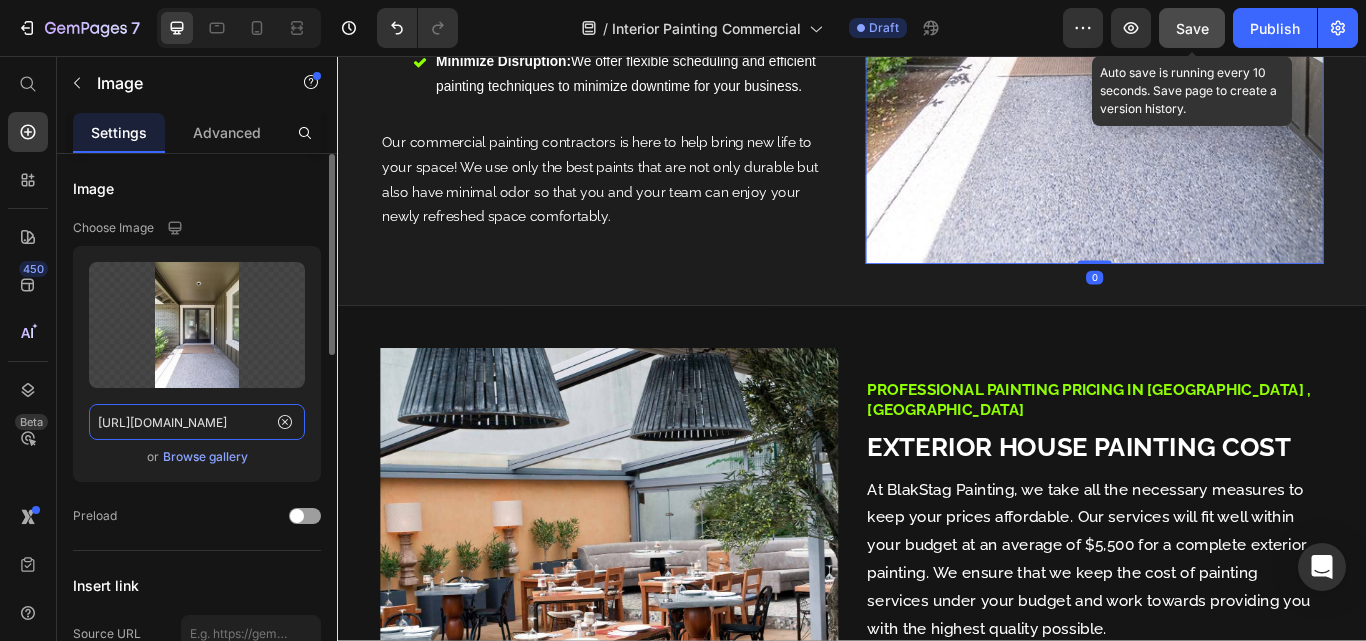 click on "https://cdn.prod.website-files.com/6427554409531b311168132b/6427554409531b6cf668154d_DSC01917-HDR-p-500.jpg" 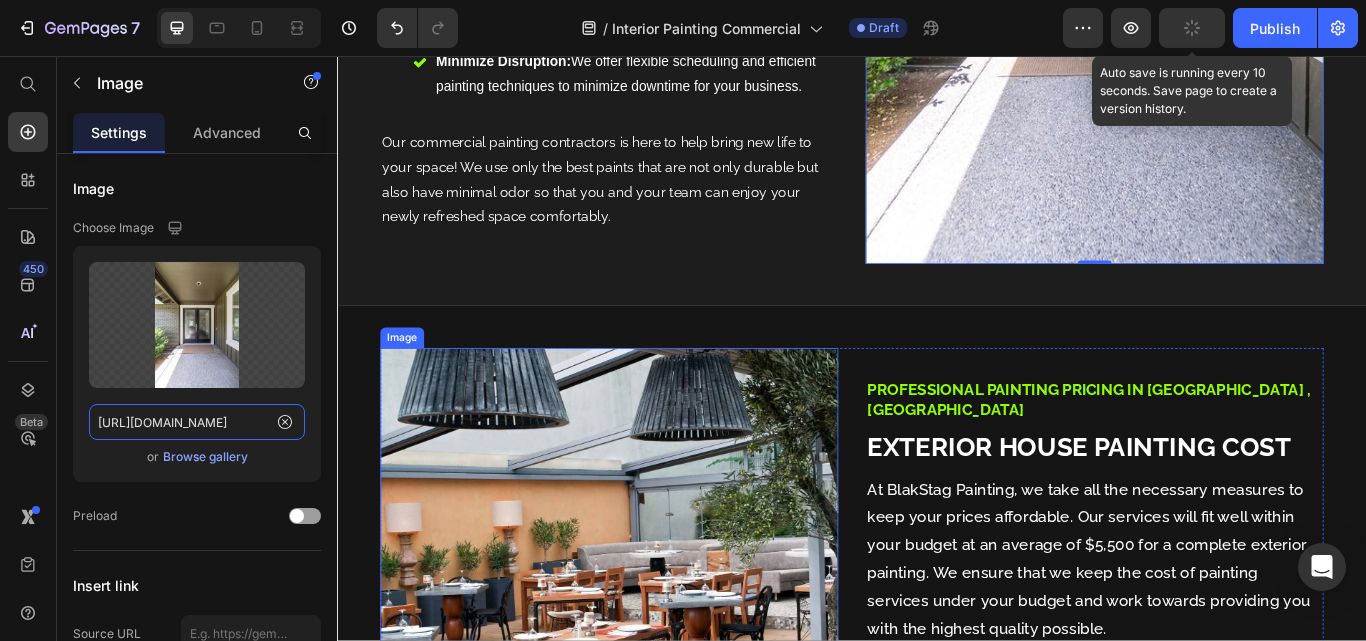 paste on "1d8b681354/661e1669ca3c1b66b90e830a_Interior%20of%20spacious%20modern%20office-p-8" 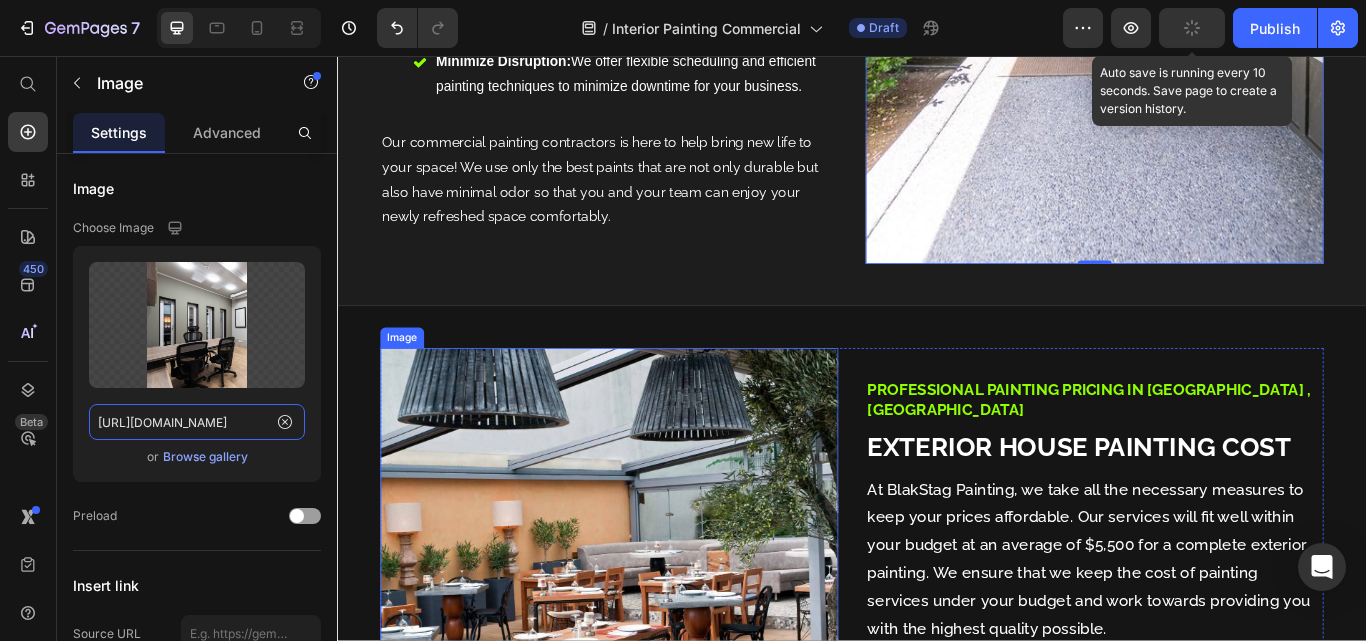 scroll, scrollTop: 0, scrollLeft: 720, axis: horizontal 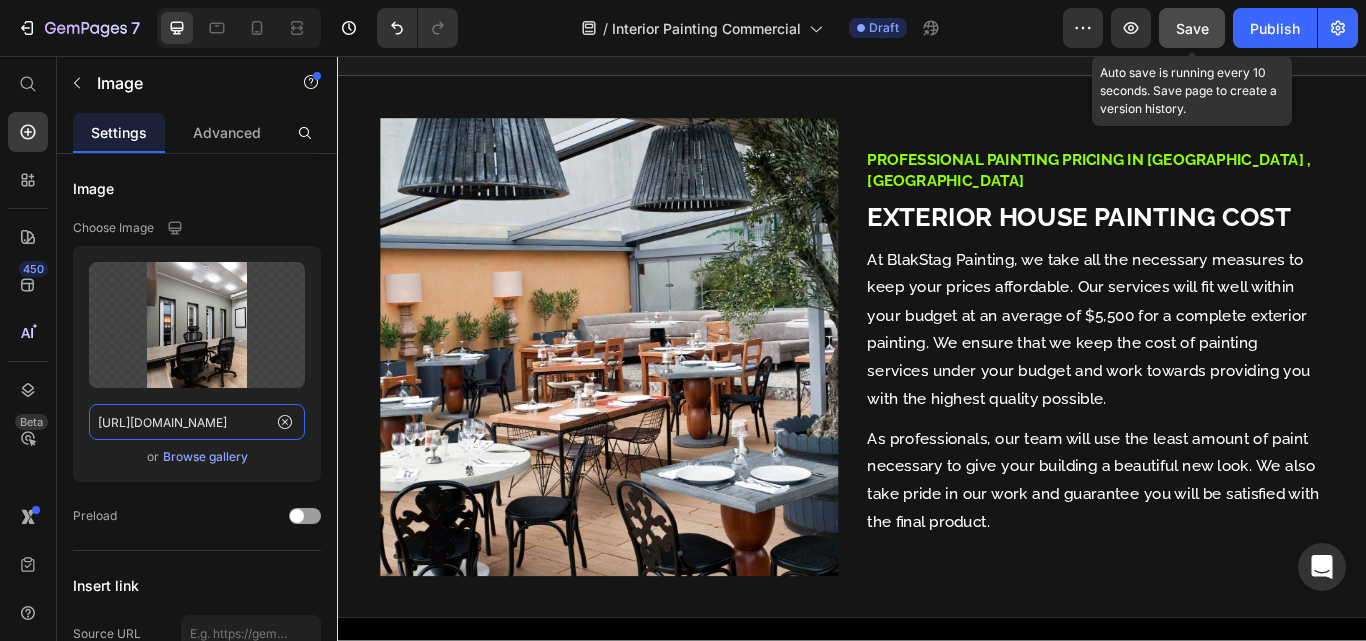 type on "[URL][DOMAIN_NAME]" 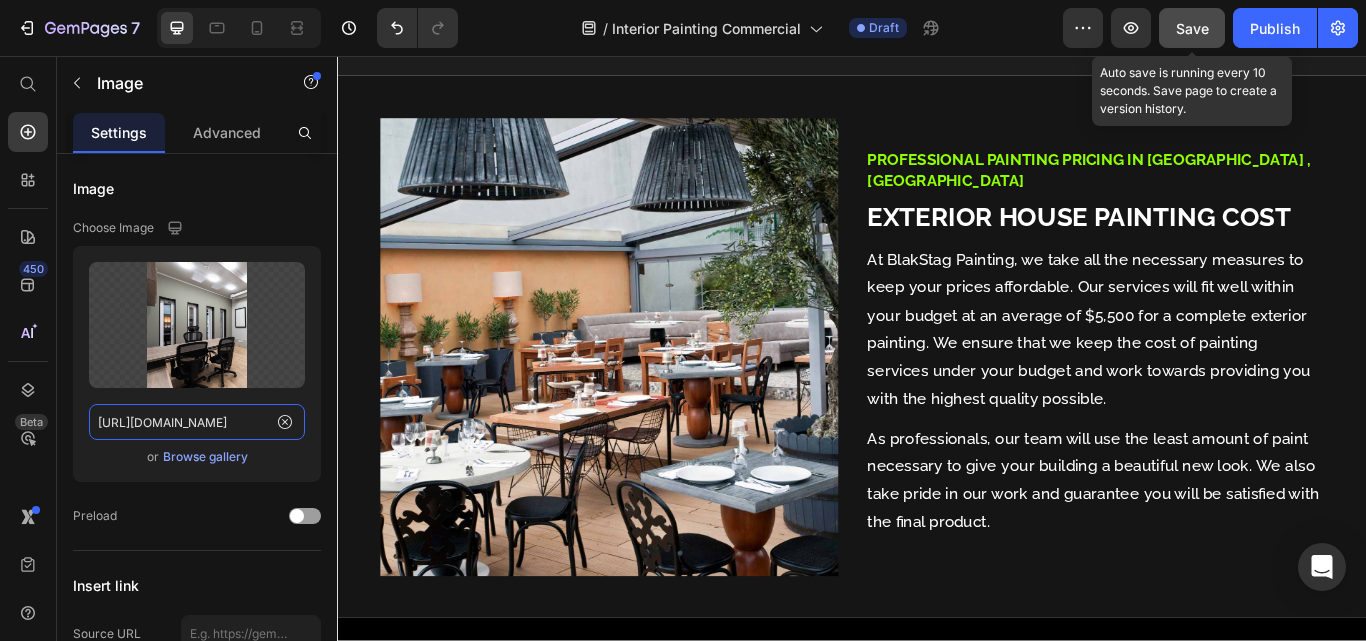 scroll, scrollTop: 0, scrollLeft: 0, axis: both 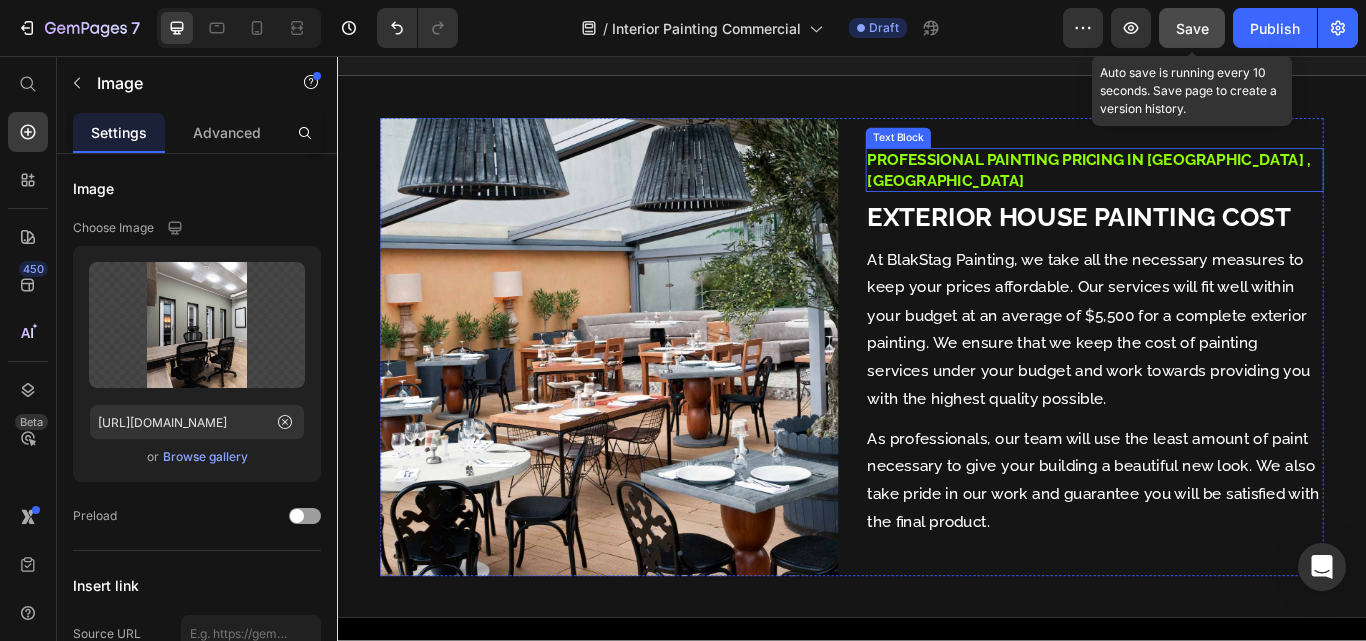 click on "Professional Painting Pricing in Palestine , Tx" at bounding box center (1213, 189) 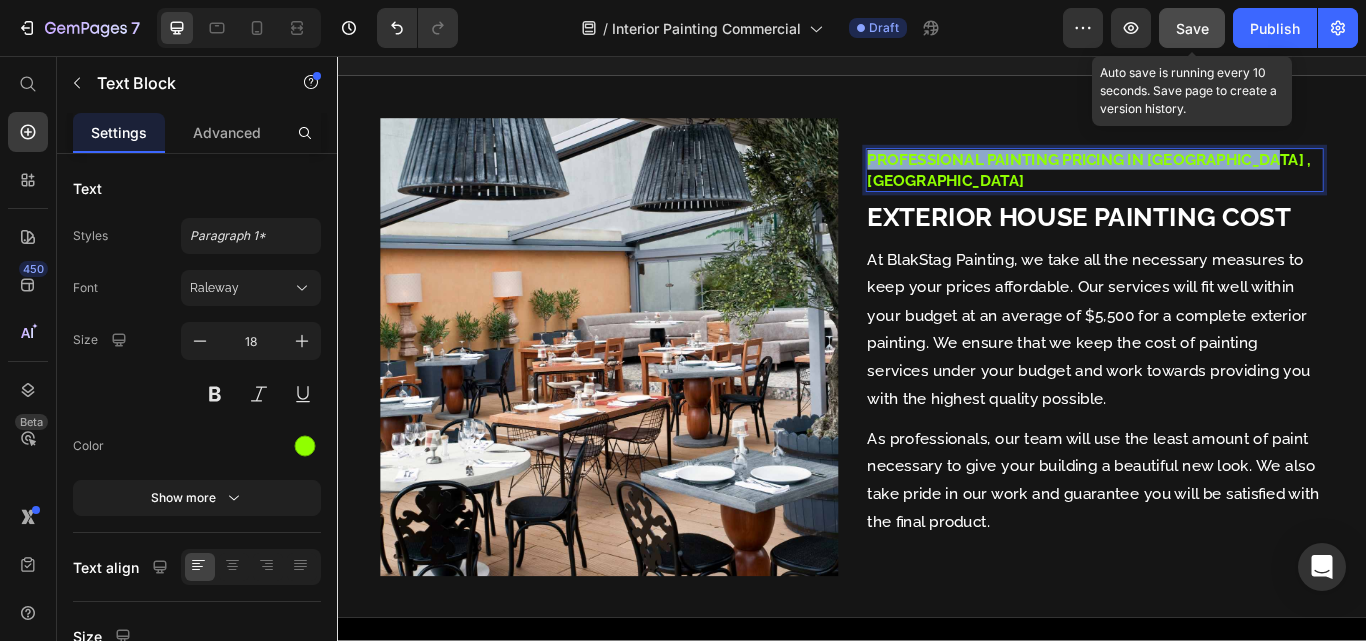click on "Professional Painting Pricing in Palestine , Tx" at bounding box center (1213, 189) 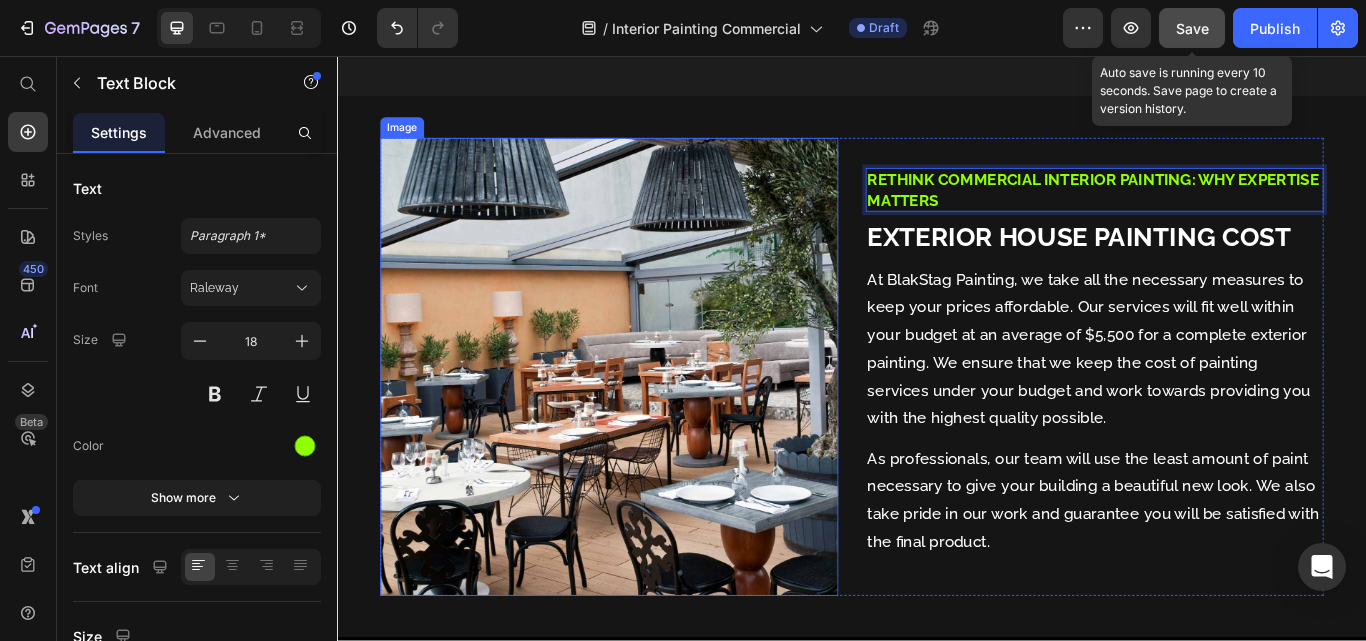 scroll, scrollTop: 1501, scrollLeft: 0, axis: vertical 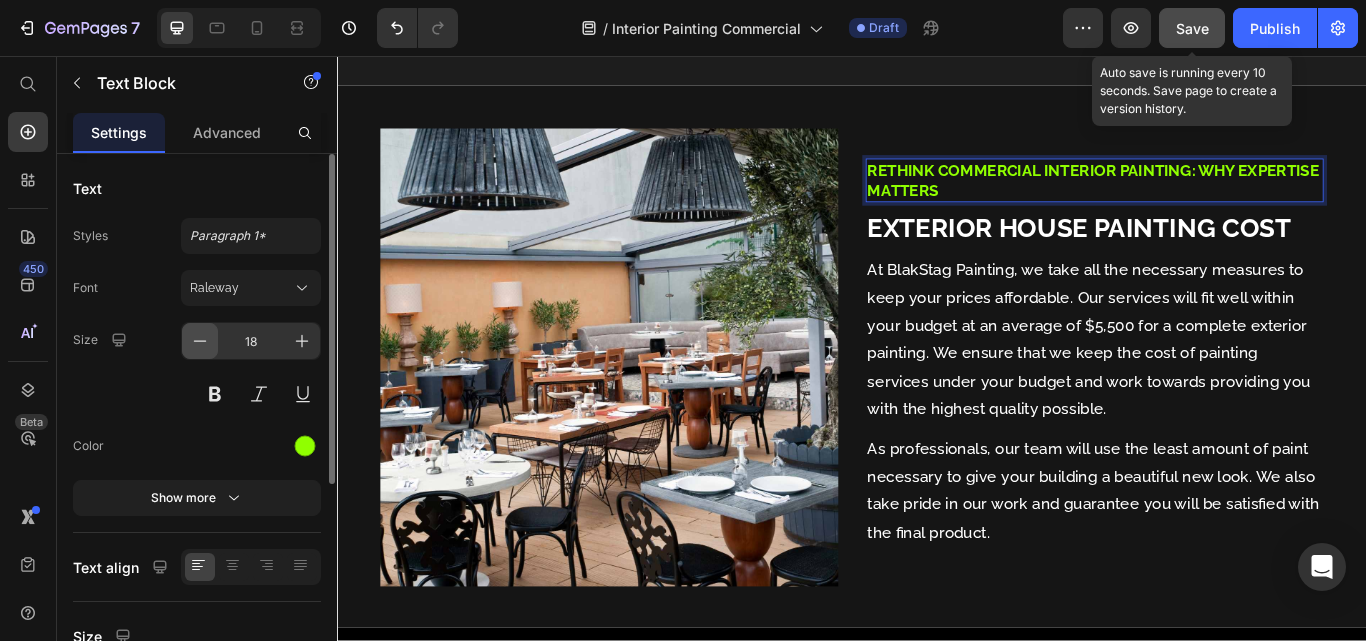 click 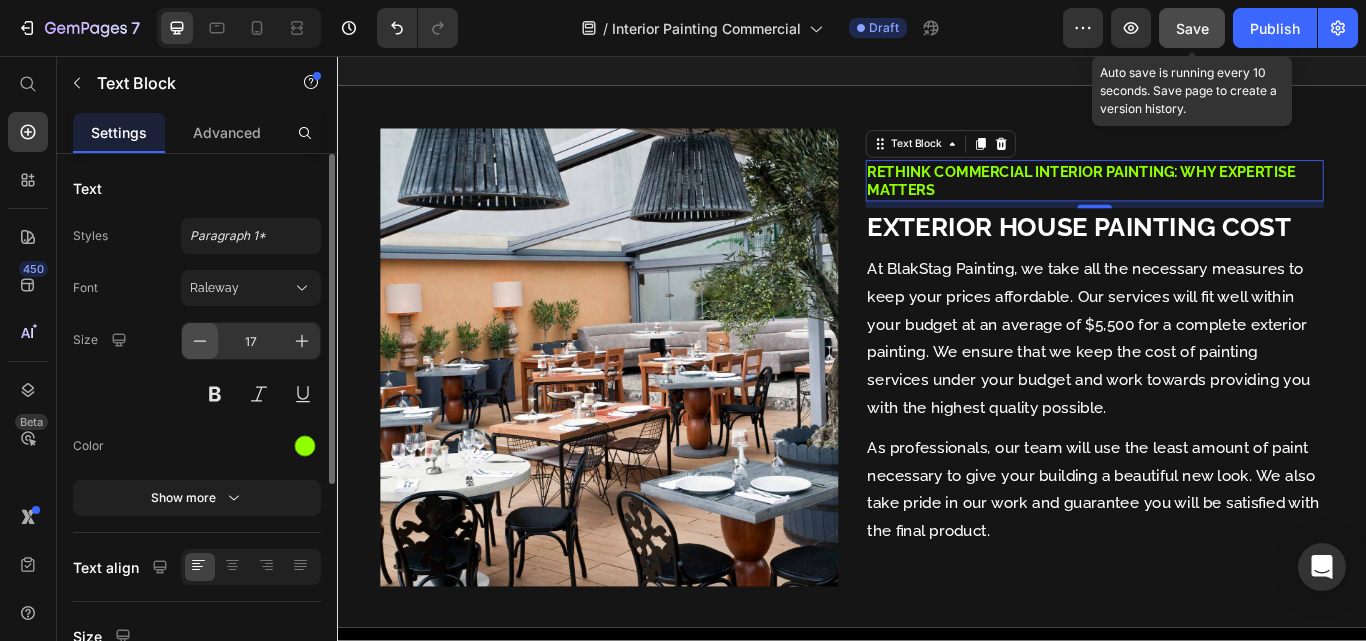 click 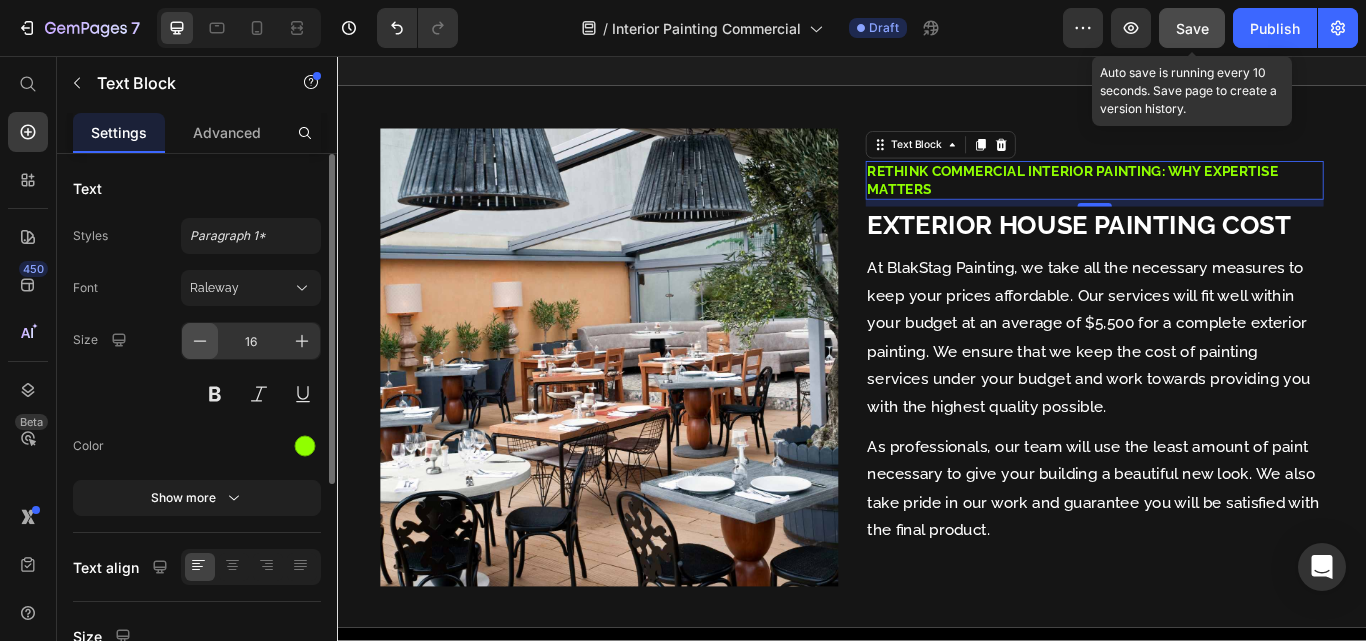 click 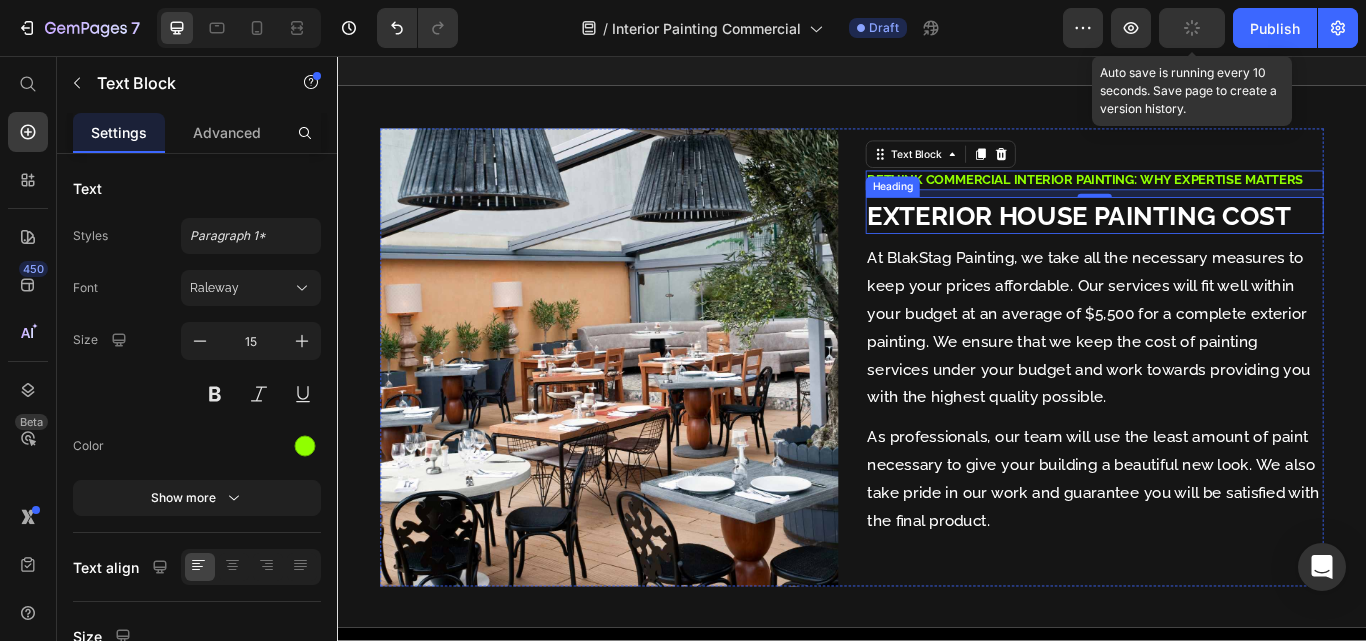 click on "Exterior House Painting Cost" at bounding box center [1220, 242] 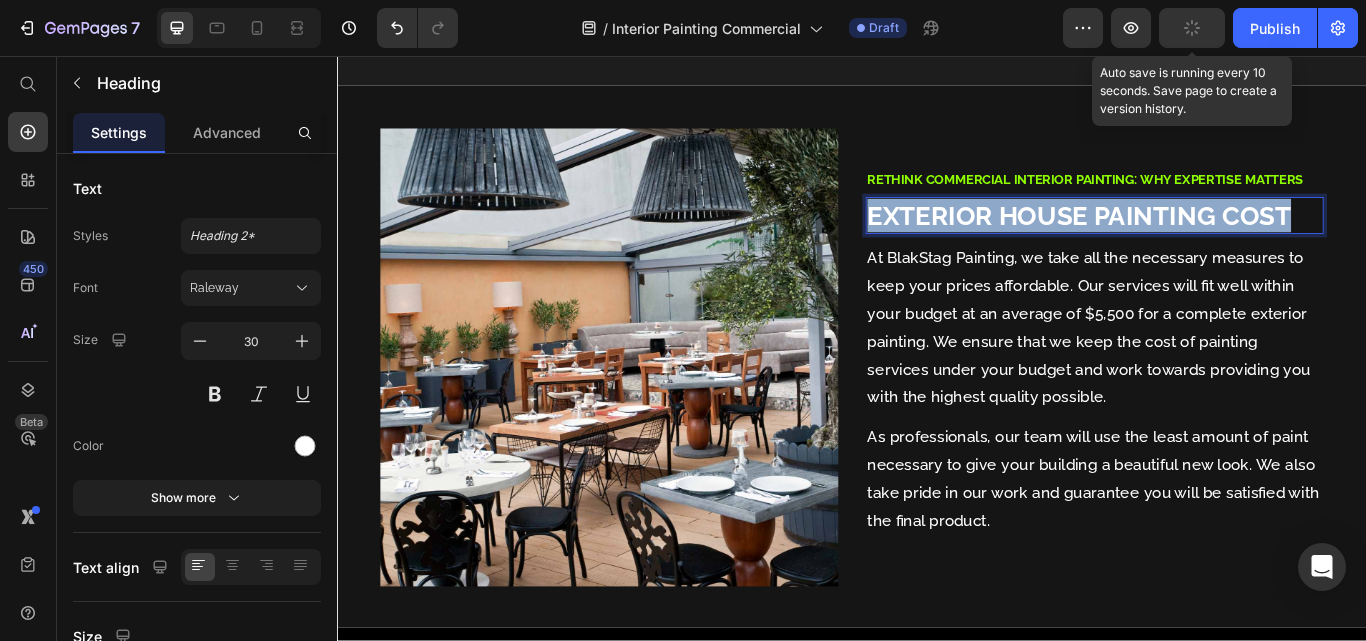 click on "Exterior House Painting Cost" at bounding box center [1220, 242] 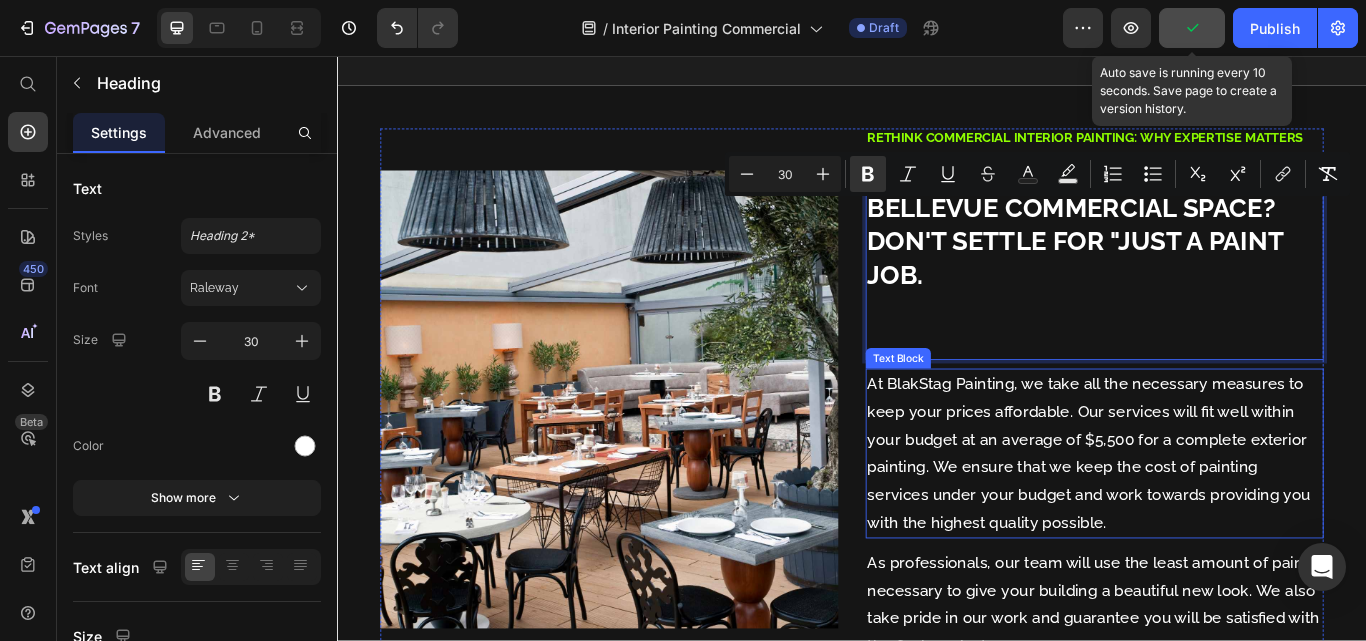 scroll, scrollTop: 1453, scrollLeft: 0, axis: vertical 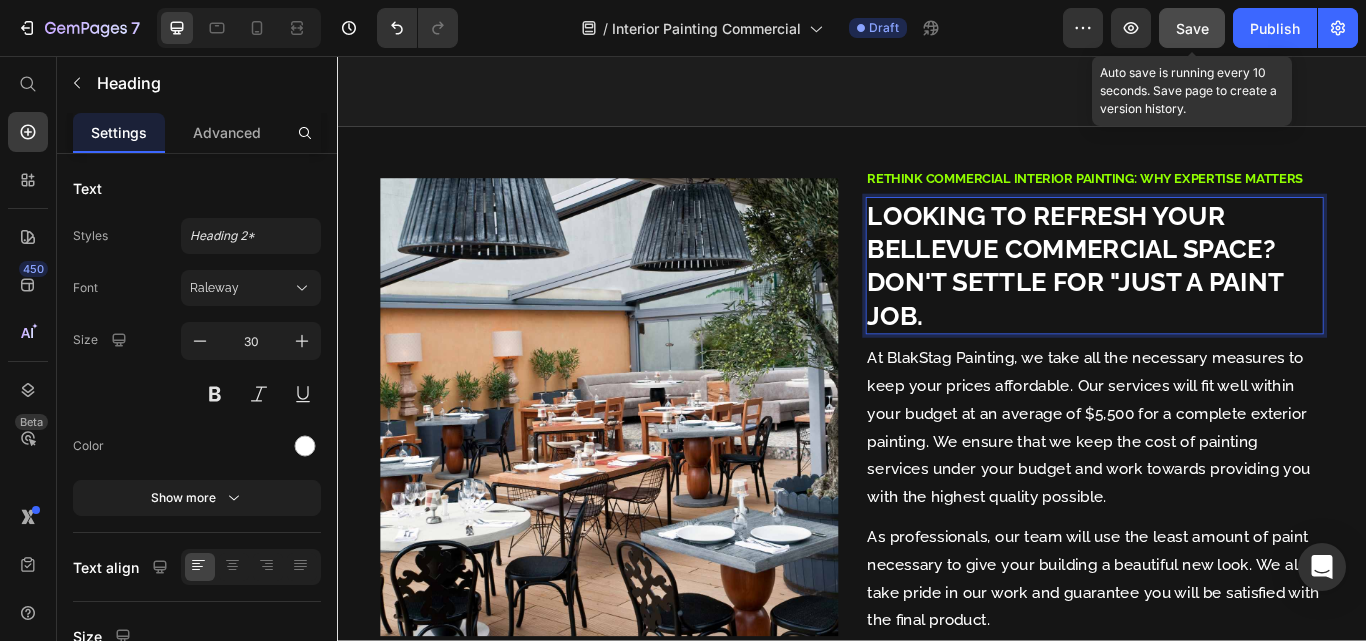 click on "Looking to refresh your Bellevue commercial space? Don't settle for "just a paint job." at bounding box center [1197, 301] 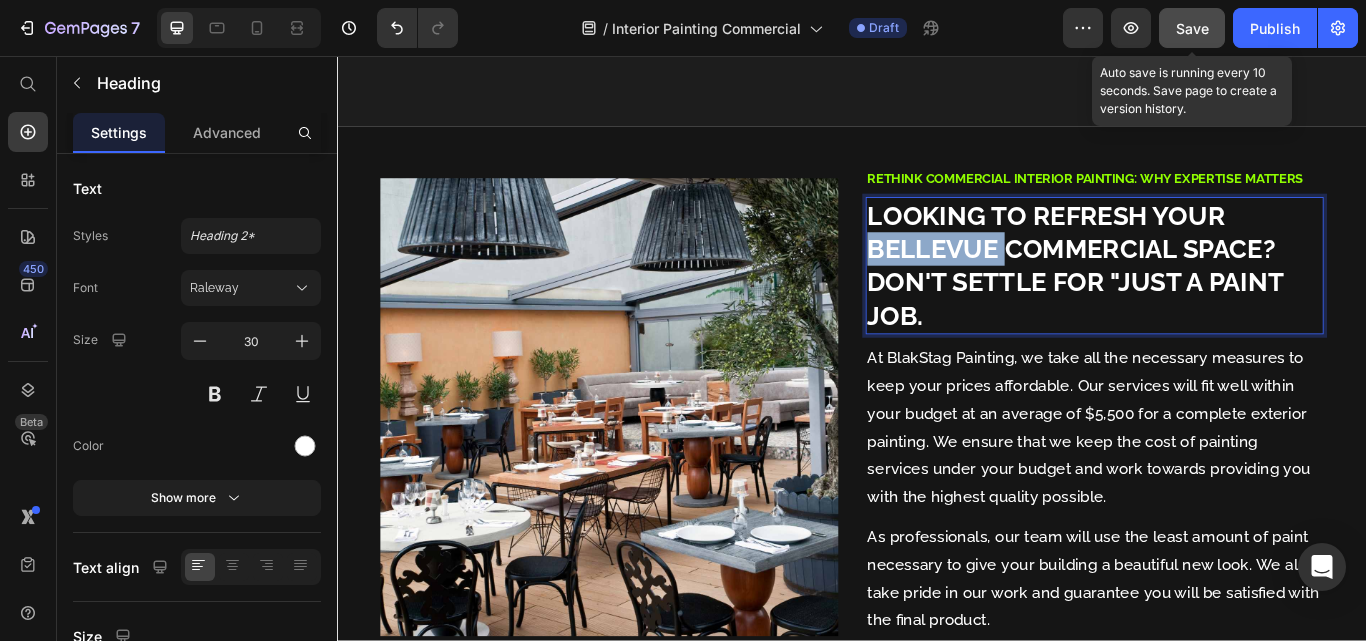 click on "Looking to refresh your Bellevue commercial space? Don't settle for "just a paint job." at bounding box center [1197, 301] 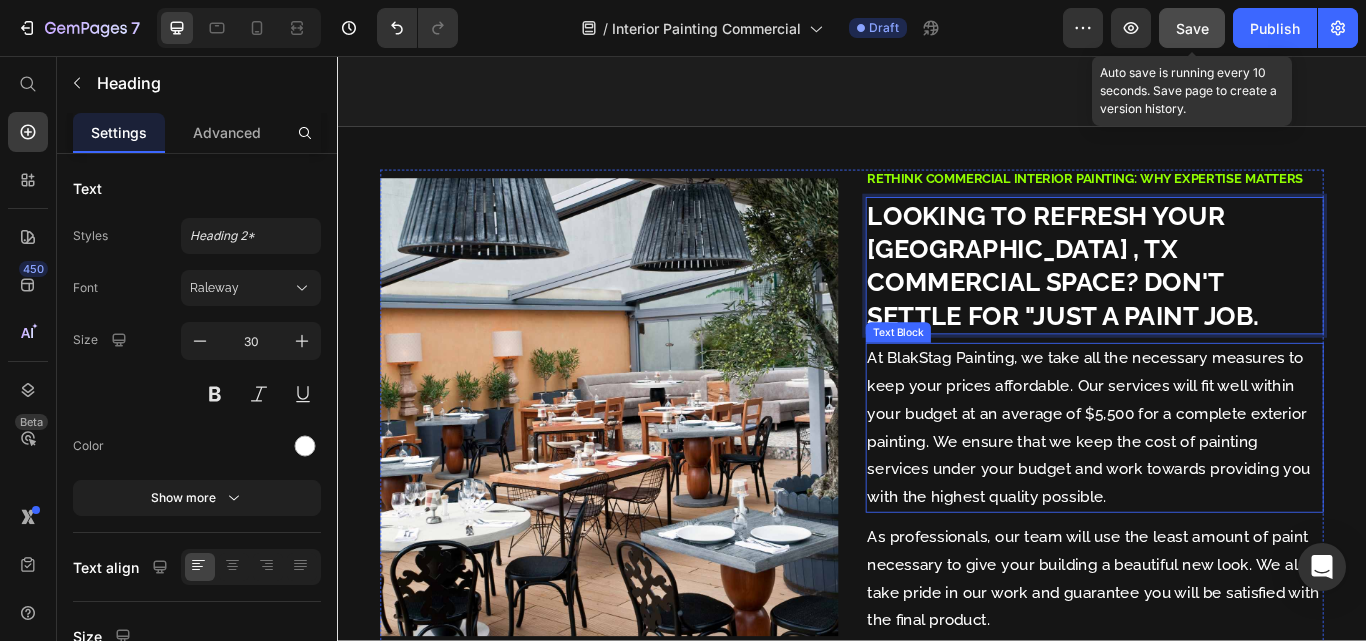 click on "At BlakStag Painting, we take all the necessary measures to keep your prices affordable. Our services will fit well within your budget at an average of $5,500 for a complete exterior painting. We ensure that we keep the cost of painting services under your budget and work towards providing you with the highest quality possible." at bounding box center [1220, 490] 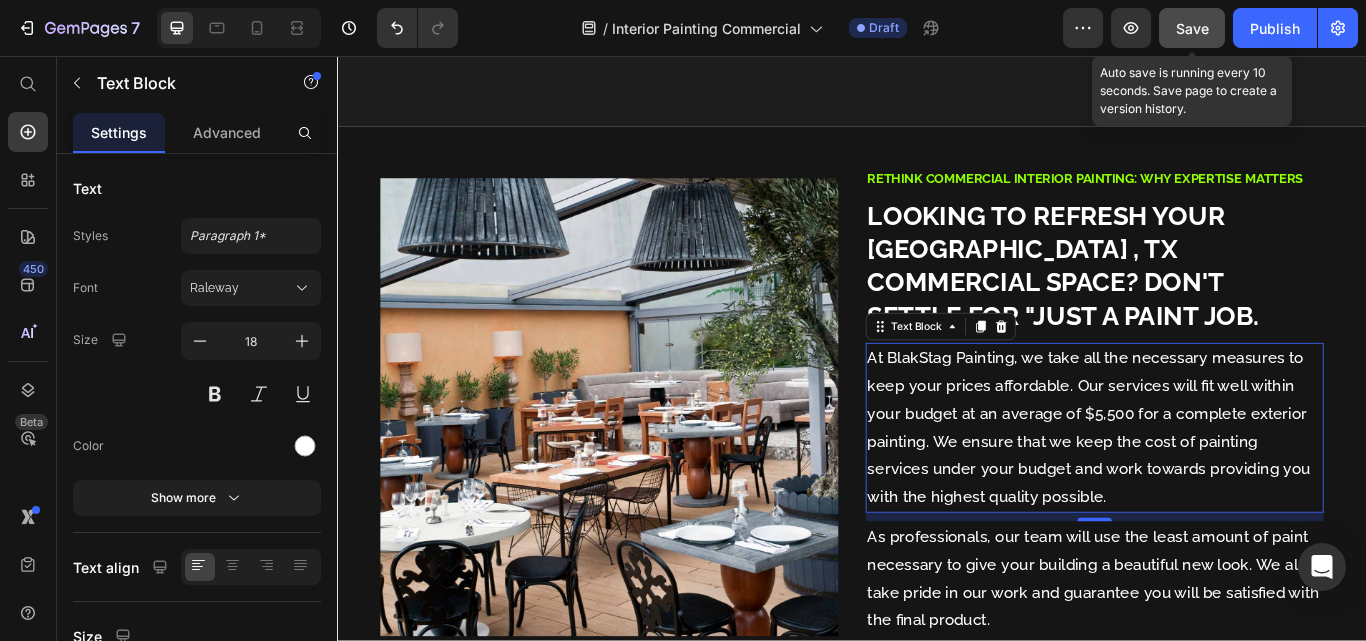 click on "At BlakStag Painting, we take all the necessary measures to keep your prices affordable. Our services will fit well within your budget at an average of $5,500 for a complete exterior painting. We ensure that we keep the cost of painting services under your budget and work towards providing you with the highest quality possible." at bounding box center [1220, 490] 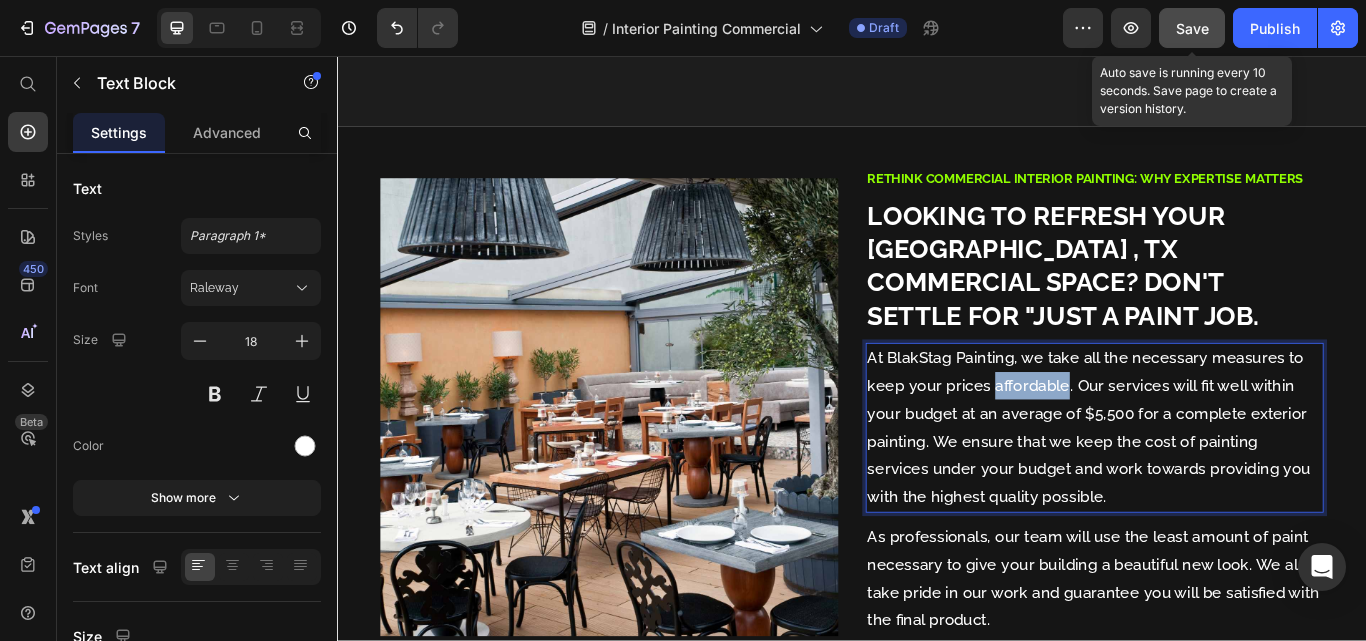 click on "At BlakStag Painting, we take all the necessary measures to keep your prices affordable. Our services will fit well within your budget at an average of $5,500 for a complete exterior painting. We ensure that we keep the cost of painting services under your budget and work towards providing you with the highest quality possible." at bounding box center (1220, 490) 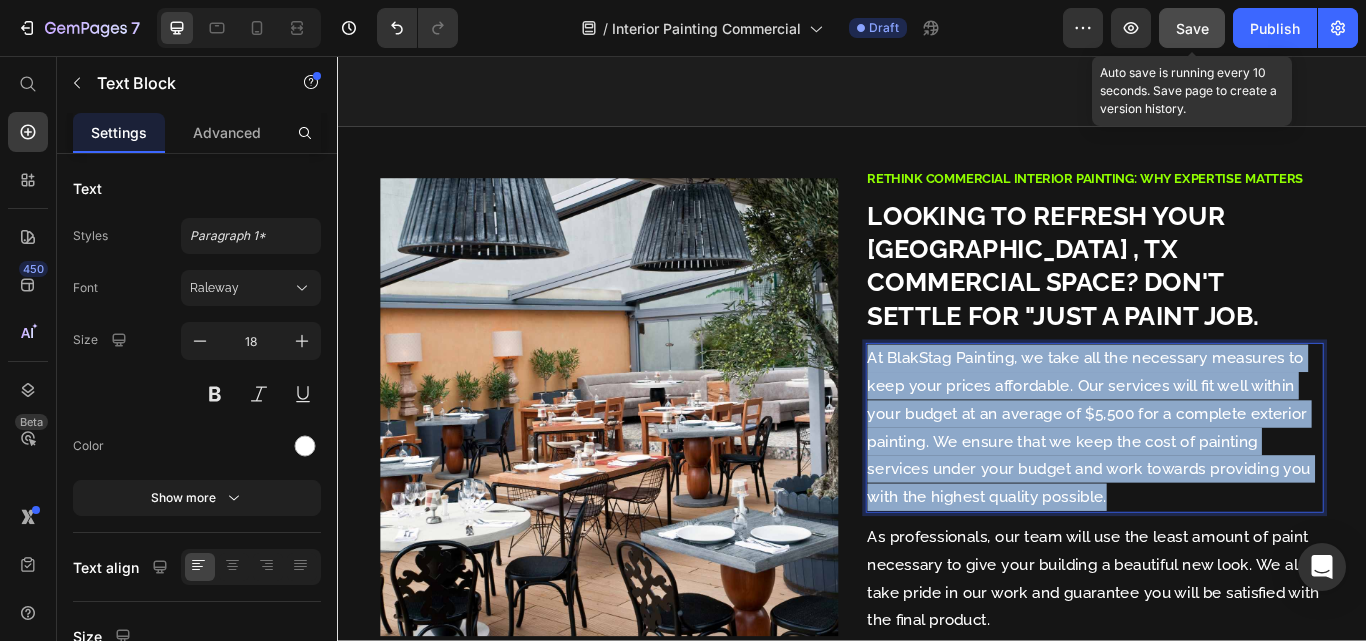 click on "At BlakStag Painting, we take all the necessary measures to keep your prices affordable. Our services will fit well within your budget at an average of $5,500 for a complete exterior painting. We ensure that we keep the cost of painting services under your budget and work towards providing you with the highest quality possible." at bounding box center (1220, 490) 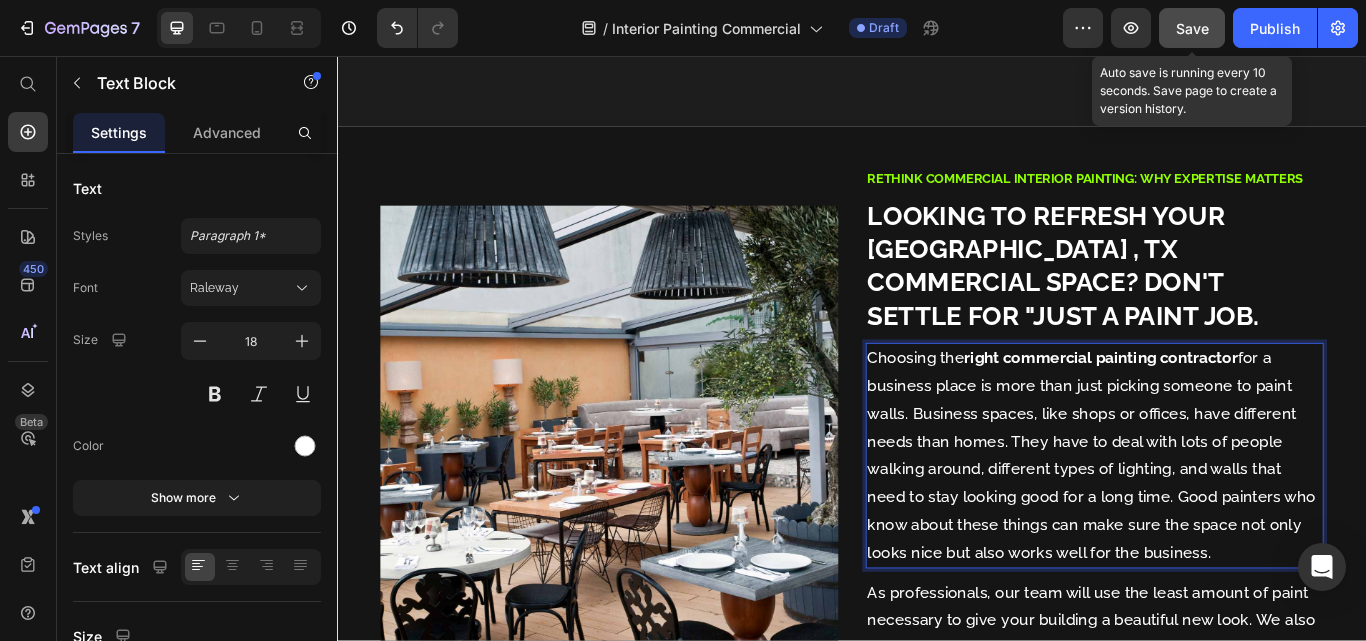 scroll, scrollTop: 280, scrollLeft: 0, axis: vertical 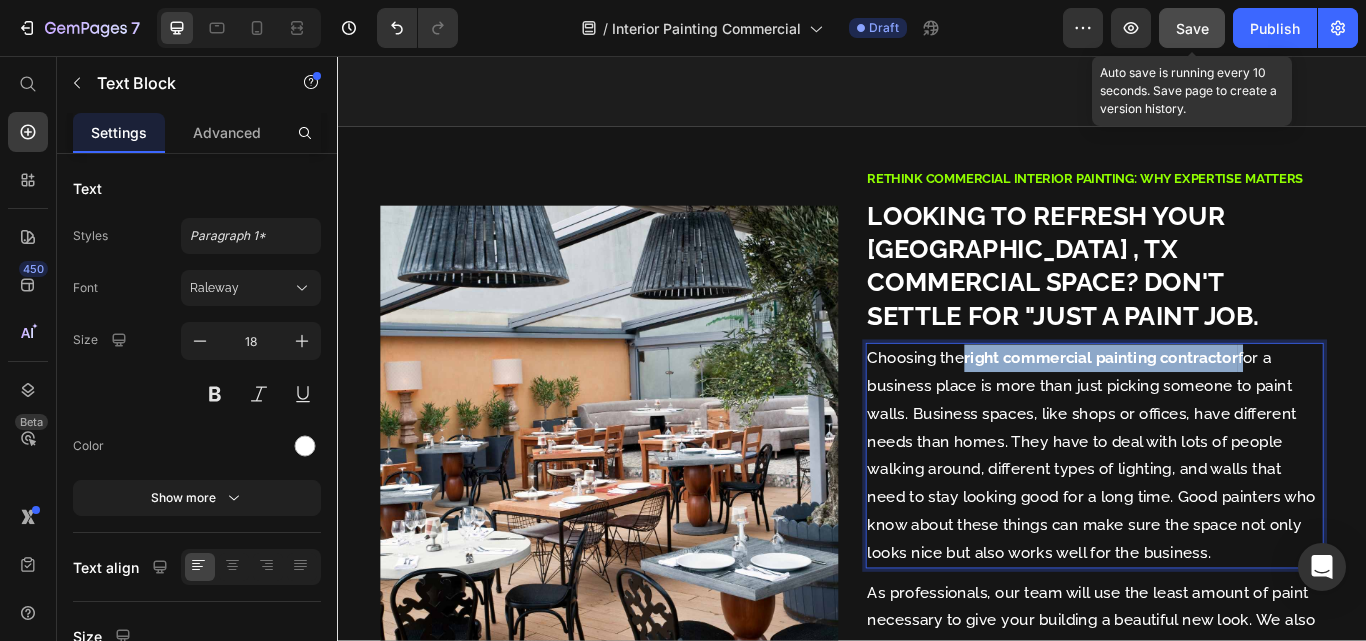 drag, startPoint x: 1065, startPoint y: 405, endPoint x: 1384, endPoint y: 414, distance: 319.12692 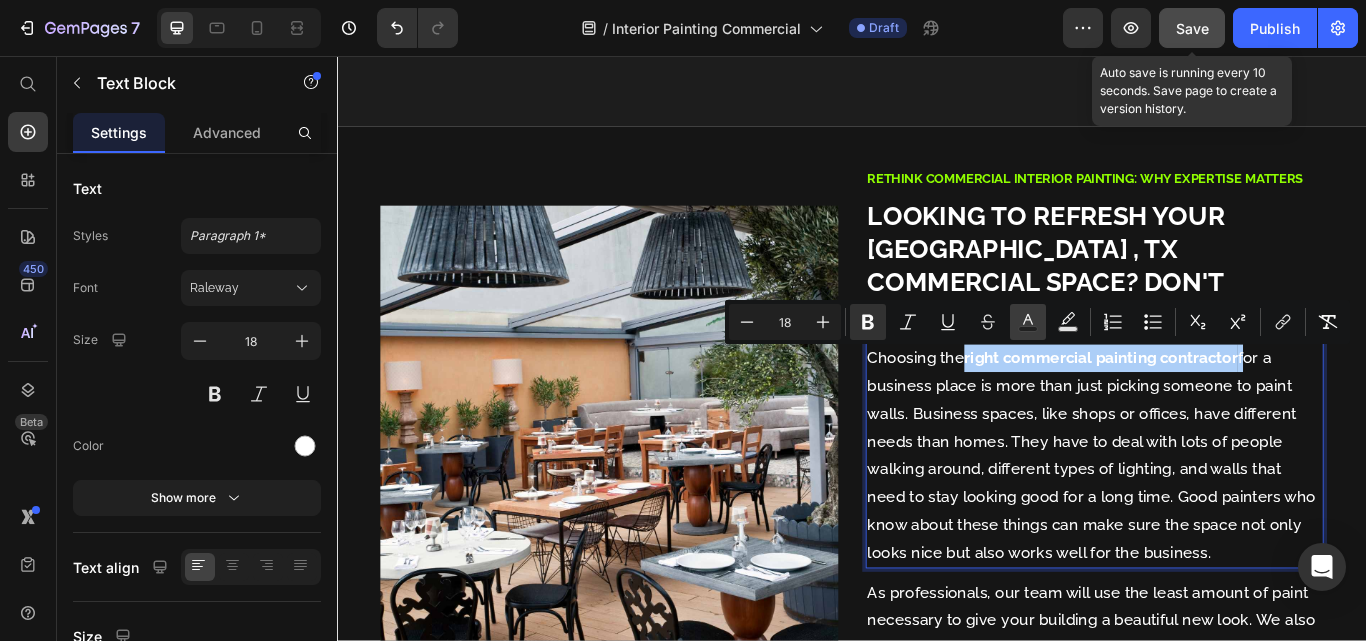 click 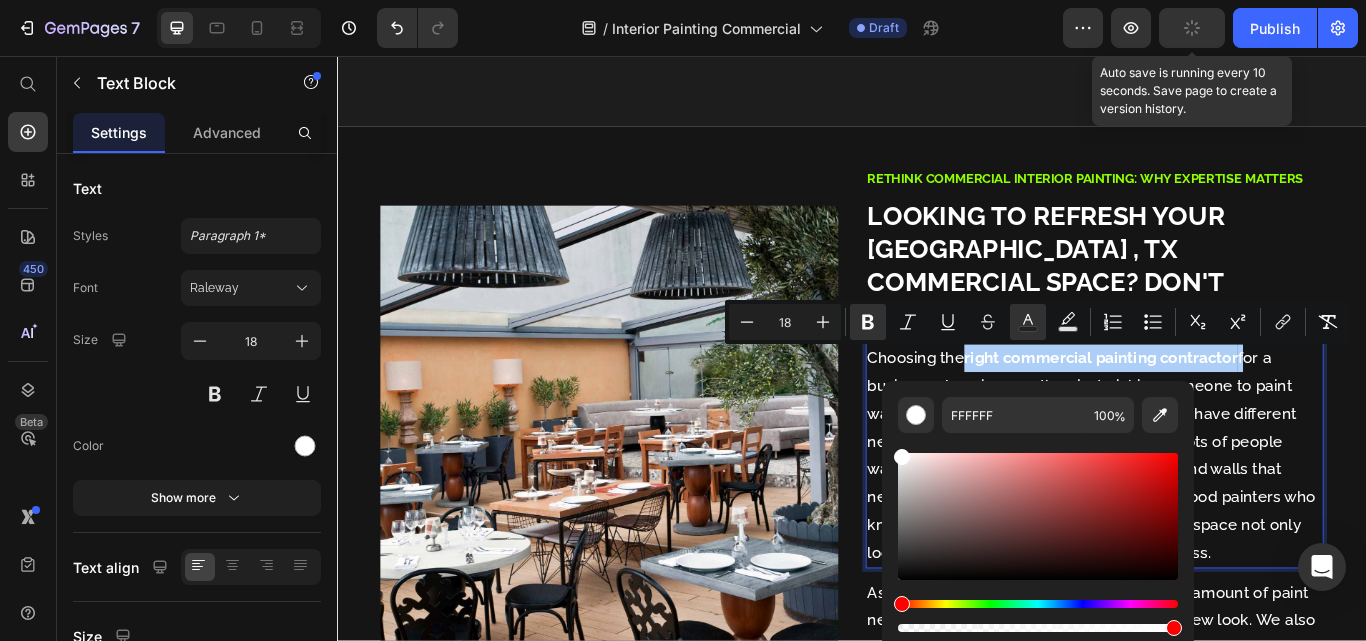 click at bounding box center (1038, 604) 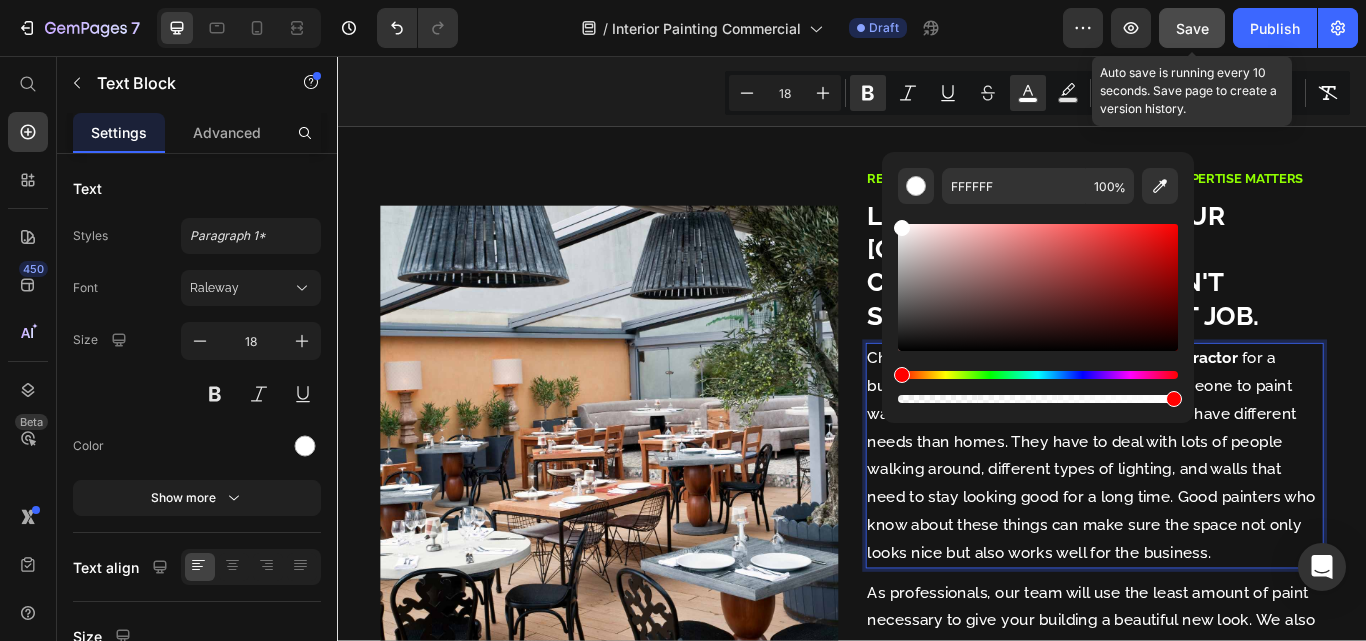 scroll, scrollTop: 1720, scrollLeft: 0, axis: vertical 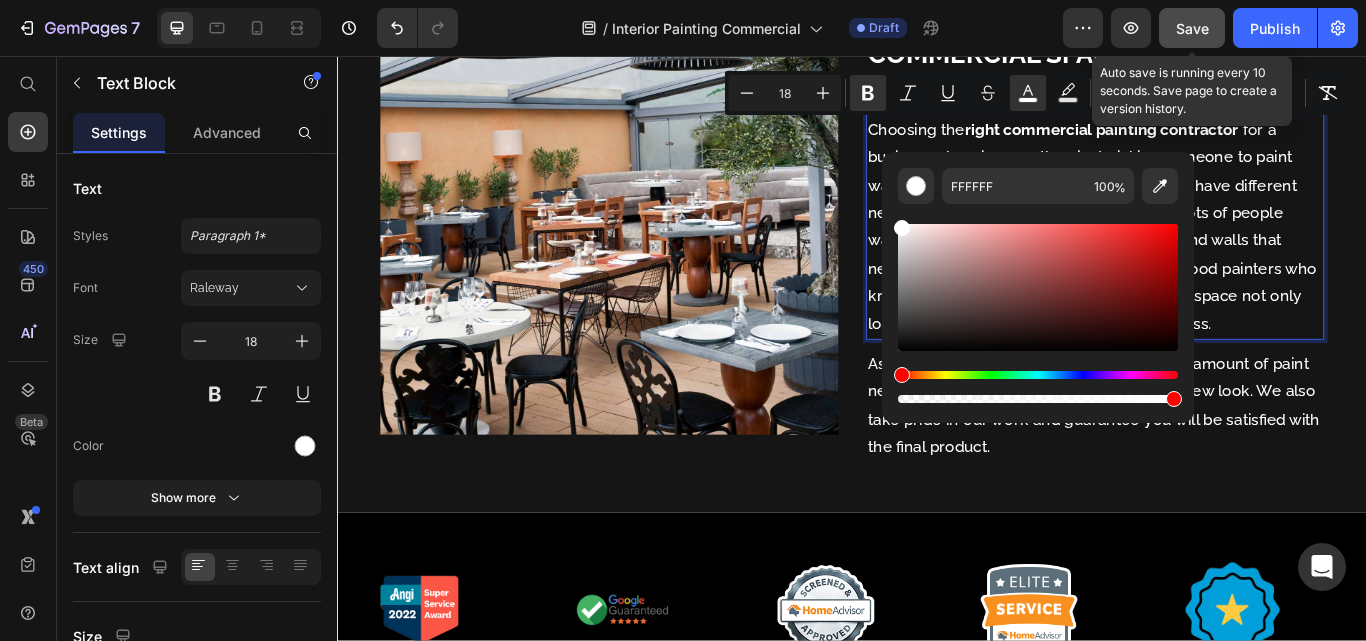 click at bounding box center [1038, 313] 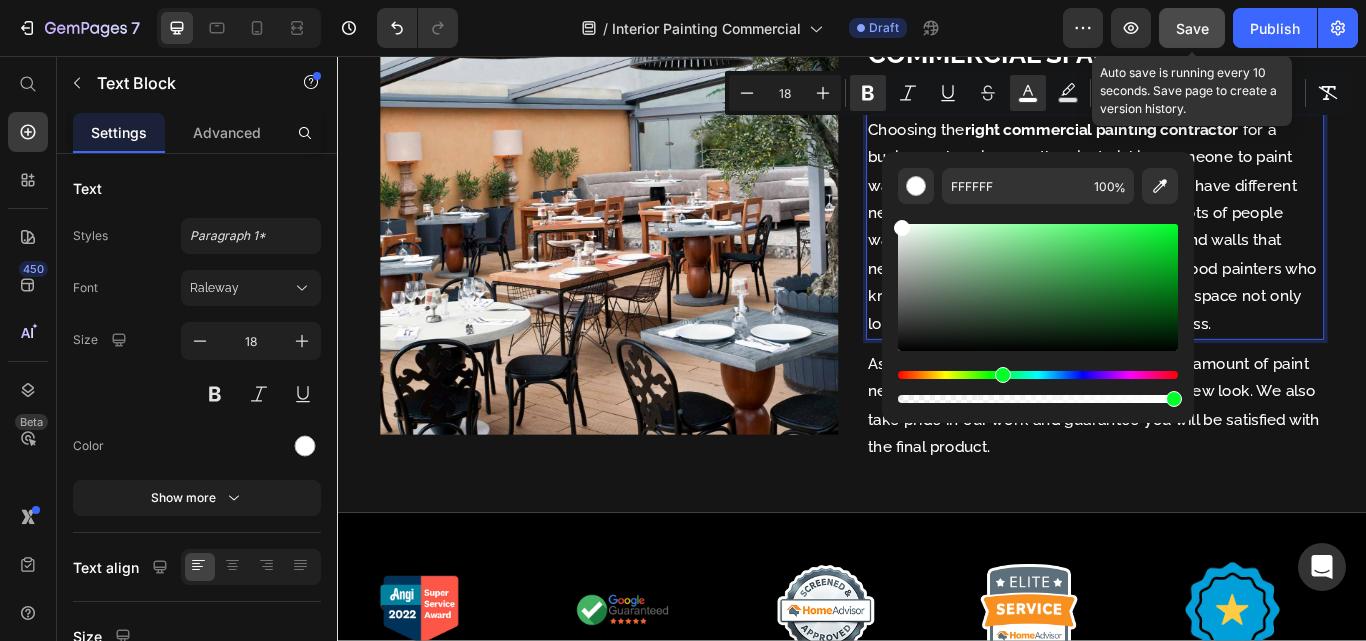 click at bounding box center [1038, 375] 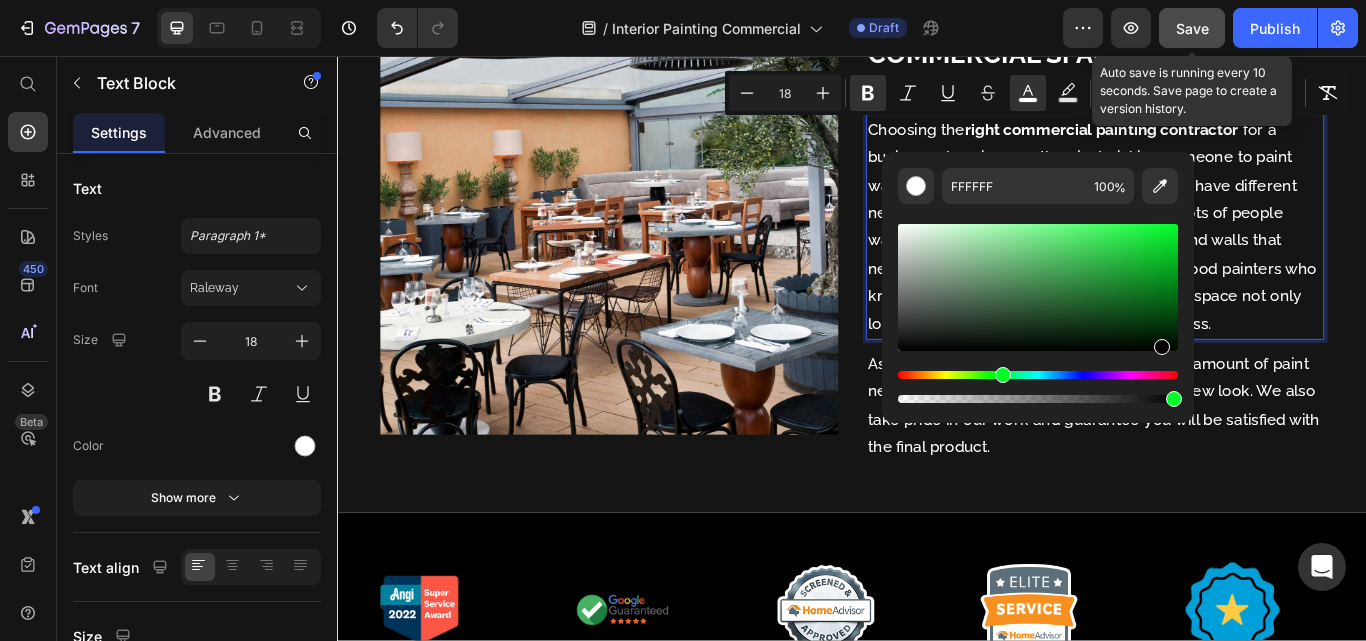 click at bounding box center (1038, 287) 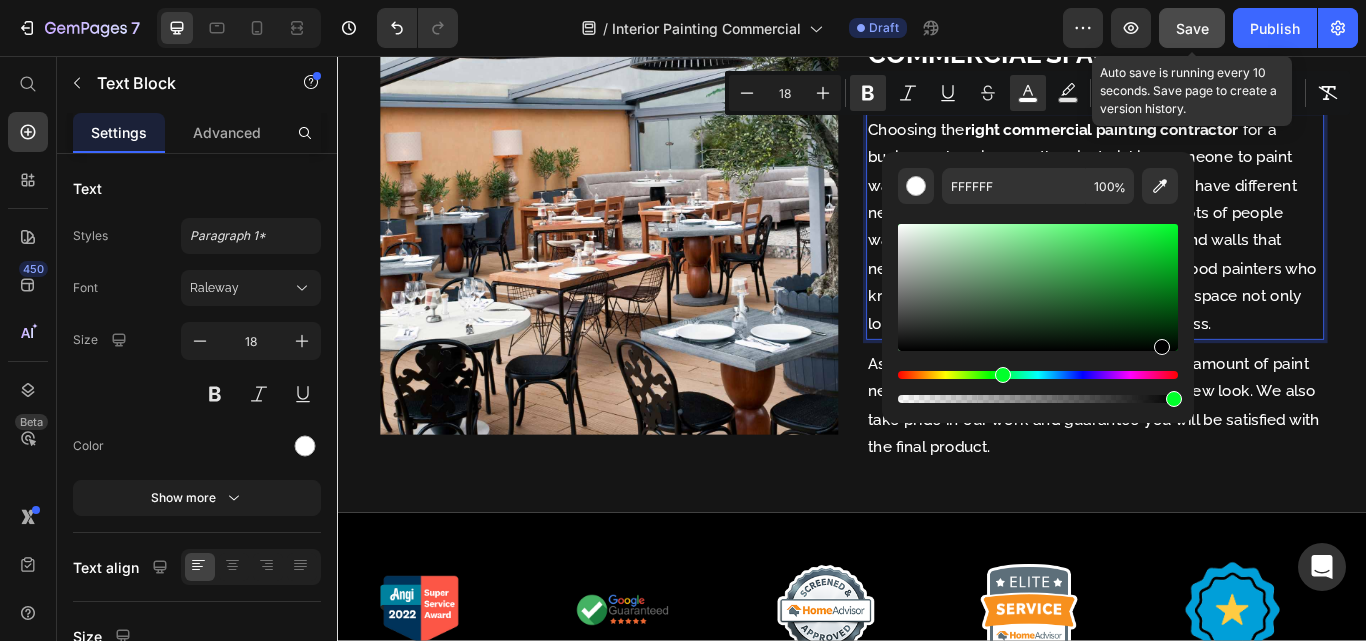 type on "000000" 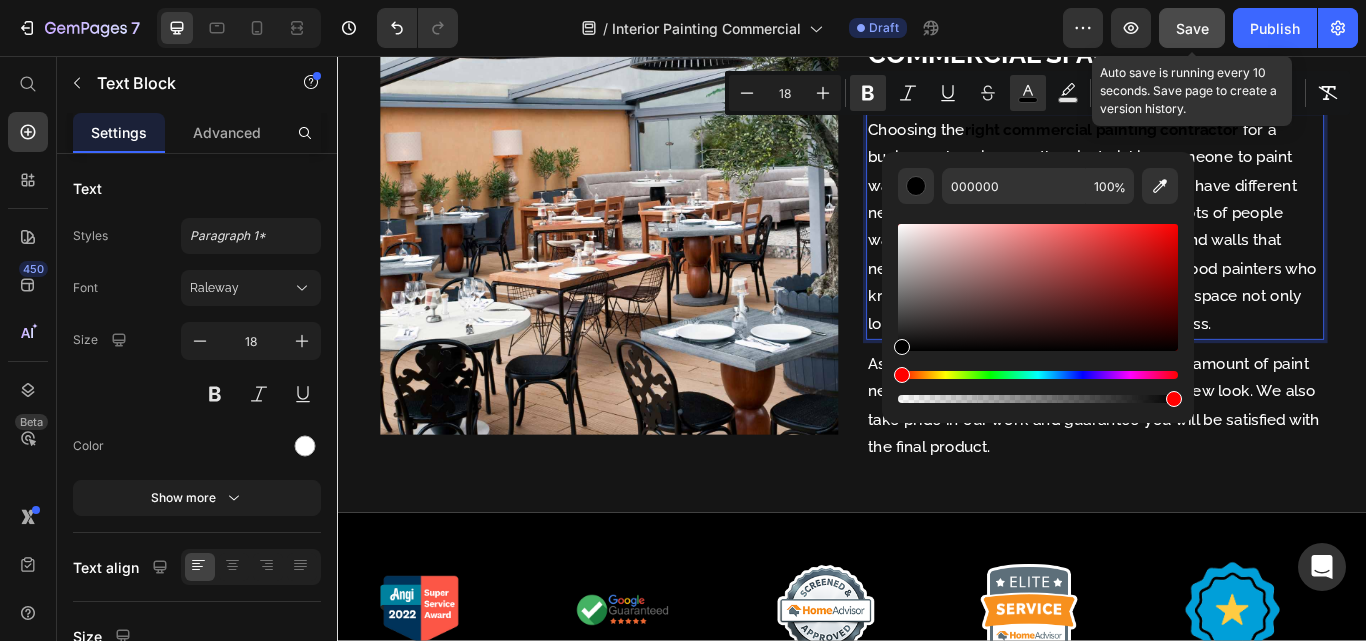 click at bounding box center [1038, 313] 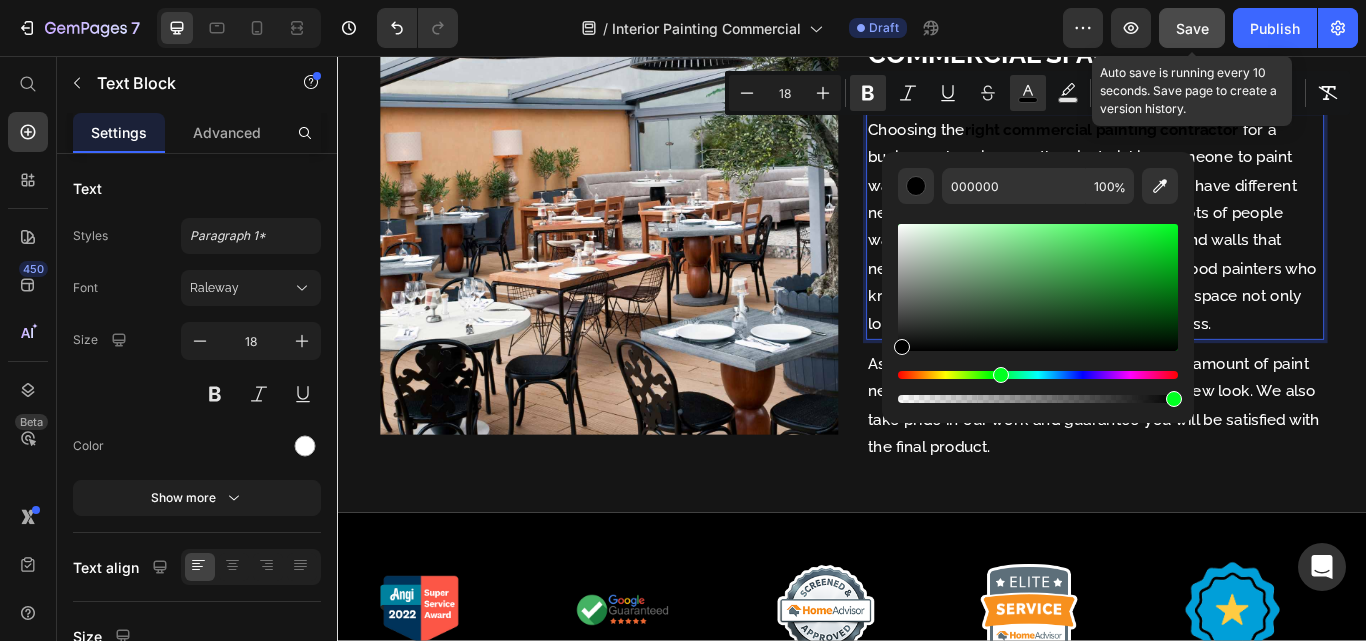 click at bounding box center (1038, 287) 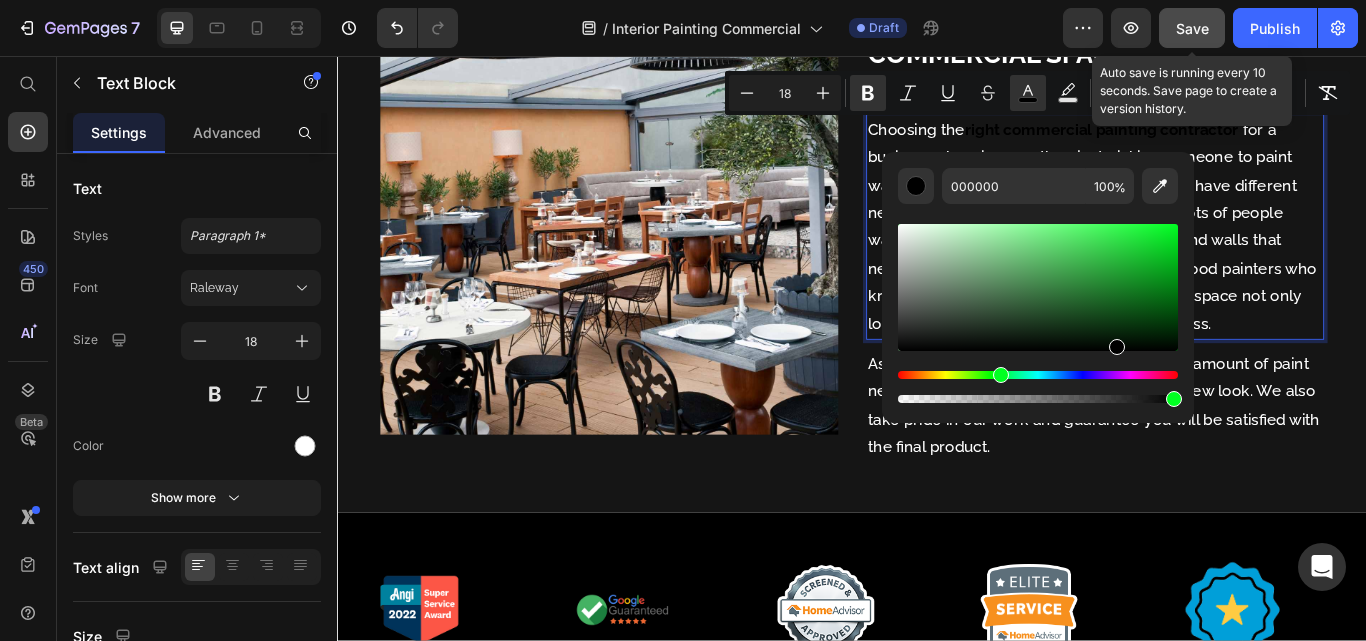 click at bounding box center (1038, 287) 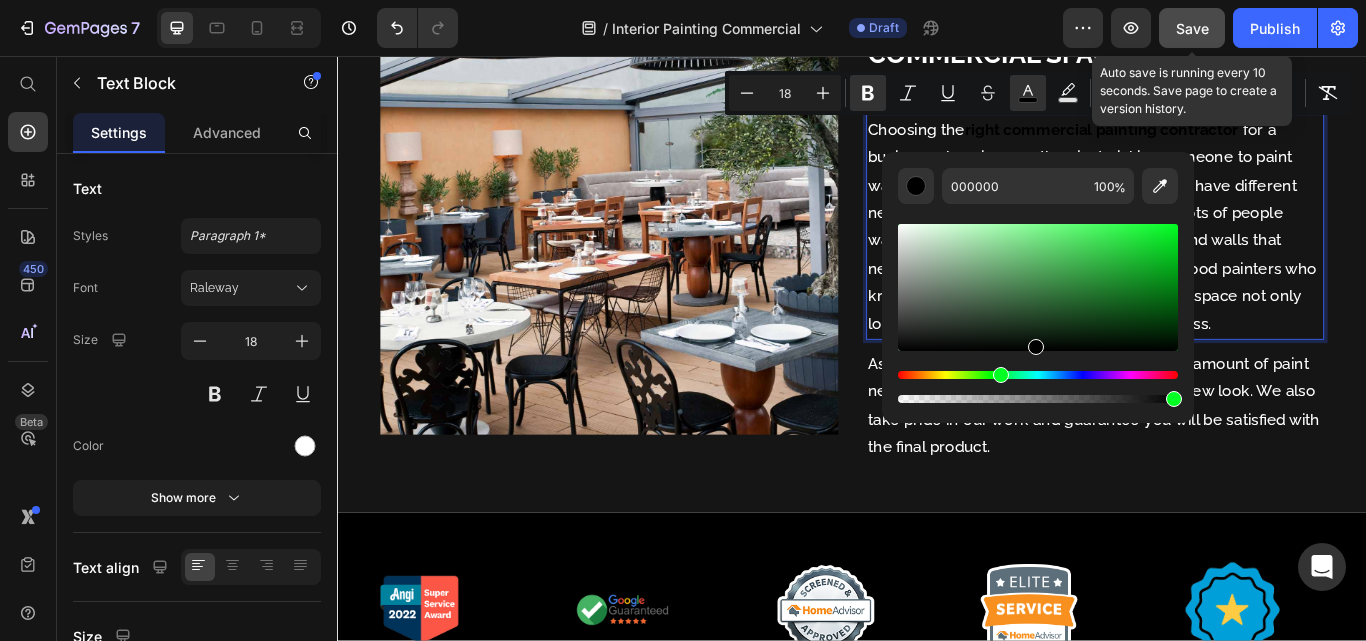 drag, startPoint x: 1149, startPoint y: 266, endPoint x: 1033, endPoint y: 272, distance: 116.15507 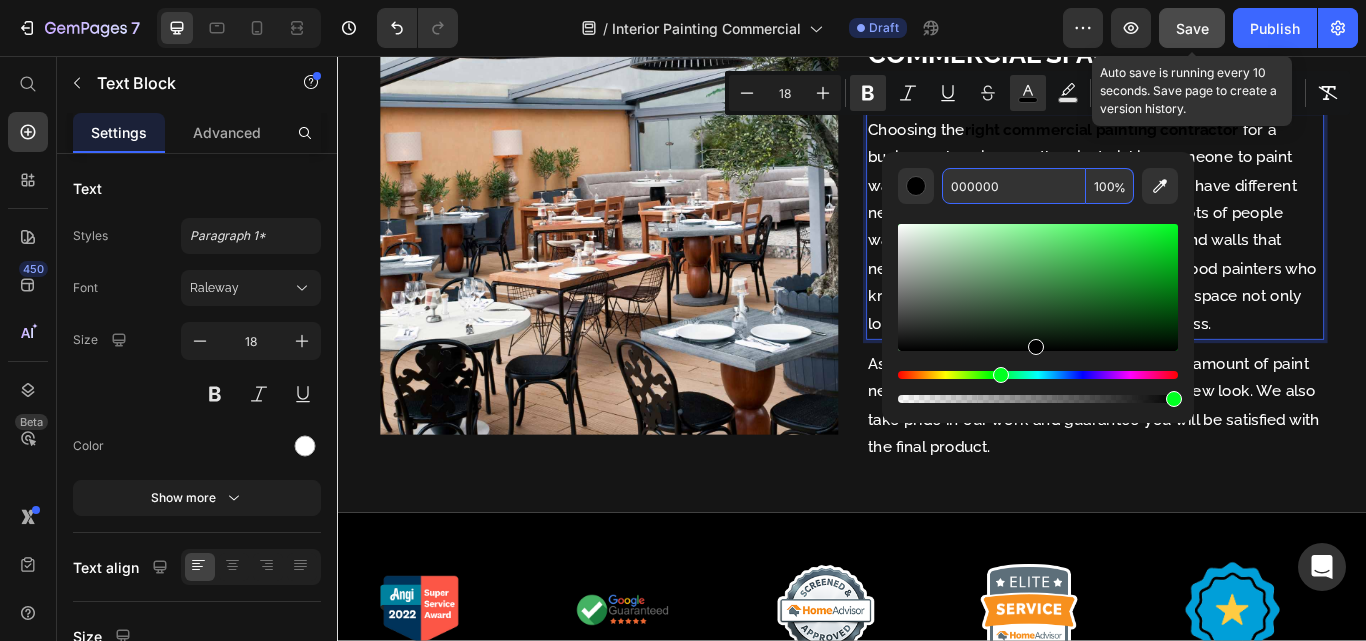 click on "000000" at bounding box center (1014, 186) 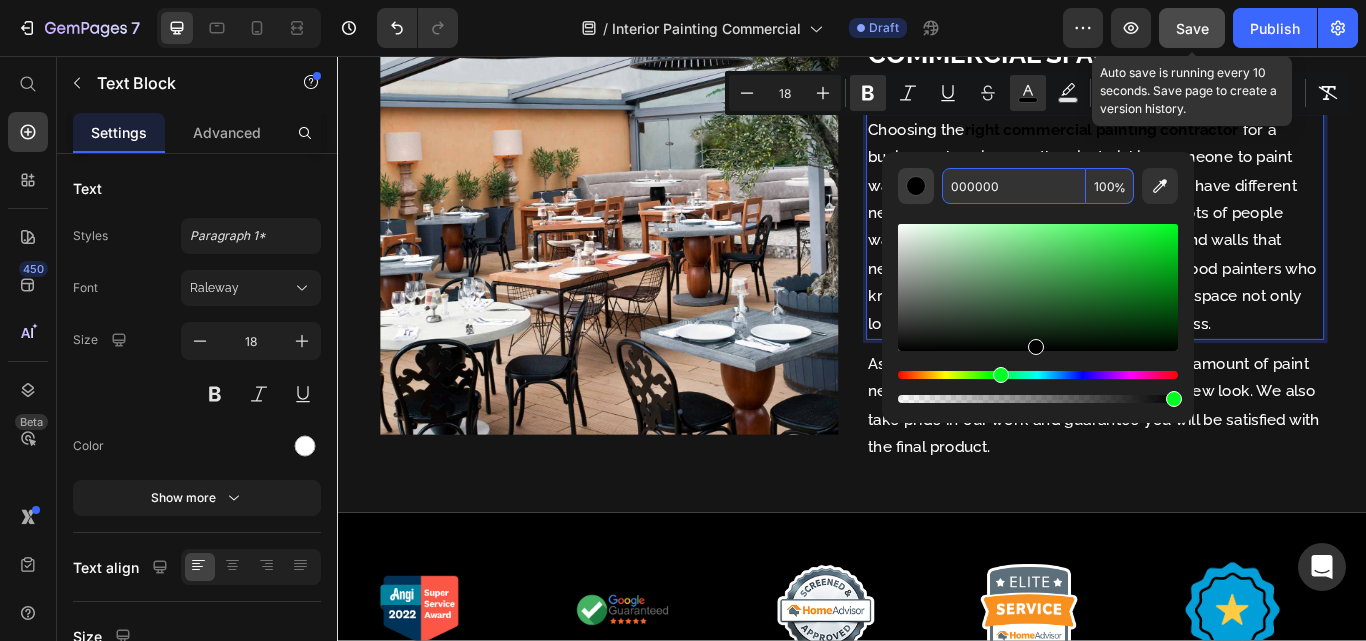 click at bounding box center (916, 186) 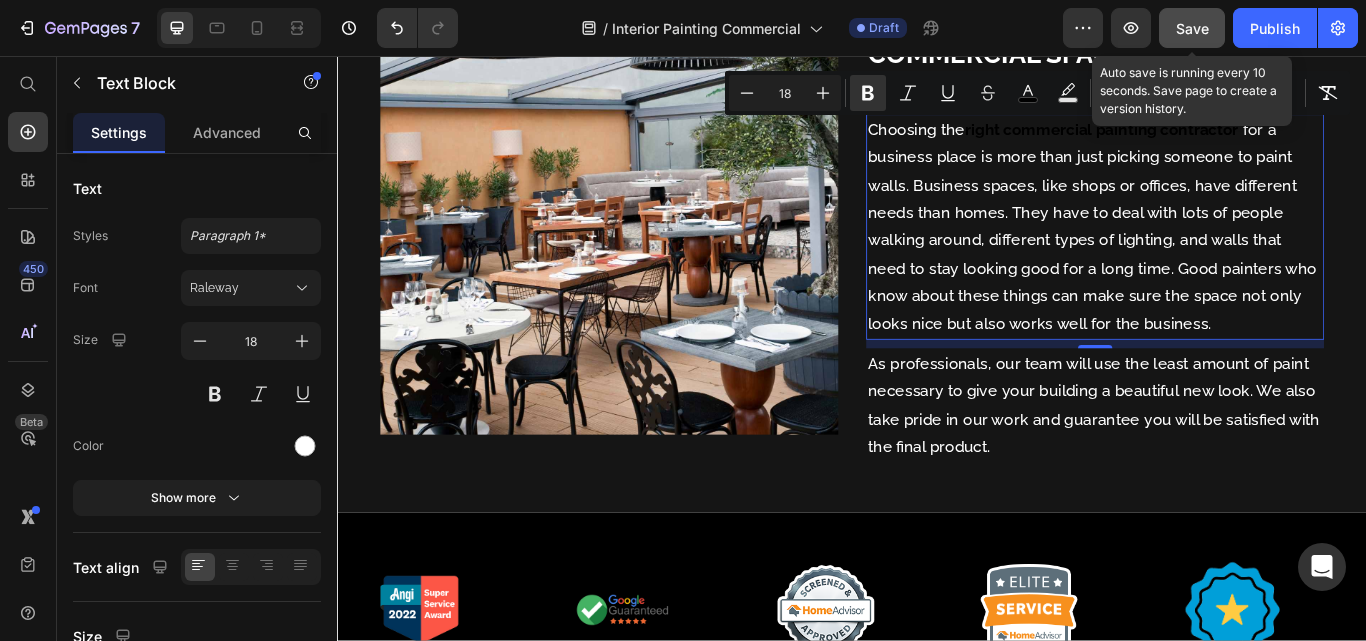click on "right commercial painting contractor" at bounding box center [1227, 141] 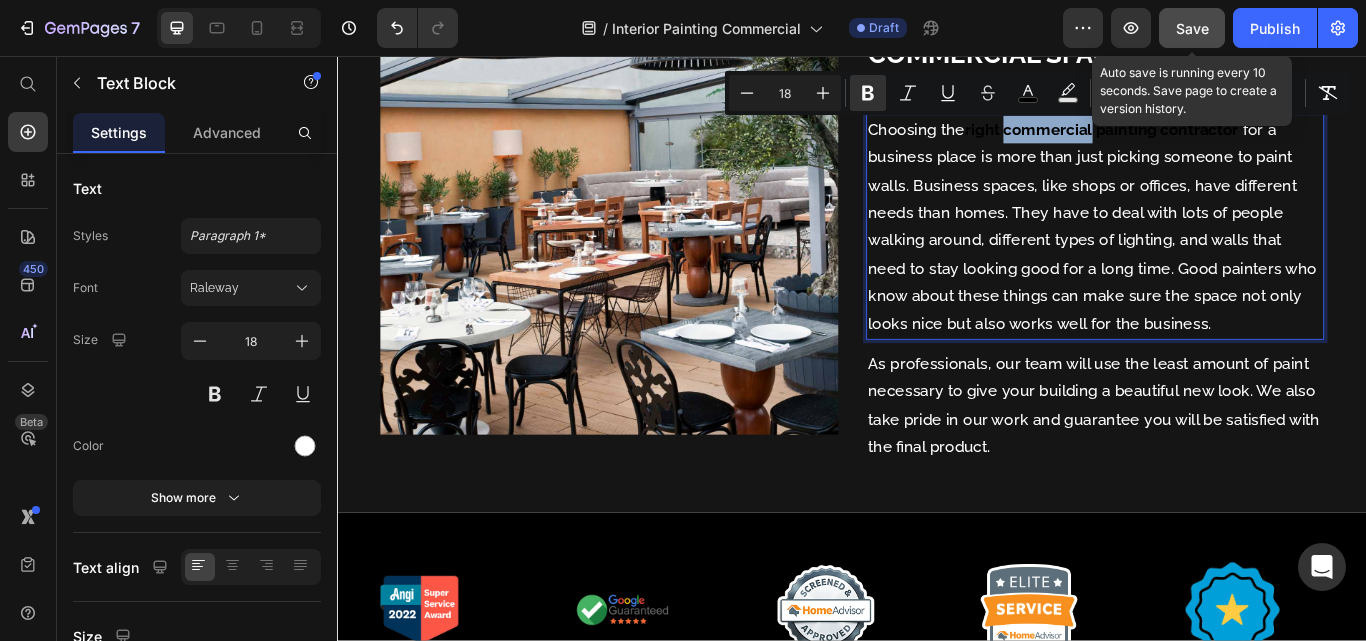click on "right commercial painting contractor" at bounding box center (1227, 141) 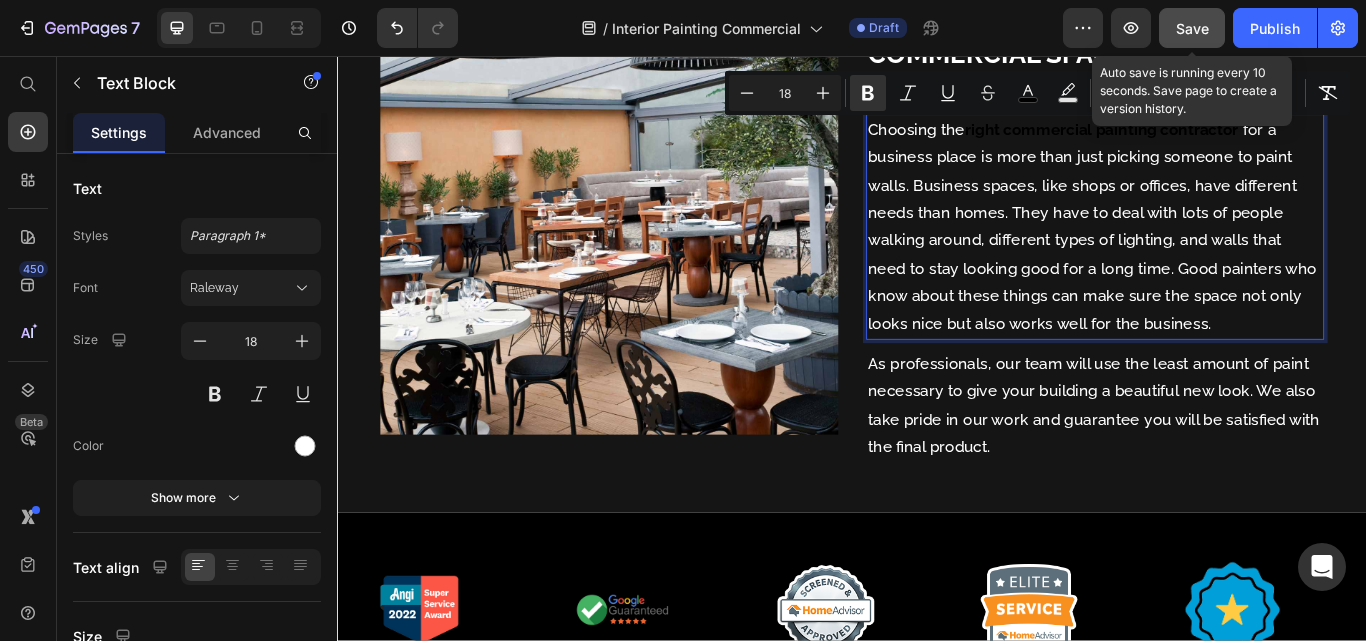 click on "Choosing the  right commercial painting contractor   for a business place is more than just picking someone to paint walls. Business spaces, like shops or offices, have different needs than homes. They have to deal with lots of people walking around, different types of lighting, and walls that need to stay looking good for a long time. Good painters who know about these things can make sure the space not only looks nice but also works well for the business." at bounding box center [1220, 255] 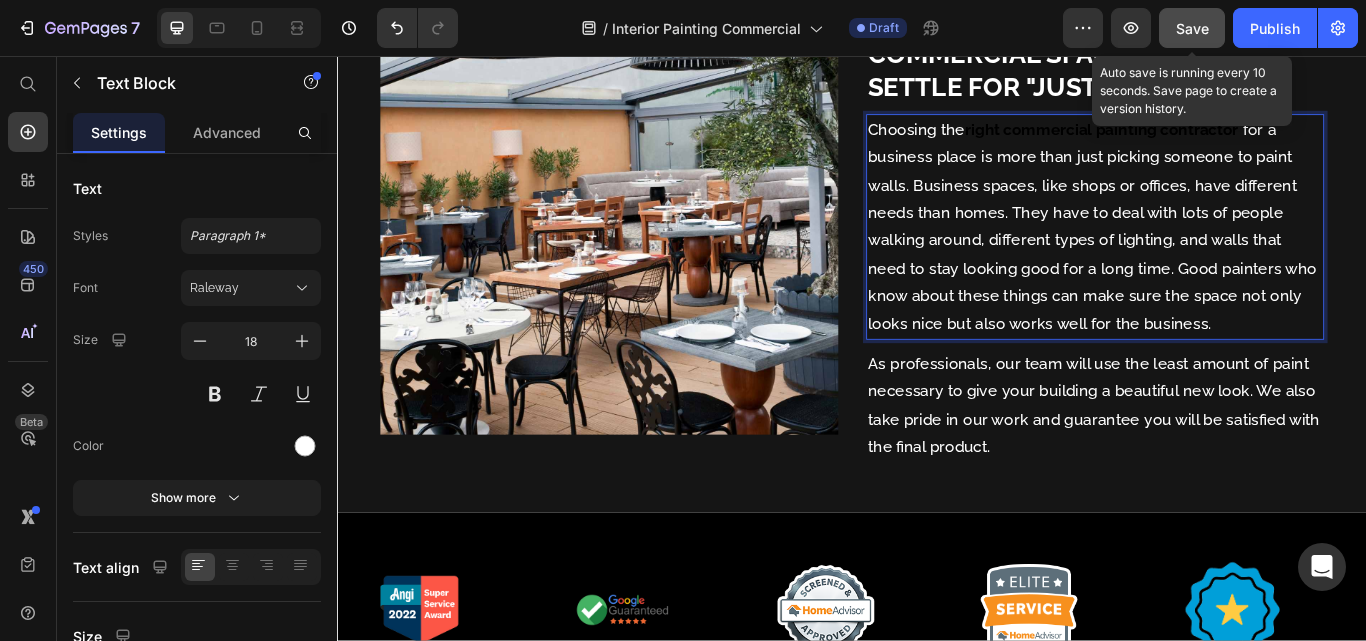 scroll, scrollTop: 1453, scrollLeft: 0, axis: vertical 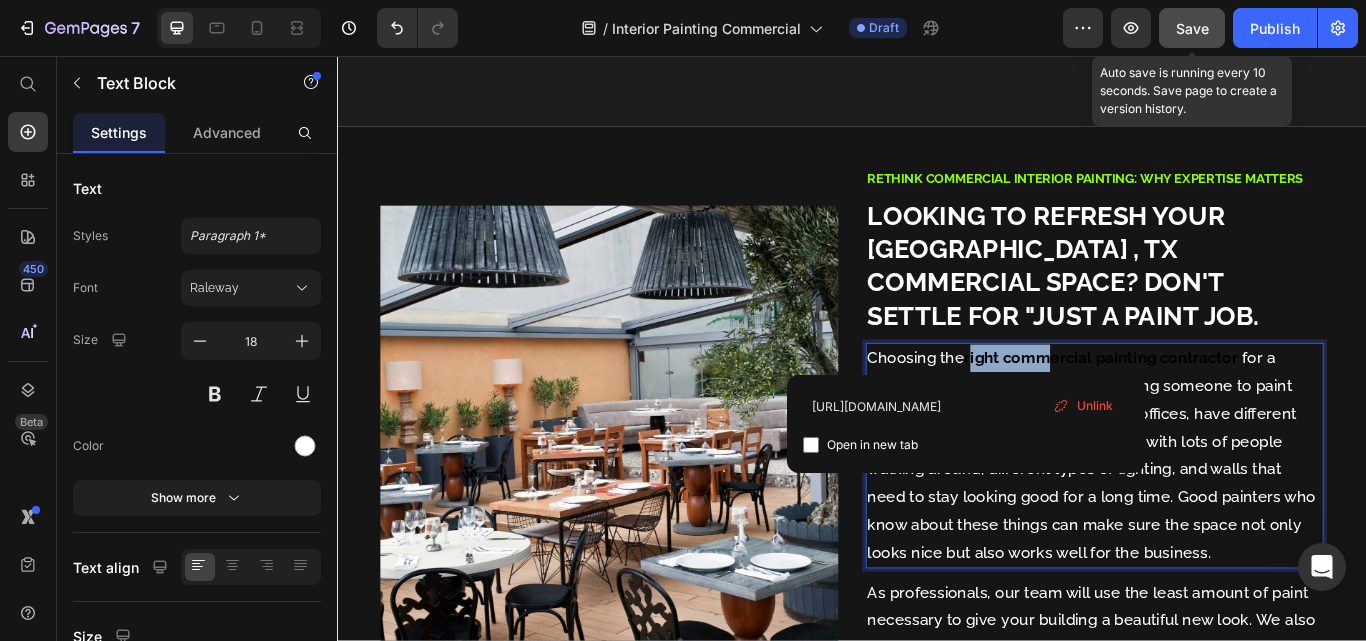 drag, startPoint x: 1068, startPoint y: 409, endPoint x: 1155, endPoint y: 415, distance: 87.20665 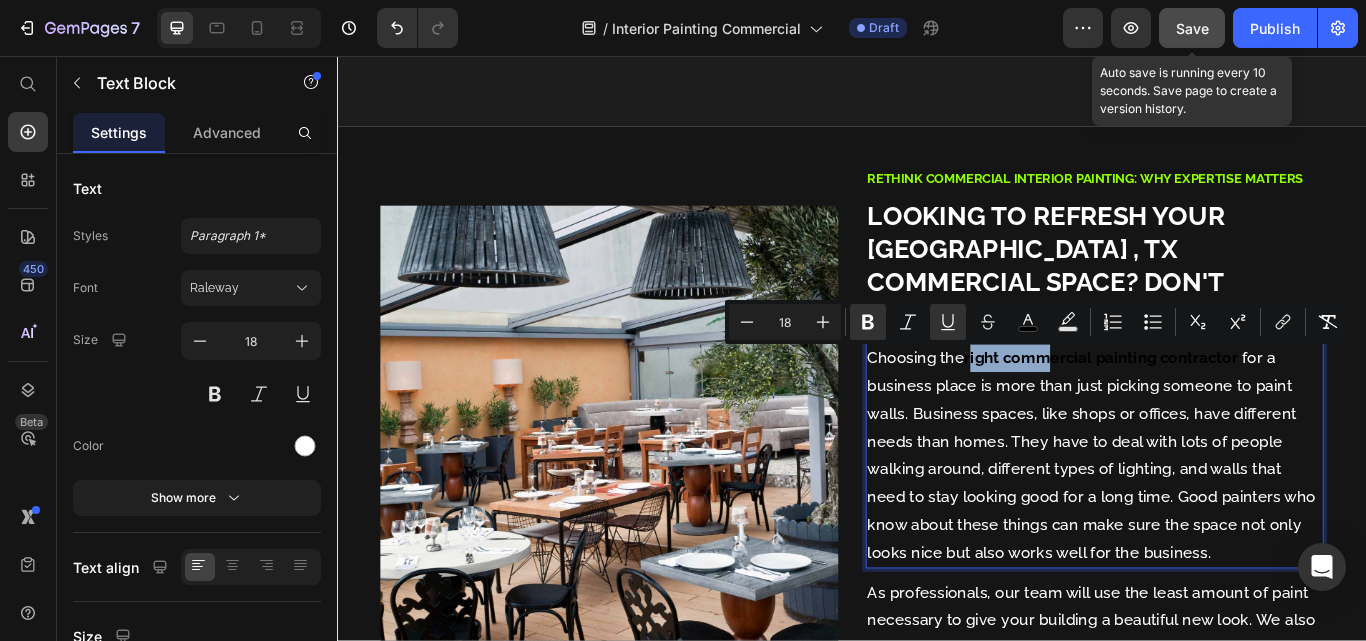 click on "right commercial painting contractor" at bounding box center (1227, 408) 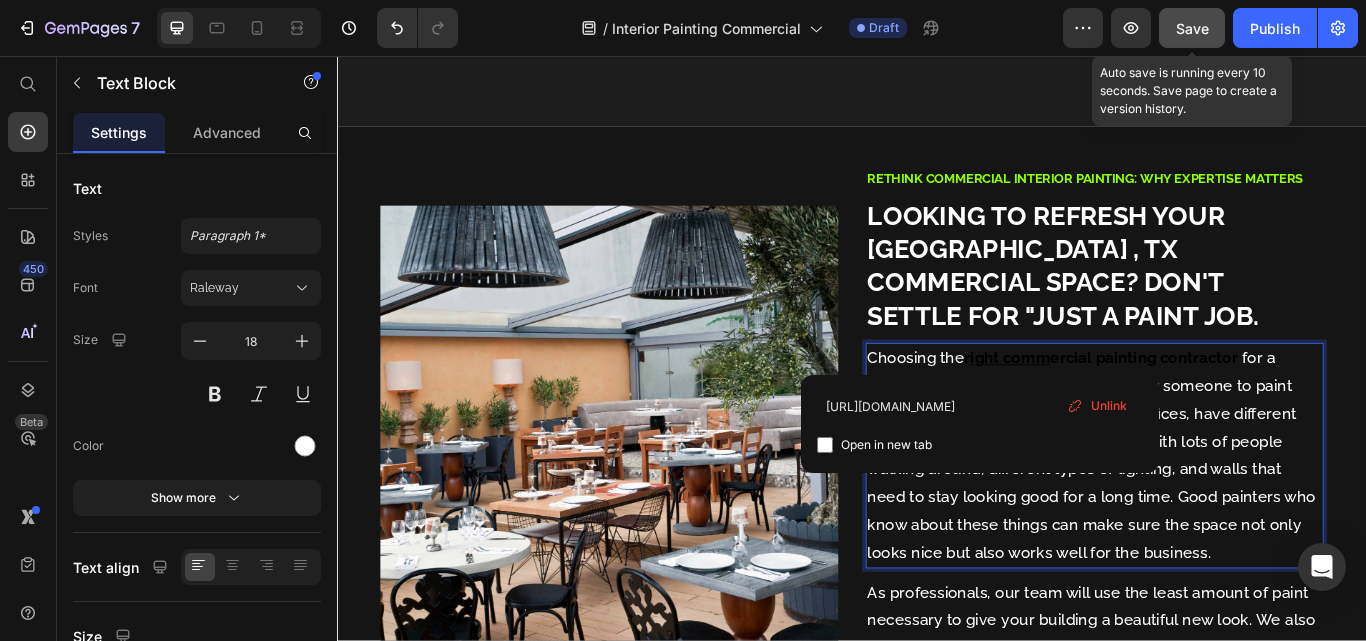 click 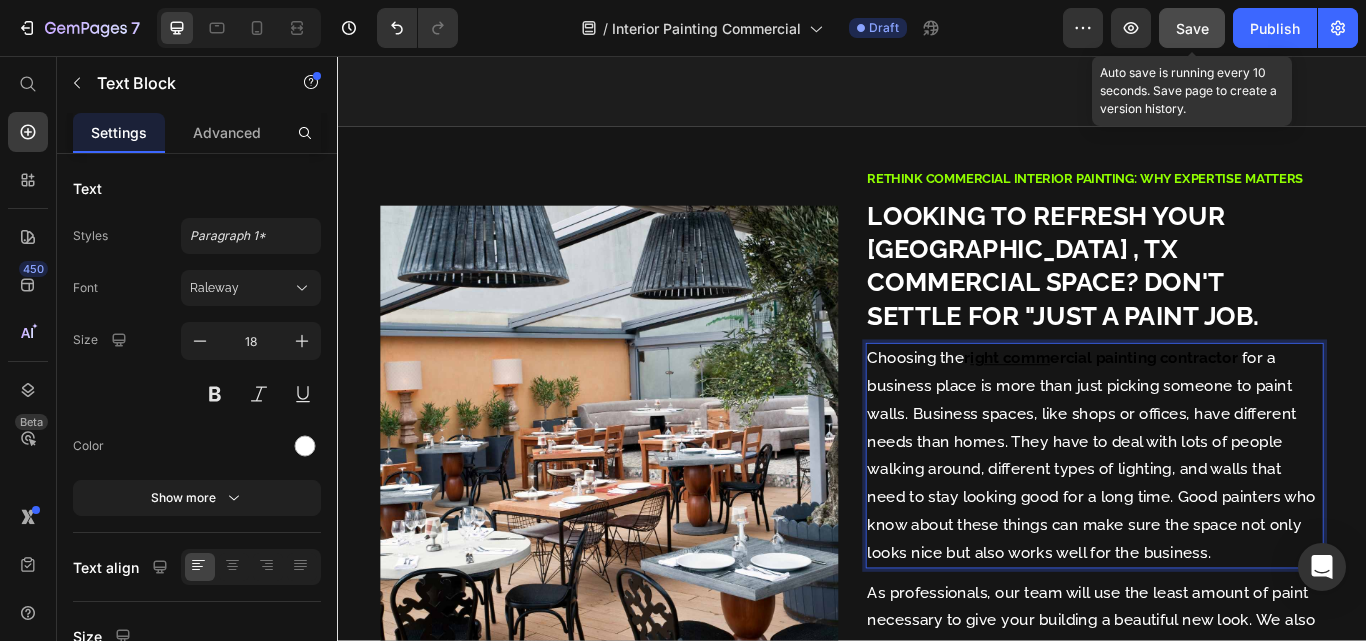 click on "r ig ⁠⁠⁠⁠⁠⁠⁠ ht comm ercial painting contractor" at bounding box center (1227, 408) 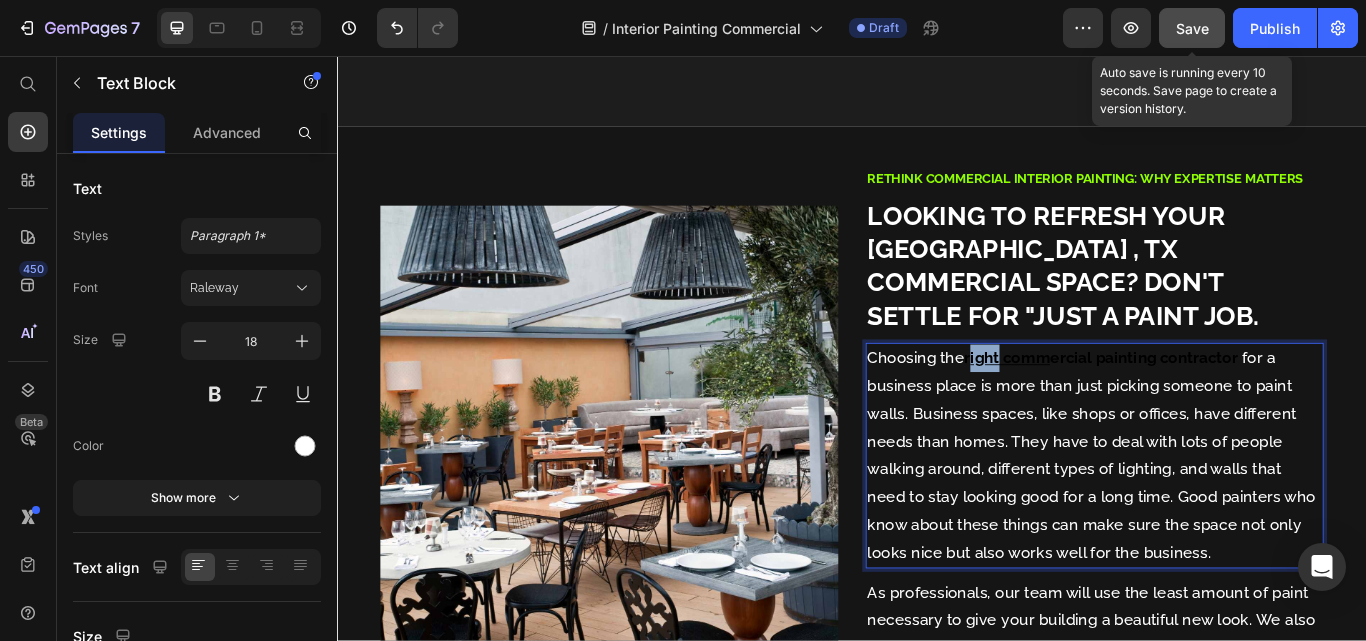 drag, startPoint x: 1068, startPoint y: 403, endPoint x: 1102, endPoint y: 407, distance: 34.234486 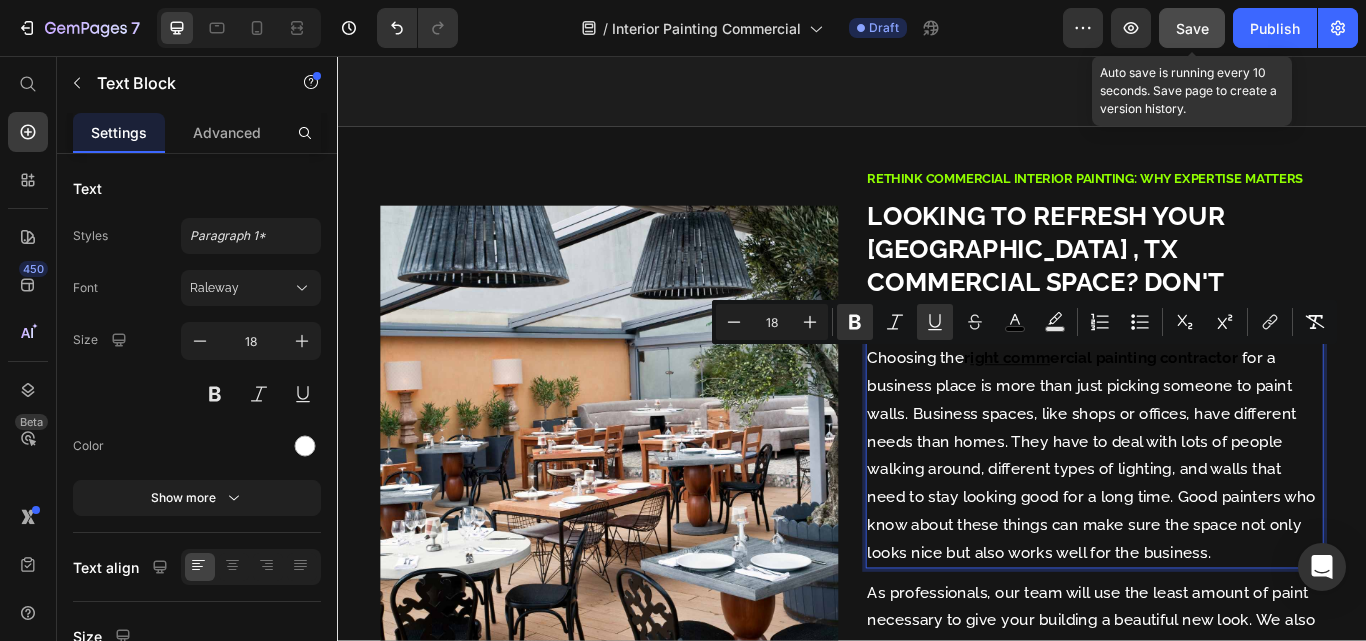 click on "Choosing the  r ight comm ercial painting contractor   for a business place is more than just picking someone to paint walls. Business spaces, like shops or offices, have different needs than homes. They have to deal with lots of people walking around, different types of lighting, and walls that need to stay looking good for a long time. Good painters who know about these things can make sure the space not only looks nice but also works well for the business." at bounding box center [1220, 522] 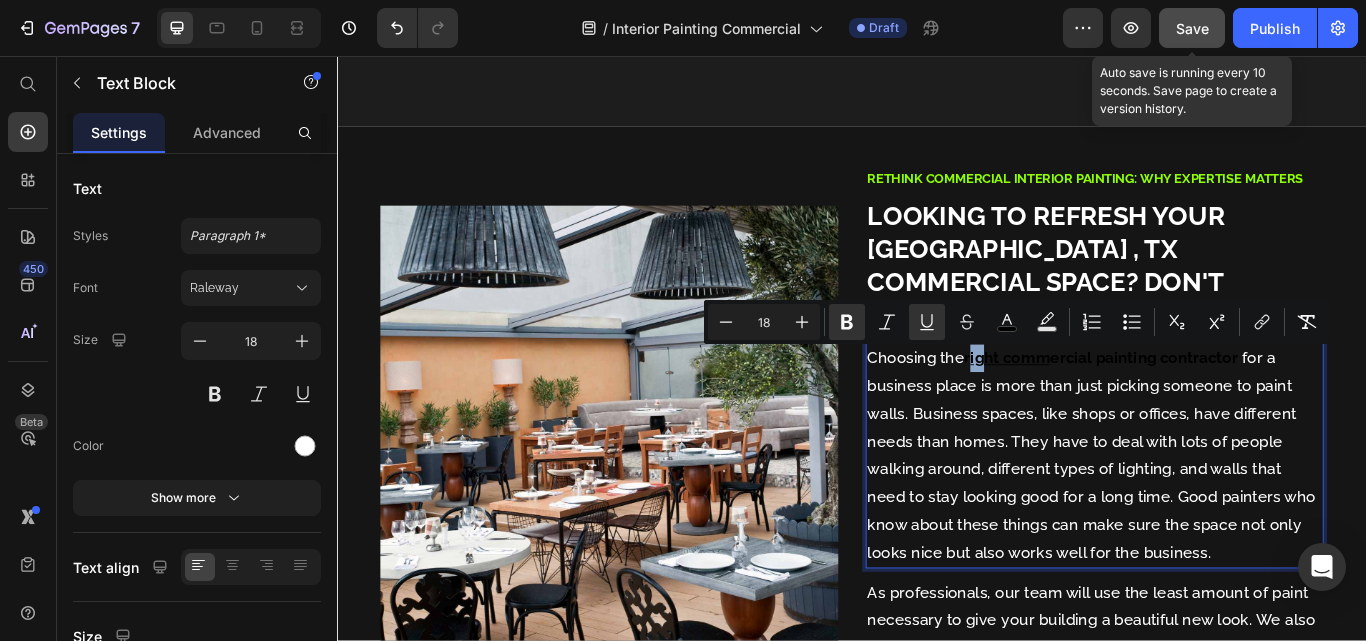 drag, startPoint x: 1067, startPoint y: 402, endPoint x: 1086, endPoint y: 408, distance: 19.924858 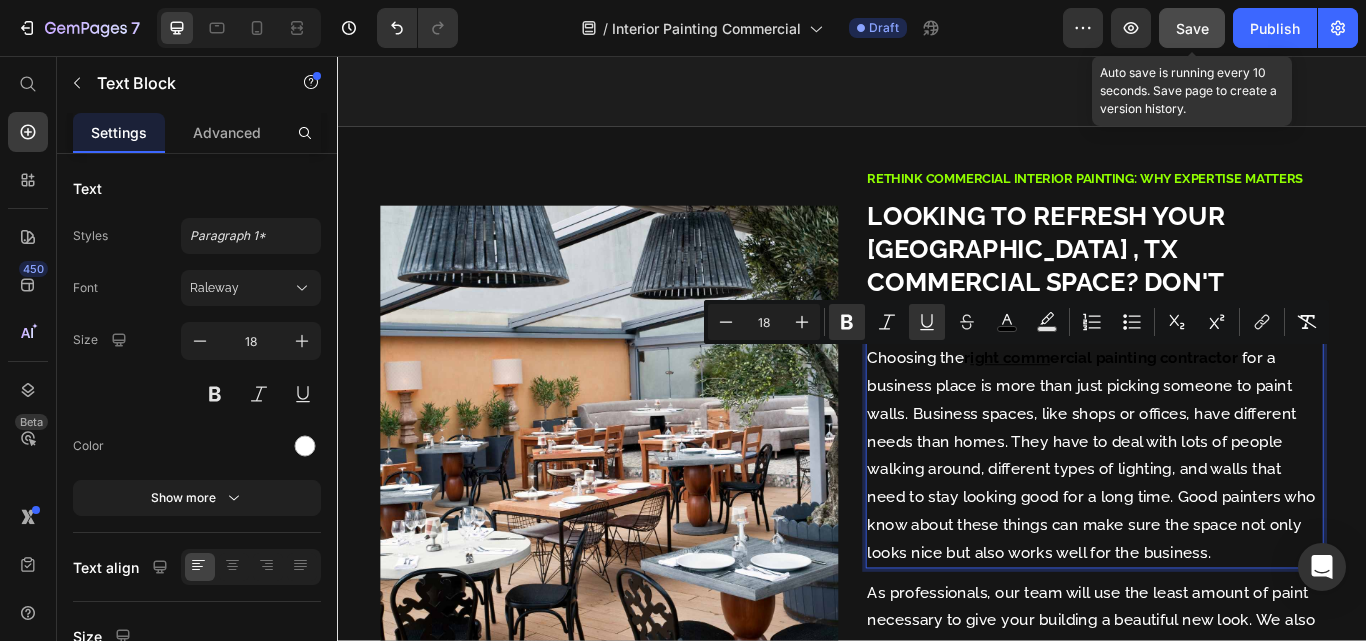 click on "Choosing the  r ight comm ercial painting contractor   for a business place is more than just picking someone to paint walls. Business spaces, like shops or offices, have different needs than homes. They have to deal with lots of people walking around, different types of lighting, and walls that need to stay looking good for a long time. Good painters who know about these things can make sure the space not only looks nice but also works well for the business." at bounding box center (1220, 522) 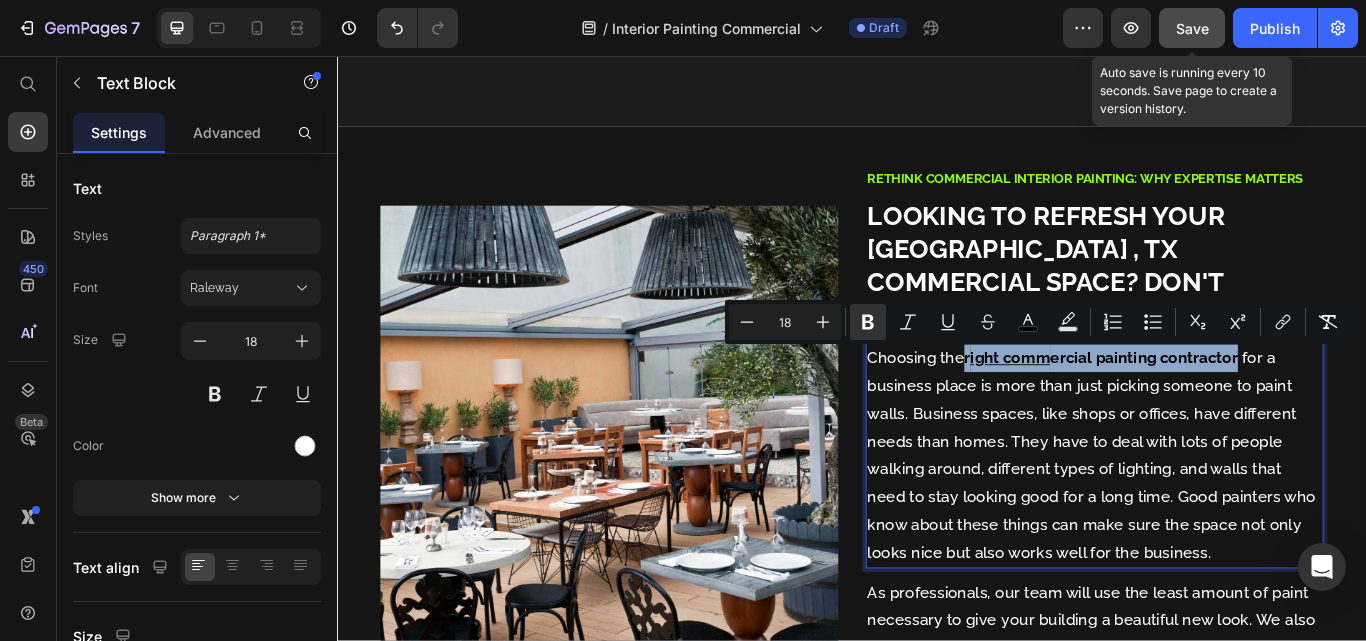 drag, startPoint x: 1061, startPoint y: 407, endPoint x: 1331, endPoint y: 414, distance: 270.09073 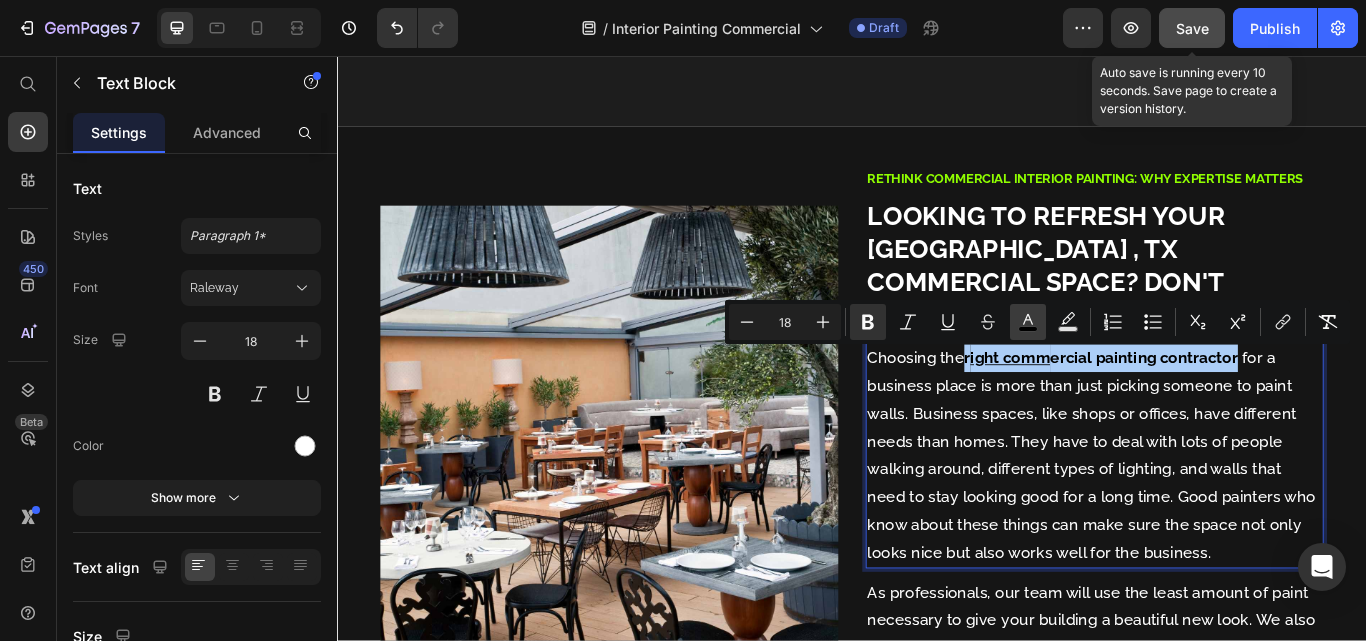 click 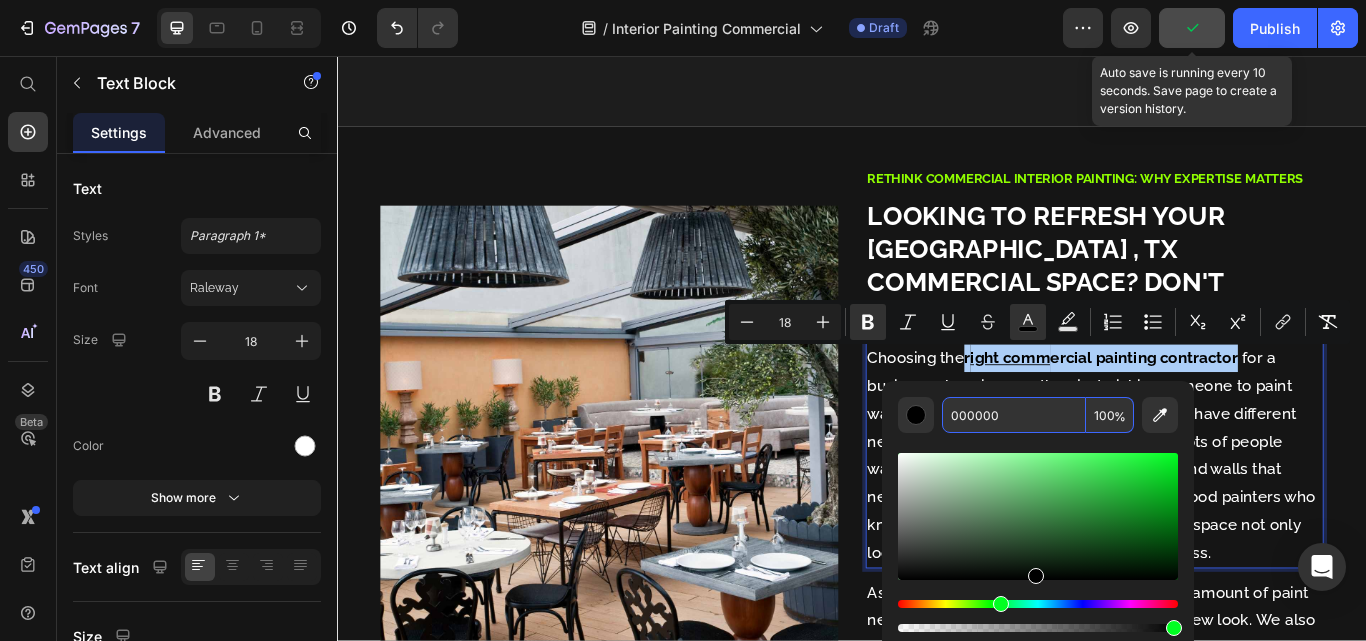 click on "000000" at bounding box center [1014, 415] 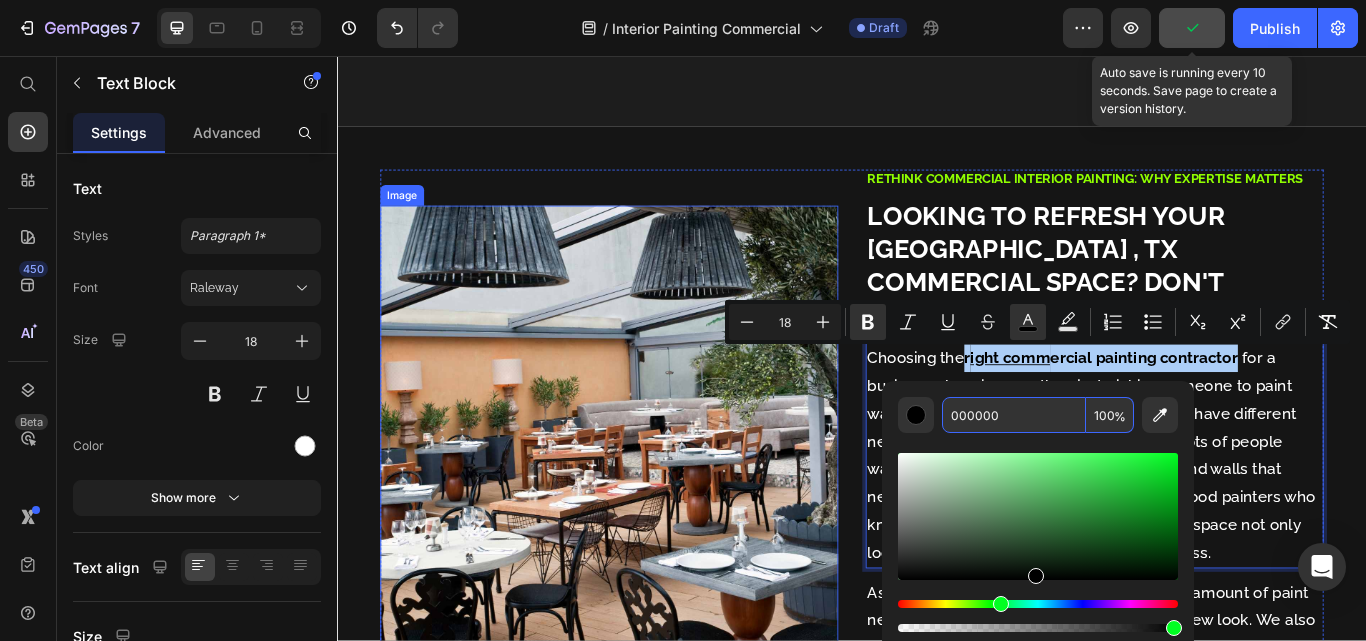 paste on "#CFFE" 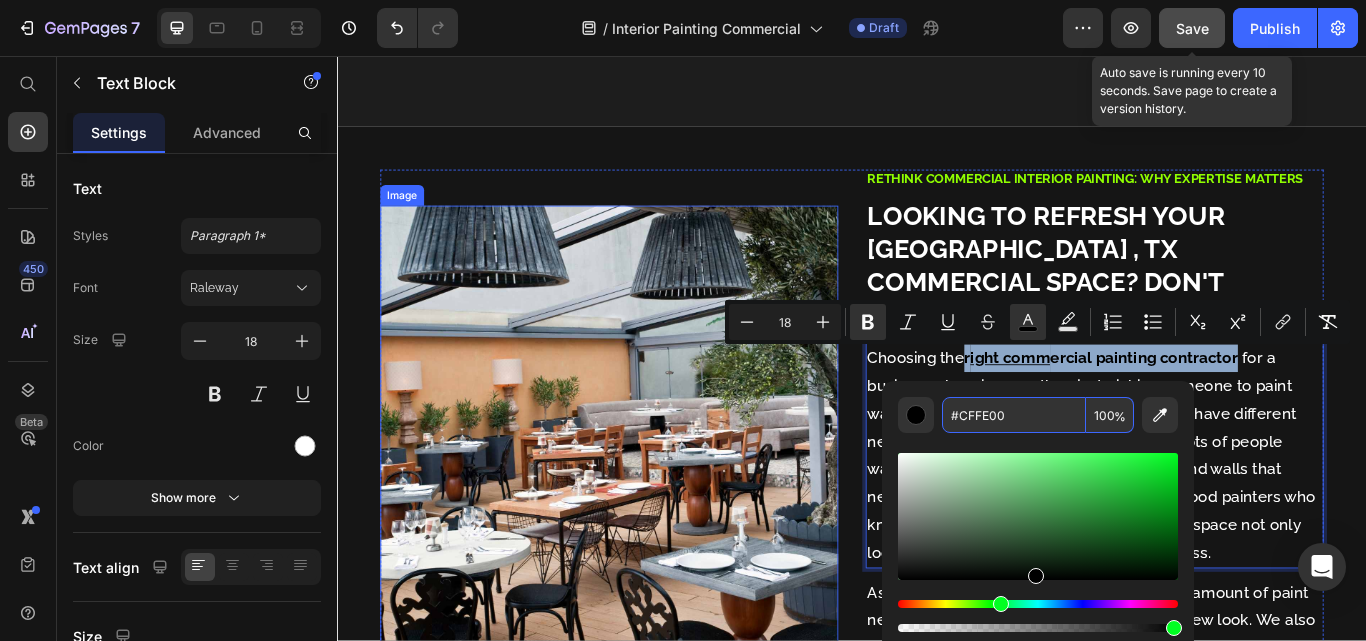 type on "CFFE00" 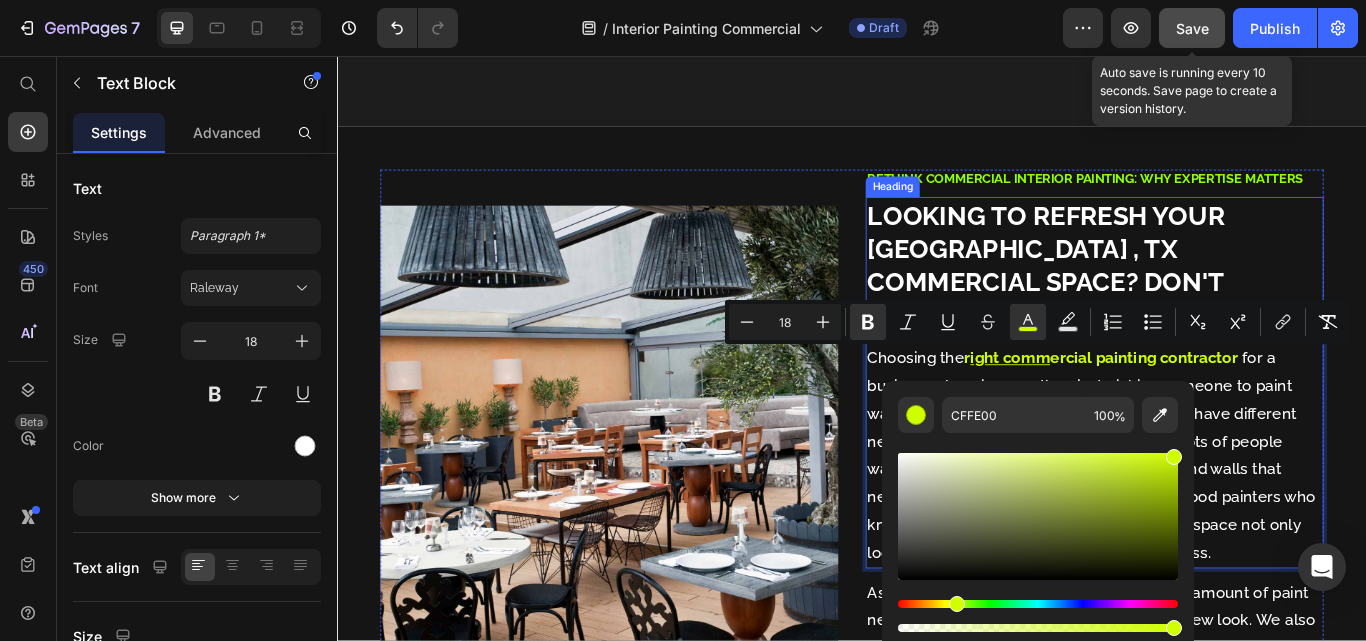 click on "⁠⁠⁠⁠⁠⁠⁠ Looking to refresh your Palestine , Tx commercial space? Don't settle for "just a paint job." at bounding box center [1220, 301] 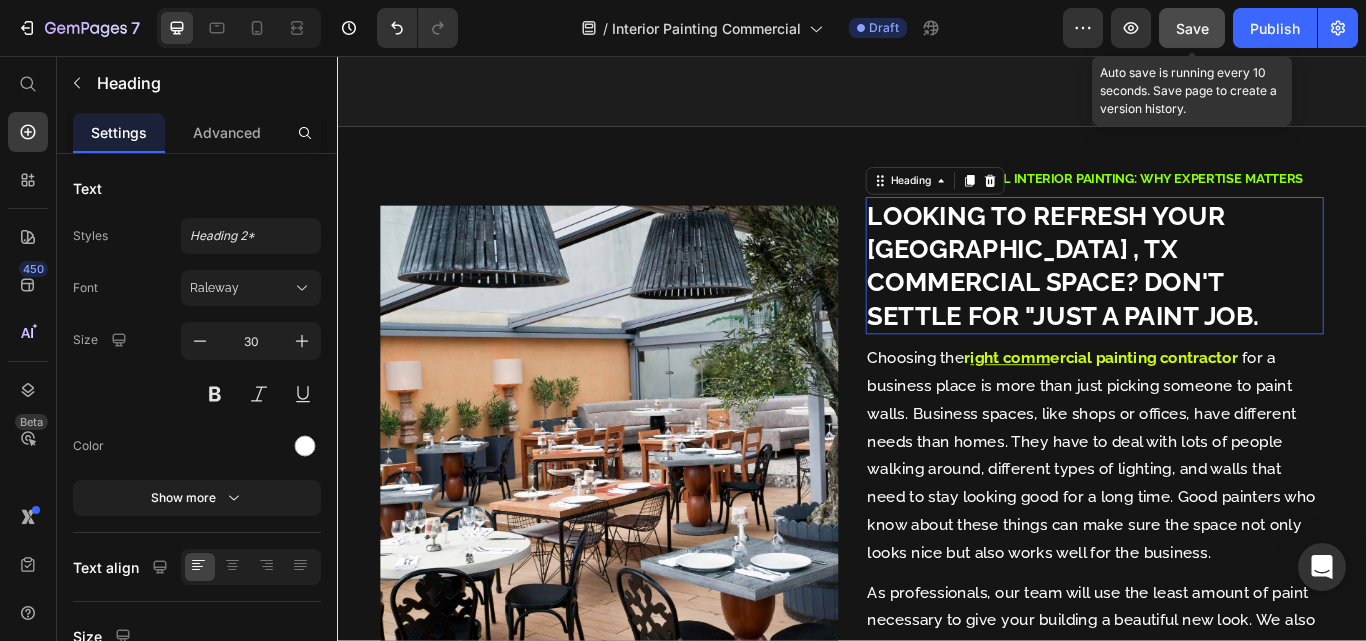 scroll, scrollTop: 0, scrollLeft: 0, axis: both 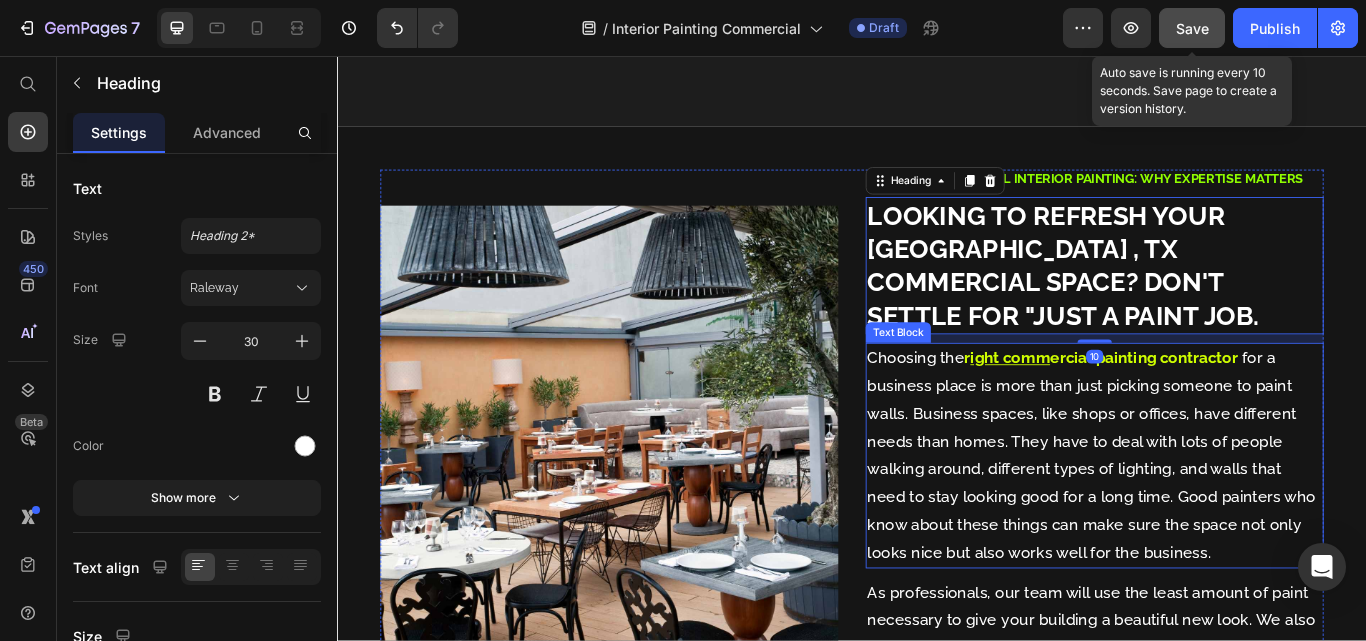 click on "Choosing the  r ight comm ercial painting contractor   for a business place is more than just picking someone to paint walls. Business spaces, like shops or offices, have different needs than homes. They have to deal with lots of people walking around, different types of lighting, and walls that need to stay looking good for a long time. Good painters who know about these things can make sure the space not only looks nice but also works well for the business." at bounding box center [1220, 522] 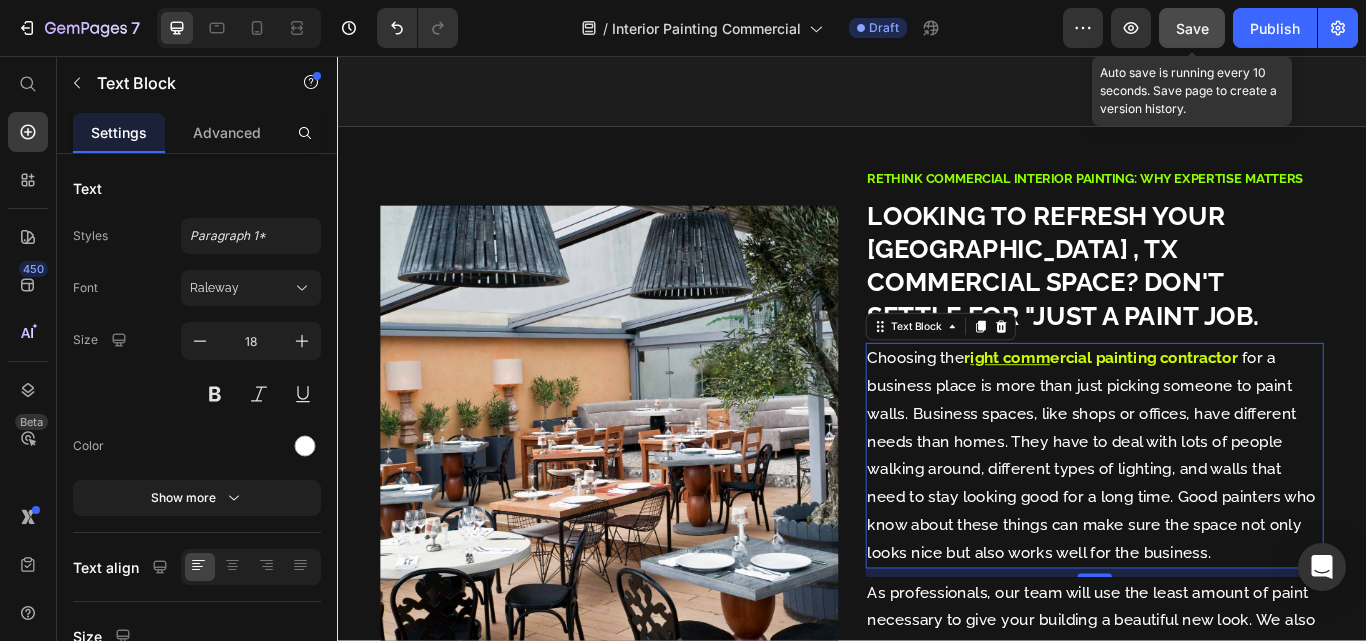 scroll, scrollTop: 1720, scrollLeft: 0, axis: vertical 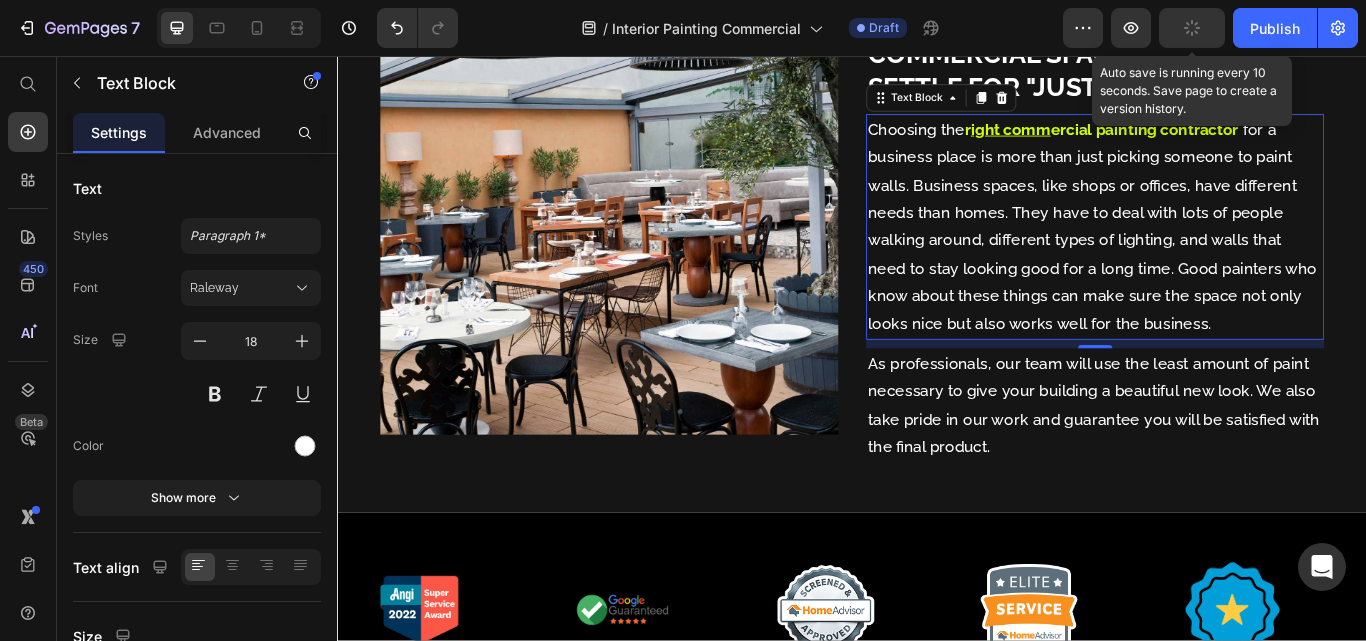 click on "Choosing the  r ight comm ercial painting contractor   for a business place is more than just picking someone to paint walls. Business spaces, like shops or offices, have different needs than homes. They have to deal with lots of people walking around, different types of lighting, and walls that need to stay looking good for a long time. Good painters who know about these things can make sure the space not only looks nice but also works well for the business." at bounding box center (1220, 255) 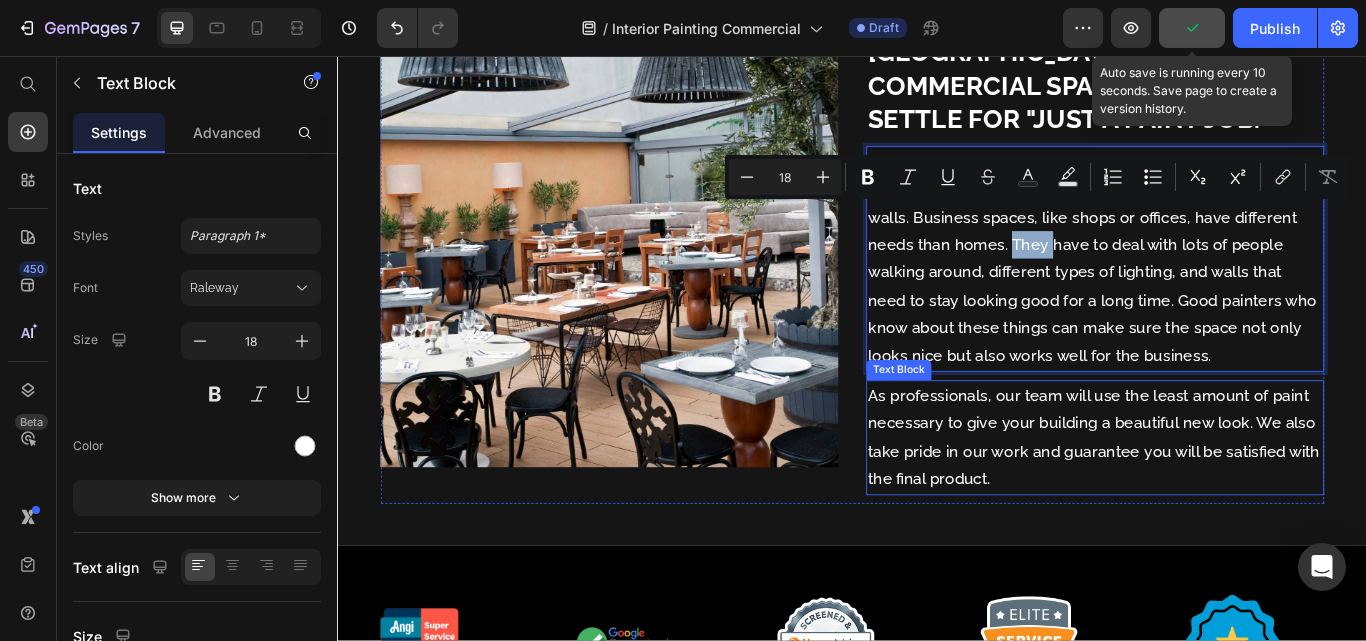 scroll, scrollTop: 1720, scrollLeft: 0, axis: vertical 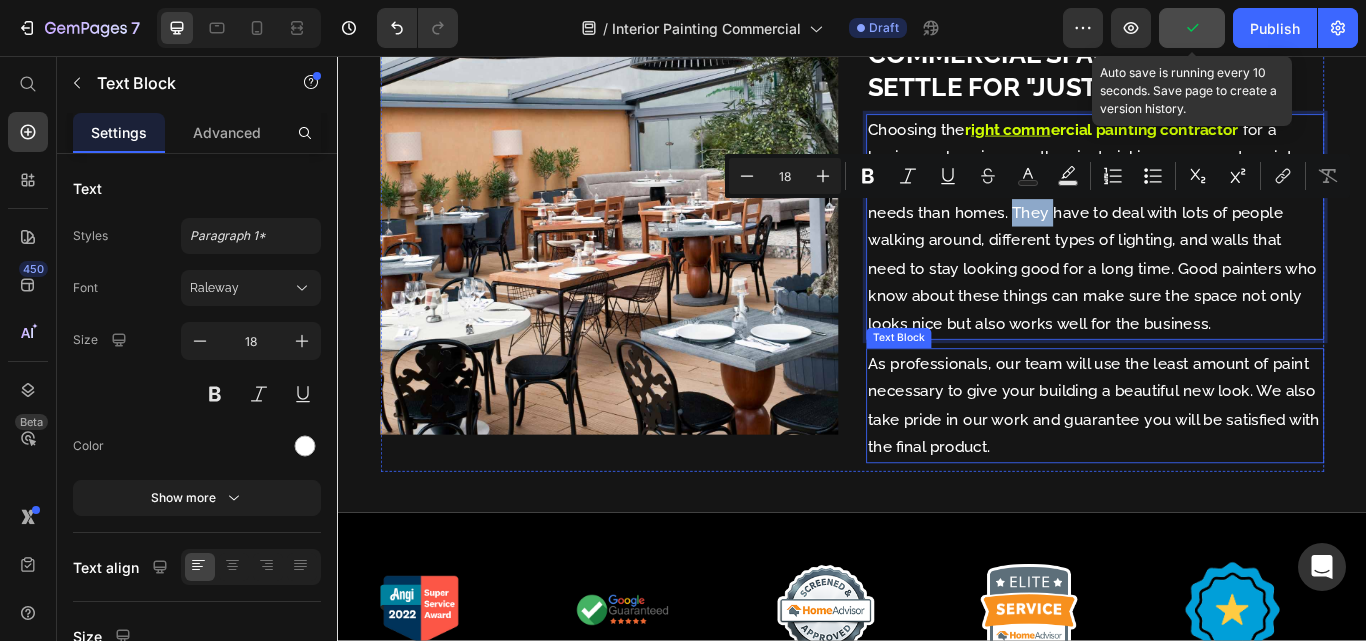click on "As professionals, our team will use the least amount of paint necessary to give your building a beautiful new look. We also take pride in our work and guarantee you will be satisfied with the final product." at bounding box center (1220, 464) 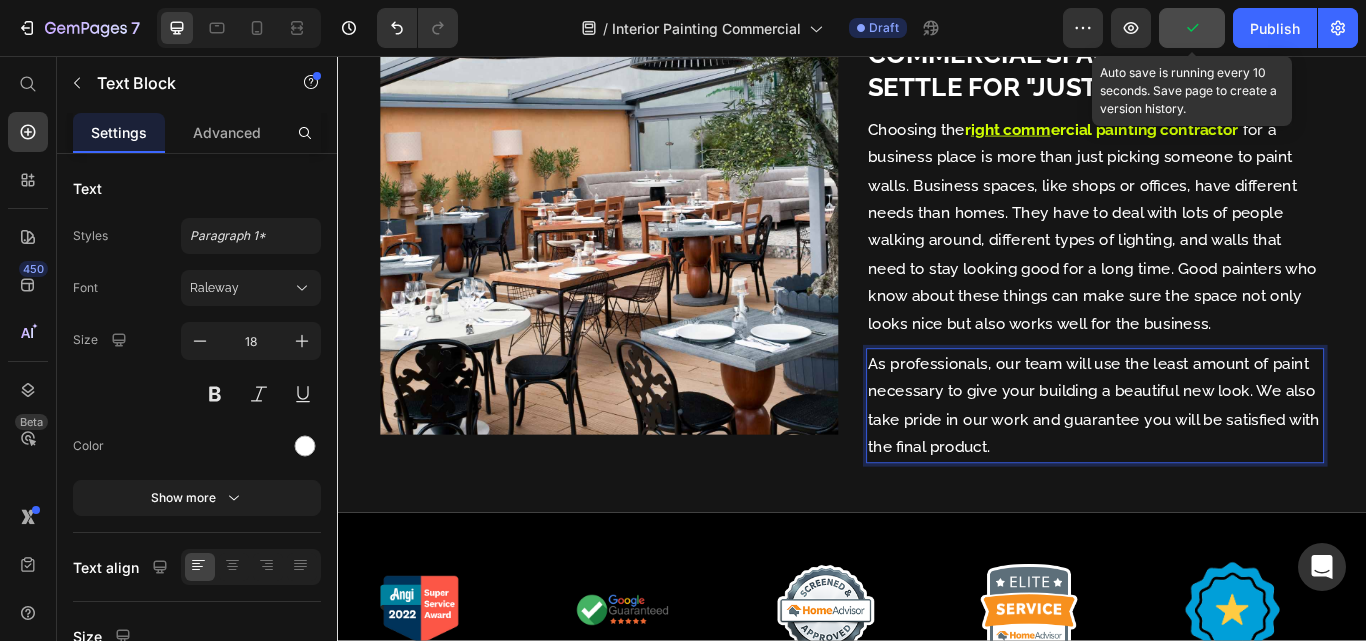 click on "As professionals, our team will use the least amount of paint necessary to give your building a beautiful new look. We also take pride in our work and guarantee you will be satisfied with the final product." at bounding box center (1220, 464) 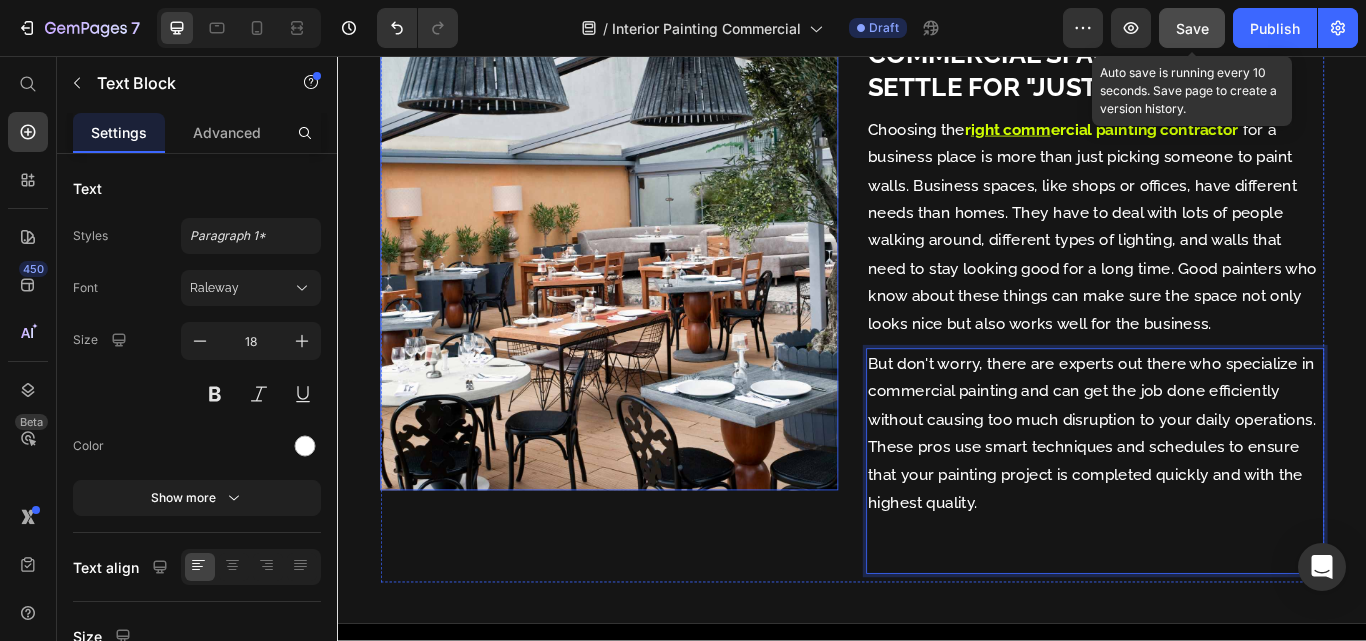 scroll, scrollTop: 42, scrollLeft: 0, axis: vertical 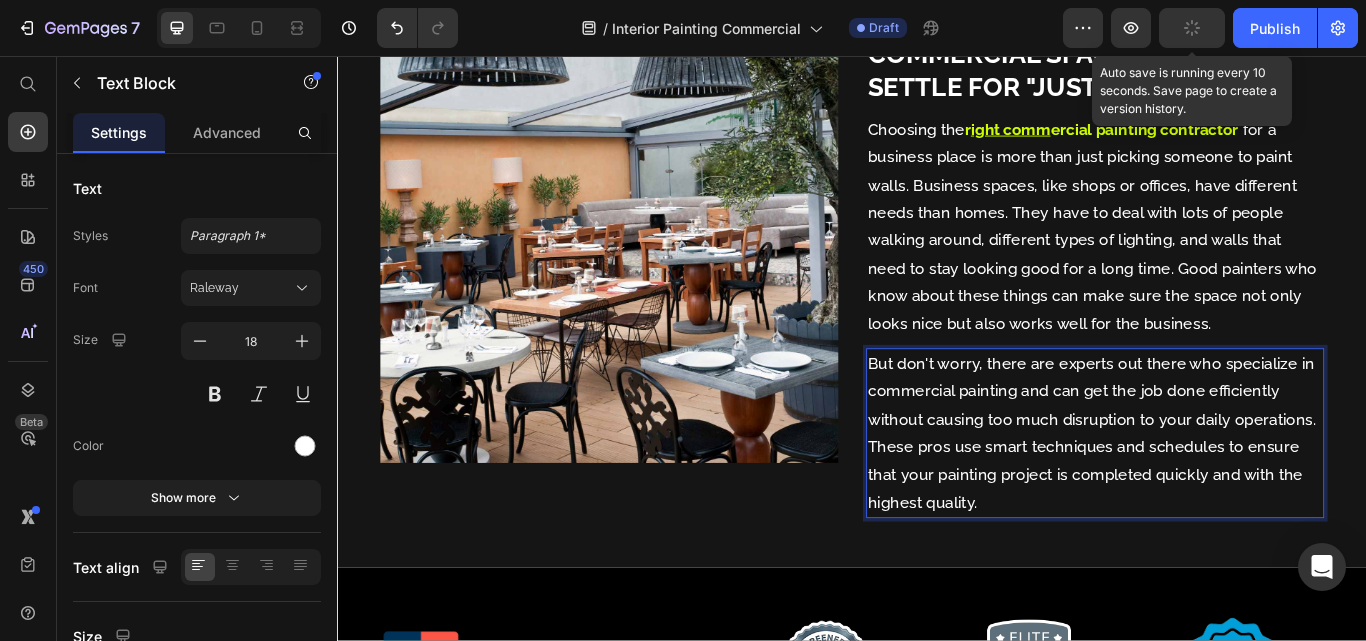 click on "But don't worry, there are experts out there who specialize in commercial painting and can get the job done efficiently without causing too much disruption to your daily operations. These pros use smart techniques and schedules to ensure that your painting project is completed quickly and with the highest quality." at bounding box center [1220, 496] 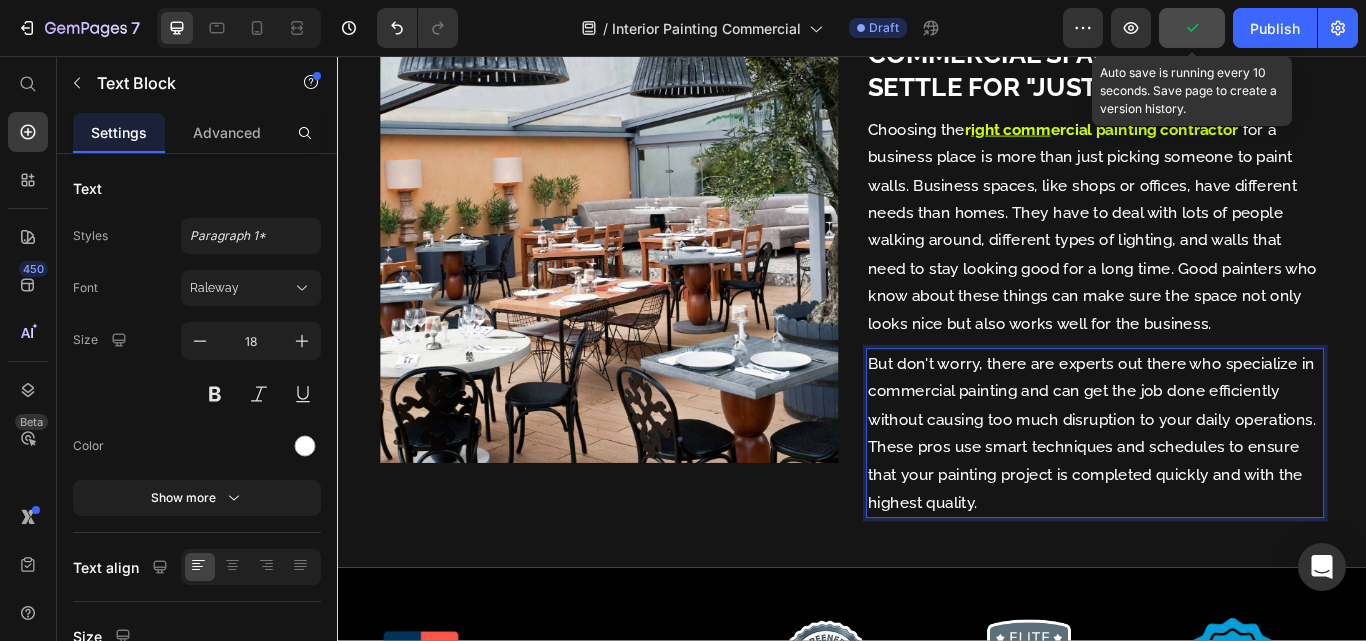 click on "But don't worry, there are experts out there who specialize in commercial painting and can get the job done efficiently without causing too much disruption to your daily operations. These pros use smart techniques and schedules to ensure that your painting project is completed quickly and with the highest quality." at bounding box center (1220, 496) 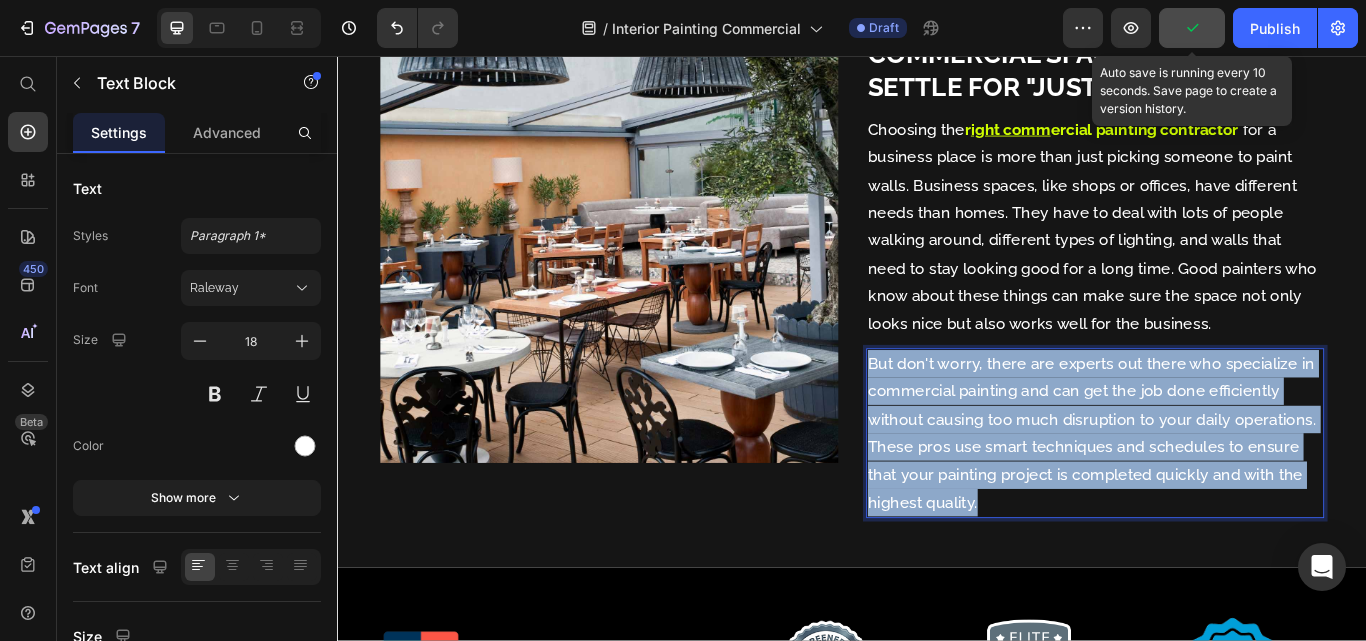 click on "But don't worry, there are experts out there who specialize in commercial painting and can get the job done efficiently without causing too much disruption to your daily operations. These pros use smart techniques and schedules to ensure that your painting project is completed quickly and with the highest quality." at bounding box center (1220, 496) 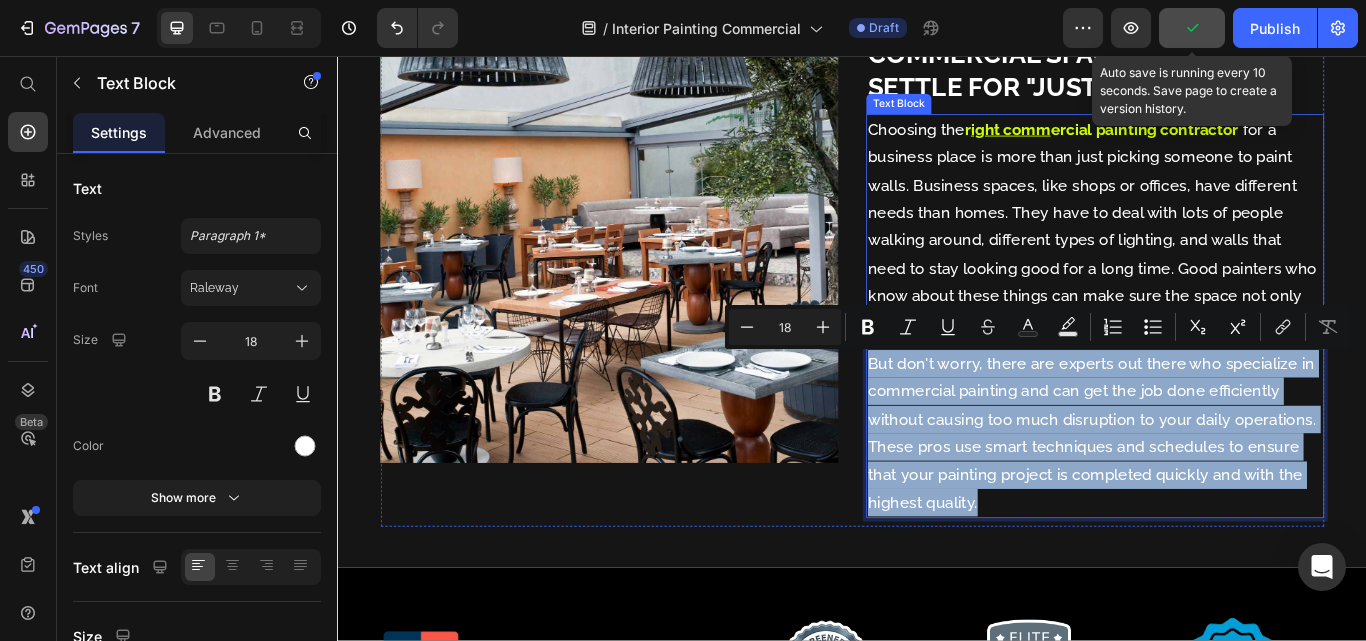 click on "Choosing the  r ight comm ercial painting contractor   for a business place is more than just picking someone to paint walls. Business spaces, like shops or offices, have different needs than homes. They have to deal with lots of people walking around, different types of lighting, and walls that need to stay looking good for a long time. Good painters who know about these things can make sure the space not only looks nice but also works well for the business." at bounding box center (1220, 255) 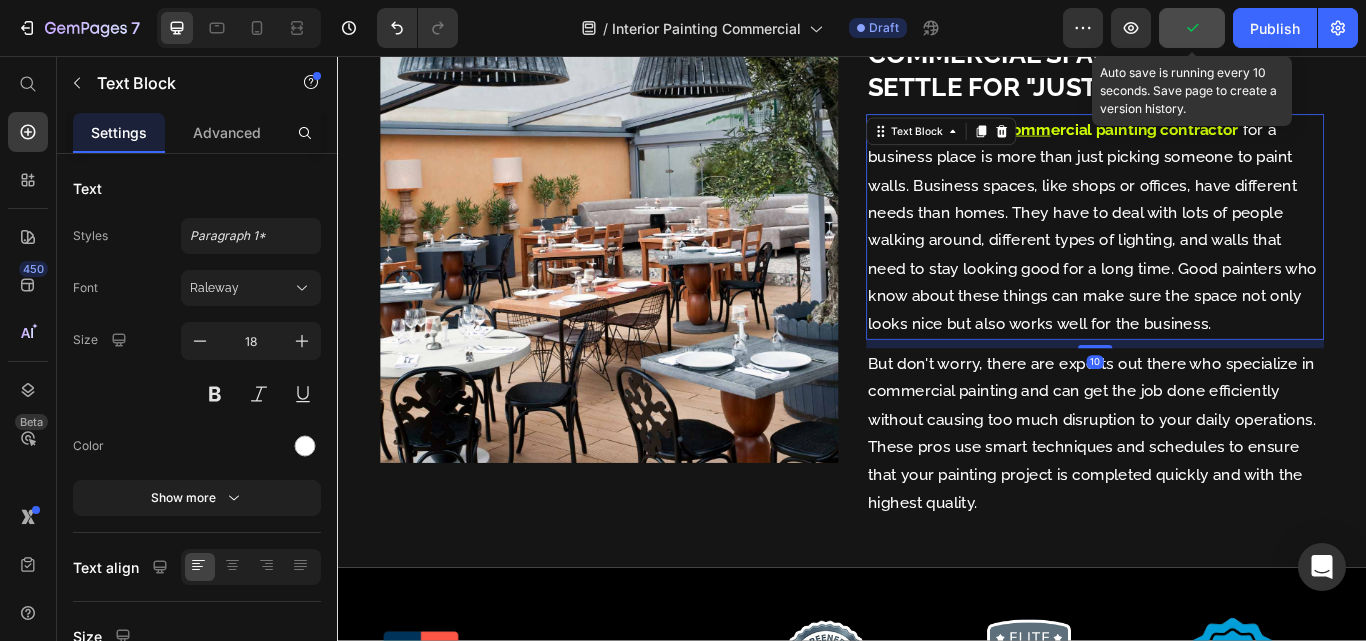 scroll, scrollTop: 0, scrollLeft: 0, axis: both 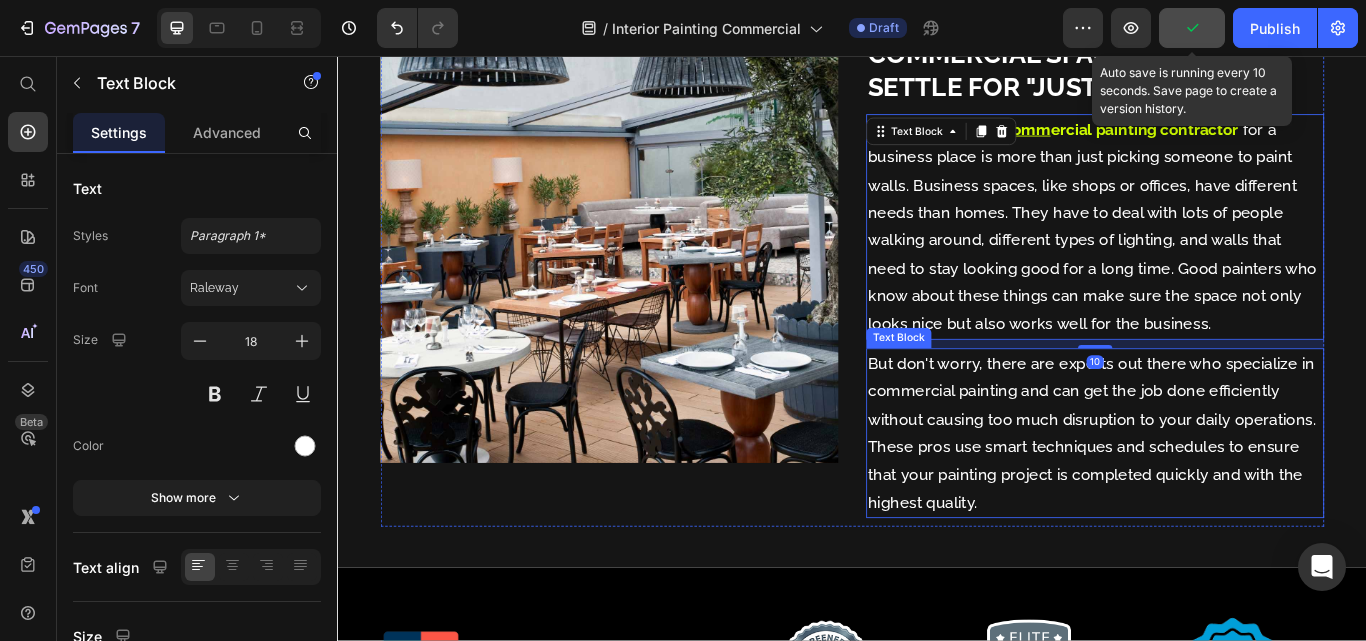 click on "But don't worry, there are experts out there who specialize in commercial painting and can get the job done efficiently without causing too much disruption to your daily operations. These pros use smart techniques and schedules to ensure that your painting project is completed quickly and with the highest quality." at bounding box center [1220, 496] 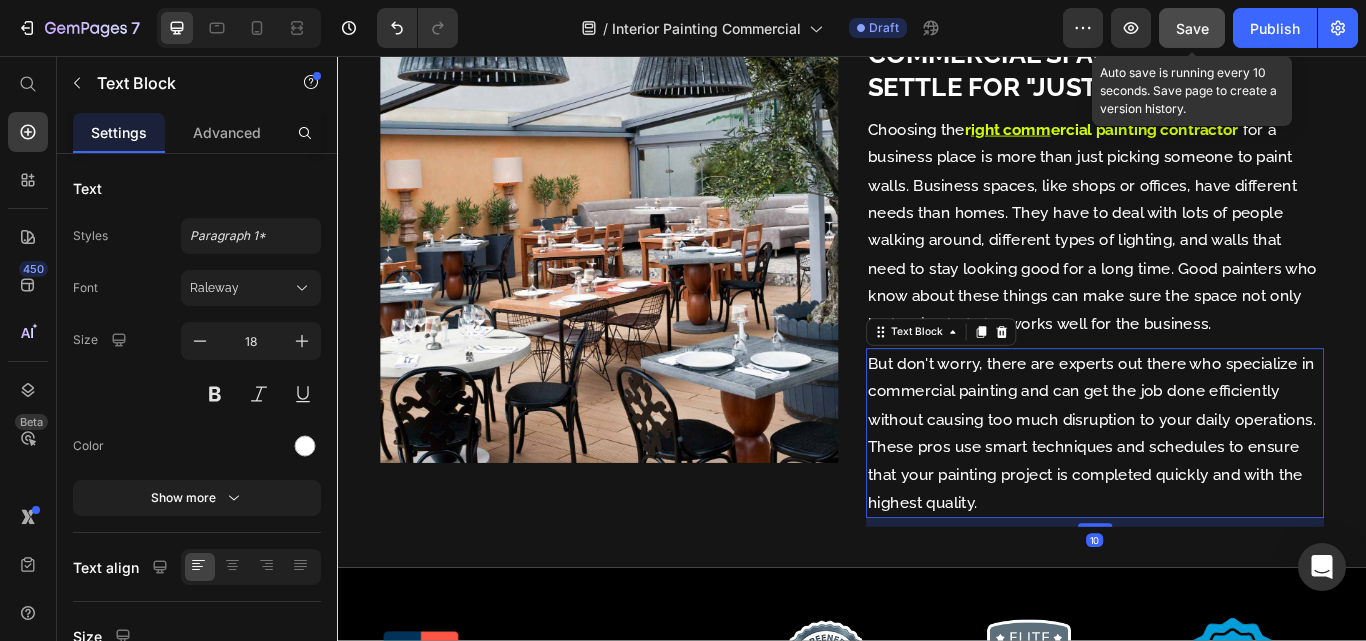 drag, startPoint x: 1076, startPoint y: 384, endPoint x: 1194, endPoint y: 502, distance: 166.8772 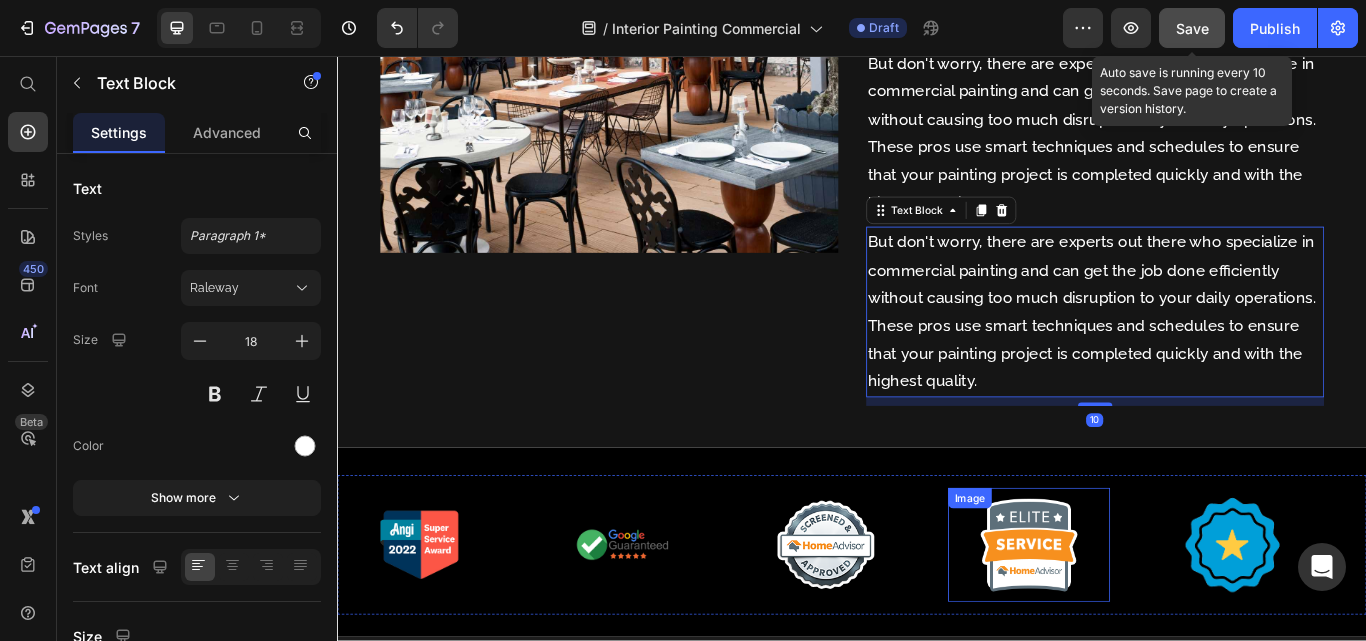 scroll, scrollTop: 2199, scrollLeft: 0, axis: vertical 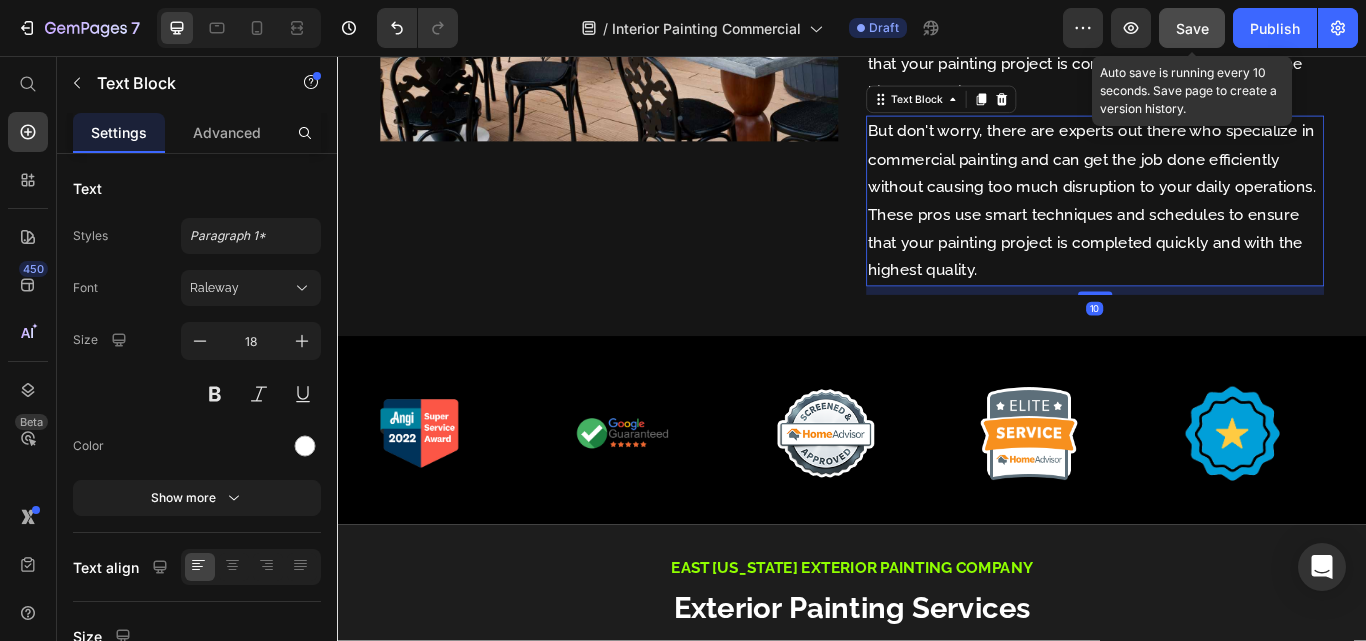 click on "But don't worry, there are experts out there who specialize in commercial painting and can get the job done efficiently without causing too much disruption to your daily operations. These pros use smart techniques and schedules to ensure that your painting project is completed quickly and with the highest quality." at bounding box center (1220, 225) 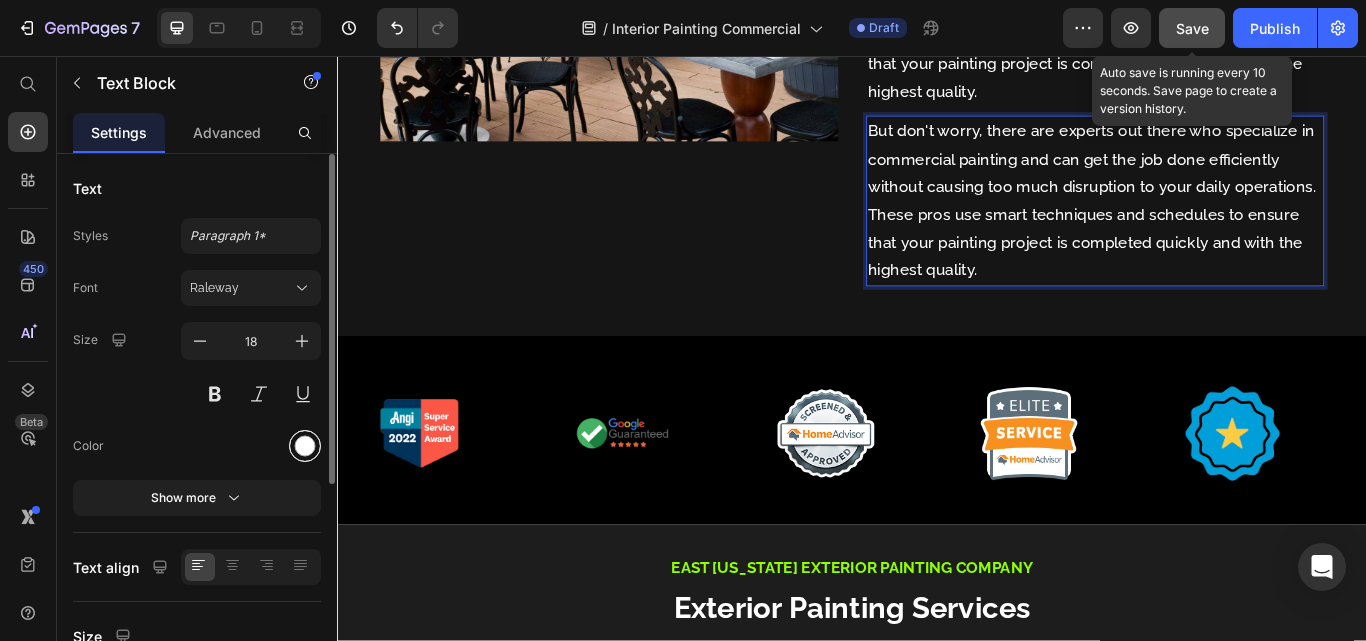 click at bounding box center (305, 446) 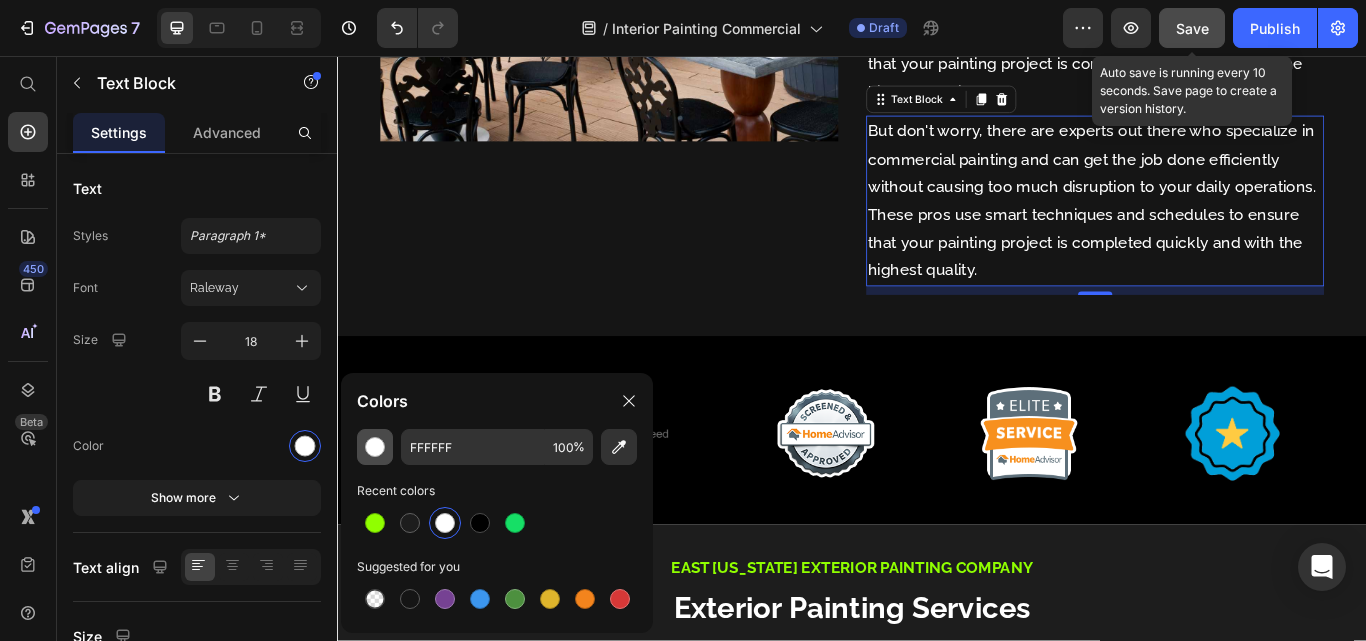 click at bounding box center [375, 447] 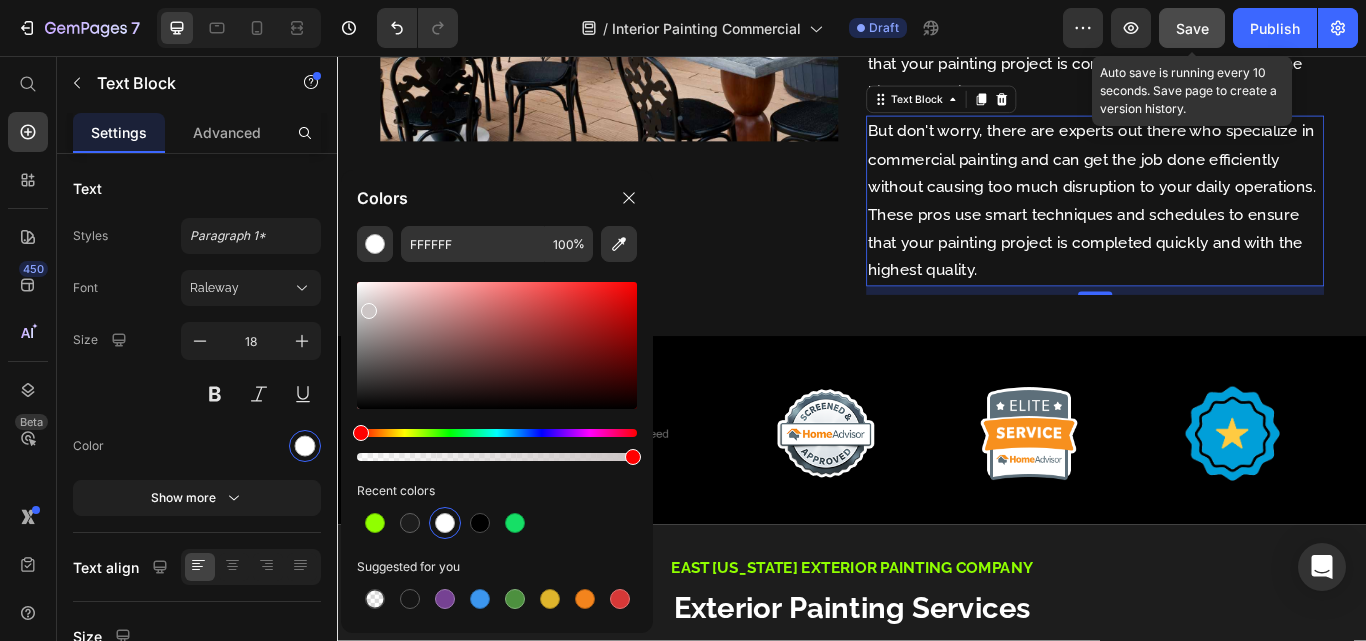 click at bounding box center [497, 345] 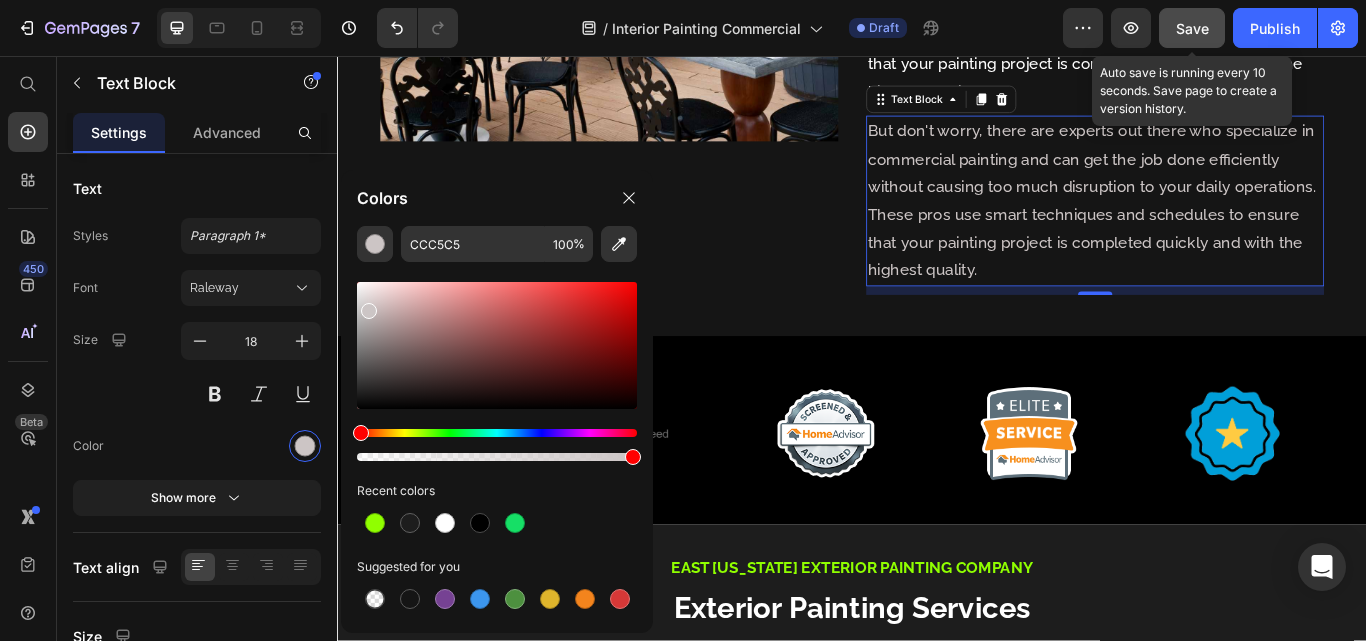 click on "But don't worry, there are experts out there who specialize in commercial painting and can get the job done efficiently without causing too much disruption to your daily operations. These pros use smart techniques and schedules to ensure that your painting project is completed quickly and with the highest quality." at bounding box center (1220, 225) 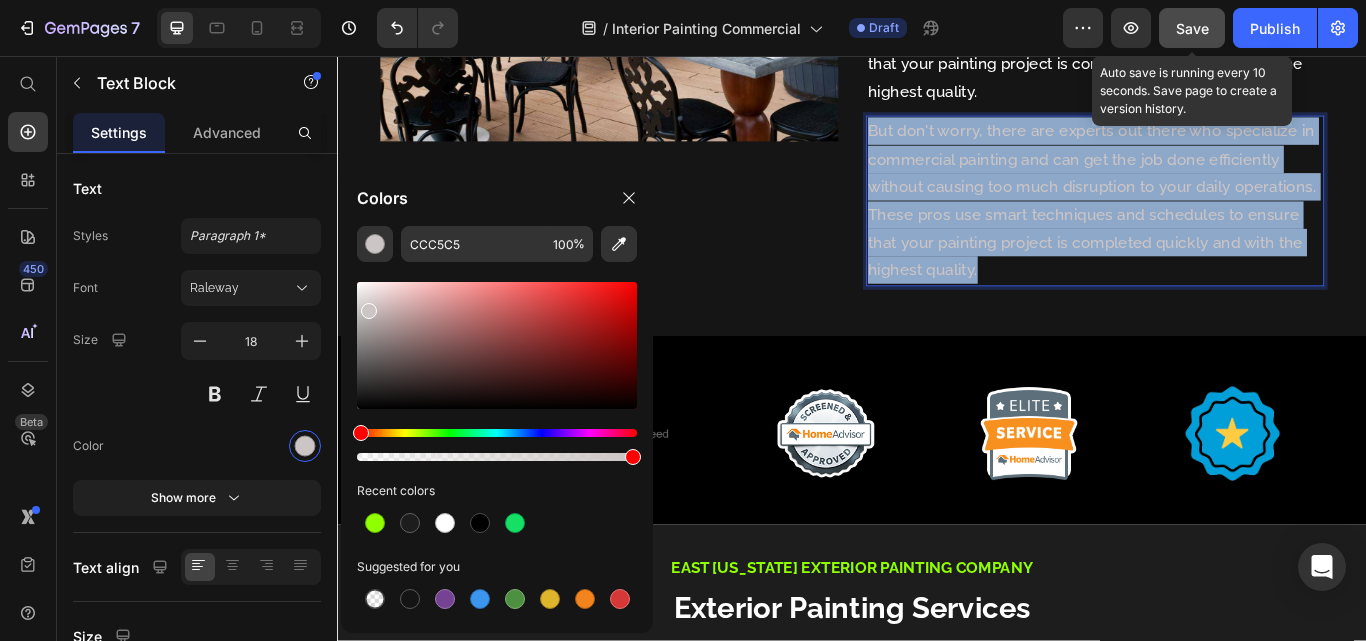 click on "But don't worry, there are experts out there who specialize in commercial painting and can get the job done efficiently without causing too much disruption to your daily operations. These pros use smart techniques and schedules to ensure that your painting project is completed quickly and with the highest quality." at bounding box center (1220, 225) 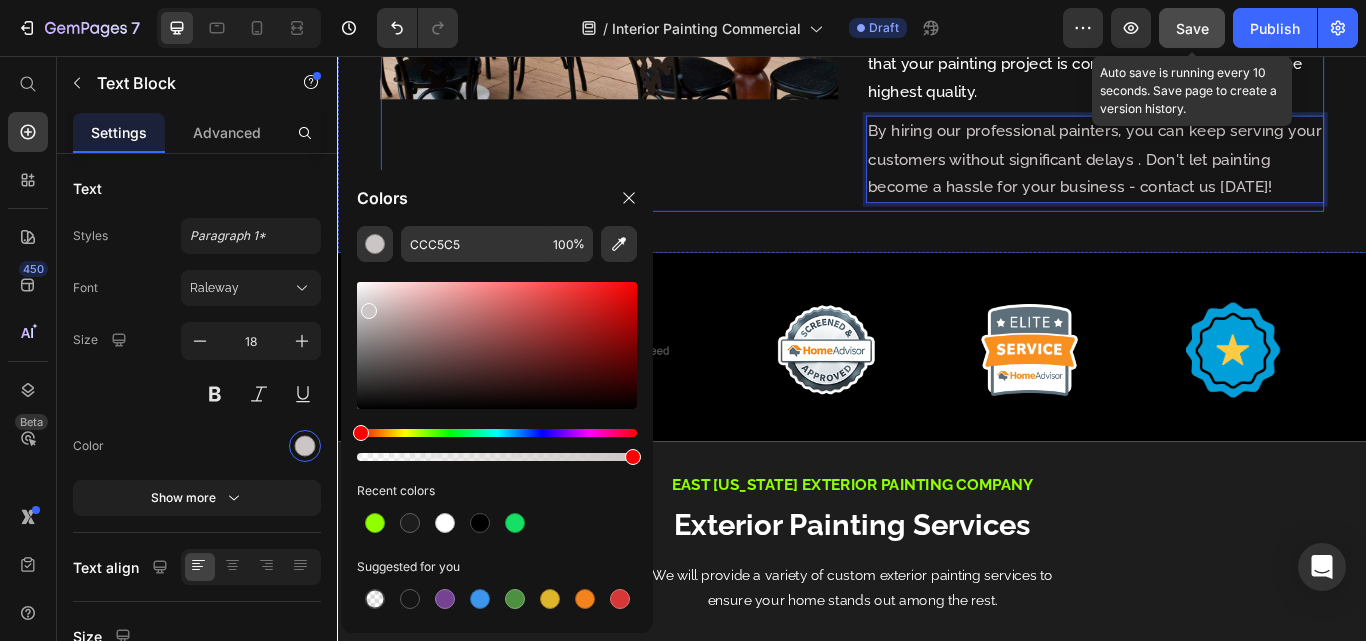 click on "Image" at bounding box center [654, -160] 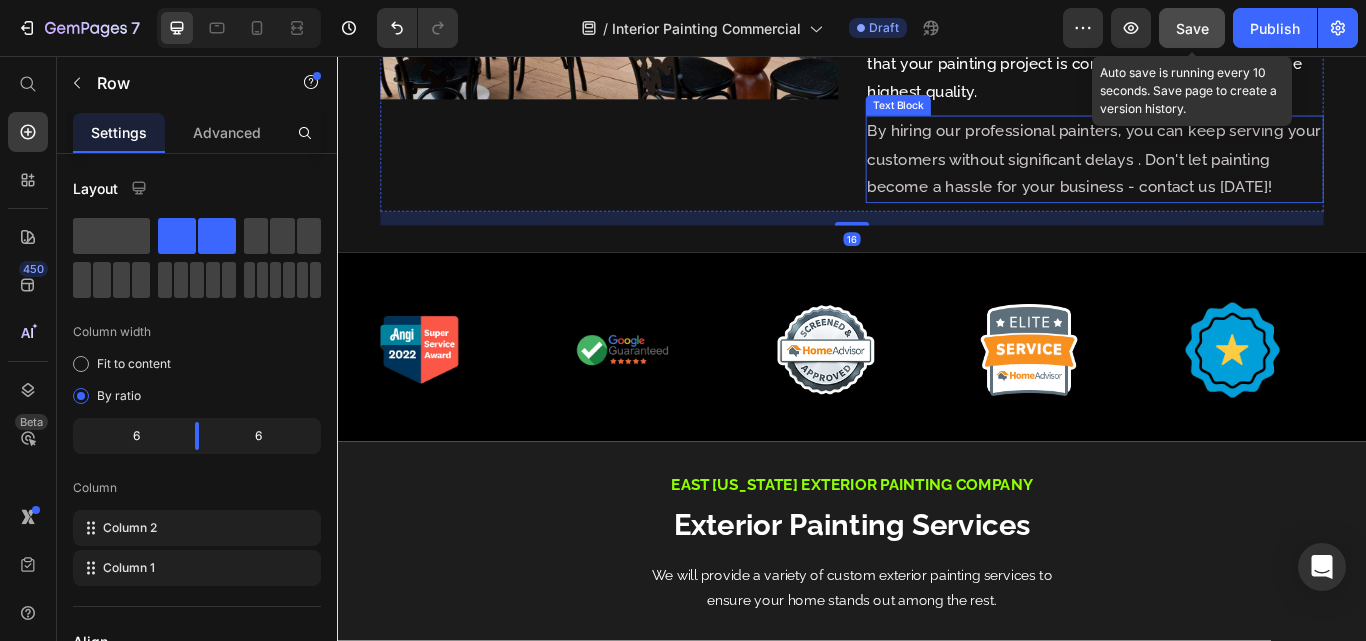 scroll, scrollTop: 1932, scrollLeft: 0, axis: vertical 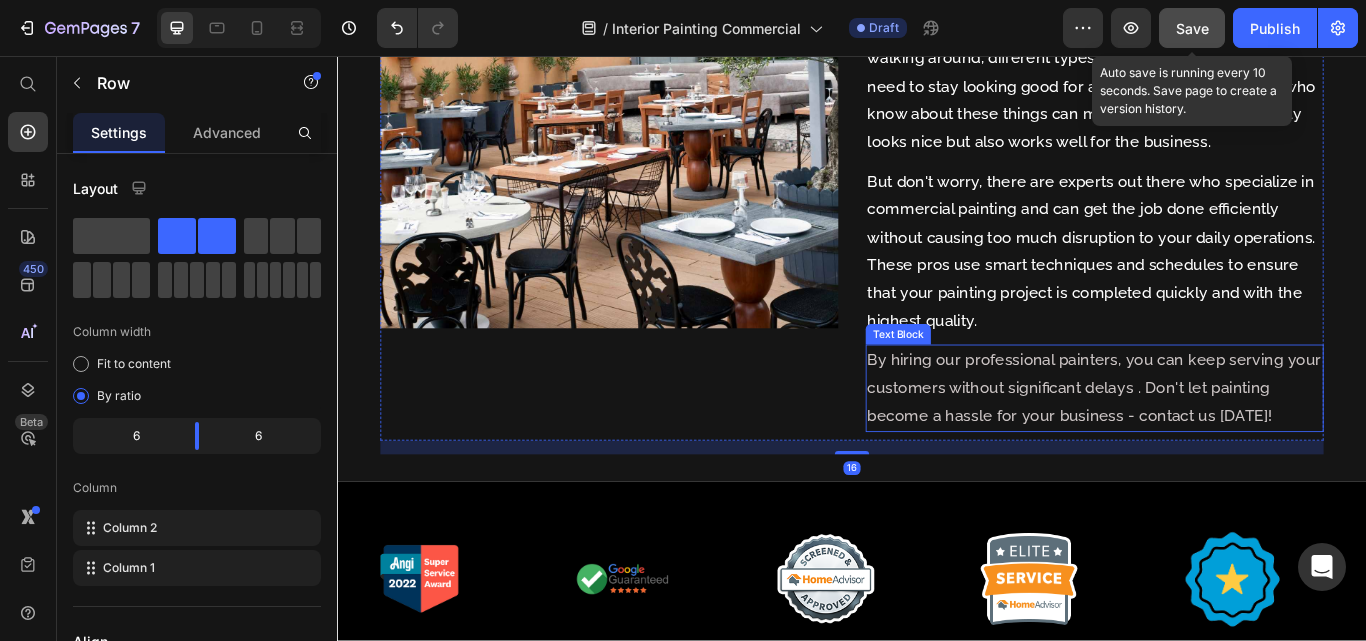 click on "By hiring our professional painters, you can keep serving your customers without significant delays . Don't let painting become a hassle for your business - contact us [DATE]!" at bounding box center [1220, 443] 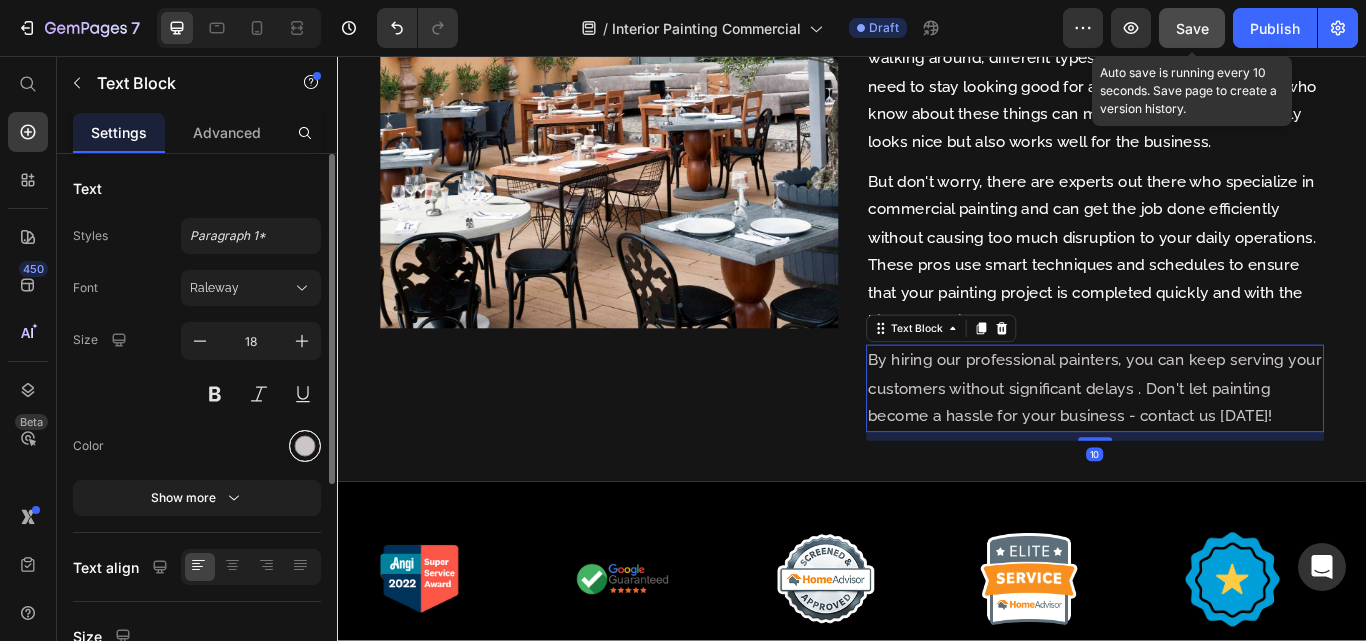 click at bounding box center [305, 446] 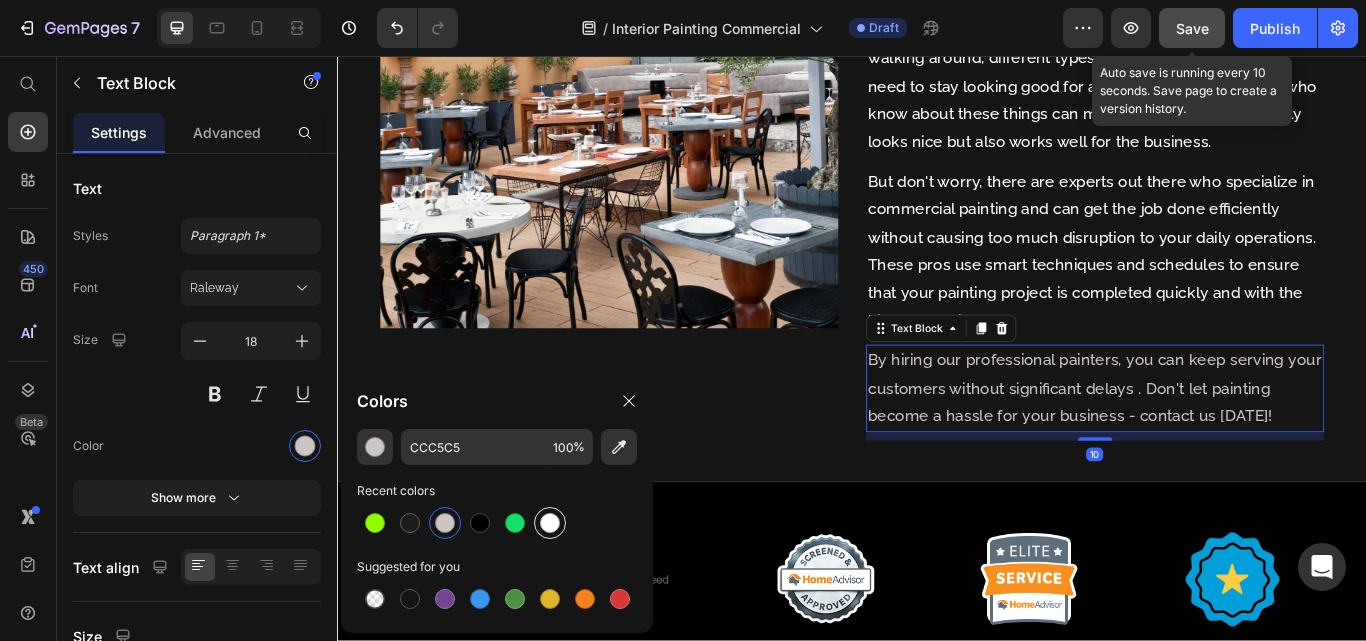 click at bounding box center (550, 523) 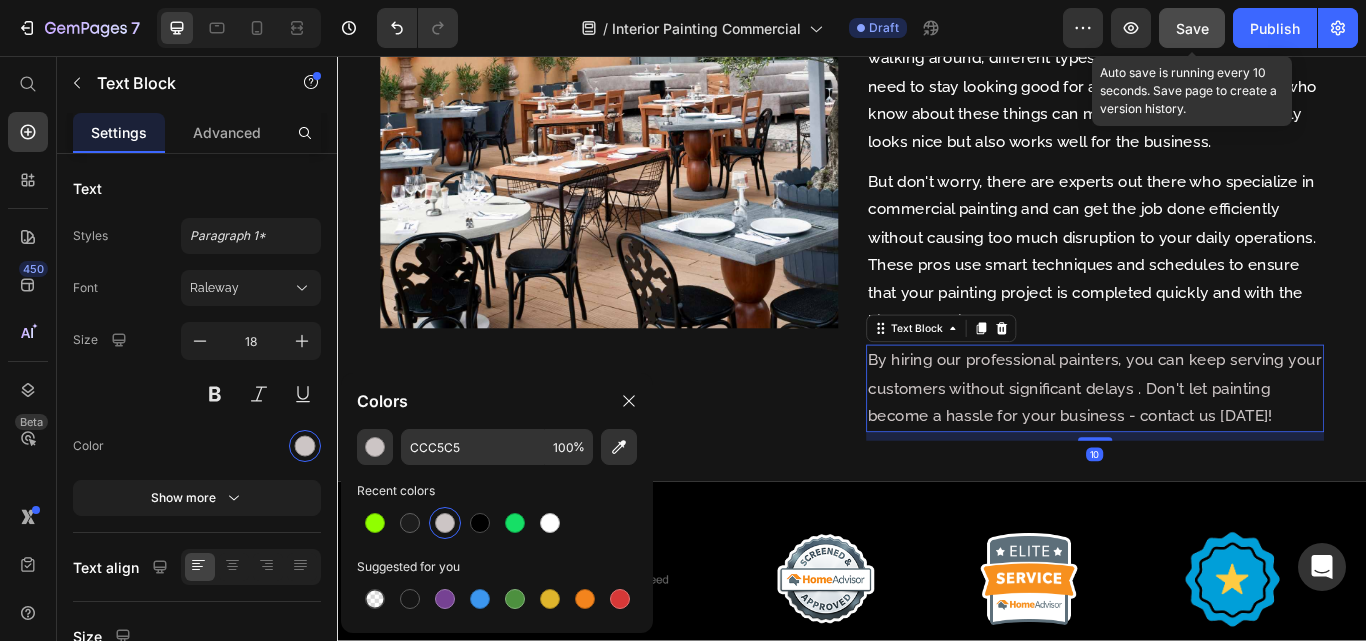 type on "FFFFFF" 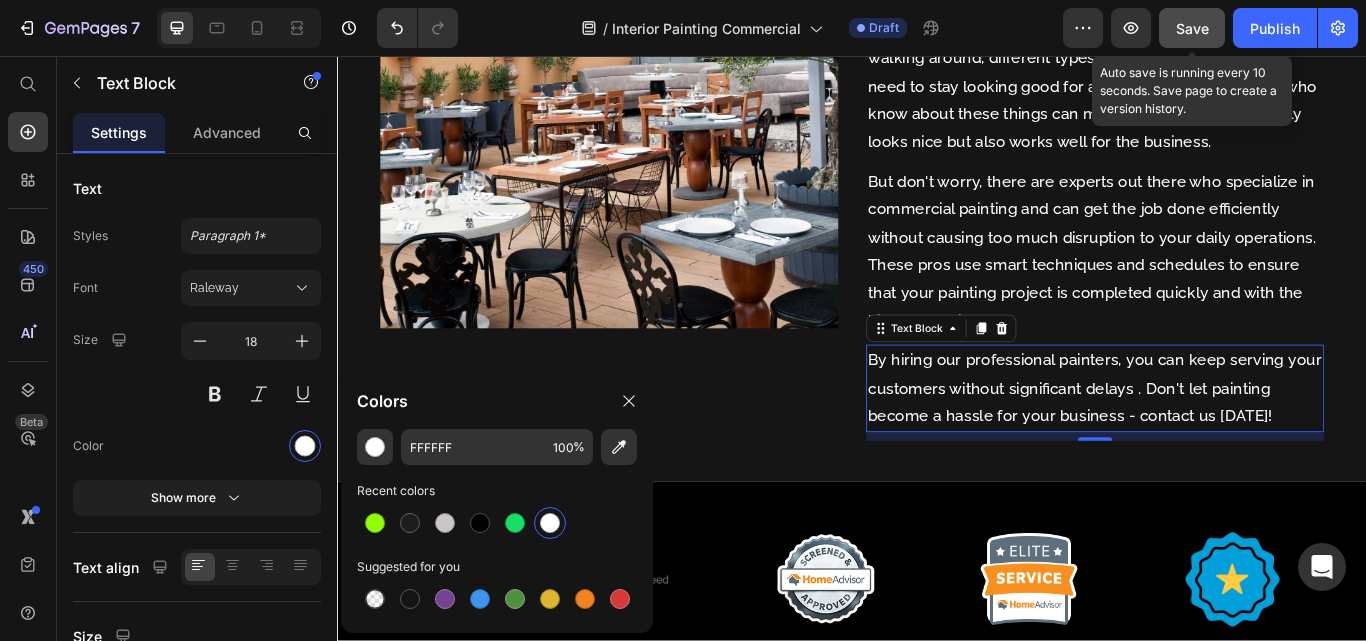 drag, startPoint x: 703, startPoint y: 239, endPoint x: 1083, endPoint y: 134, distance: 394.23978 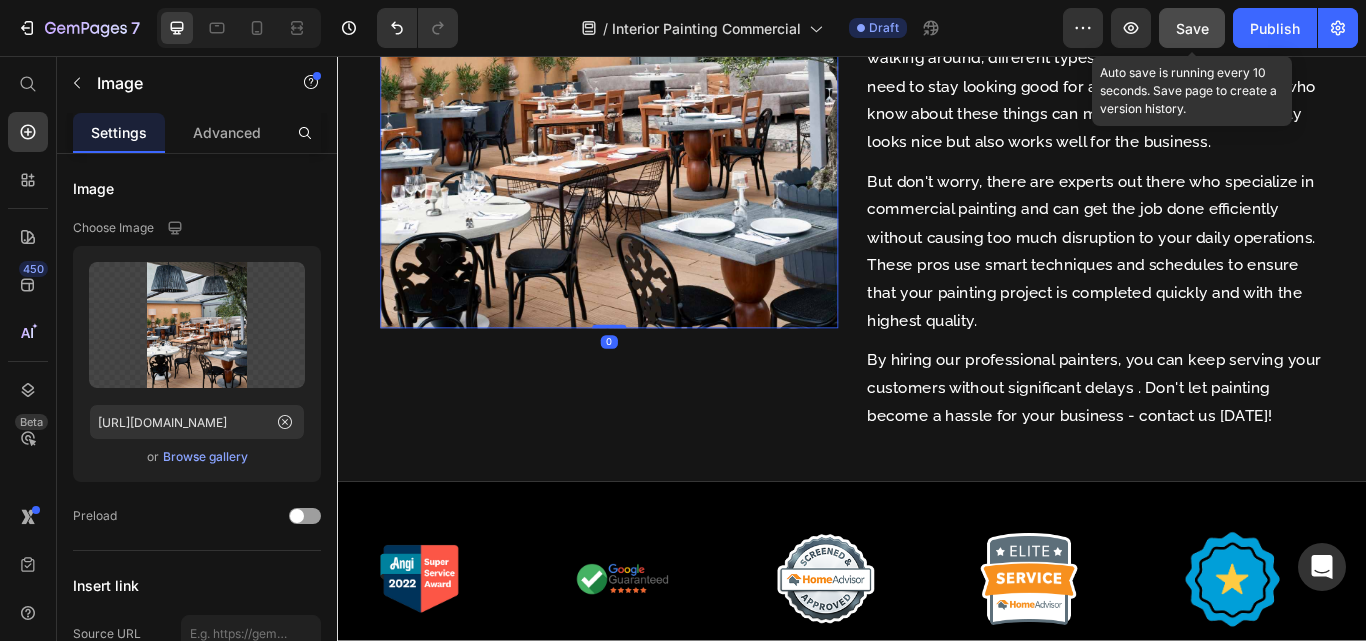 click on "Save" 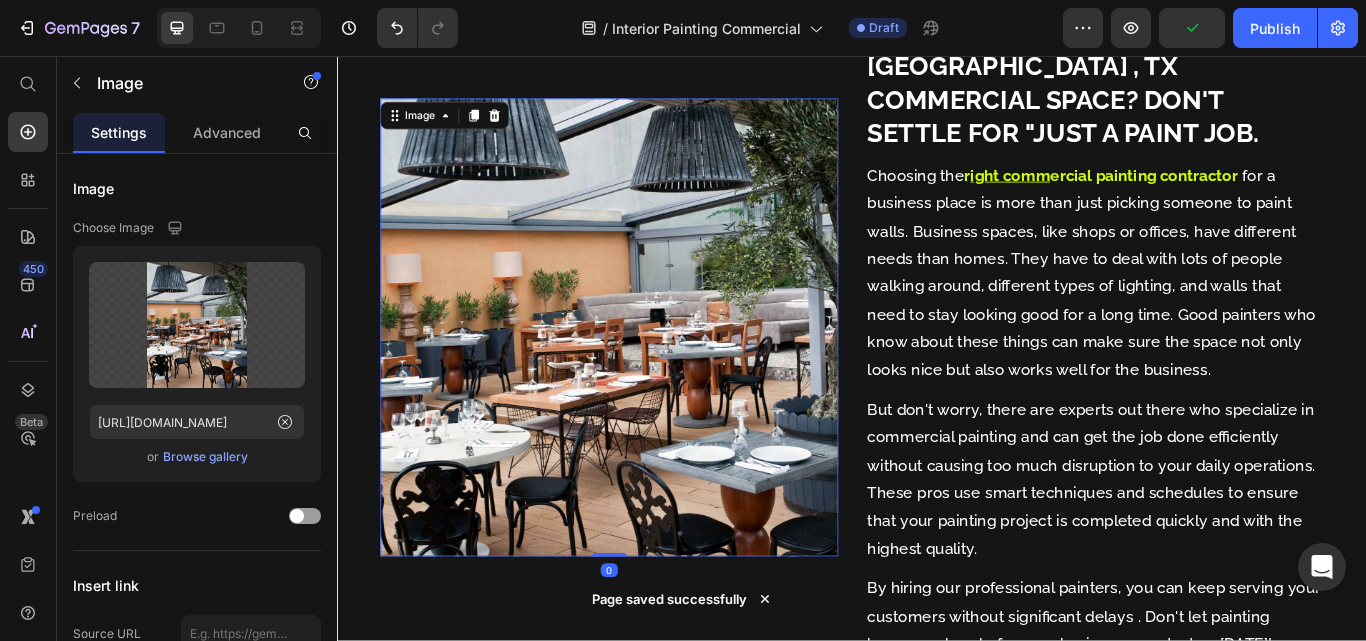 scroll, scrollTop: 1399, scrollLeft: 0, axis: vertical 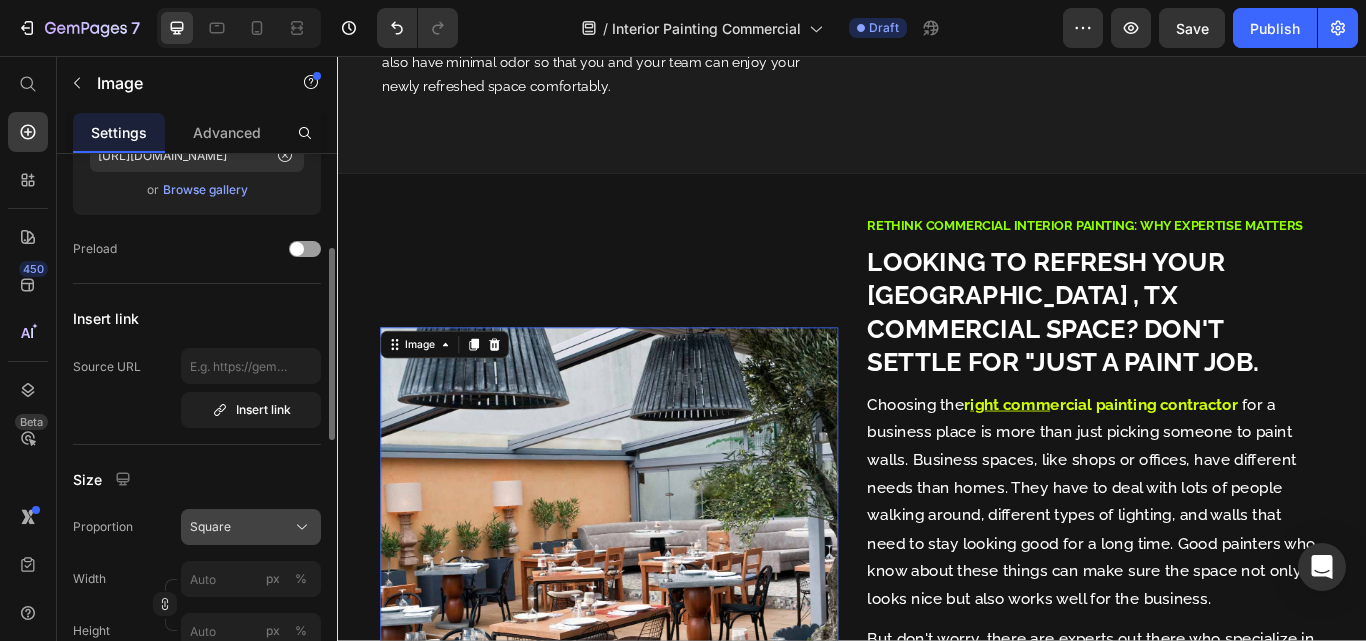 click on "Square" 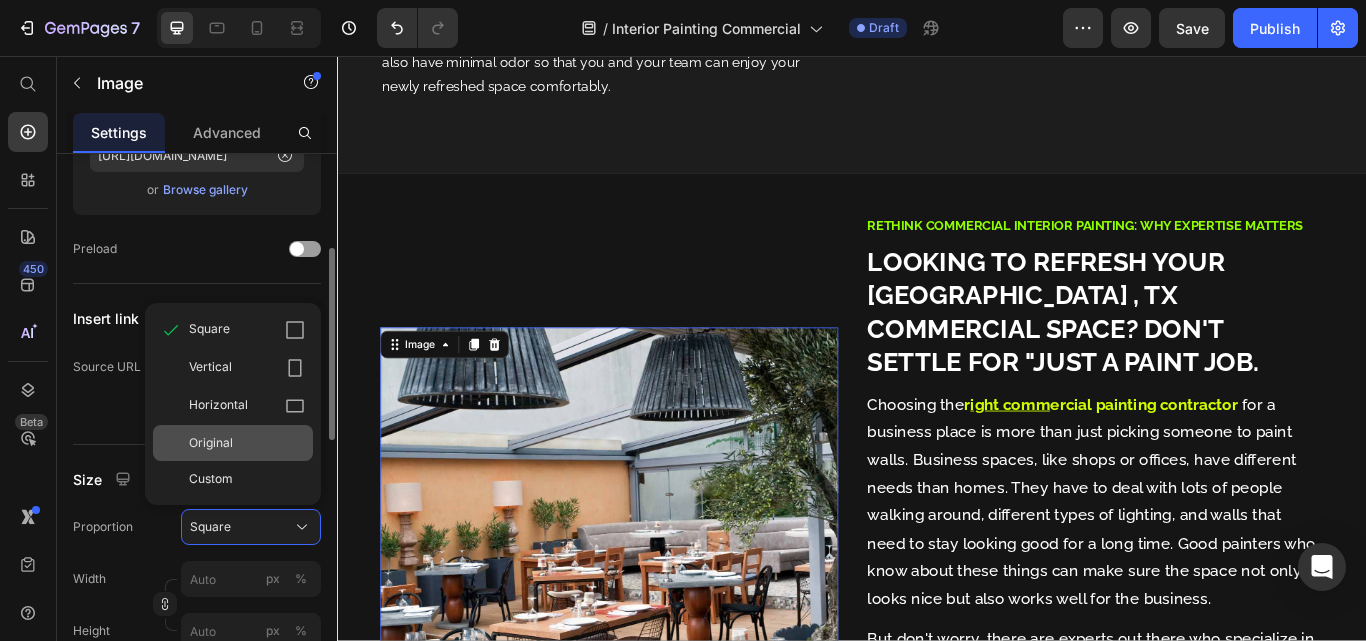 click on "Original" at bounding box center [247, 443] 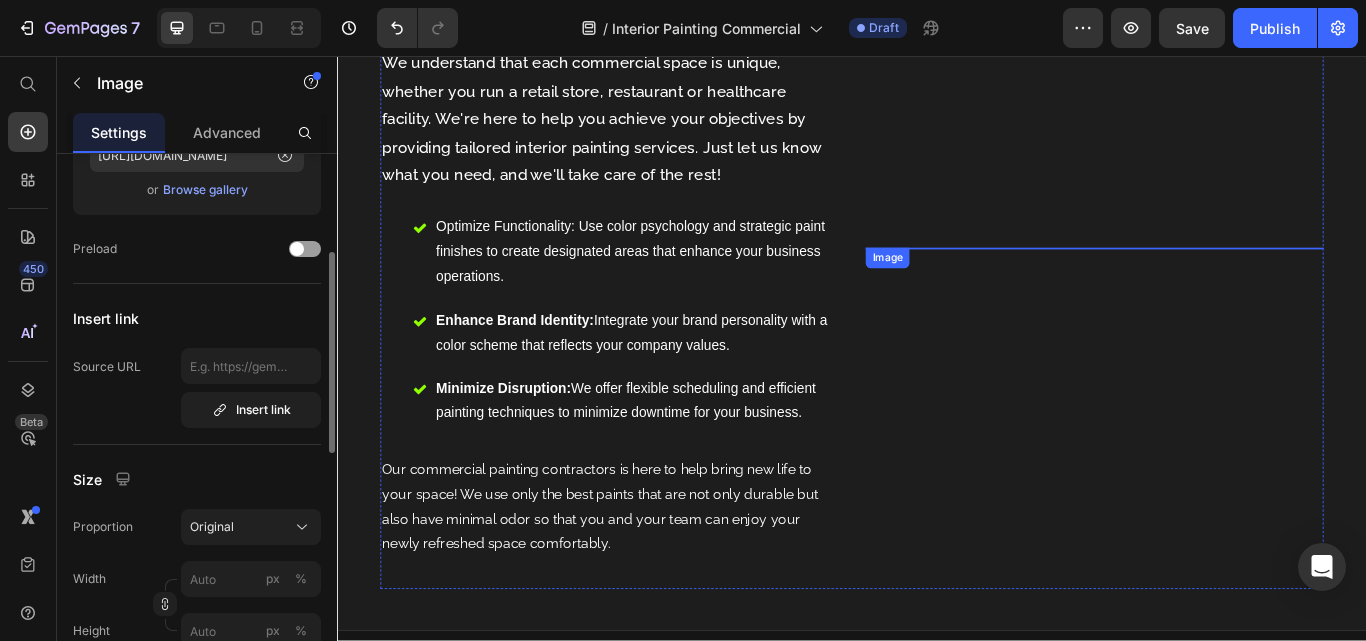 scroll, scrollTop: 599, scrollLeft: 0, axis: vertical 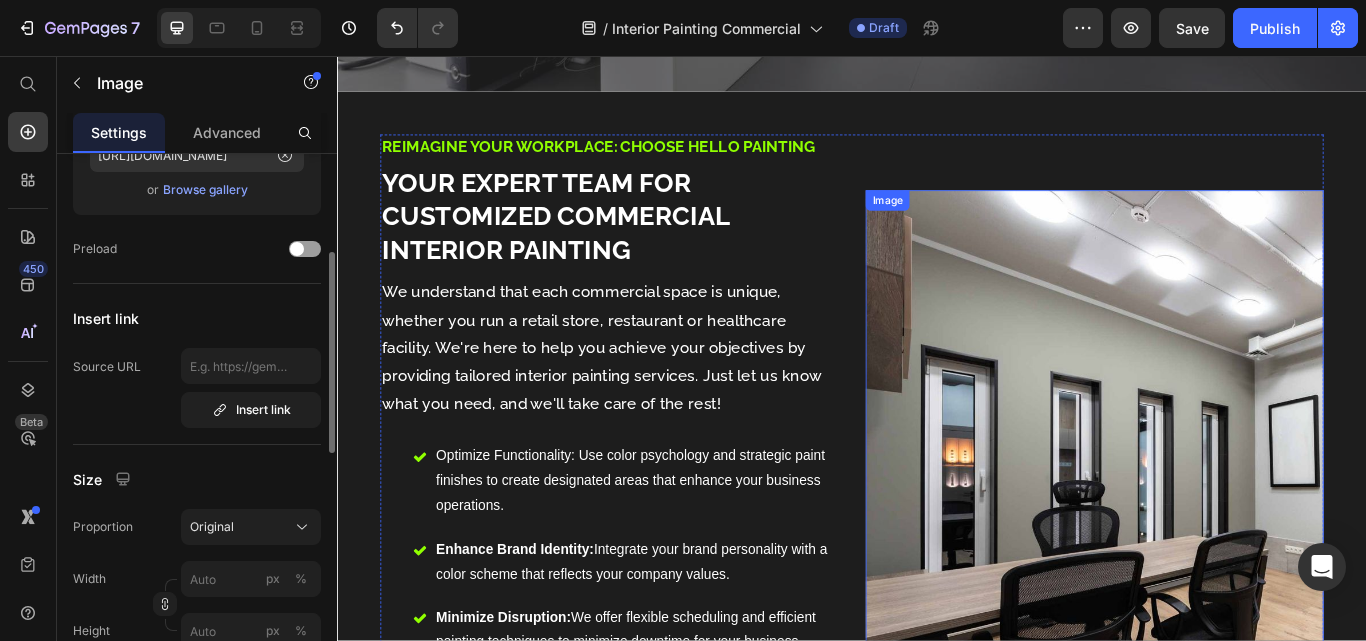 click at bounding box center (1220, 546) 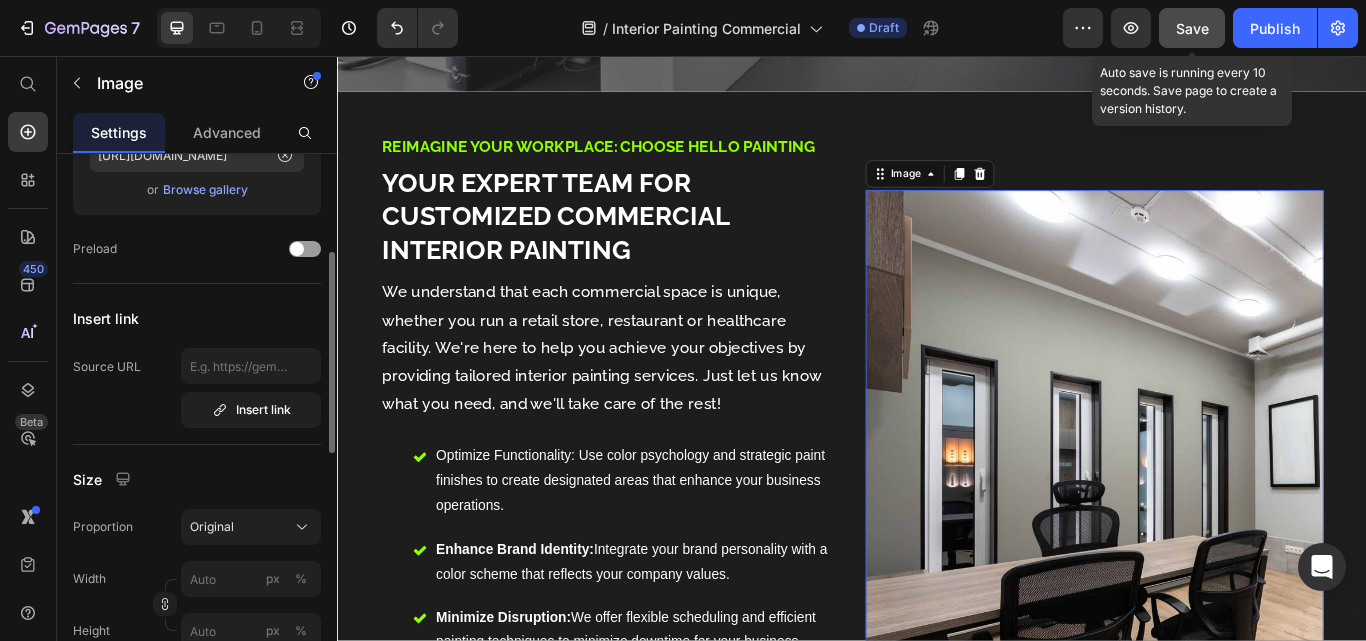 click on "Save" at bounding box center [1192, 28] 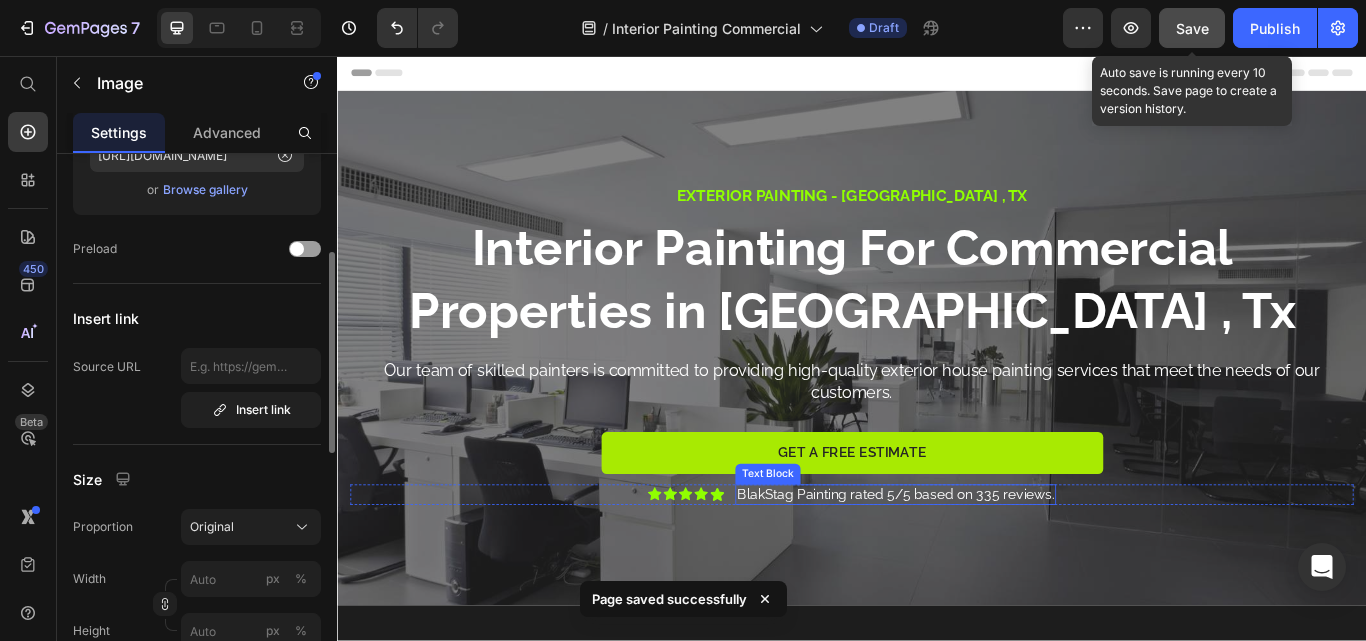 scroll, scrollTop: 533, scrollLeft: 0, axis: vertical 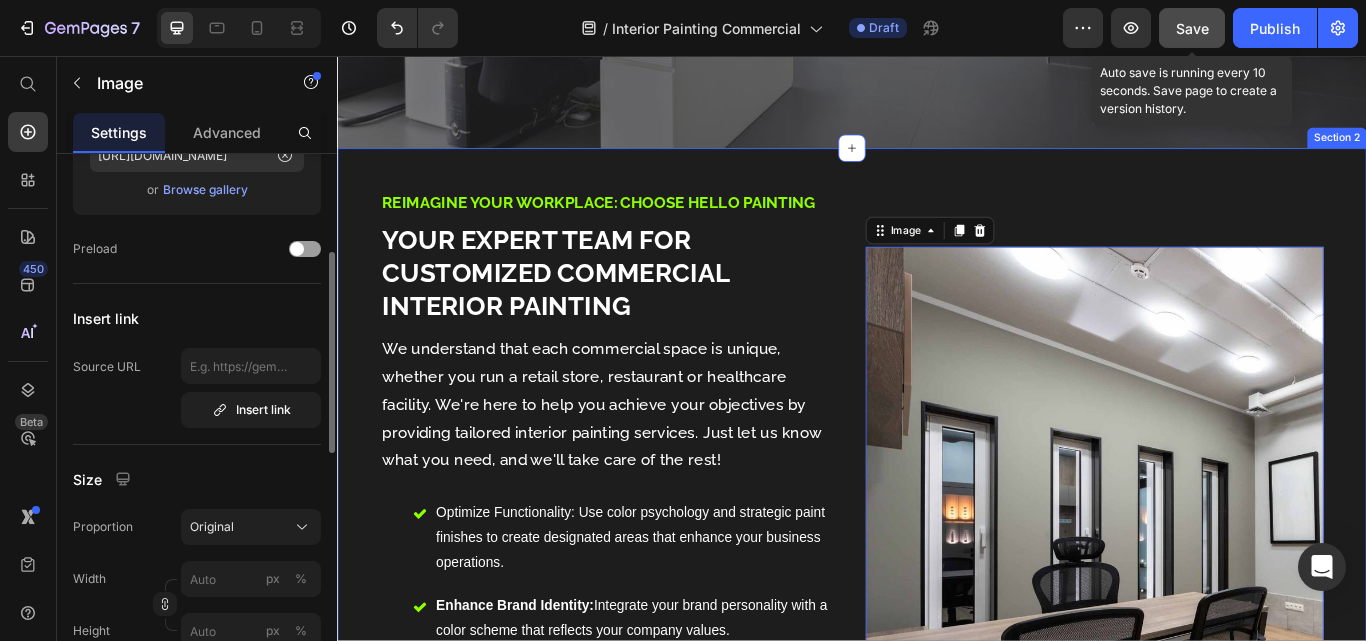 click on "Reimagine Your Workplace: Choose HELLO Painting Text Block Your Expert Team for Customized Commercial Interior Painting Heading We understand that each commercial space is unique, whether you run a retail store, restaurant or healthcare facility. We're here to help you achieve your objectives by providing tailored interior painting services. Just let us know what you need, and we'll take care of the rest! Text Block
Optimize Functionality: Use color psychology and strategic paint finishes to create designated areas that enhance your business operations.
Enhance Brand Identity:  Integrate your brand personality with a color scheme that reflects your company values.
Minimize Disruption:  We offer flexible scheduling and efficient painting techniques to minimize downtime for your business. Item List Text Block Image   0 Row Section 2" at bounding box center [937, 611] 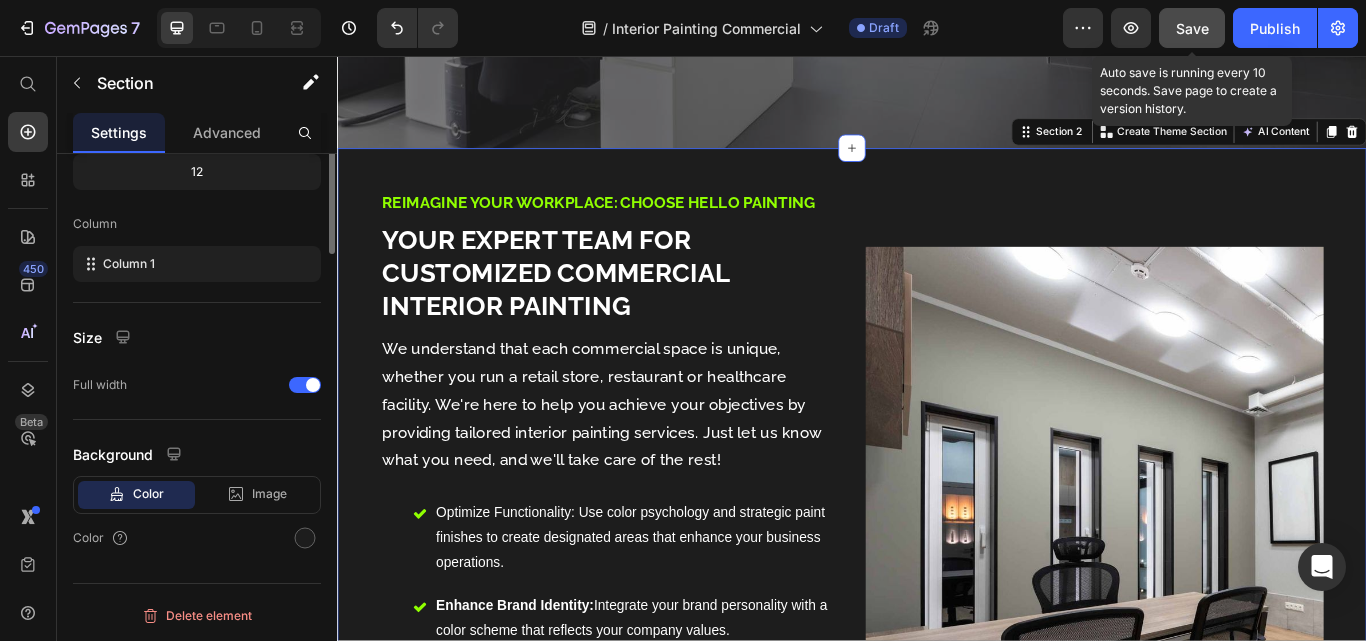 scroll, scrollTop: 0, scrollLeft: 0, axis: both 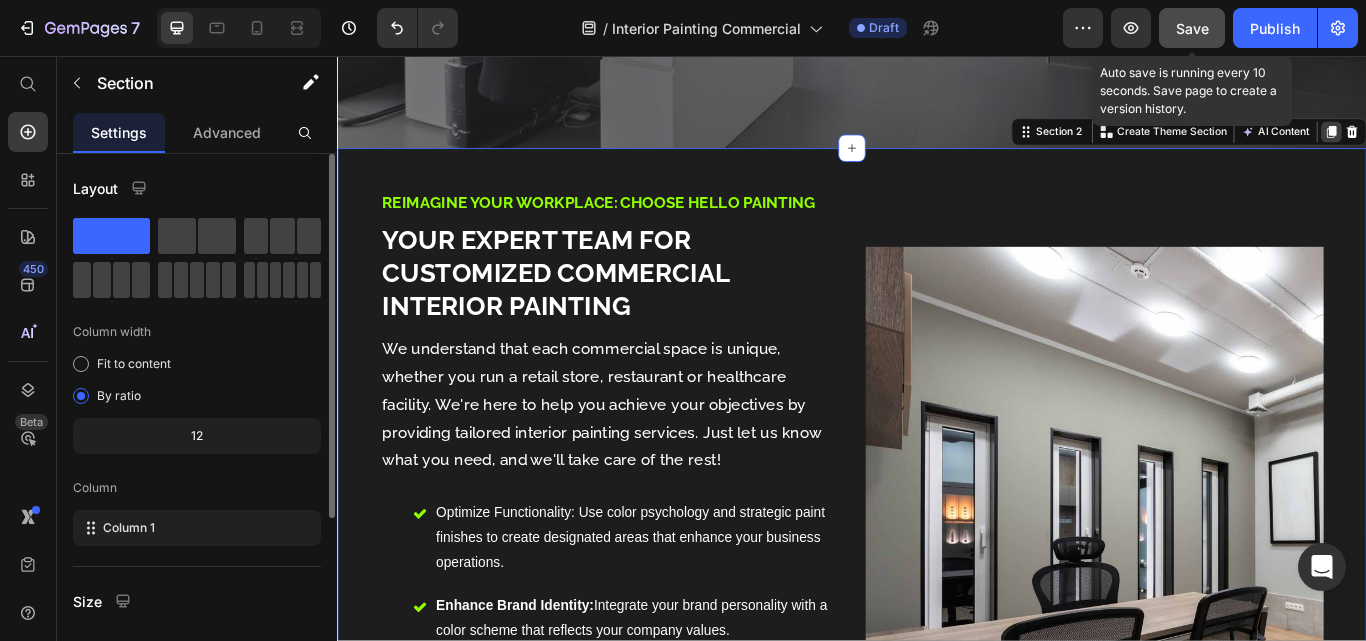 click 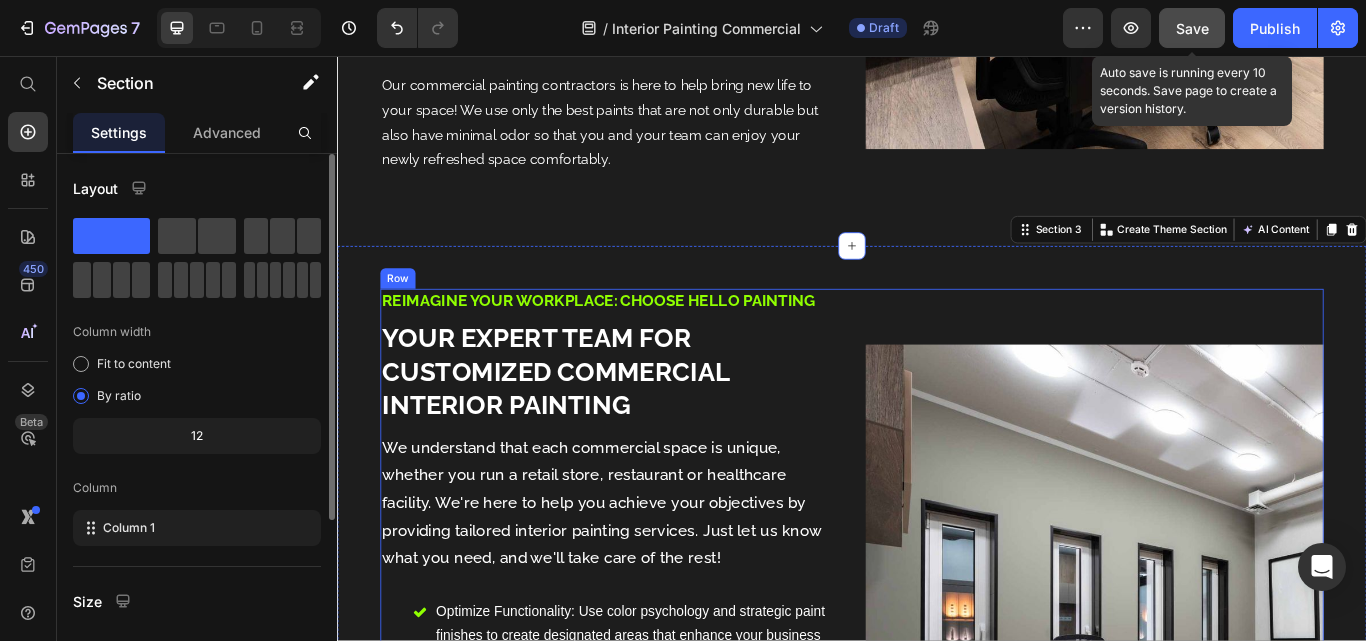 scroll, scrollTop: 1466, scrollLeft: 0, axis: vertical 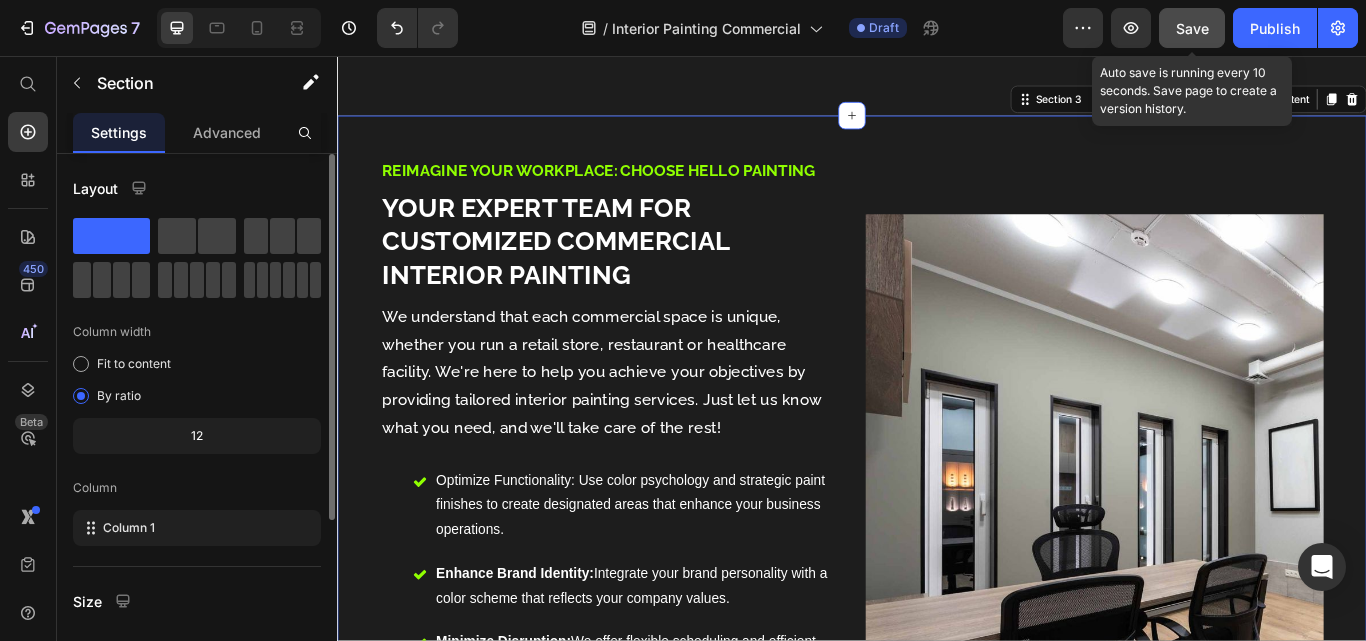 drag, startPoint x: 1014, startPoint y: 160, endPoint x: 1232, endPoint y: 145, distance: 218.51544 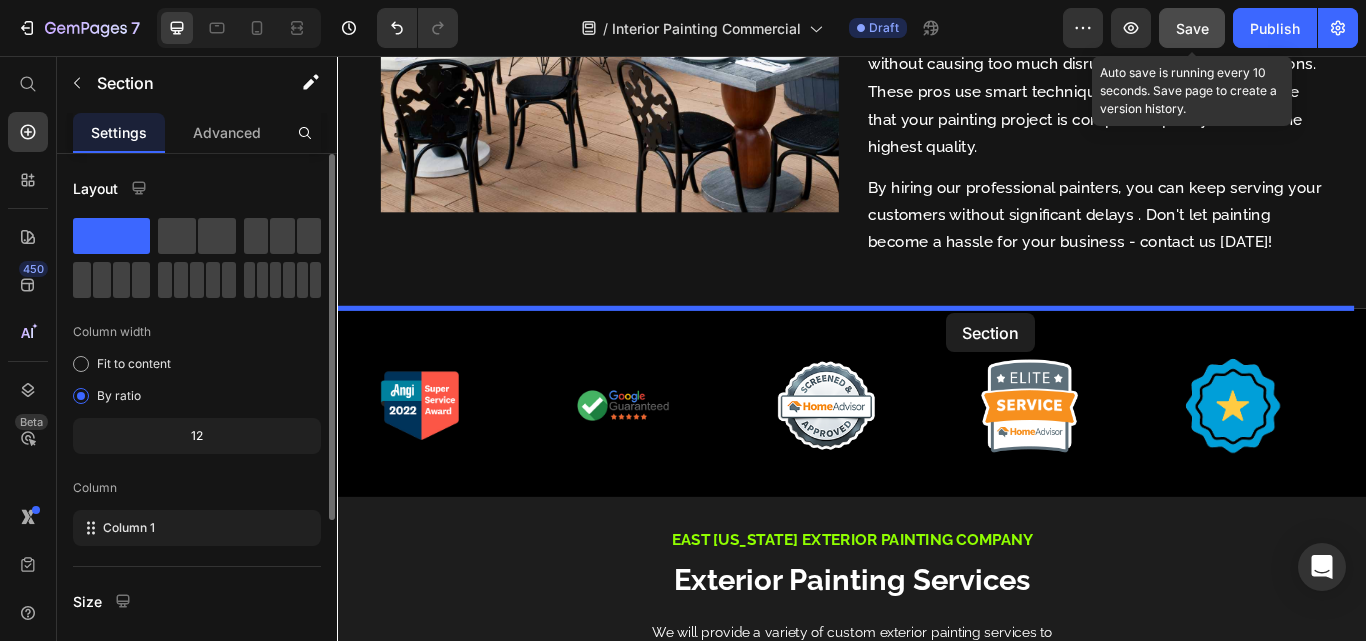 scroll, scrollTop: 3050, scrollLeft: 0, axis: vertical 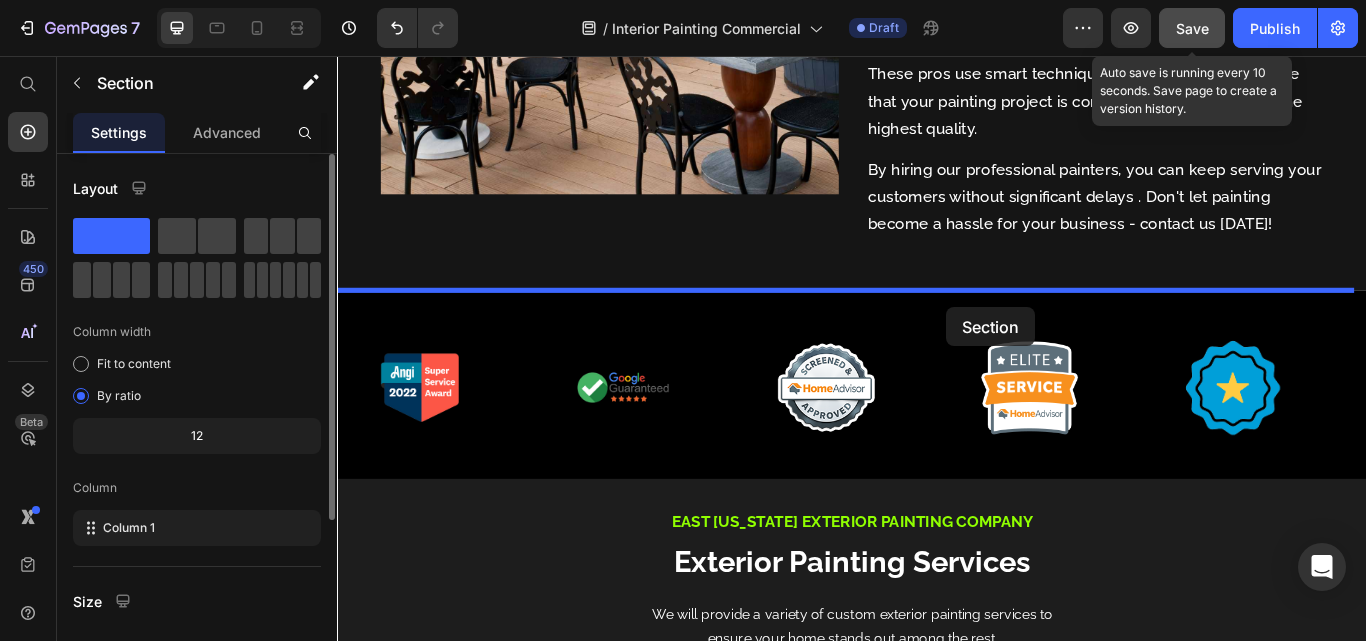 drag, startPoint x: 1131, startPoint y: 106, endPoint x: 1047, endPoint y: 349, distance: 257.10892 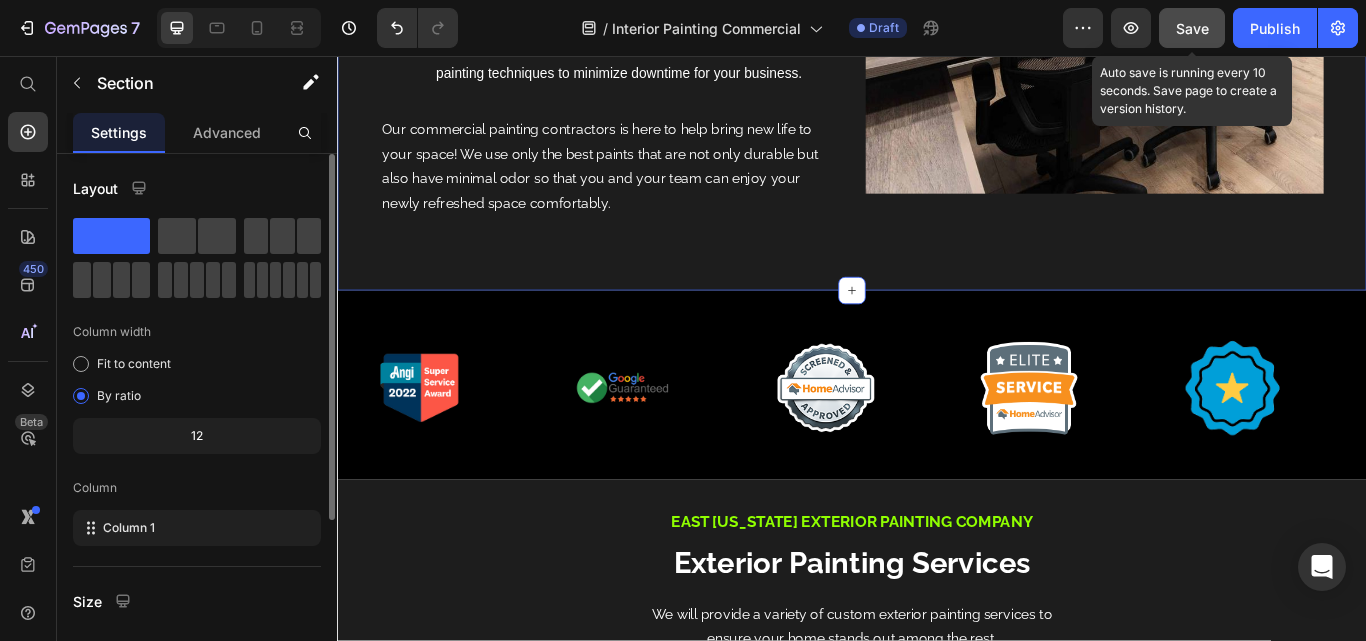 scroll, scrollTop: 2155, scrollLeft: 0, axis: vertical 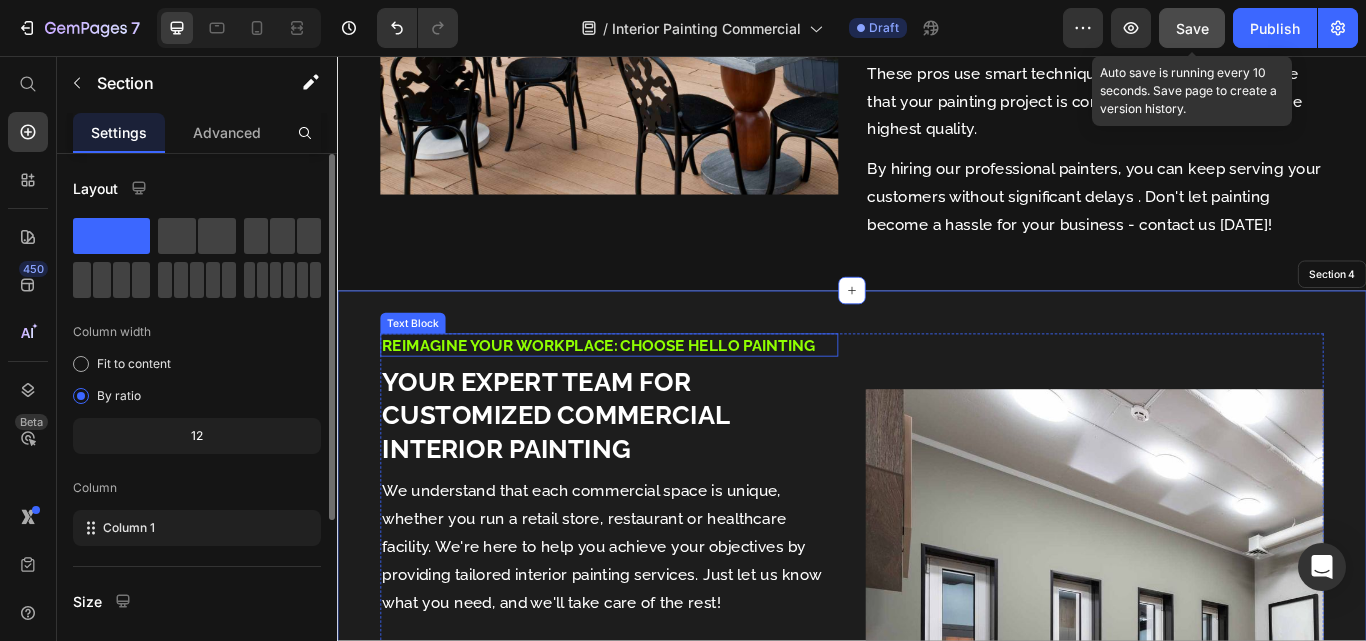 click on "Reimagine Your Workplace: Choose HELLO Painting" at bounding box center [641, 393] 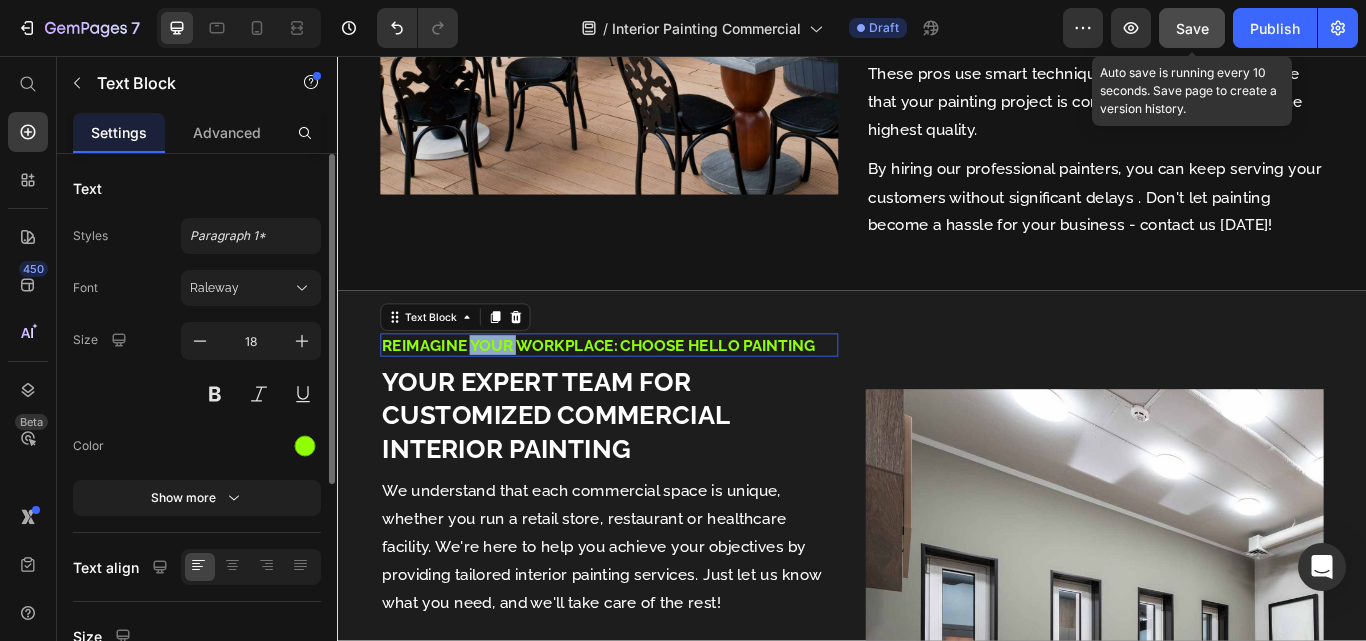 click on "Reimagine Your Workplace: Choose HELLO Painting" at bounding box center (641, 393) 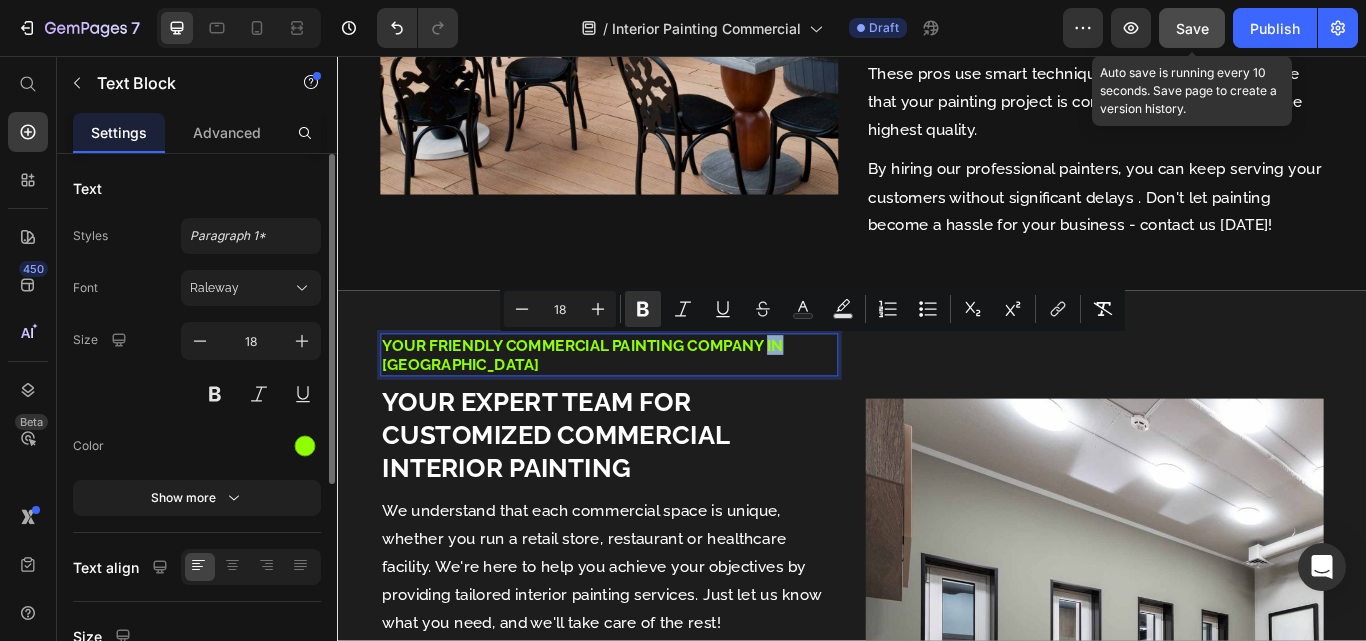 drag, startPoint x: 831, startPoint y: 384, endPoint x: 853, endPoint y: 404, distance: 29.732138 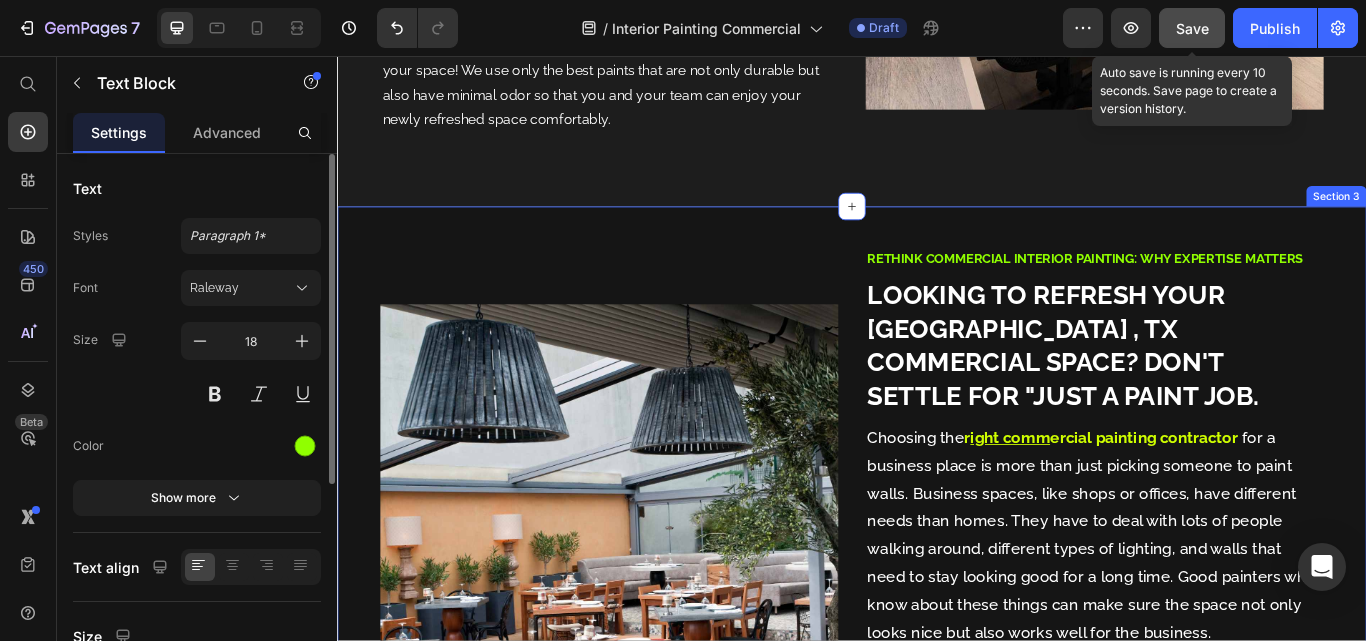 scroll, scrollTop: 1355, scrollLeft: 0, axis: vertical 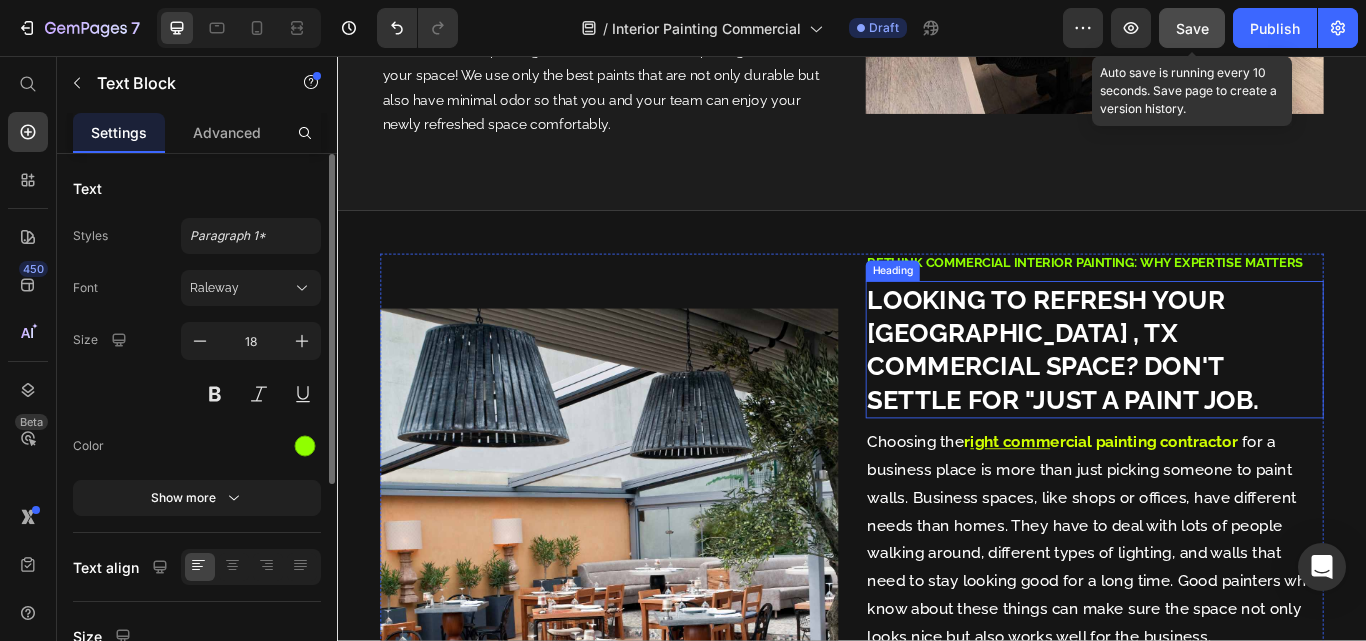 click on "Looking to refresh your [GEOGRAPHIC_DATA] , Tx commercial space? Don't settle for "just a paint job." at bounding box center (1183, 399) 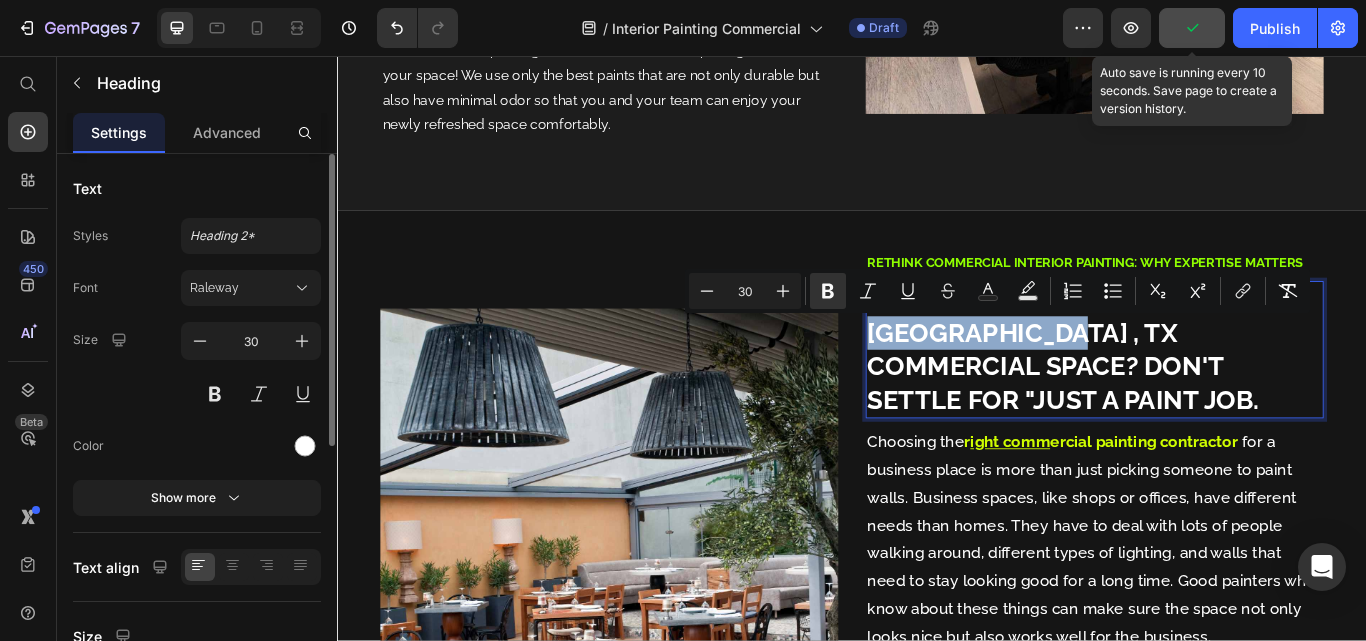 drag, startPoint x: 950, startPoint y: 373, endPoint x: 1159, endPoint y: 372, distance: 209.0024 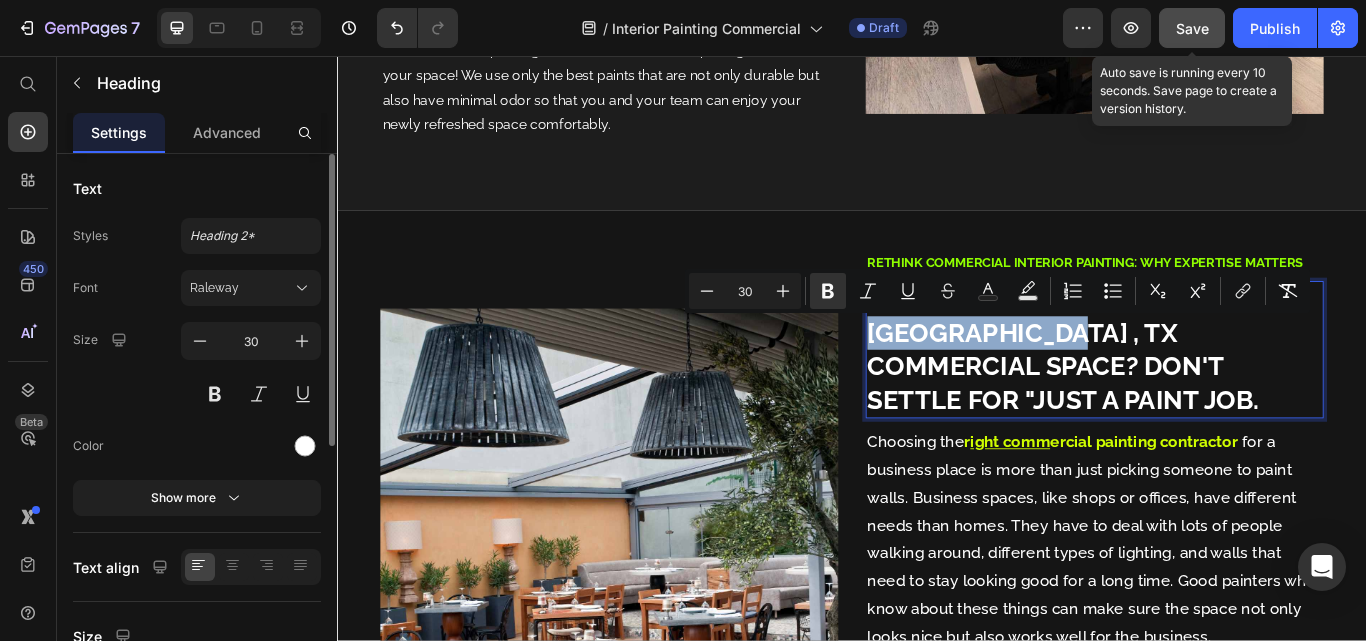copy on "[GEOGRAPHIC_DATA] , Tx" 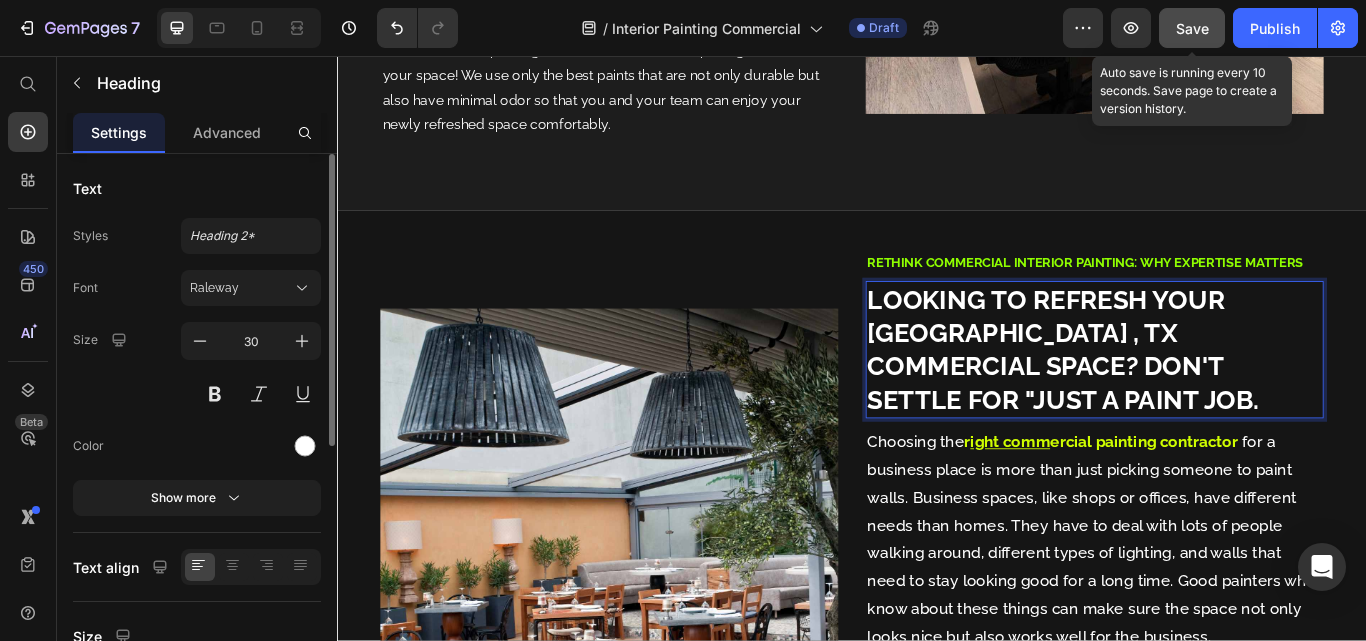 click on "Looking to refresh your [GEOGRAPHIC_DATA] , Tx commercial space? Don't settle for "just a paint job." at bounding box center (1220, 399) 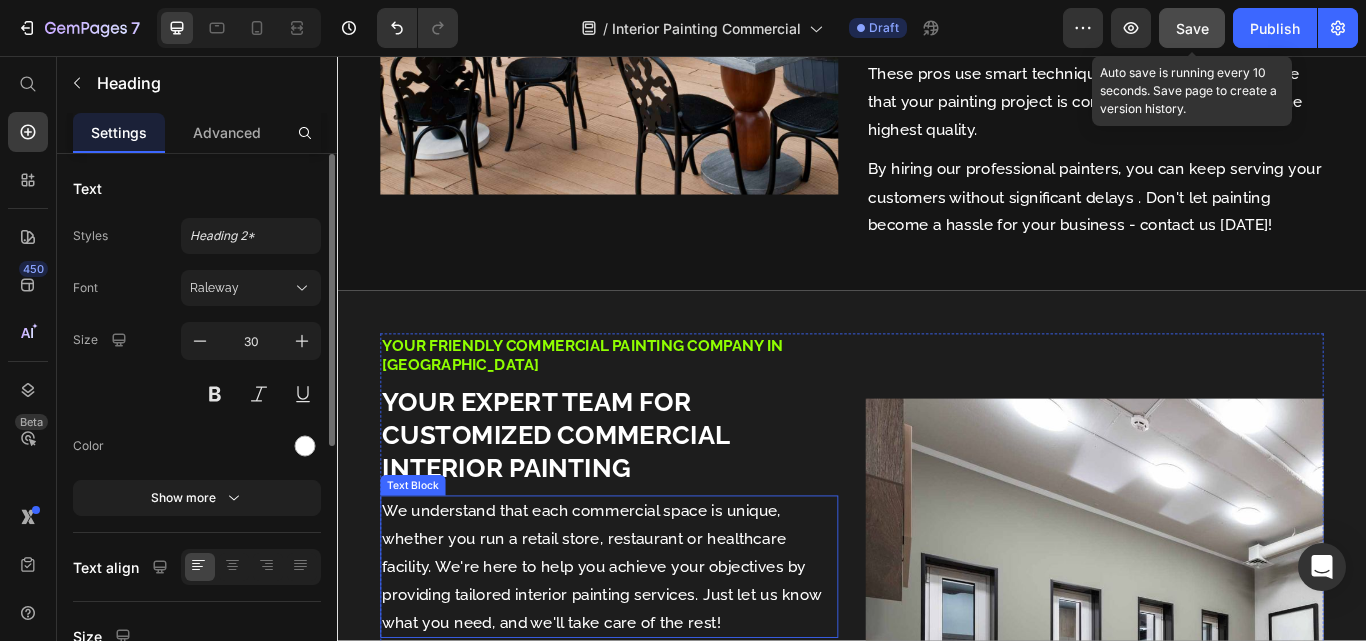 scroll, scrollTop: 2422, scrollLeft: 0, axis: vertical 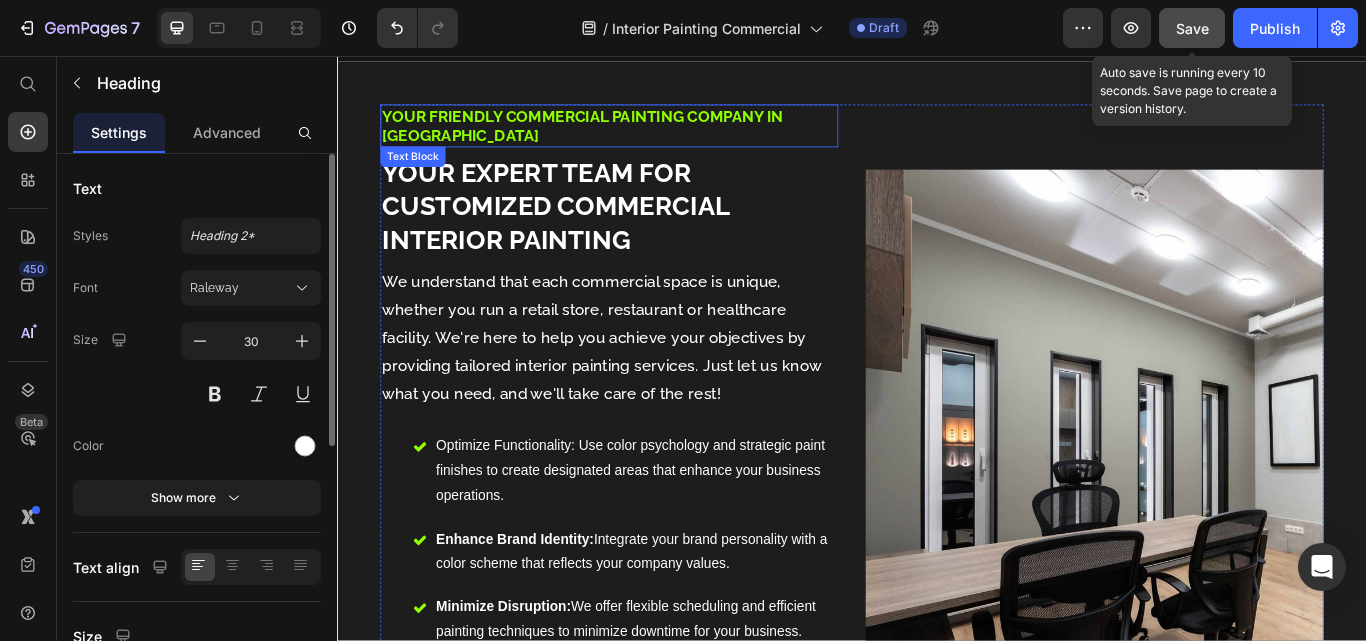 click on "Your Friendly Commercial Painting Company in [GEOGRAPHIC_DATA]" at bounding box center [654, 138] 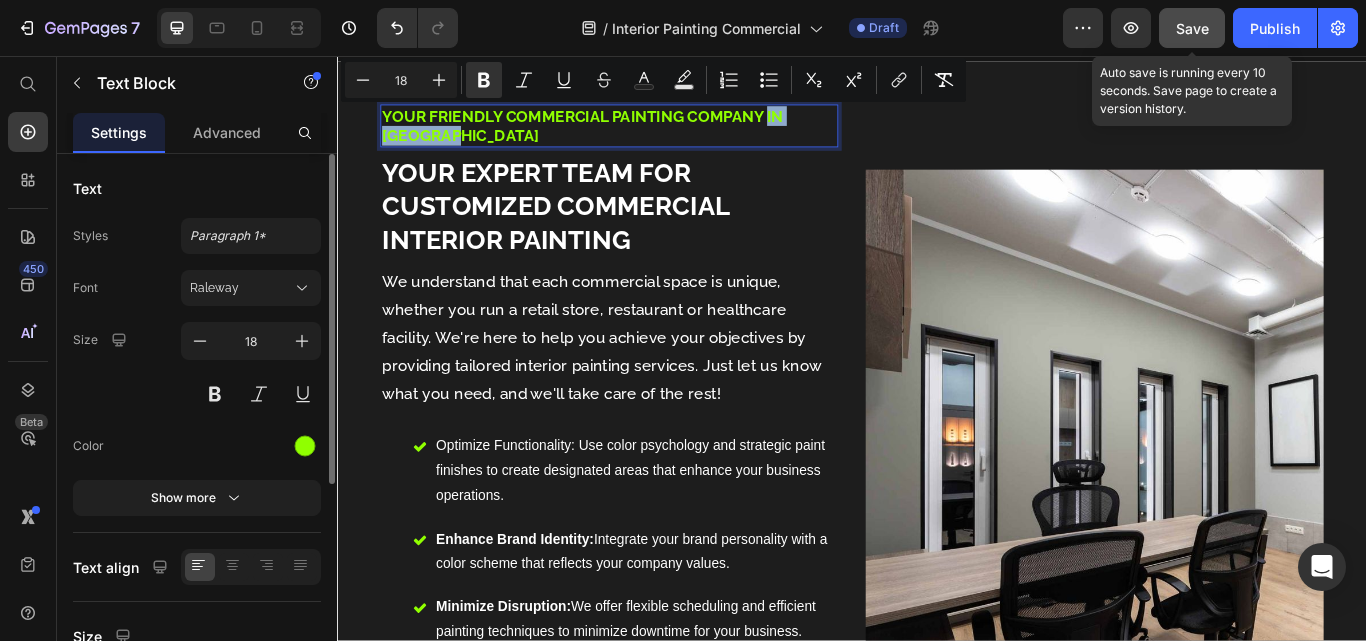 drag, startPoint x: 829, startPoint y: 128, endPoint x: 839, endPoint y: 142, distance: 17.20465 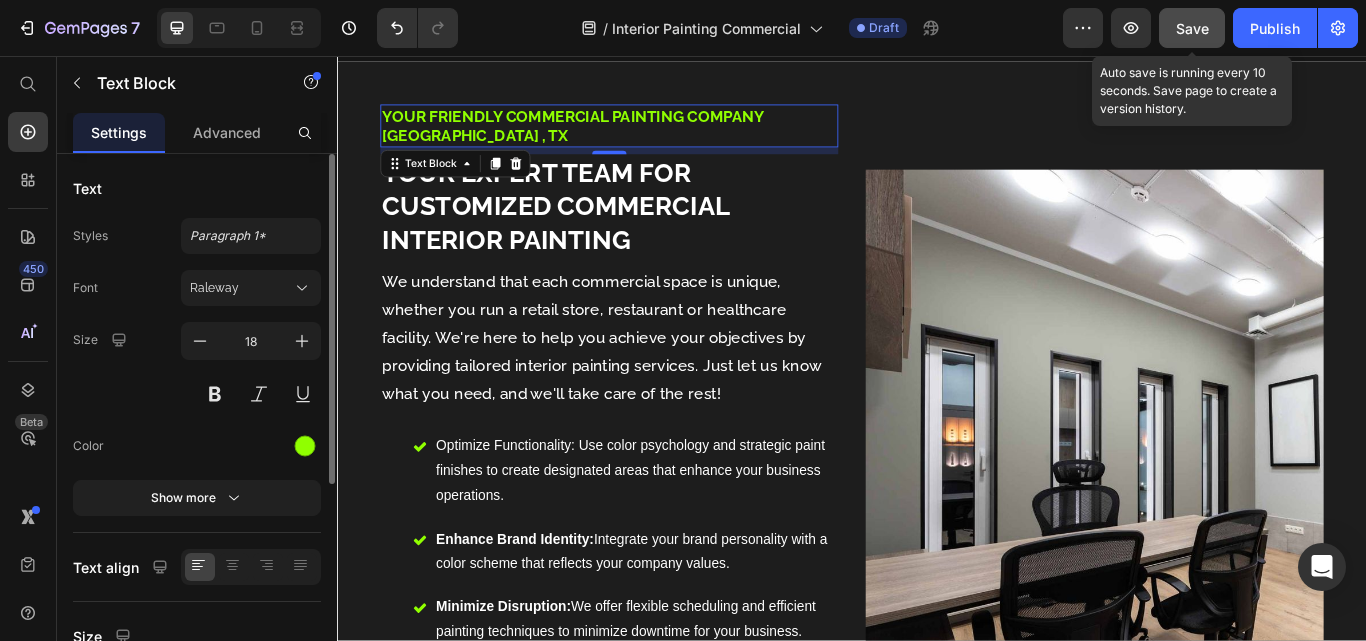 click on "Save" 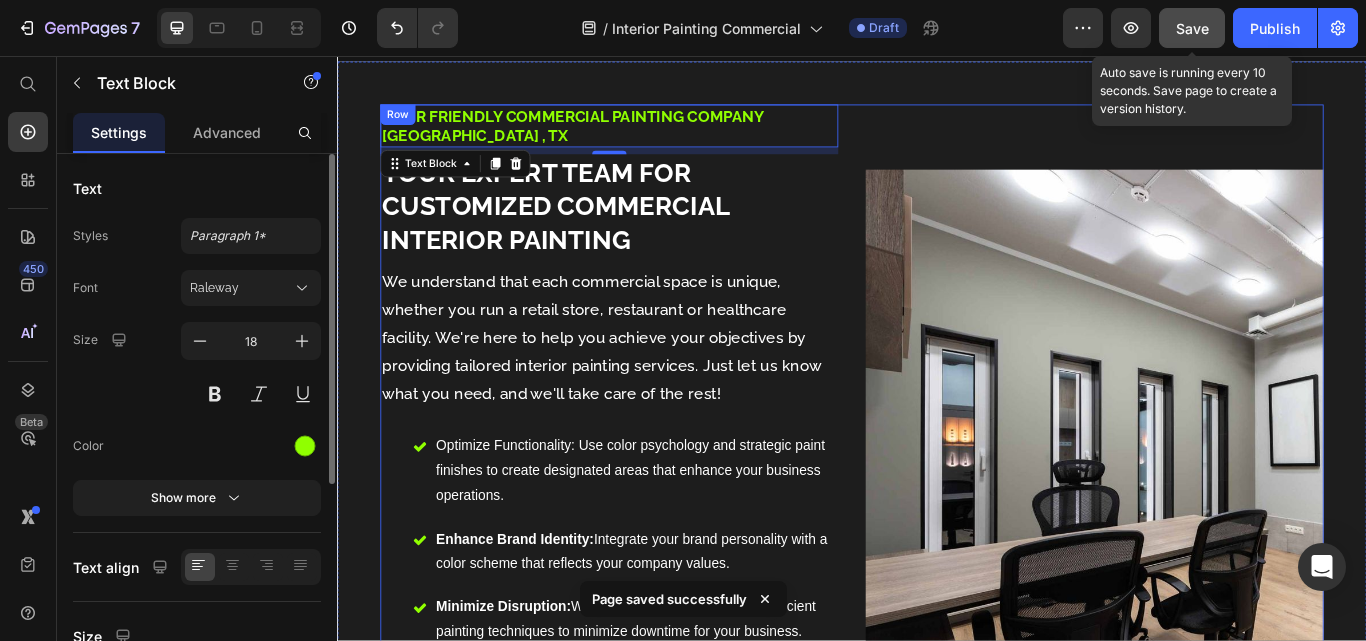 click on "Image" at bounding box center [1220, 523] 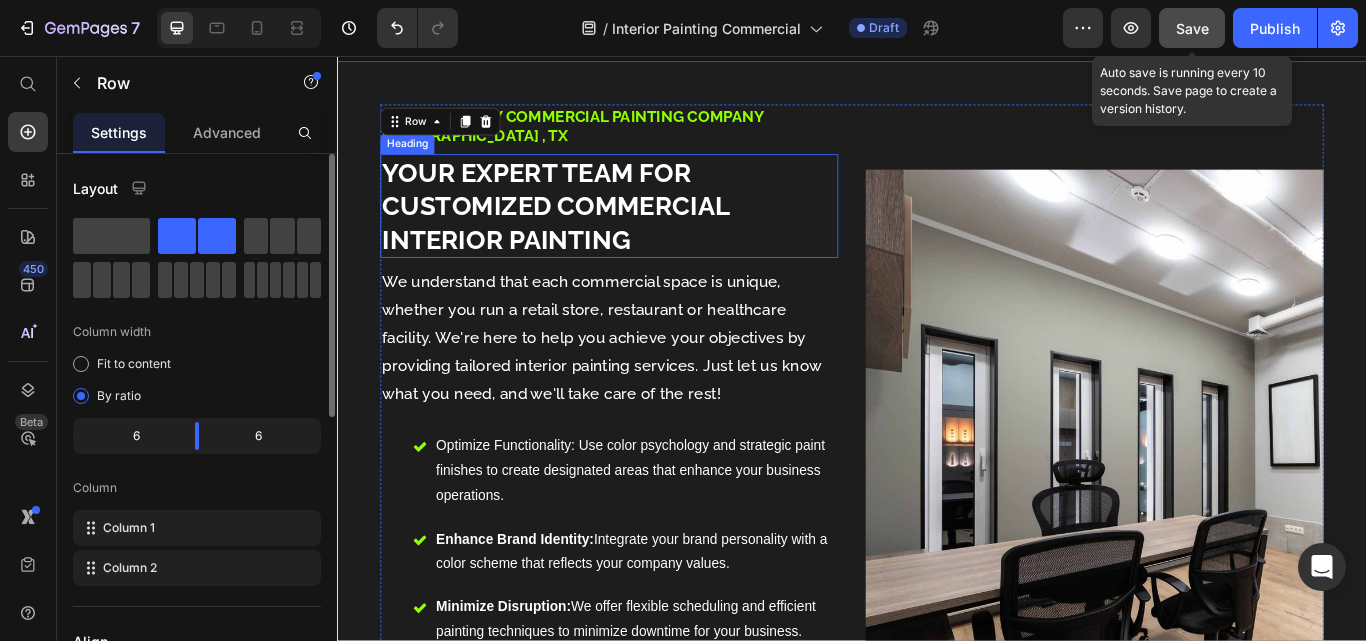 click on "Your Expert Team for Customized Commercial Interior Painting" at bounding box center [591, 231] 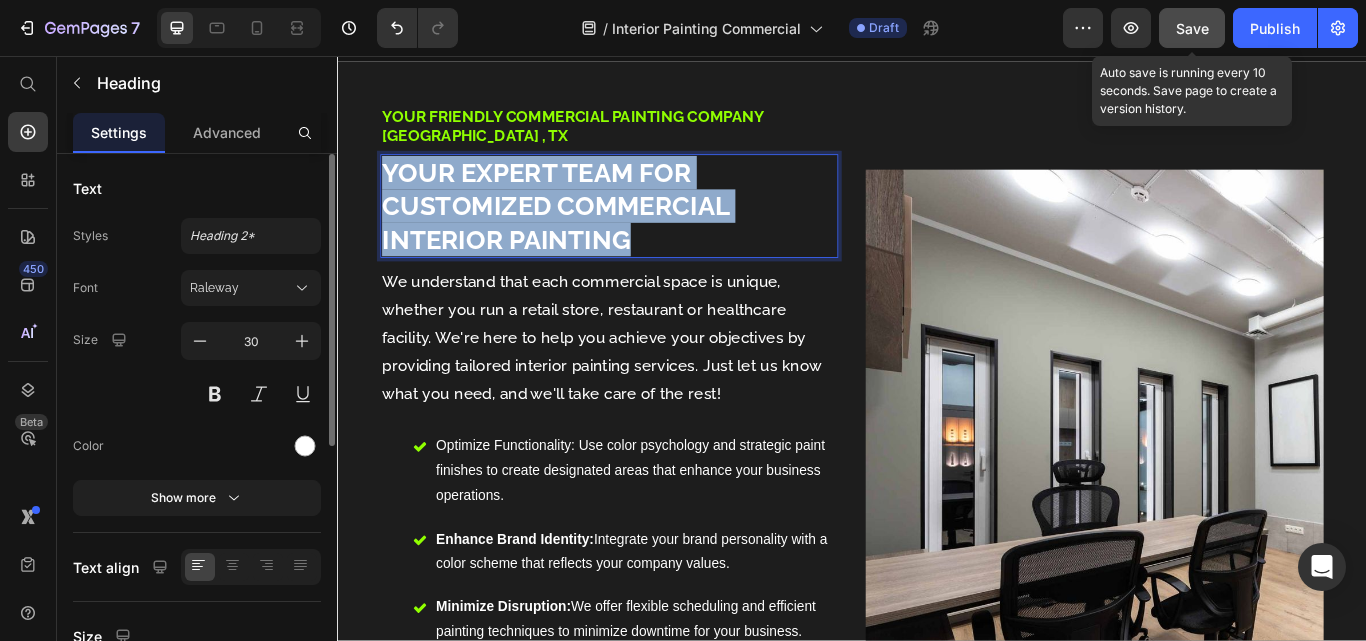 click on "Your Expert Team for Customized Commercial Interior Painting" at bounding box center (591, 231) 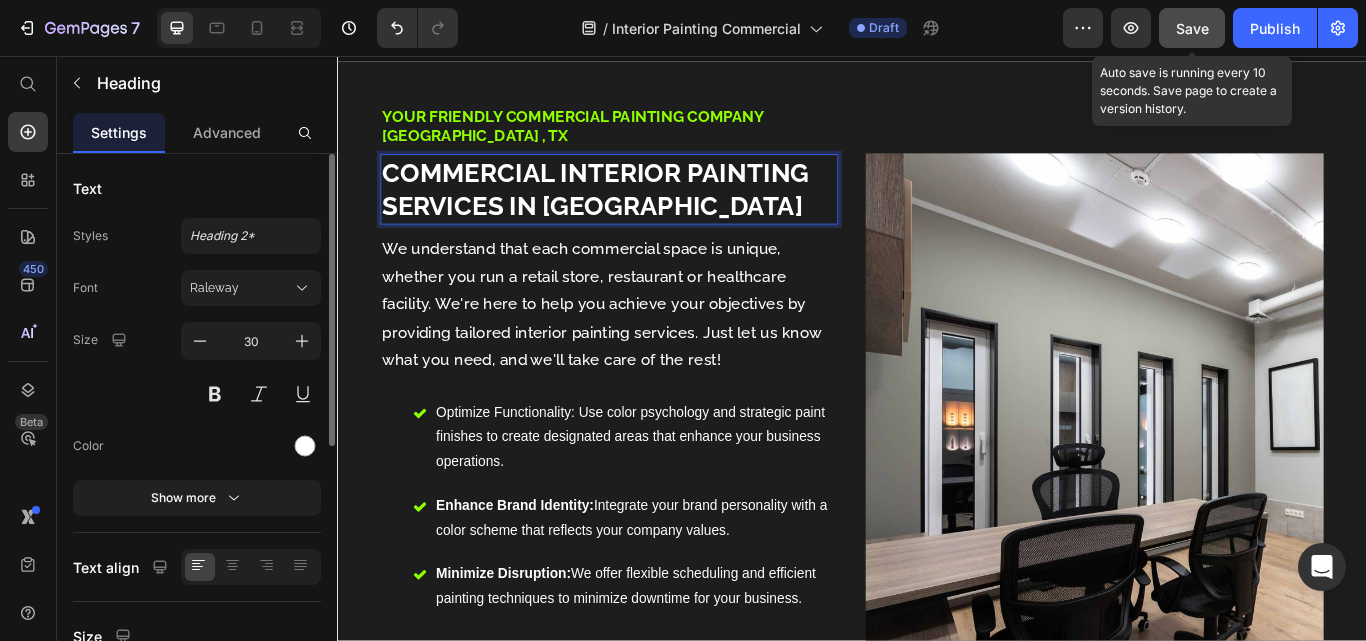 drag, startPoint x: 535, startPoint y: 223, endPoint x: 548, endPoint y: 225, distance: 13.152946 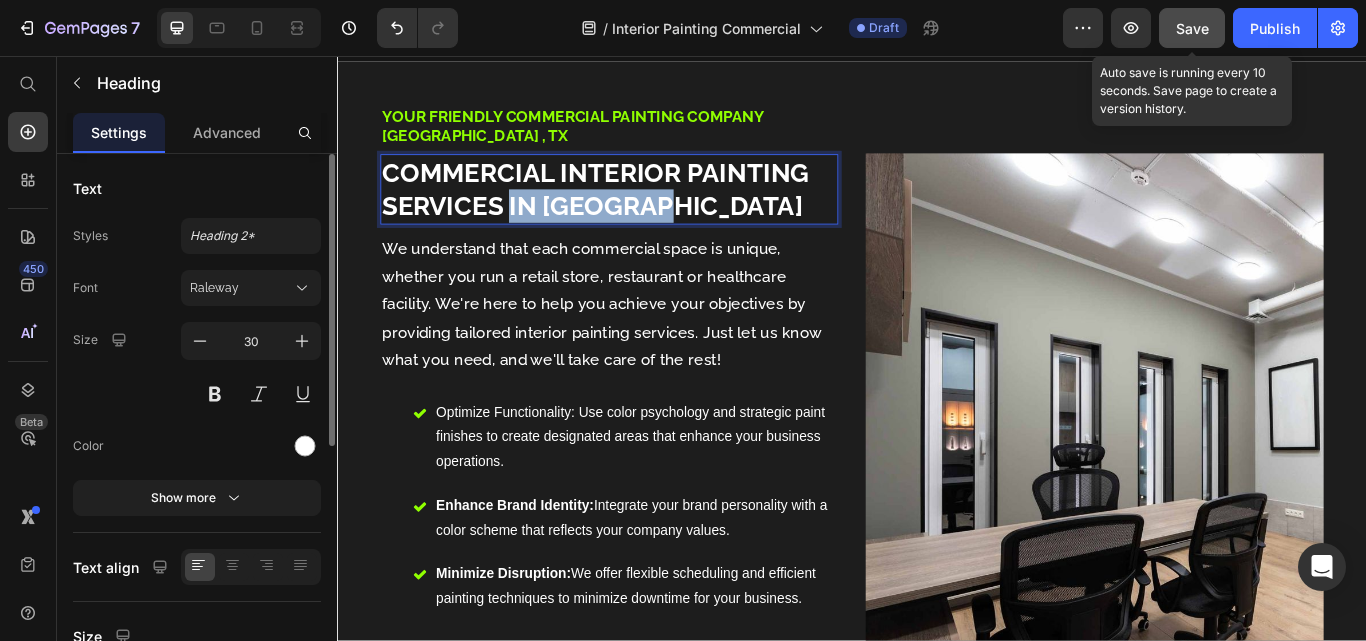 drag, startPoint x: 531, startPoint y: 228, endPoint x: 747, endPoint y: 230, distance: 216.00926 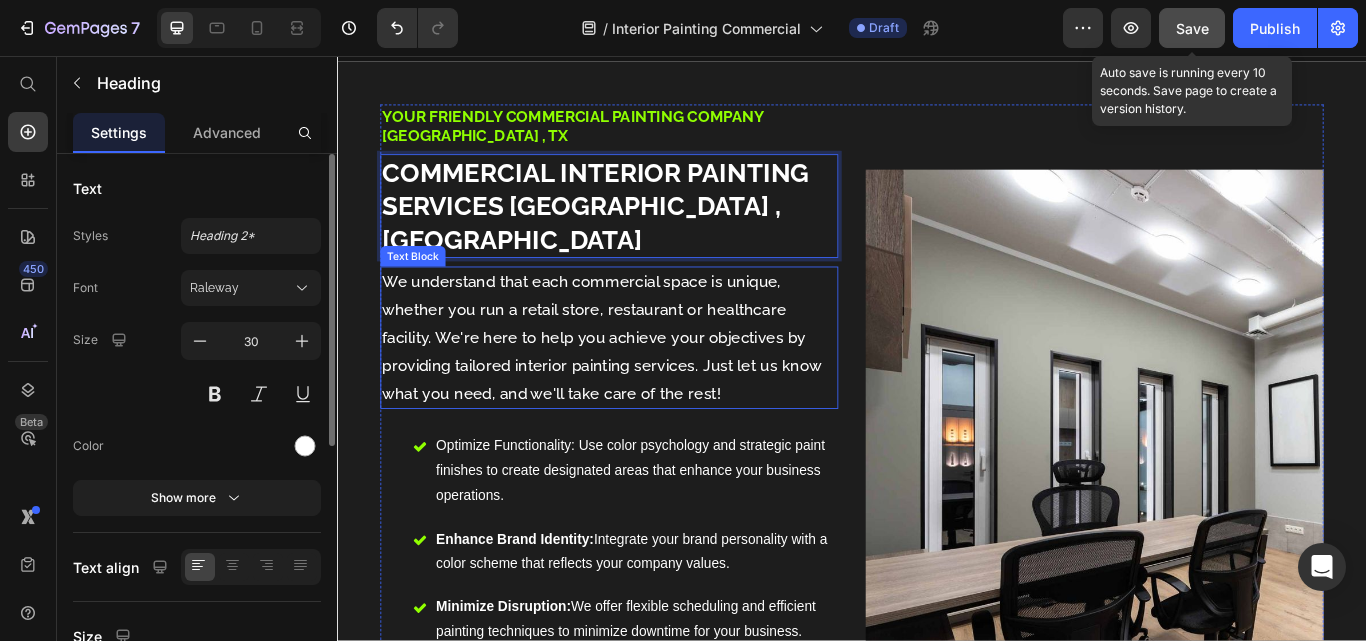 click on "We understand that each commercial space is unique, whether you run a retail store, restaurant or healthcare facility. We're here to help you achieve your objectives by providing tailored interior painting services. Just let us know what you need, and we'll take care of the rest!" at bounding box center (654, 385) 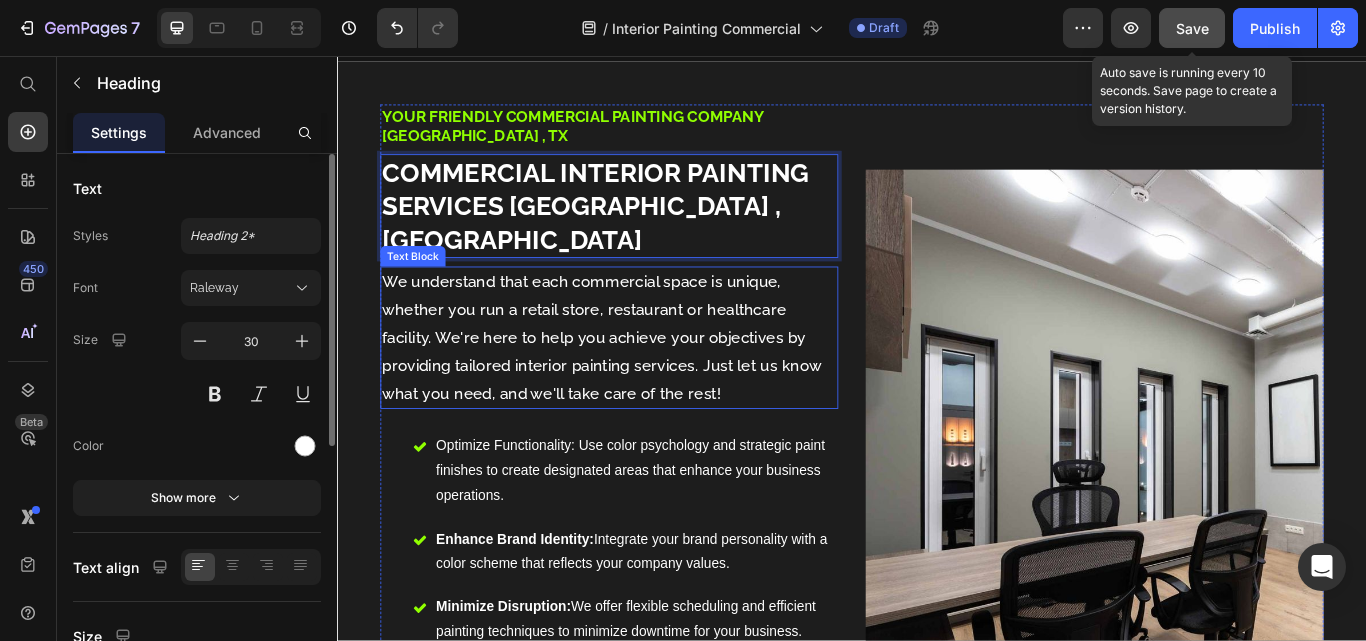 click on "We understand that each commercial space is unique, whether you run a retail store, restaurant or healthcare facility. We're here to help you achieve your objectives by providing tailored interior painting services. Just let us know what you need, and we'll take care of the rest!" at bounding box center [654, 385] 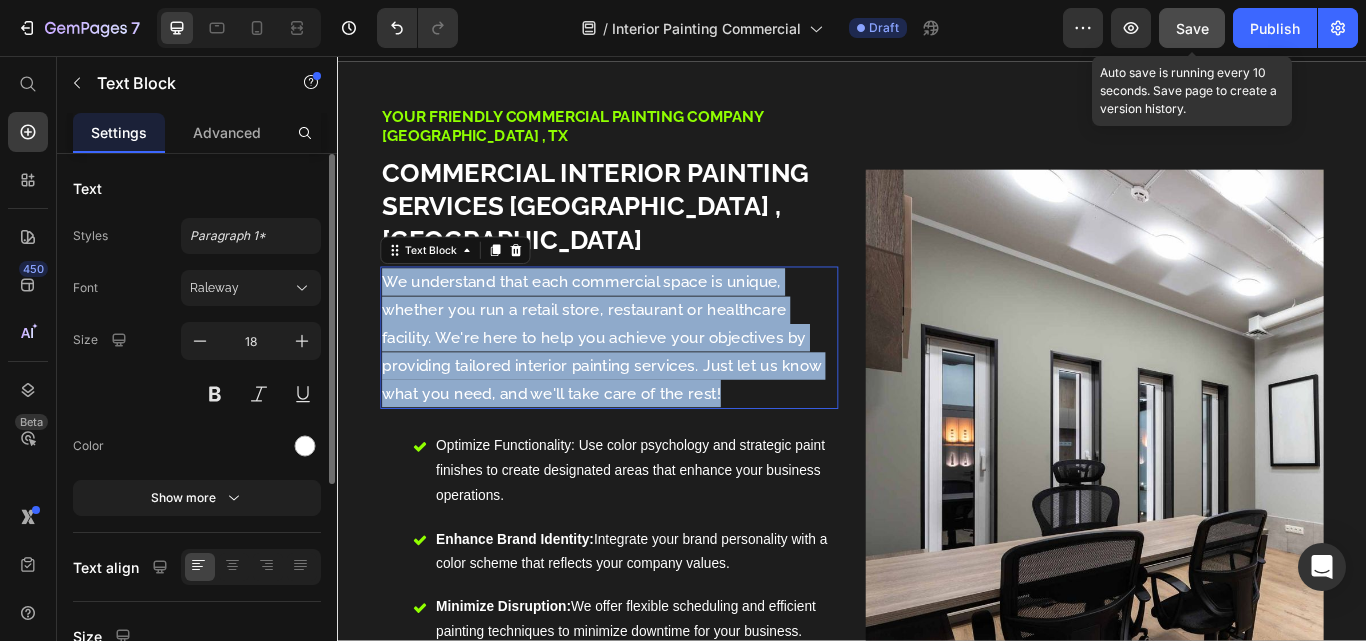click on "We understand that each commercial space is unique, whether you run a retail store, restaurant or healthcare facility. We're here to help you achieve your objectives by providing tailored interior painting services. Just let us know what you need, and we'll take care of the rest!" at bounding box center (654, 385) 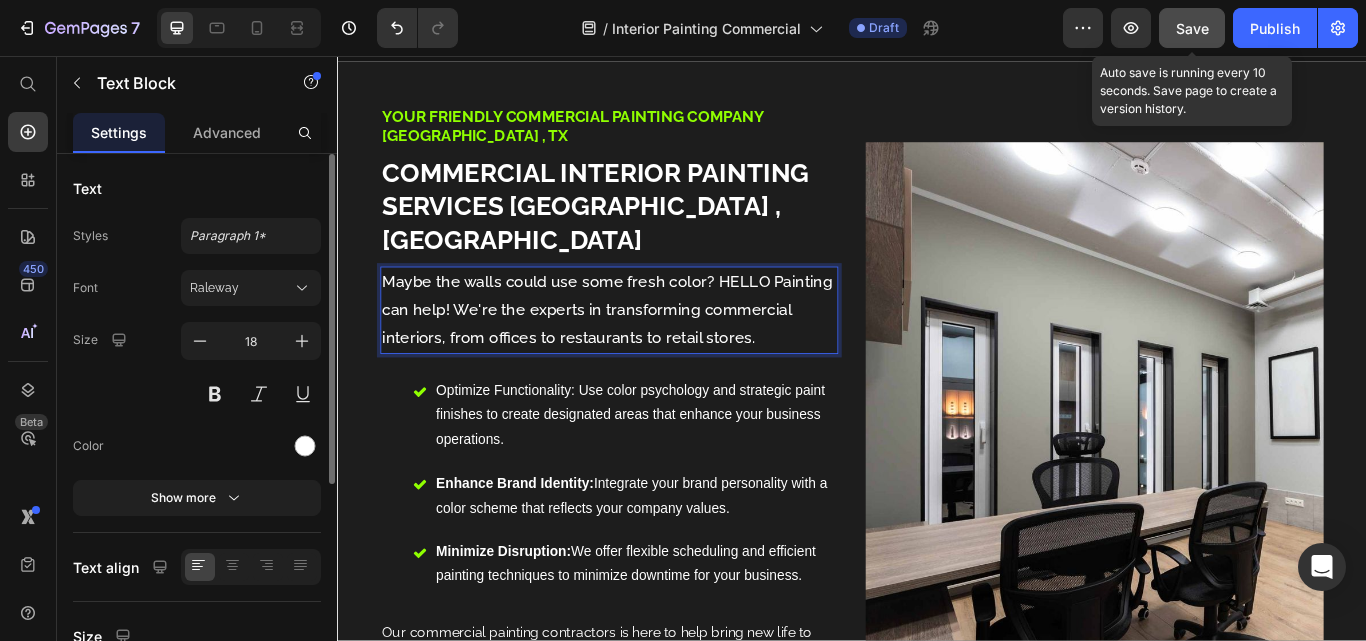 click on "Maybe the walls could use some fresh color? HELLO Painting can help! We're the experts in transforming commercial interiors, from offices to restaurants to retail stores." at bounding box center [654, 352] 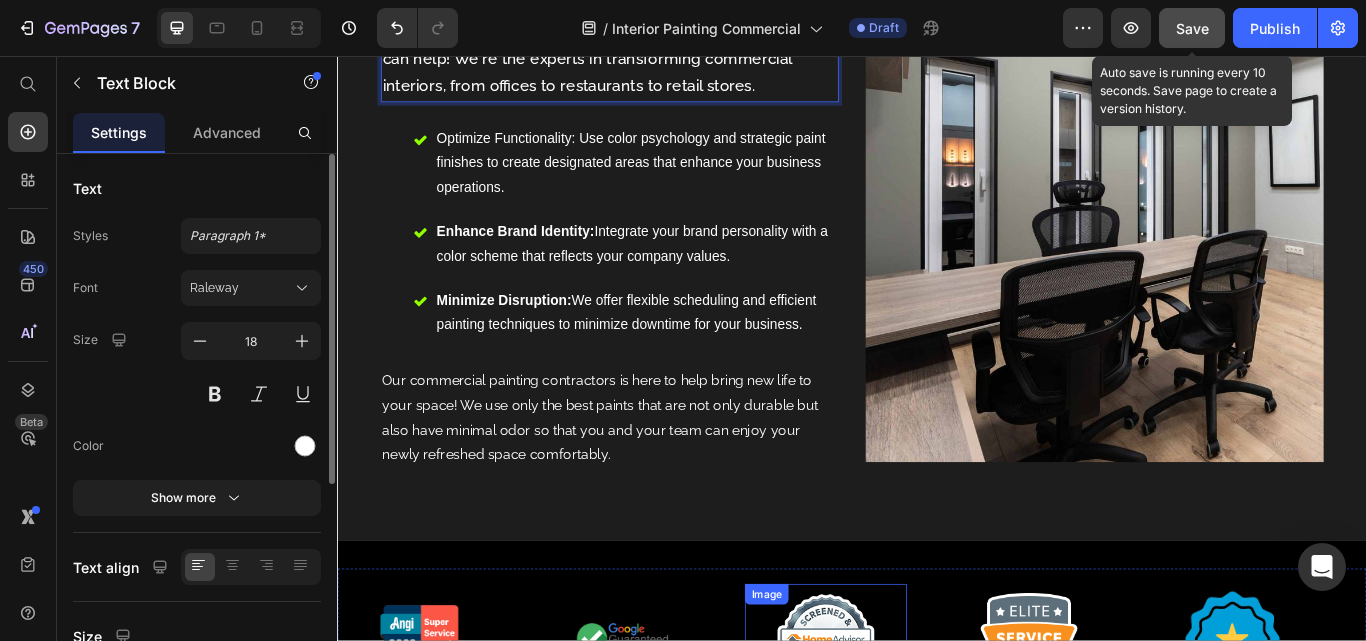 scroll, scrollTop: 2955, scrollLeft: 0, axis: vertical 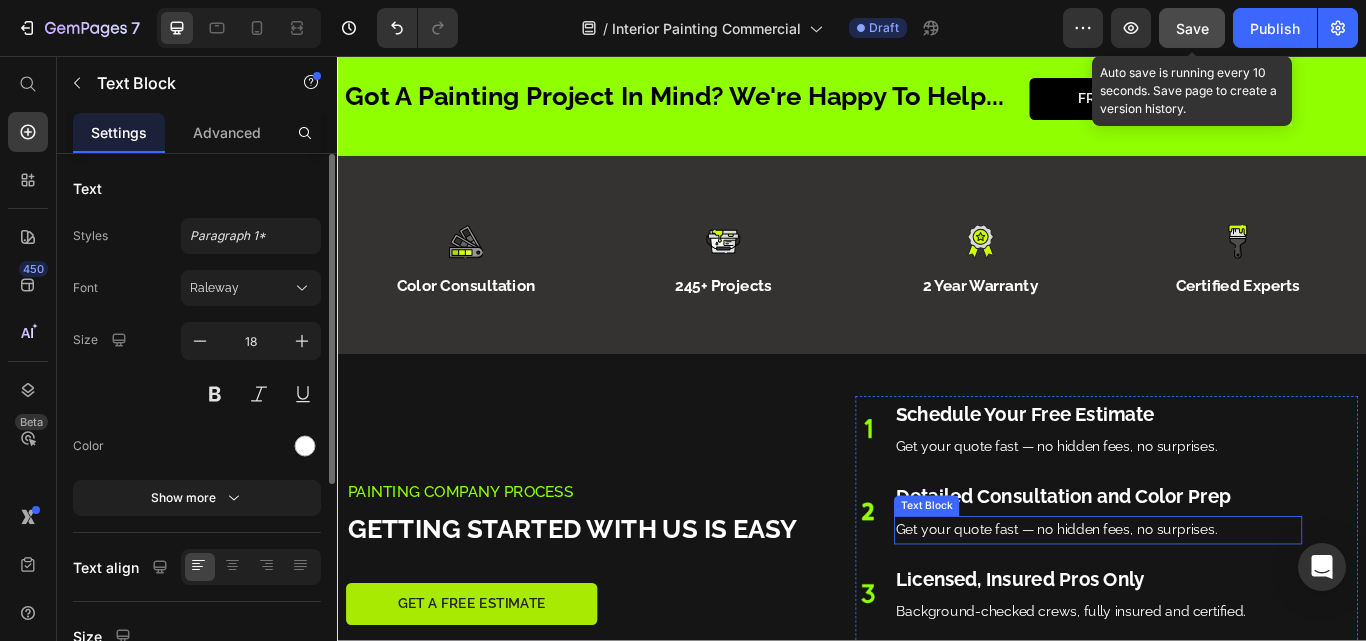 type on "16" 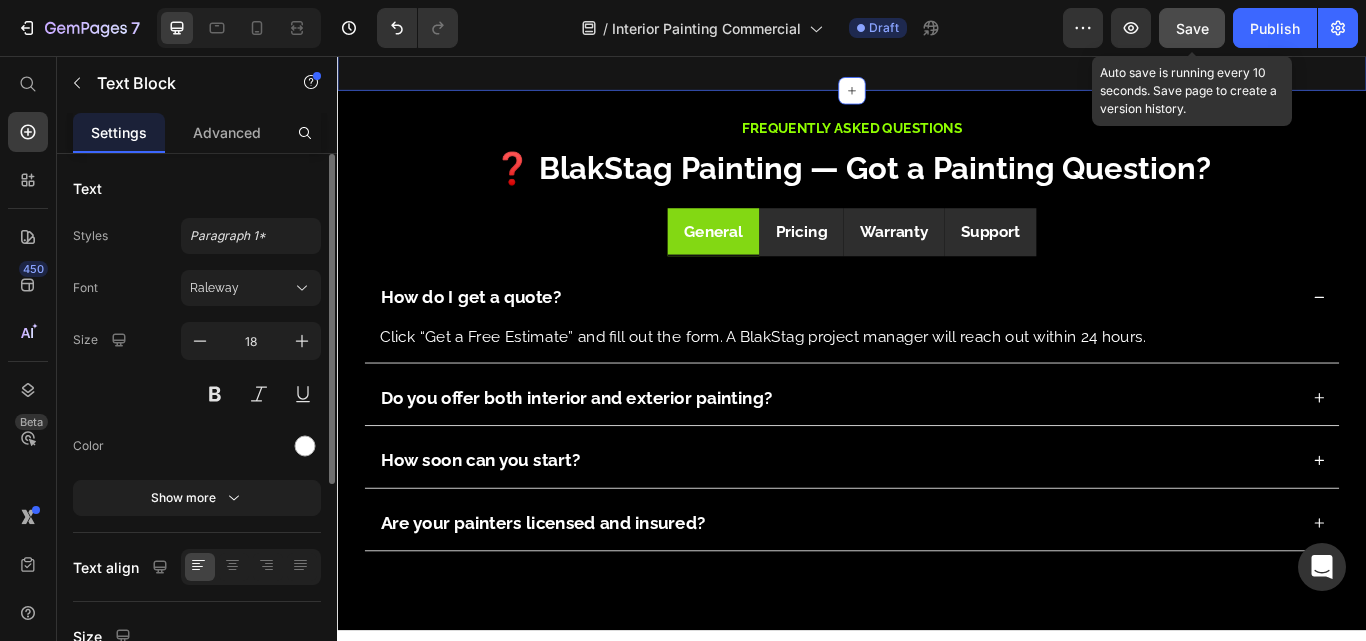 scroll, scrollTop: 6955, scrollLeft: 0, axis: vertical 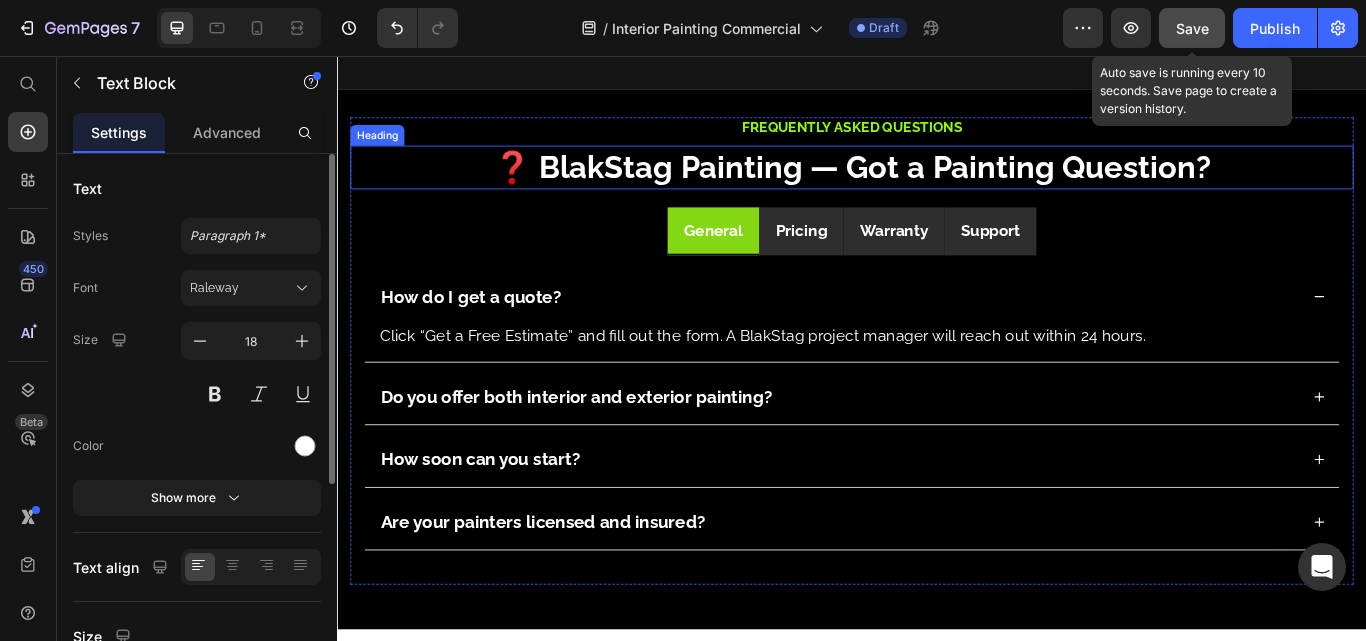 click on "❓ BlakStag Painting — Got a Painting Question?" at bounding box center [937, 186] 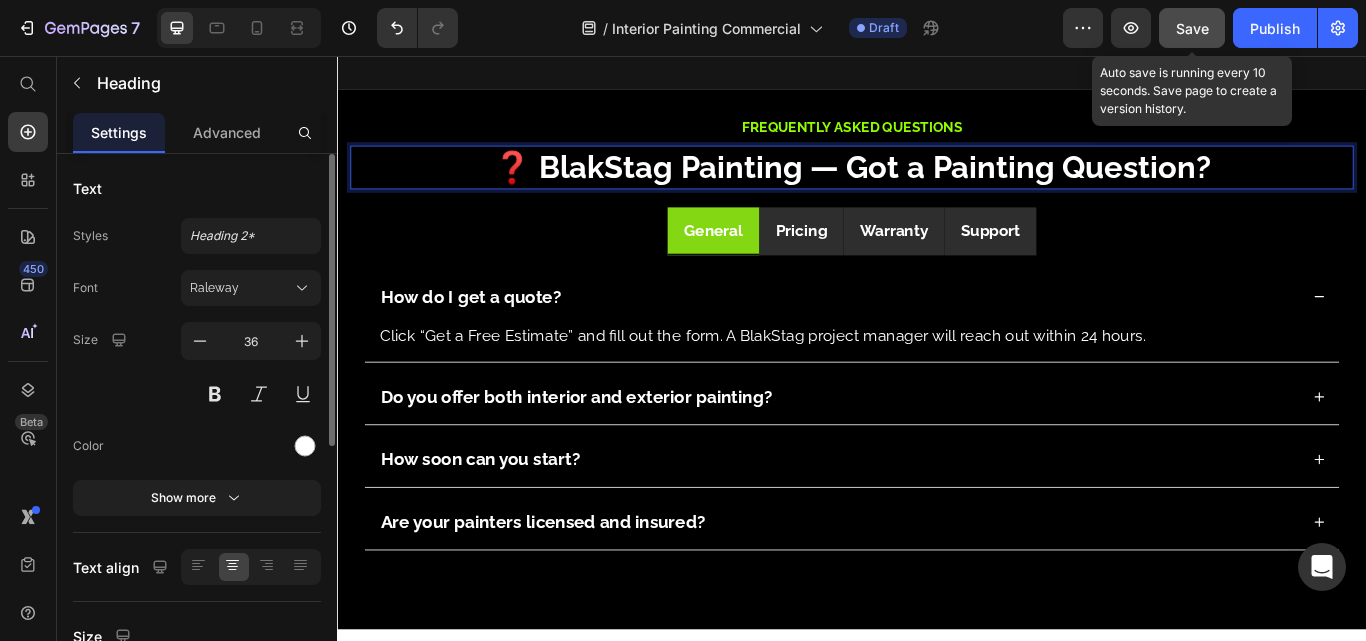 click on "❓ BlakStag Painting — Got a Painting Question?" at bounding box center (937, 186) 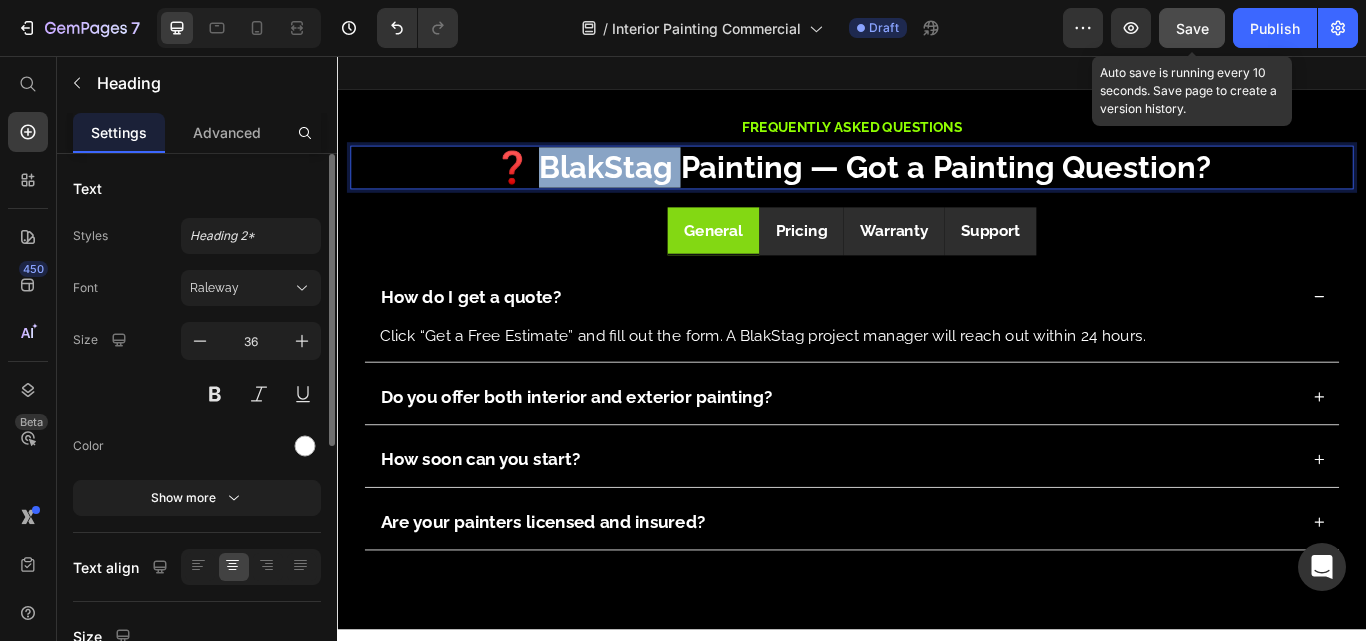 click on "❓ BlakStag Painting — Got a Painting Question?" at bounding box center [937, 186] 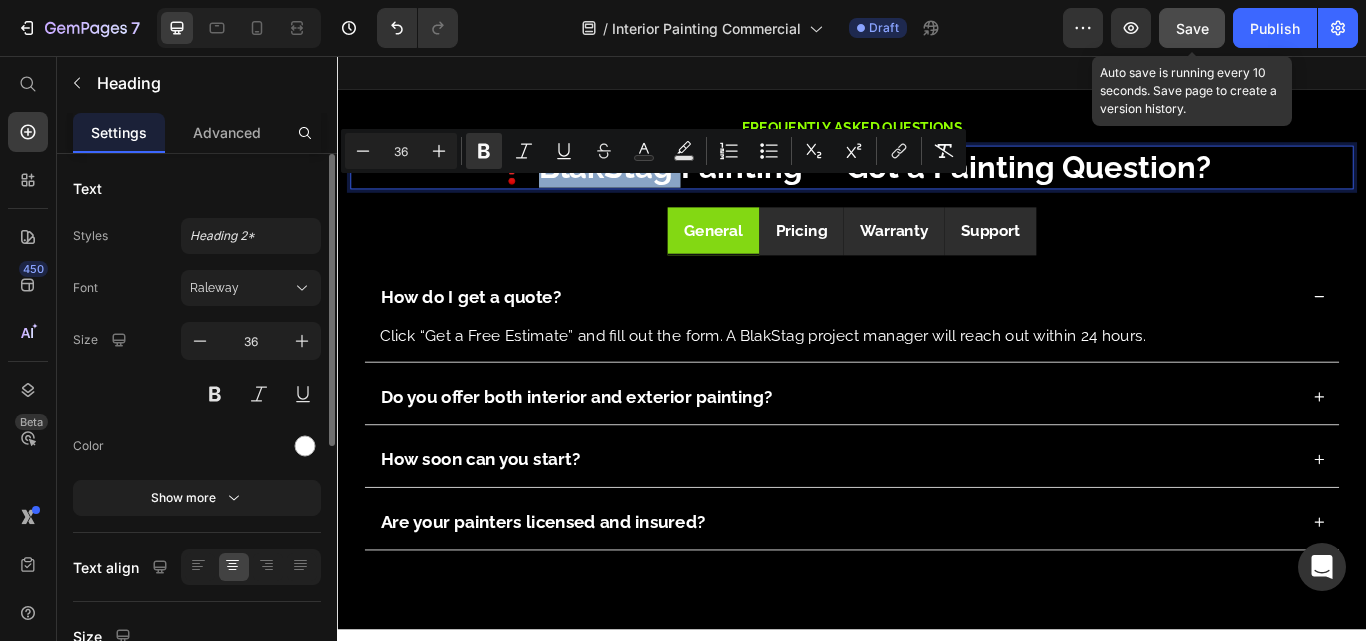 copy on "BlakStag" 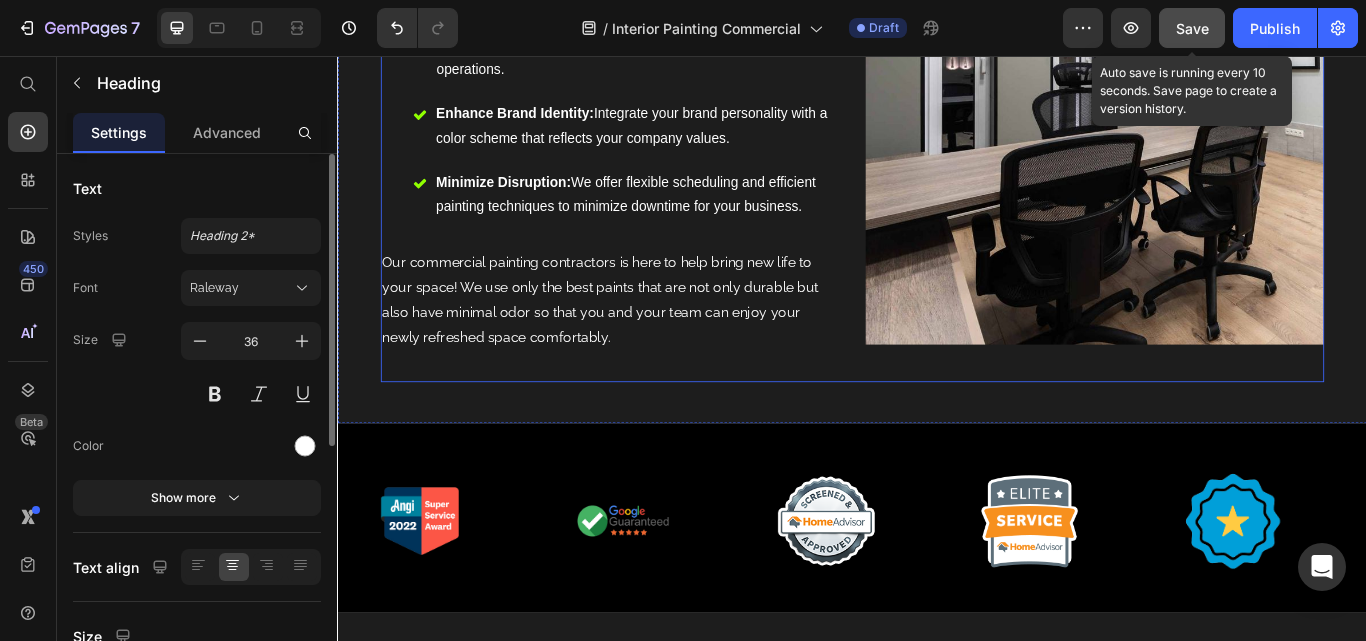 scroll, scrollTop: 2422, scrollLeft: 0, axis: vertical 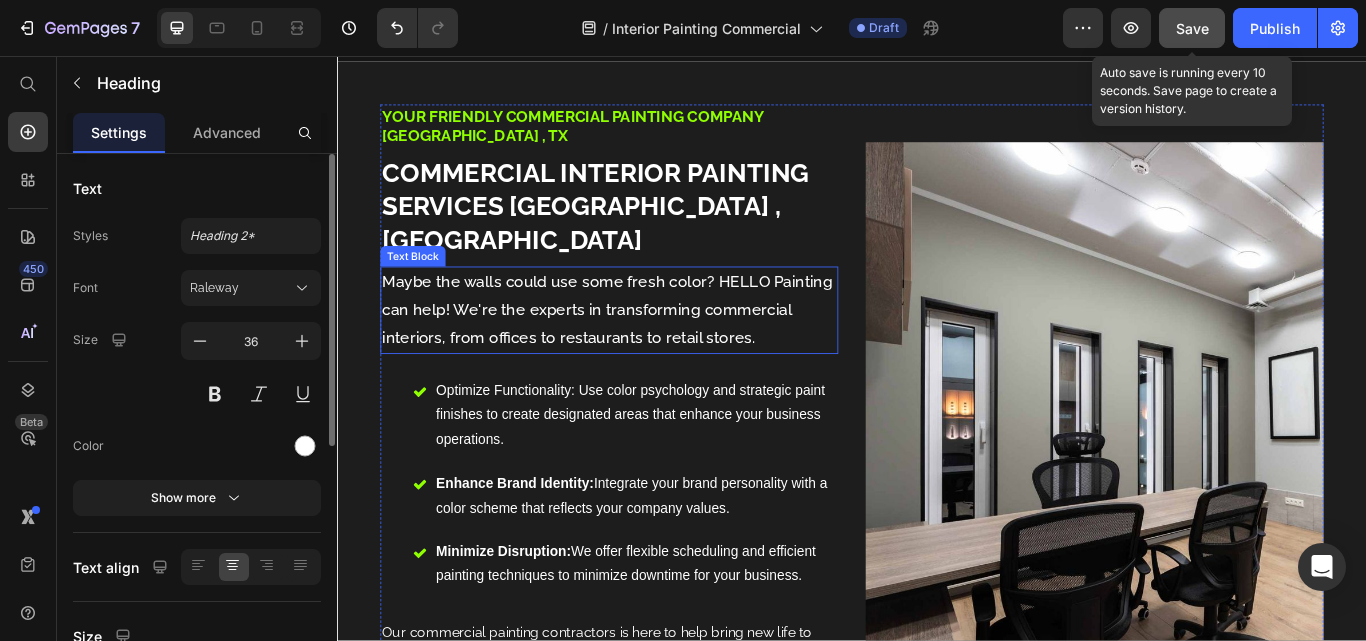 click on "Maybe the walls could use some fresh color? HELLO Painting can help! We're the experts in transforming commercial interiors, from offices to restaurants to retail stores." at bounding box center (654, 352) 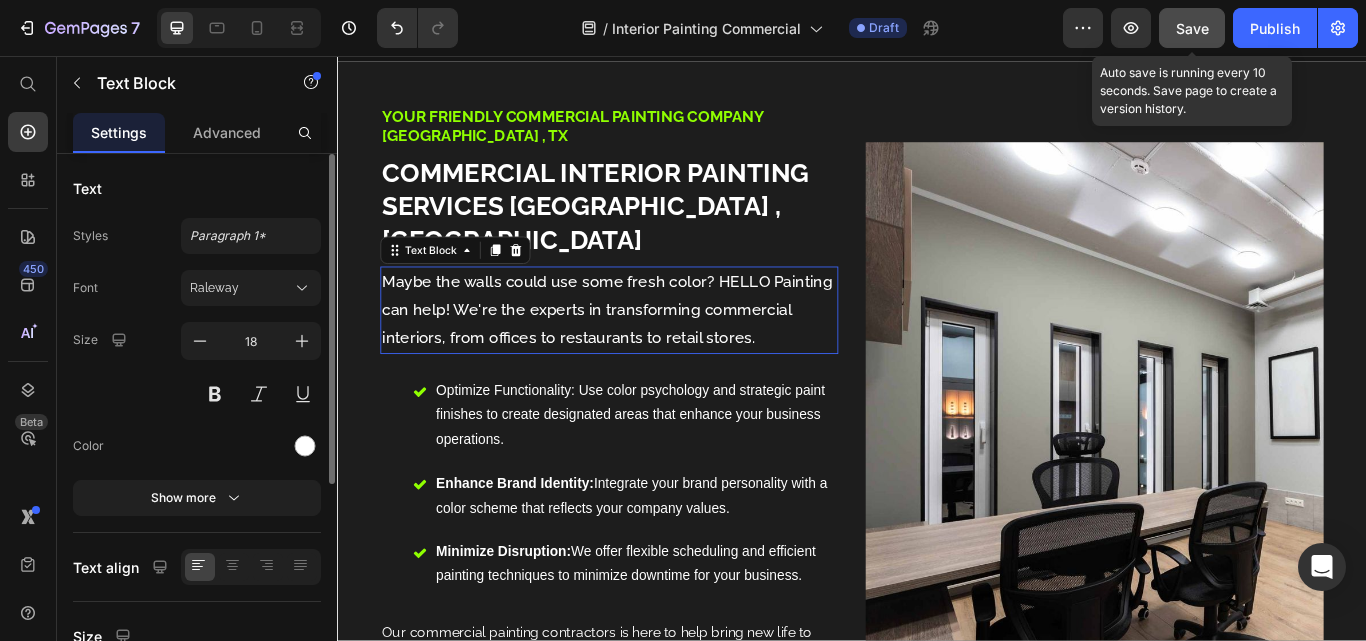 click on "Maybe the walls could use some fresh color? HELLO Painting can help! We're the experts in transforming commercial interiors, from offices to restaurants to retail stores." at bounding box center [654, 352] 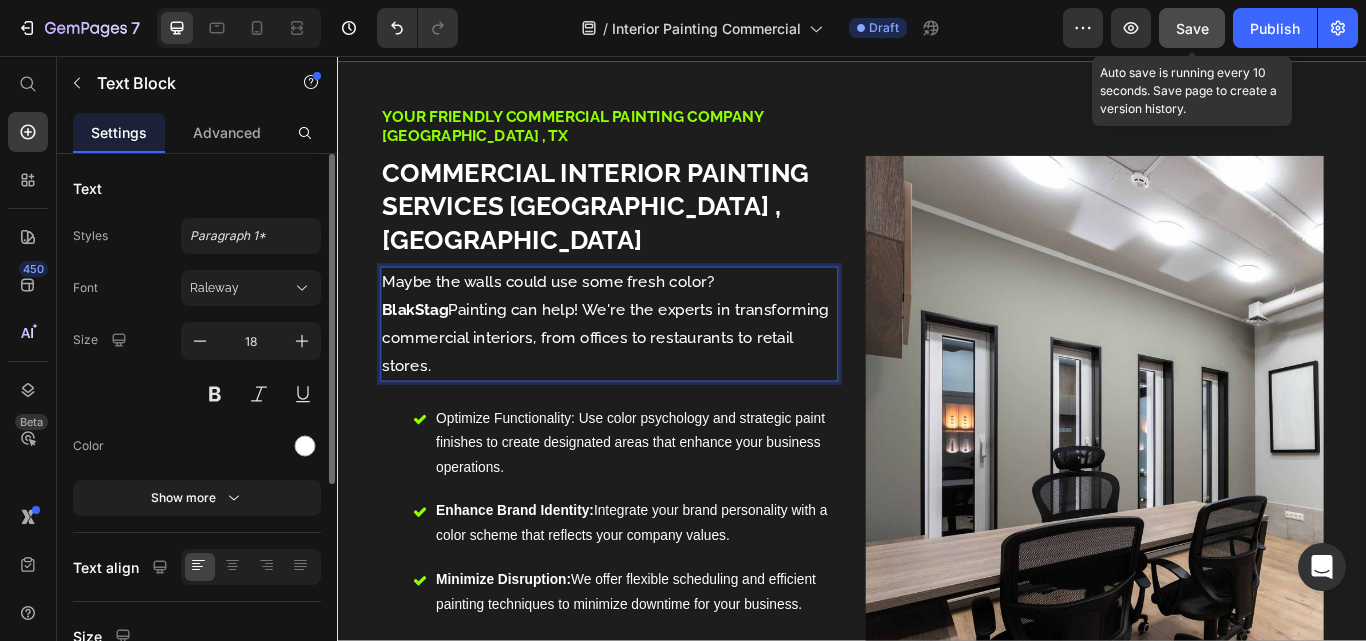 click on "Maybe the walls could use some fresh color?  BlakStag  Painting can help! We're the experts in transforming commercial interiors, from offices to restaurants to retail stores." at bounding box center (654, 369) 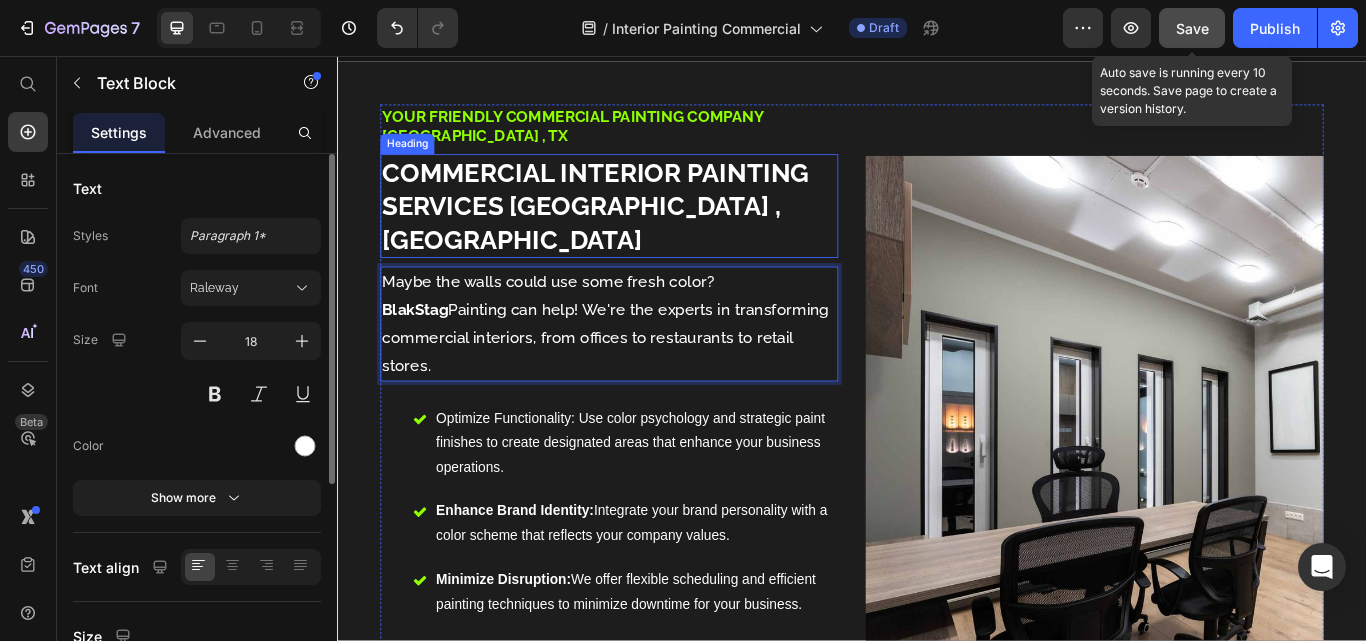 click on "Commercial Interior Painting Services [GEOGRAPHIC_DATA] , [GEOGRAPHIC_DATA]" at bounding box center (638, 231) 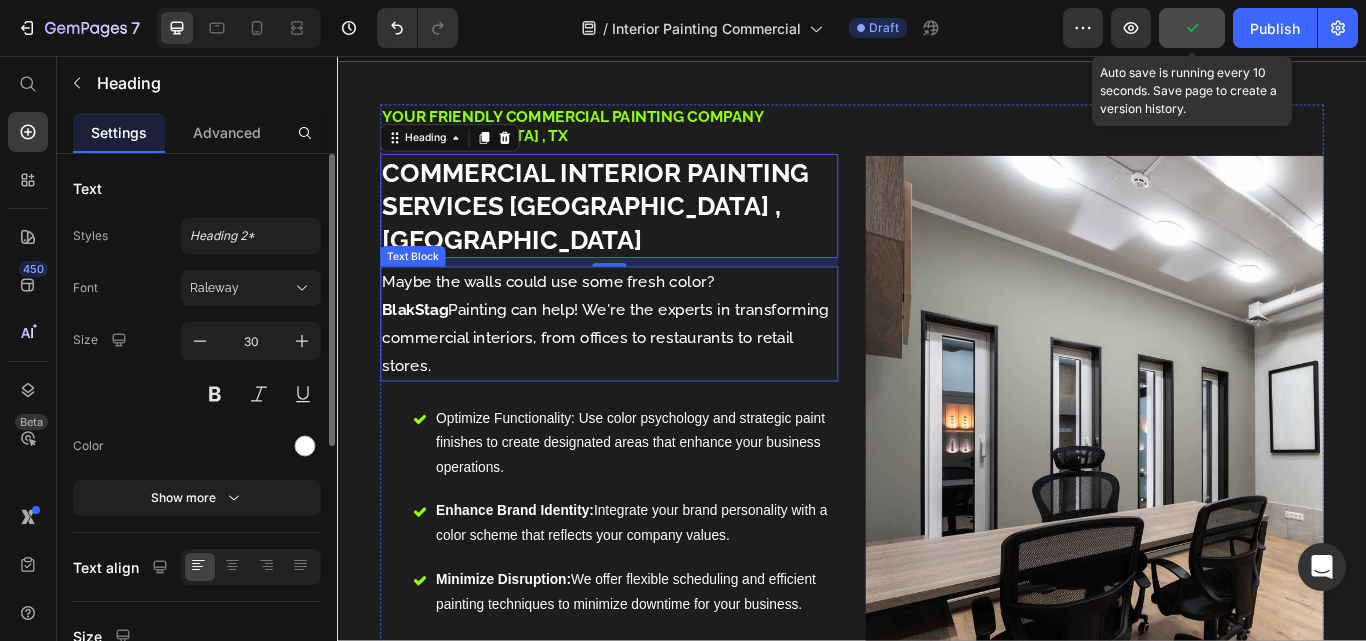 click on "Maybe the walls could use some fresh color?  BlakStag  Painting can help! We're the experts in transforming commercial interiors, from offices to restaurants to retail stores." at bounding box center (654, 369) 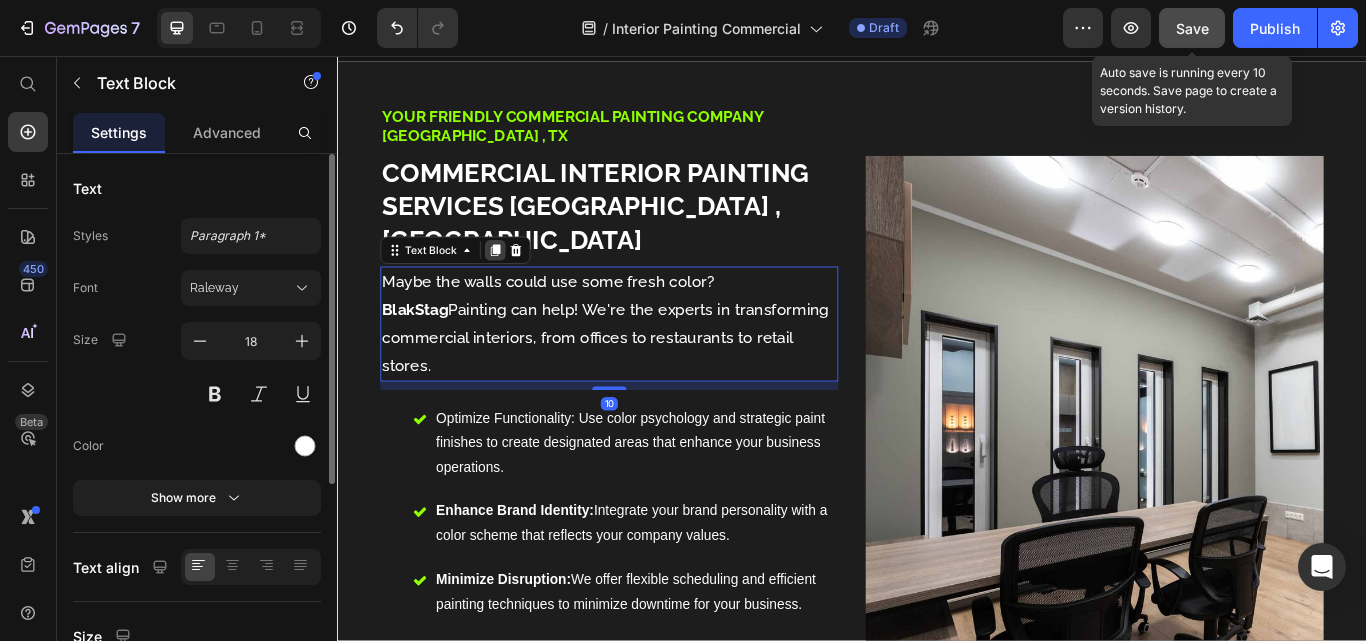 click at bounding box center (521, 283) 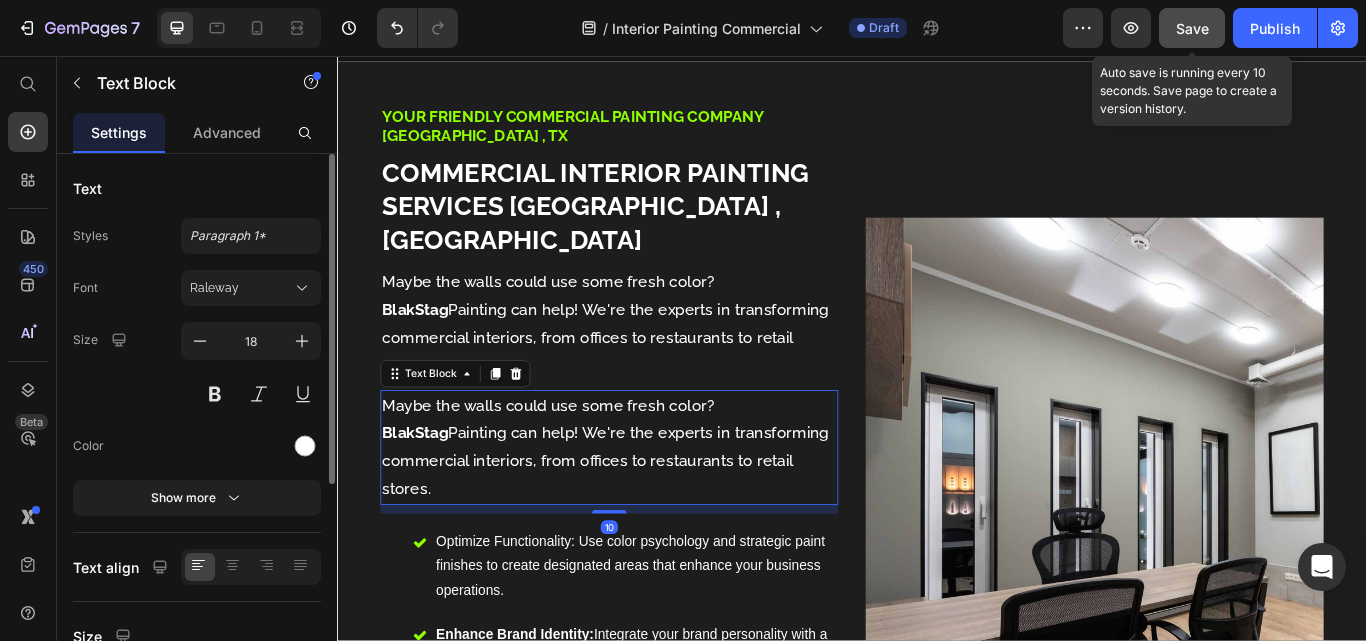 click on "Maybe the walls could use some fresh color?  BlakStag  Painting can help! We're the experts in transforming commercial interiors, from offices to restaurants to retail stores." at bounding box center (654, 513) 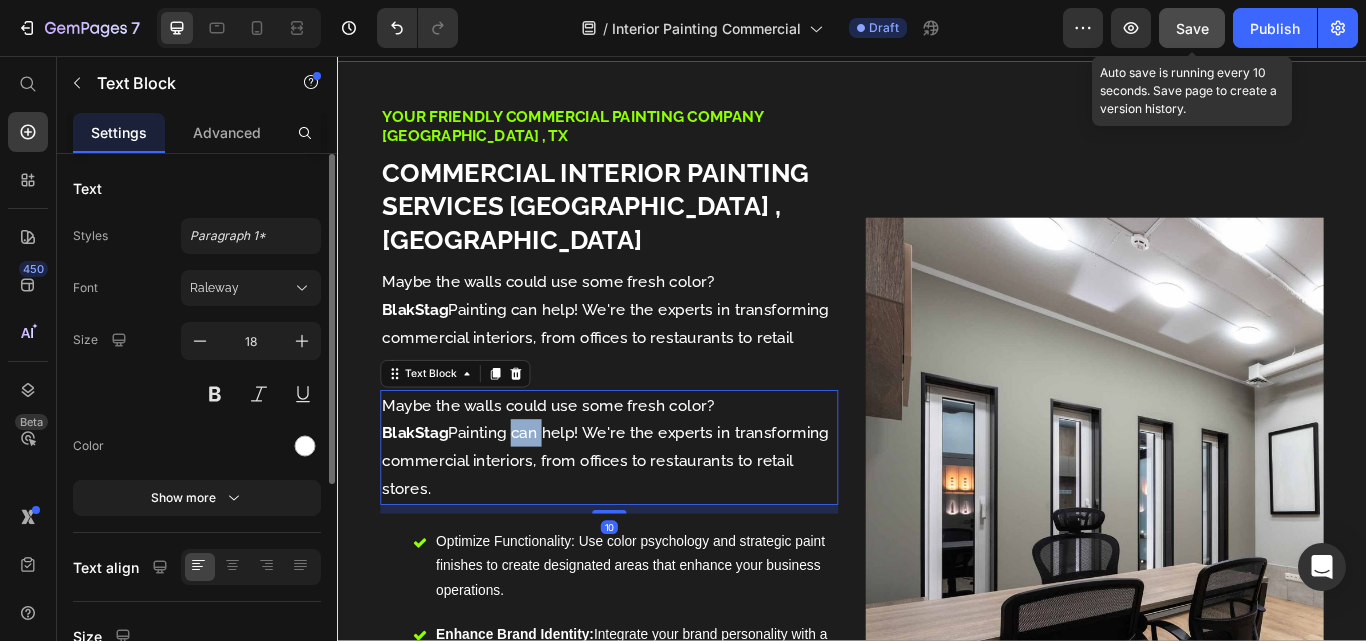 click on "Maybe the walls could use some fresh color?  BlakStag  Painting can help! We're the experts in transforming commercial interiors, from offices to restaurants to retail stores." at bounding box center [654, 513] 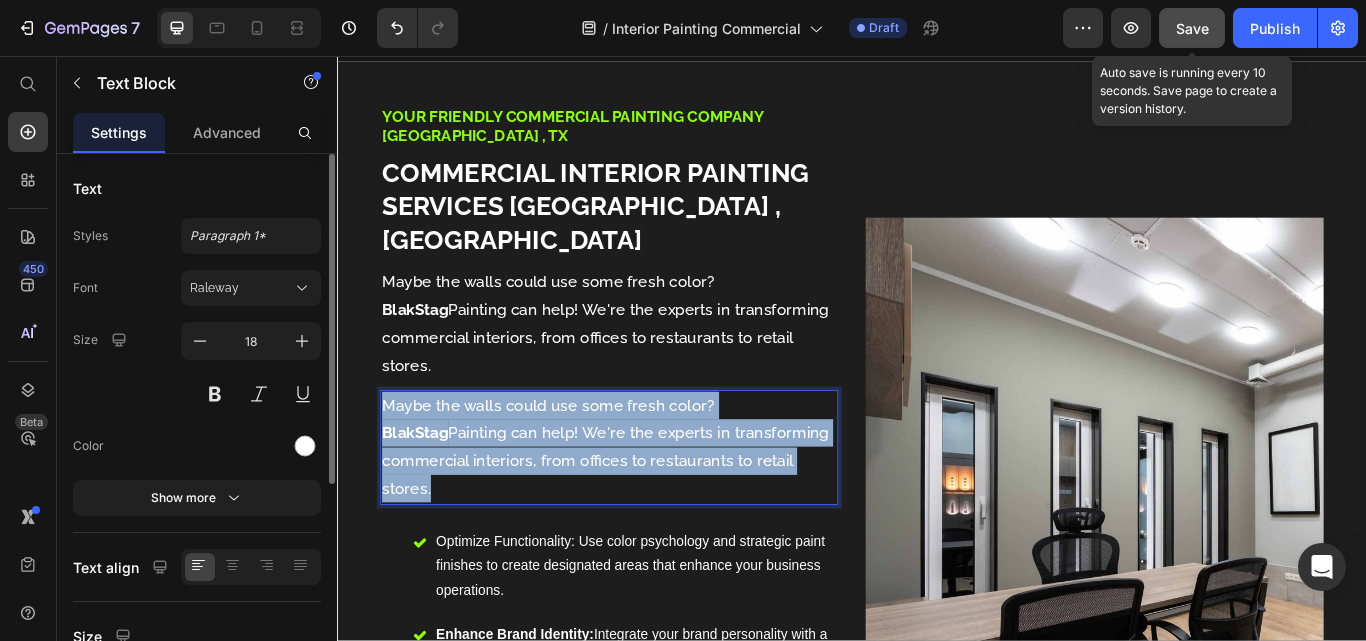 click on "Maybe the walls could use some fresh color?  BlakStag  Painting can help! We're the experts in transforming commercial interiors, from offices to restaurants to retail stores." at bounding box center (654, 513) 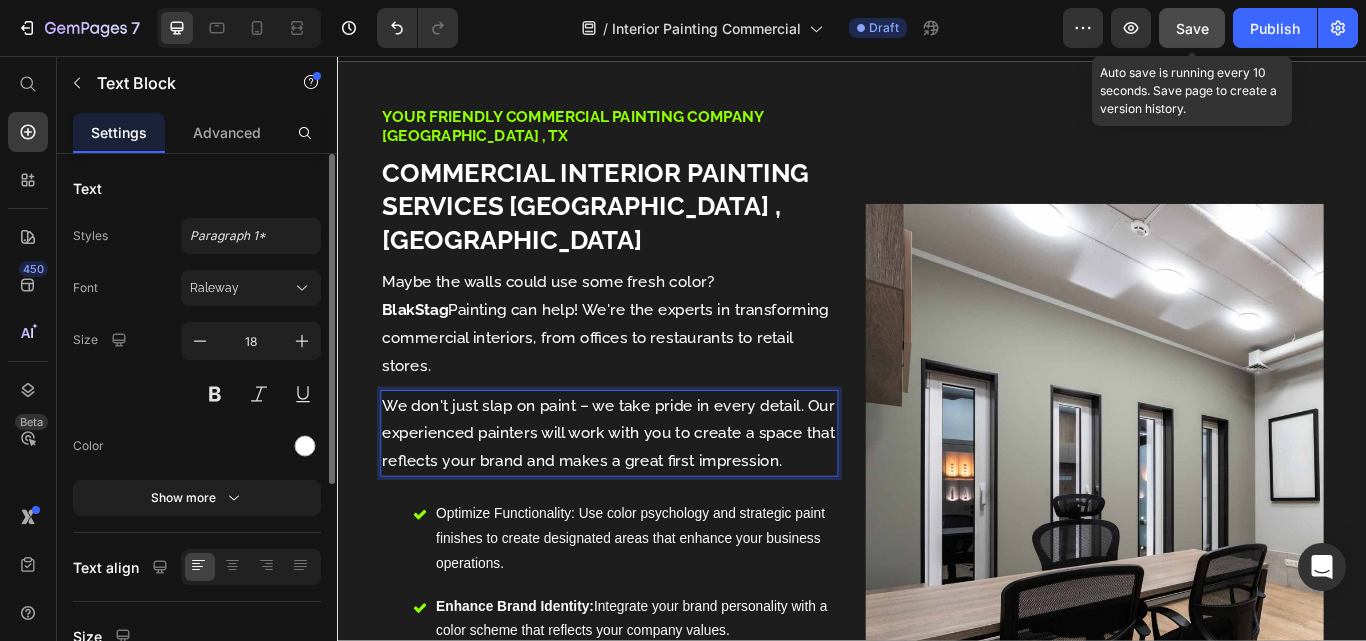 click on "We don't just slap on paint – we take pride in every detail. Our experienced painters will work with you to create a space that reflects your brand and makes a great first impression." at bounding box center [654, 496] 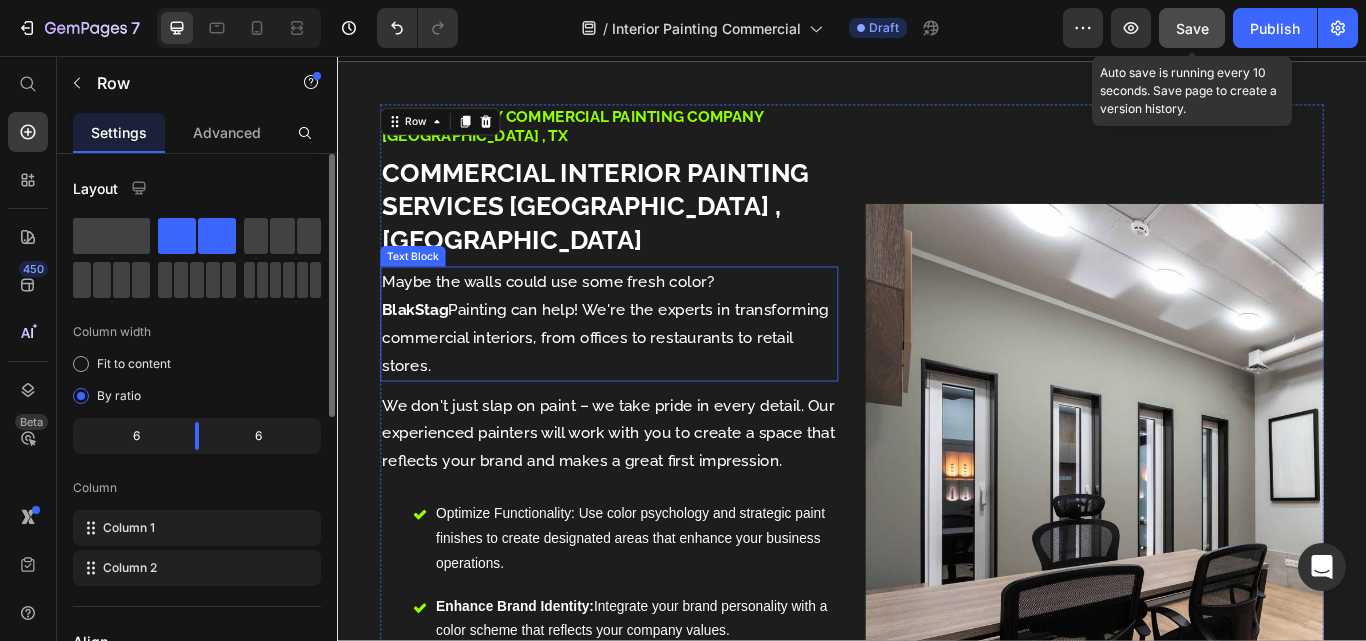click on "We don't just slap on paint – we take pride in every detail. Our experienced painters will work with you to create a space that reflects your brand and makes a great first impression." at bounding box center [654, 496] 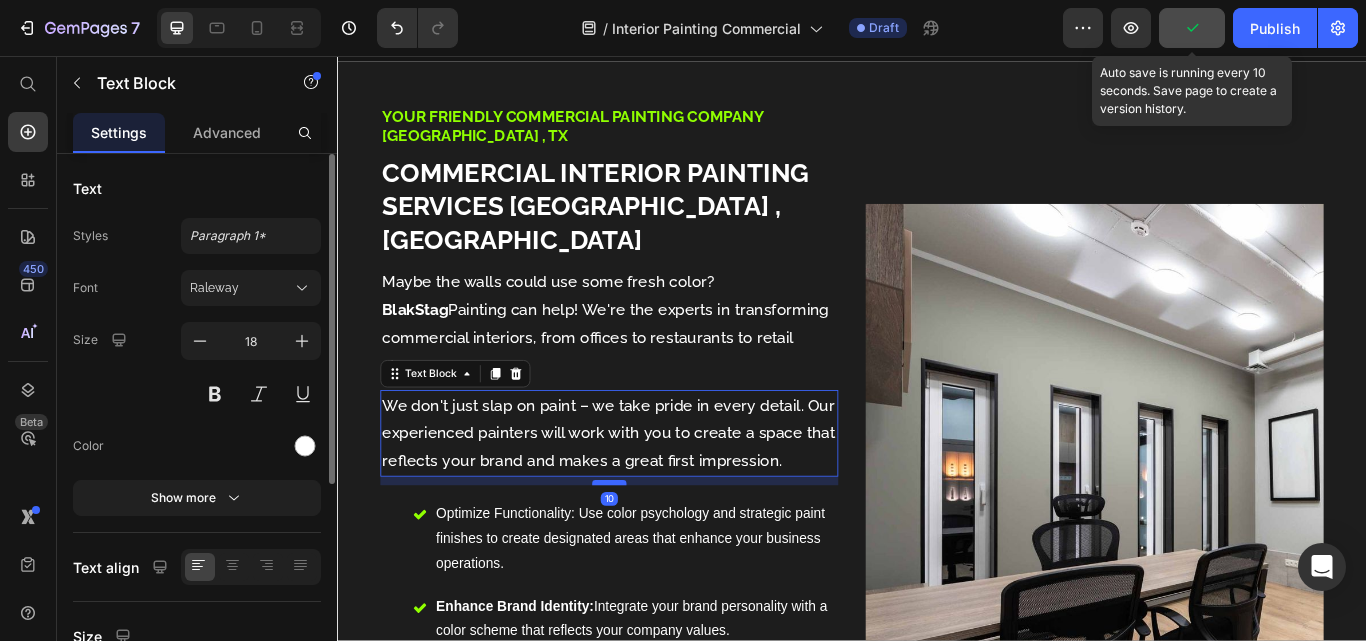 drag, startPoint x: 510, startPoint y: 345, endPoint x: 660, endPoint y: 481, distance: 202.47469 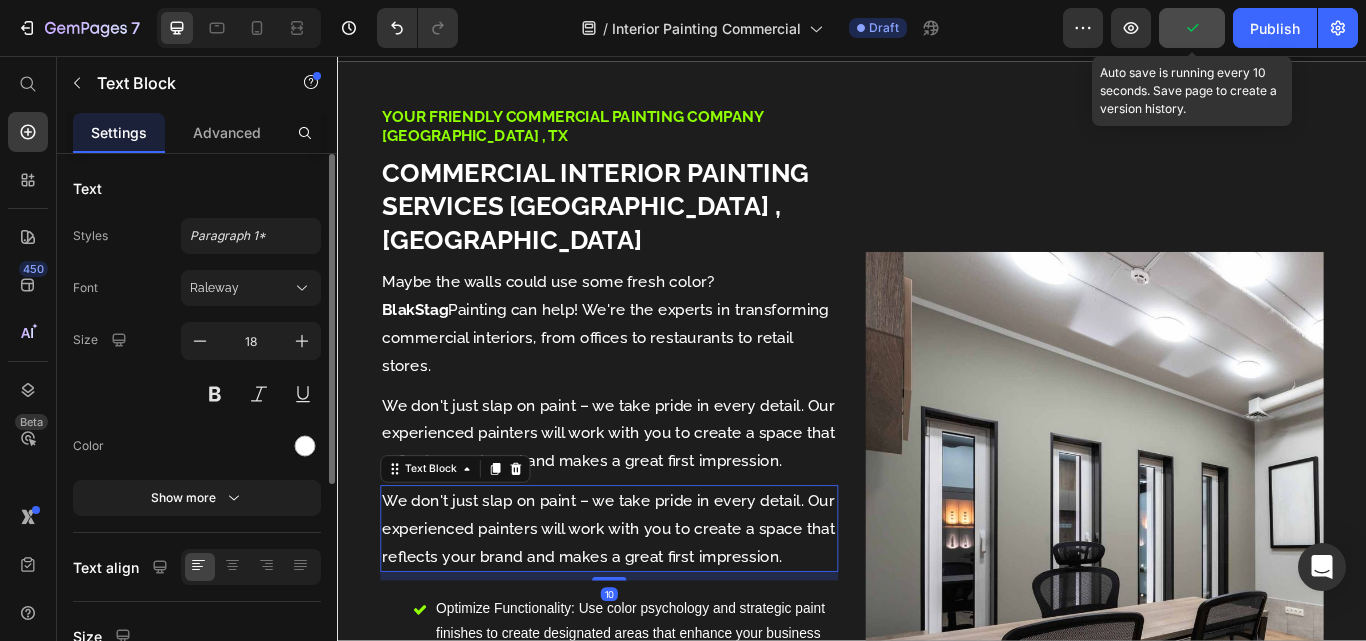 click on "We don't just slap on paint – we take pride in every detail. Our experienced painters will work with you to create a space that reflects your brand and makes a great first impression." at bounding box center (654, 607) 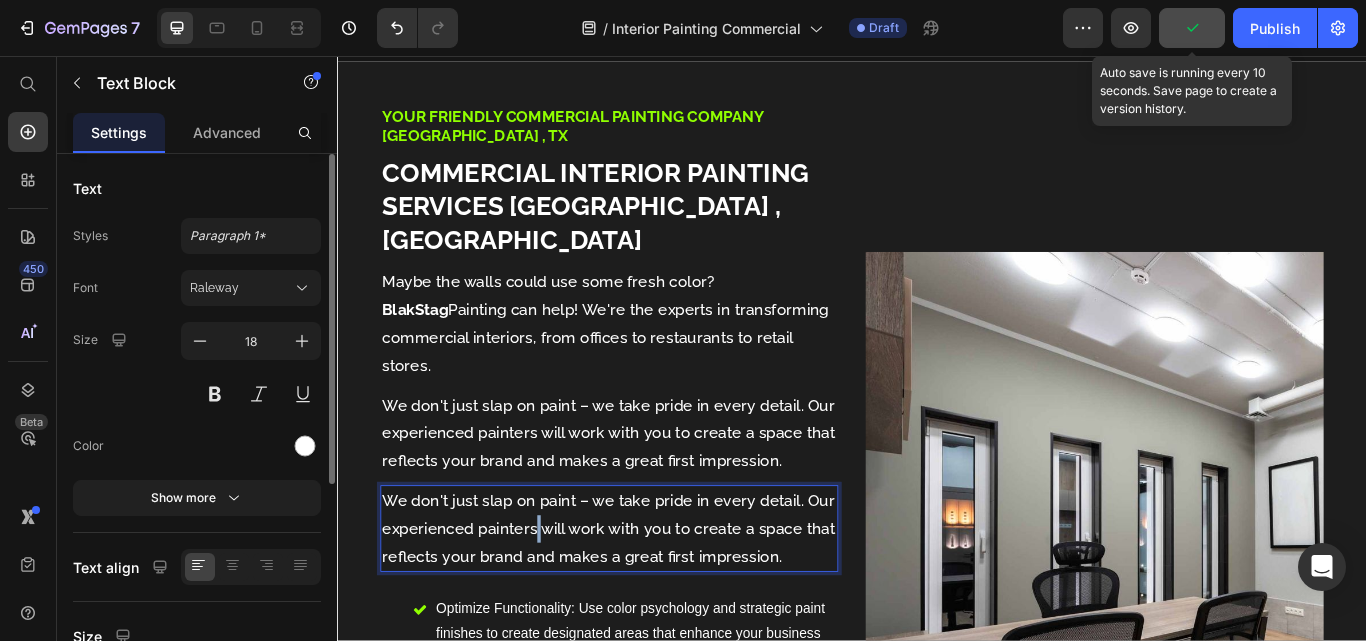 click on "We don't just slap on paint – we take pride in every detail. Our experienced painters will work with you to create a space that reflects your brand and makes a great first impression." at bounding box center (654, 607) 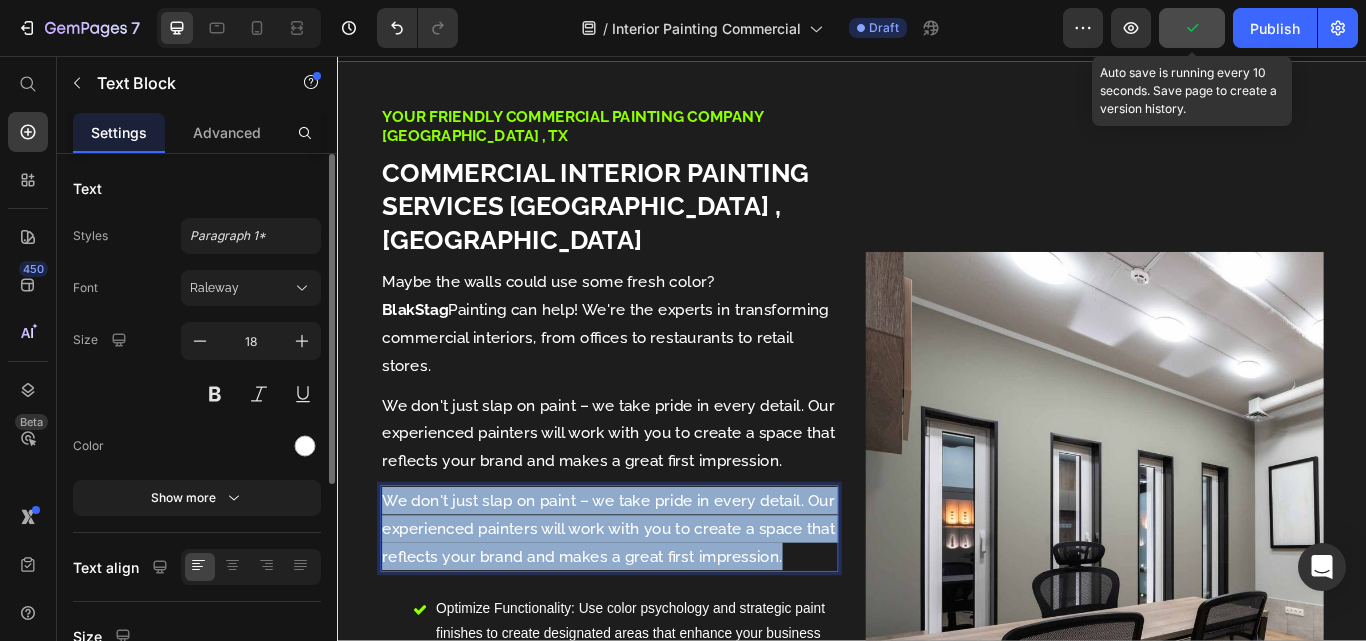 click on "We don't just slap on paint – we take pride in every detail. Our experienced painters will work with you to create a space that reflects your brand and makes a great first impression." at bounding box center [654, 607] 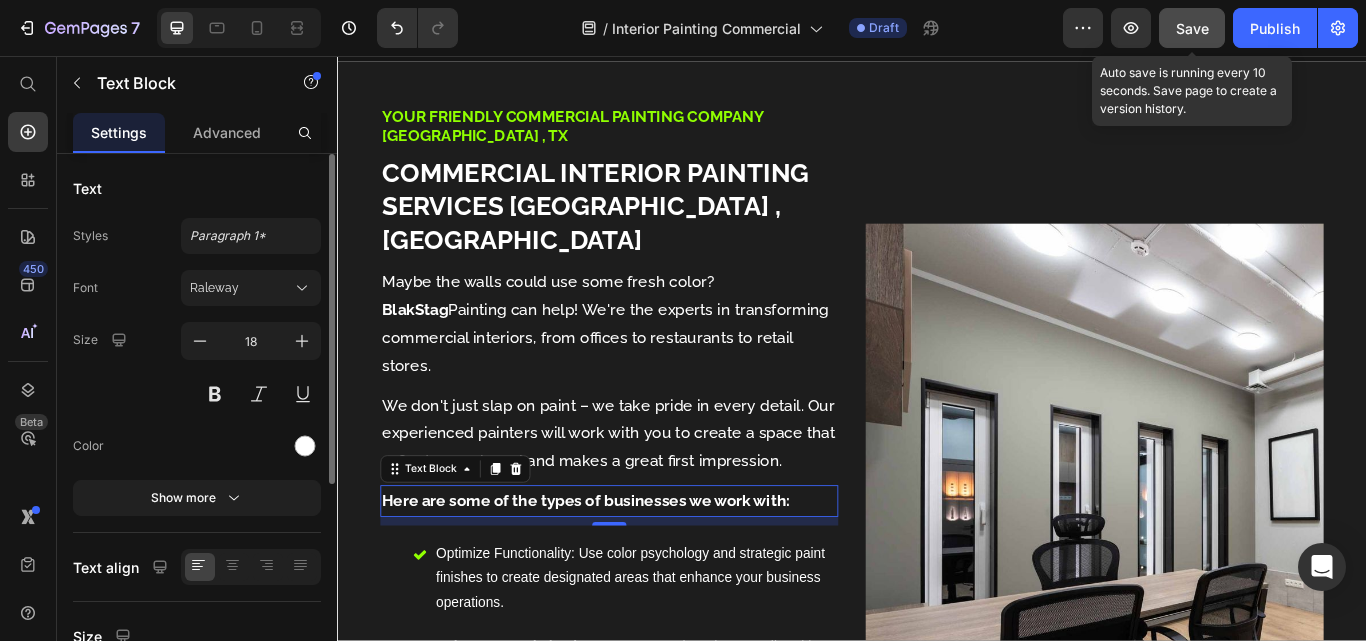 drag, startPoint x: 230, startPoint y: 493, endPoint x: 234, endPoint y: 462, distance: 31.257 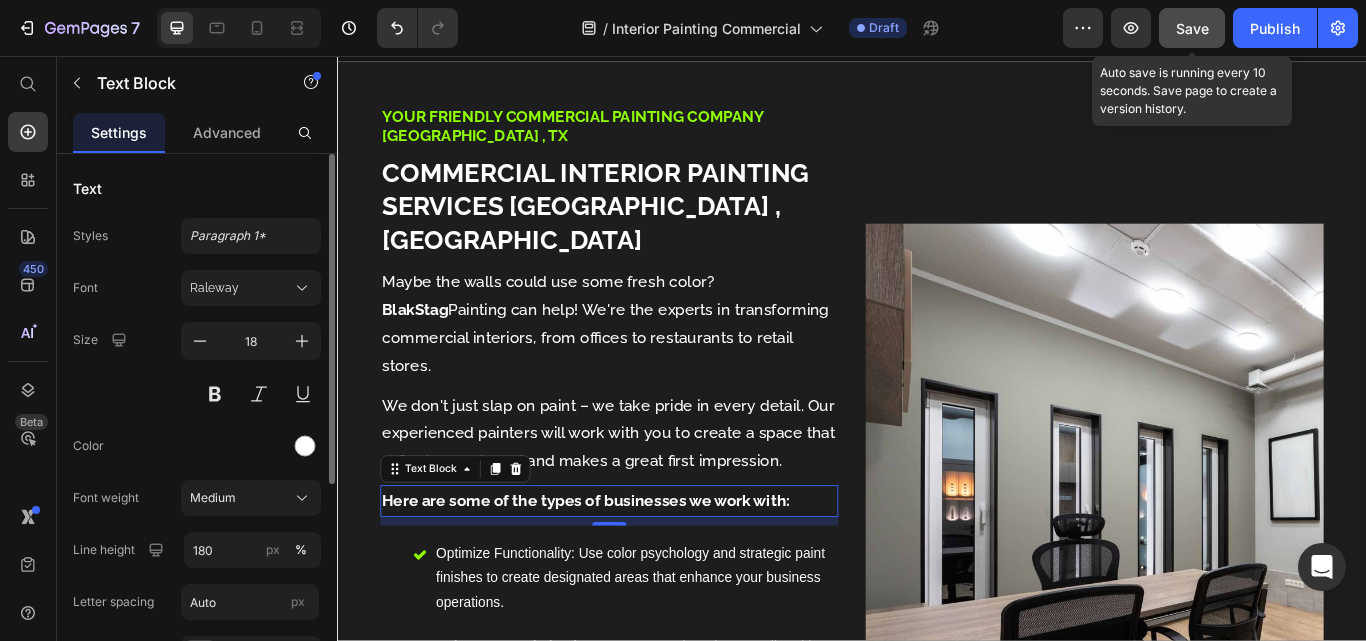 drag, startPoint x: 223, startPoint y: 493, endPoint x: 231, endPoint y: 479, distance: 16.124516 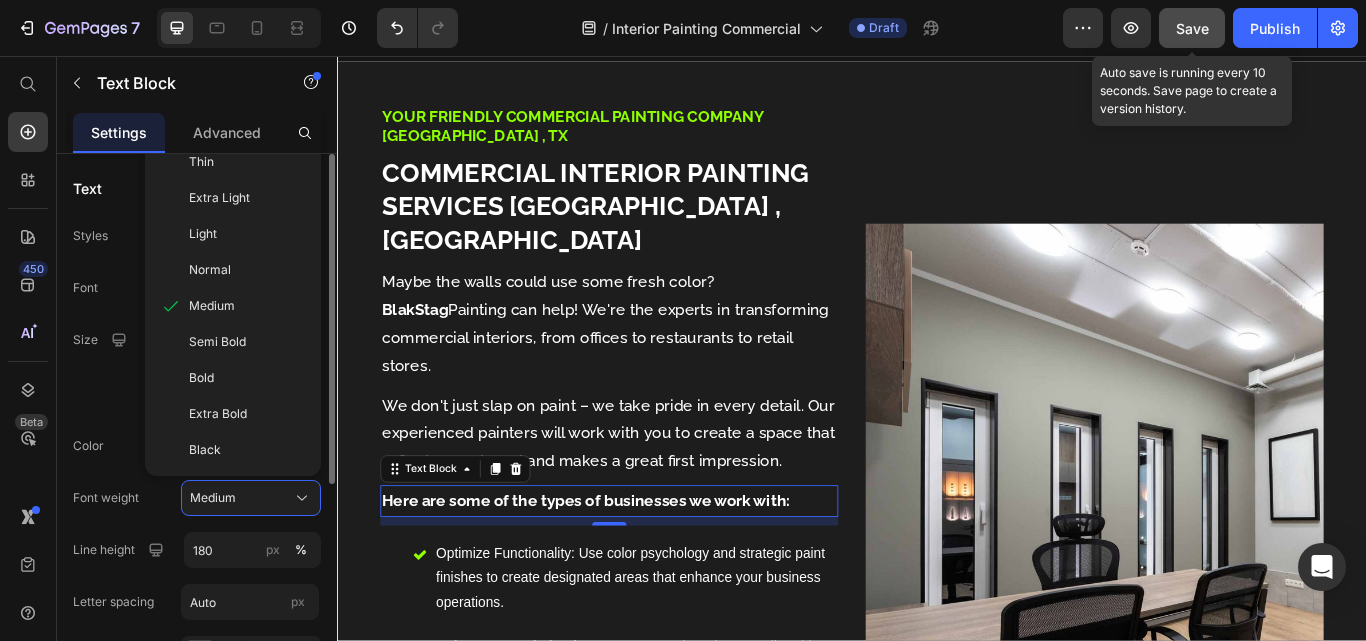 click on "Semi Bold" 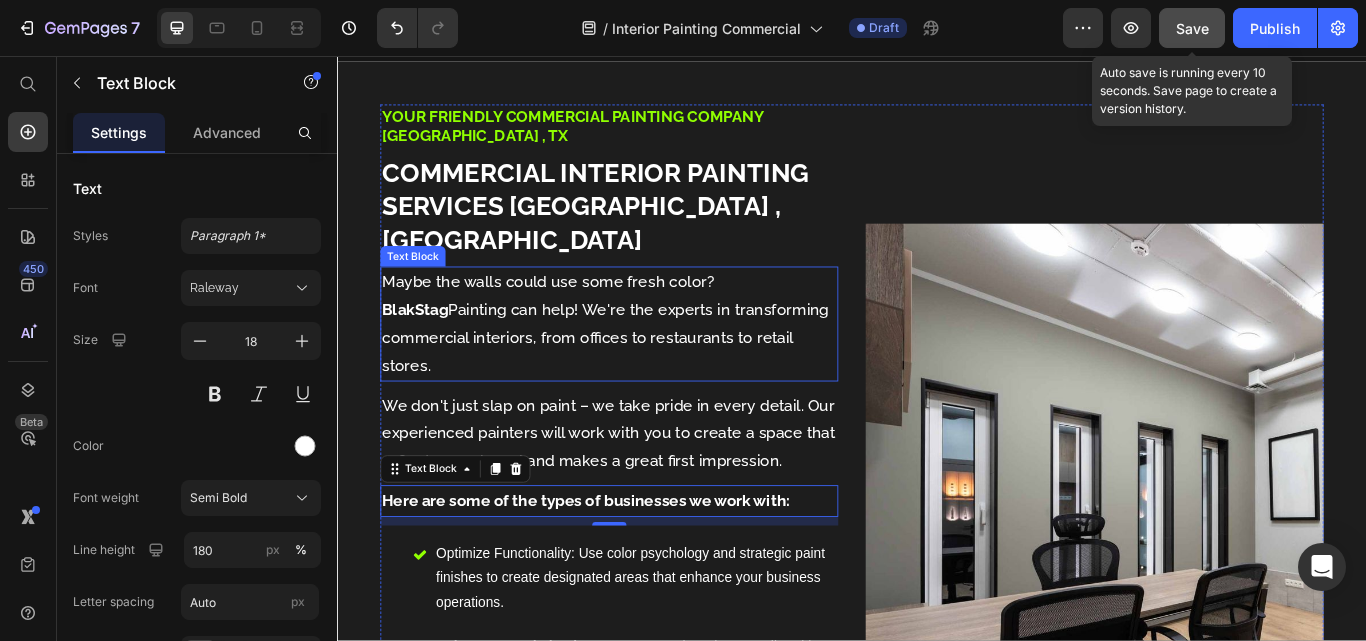click on "Maybe the walls could use some fresh color?  BlakStag  Painting can help! We're the experts in transforming commercial interiors, from offices to restaurants to retail stores." at bounding box center (654, 369) 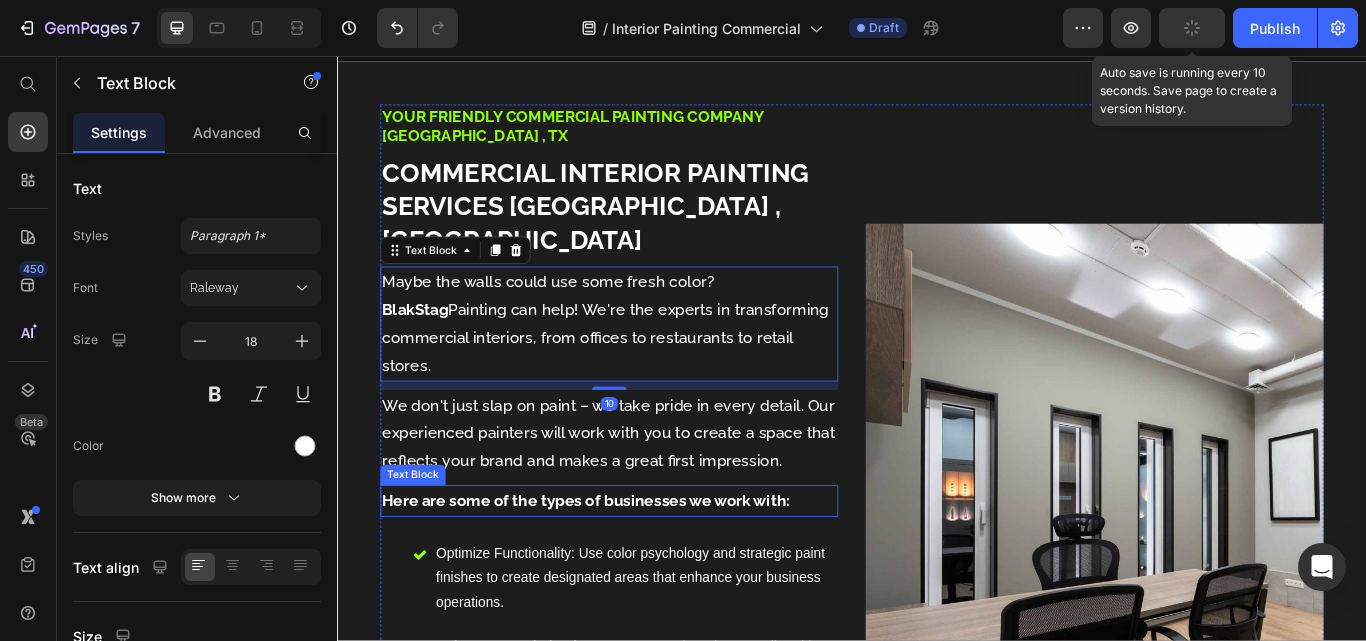 click on "Here are some of the types of businesses we work with:" at bounding box center (626, 574) 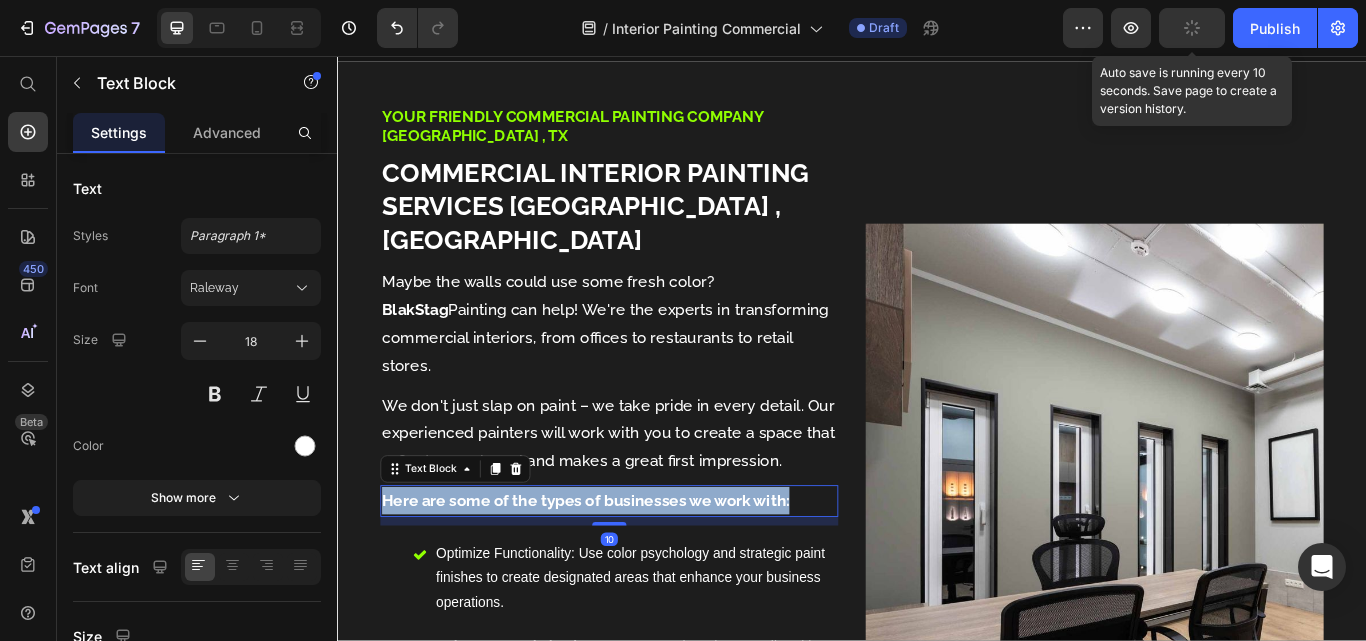 click on "Here are some of the types of businesses we work with:" at bounding box center (626, 574) 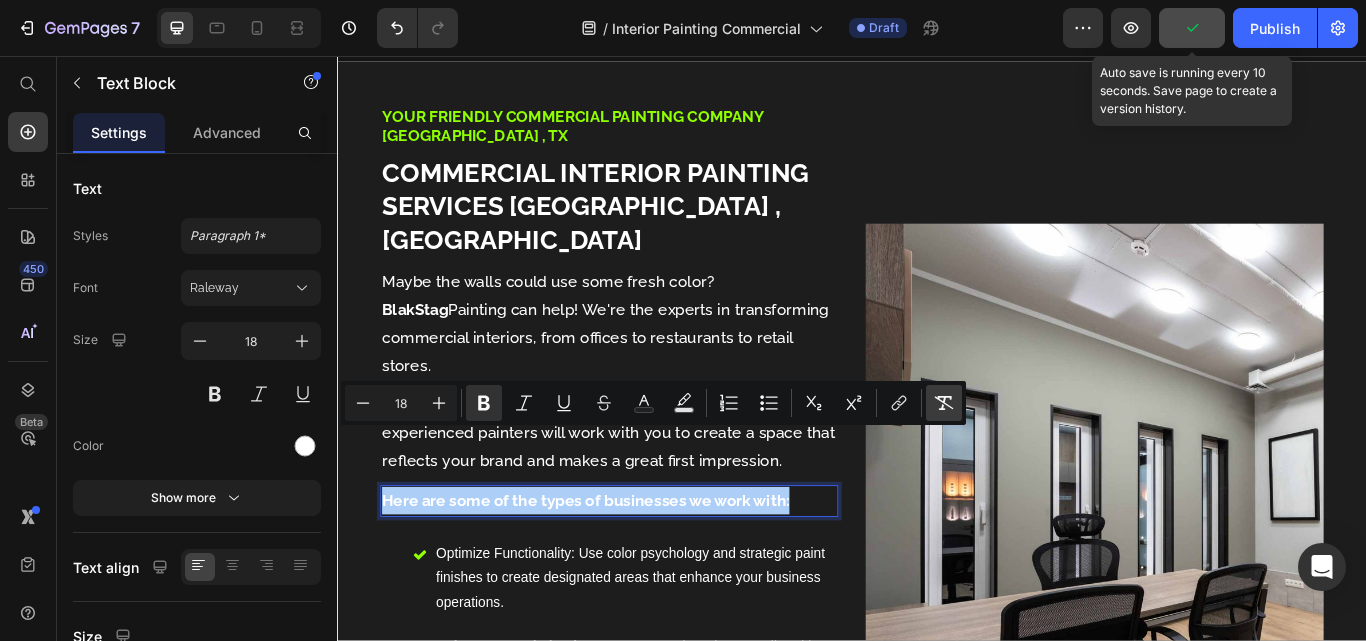 click 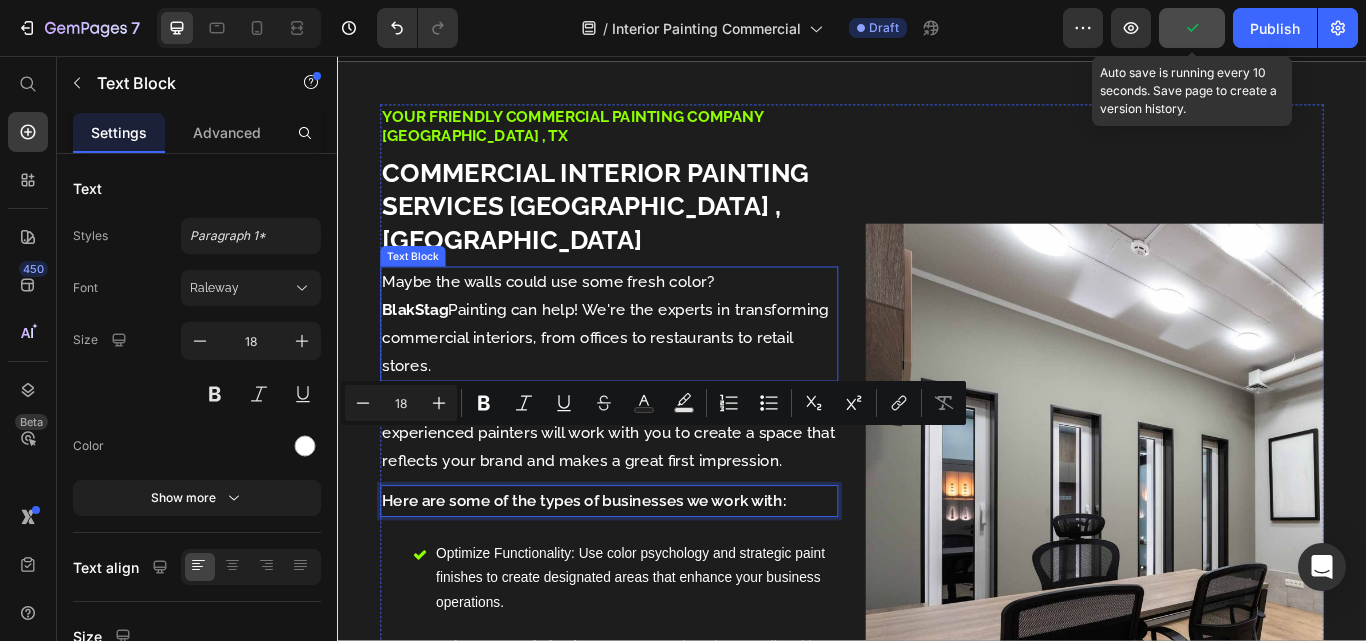 click on "Maybe the walls could use some fresh color?  BlakStag  Painting can help! We're the experts in transforming commercial interiors, from offices to restaurants to retail stores." at bounding box center (654, 369) 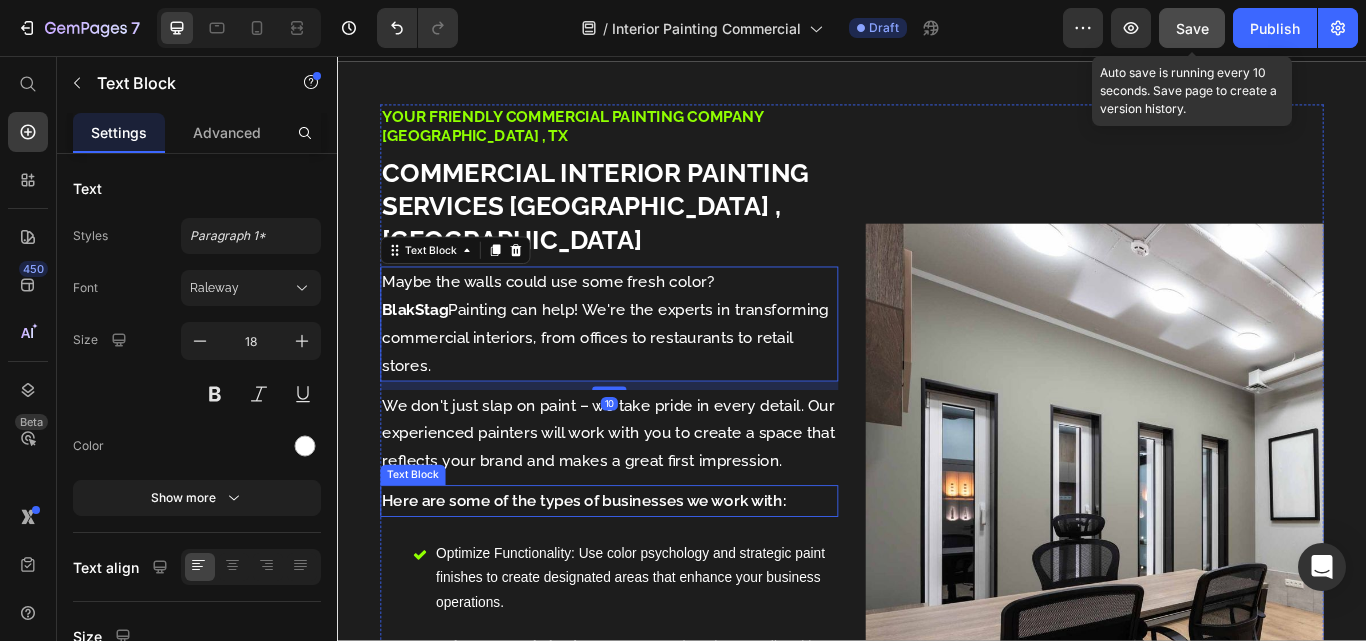 click on "Here are some of the types of businesses we work with:" at bounding box center [654, 575] 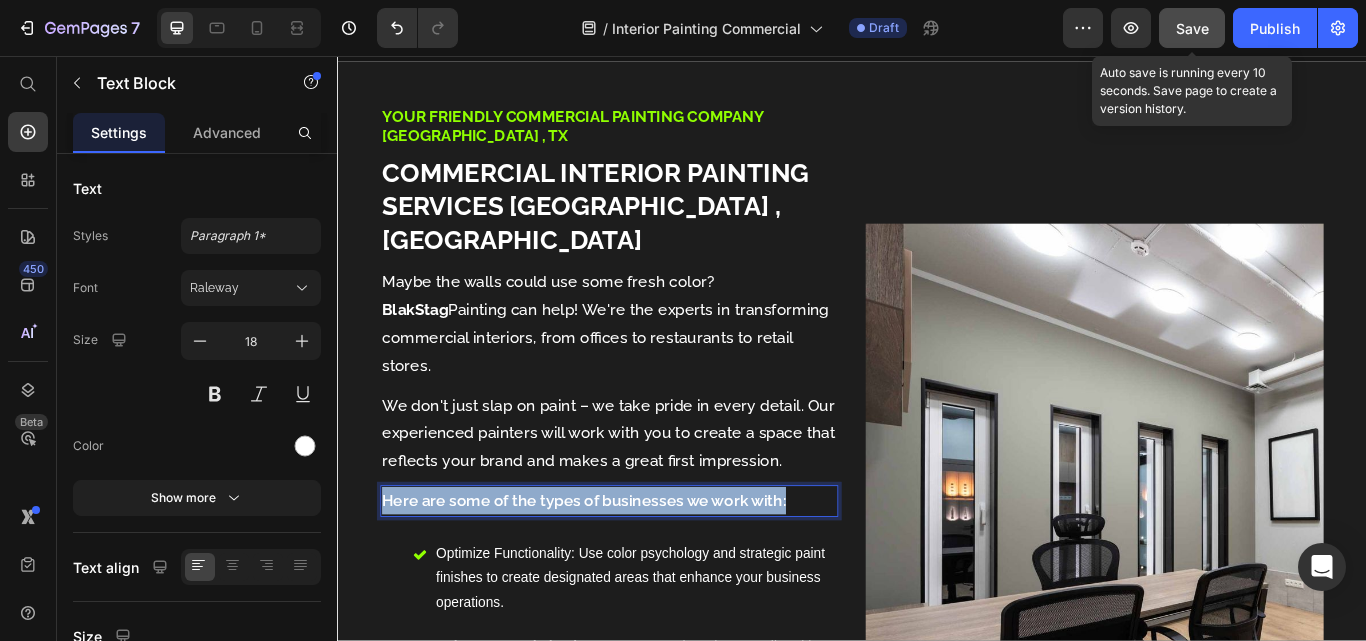 click on "Here are some of the types of businesses we work with:" at bounding box center [654, 575] 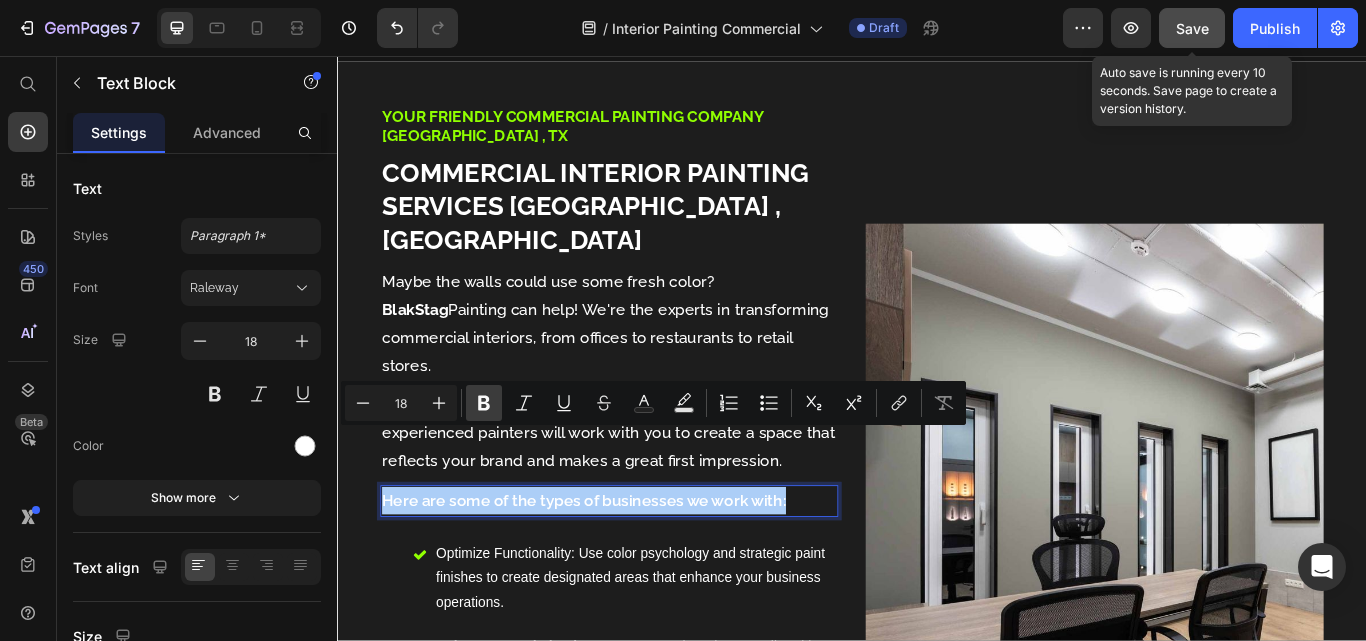click 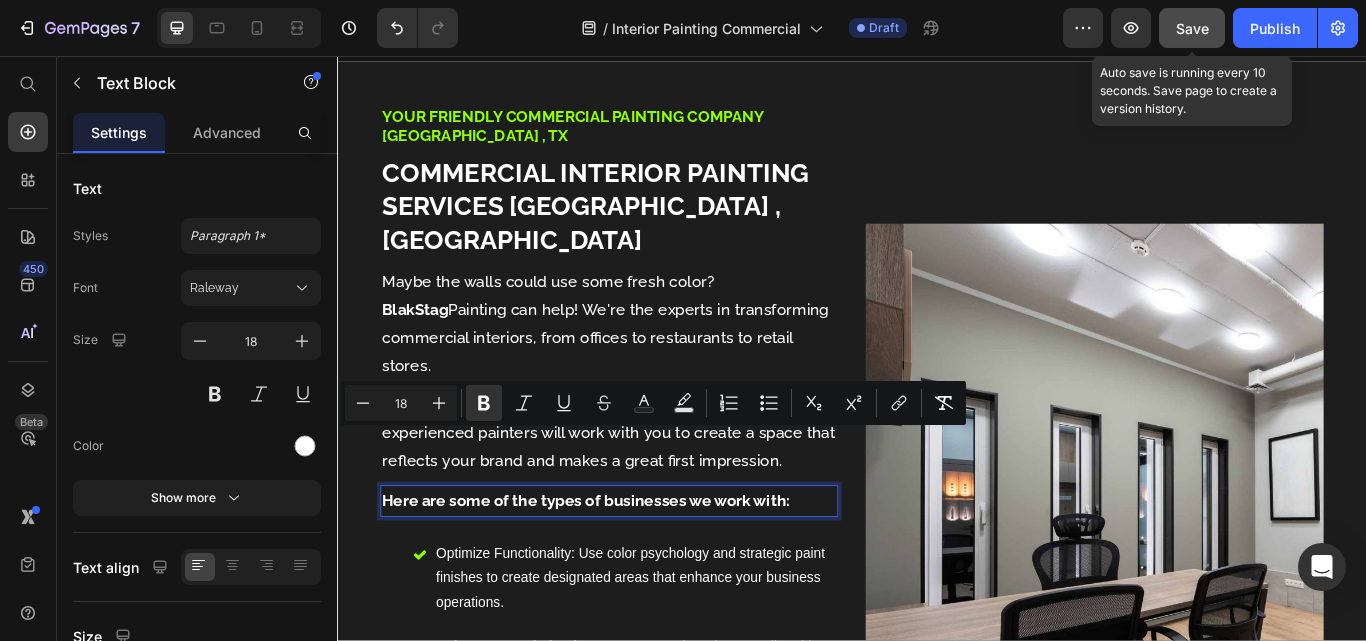 click on "Maybe the walls could use some fresh color?  BlakStag  Painting can help! We're the experts in transforming commercial interiors, from offices to restaurants to retail stores." at bounding box center [654, 369] 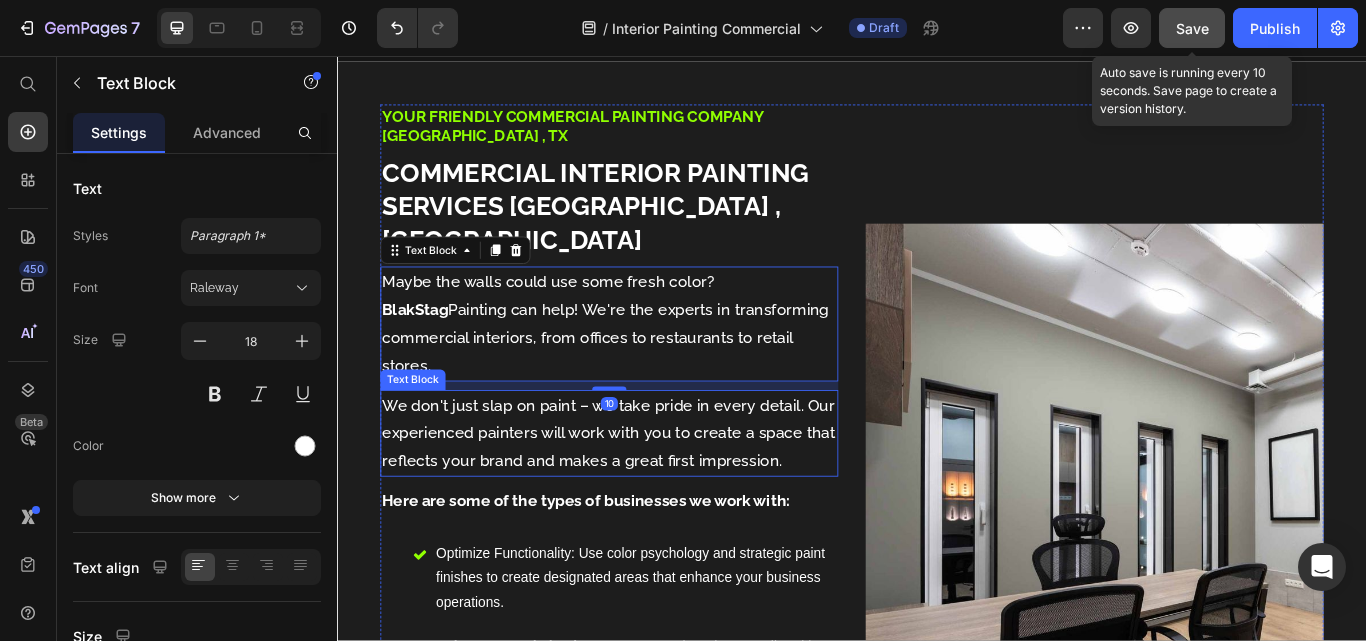 click on "We don't just slap on paint – we take pride in every detail. Our experienced painters will work with you to create a space that reflects your brand and makes a great first impression." at bounding box center [654, 496] 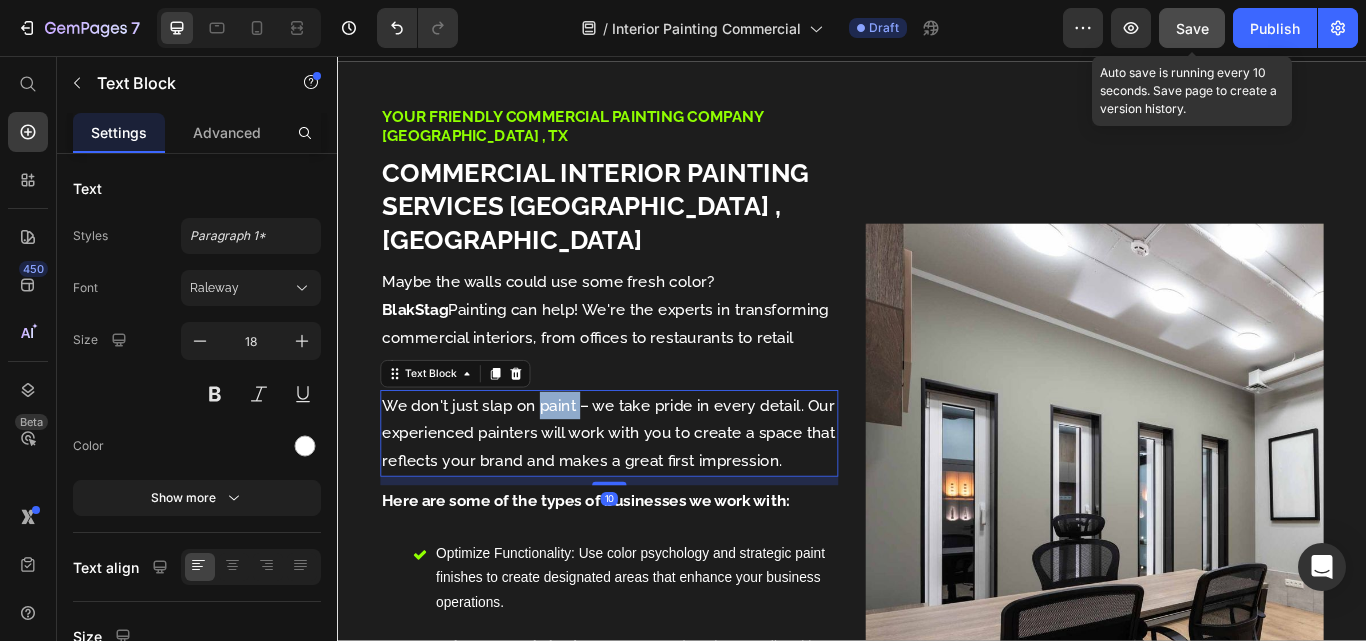 click on "We don't just slap on paint – we take pride in every detail. Our experienced painters will work with you to create a space that reflects your brand and makes a great first impression." at bounding box center [654, 496] 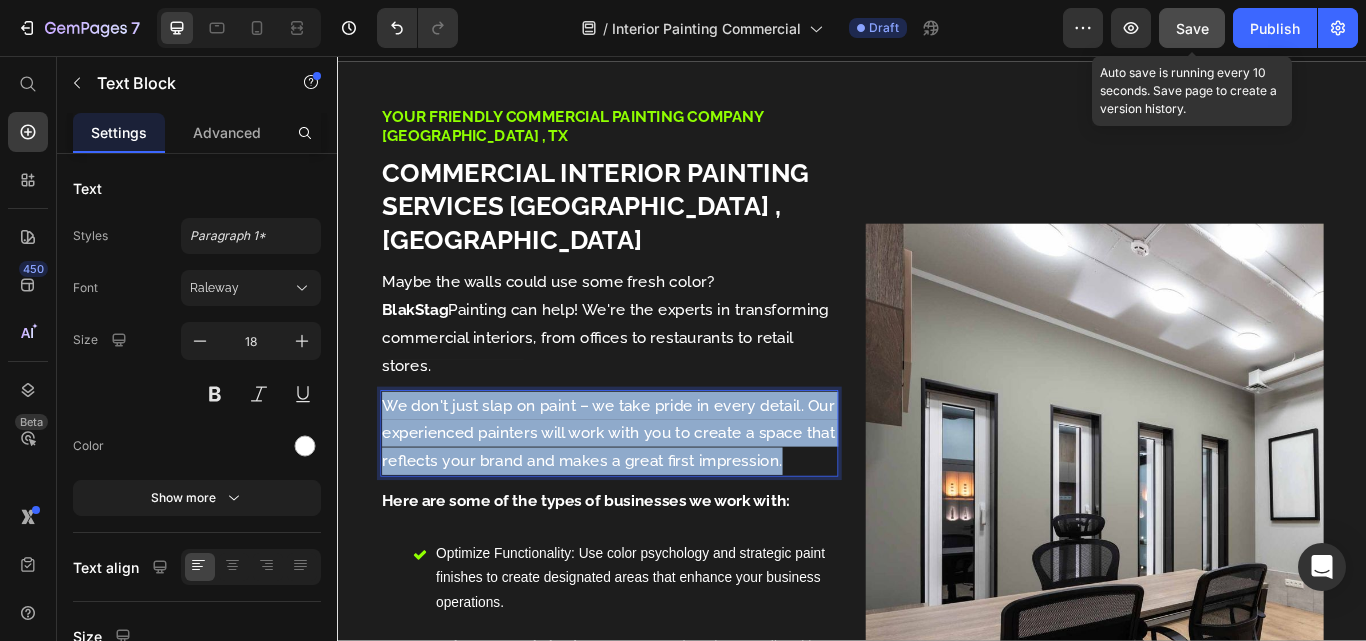 click on "We don't just slap on paint – we take pride in every detail. Our experienced painters will work with you to create a space that reflects your brand and makes a great first impression." at bounding box center (654, 496) 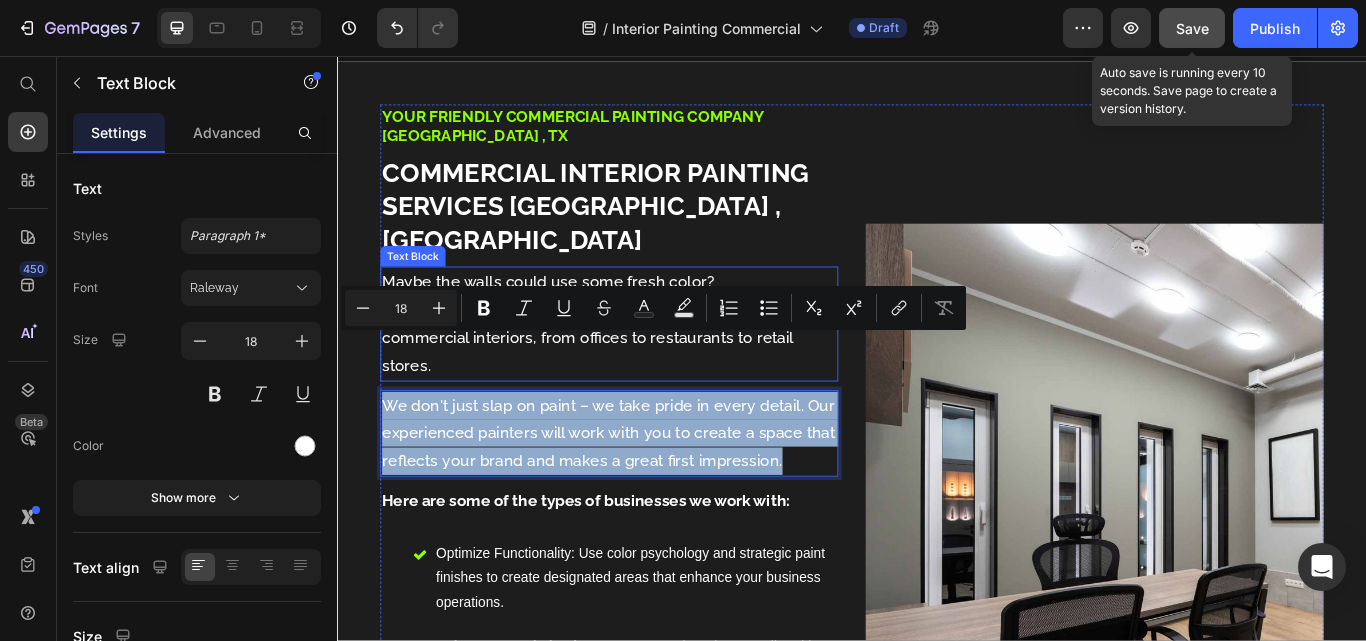 click on "Maybe the walls could use some fresh color?  BlakStag  Painting can help! We're the experts in transforming commercial interiors, from offices to restaurants to retail stores." at bounding box center (654, 369) 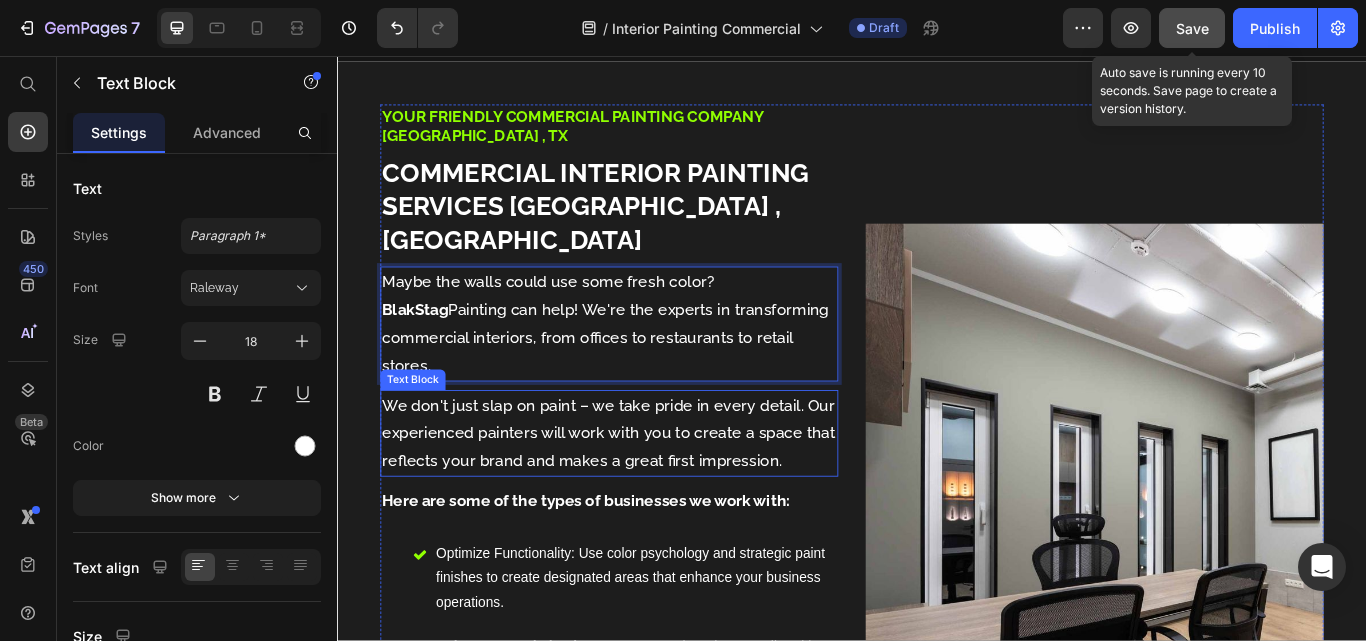 scroll, scrollTop: 2689, scrollLeft: 0, axis: vertical 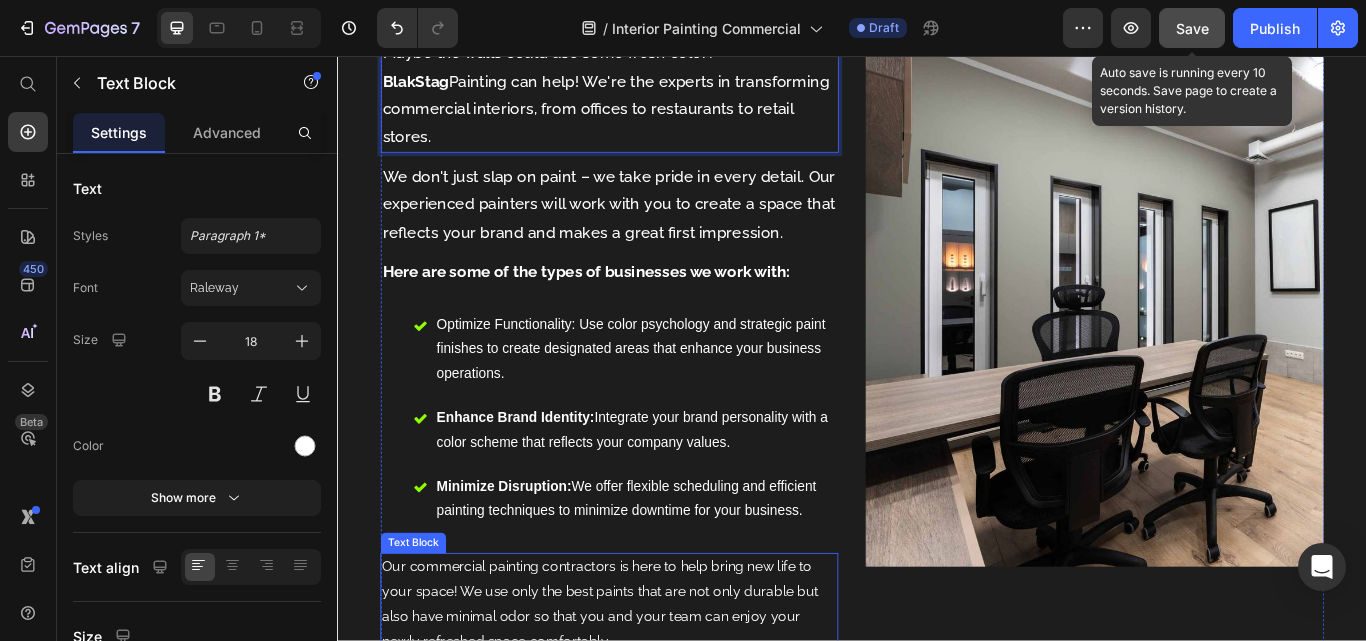 click on "Our commercial painting contractors is here to help bring new life to your space! We use only the best paints that are not only durable but also have minimal odor so that you and your team can enjoy your newly refreshed space comfortably." at bounding box center (654, 695) 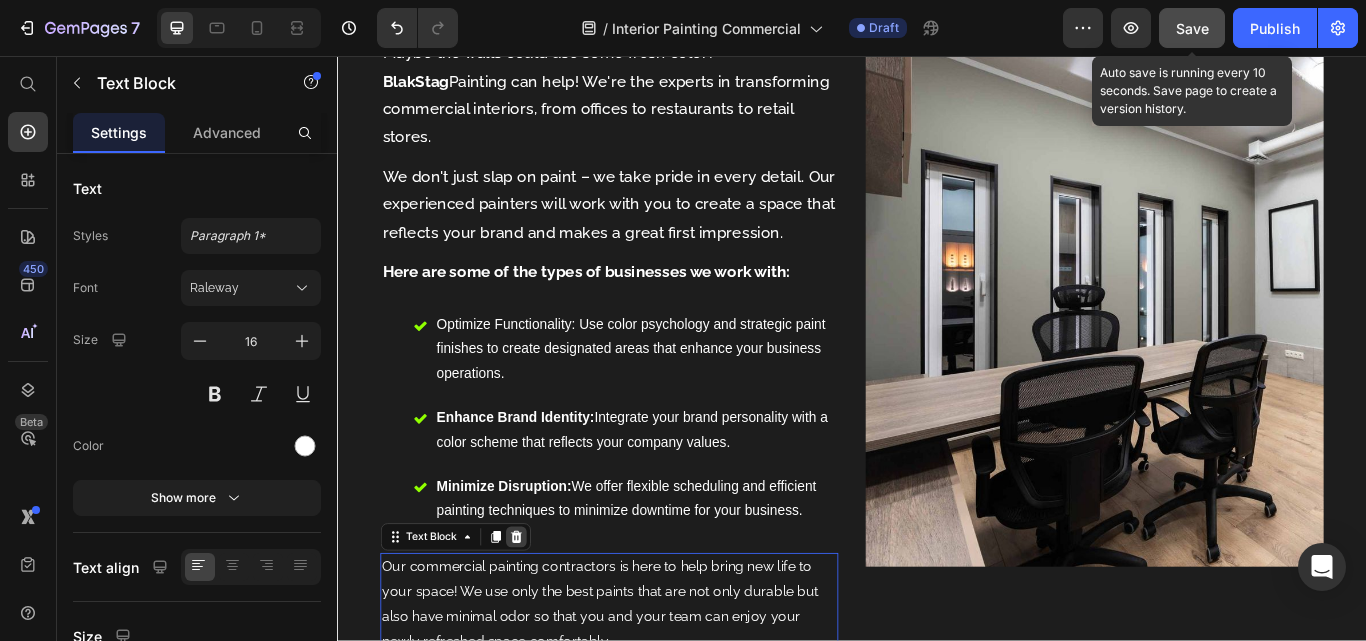 click 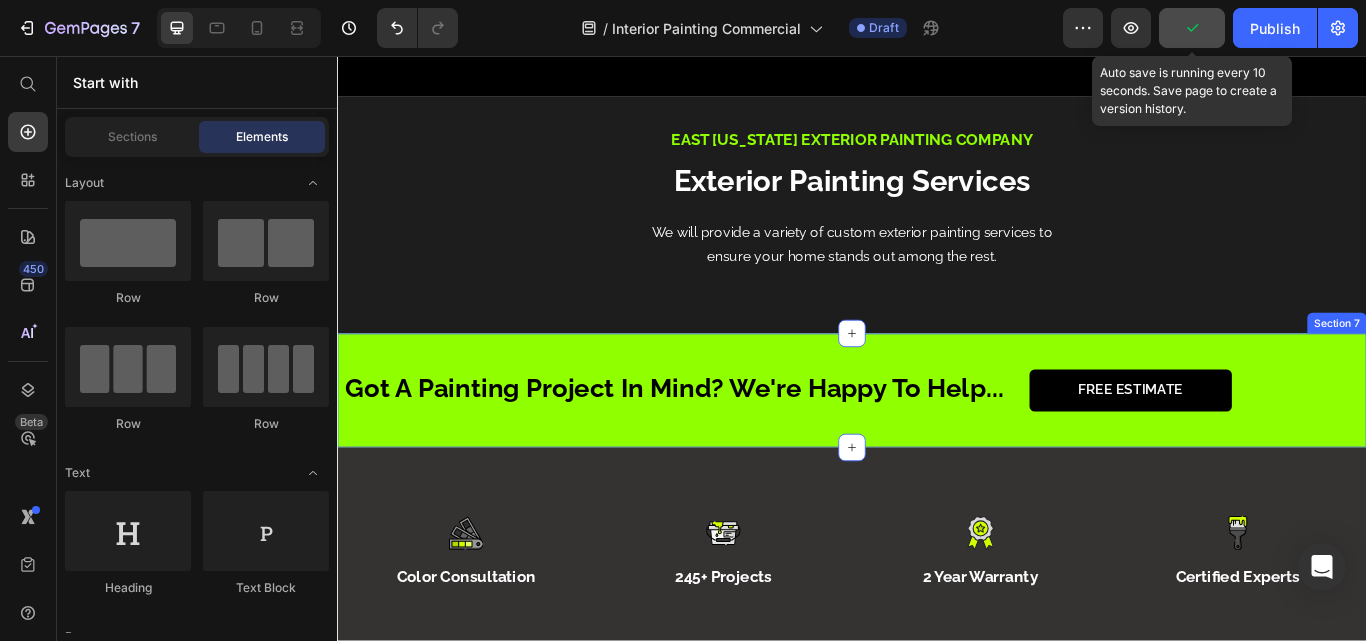 scroll, scrollTop: 3222, scrollLeft: 0, axis: vertical 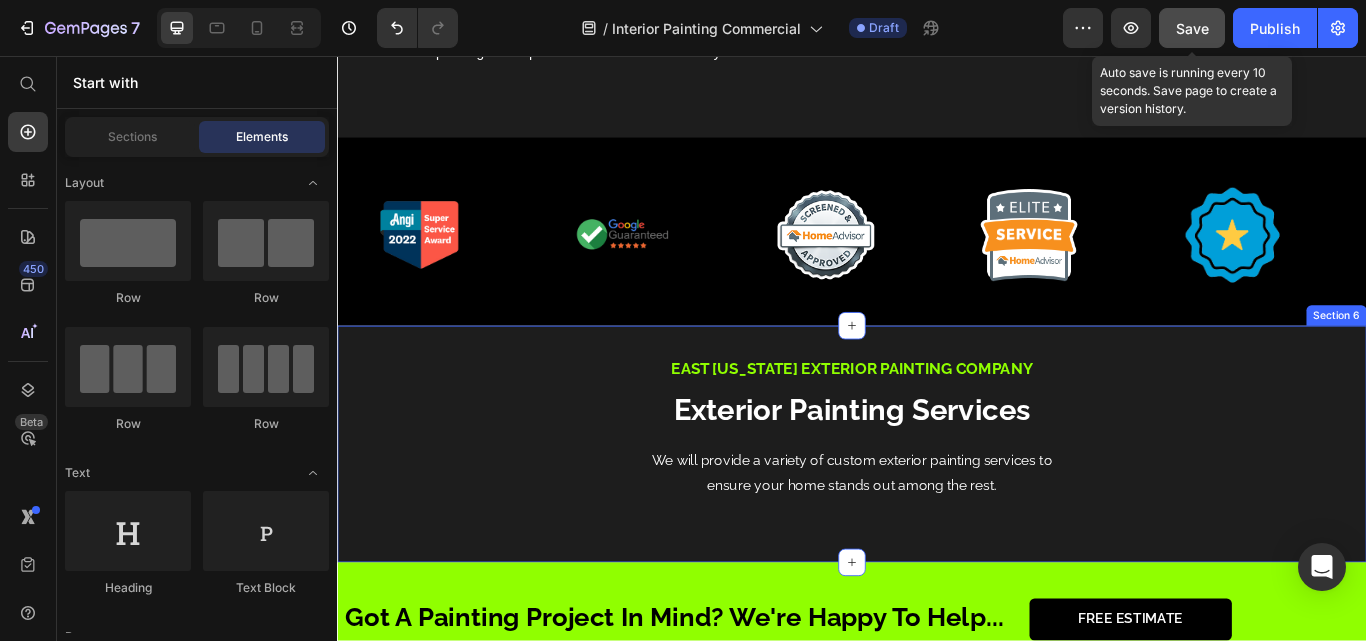 click on "East [US_STATE] Exterior painting company Text Block Exterior Painting Services Heading We will provide a variety of custom exterior painting services to ensure your home stands out among the rest. Text Block Row Section 6" at bounding box center [937, 508] 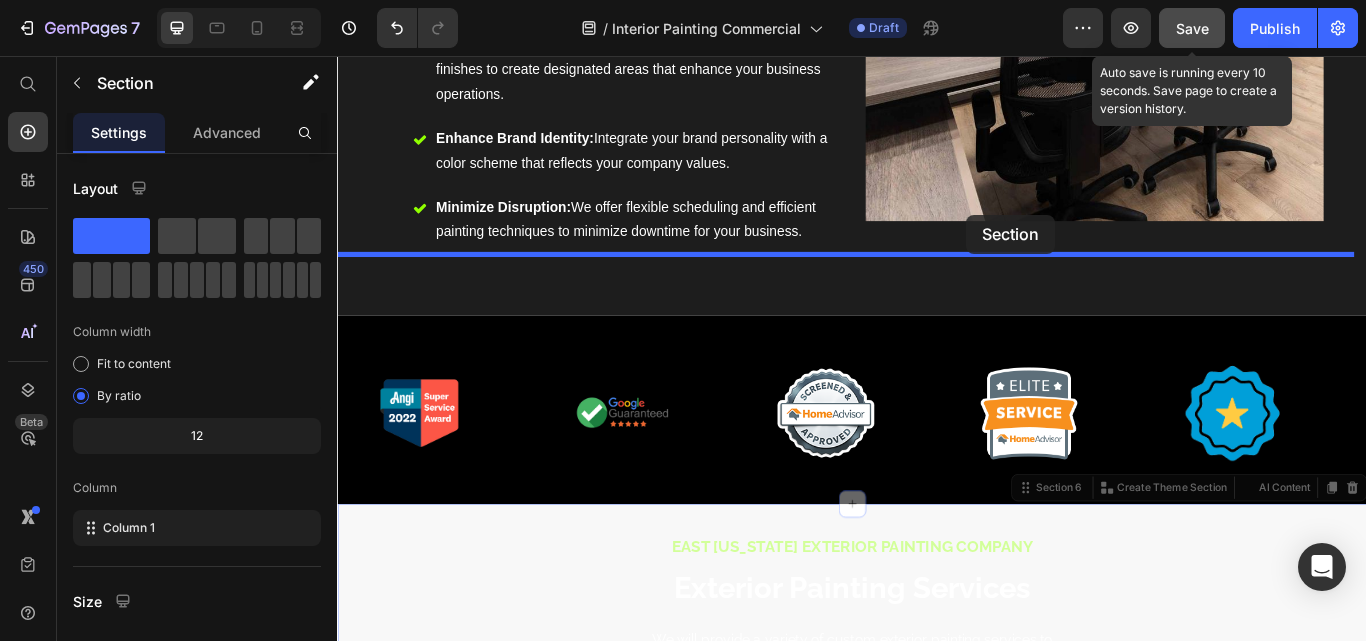scroll, scrollTop: 2984, scrollLeft: 0, axis: vertical 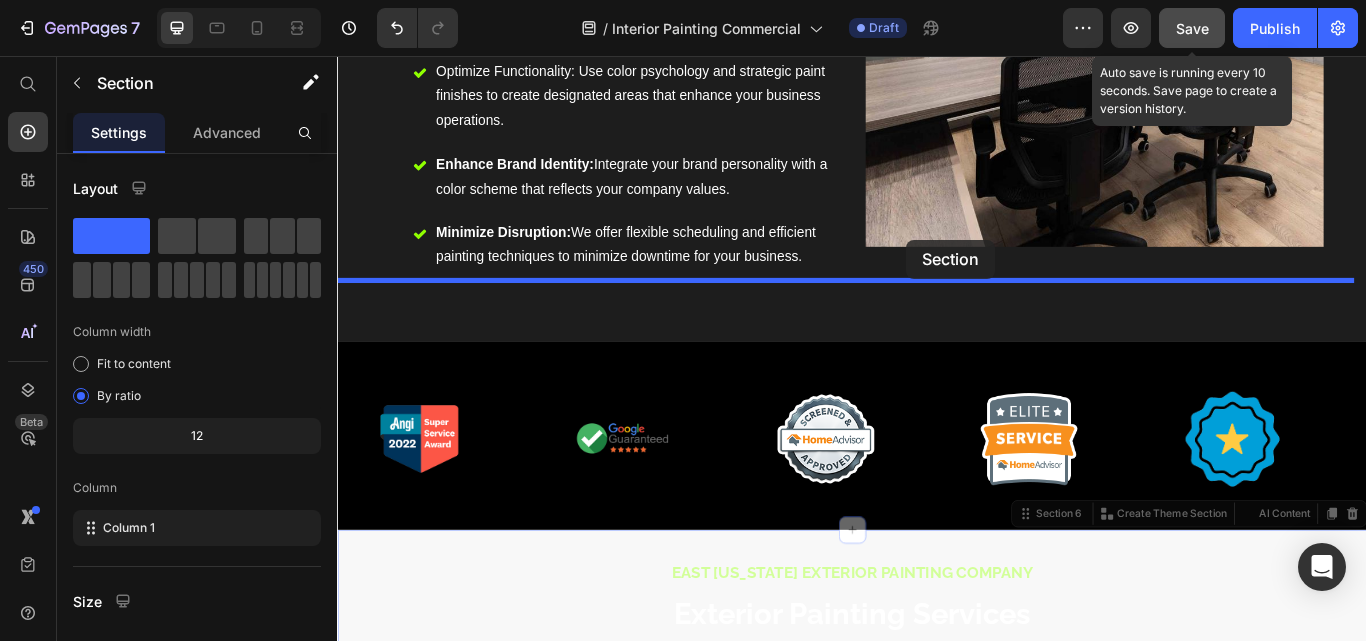 drag, startPoint x: 1138, startPoint y: 285, endPoint x: 1001, endPoint y: 270, distance: 137.81873 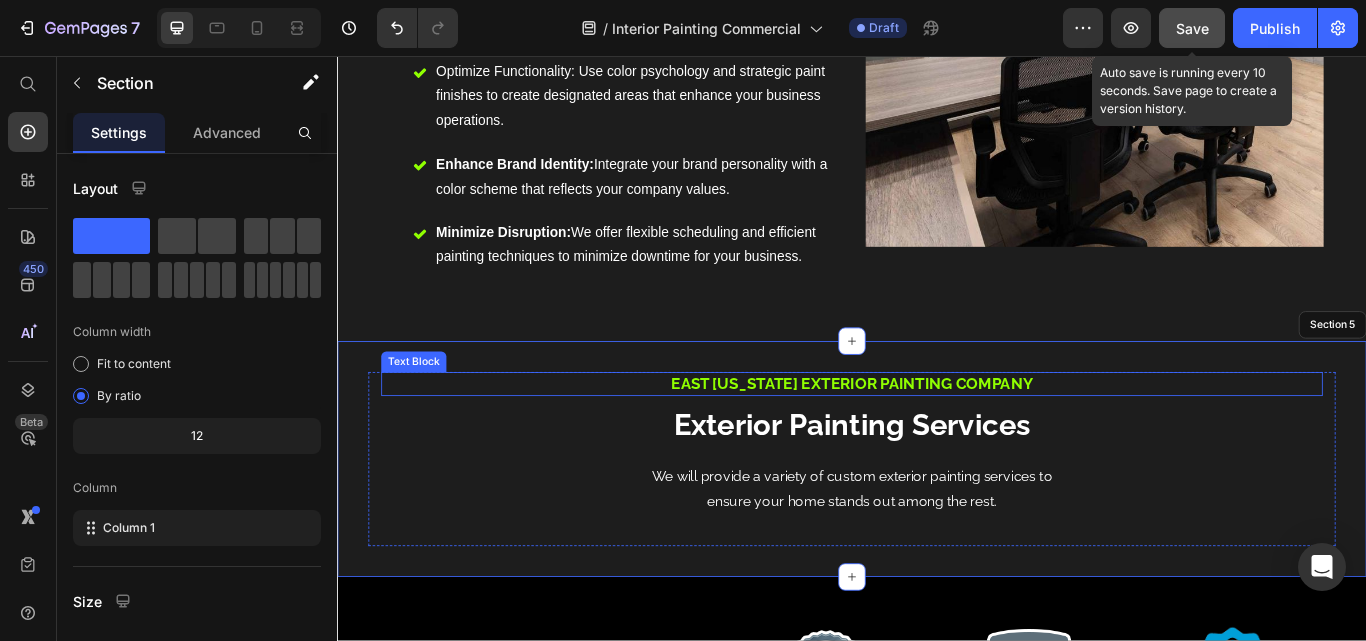 click on "East [US_STATE] Exterior painting company" at bounding box center (937, 438) 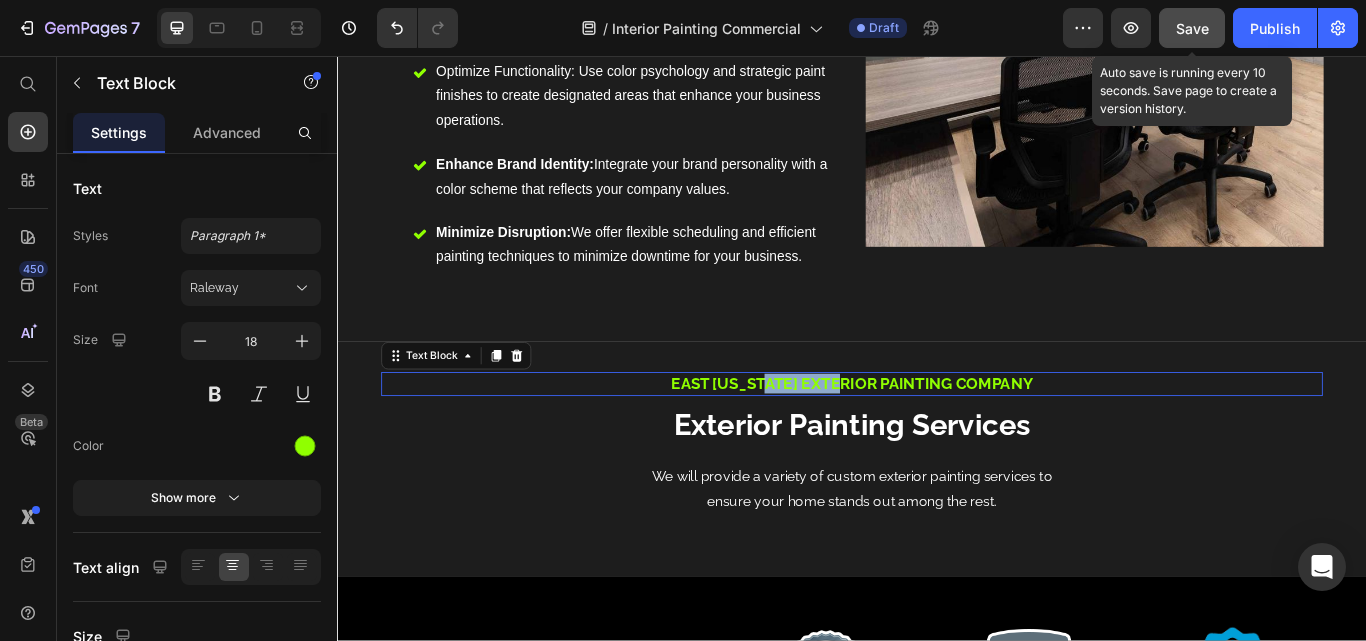 click on "East [US_STATE] Exterior painting company" at bounding box center (937, 438) 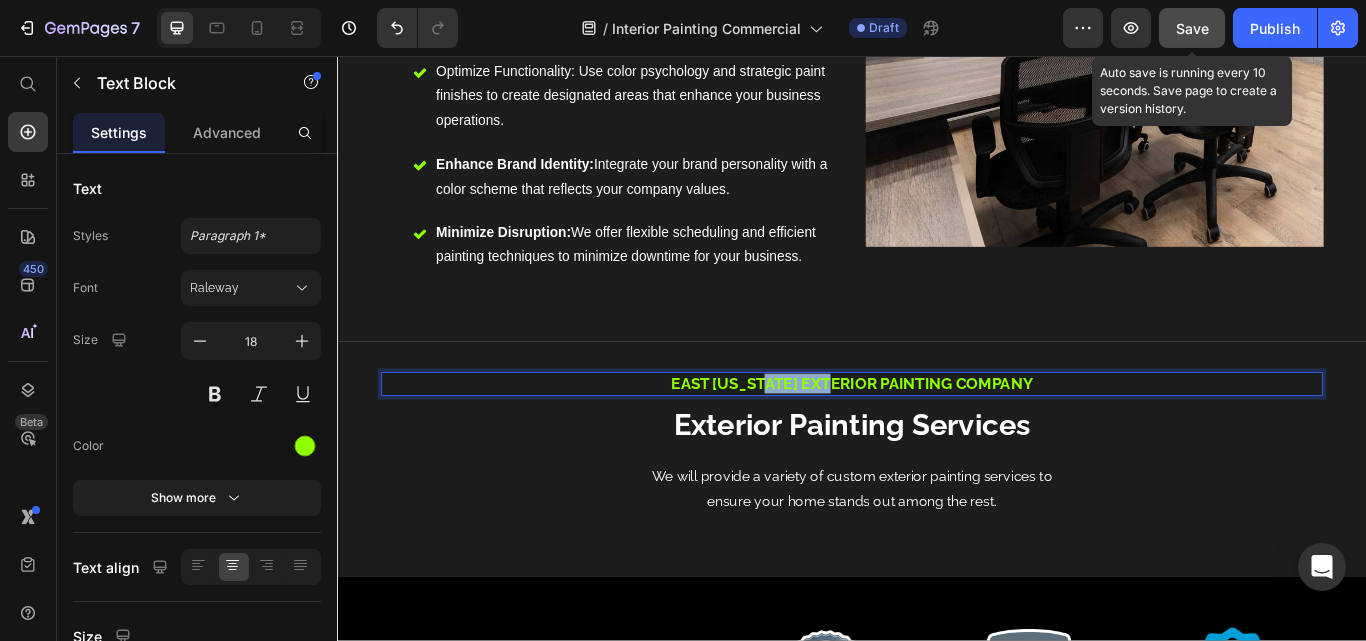 click on "East [US_STATE] Exterior painting company" at bounding box center [937, 438] 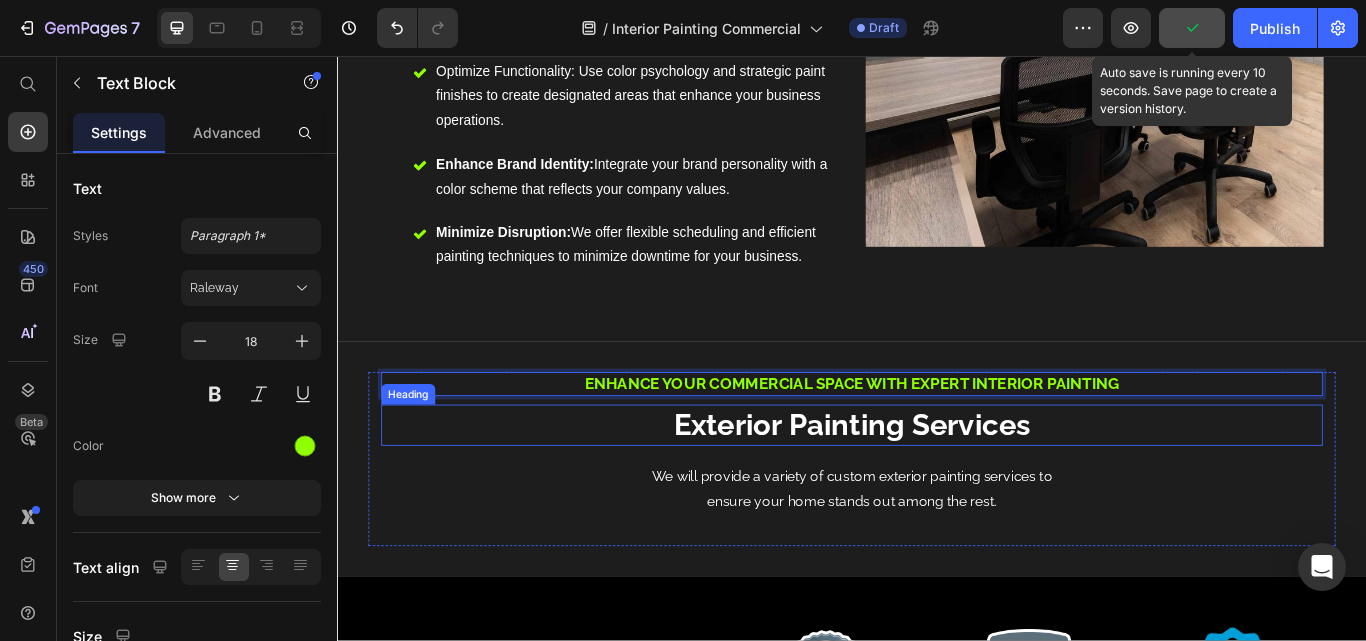 click on "Exterior Painting Services" at bounding box center (937, 487) 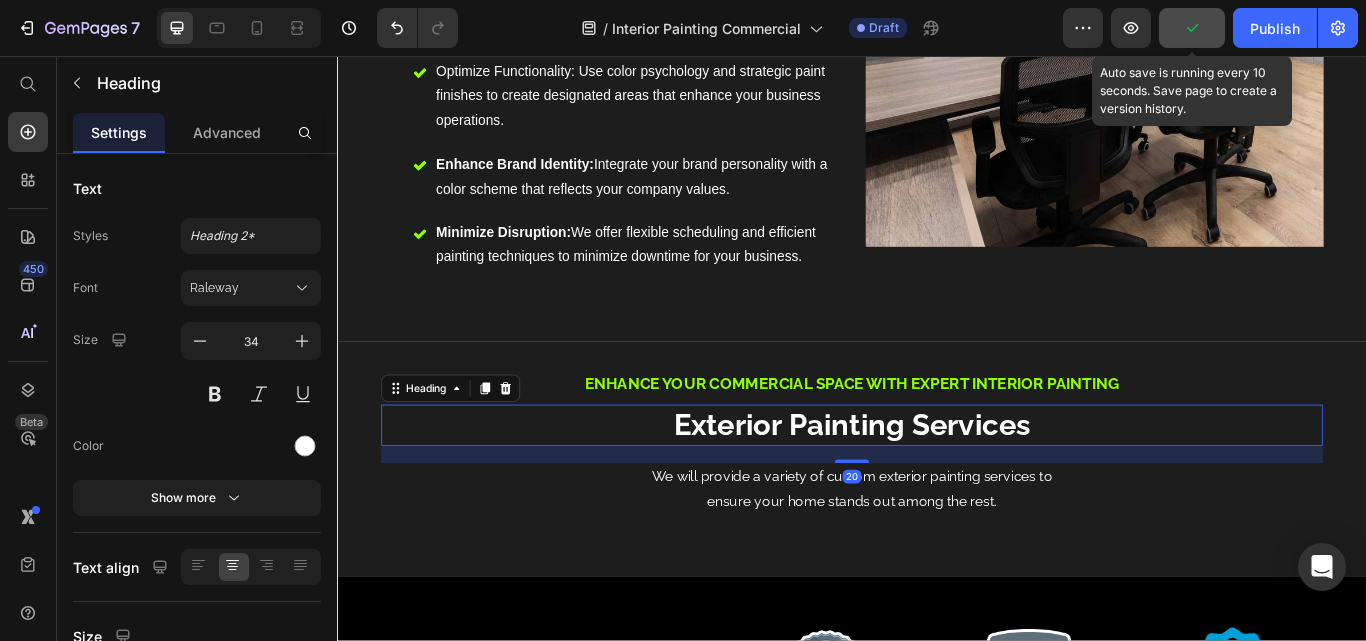 click on "Exterior Painting Services" at bounding box center (937, 487) 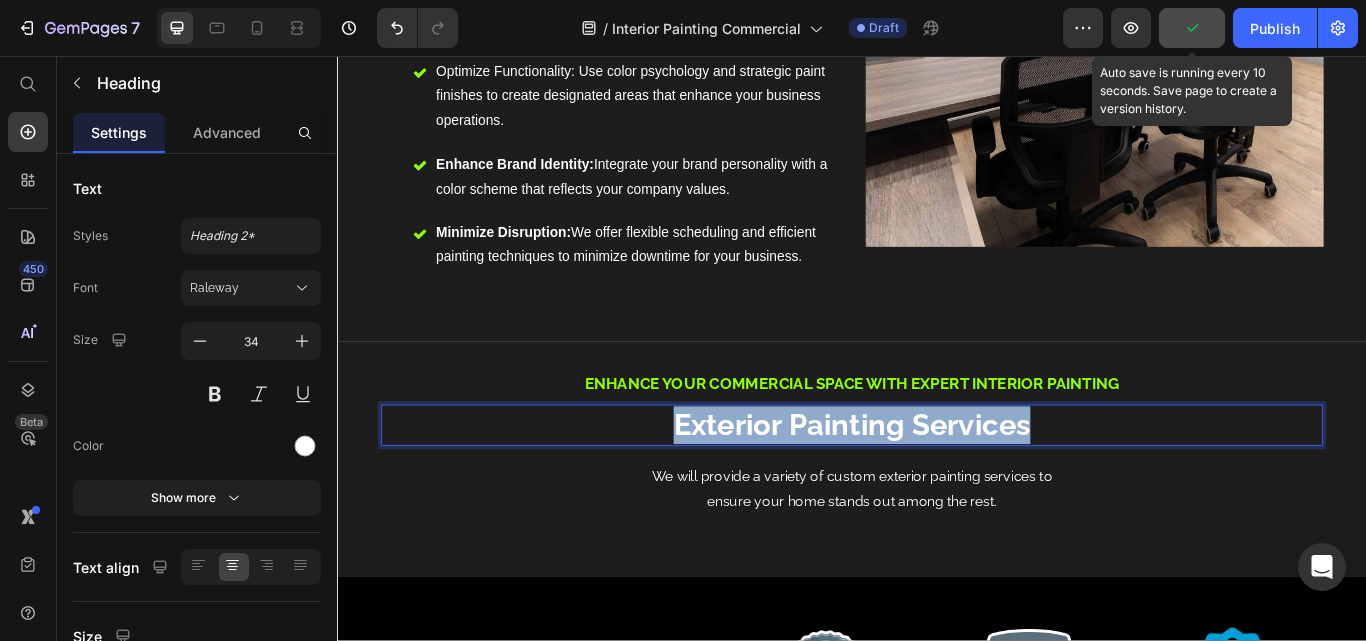 click on "Exterior Painting Services" at bounding box center [937, 487] 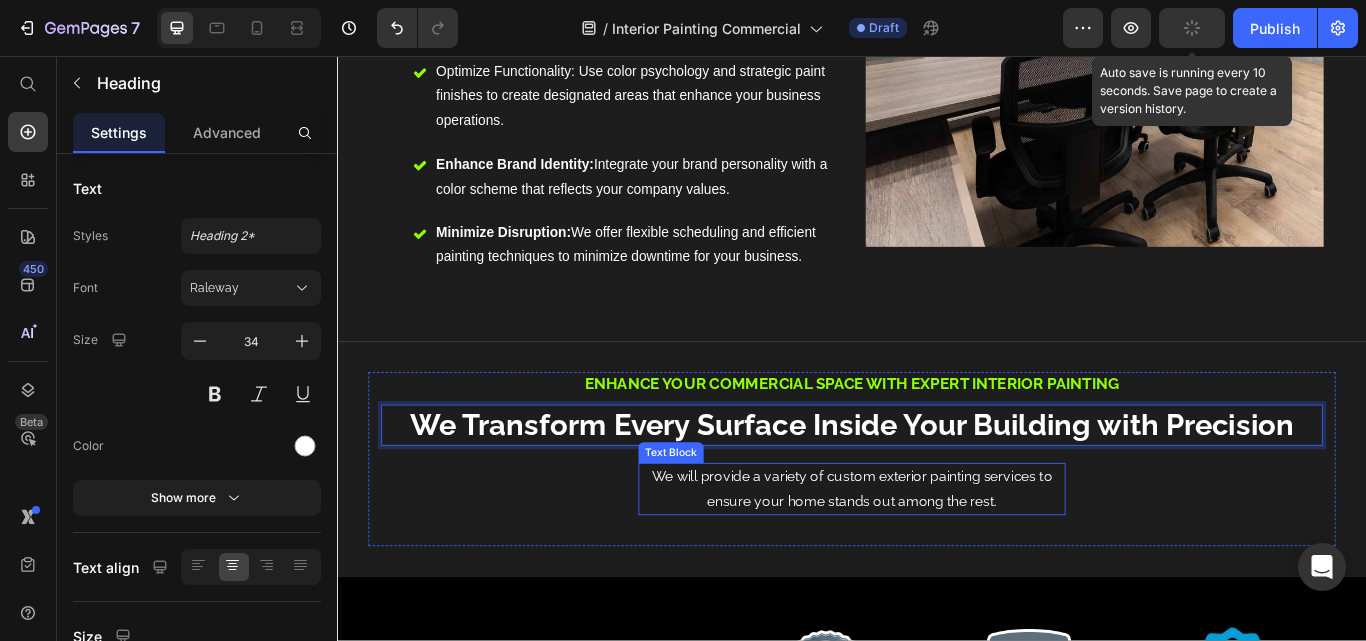click on "We will provide a variety of custom exterior painting services to ensure your home stands out among the rest." at bounding box center (937, 562) 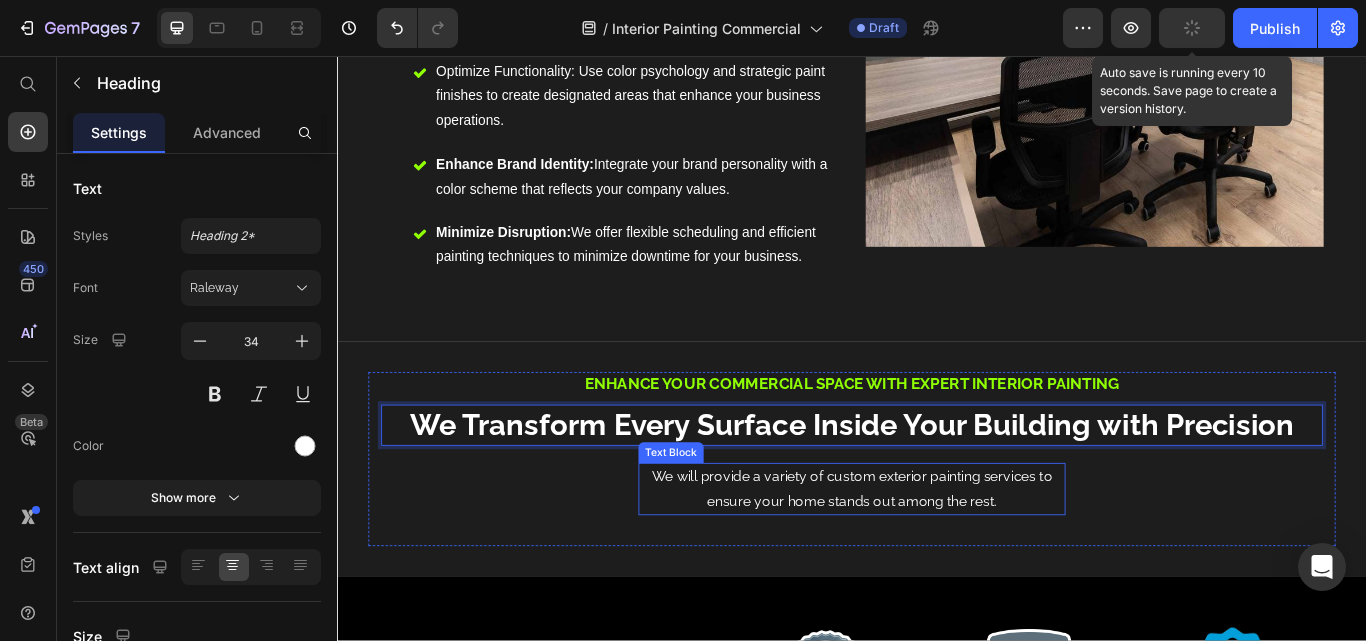 click on "We will provide a variety of custom exterior painting services to ensure your home stands out among the rest." at bounding box center [937, 562] 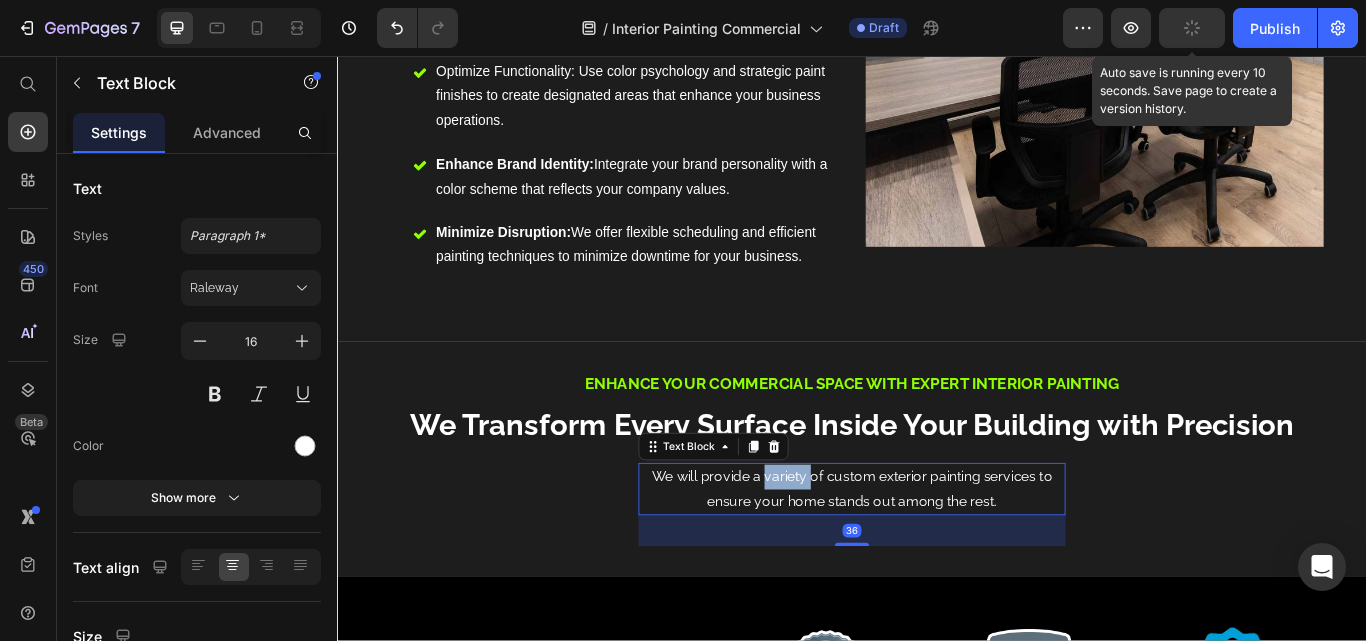 click on "We will provide a variety of custom exterior painting services to ensure your home stands out among the rest." at bounding box center (937, 562) 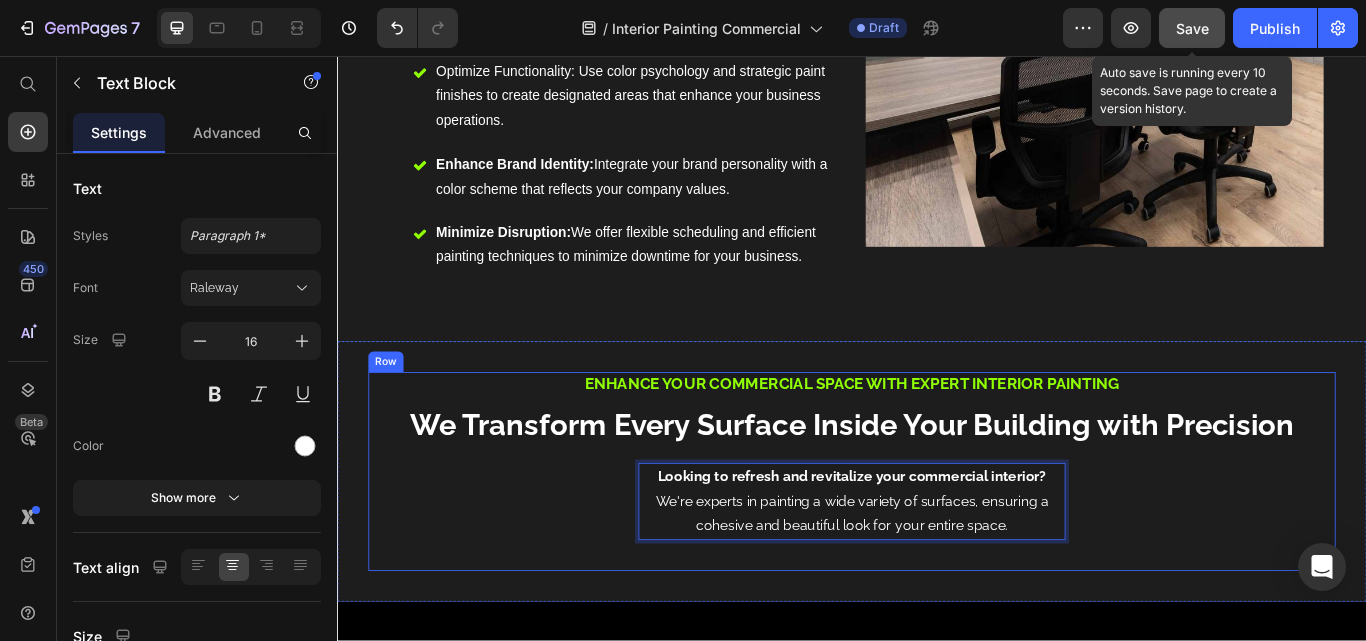 click on "Enhance Your Commercial Space with Expert Interior Painting Text Block ⁠⁠⁠⁠⁠⁠⁠ We Transform Every Surface Inside Your Building with Precision Heading Looking to refresh and revitalize your commercial interior?  We're experts in painting a wide variety of surfaces, ensuring a cohesive and beautiful look for your entire space. Text Block   36" at bounding box center [937, 541] 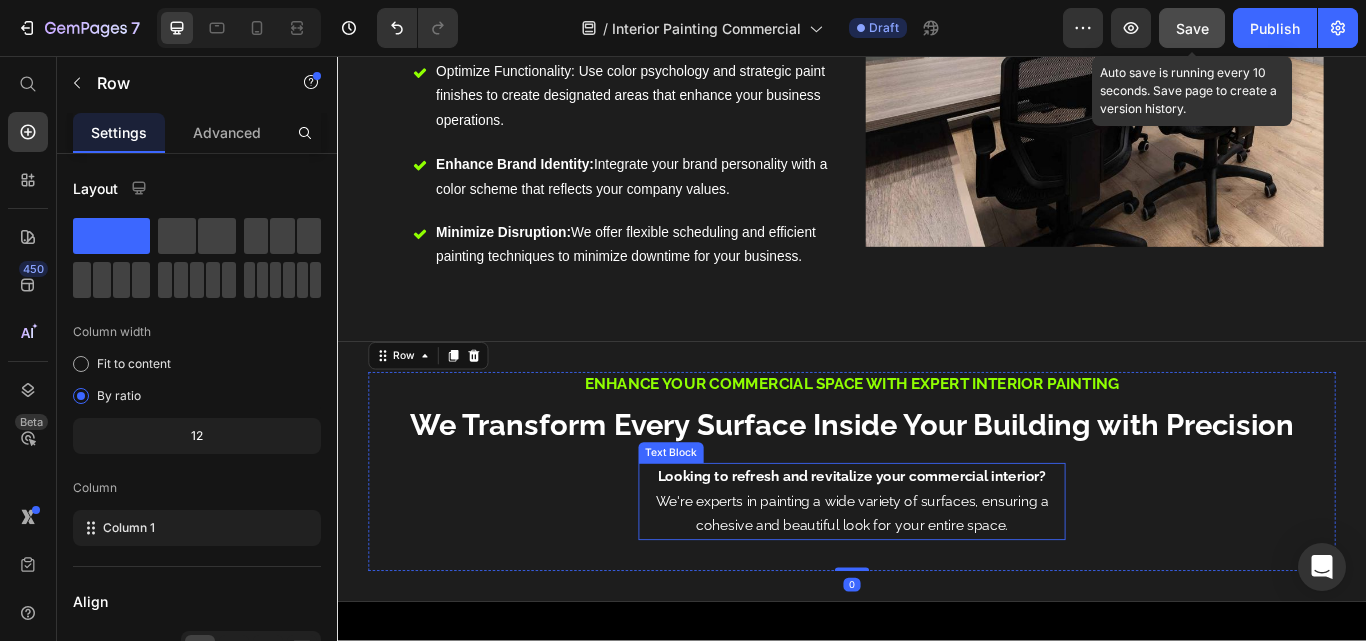 click on "Looking to refresh and revitalize your commercial interior?  We're experts in painting a wide variety of surfaces, ensuring a cohesive and beautiful look for your entire space." at bounding box center (937, 576) 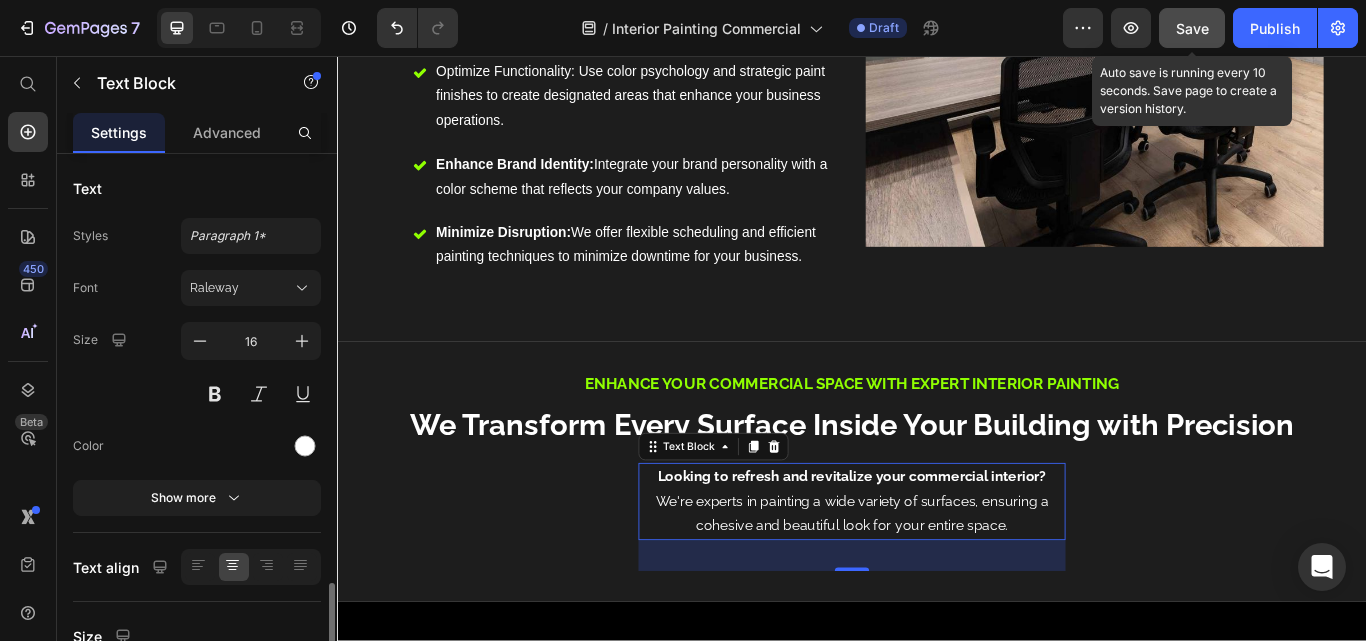 scroll, scrollTop: 267, scrollLeft: 0, axis: vertical 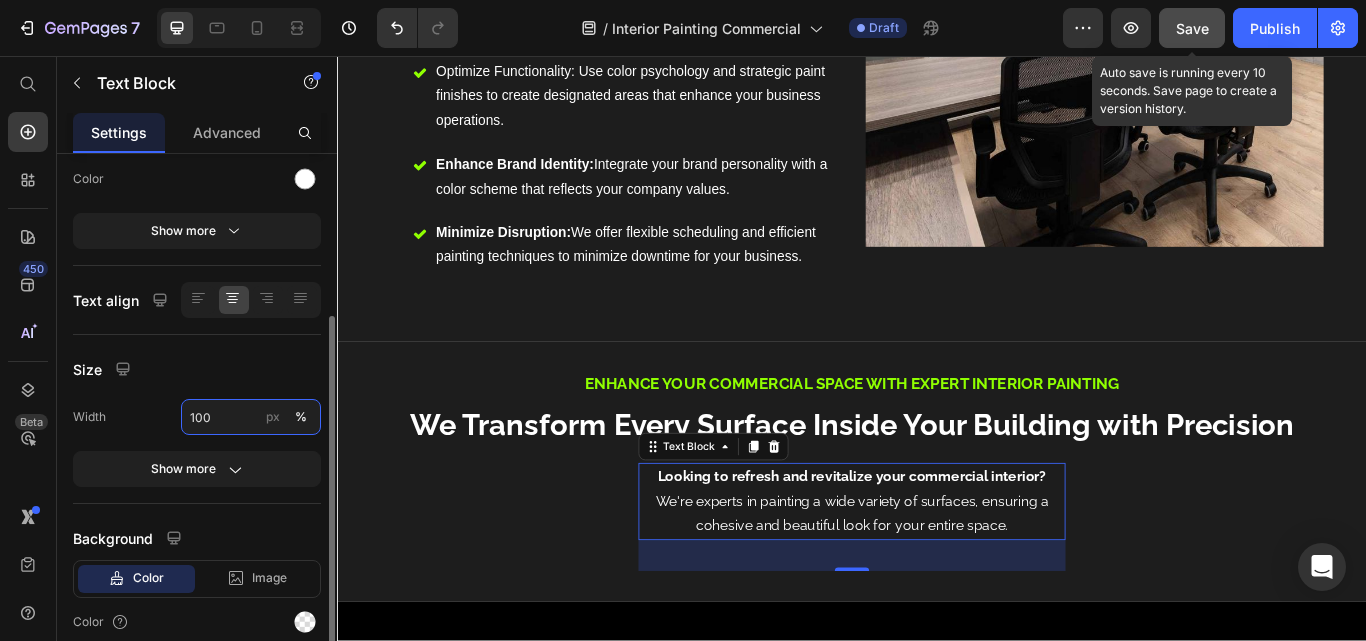 click on "100" at bounding box center (251, 417) 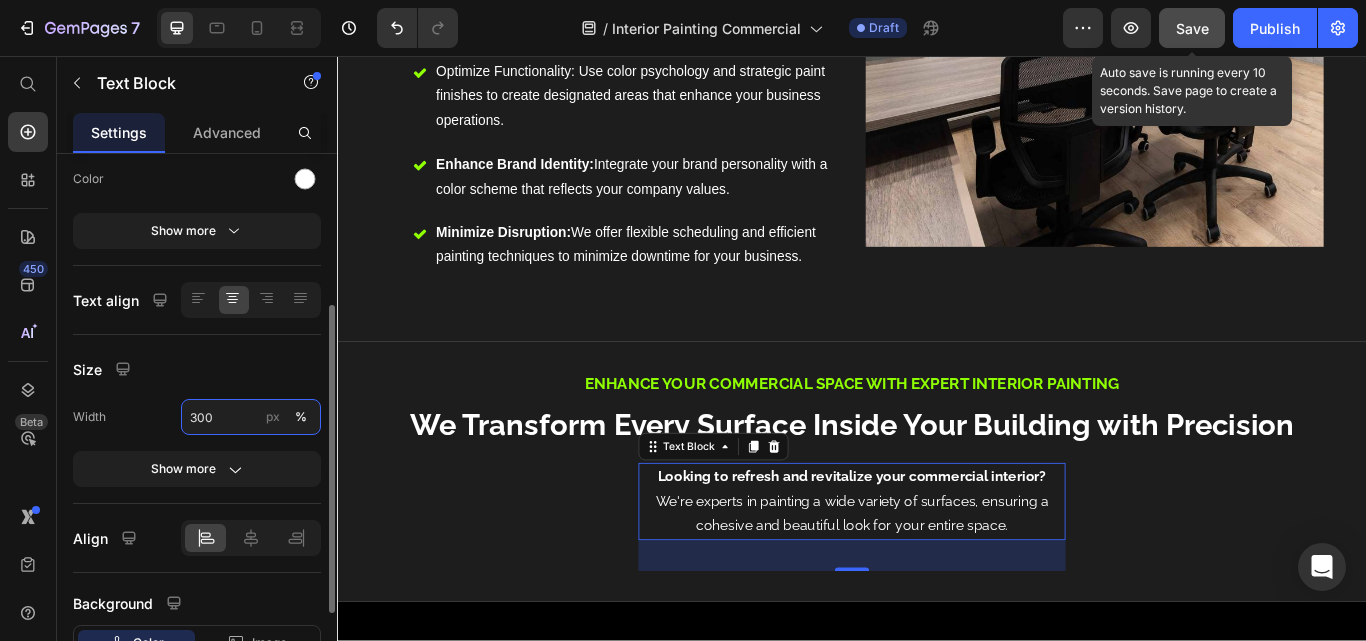 click on "300" at bounding box center [251, 417] 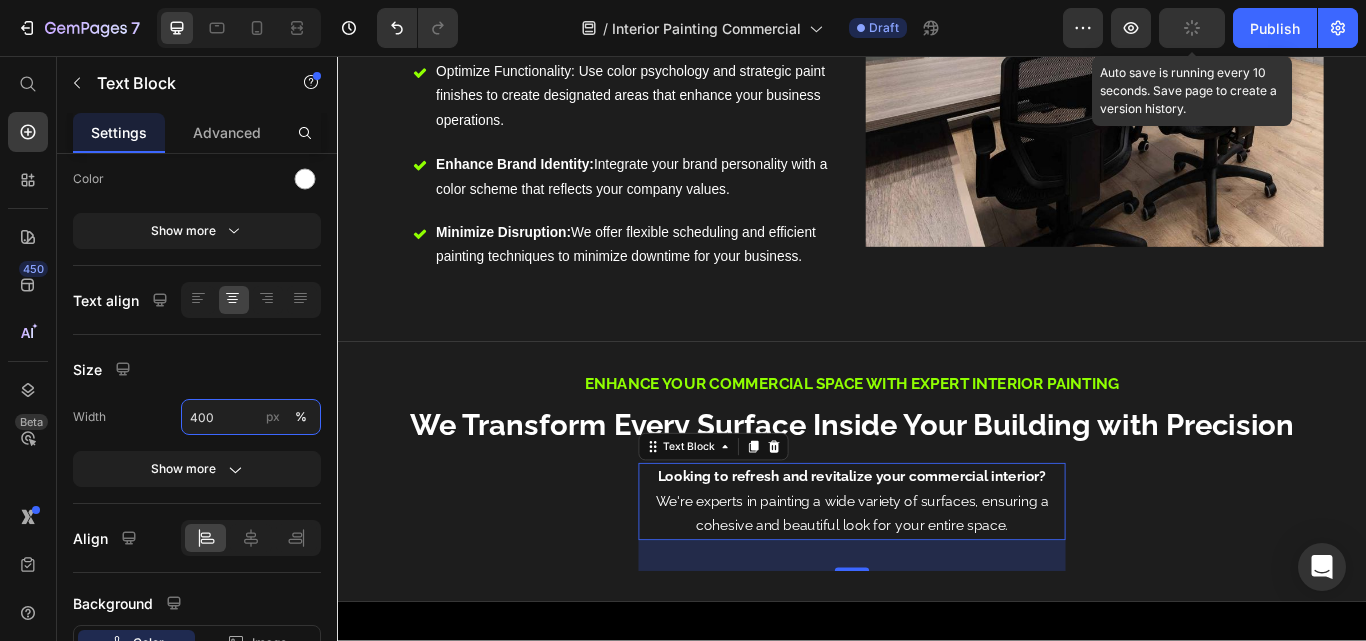 type on "400" 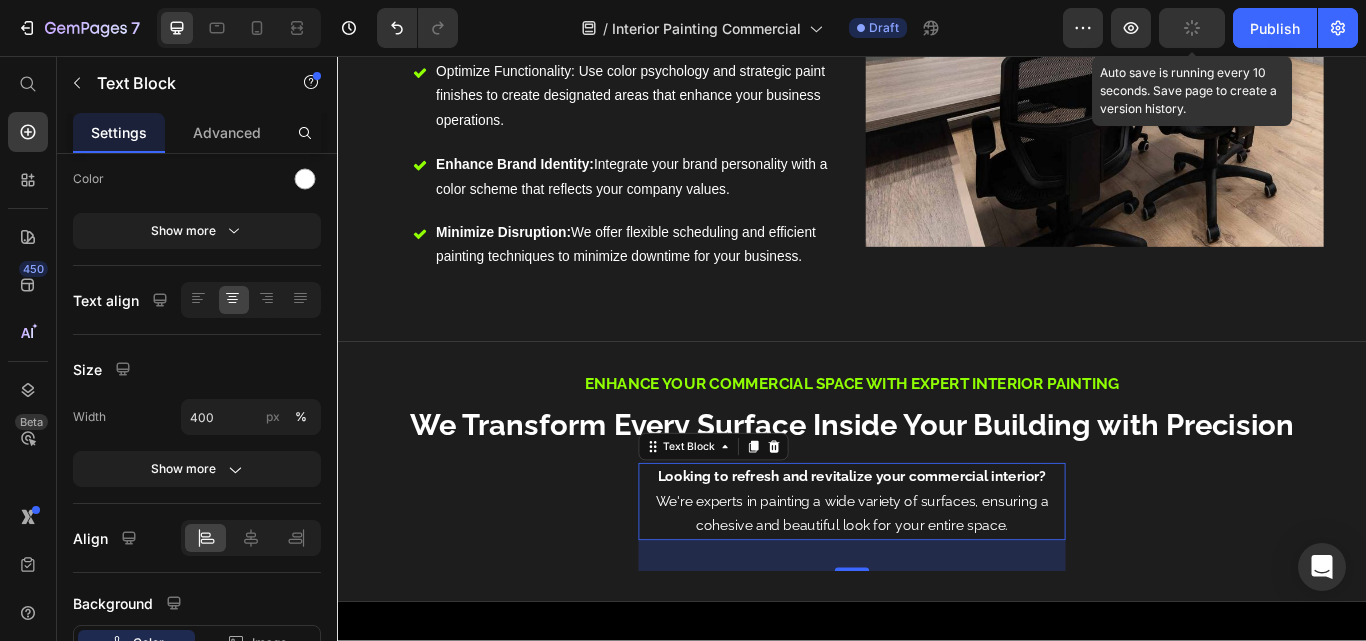 click 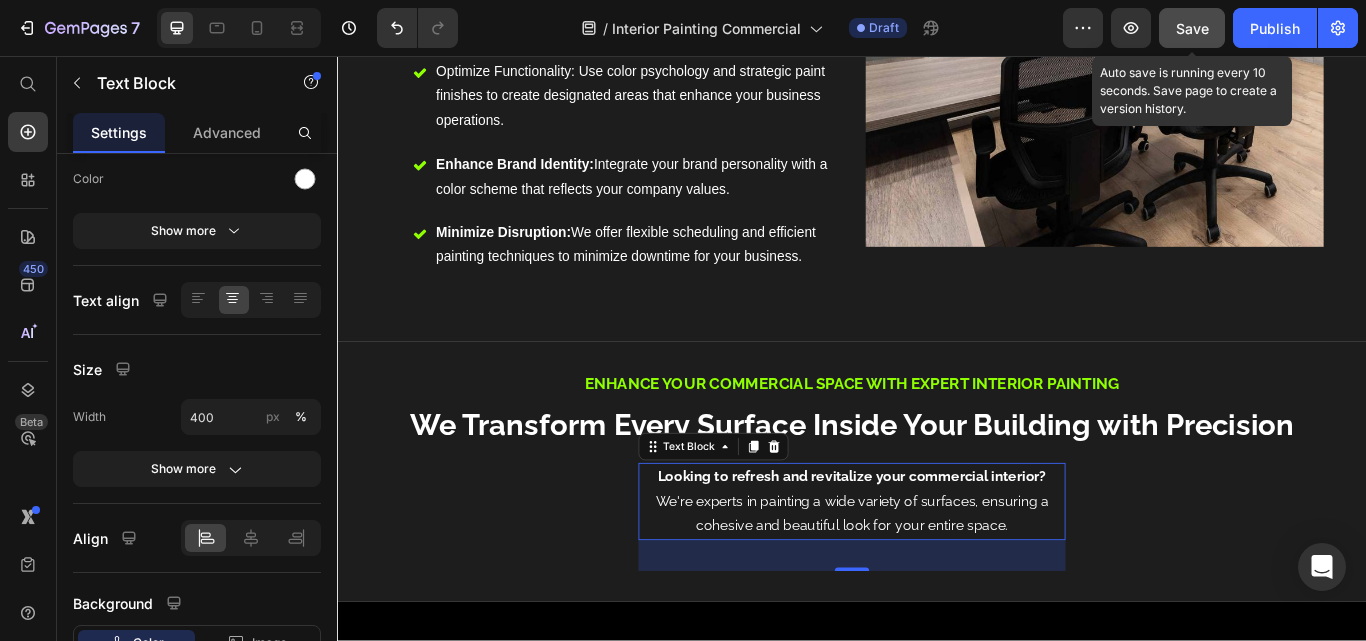 drag, startPoint x: 1058, startPoint y: 45, endPoint x: 1210, endPoint y: 29, distance: 152.83978 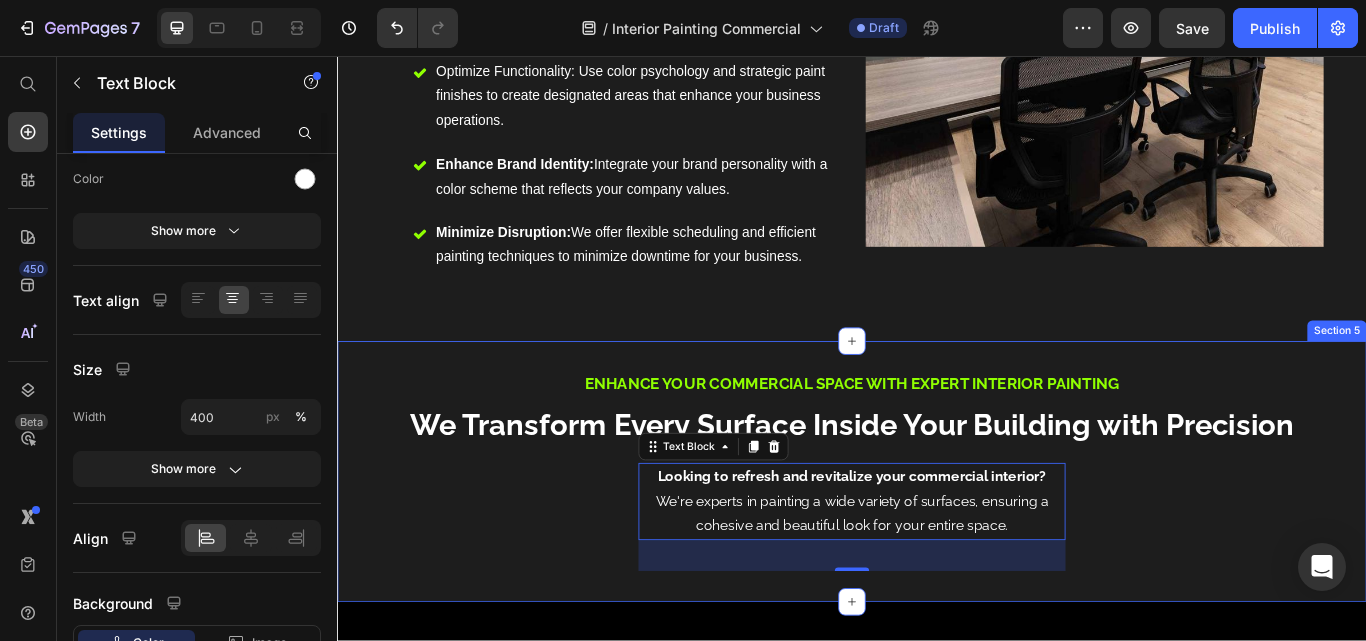 click on "Enhance Your Commercial Space with Expert Interior Painting Text Block ⁠⁠⁠⁠⁠⁠⁠ We Transform Every Surface Inside Your Building with Precision Heading Looking to refresh and revitalize your commercial interior?  We're experts in painting a wide variety of surfaces, ensuring a cohesive and beautiful look for your entire space. Text Block   36 Row Section 5" at bounding box center [937, 541] 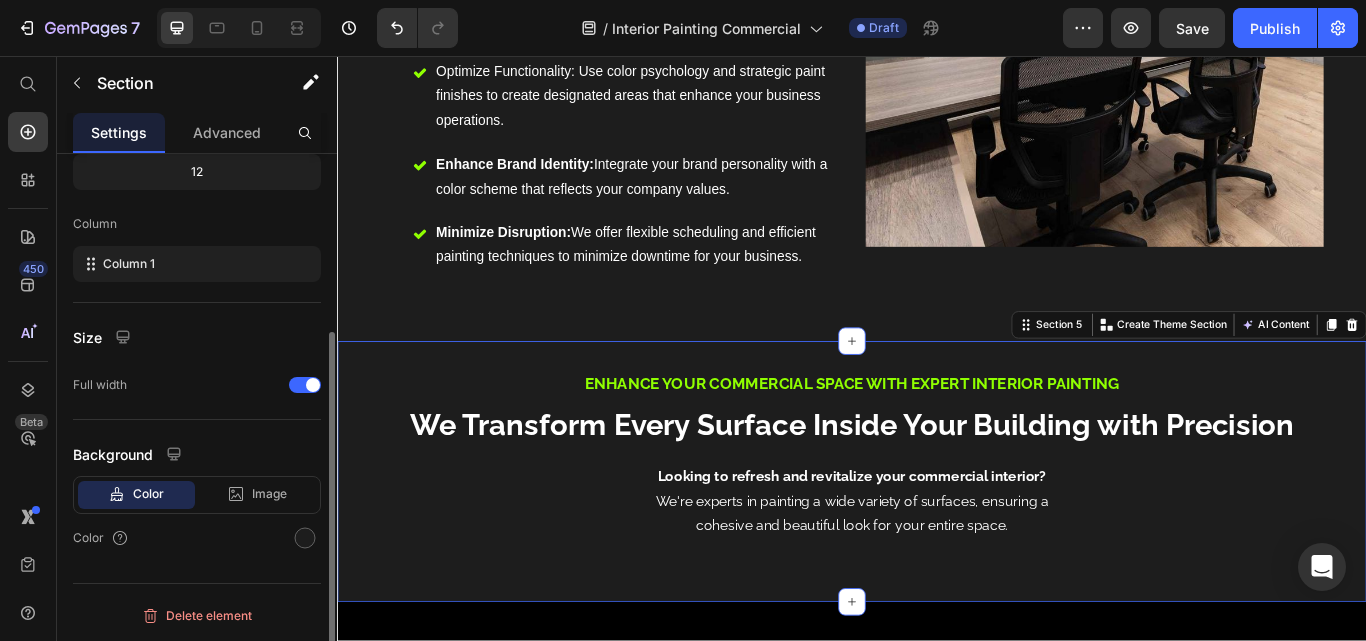 scroll, scrollTop: 0, scrollLeft: 0, axis: both 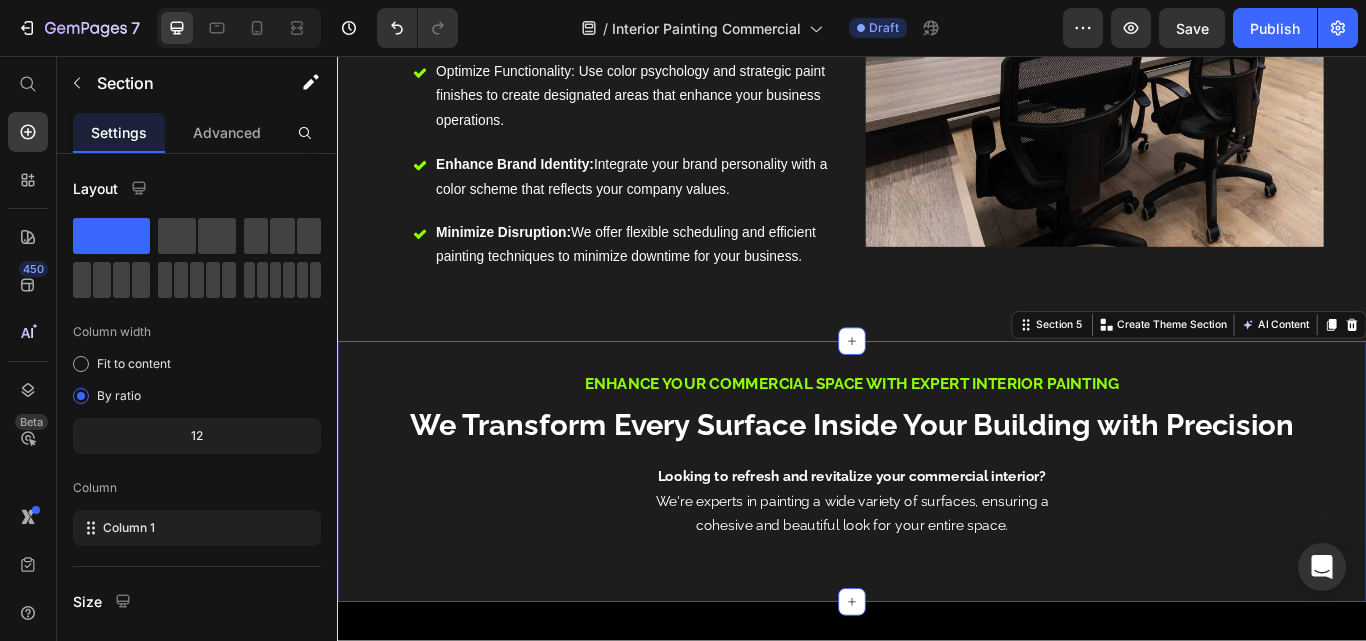 click on "Enhance Your Commercial Space with Expert Interior Painting Text Block ⁠⁠⁠⁠⁠⁠⁠ We Transform Every Surface Inside Your Building with Precision Heading Looking to refresh and revitalize your commercial interior?  We're experts in painting a wide variety of surfaces, ensuring a cohesive and beautiful look for your entire space. Text Block Row Section 5   Create Theme Section AI Content Write with GemAI What would you like to describe here? Tone and Voice Persuasive Product Show more Generate" at bounding box center [937, 541] 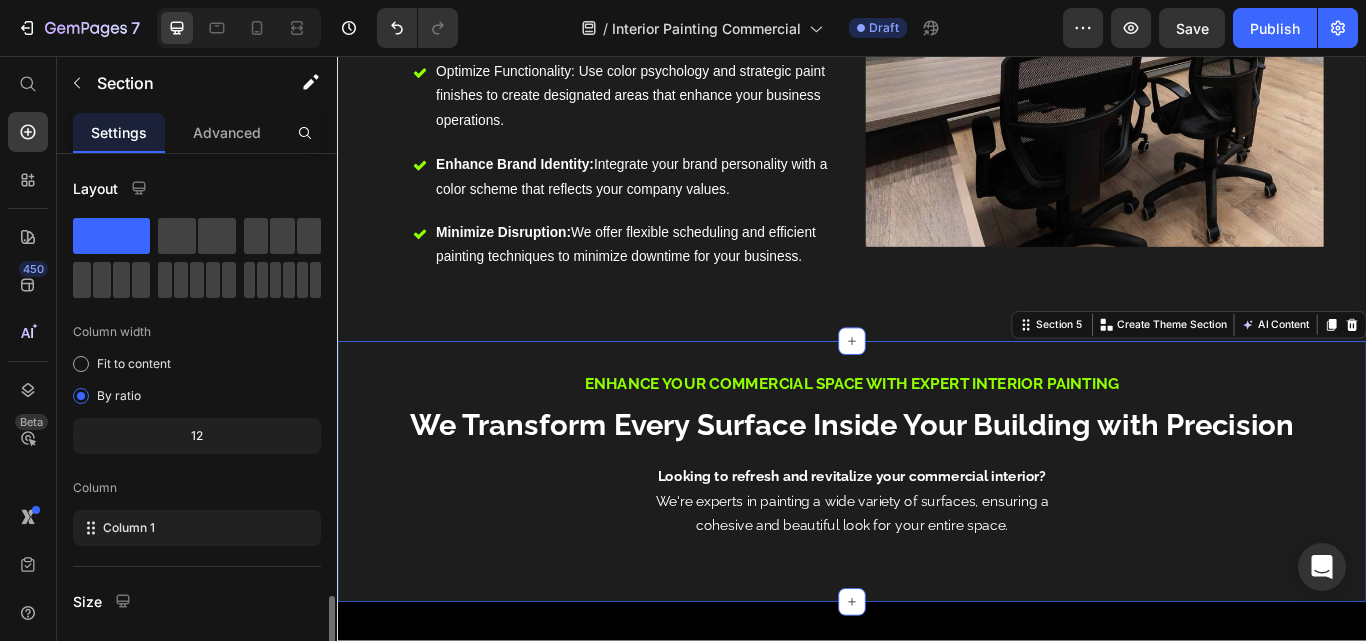 scroll, scrollTop: 264, scrollLeft: 0, axis: vertical 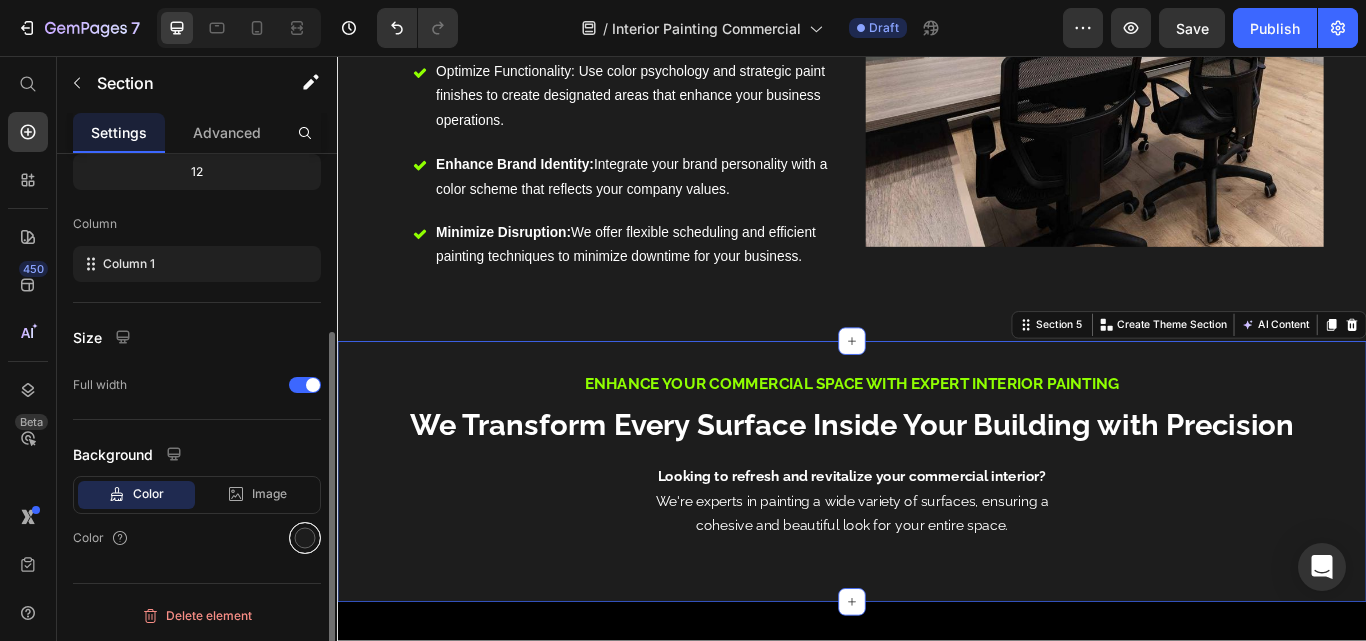 click at bounding box center (305, 538) 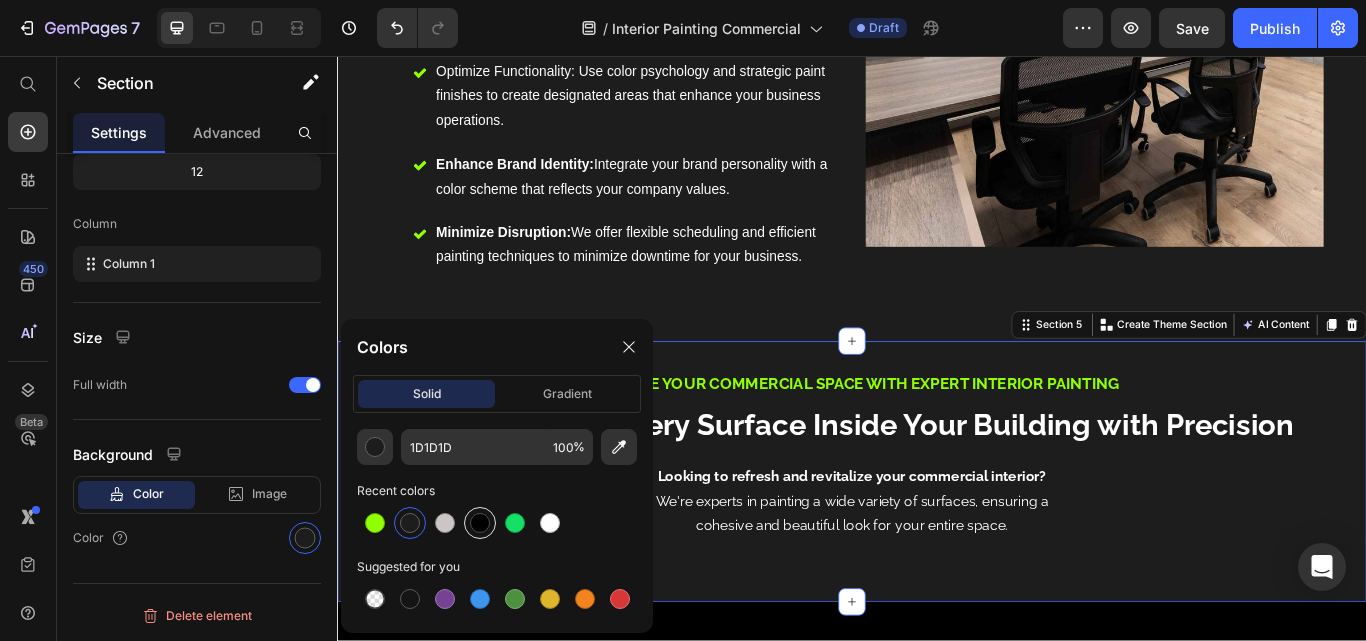 click at bounding box center [480, 523] 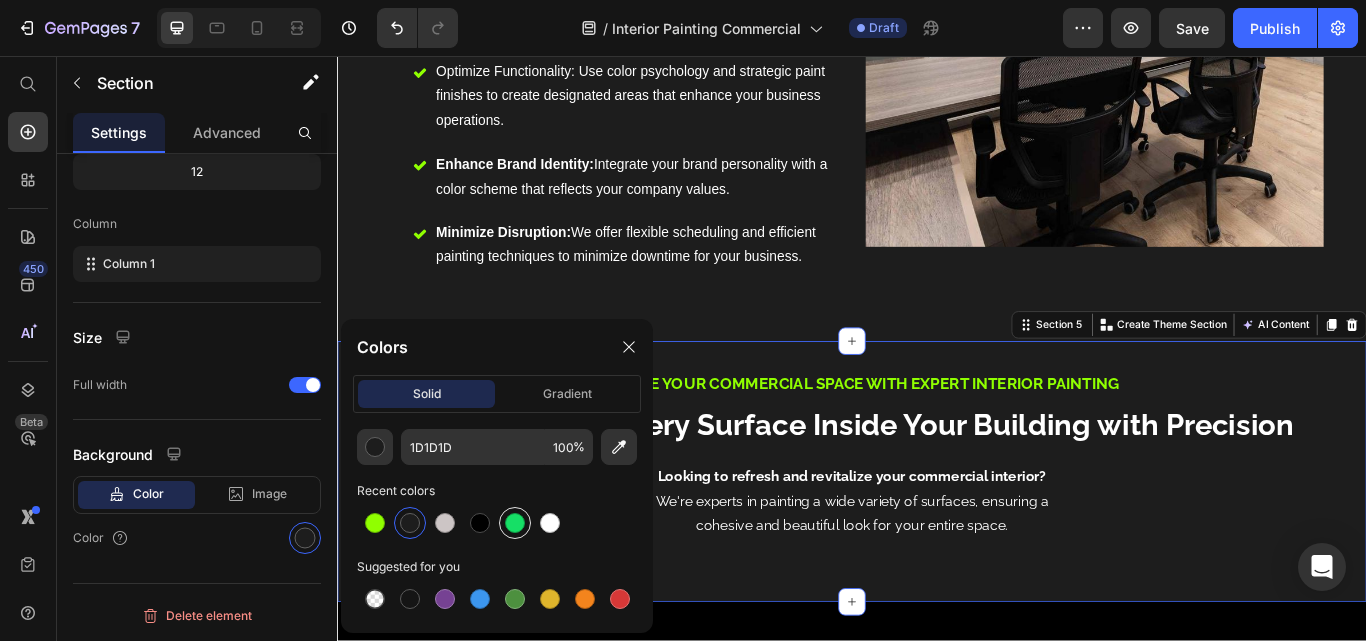 type on "000000" 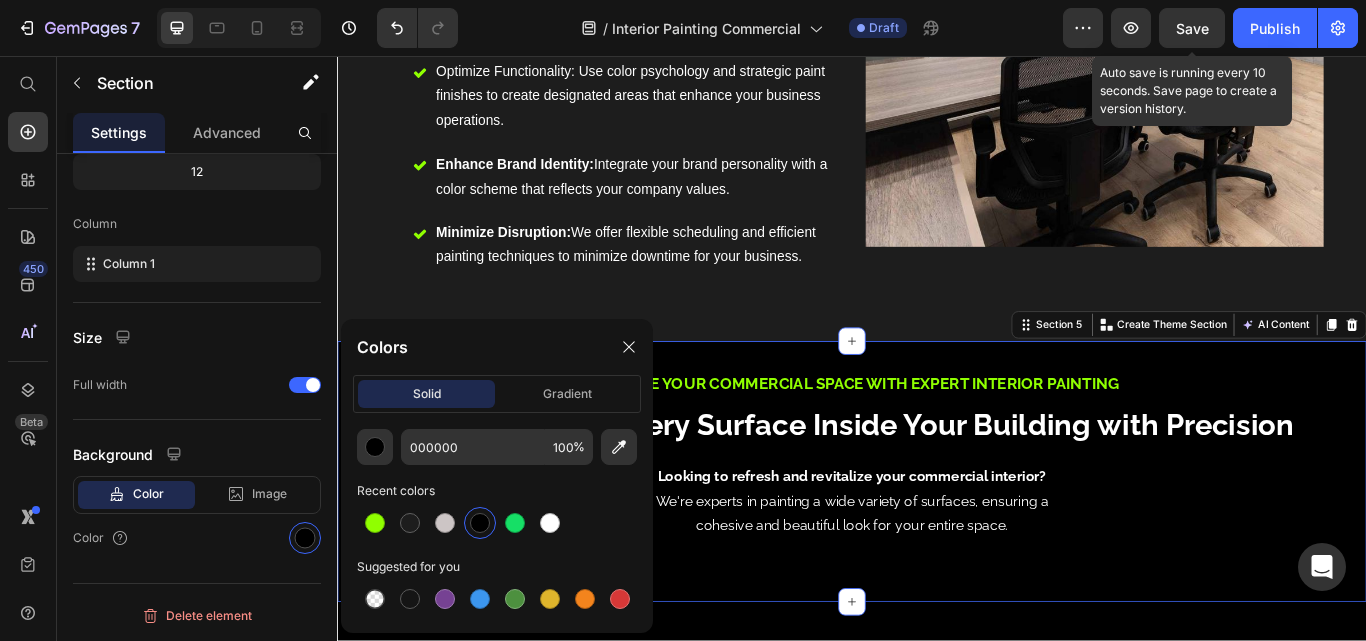 drag, startPoint x: 1191, startPoint y: 26, endPoint x: 1064, endPoint y: 395, distance: 390.2435 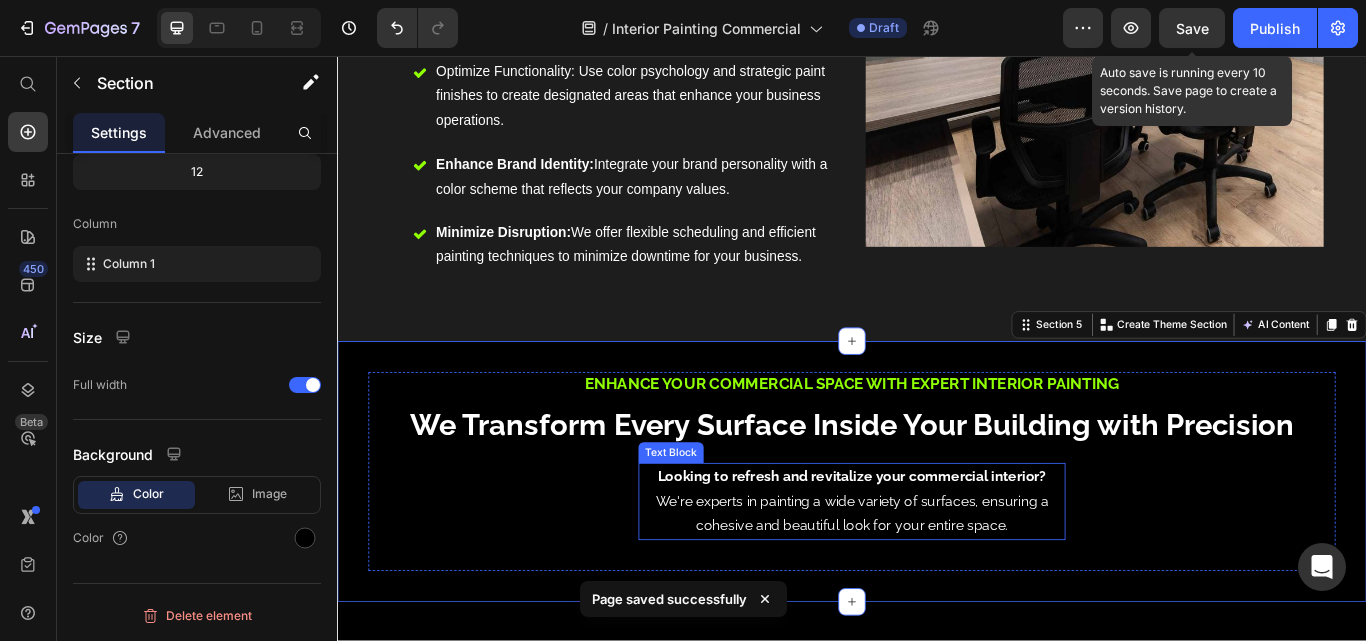 click on "Looking to refresh and revitalize your commercial interior?  We're experts in painting a wide variety of surfaces, ensuring a cohesive and beautiful look for your entire space." at bounding box center (937, 576) 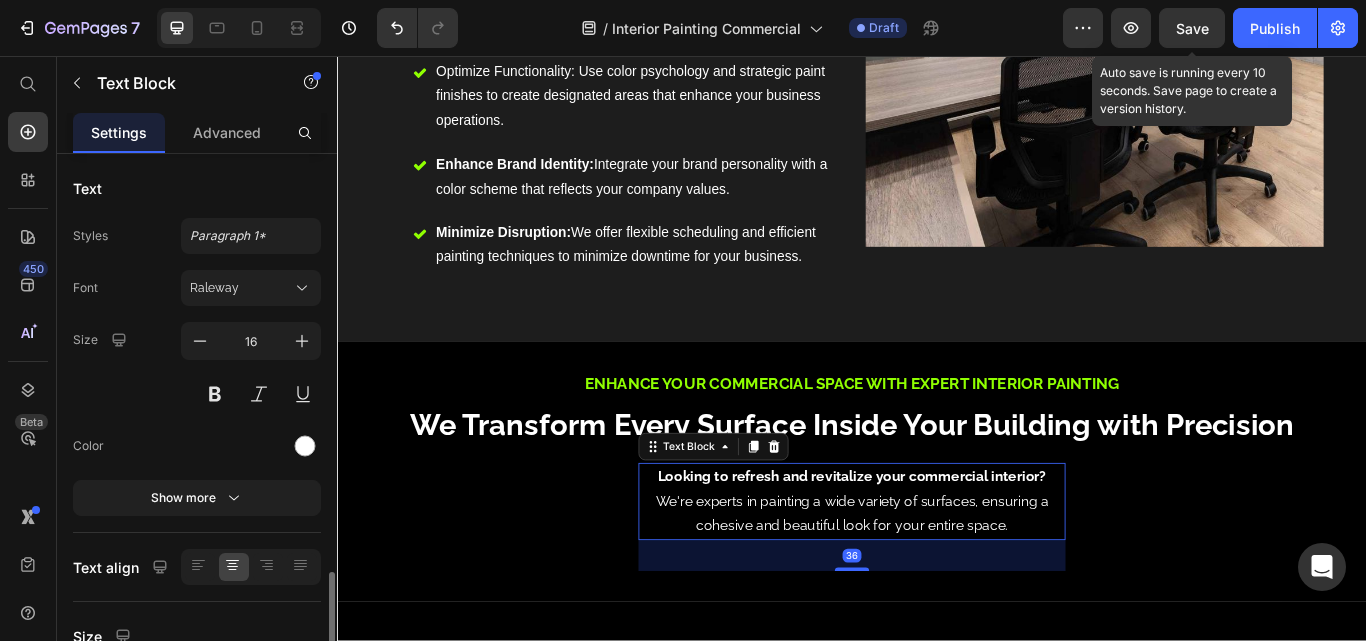 scroll, scrollTop: 267, scrollLeft: 0, axis: vertical 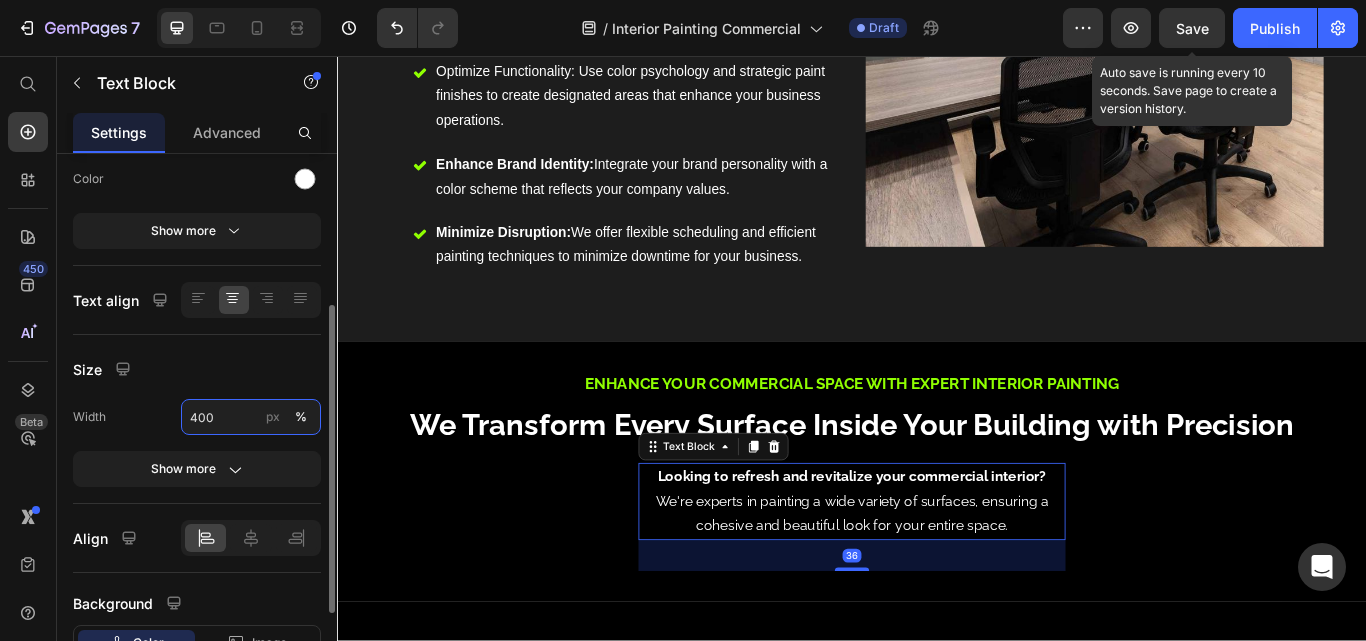 click on "400" at bounding box center [251, 417] 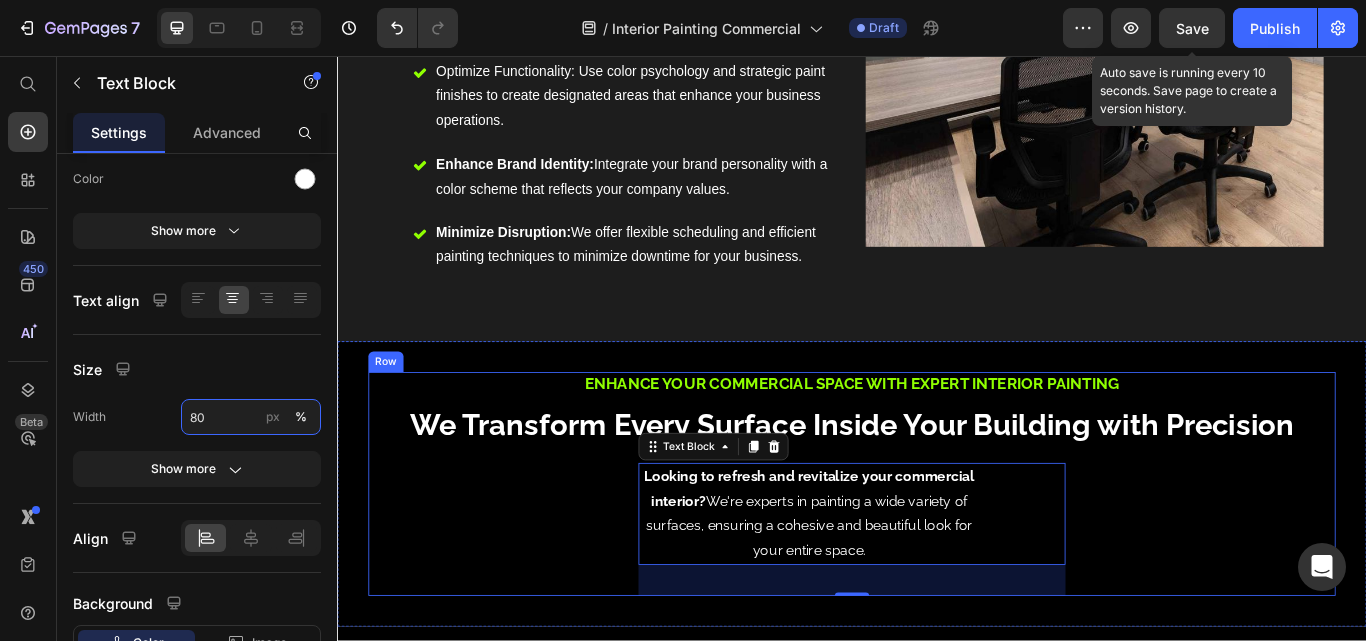 type on "800" 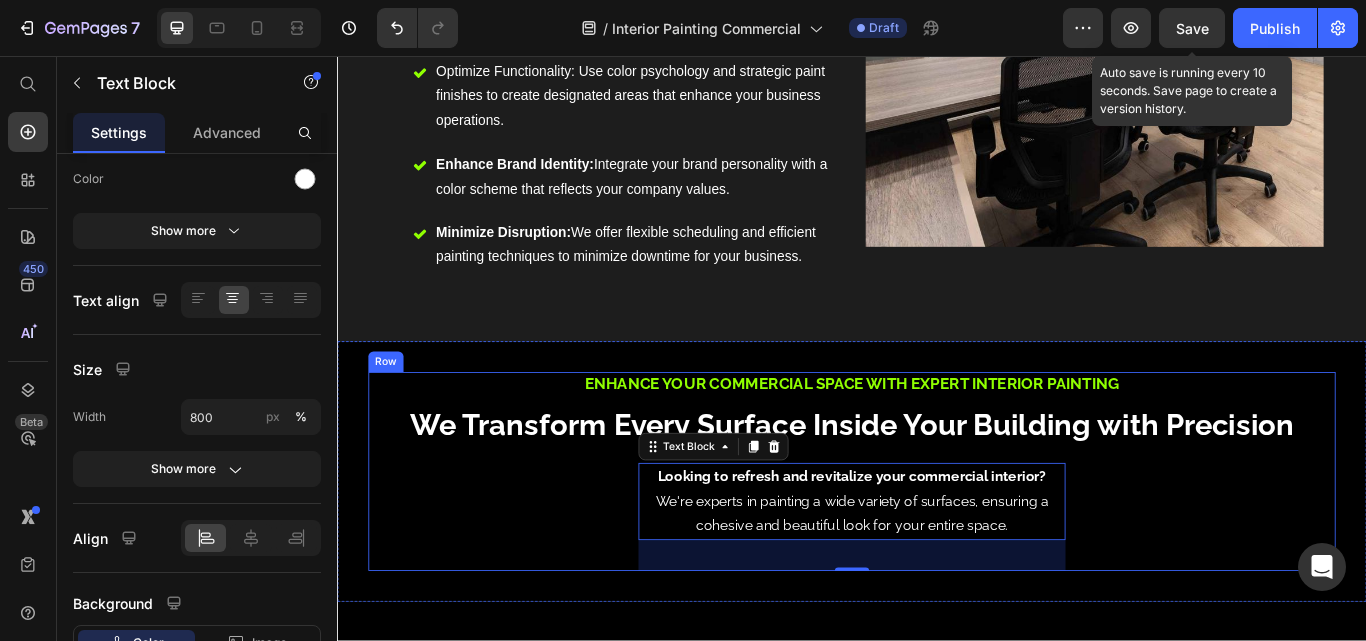 click on "Enhance Your Commercial Space with Expert Interior Painting Text Block ⁠⁠⁠⁠⁠⁠⁠ We Transform Every Surface Inside Your Building with Precision Heading Looking to refresh and revitalize your commercial interior?  We're experts in painting a wide variety of surfaces, ensuring a cohesive and beautiful look for your entire space. Text Block   36" at bounding box center [937, 541] 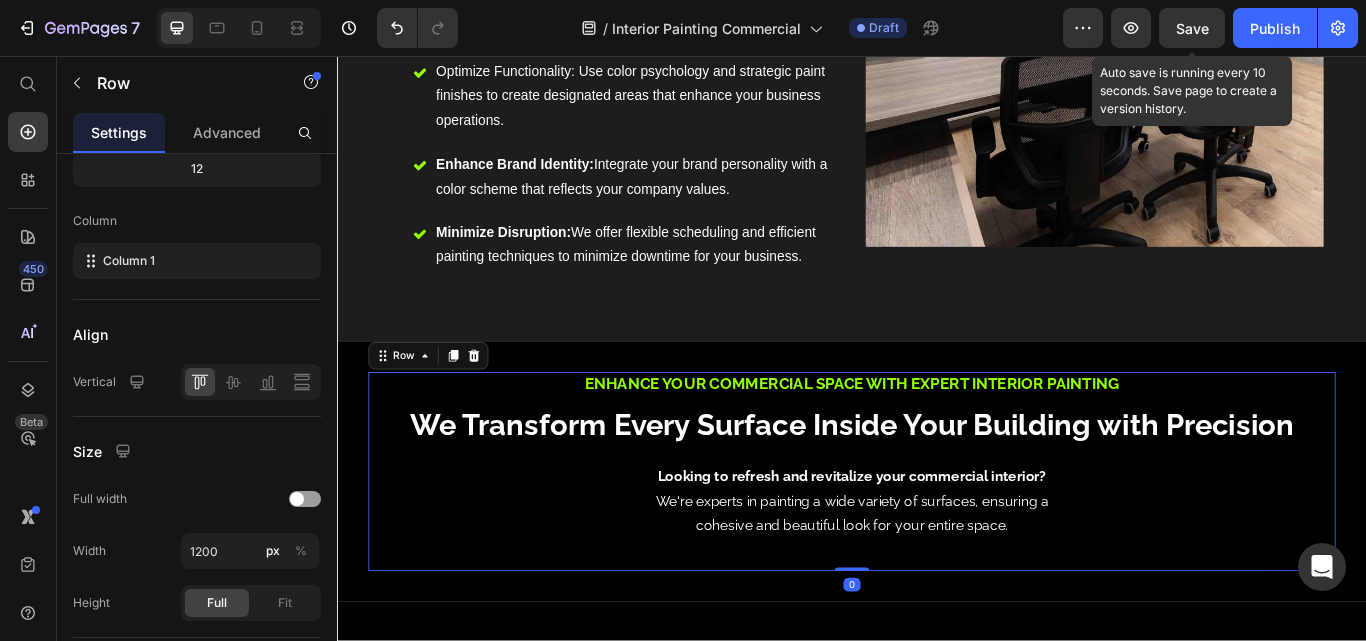 scroll, scrollTop: 0, scrollLeft: 0, axis: both 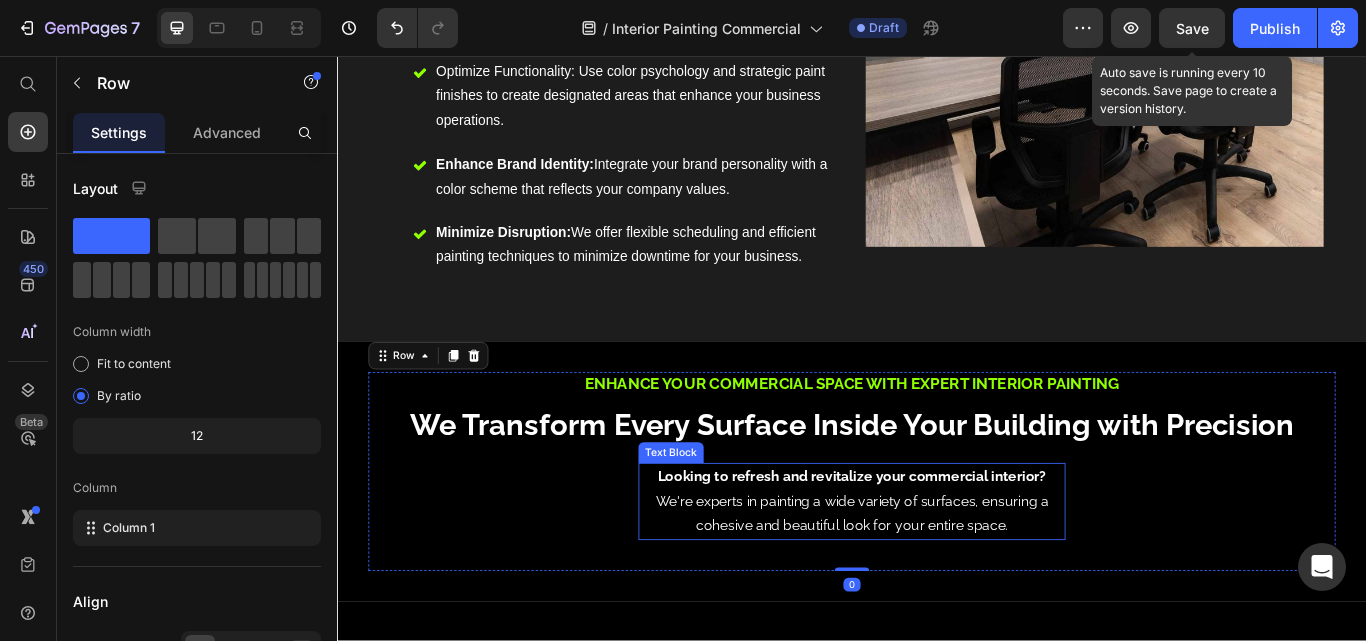 click on "Looking to refresh and revitalize your commercial interior?  We're experts in painting a wide variety of surfaces, ensuring a cohesive and beautiful look for your entire space." at bounding box center [937, 576] 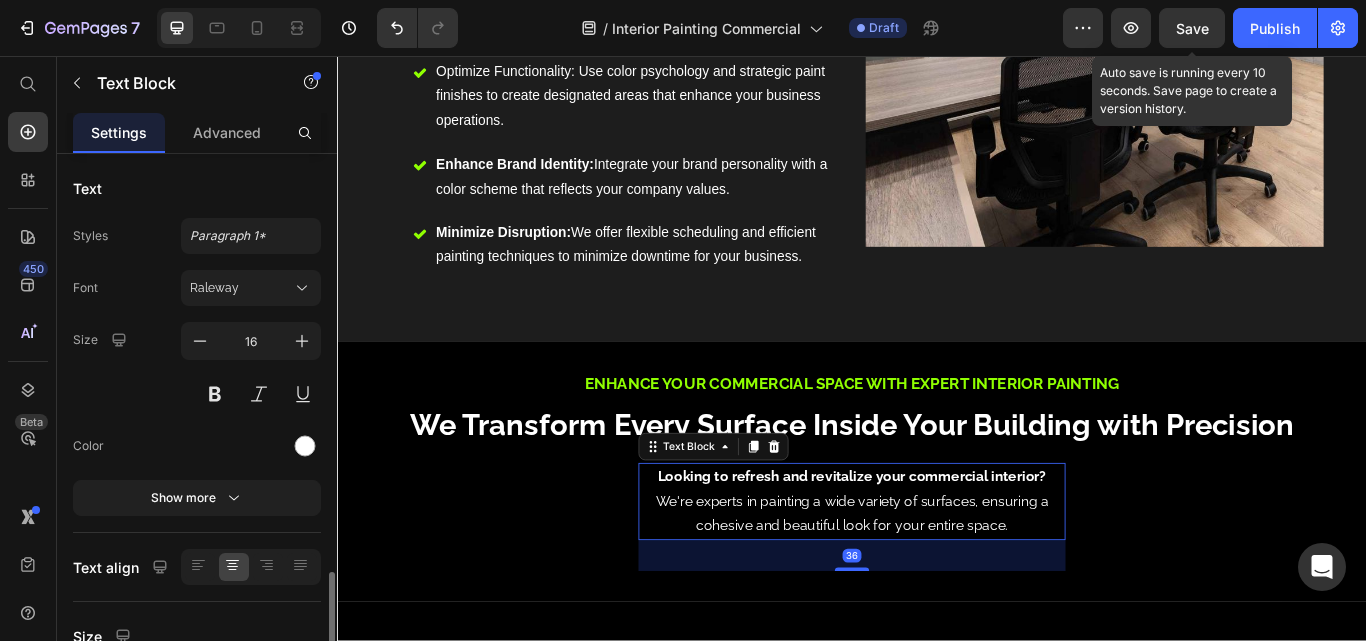 scroll, scrollTop: 267, scrollLeft: 0, axis: vertical 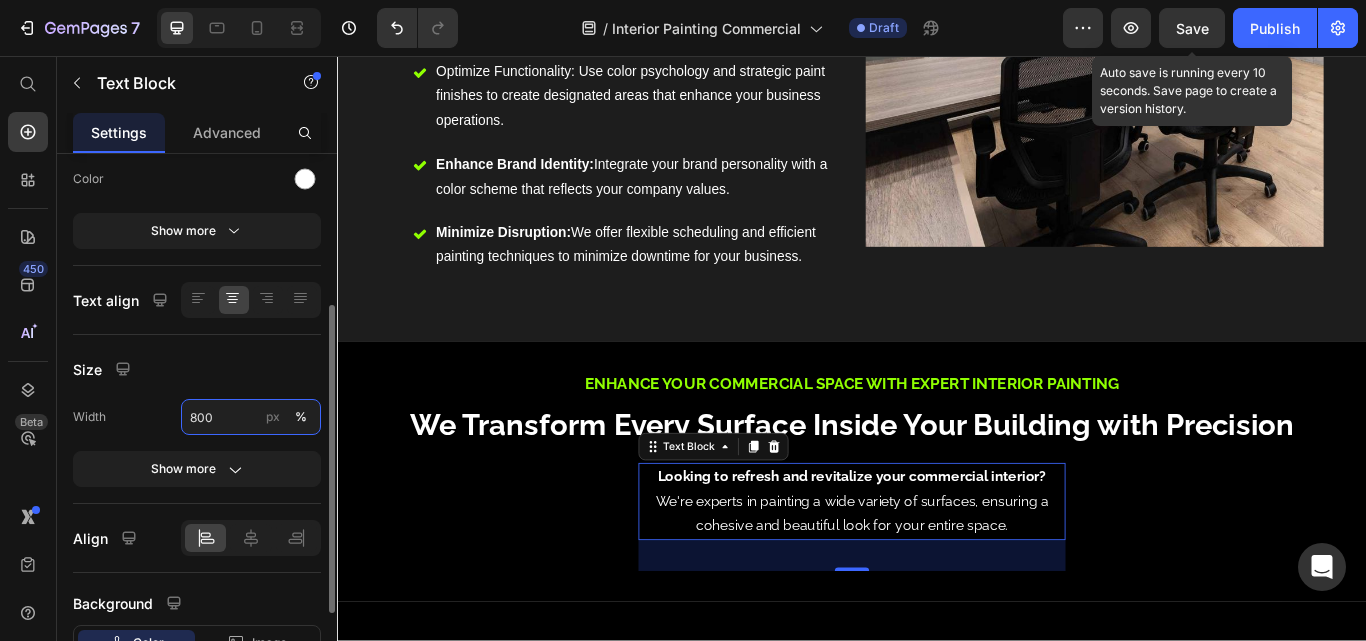 click on "800" at bounding box center (251, 417) 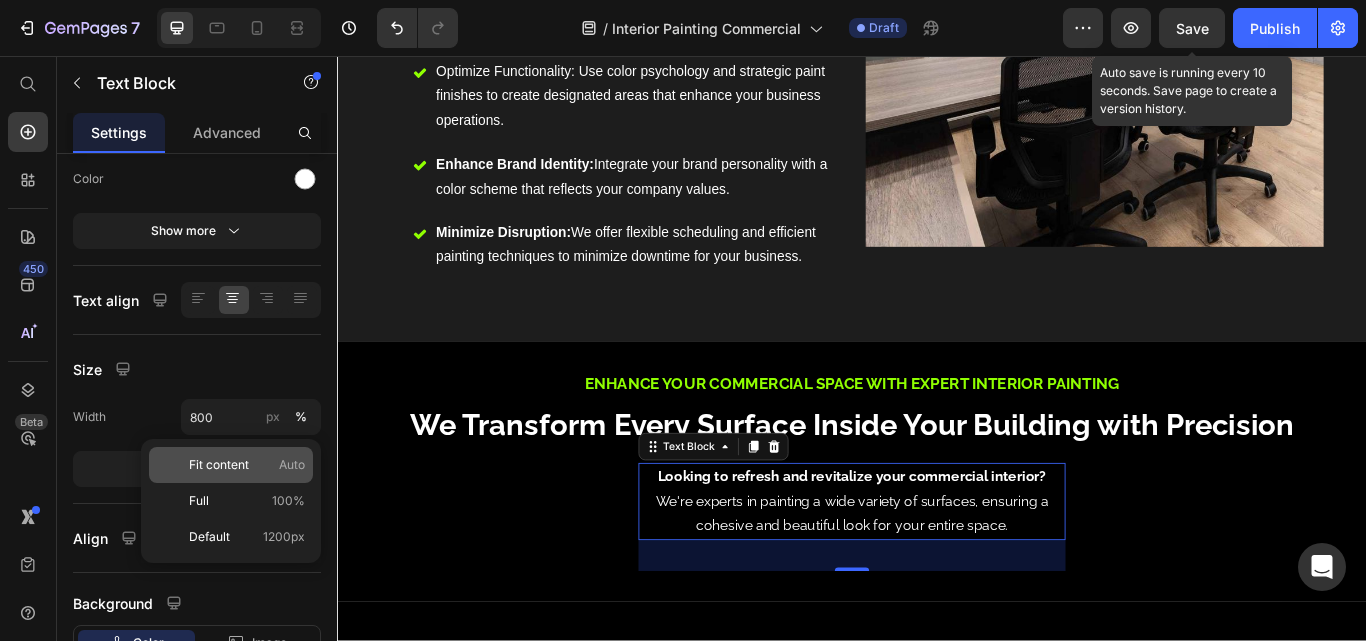 click on "Auto" at bounding box center (292, 465) 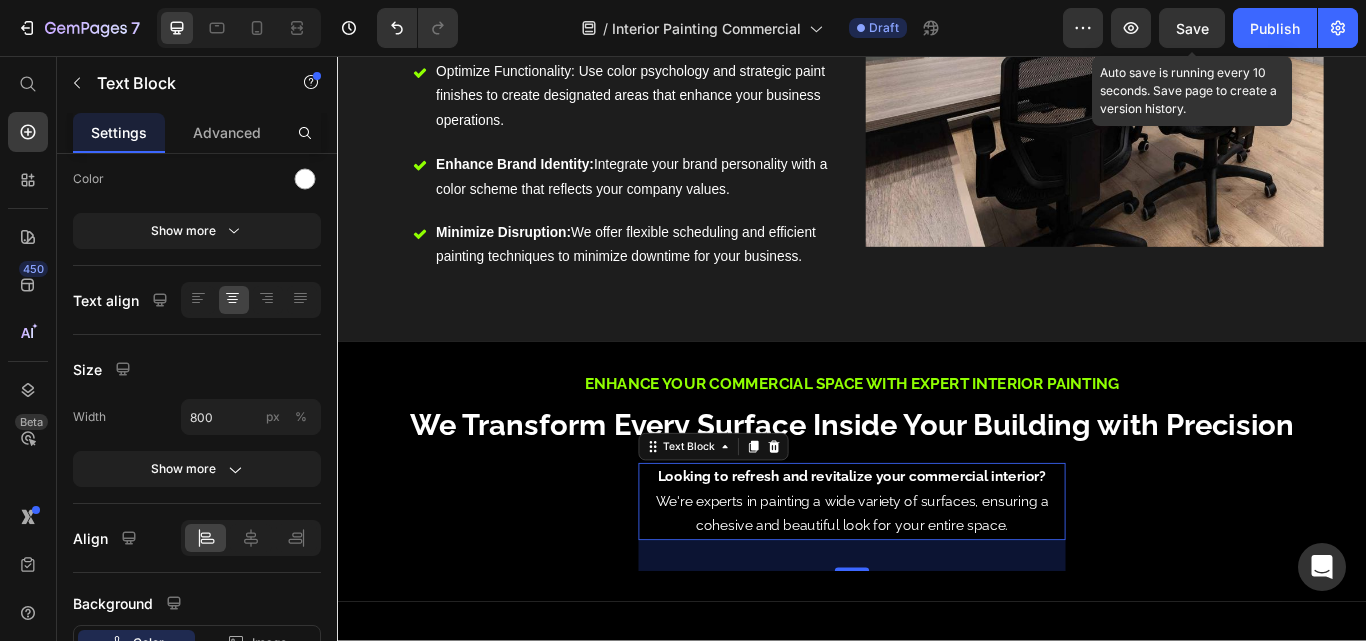 type on "Auto" 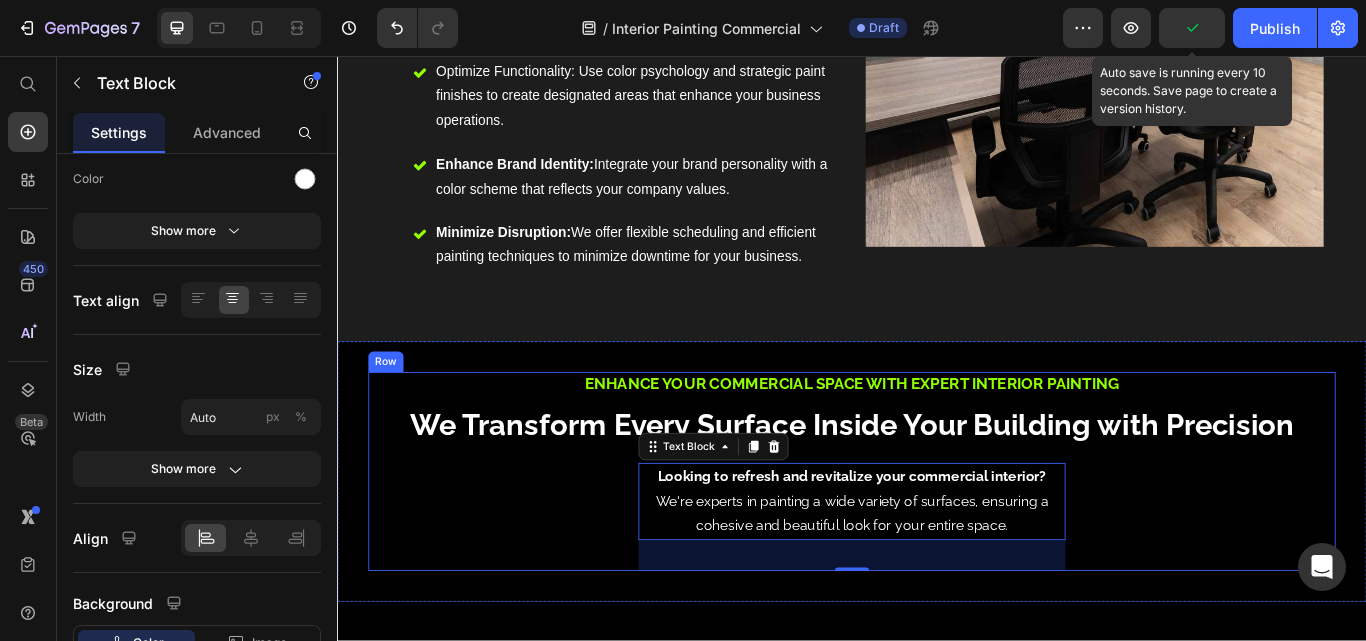 click on "Enhance Your Commercial Space with Expert Interior Painting Text Block ⁠⁠⁠⁠⁠⁠⁠ We Transform Every Surface Inside Your Building with Precision Heading Looking to refresh and revitalize your commercial interior?  We're experts in painting a wide variety of surfaces, ensuring a cohesive and beautiful look for your entire space. Text Block   36" at bounding box center [937, 541] 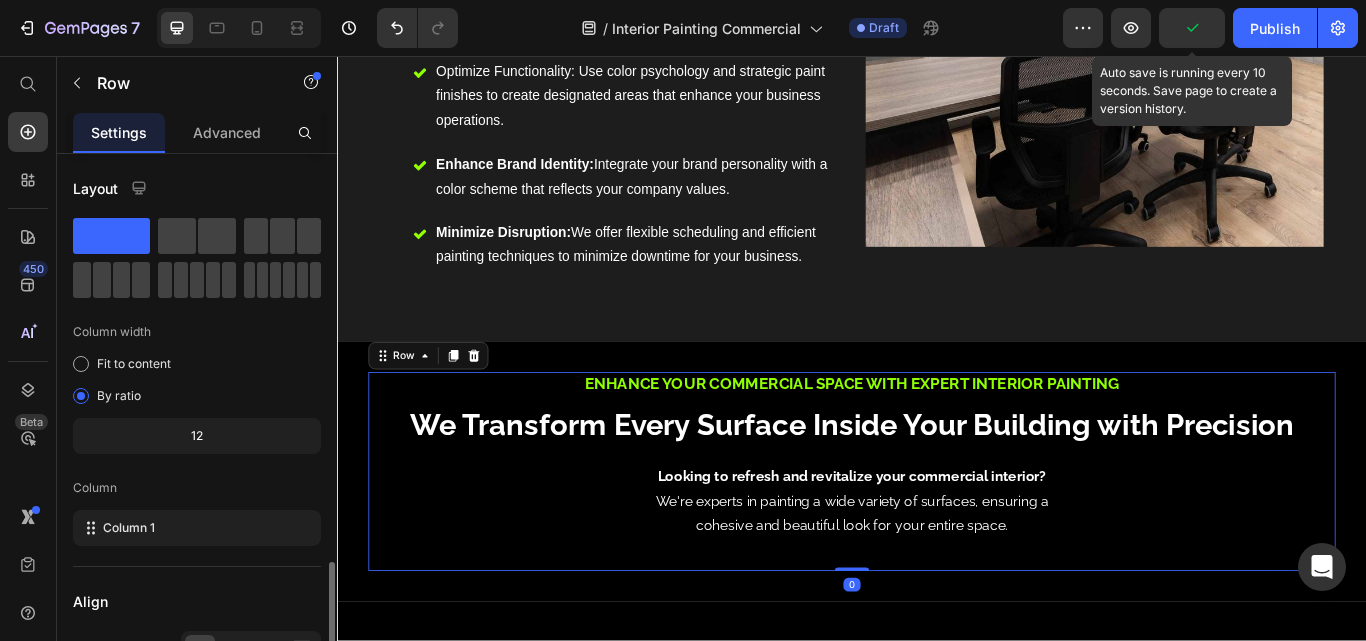 scroll, scrollTop: 267, scrollLeft: 0, axis: vertical 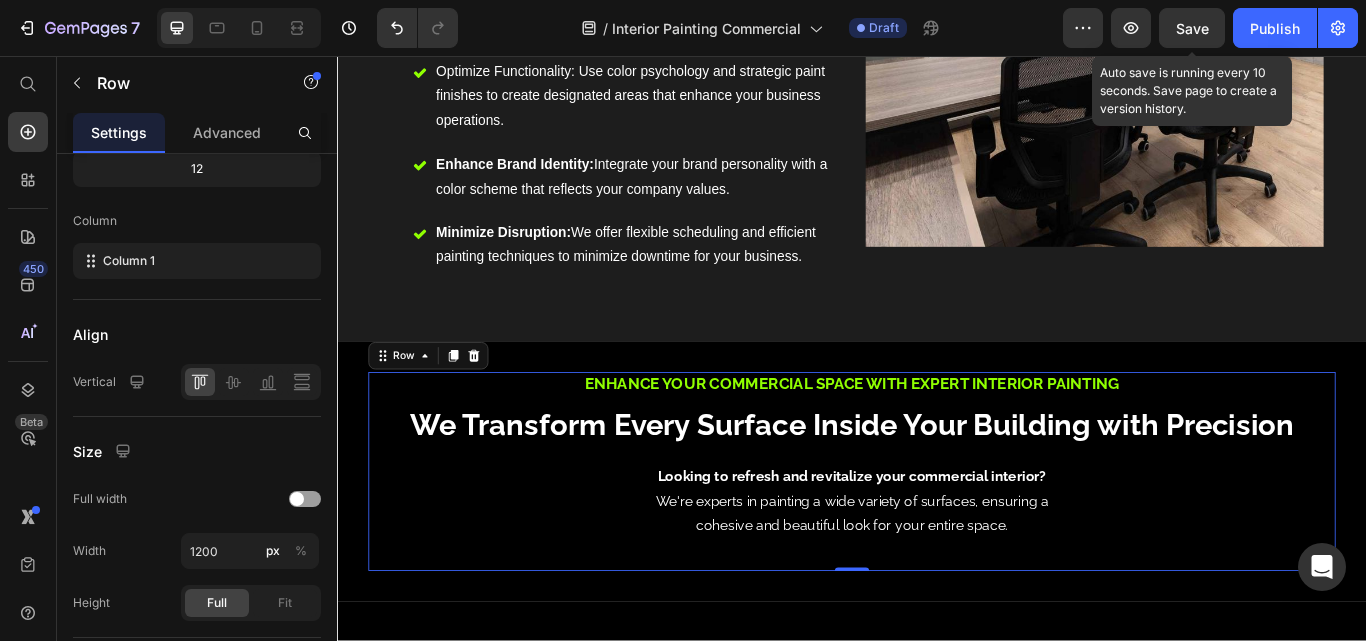 click on "Save" at bounding box center [1192, 28] 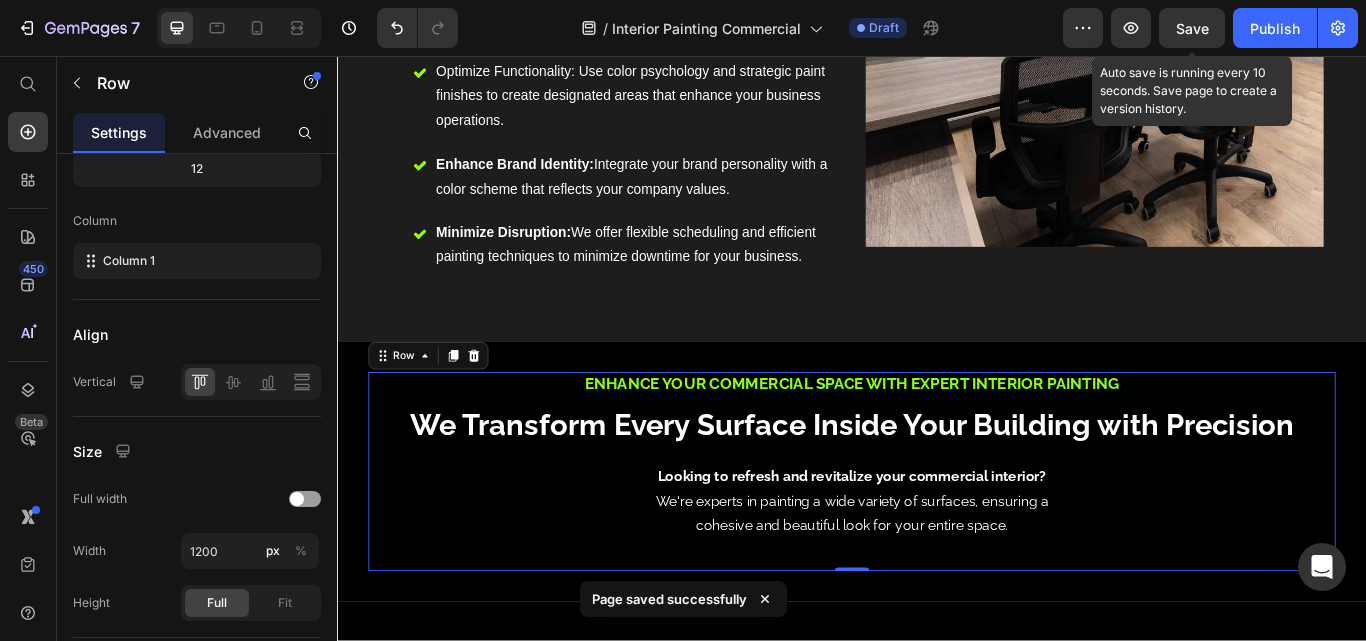click on "Save" at bounding box center [1192, 28] 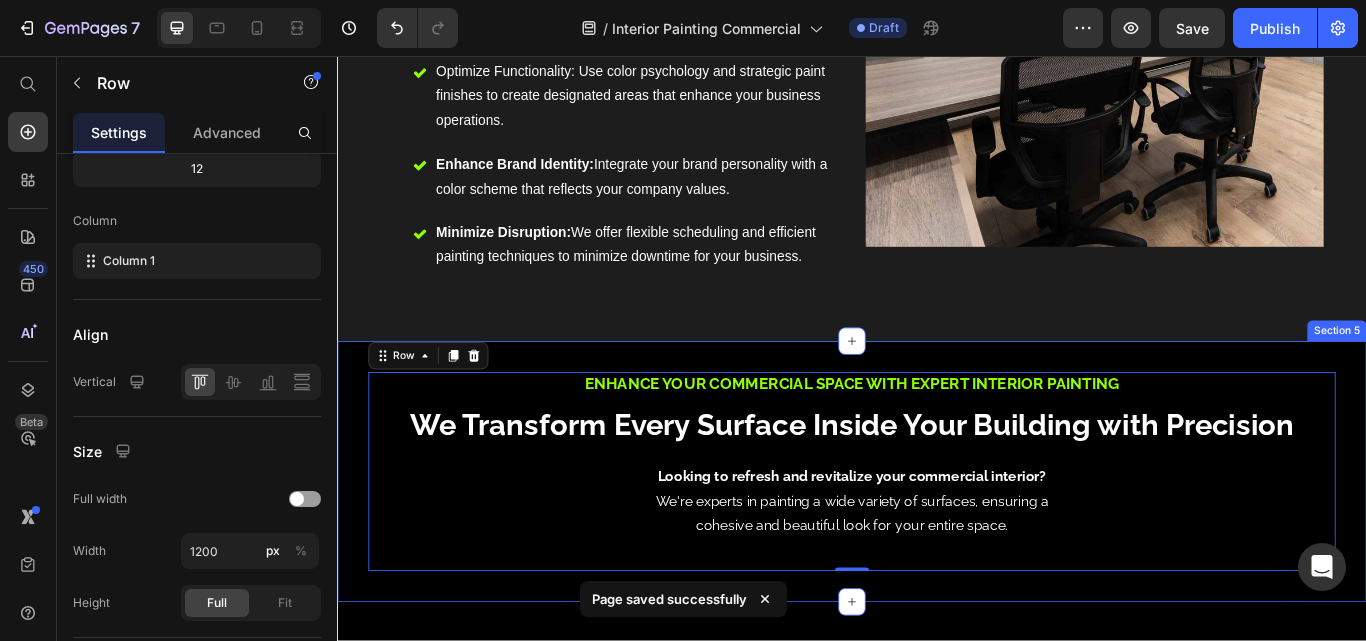 click on "Enhance Your Commercial Space with Expert Interior Painting Text Block ⁠⁠⁠⁠⁠⁠⁠ We Transform Every Surface Inside Your Building with Precision Heading Looking to refresh and revitalize your commercial interior?  We're experts in painting a wide variety of surfaces, ensuring a cohesive and beautiful look for your entire space. Text Block Row   0 Section 5" at bounding box center (937, 541) 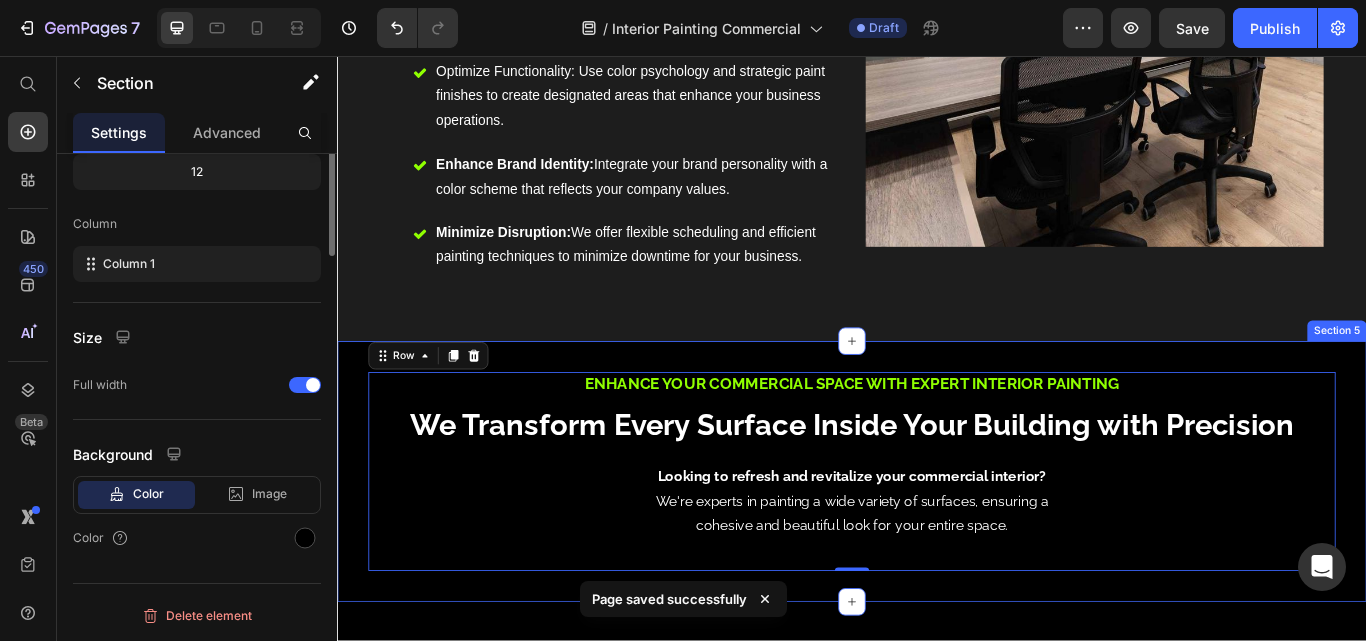 scroll, scrollTop: 0, scrollLeft: 0, axis: both 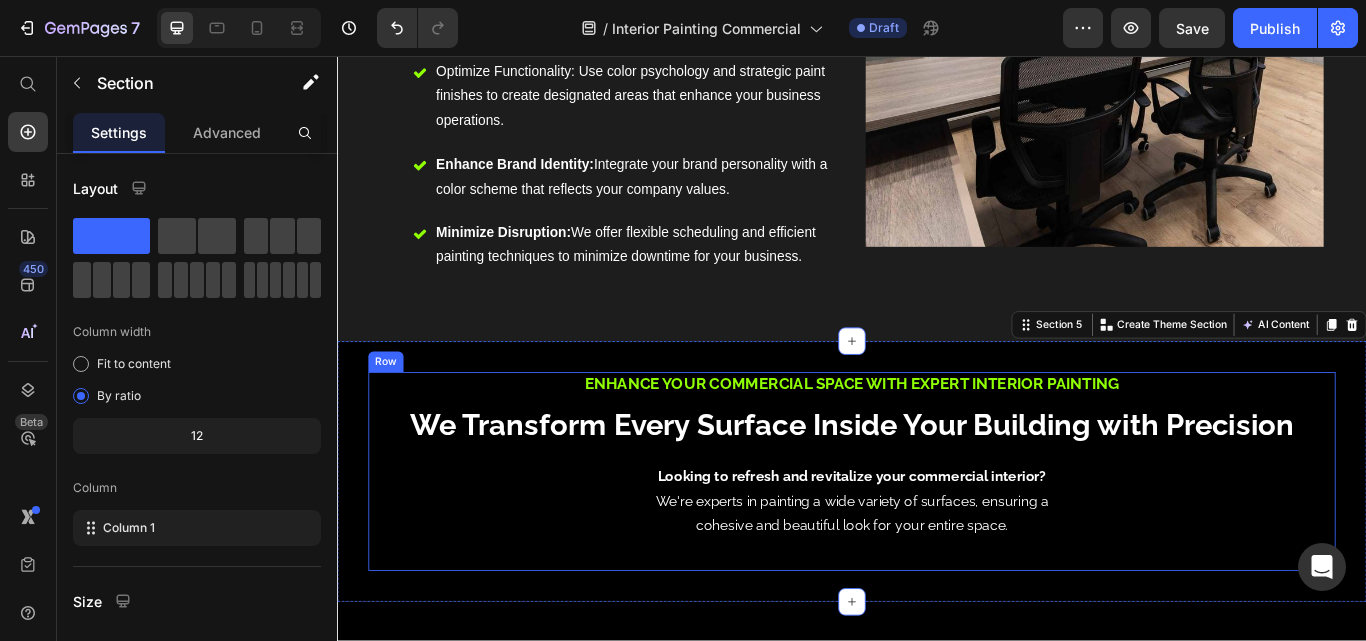 click on "Enhance Your Commercial Space with Expert Interior Painting Text Block ⁠⁠⁠⁠⁠⁠⁠ We Transform Every Surface Inside Your Building with Precision Heading Looking to refresh and revitalize your commercial interior?  We're experts in painting a wide variety of surfaces, ensuring a cohesive and beautiful look for your entire space. Text Block" at bounding box center [937, 541] 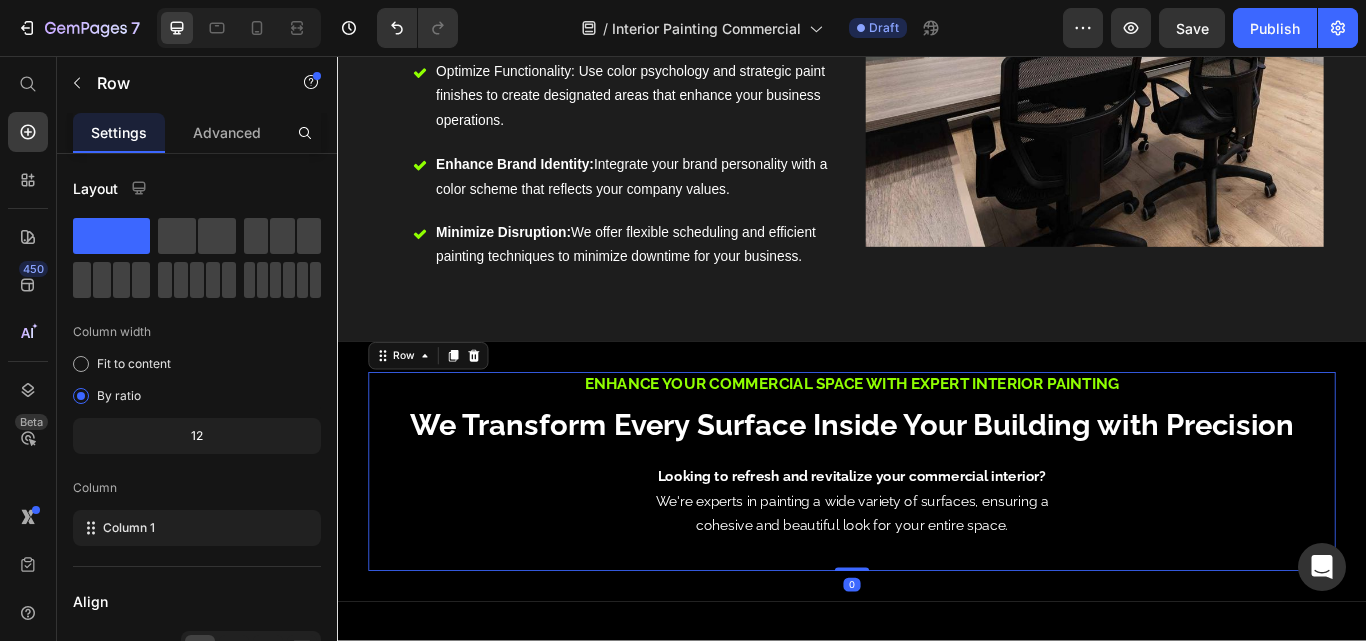 click on "Enhance Your Commercial Space with Expert Interior Painting Text Block ⁠⁠⁠⁠⁠⁠⁠ We Transform Every Surface Inside Your Building with Precision Heading Looking to refresh and revitalize your commercial interior?  We're experts in painting a wide variety of surfaces, ensuring a cohesive and beautiful look for your entire space. Text Block" at bounding box center [937, 541] 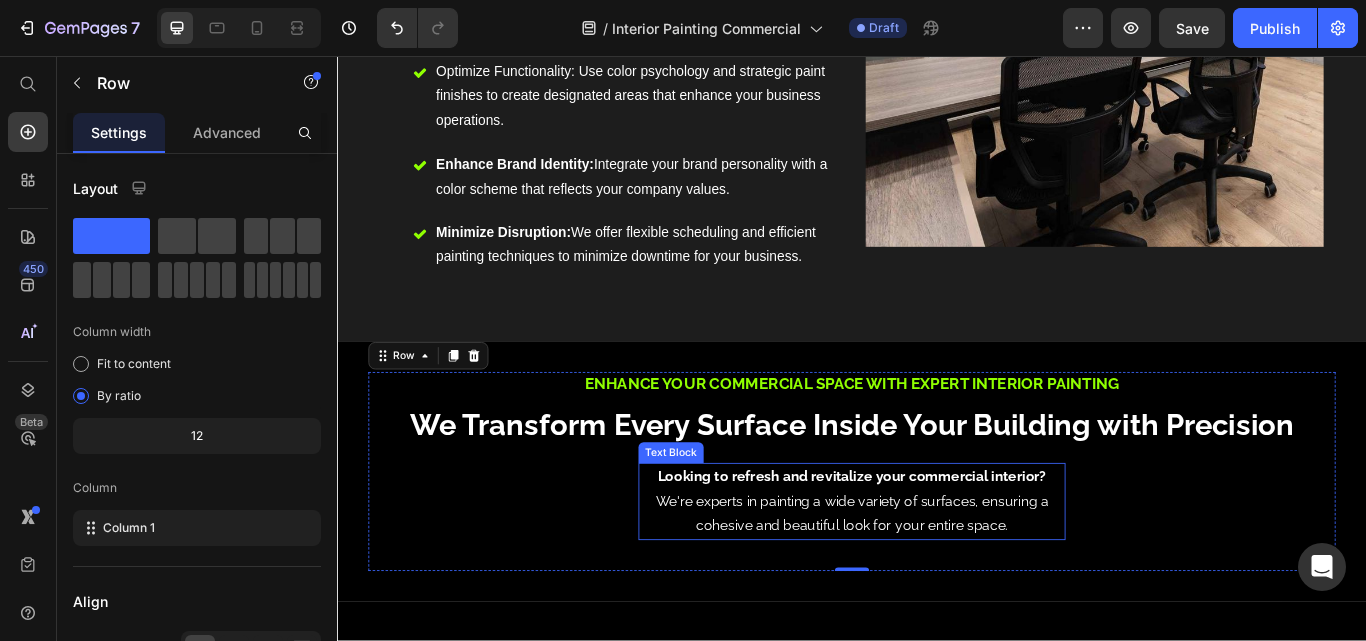 click on "Looking to refresh and revitalize your commercial interior?  We're experts in painting a wide variety of surfaces, ensuring a cohesive and beautiful look for your entire space." at bounding box center [937, 576] 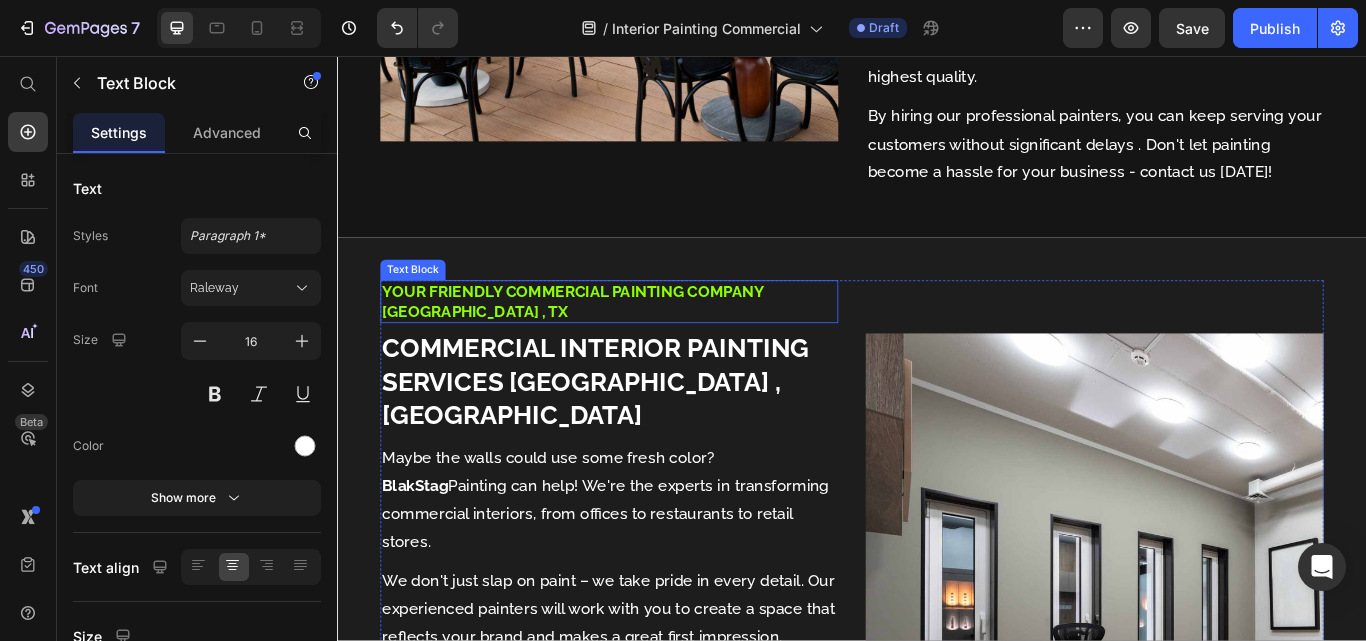 scroll, scrollTop: 2184, scrollLeft: 0, axis: vertical 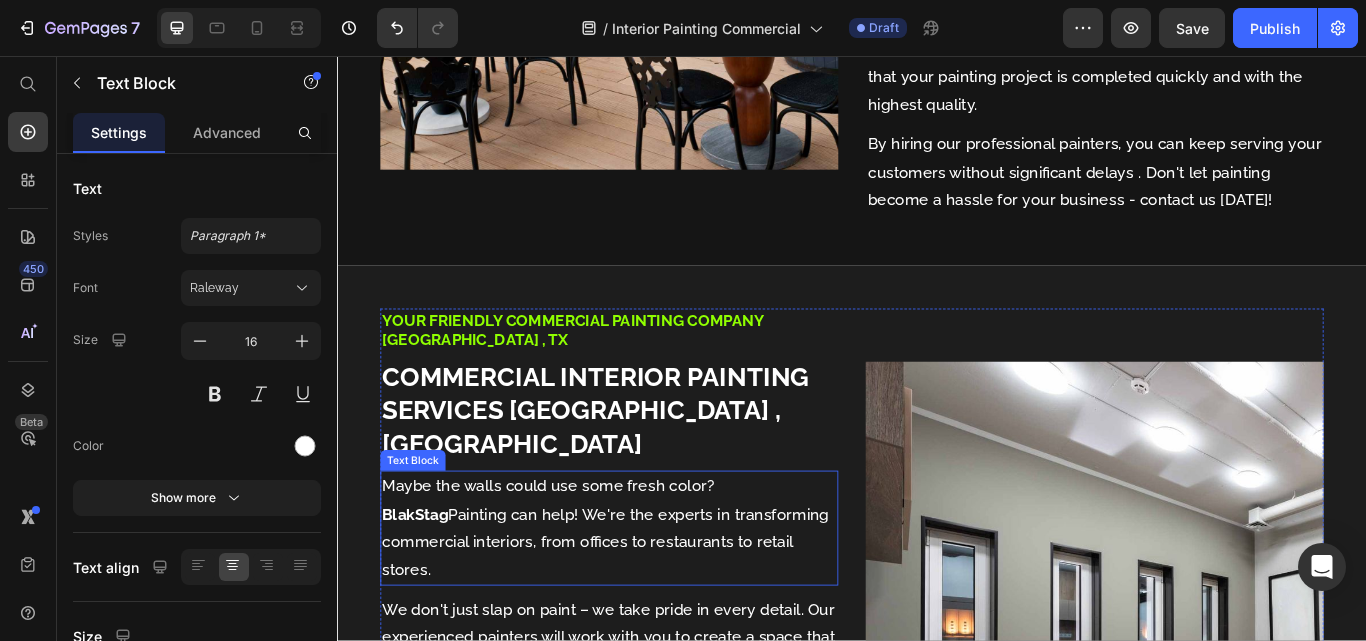 click on "Maybe the walls could use some fresh color?  BlakStag  Painting can help! We're the experts in transforming commercial interiors, from offices to restaurants to retail stores." at bounding box center [654, 607] 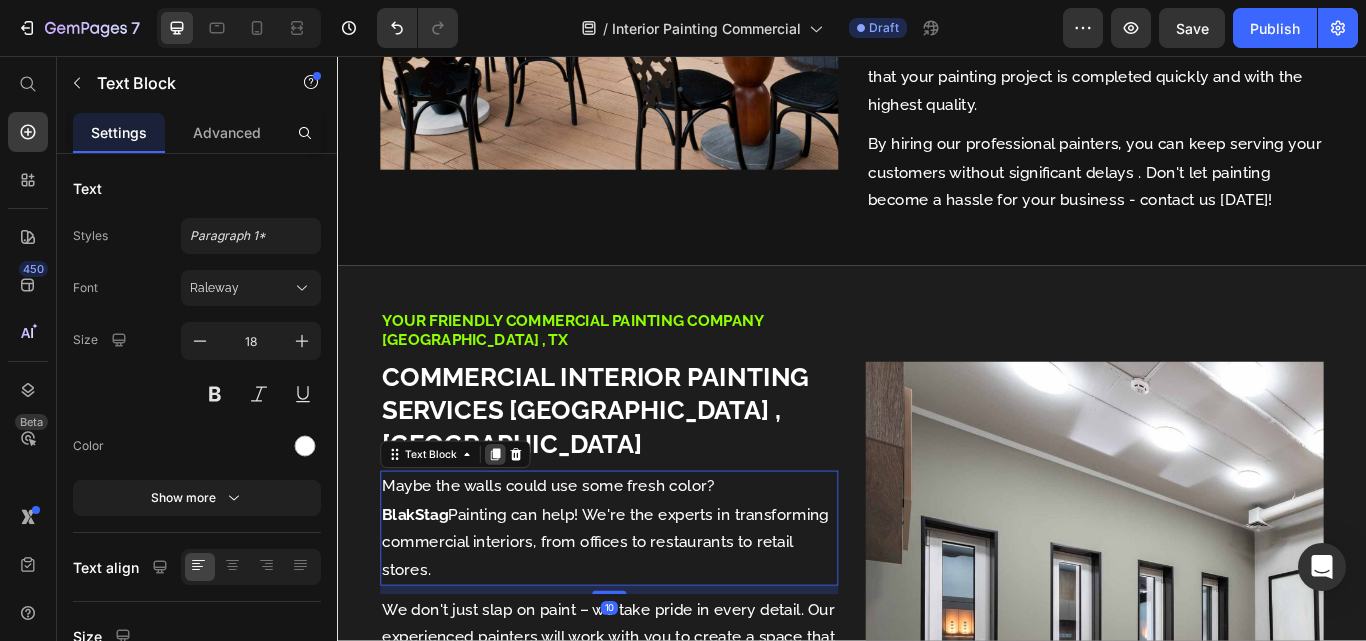 click 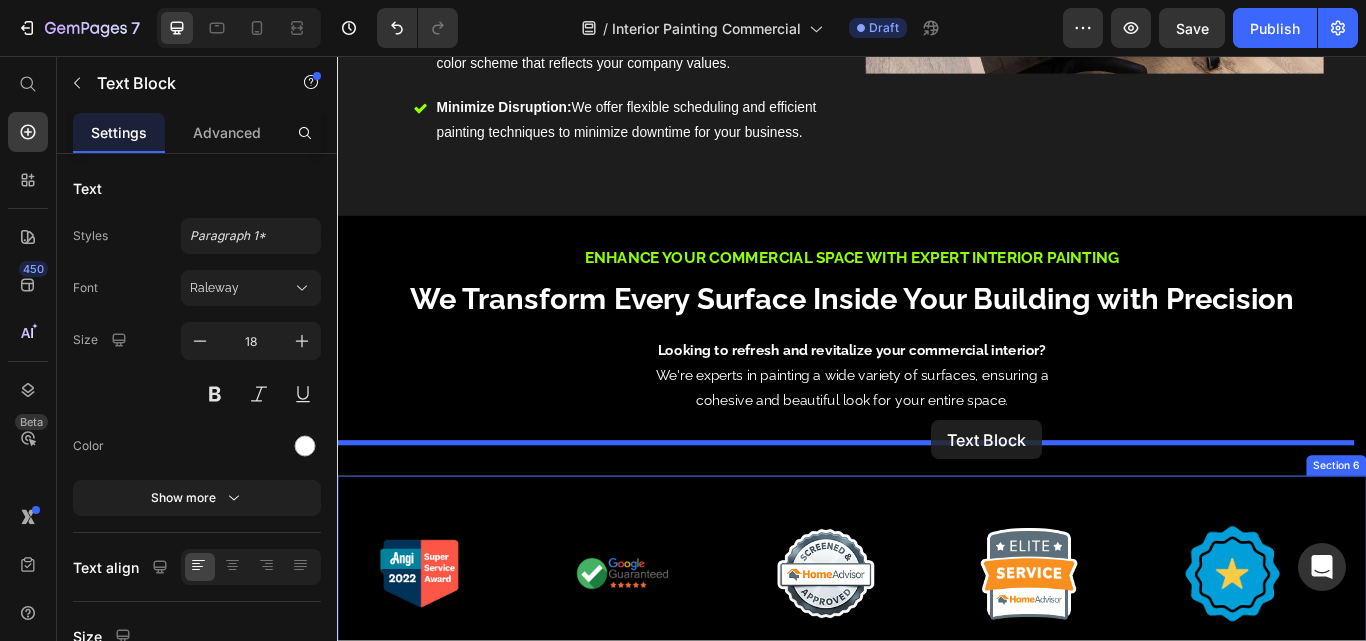 scroll, scrollTop: 3316, scrollLeft: 0, axis: vertical 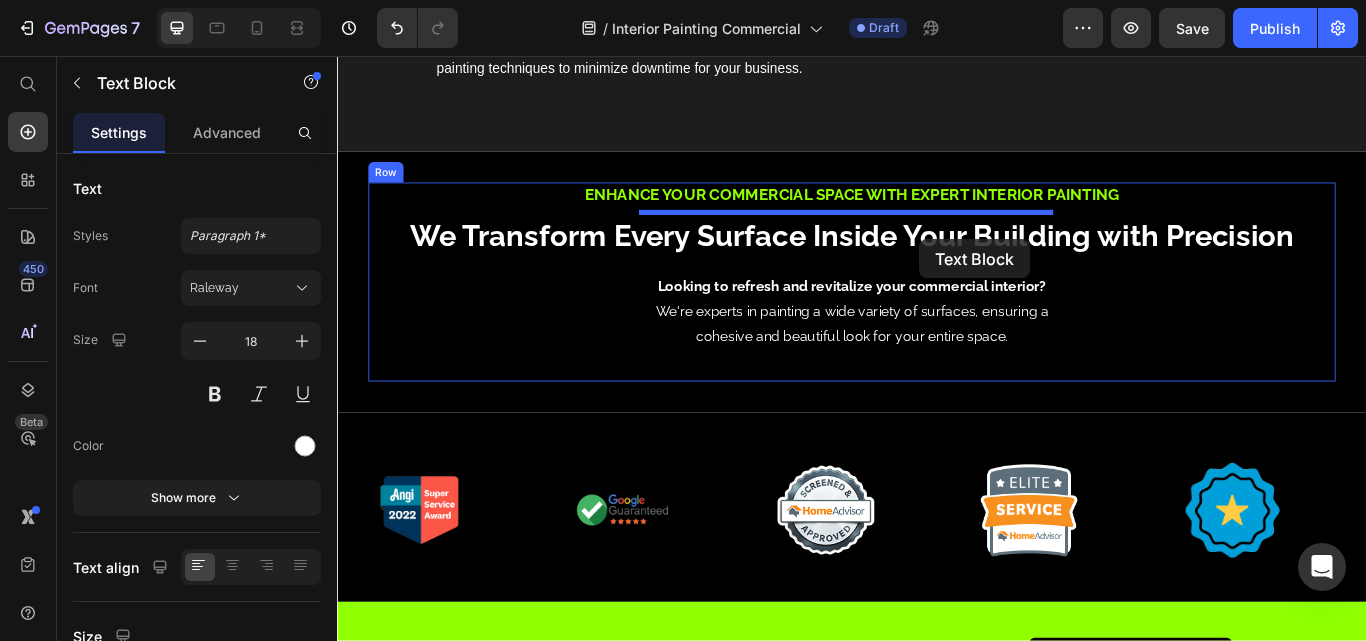 drag, startPoint x: 395, startPoint y: 598, endPoint x: 1016, endPoint y: 269, distance: 702.7674 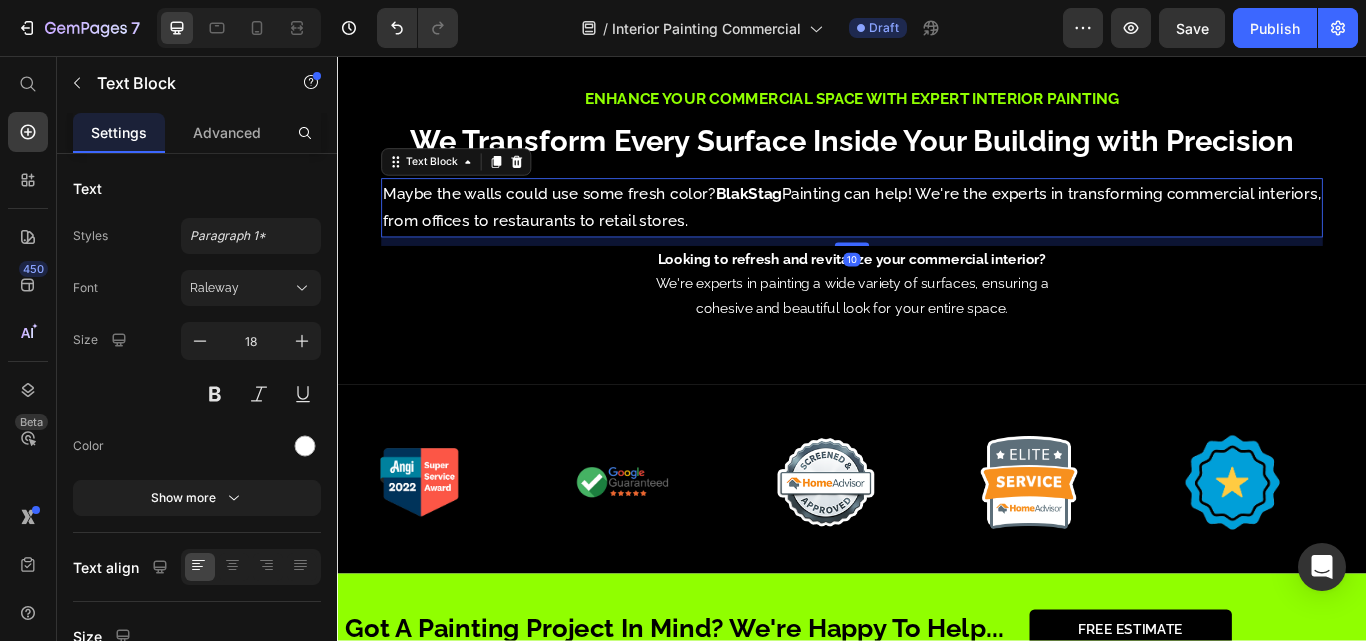 click on "Maybe the walls could use some fresh color?  BlakStag  Painting can help! We're the experts in transforming commercial interiors, from offices to restaurants to retail stores." at bounding box center [937, 233] 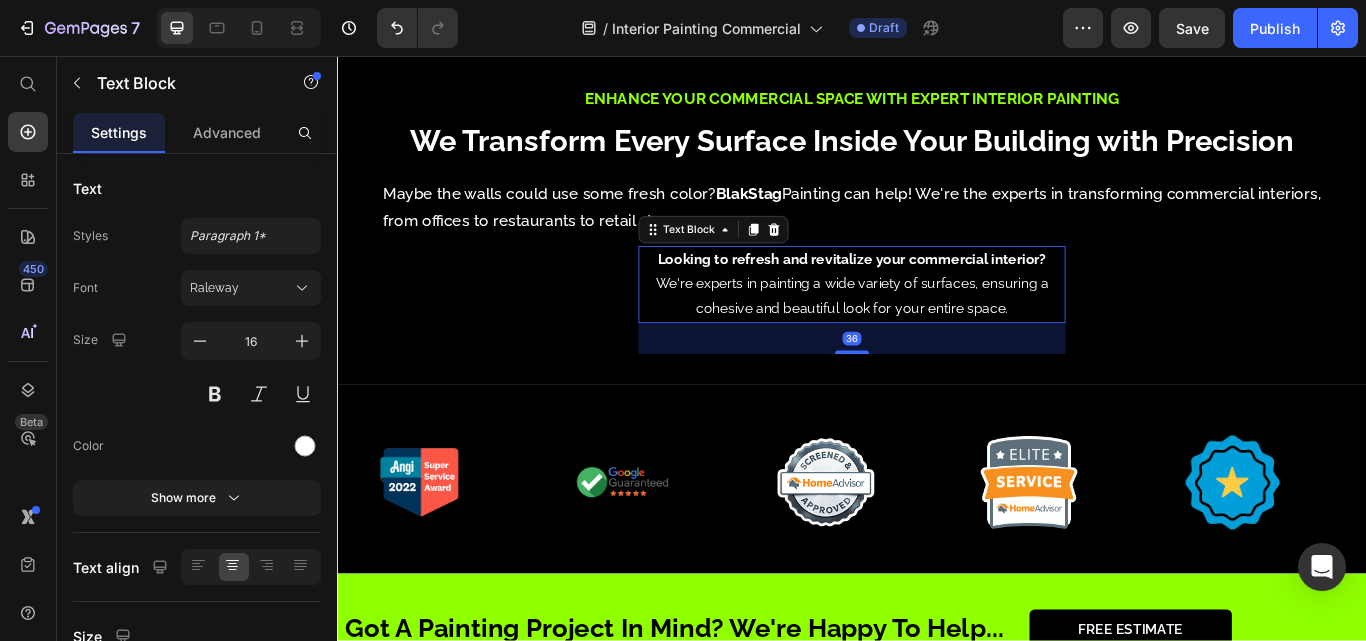 click on "Looking to refresh and revitalize your commercial interior?  We're experts in painting a wide variety of surfaces, ensuring a cohesive and beautiful look for your entire space." at bounding box center [937, 323] 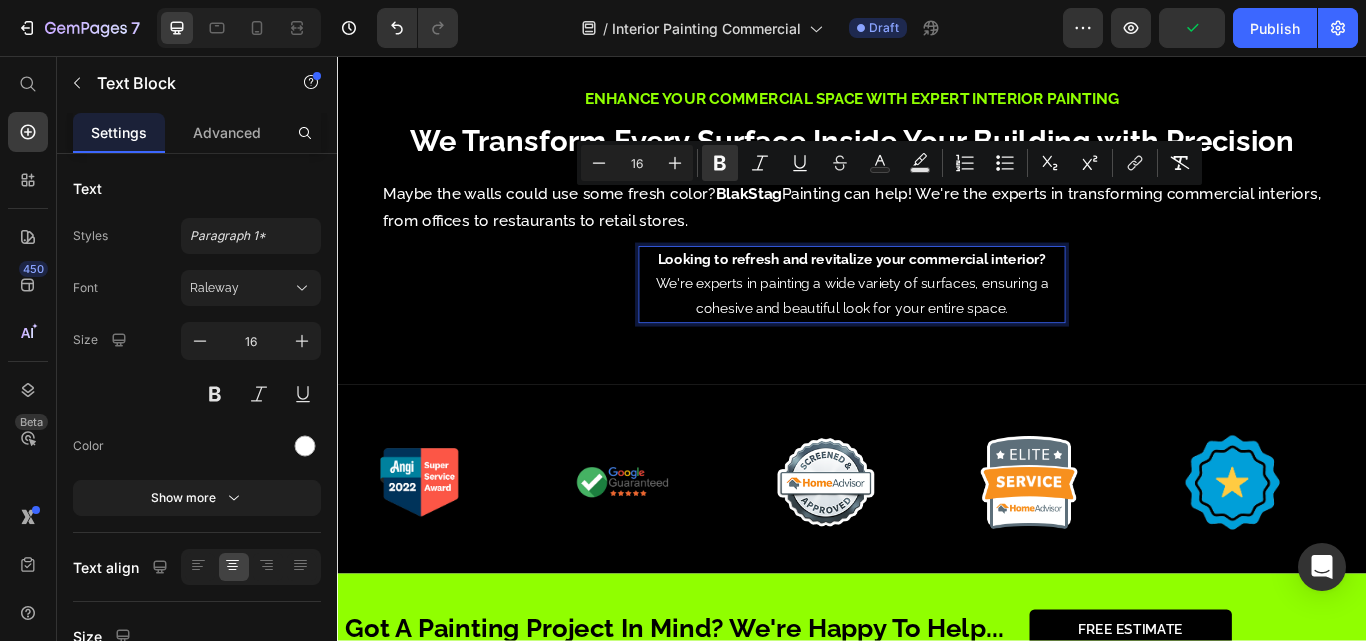 copy on "Looking to refresh and revitalize your commercial interior?  We're experts in painting a wide variety of surfaces, ensuring a cohesive and beautiful look for your entire space." 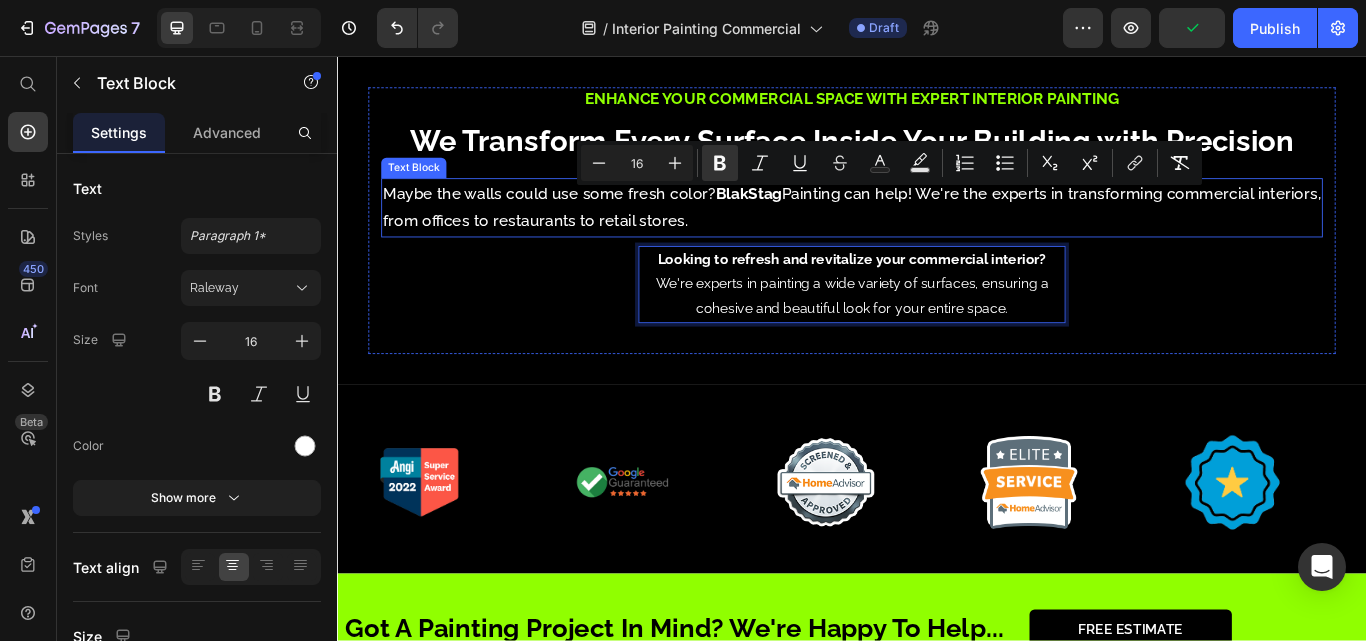 click on "Maybe the walls could use some fresh color?  BlakStag  Painting can help! We're the experts in transforming commercial interiors, from offices to restaurants to retail stores." at bounding box center (937, 233) 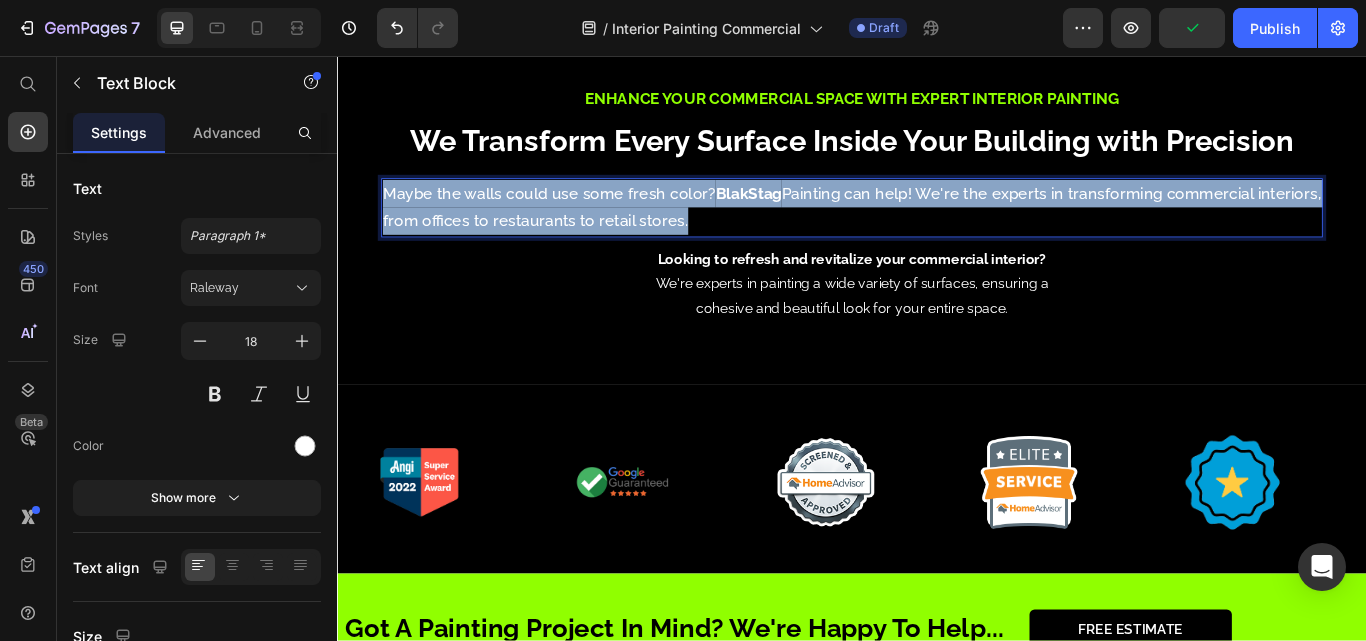 click on "Maybe the walls could use some fresh color?  BlakStag  Painting can help! We're the experts in transforming commercial interiors, from offices to restaurants to retail stores." at bounding box center [937, 233] 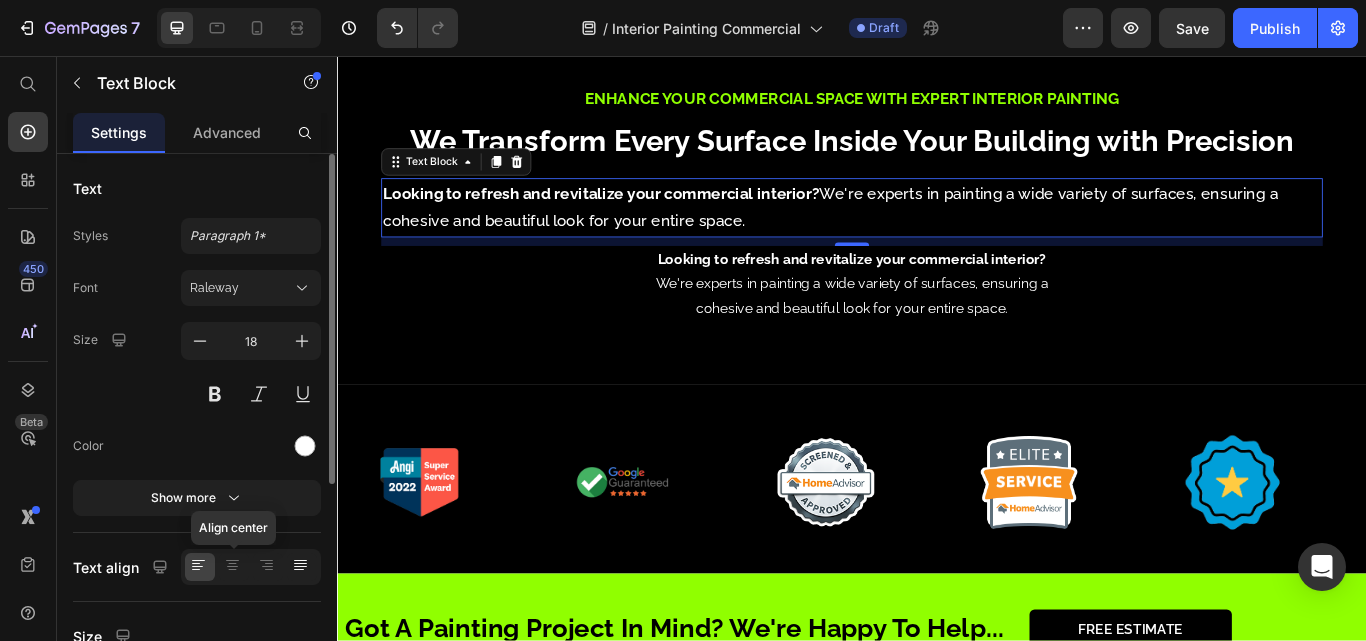 drag, startPoint x: 239, startPoint y: 571, endPoint x: 302, endPoint y: 553, distance: 65.52099 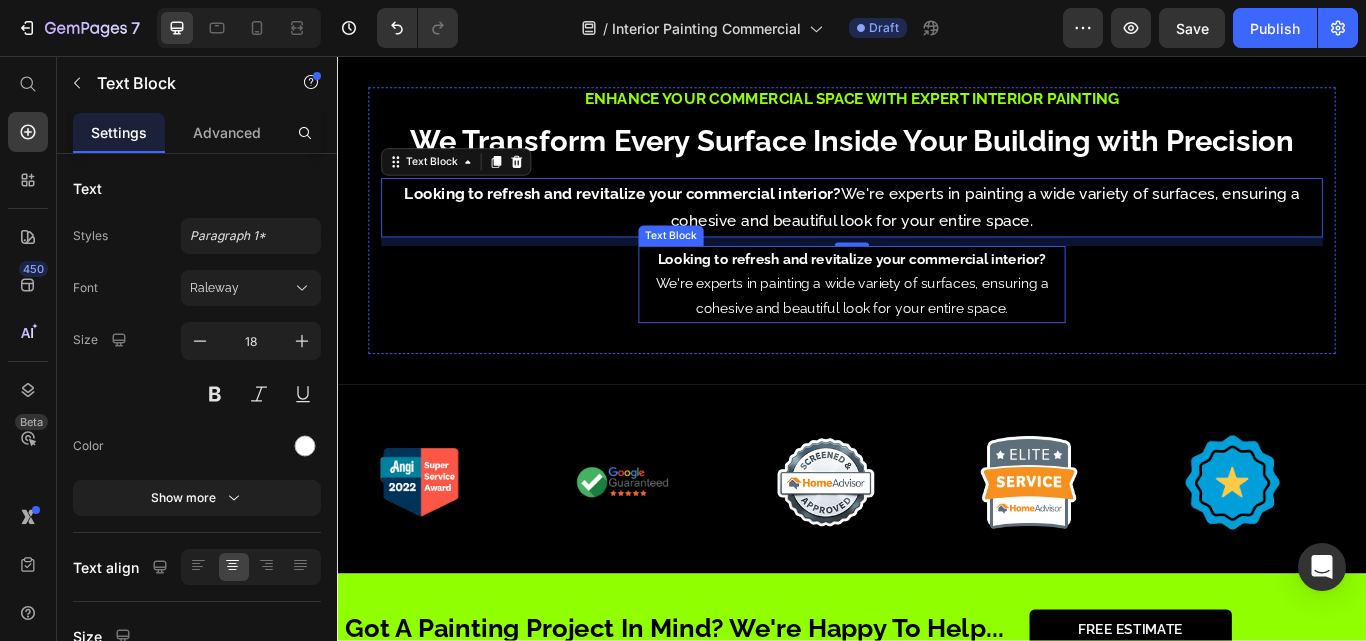 click on "Looking to refresh and revitalize your commercial interior?  We're experts in painting a wide variety of surfaces, ensuring a cohesive and beautiful look for your entire space." at bounding box center [937, 323] 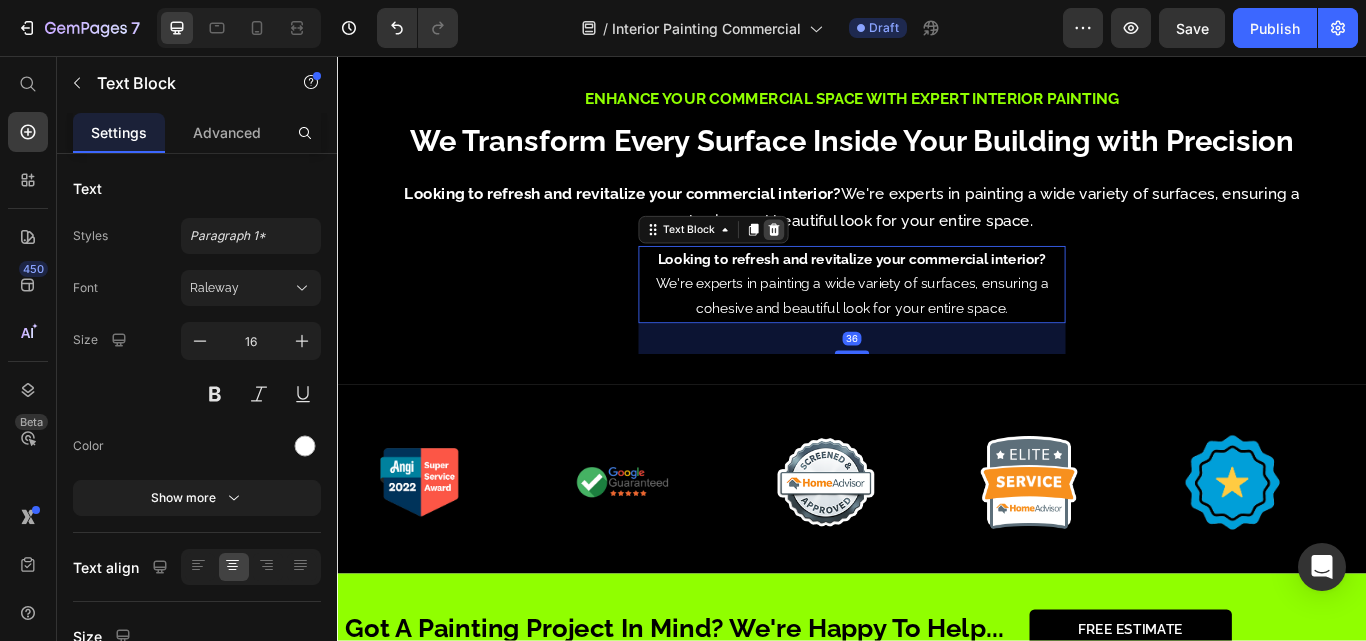 click 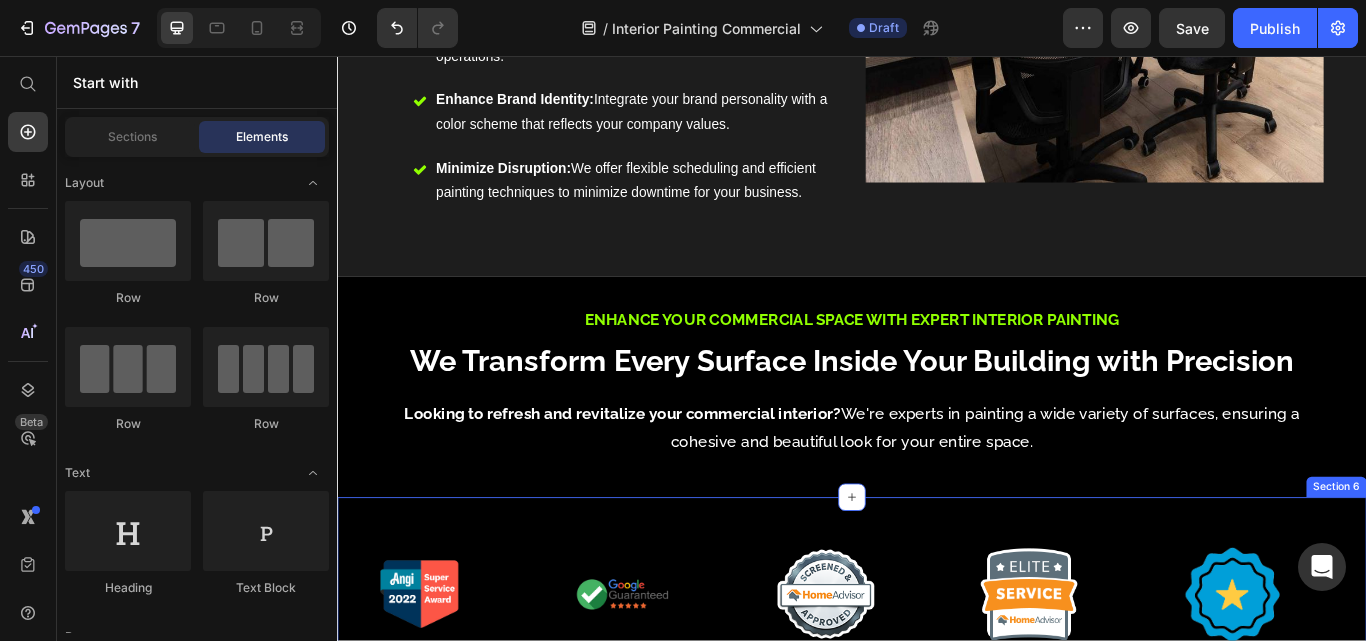 scroll, scrollTop: 3049, scrollLeft: 0, axis: vertical 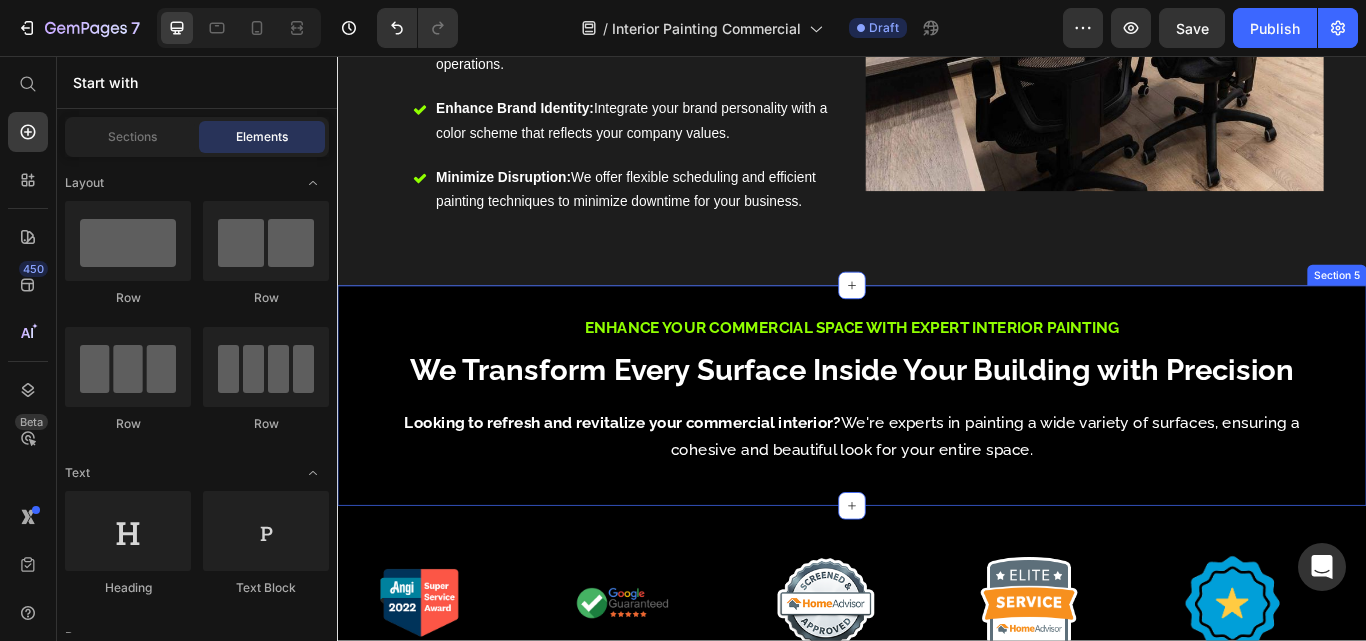 click on "Enhance Your Commercial Space with Expert Interior Painting Text Block ⁠⁠⁠⁠⁠⁠⁠ We Transform Every Surface Inside Your Building with Precision Heading Looking to refresh and revitalize your commercial interior?  We're experts in painting a wide variety of surfaces, ensuring a cohesive and beautiful look for your entire space. Text Block Row Section 5" at bounding box center [937, 452] 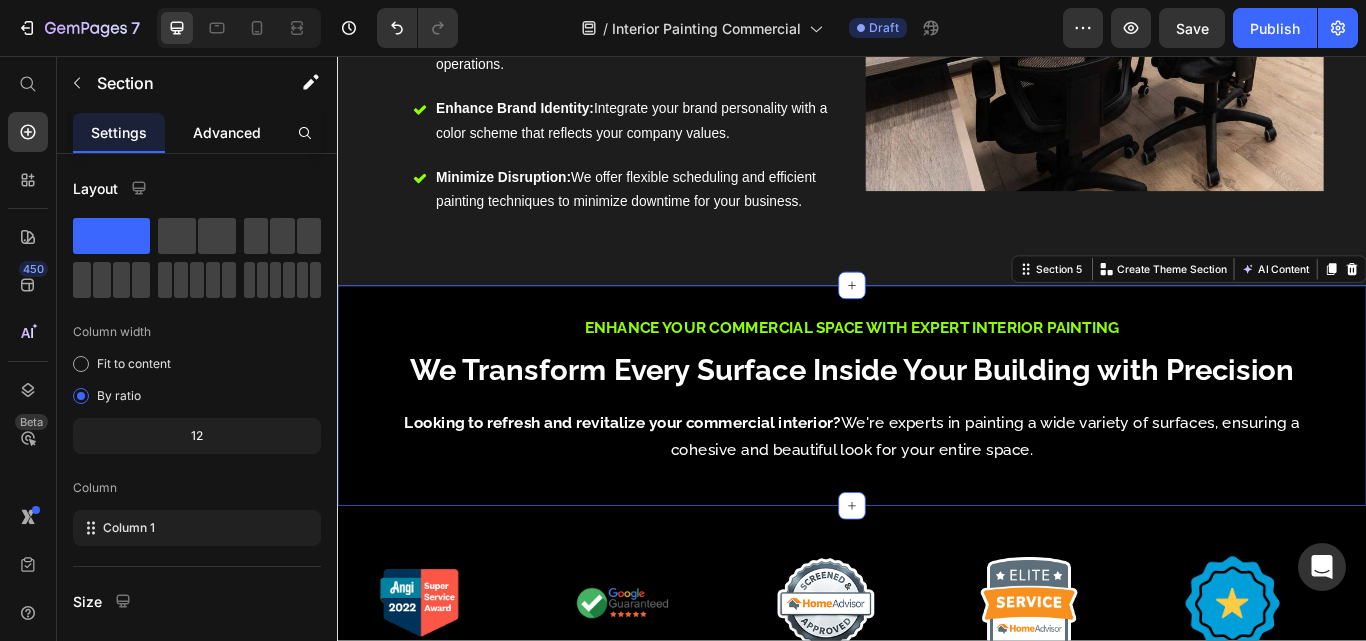 drag, startPoint x: 201, startPoint y: 136, endPoint x: 224, endPoint y: 168, distance: 39.40812 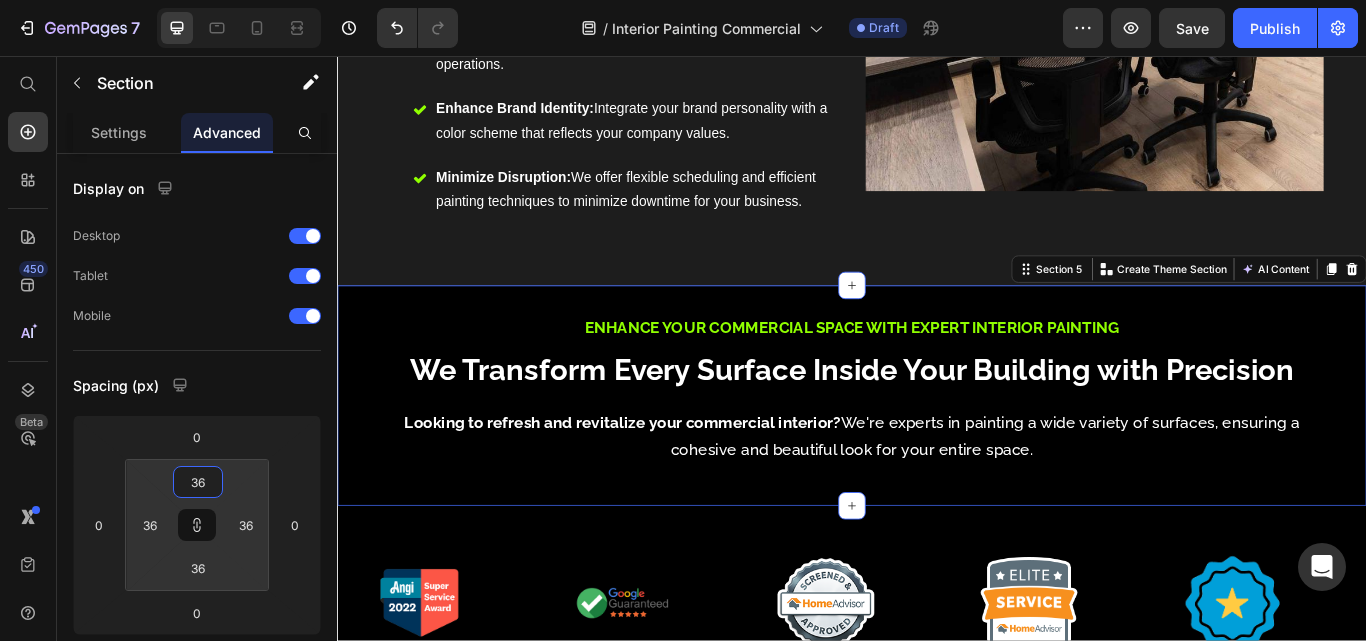 type on "38" 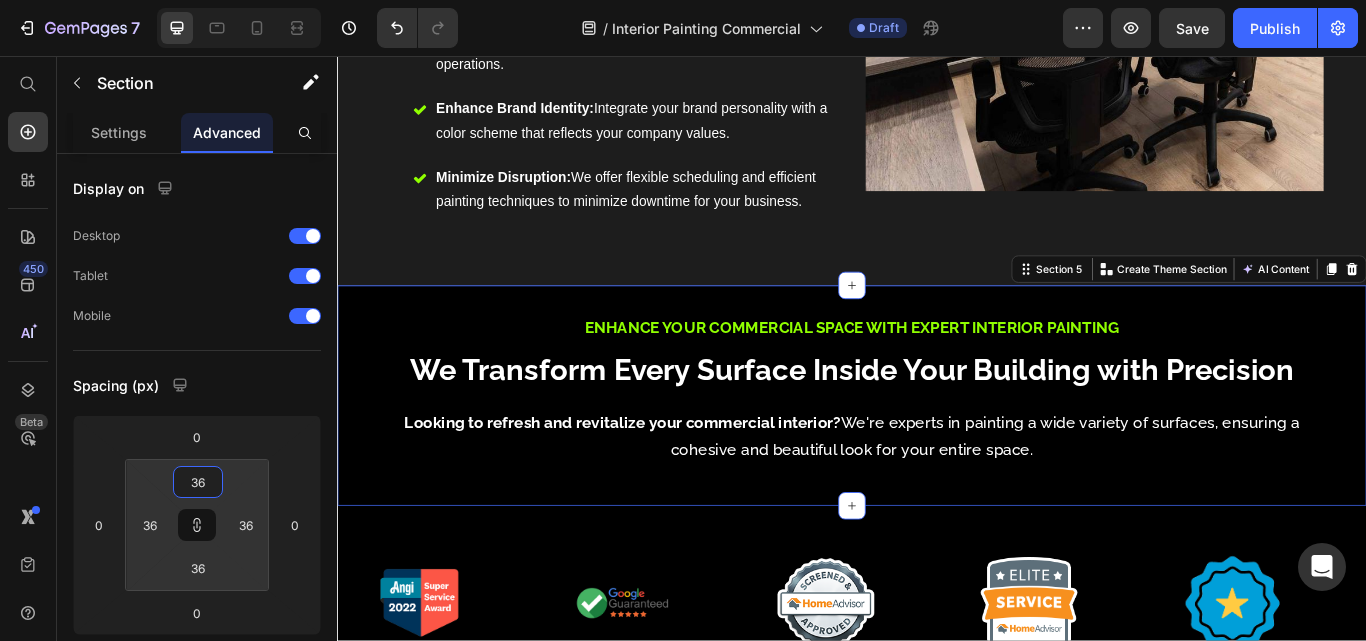 type on "38" 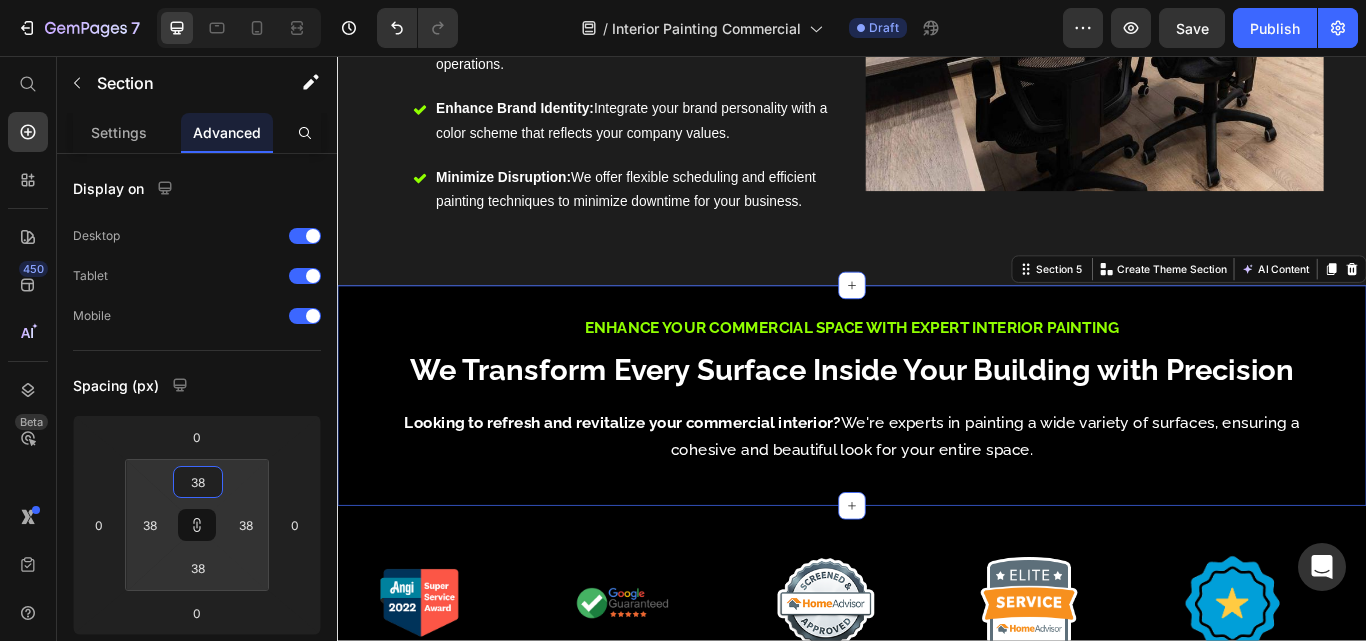 type on "58" 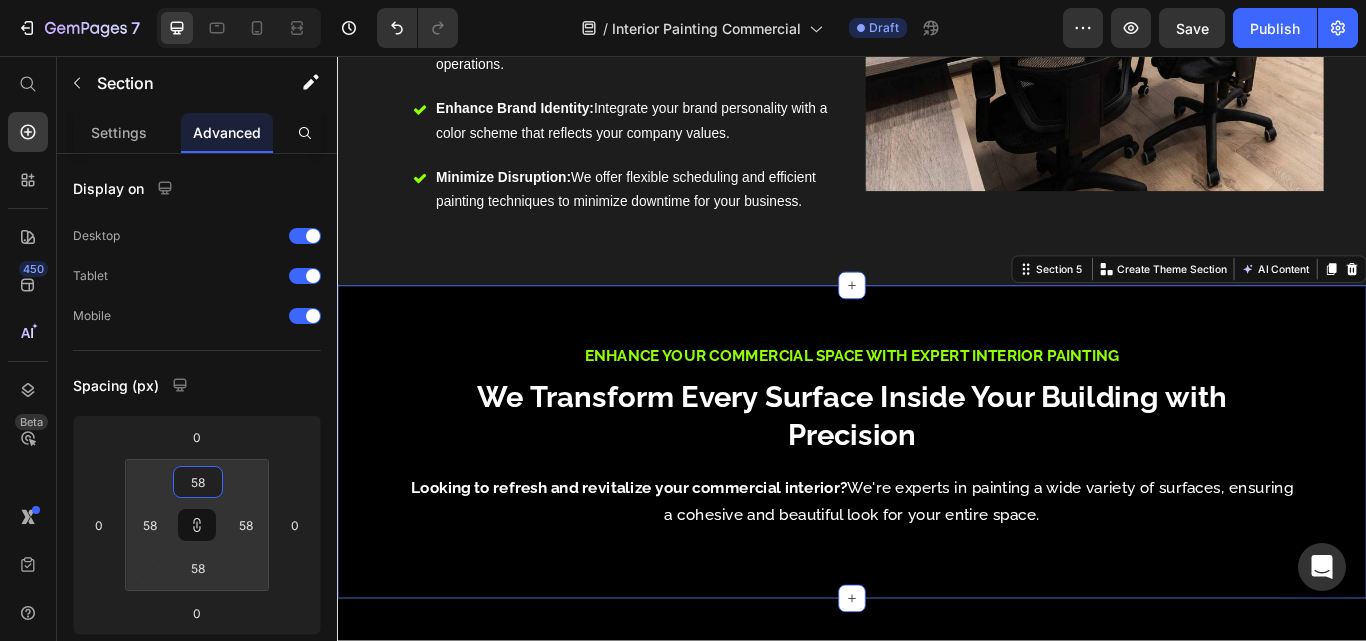 type on "68" 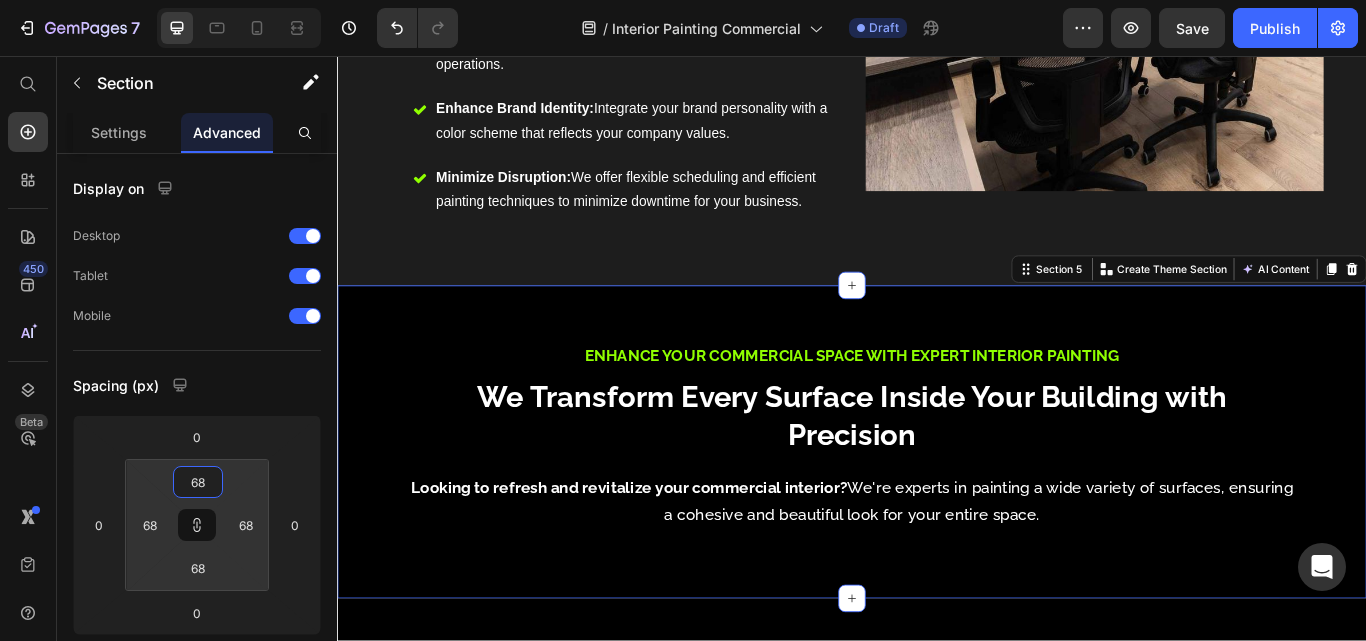 type on "70" 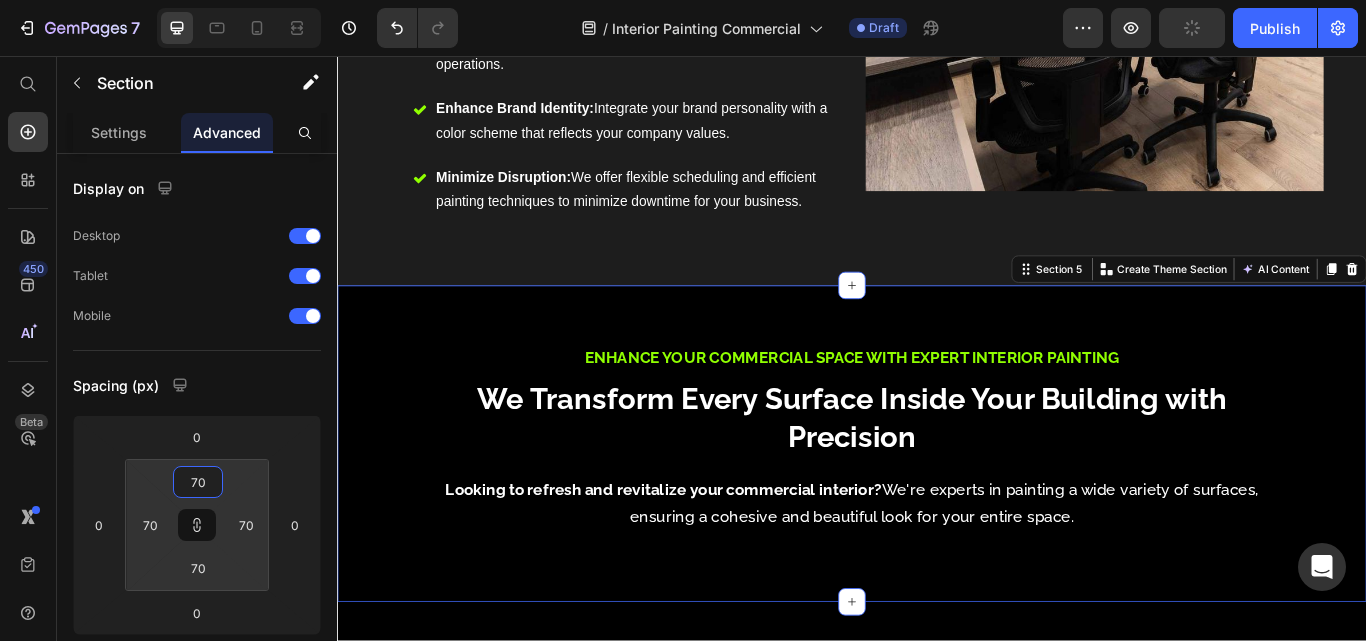 type on "68" 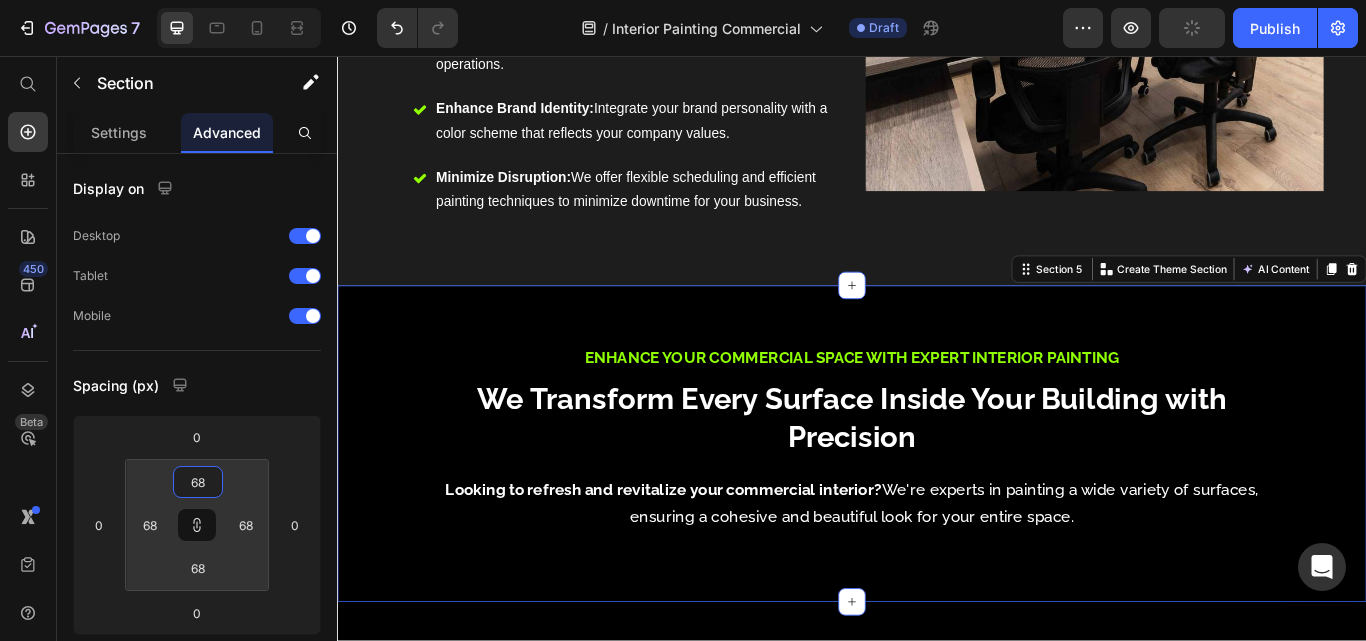 type on "54" 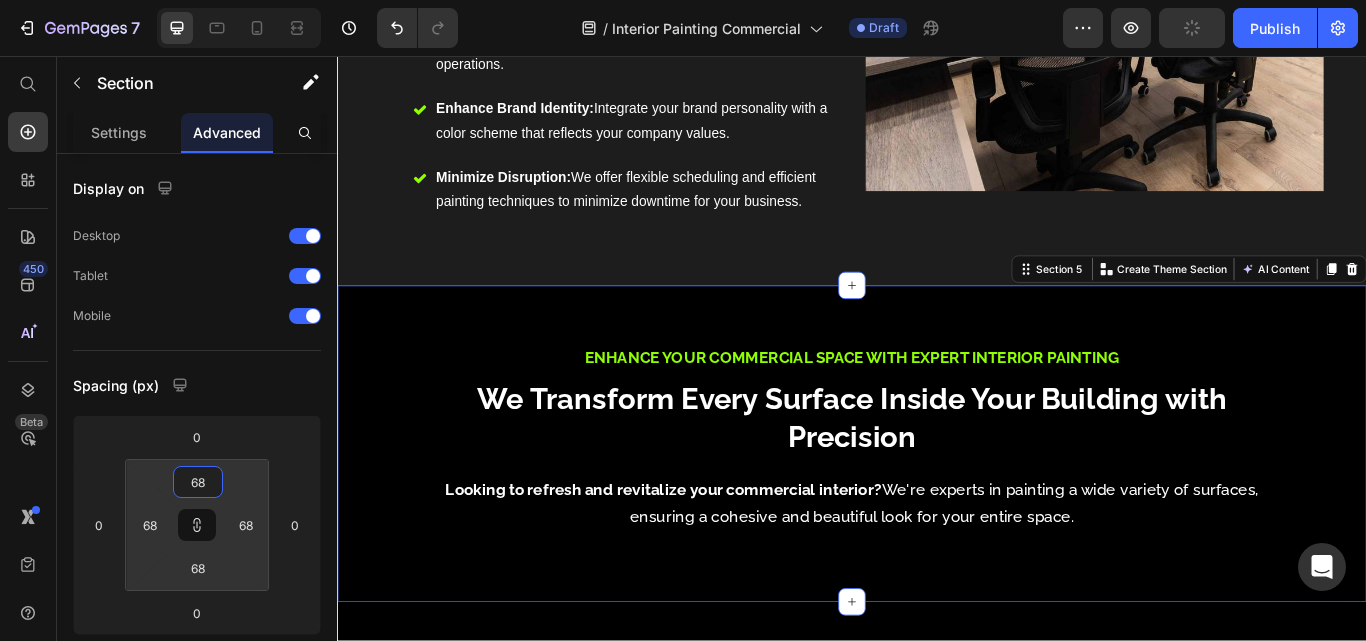 type on "54" 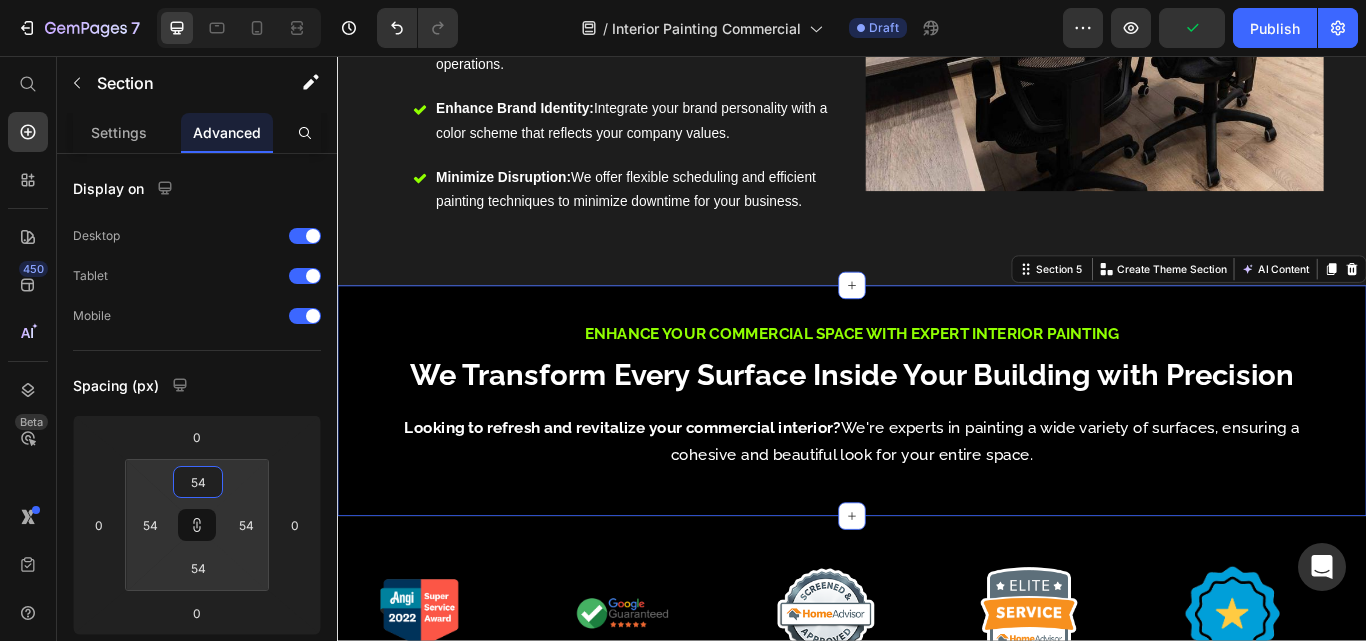 type on "42" 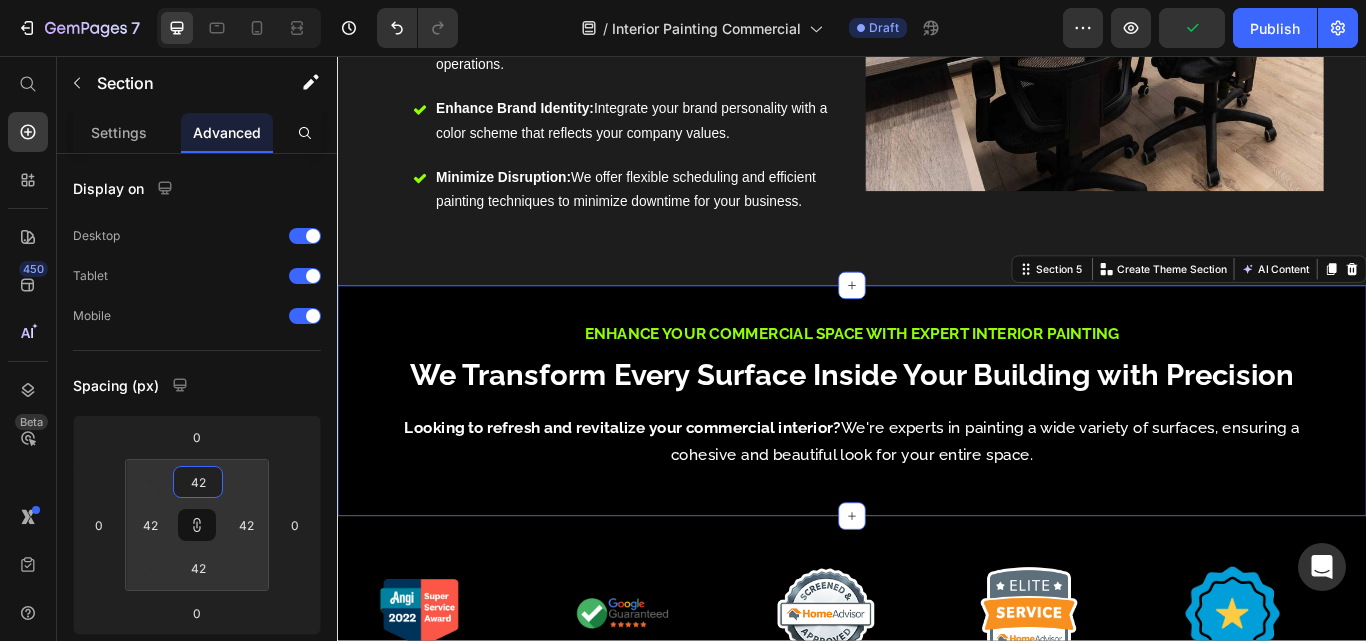 type on "44" 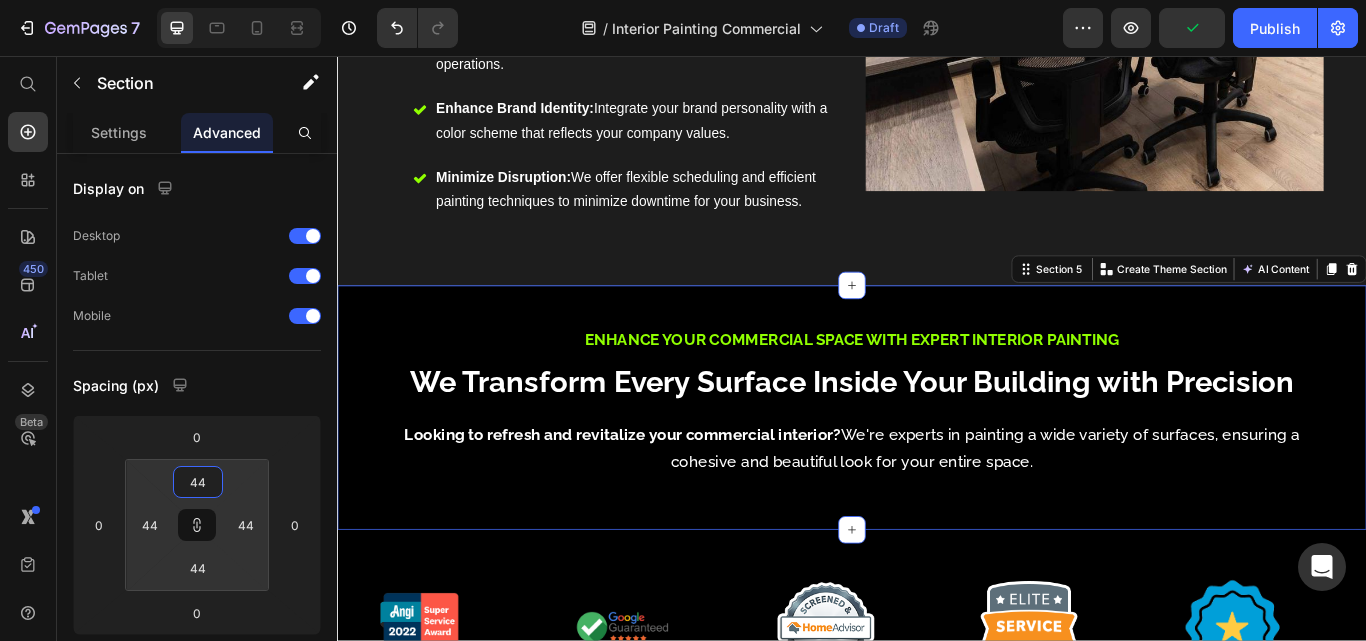 type on "50" 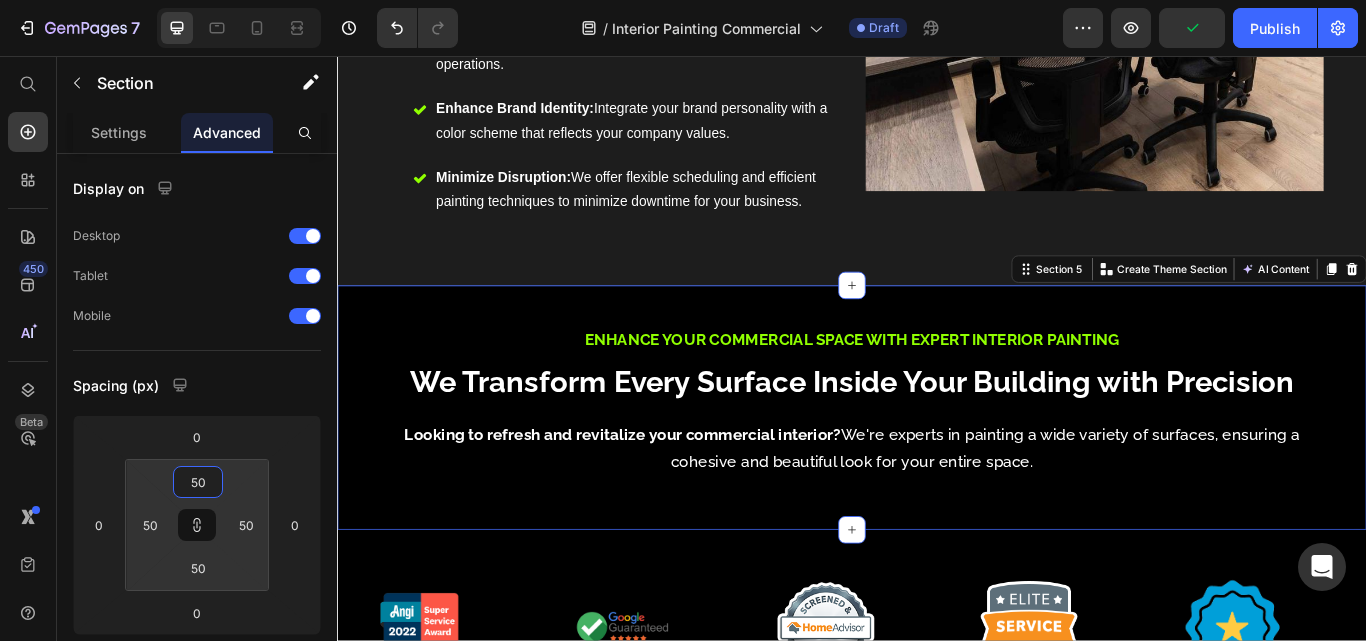 type on "52" 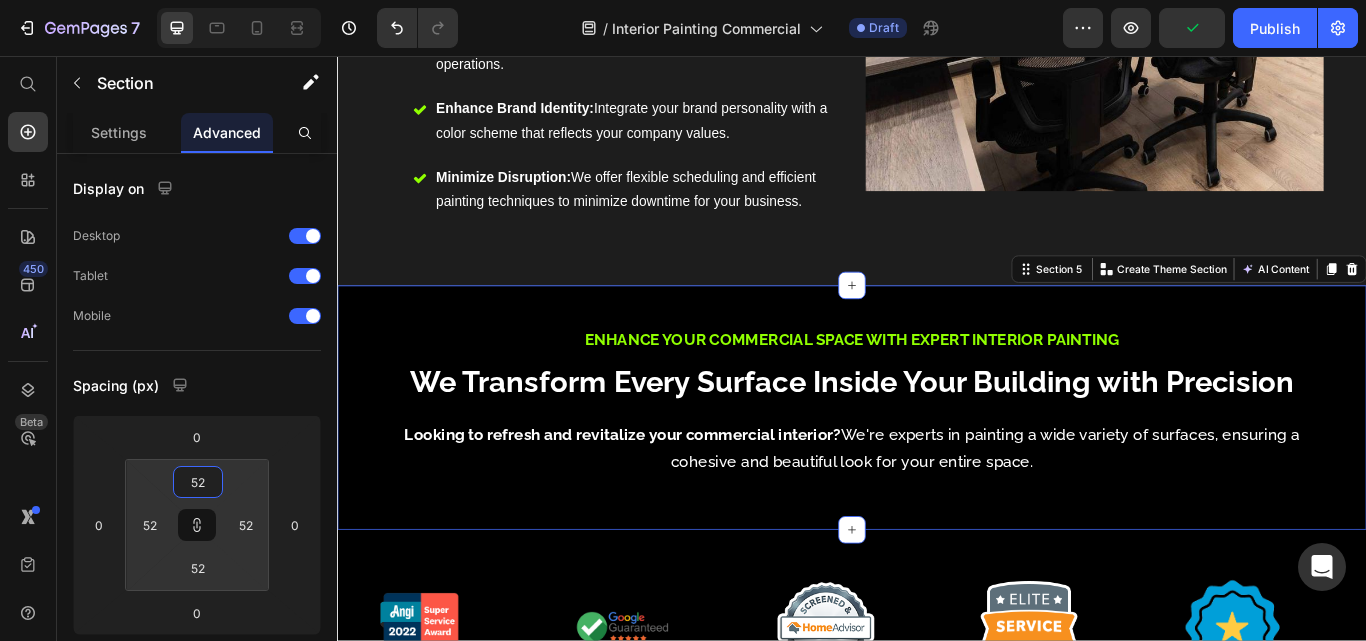 type on "54" 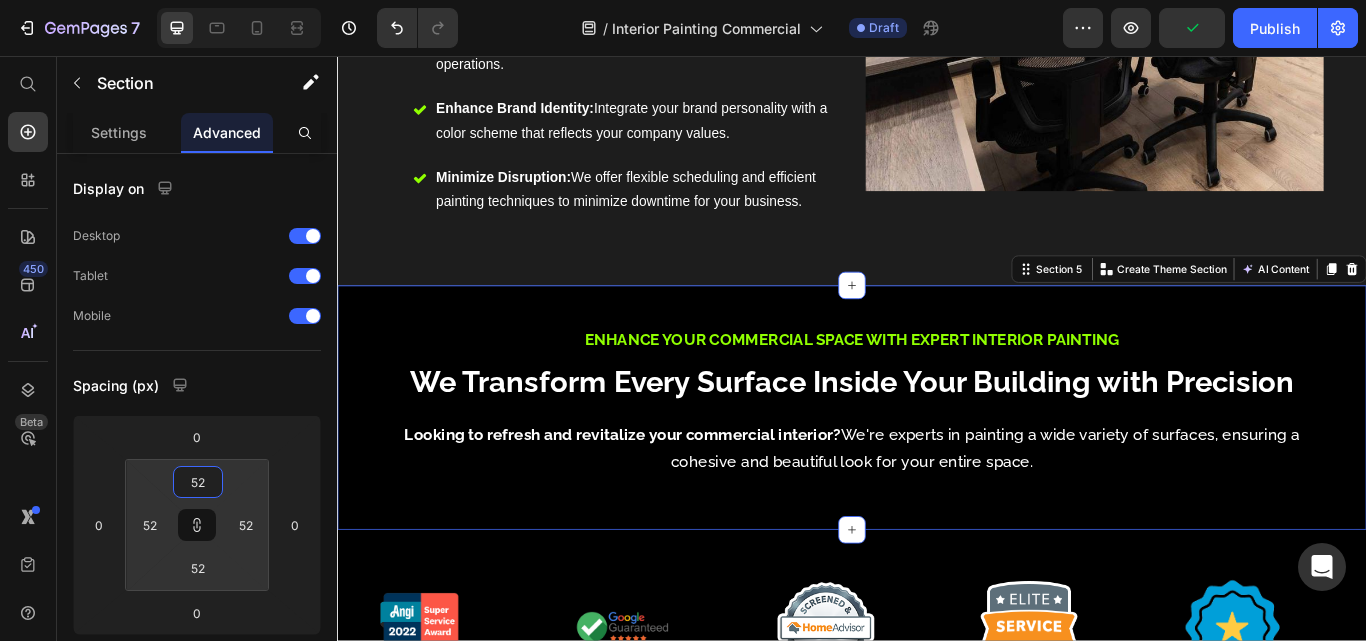 type on "54" 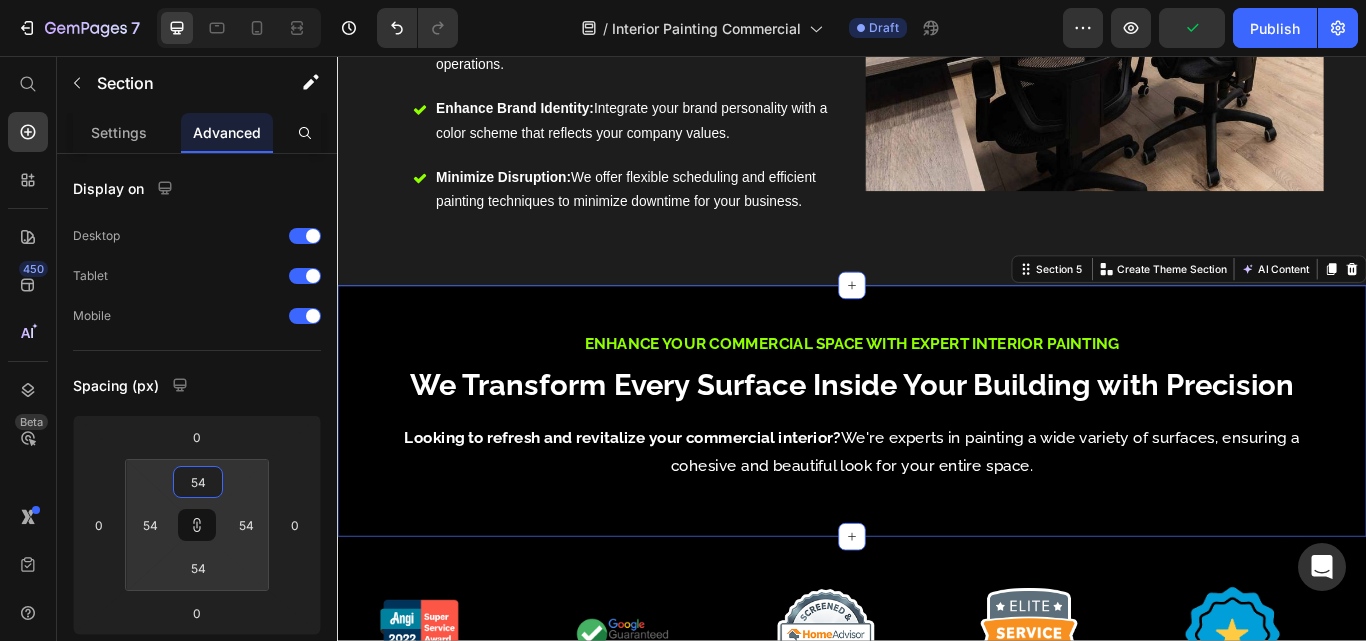 drag, startPoint x: 224, startPoint y: 481, endPoint x: 230, endPoint y: 472, distance: 10.816654 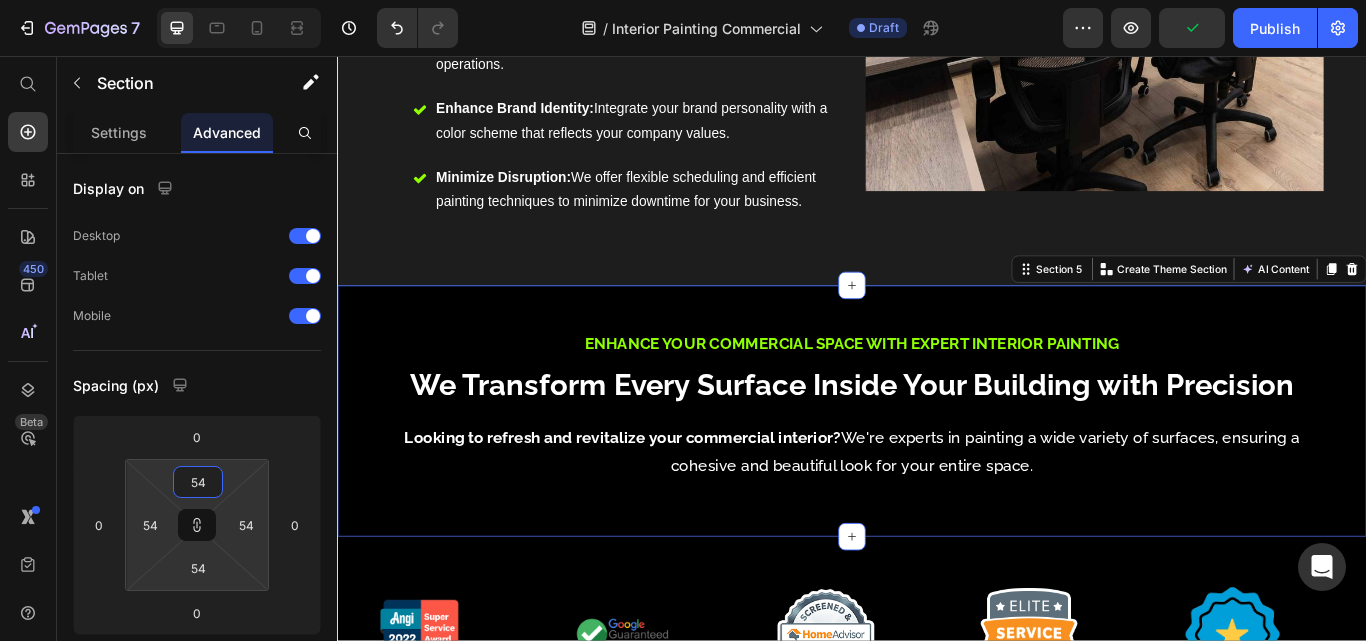 drag, startPoint x: 567, startPoint y: 528, endPoint x: 768, endPoint y: 270, distance: 327.05505 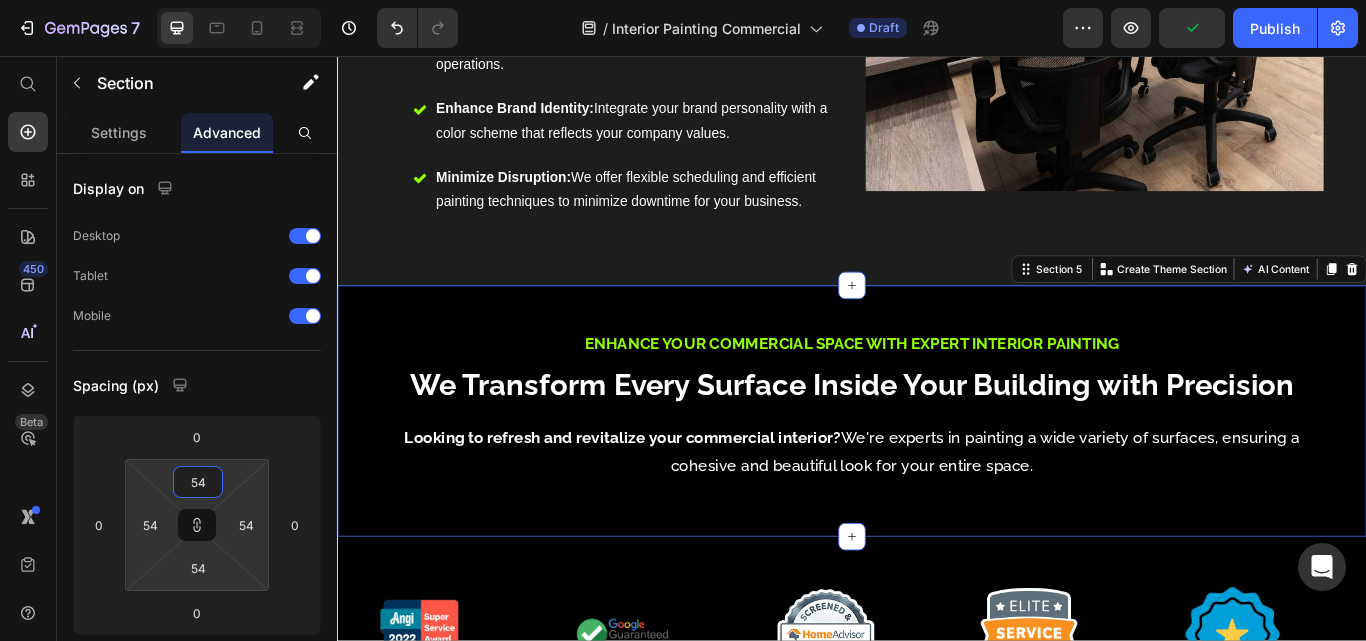 click on "Enhance Your Commercial Space with Expert Interior Painting Text Block ⁠⁠⁠⁠⁠⁠⁠ We Transform Every Surface Inside Your Building with Precision Heading Looking to refresh and revitalize your commercial interior?  We're experts in painting a wide variety of surfaces, ensuring a cohesive and beautiful look for your entire space. Text Block Row Section 5   Create Theme Section AI Content Write with GemAI What would you like to describe here? Tone and Voice Persuasive Product Show more Generate" at bounding box center [937, 470] 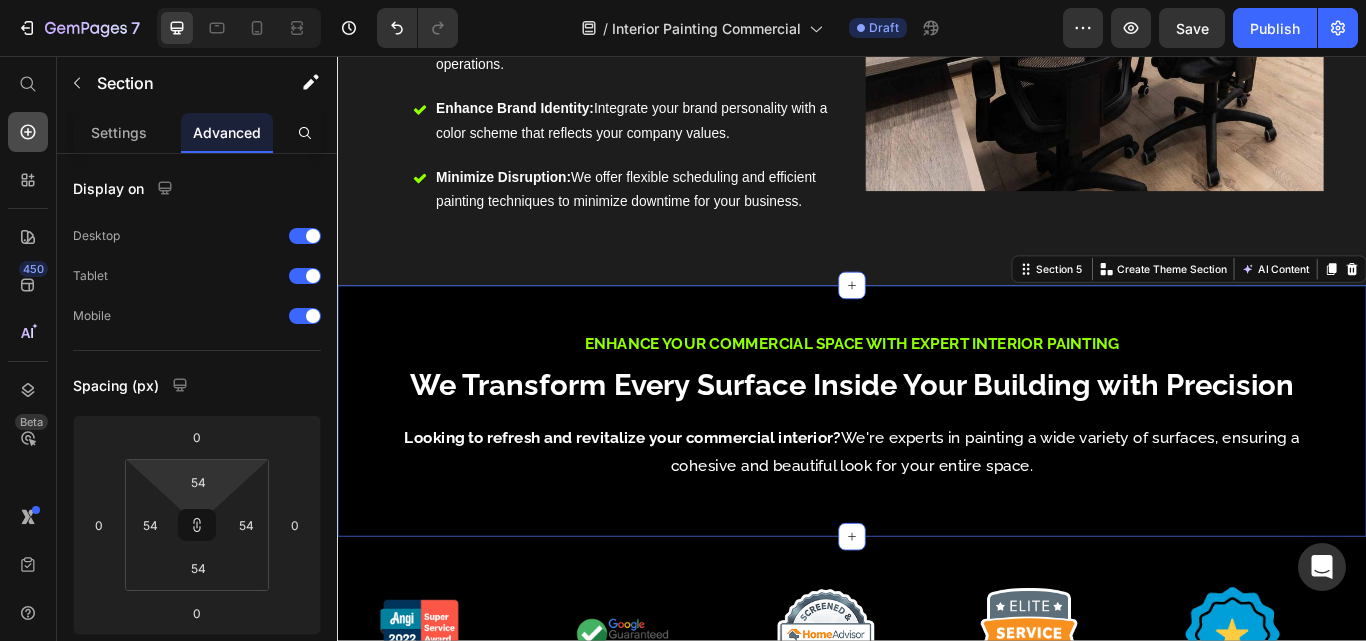 click 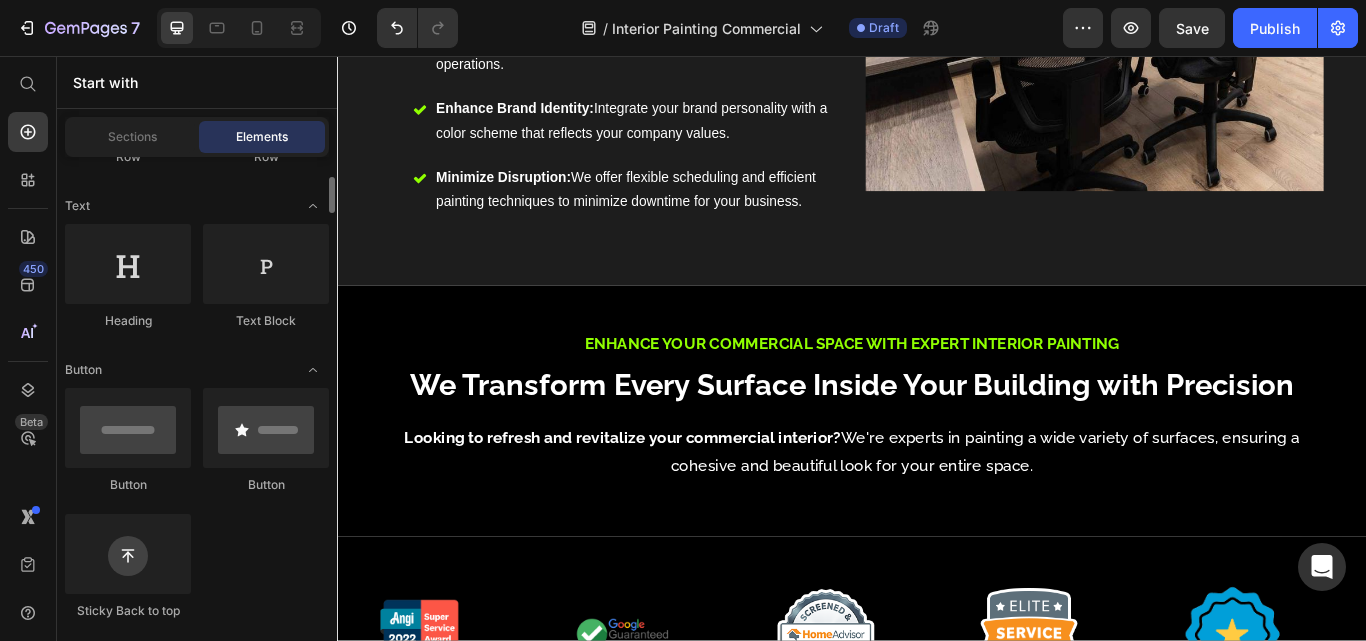 scroll, scrollTop: 0, scrollLeft: 0, axis: both 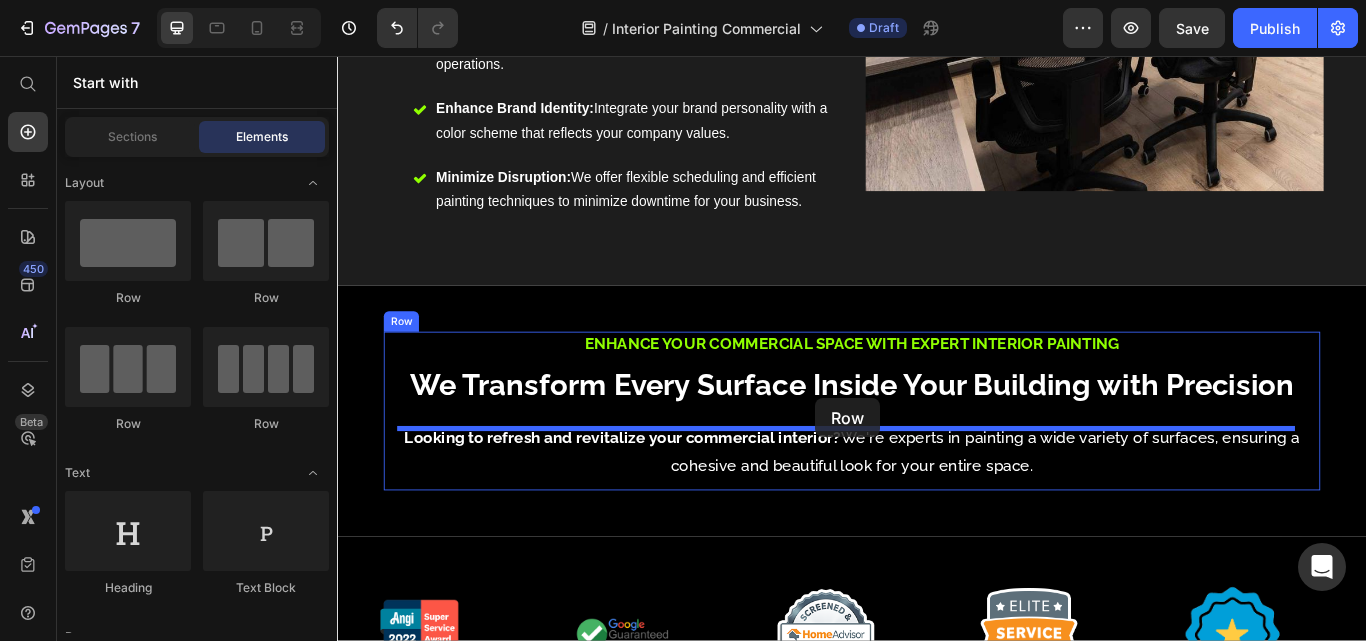 drag, startPoint x: 664, startPoint y: 313, endPoint x: 894, endPoint y: 455, distance: 270.30353 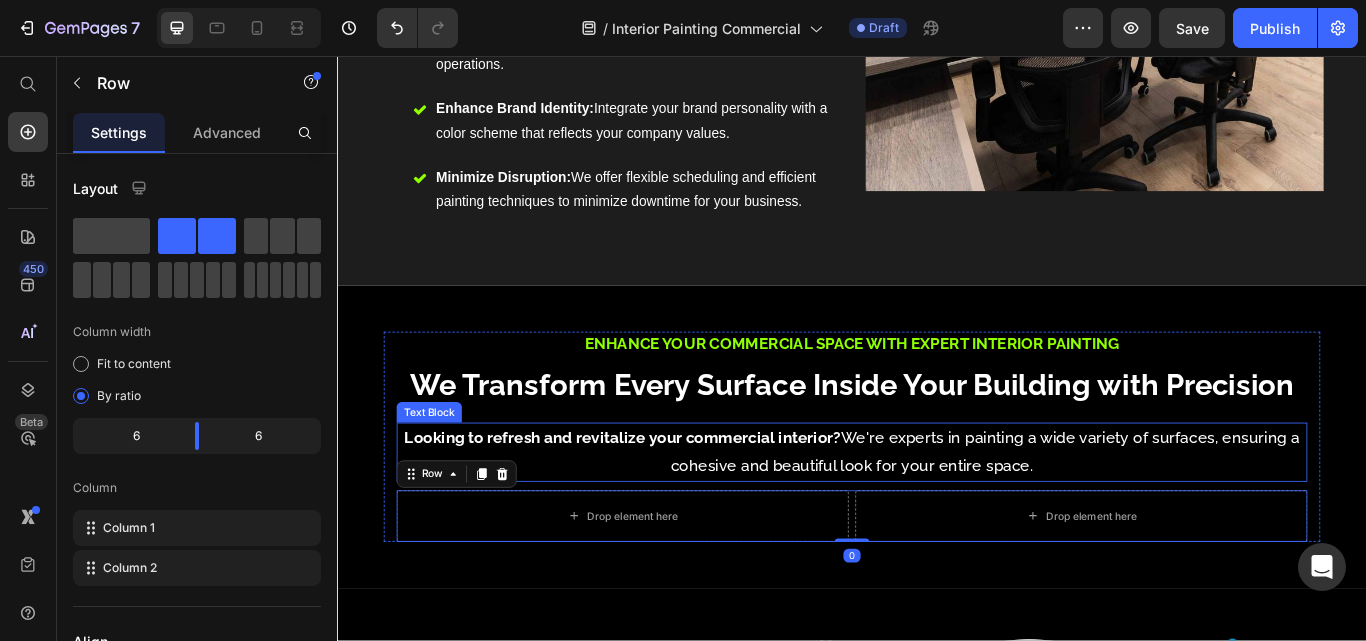 click on "Looking to refresh and revitalize your commercial interior?  We're experts in painting a wide variety of surfaces, ensuring a cohesive and beautiful look for your entire space." at bounding box center (937, 518) 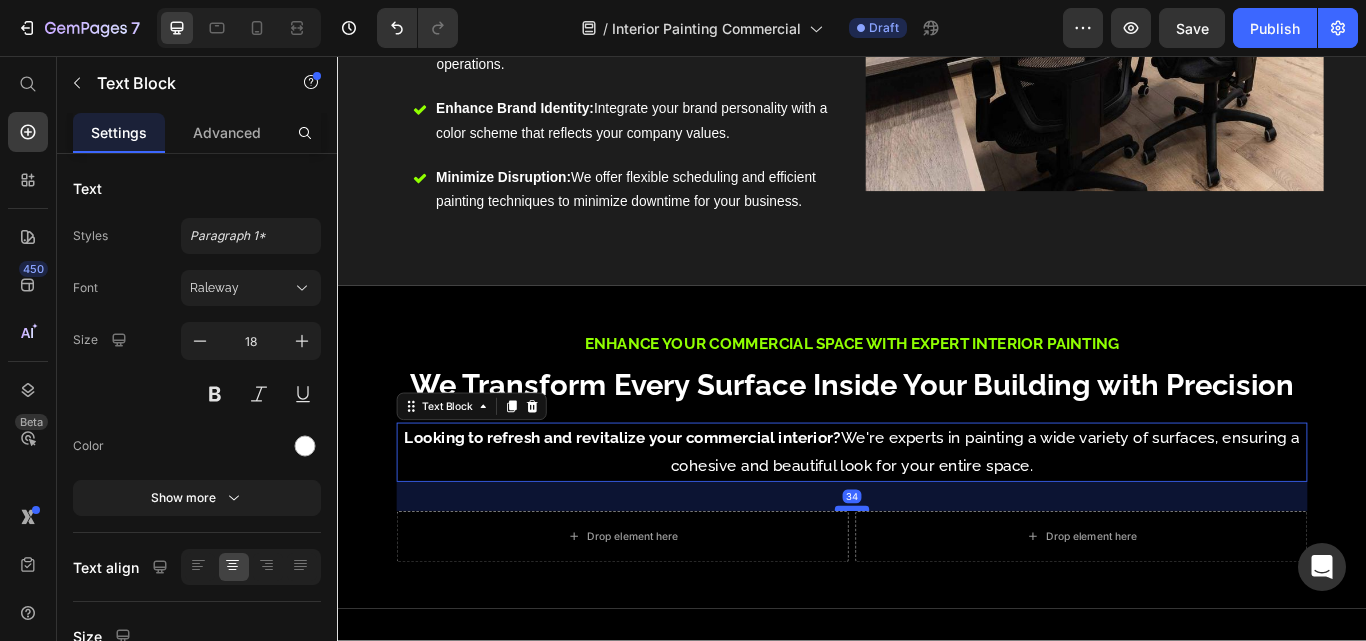 drag, startPoint x: 934, startPoint y: 486, endPoint x: 934, endPoint y: 510, distance: 24 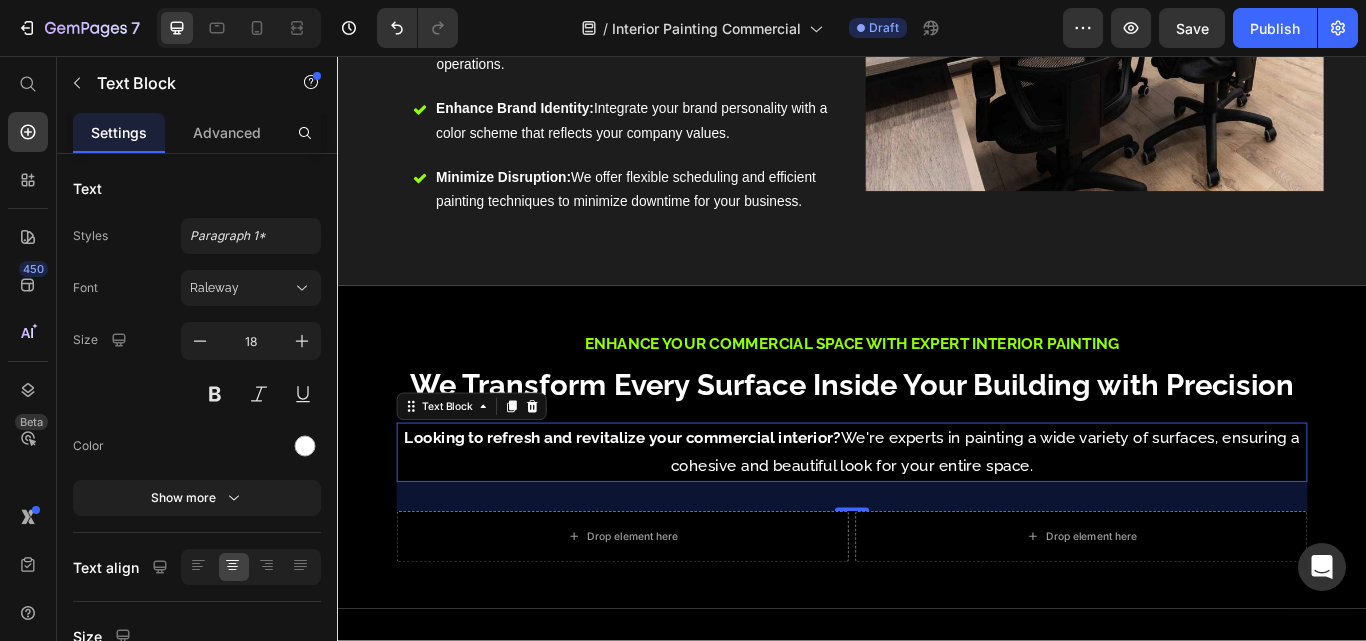 click 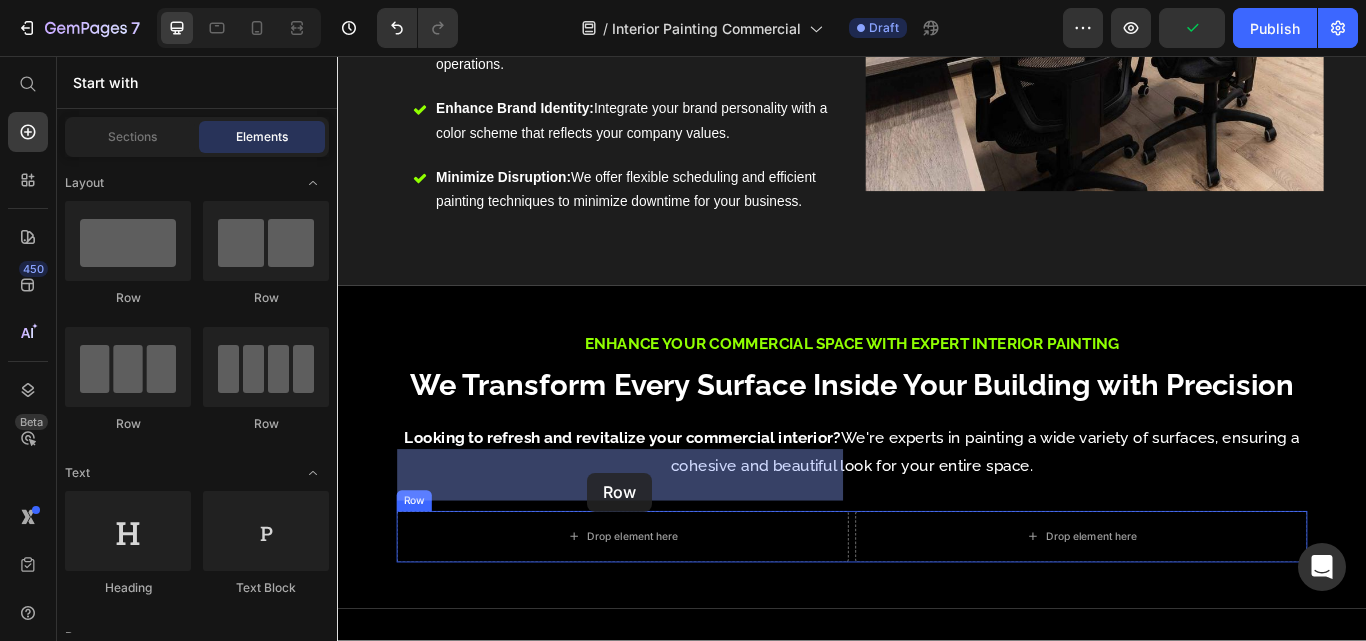drag, startPoint x: 495, startPoint y: 398, endPoint x: 629, endPoint y: 542, distance: 196.70282 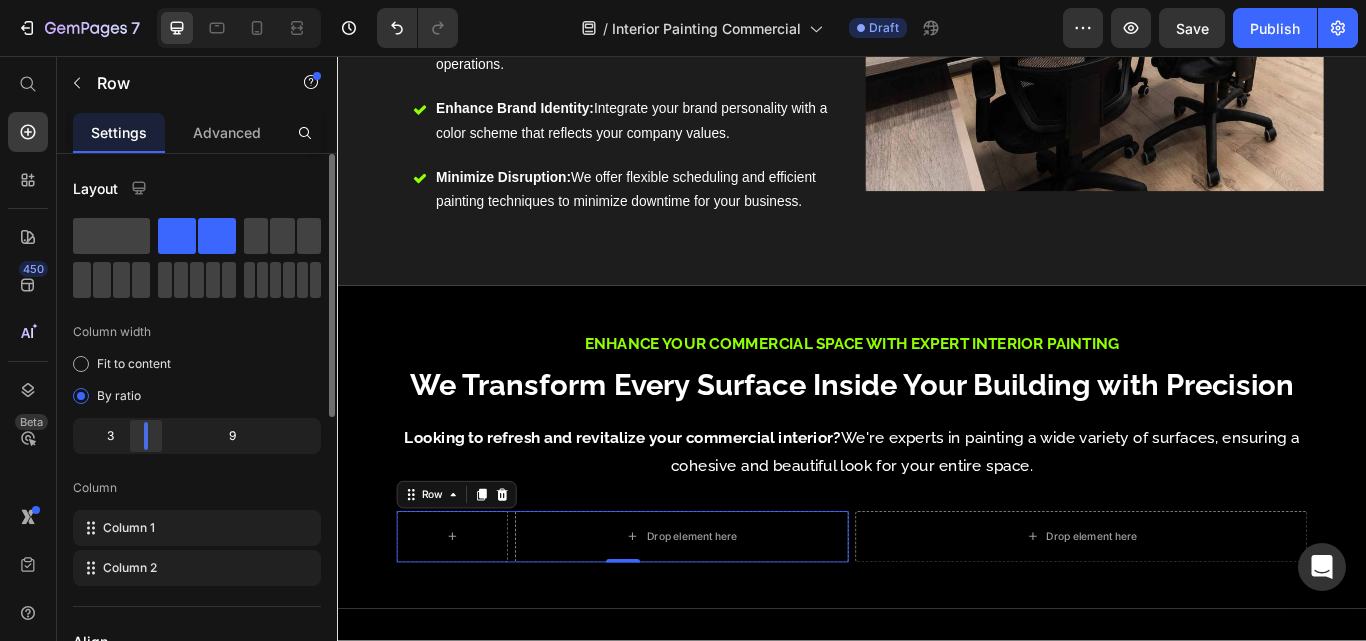 drag, startPoint x: 202, startPoint y: 434, endPoint x: 132, endPoint y: 430, distance: 70.11419 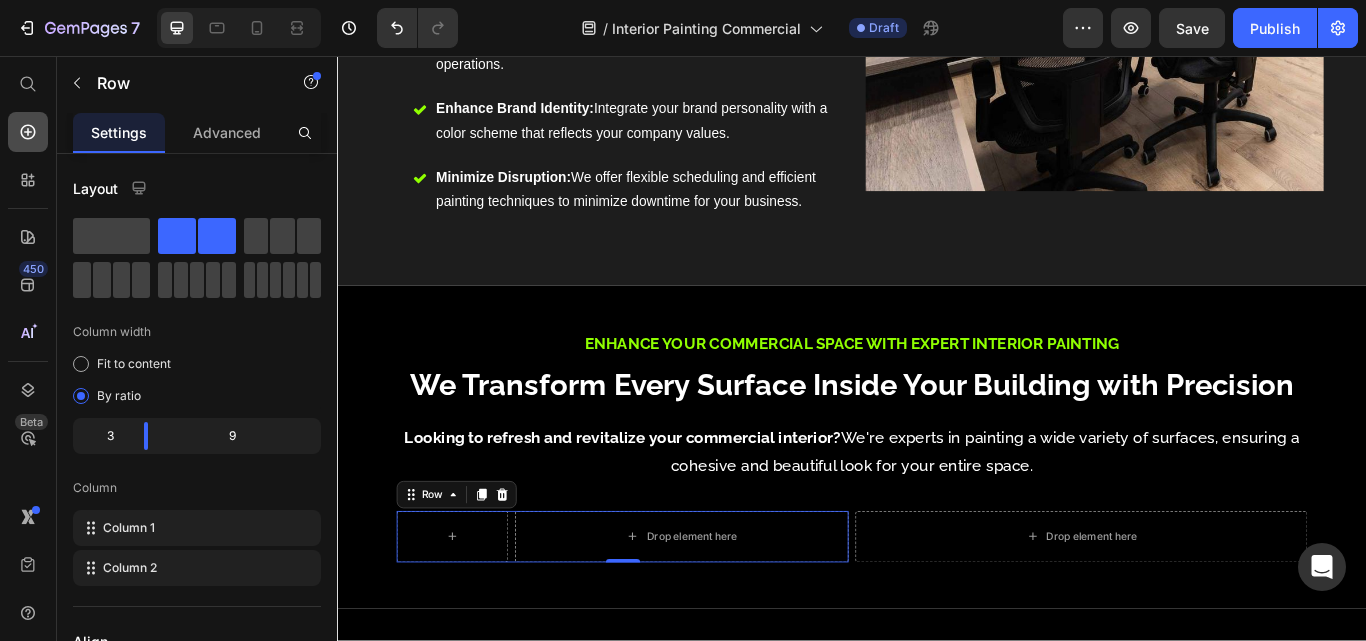 click 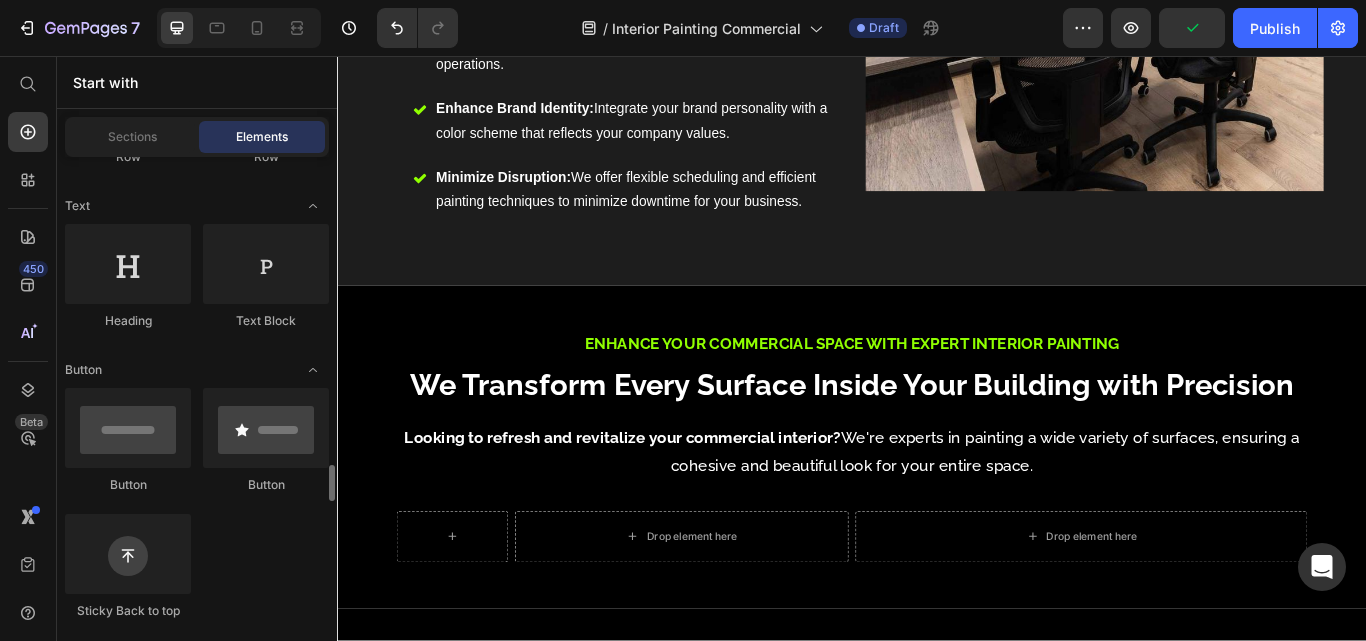 scroll, scrollTop: 534, scrollLeft: 0, axis: vertical 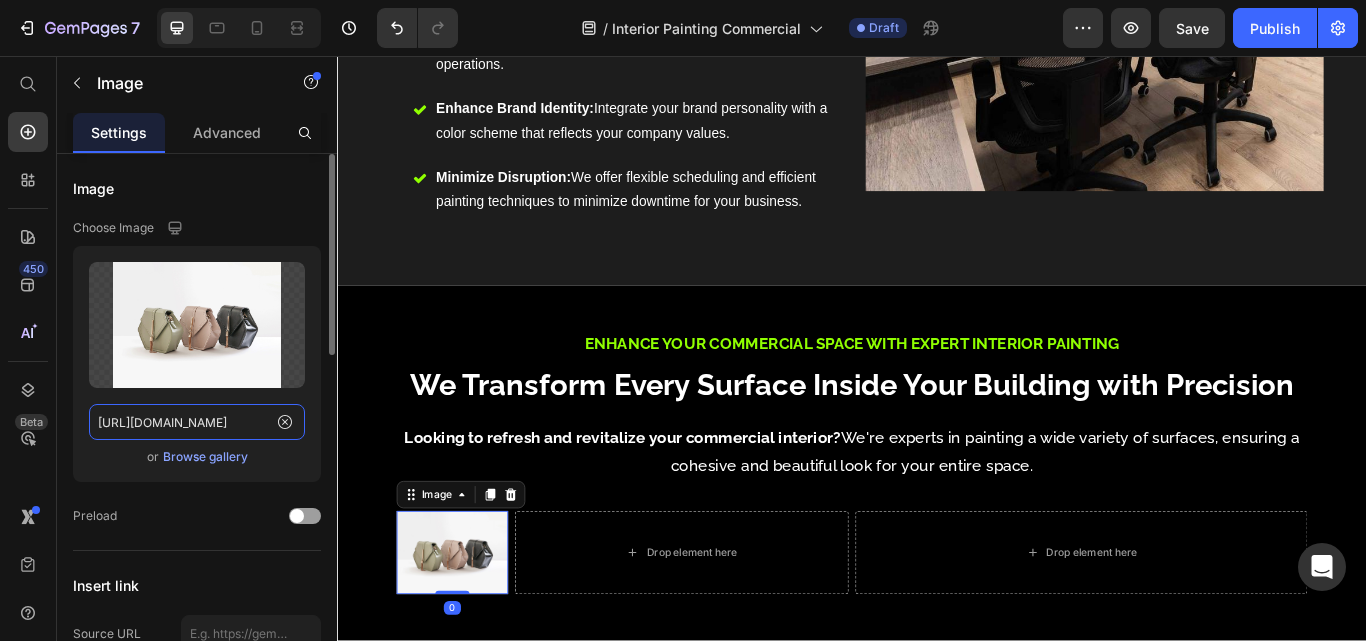 click on "[URL][DOMAIN_NAME]" 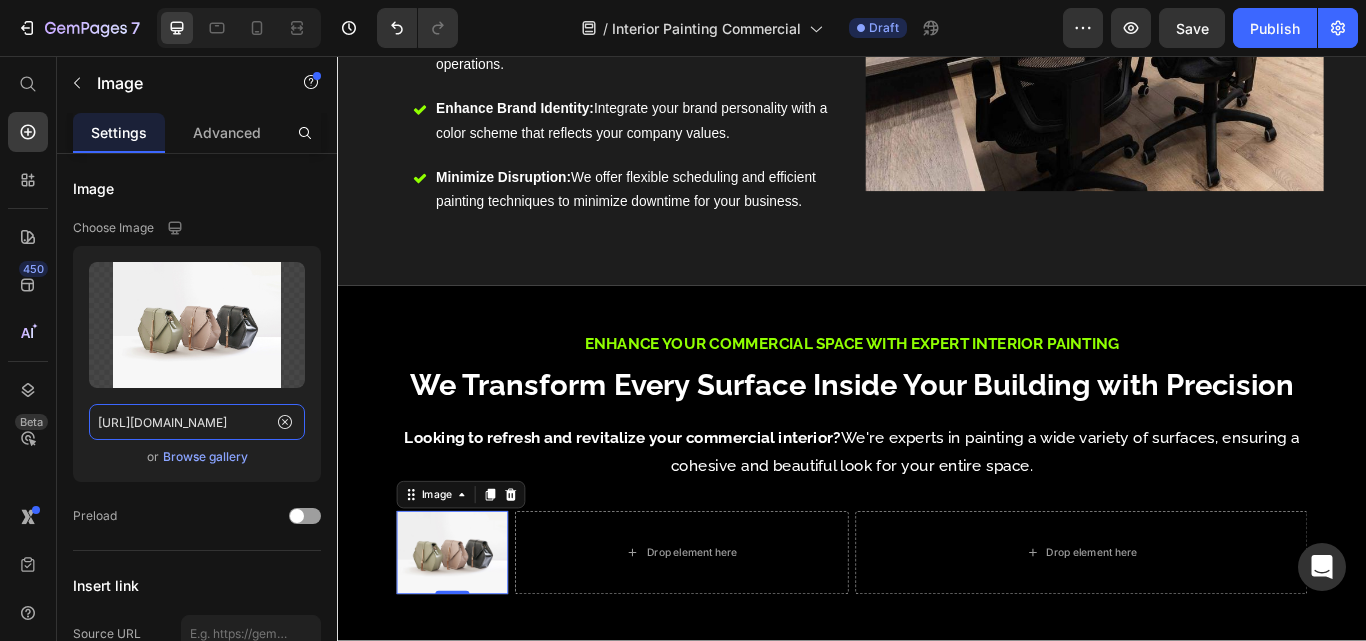 paste on "[DOMAIN_NAME][URL]" 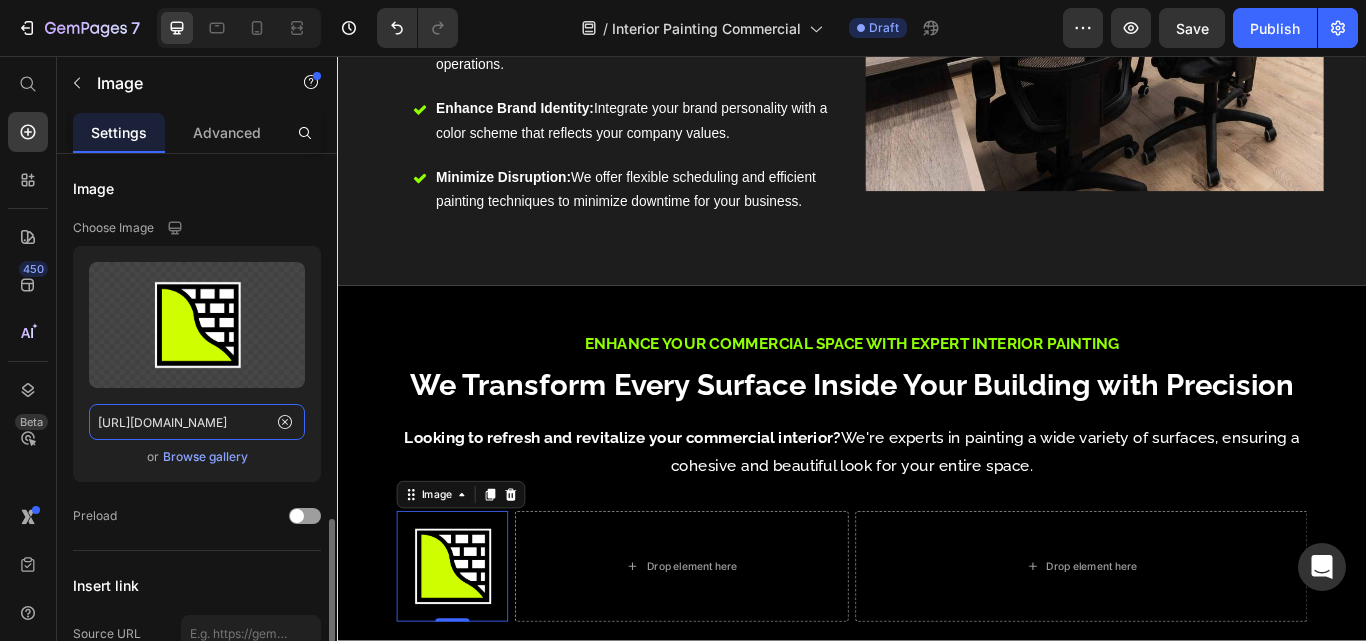 scroll, scrollTop: 267, scrollLeft: 0, axis: vertical 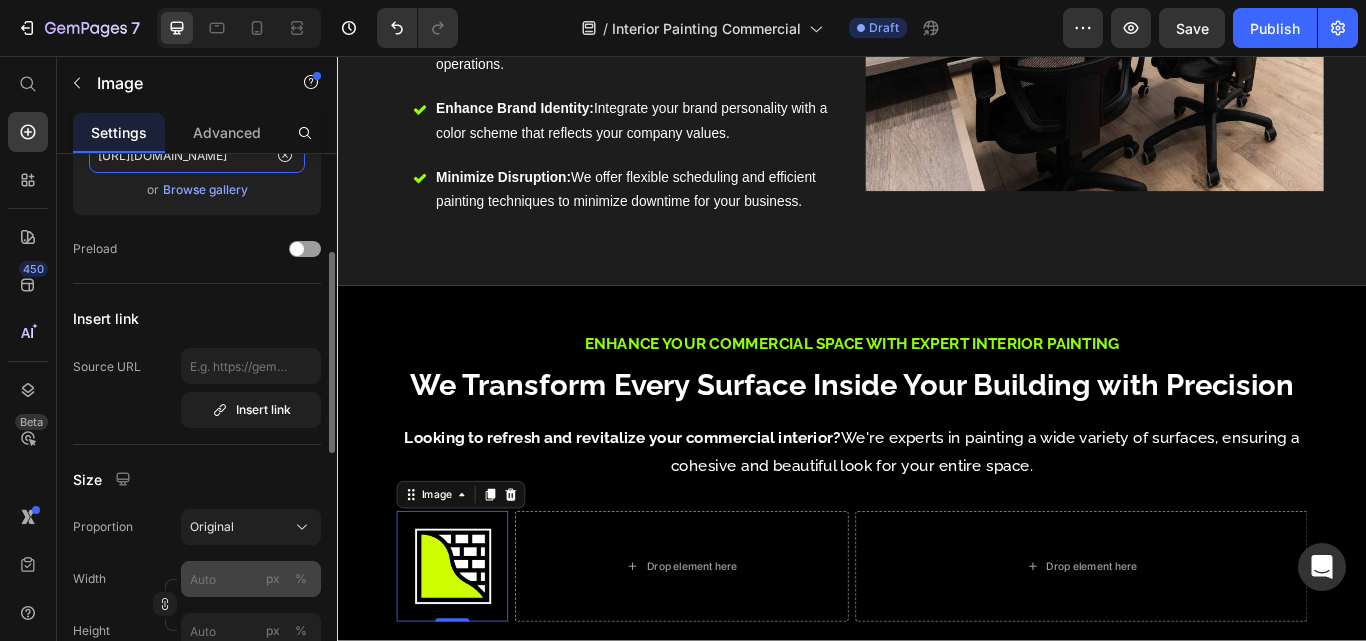 type on "[URL][DOMAIN_NAME]" 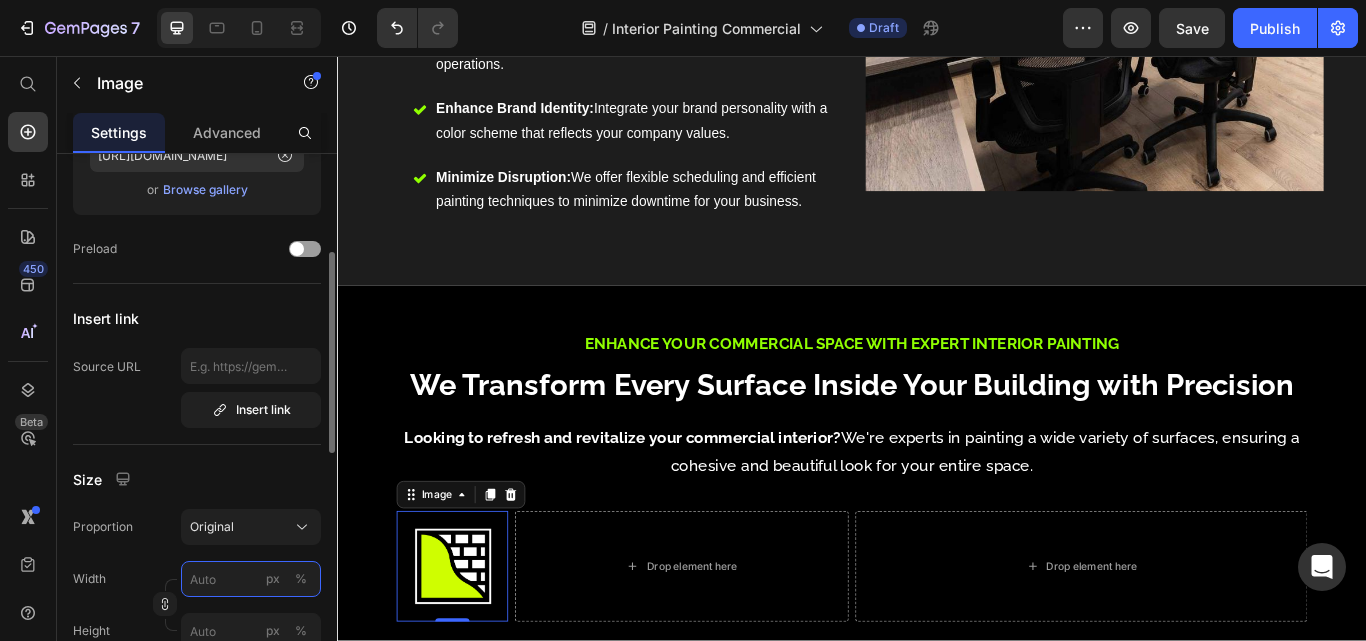 click on "px %" at bounding box center (251, 579) 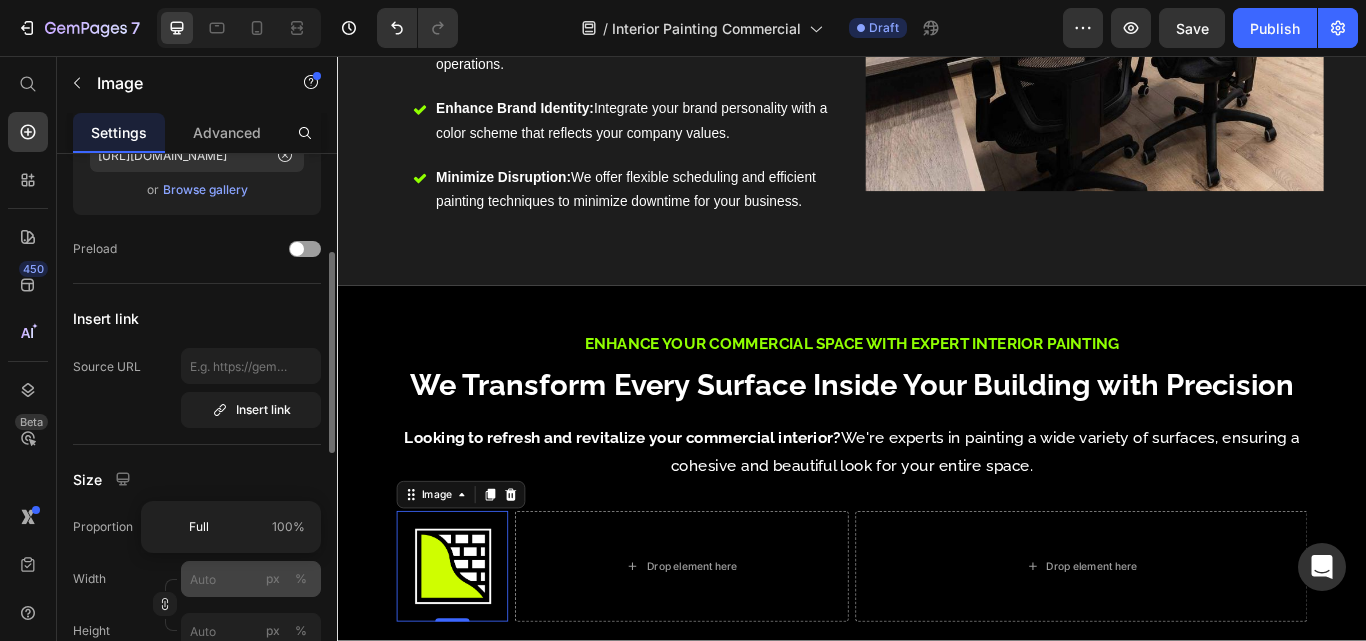 drag, startPoint x: 225, startPoint y: 533, endPoint x: 231, endPoint y: 571, distance: 38.470768 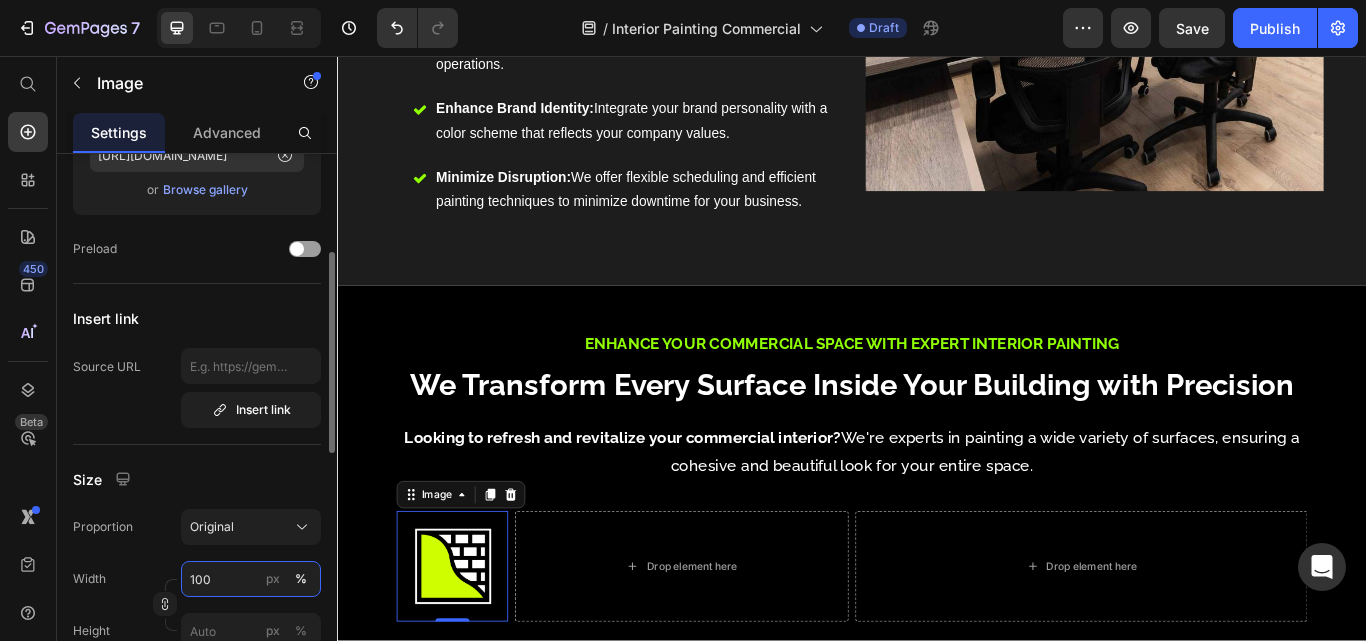 click on "100" at bounding box center [251, 579] 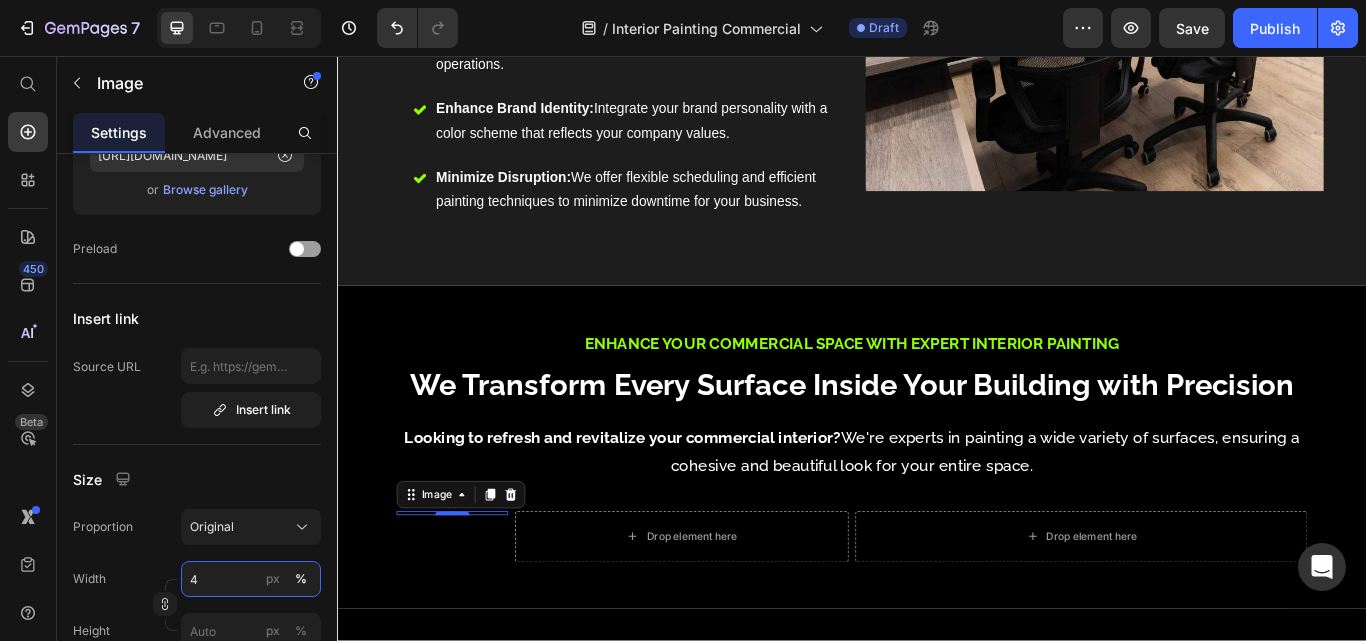 type on "40" 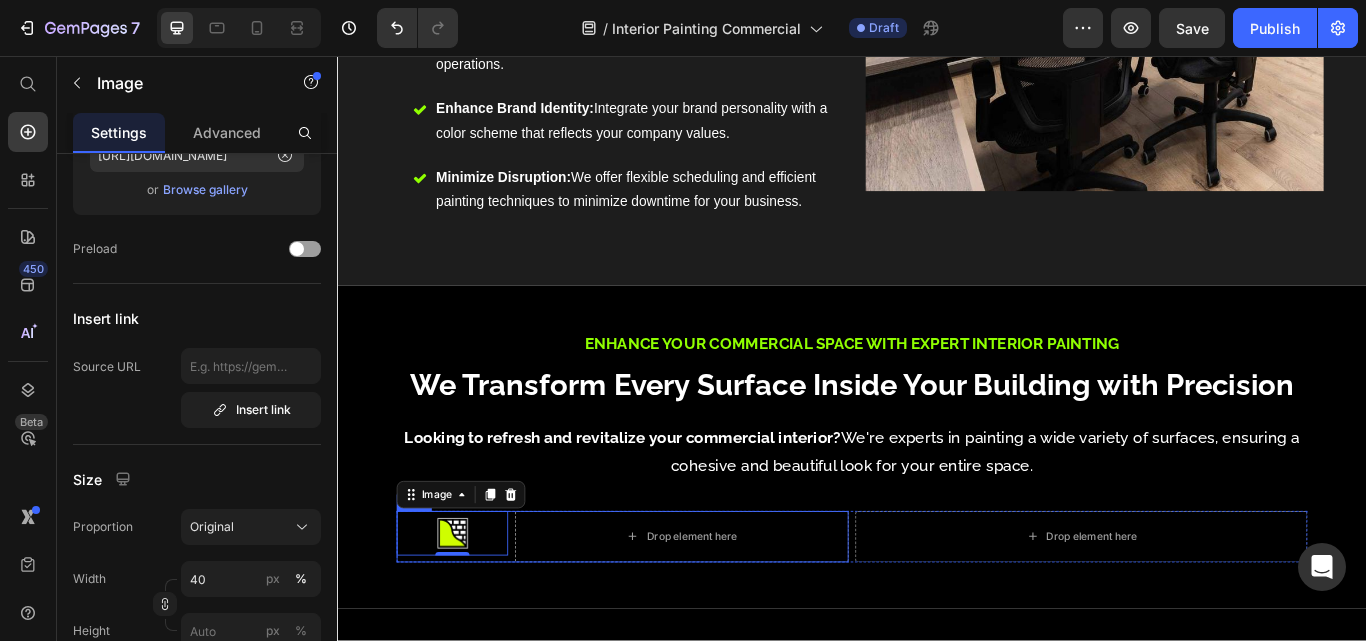 click on "Image   0
Drop element here Row" at bounding box center [669, 617] 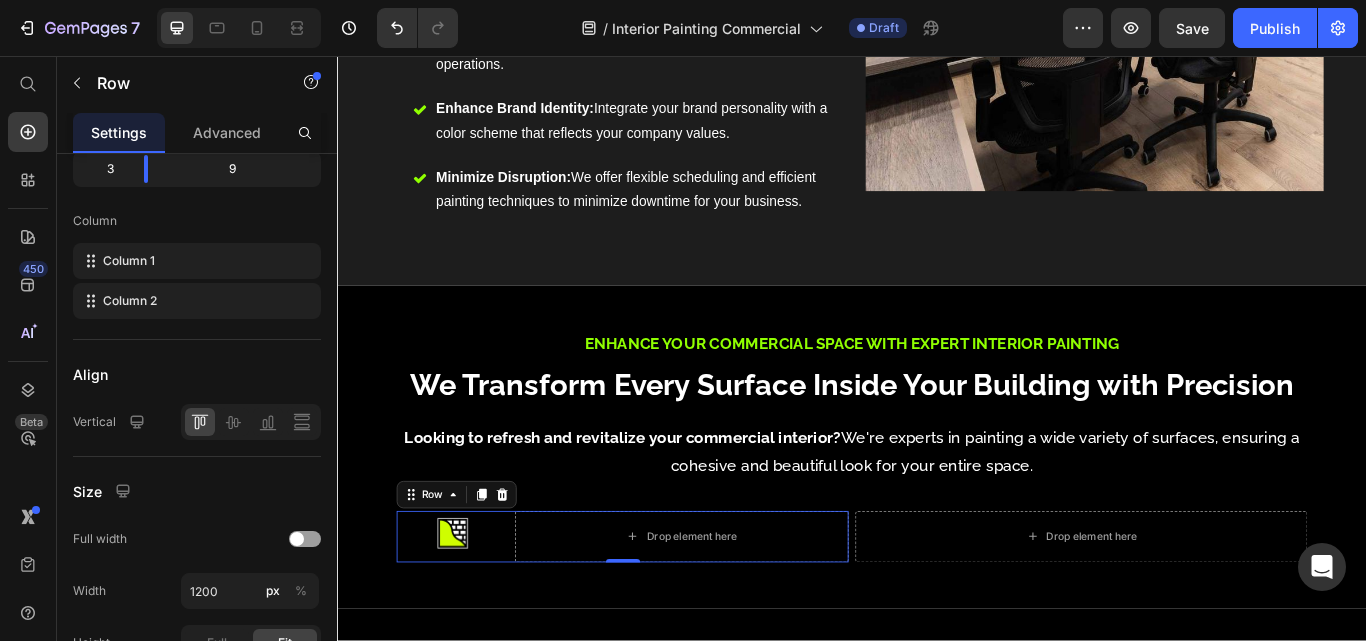 scroll, scrollTop: 0, scrollLeft: 0, axis: both 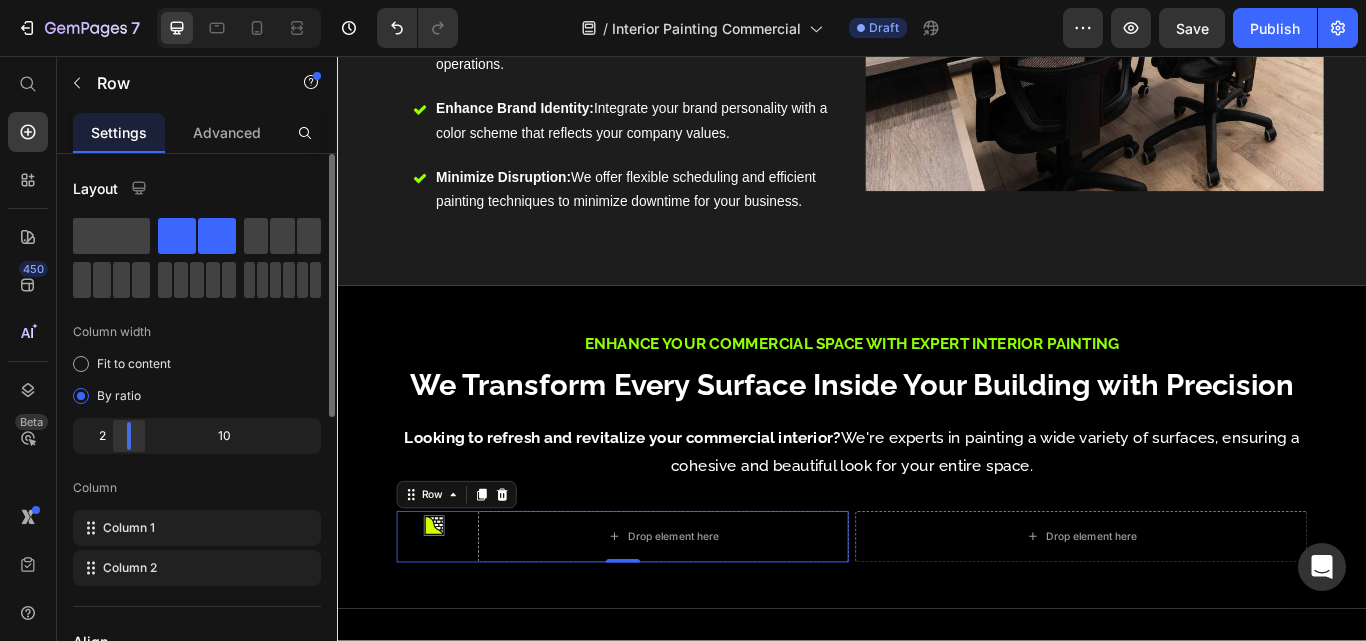 drag, startPoint x: 148, startPoint y: 440, endPoint x: 115, endPoint y: 436, distance: 33.24154 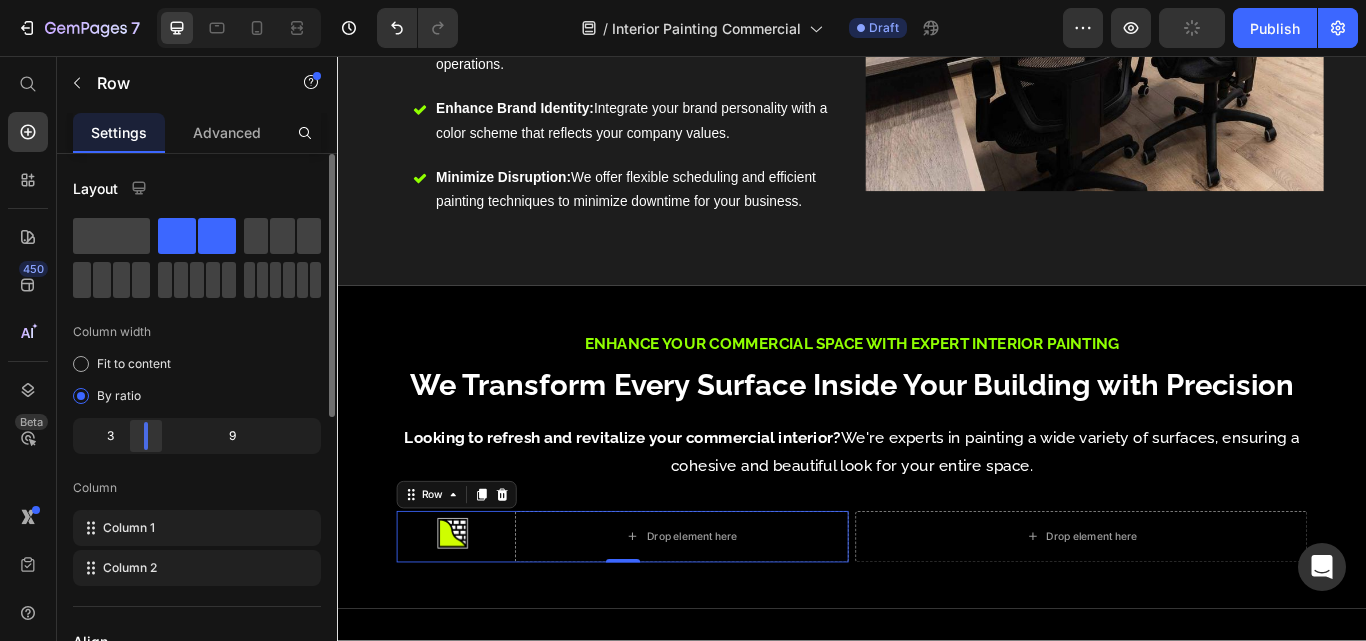 click 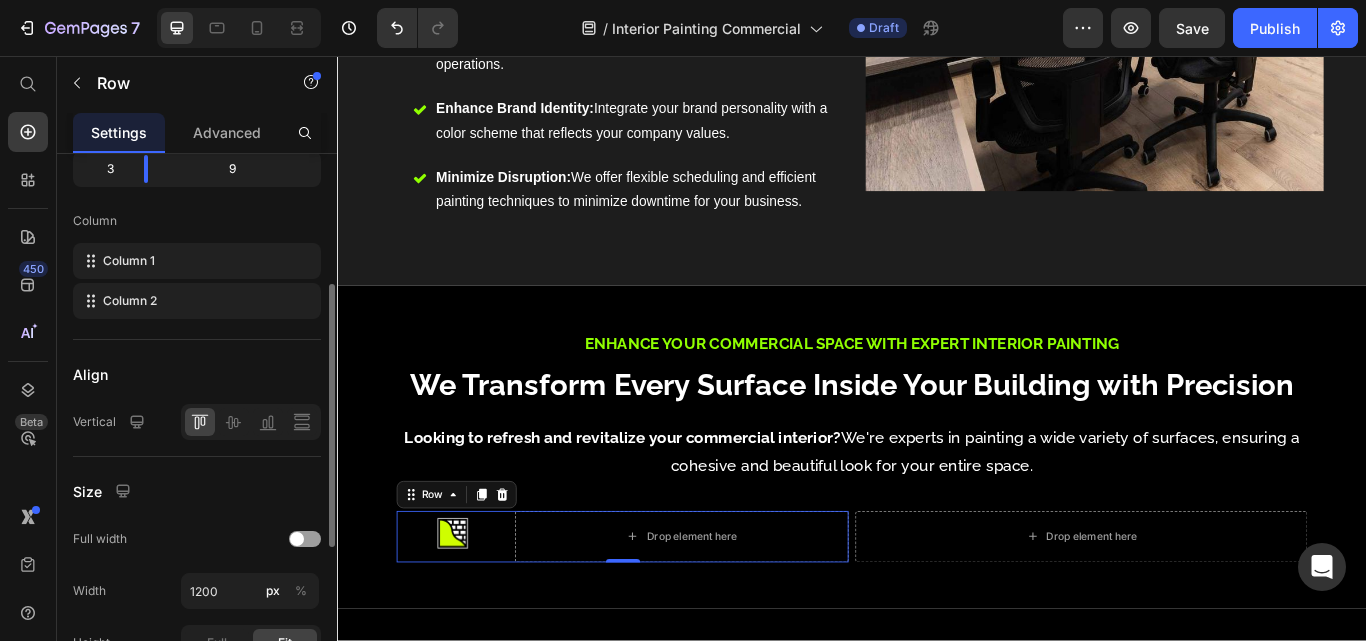 scroll, scrollTop: 534, scrollLeft: 0, axis: vertical 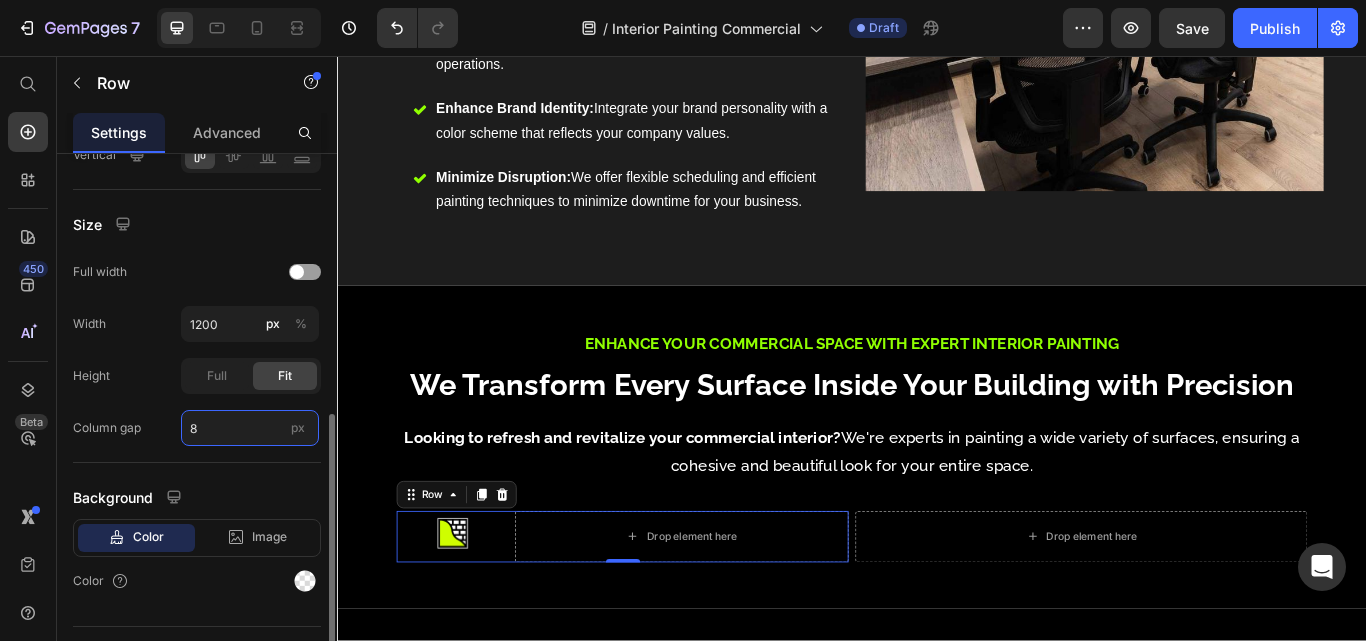 click on "8" at bounding box center (250, 428) 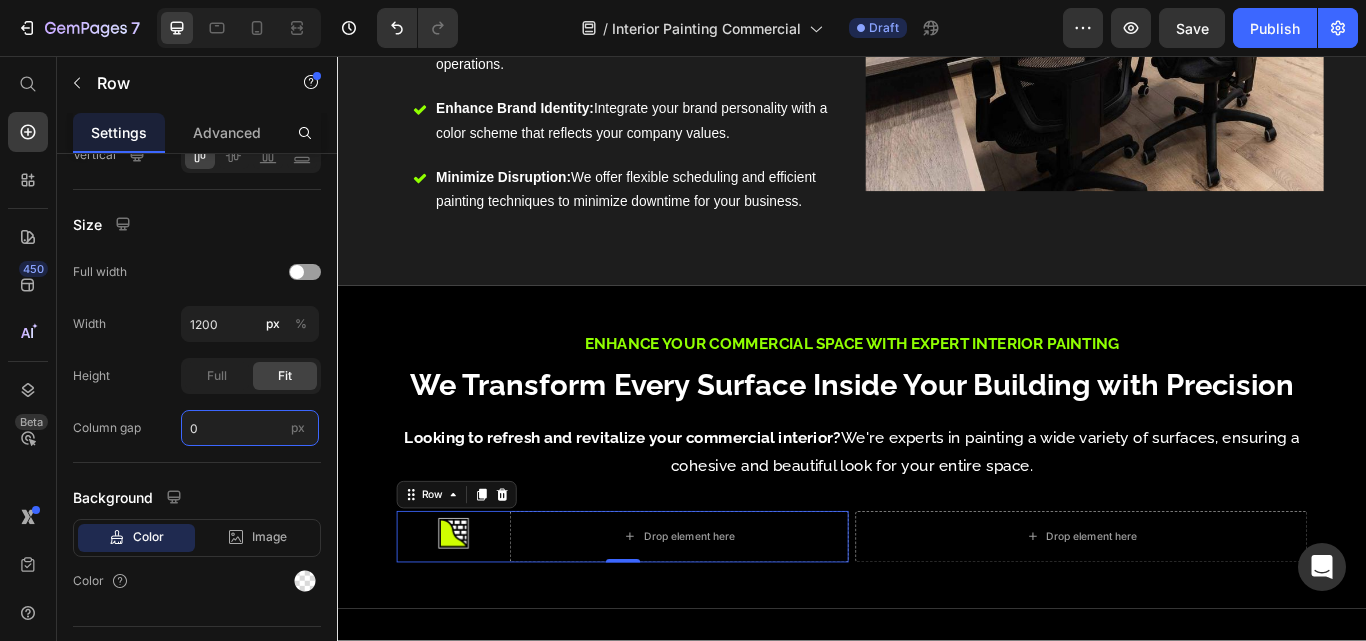 type on "0" 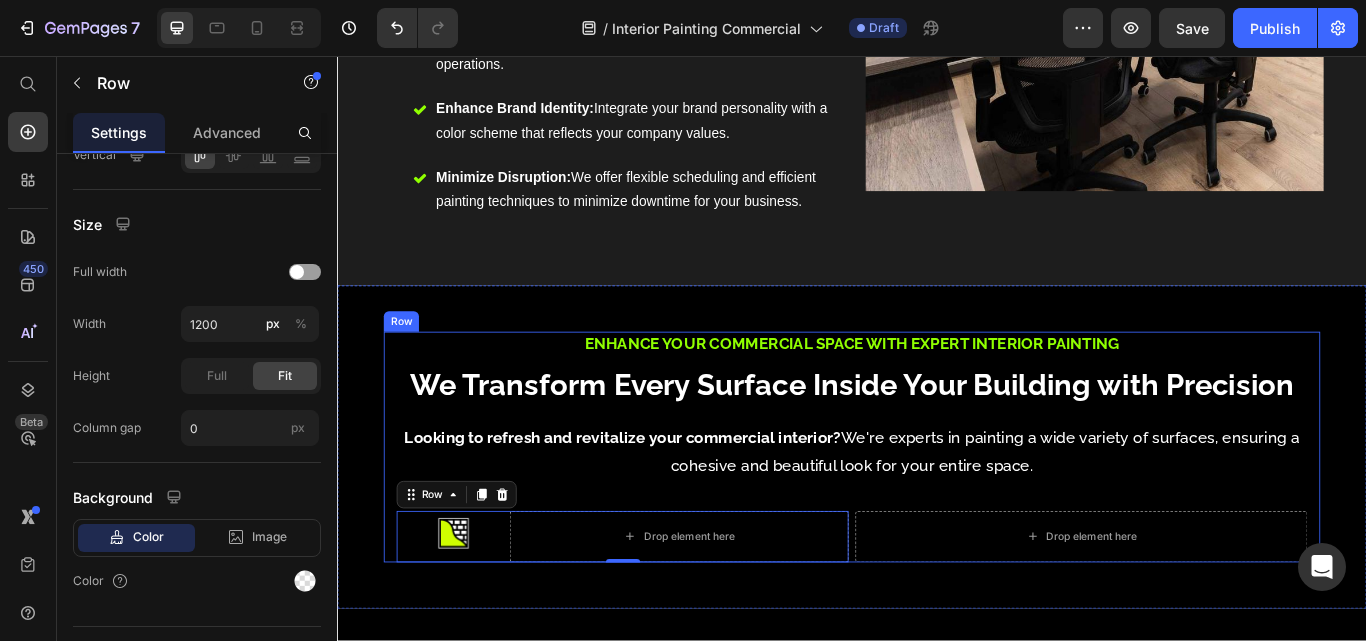 drag, startPoint x: 710, startPoint y: 432, endPoint x: 537, endPoint y: 400, distance: 175.93465 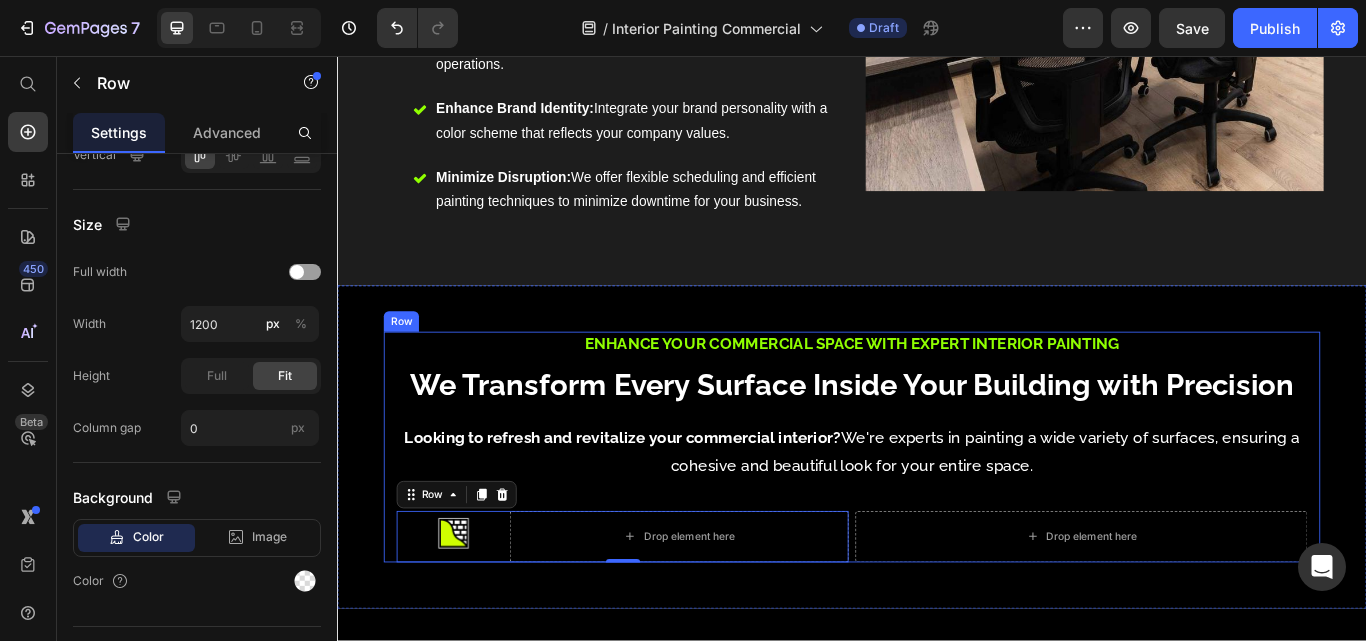 click on "Looking to refresh and revitalize your commercial interior?" at bounding box center (669, 501) 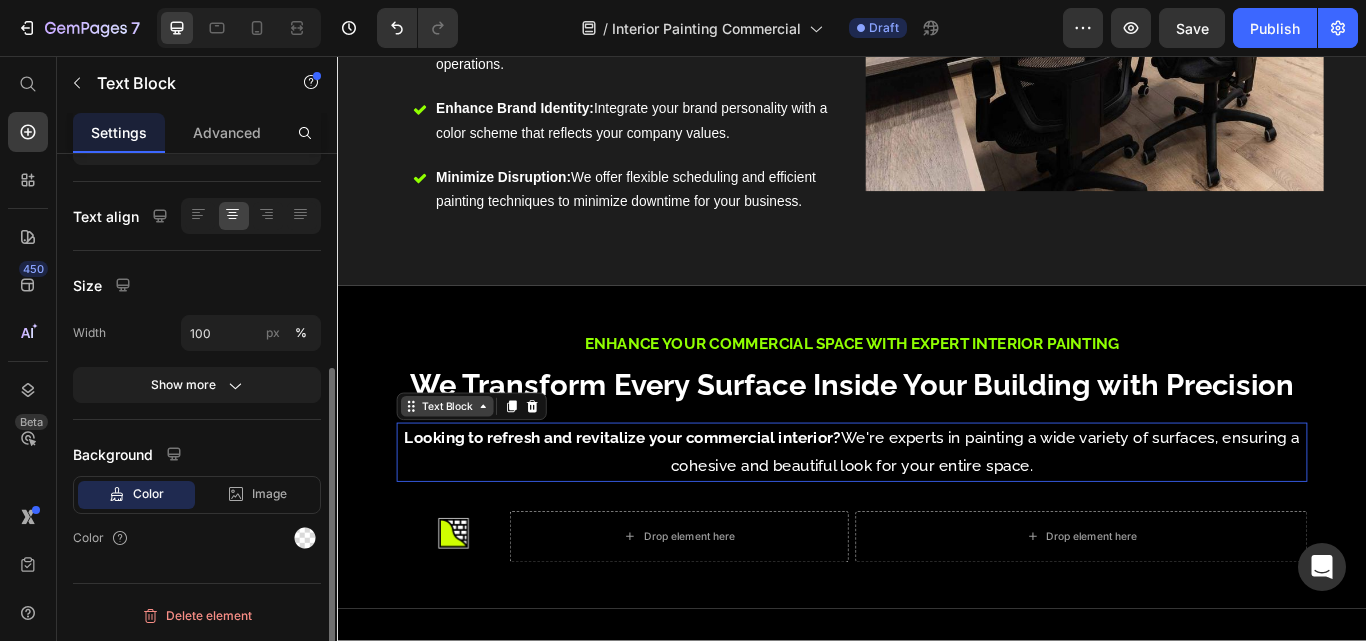scroll, scrollTop: 0, scrollLeft: 0, axis: both 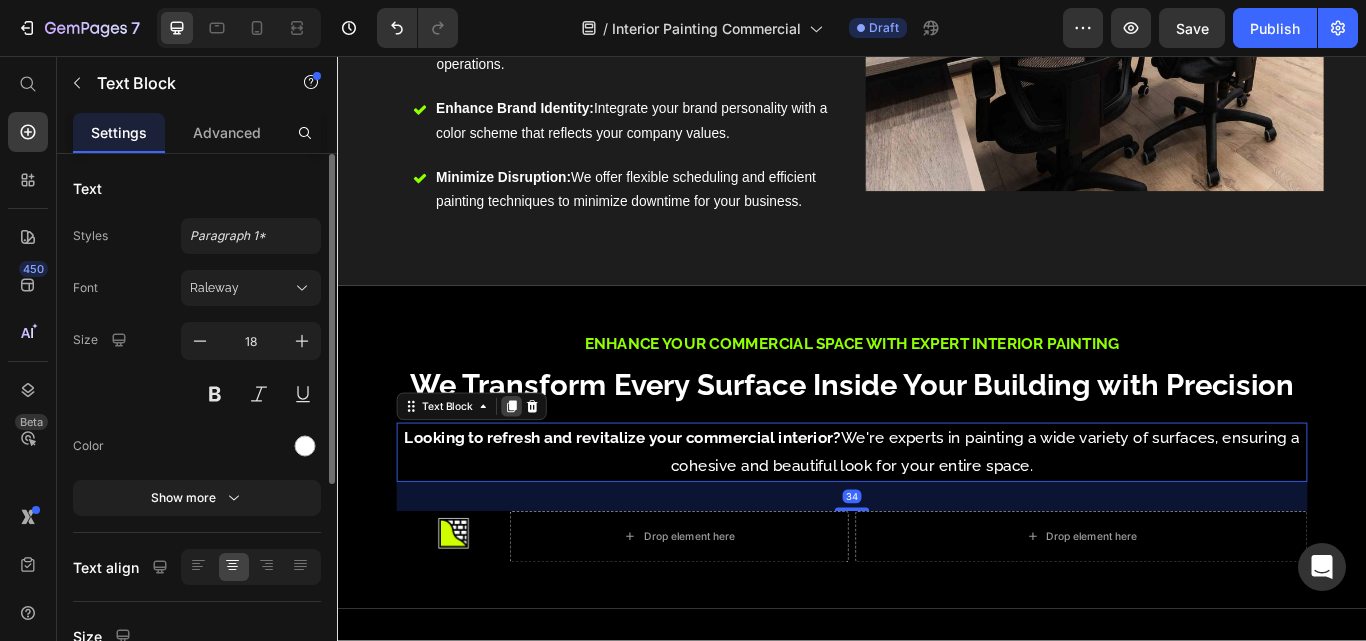 drag, startPoint x: 539, startPoint y: 390, endPoint x: 578, endPoint y: 415, distance: 46.32494 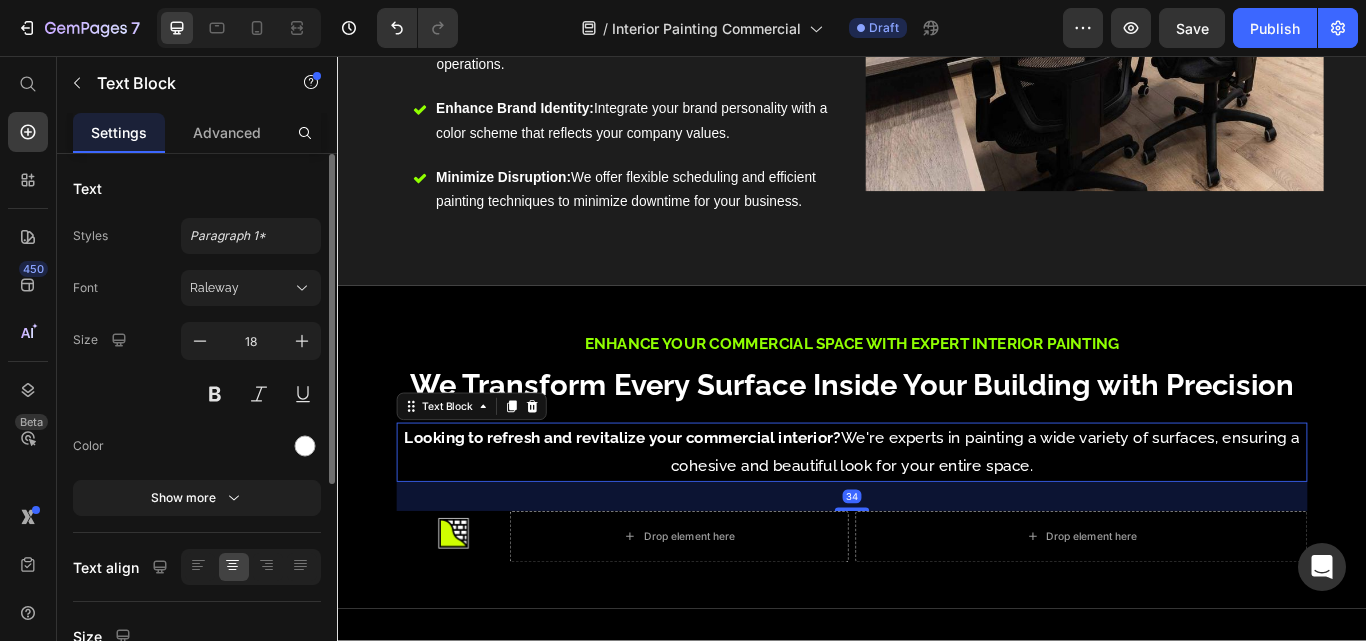click 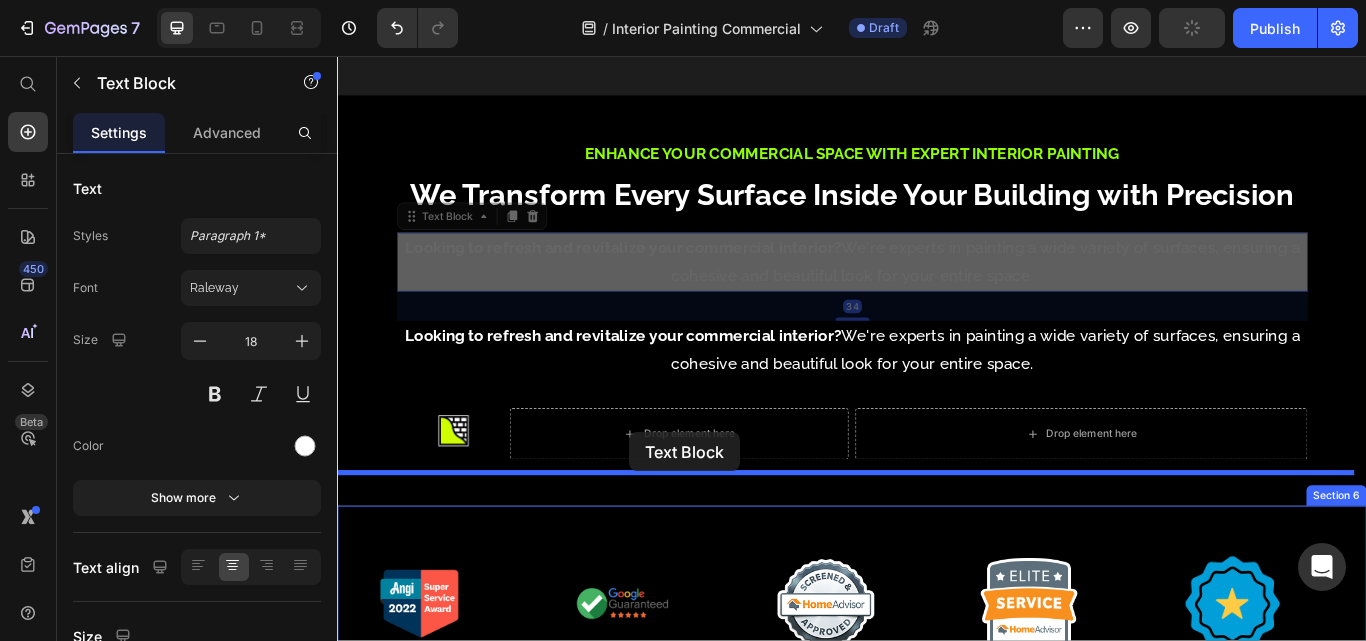 scroll, scrollTop: 3313, scrollLeft: 0, axis: vertical 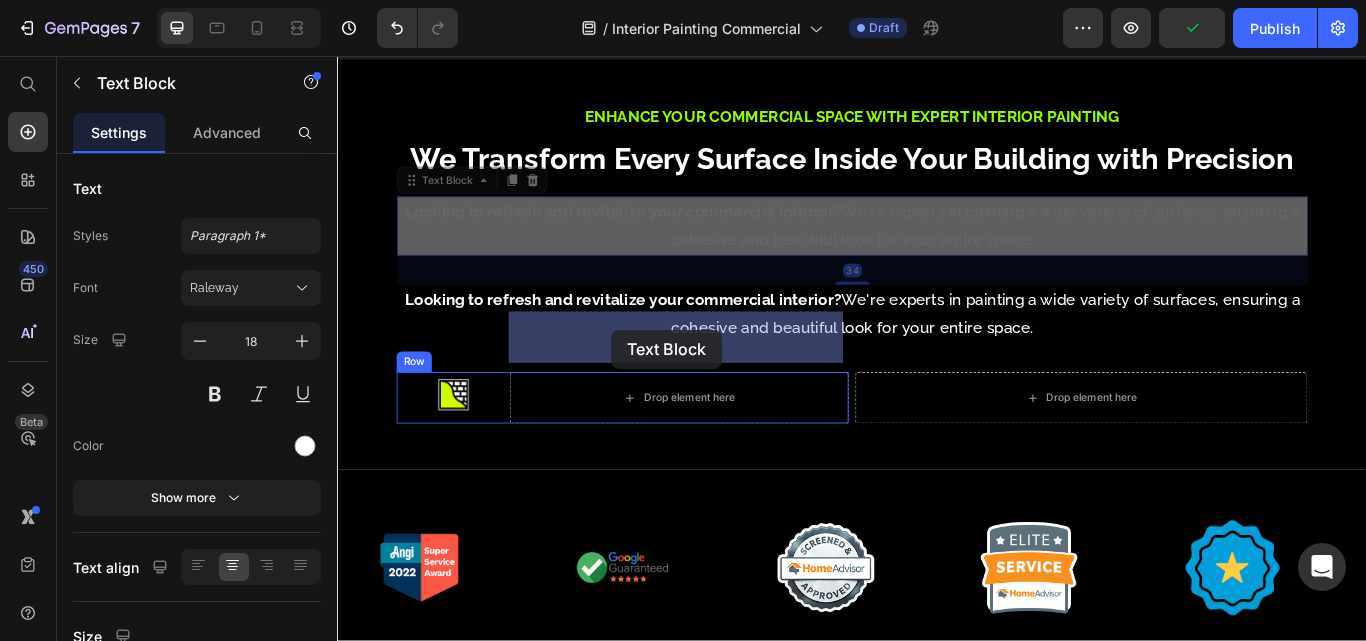 drag, startPoint x: 424, startPoint y: 408, endPoint x: 657, endPoint y: 375, distance: 235.3253 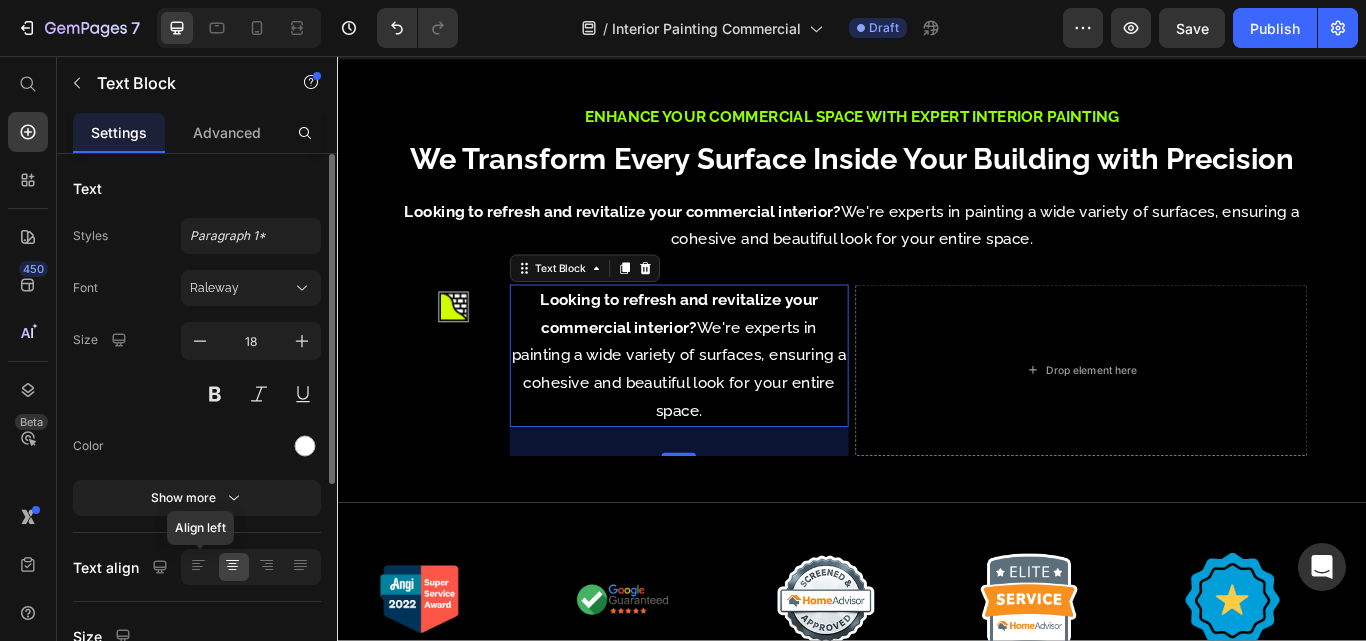 drag, startPoint x: 196, startPoint y: 563, endPoint x: 192, endPoint y: 549, distance: 14.56022 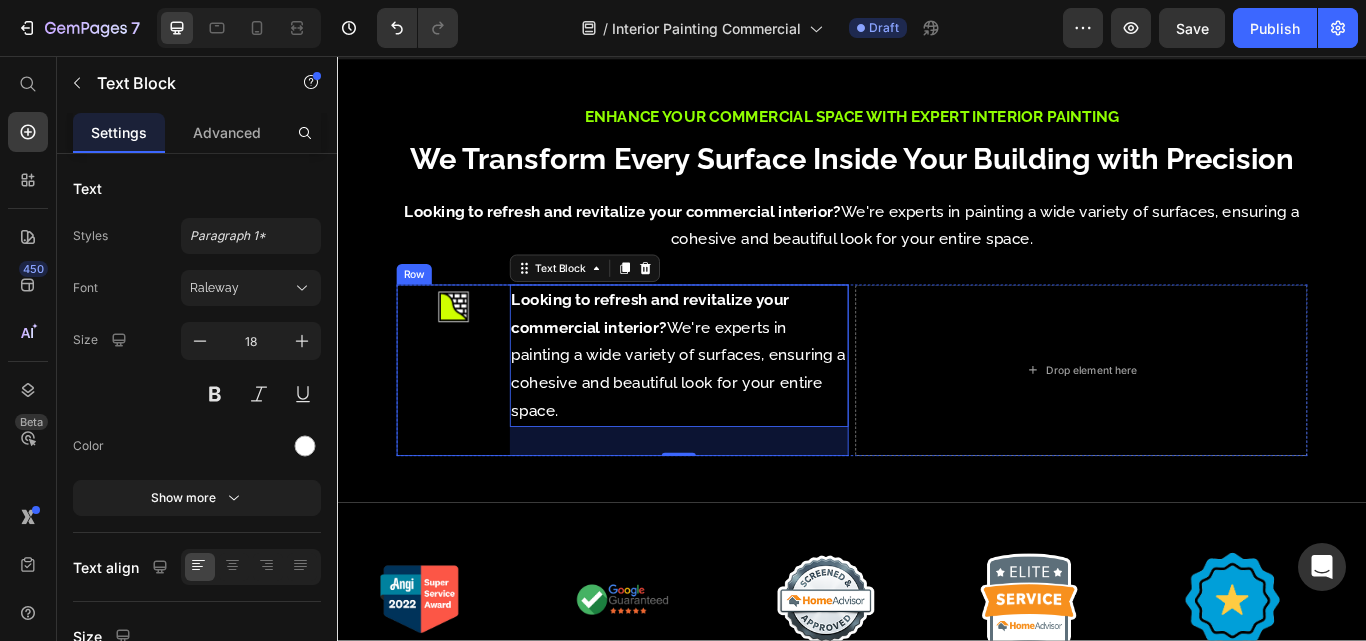 click on "Image" at bounding box center [472, 423] 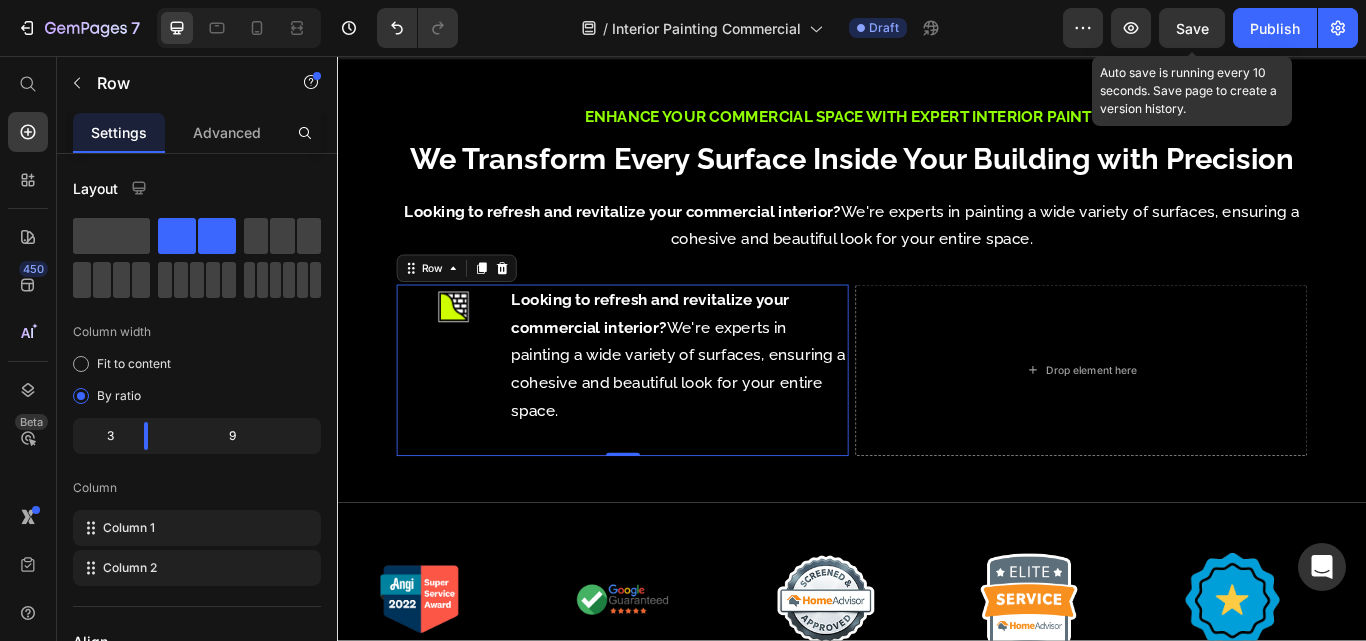 click on "Save" at bounding box center [1192, 28] 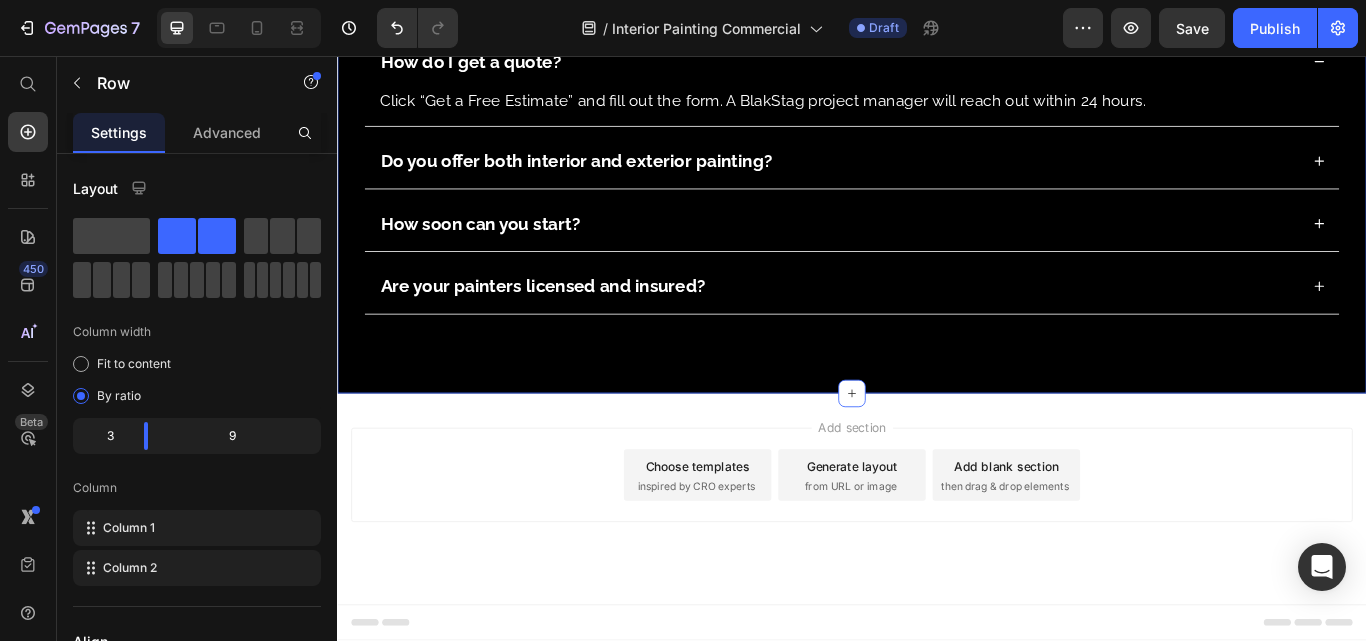 scroll, scrollTop: 7506, scrollLeft: 0, axis: vertical 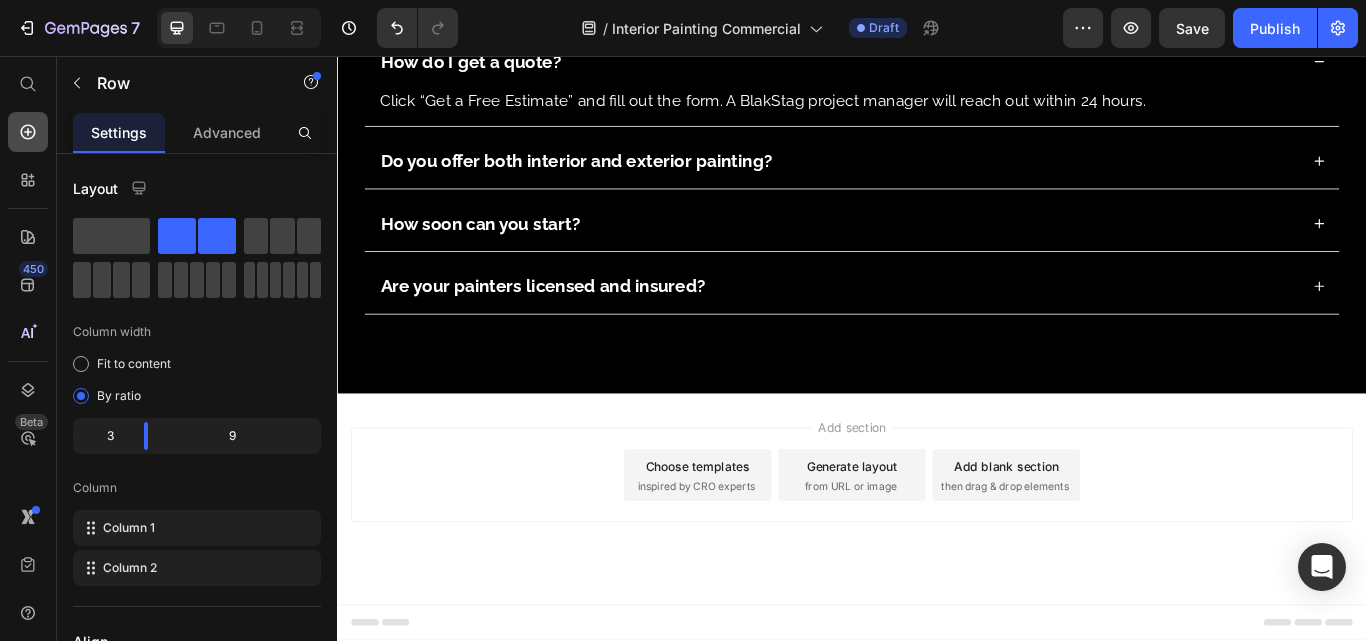 click 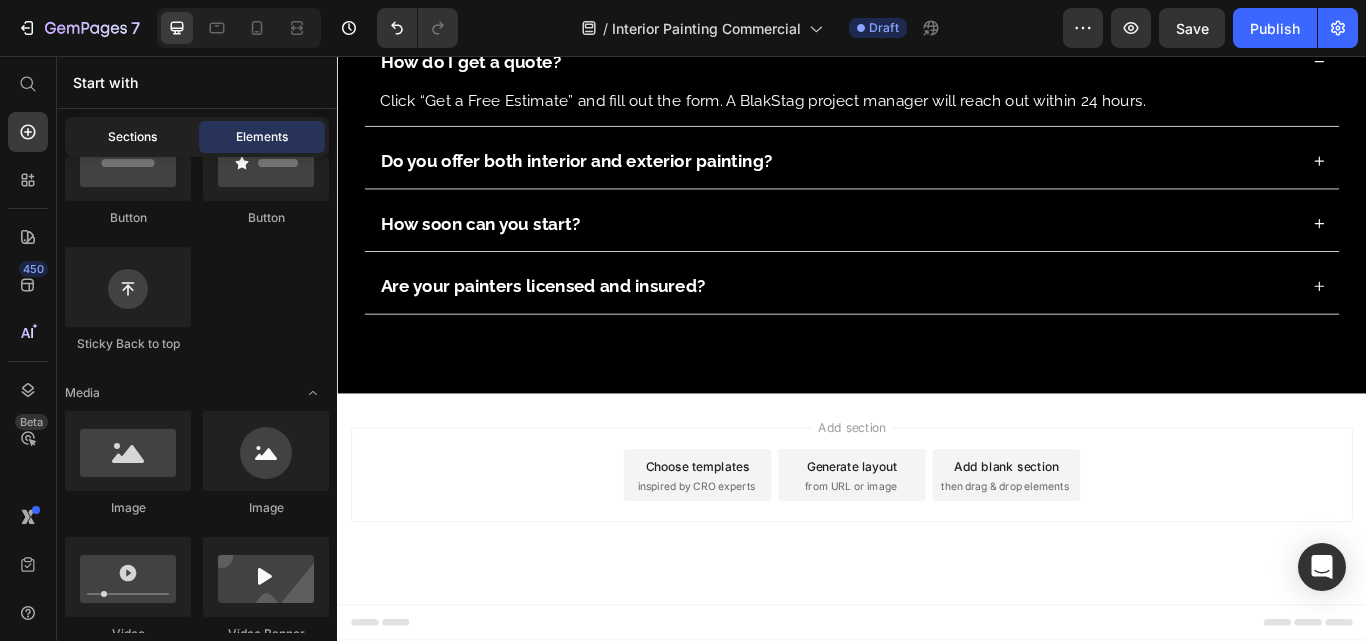 click on "Sections" 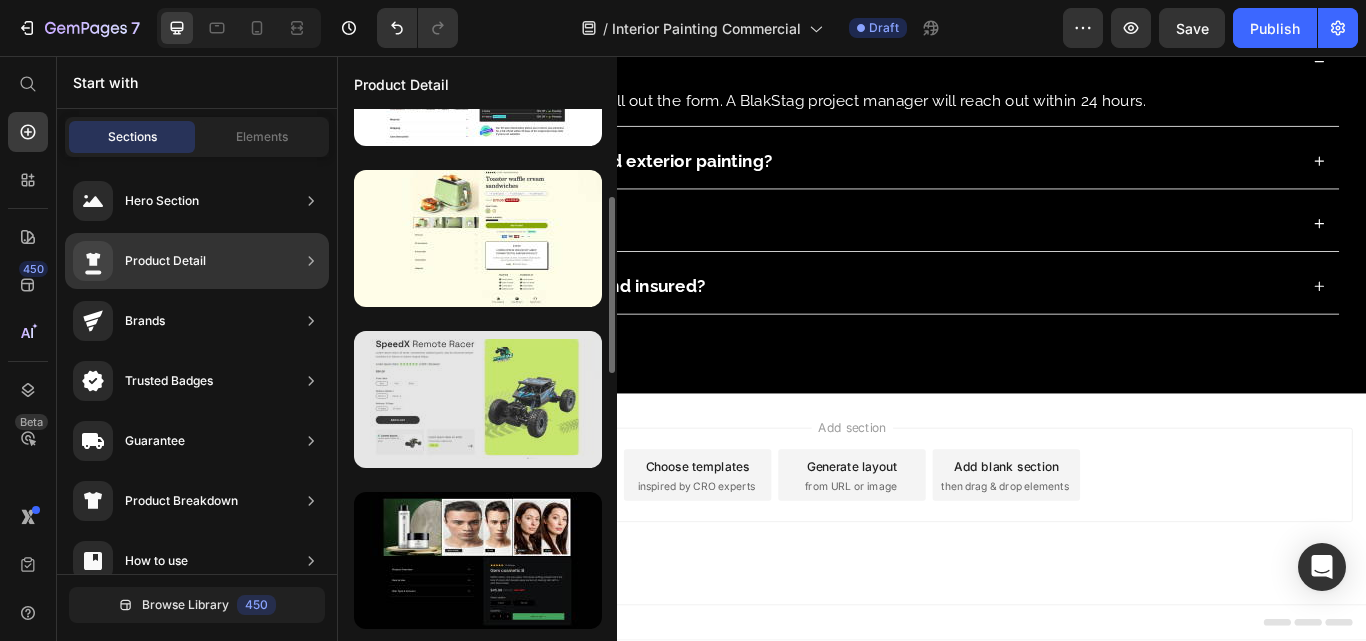 scroll, scrollTop: 0, scrollLeft: 0, axis: both 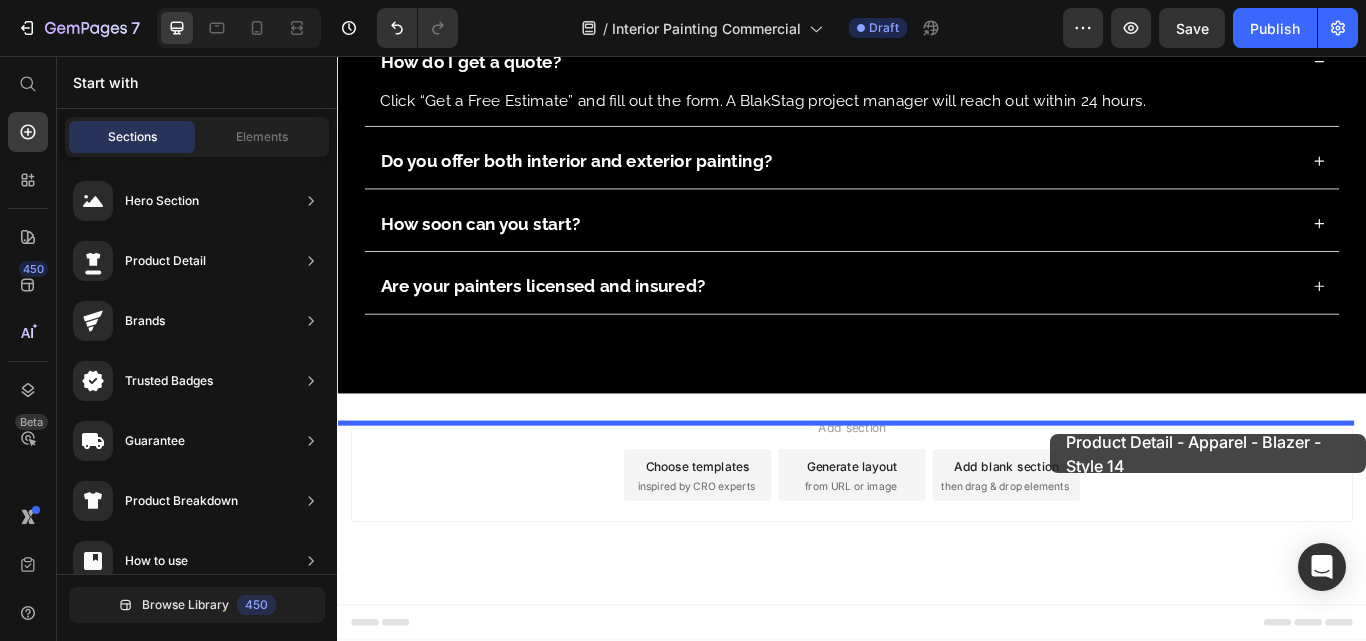 drag, startPoint x: 800, startPoint y: 238, endPoint x: 1168, endPoint y: 497, distance: 450.00555 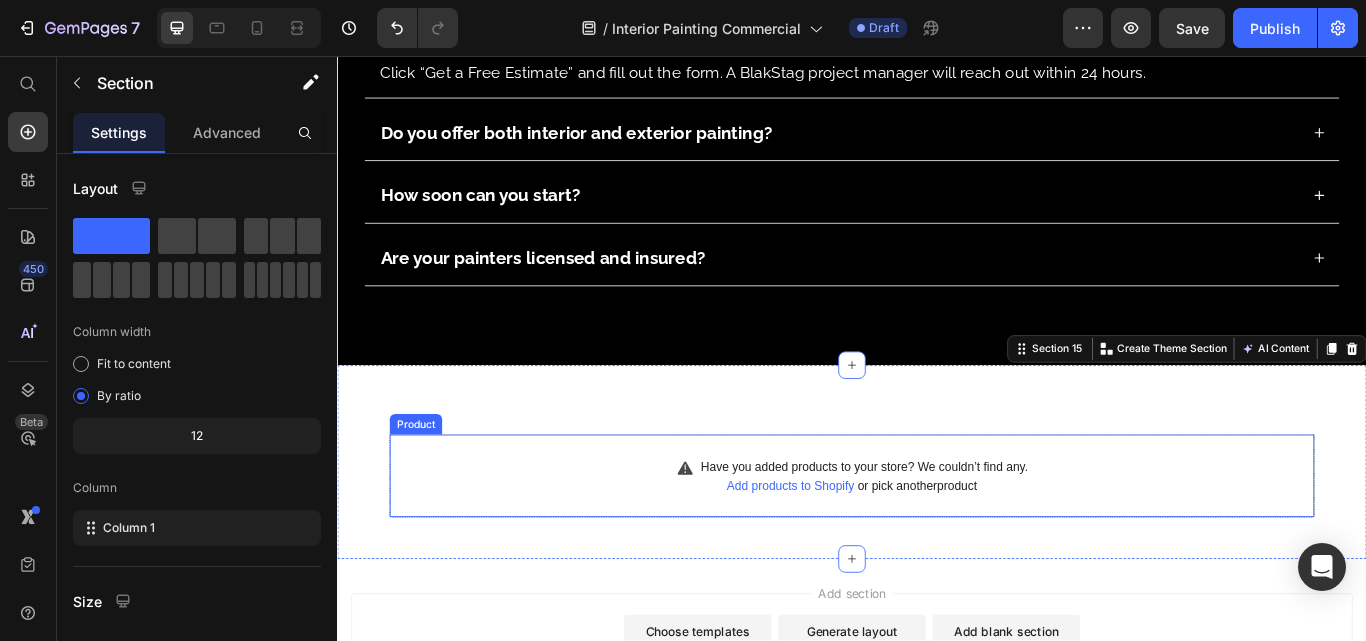 scroll, scrollTop: 7733, scrollLeft: 0, axis: vertical 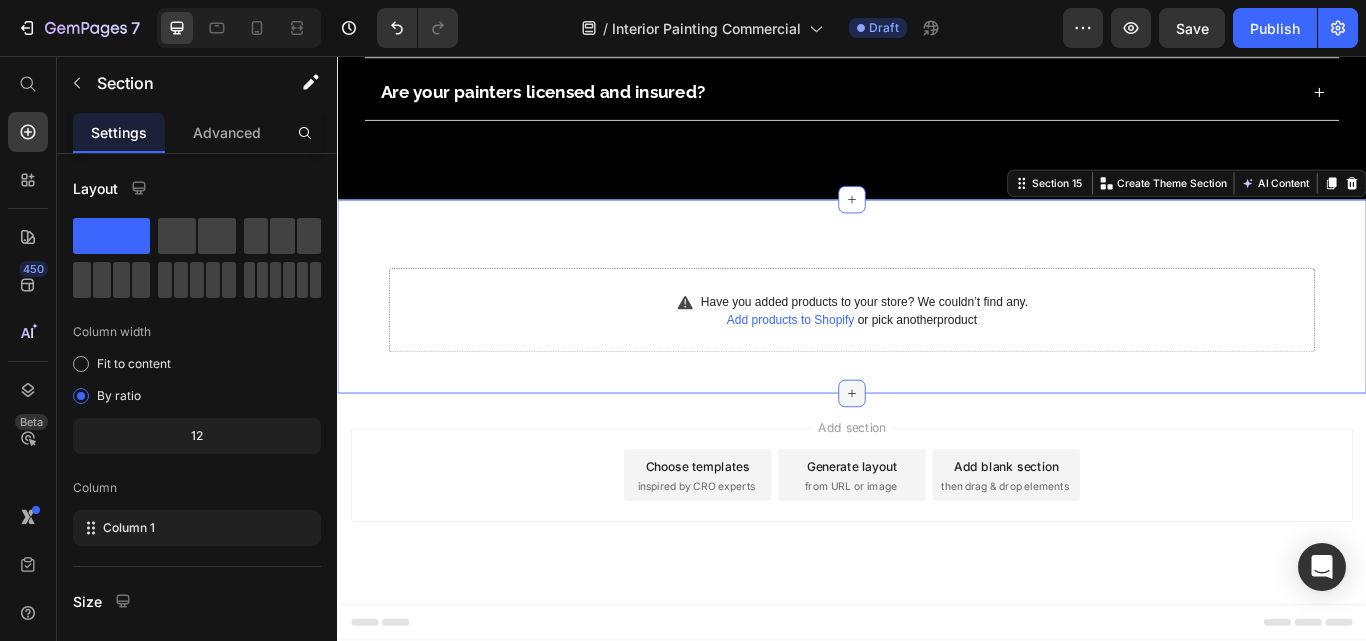 click 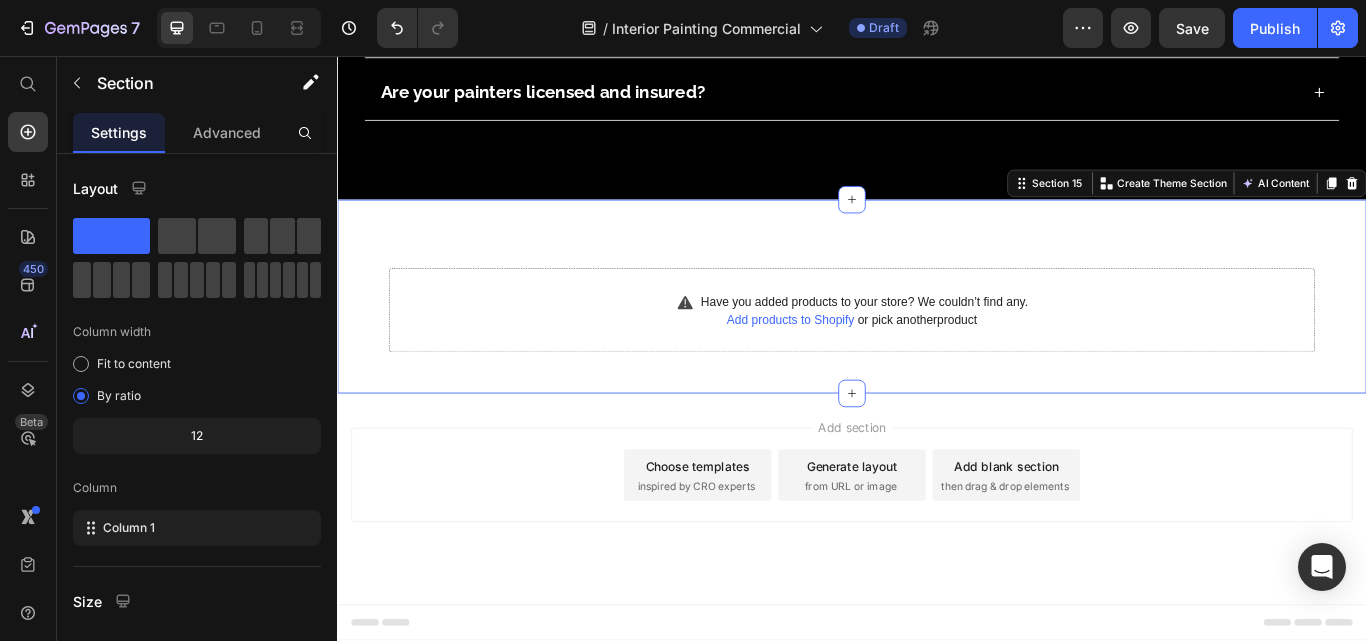 drag, startPoint x: 533, startPoint y: 290, endPoint x: 945, endPoint y: 471, distance: 450.00555 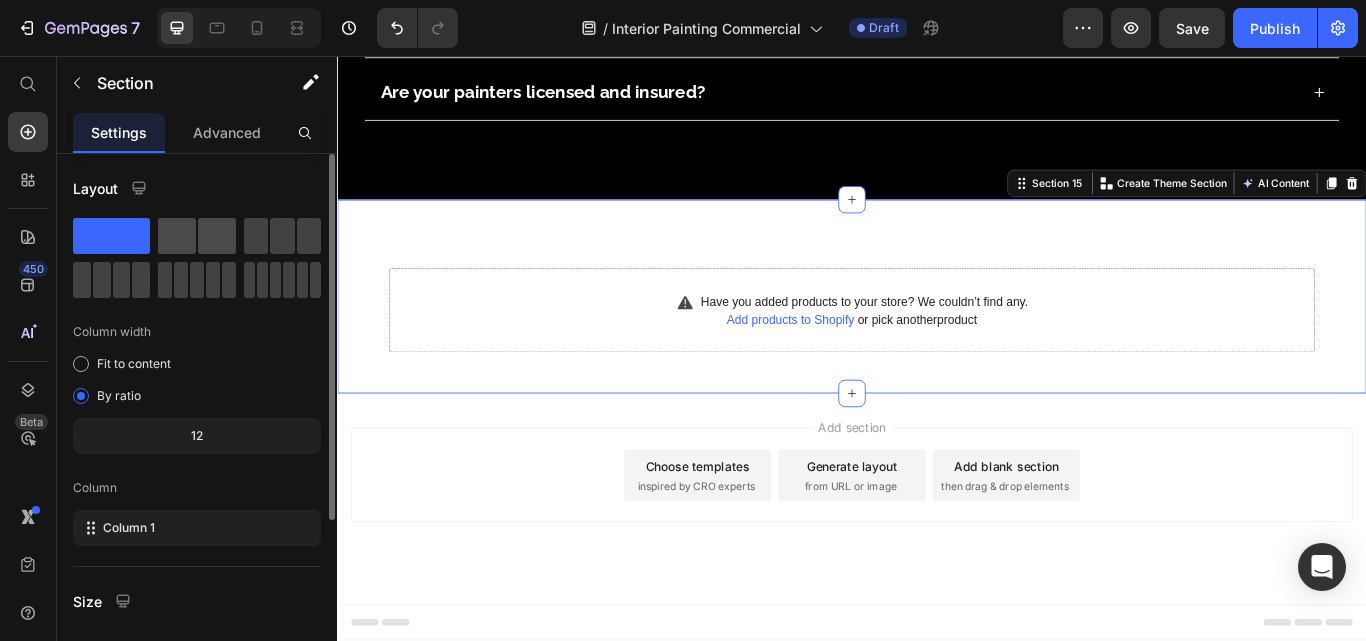 click 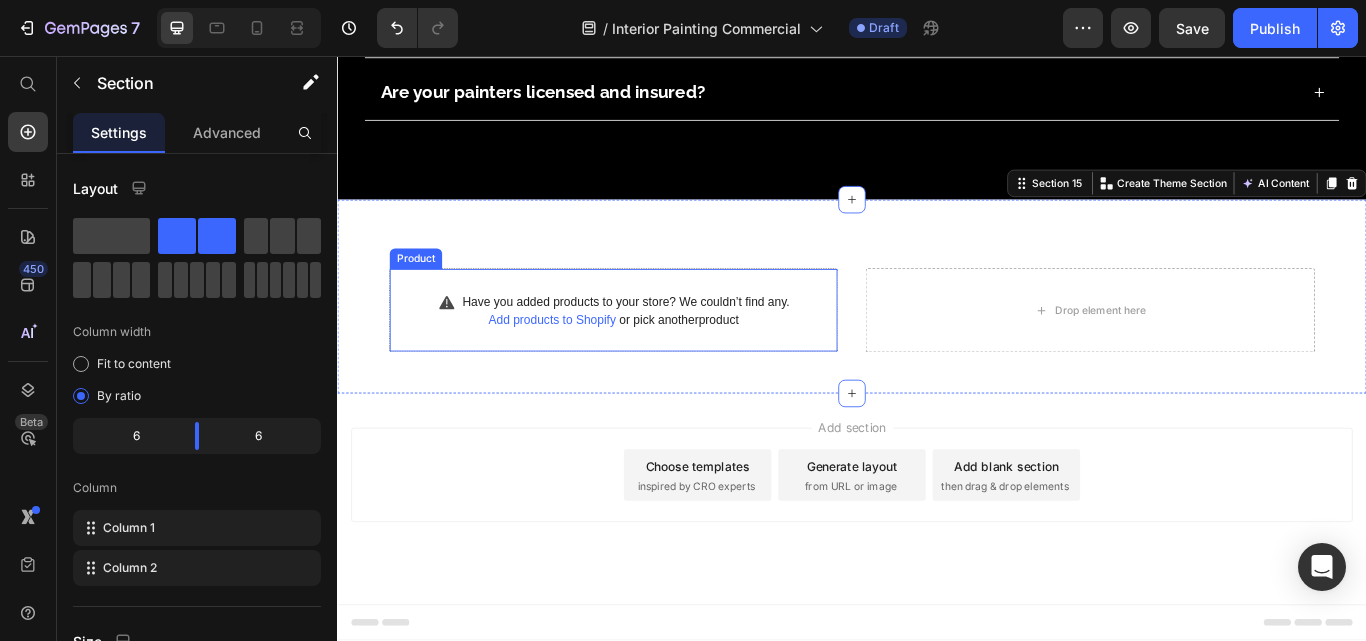 click on "Have you added products to your store? We couldn’t find any." at bounding box center (674, 343) 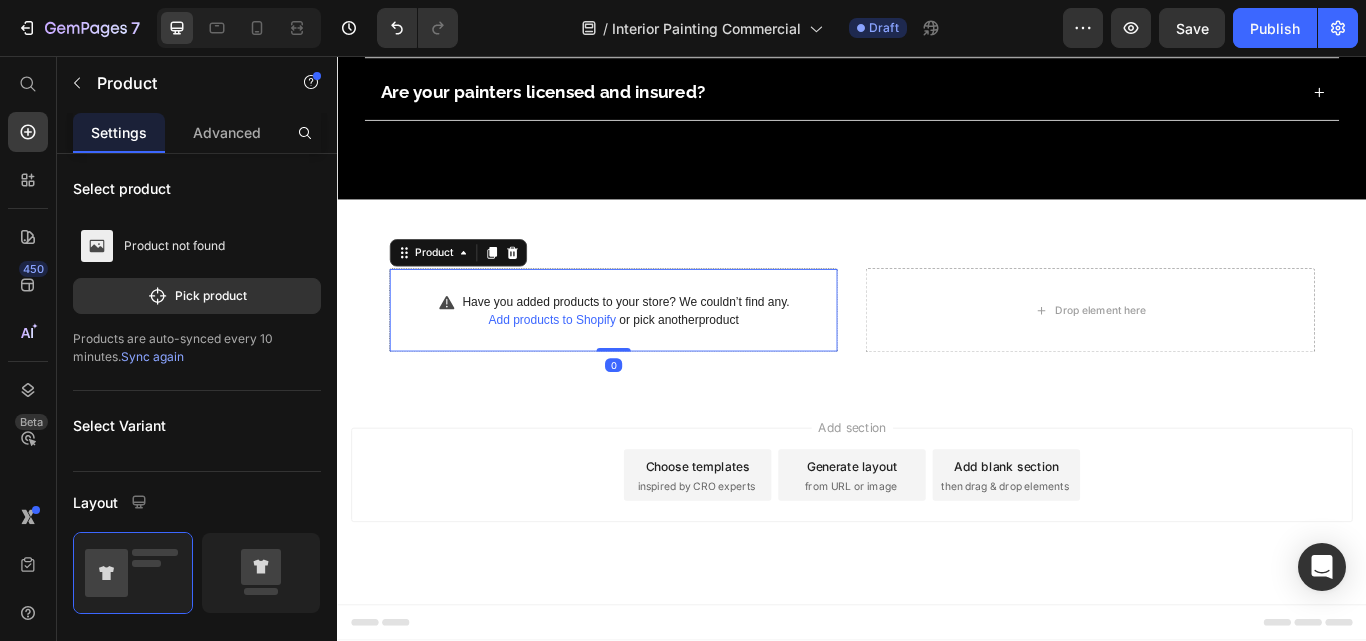 drag, startPoint x: 544, startPoint y: 290, endPoint x: 430, endPoint y: 286, distance: 114.07015 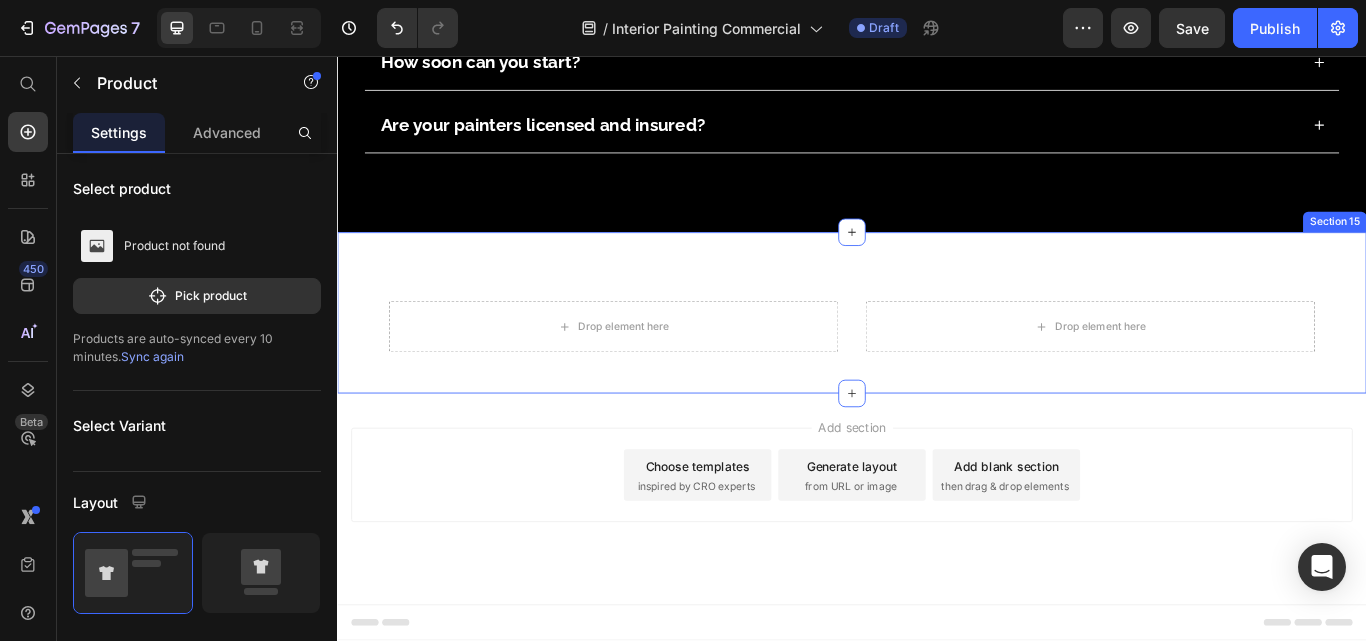 scroll, scrollTop: 7695, scrollLeft: 0, axis: vertical 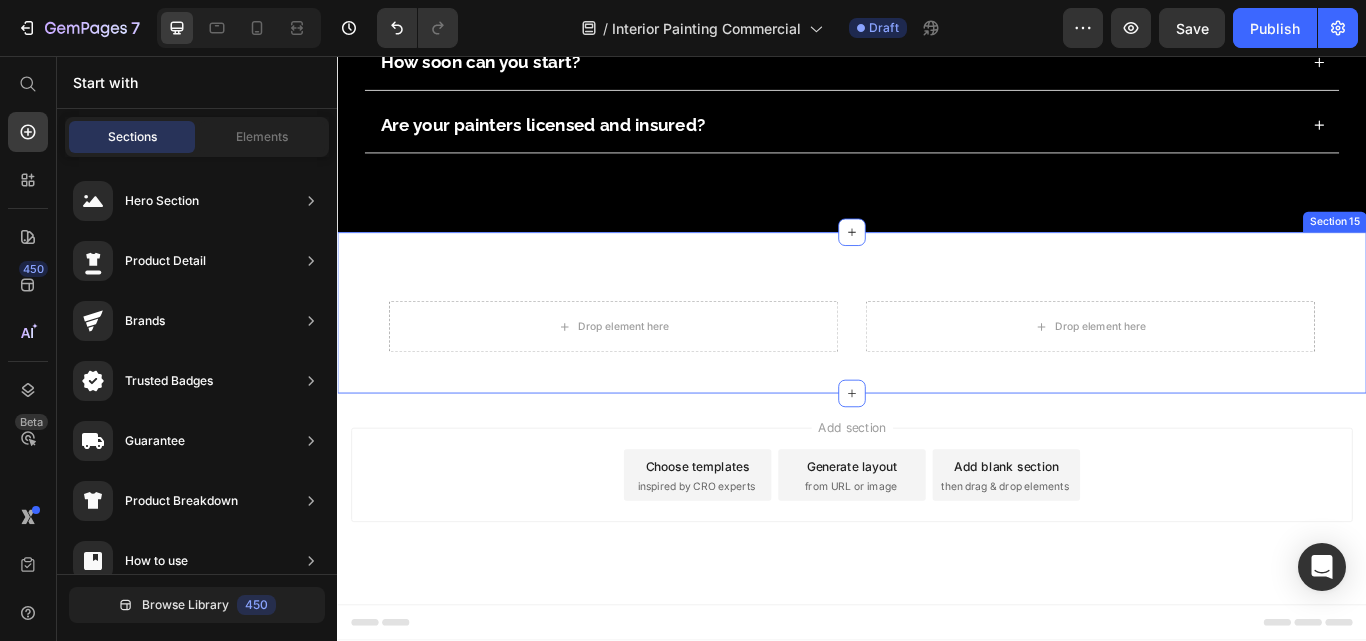 drag, startPoint x: 980, startPoint y: 328, endPoint x: 1098, endPoint y: 331, distance: 118.03813 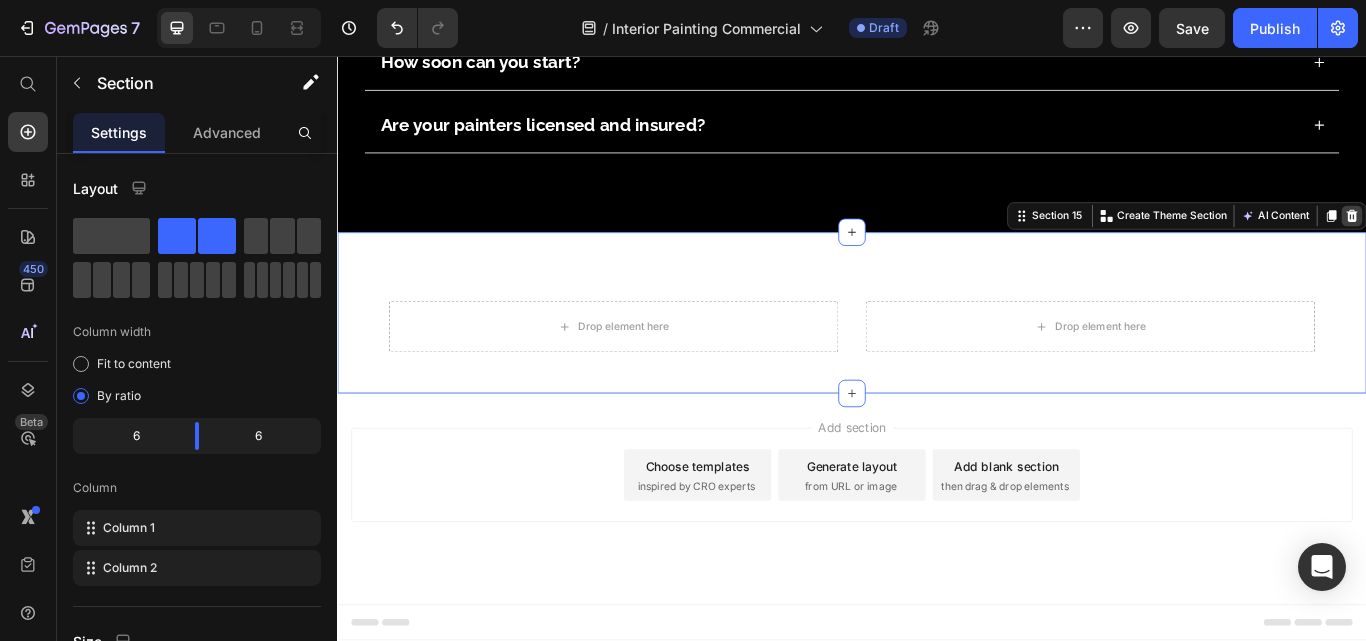 click 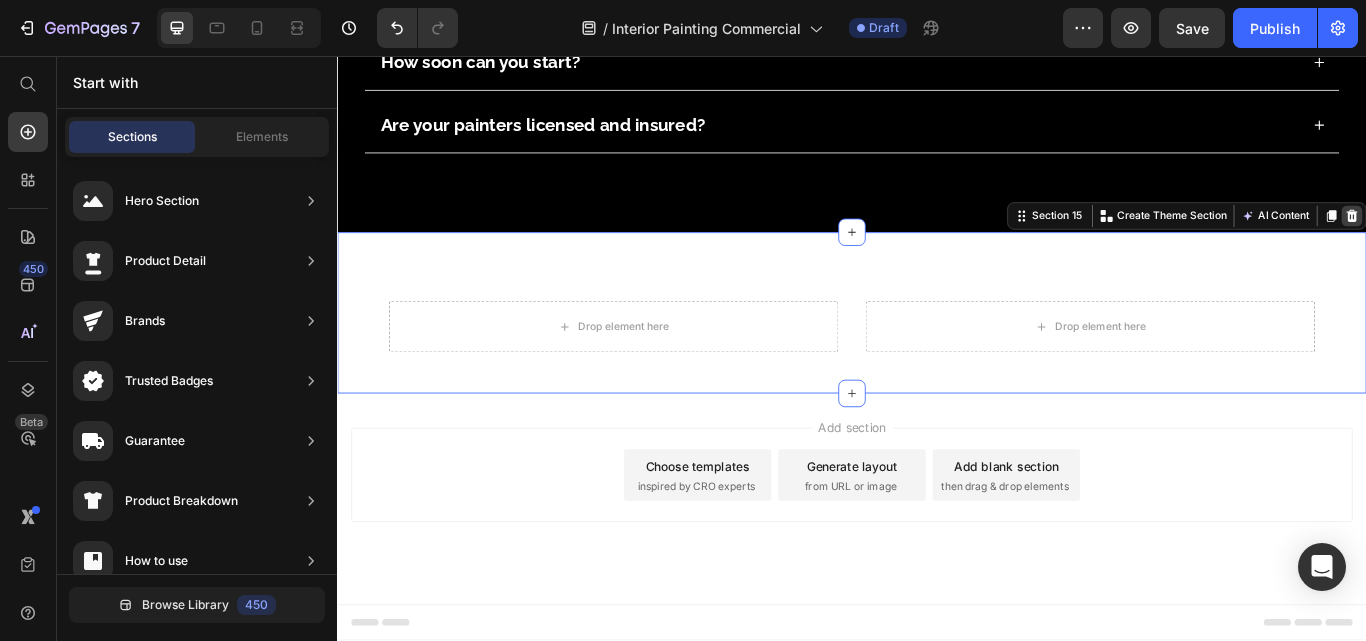 scroll, scrollTop: 7507, scrollLeft: 0, axis: vertical 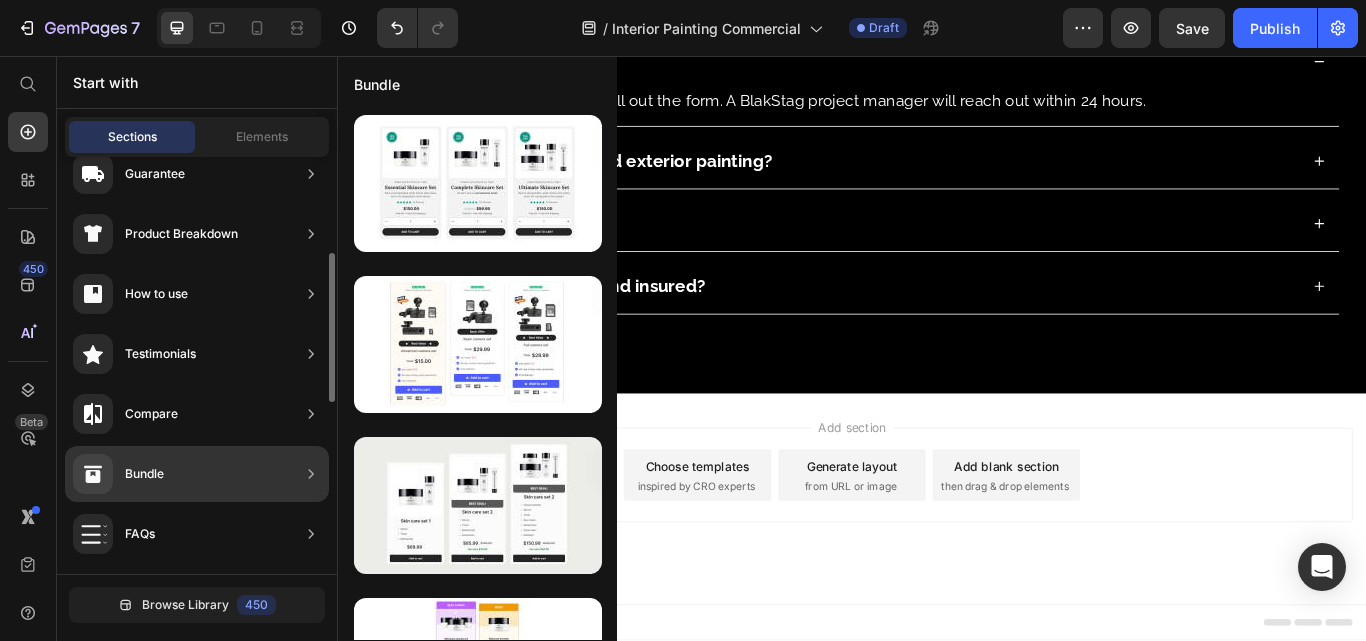 click on "Bundle" 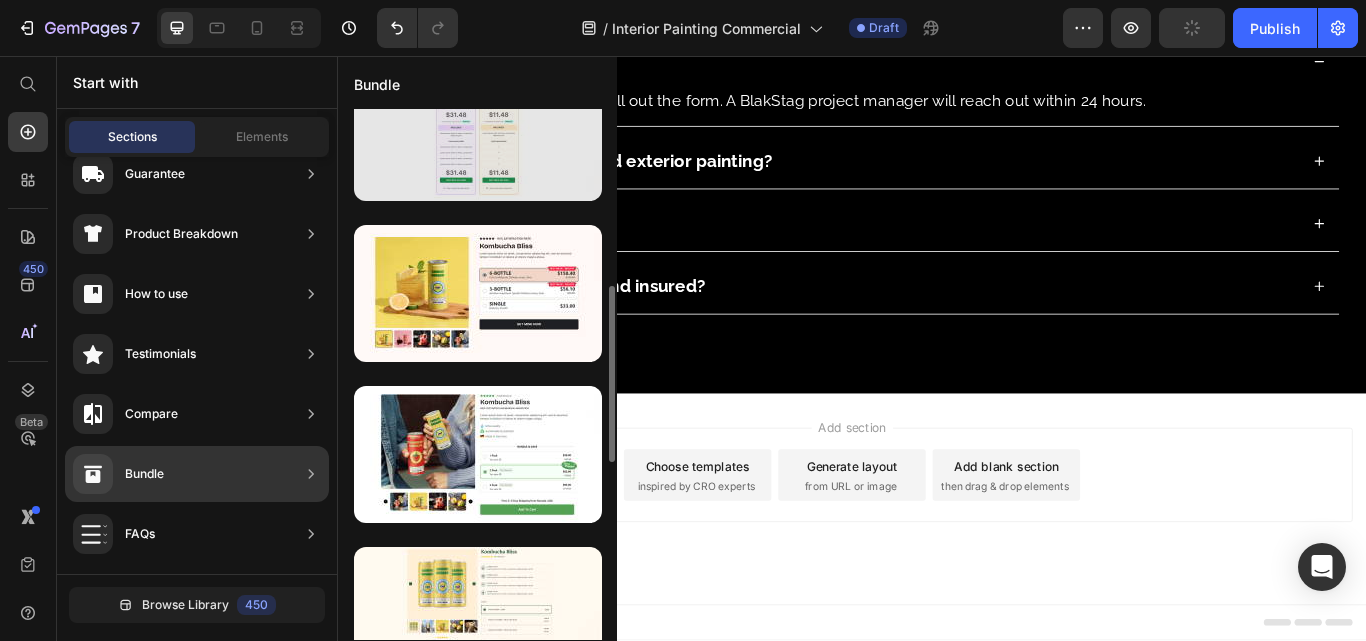 scroll, scrollTop: 267, scrollLeft: 0, axis: vertical 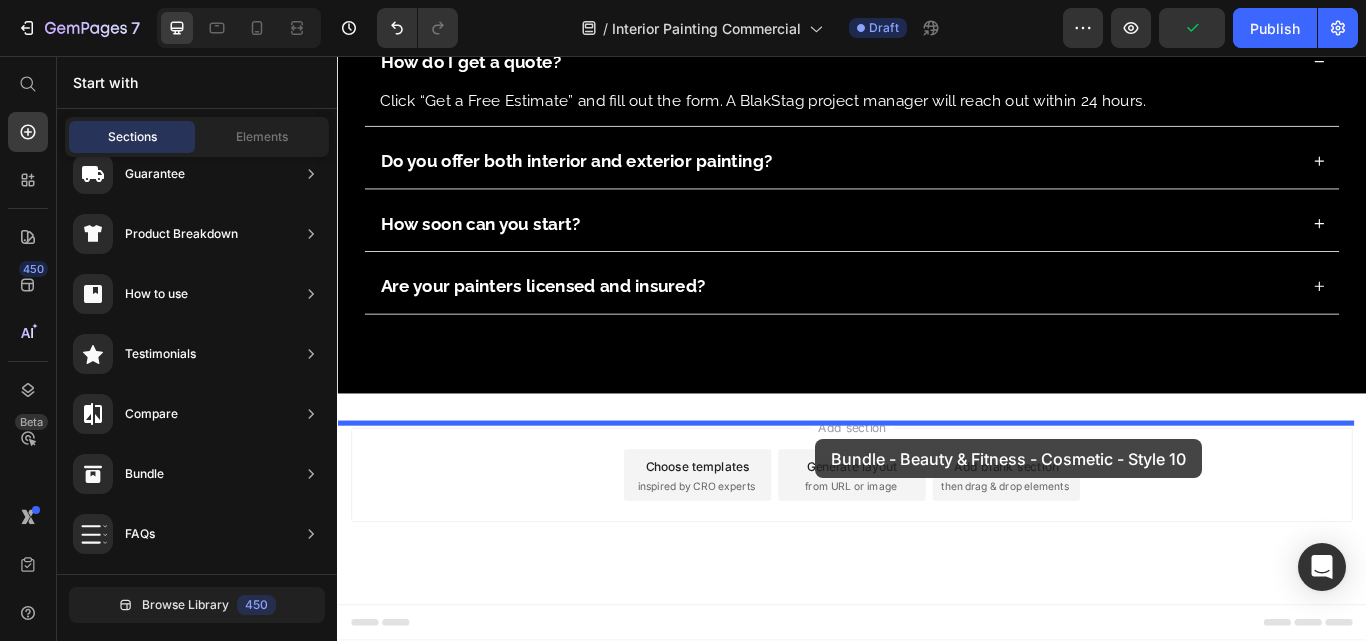 drag, startPoint x: 808, startPoint y: 451, endPoint x: 895, endPoint y: 503, distance: 101.35581 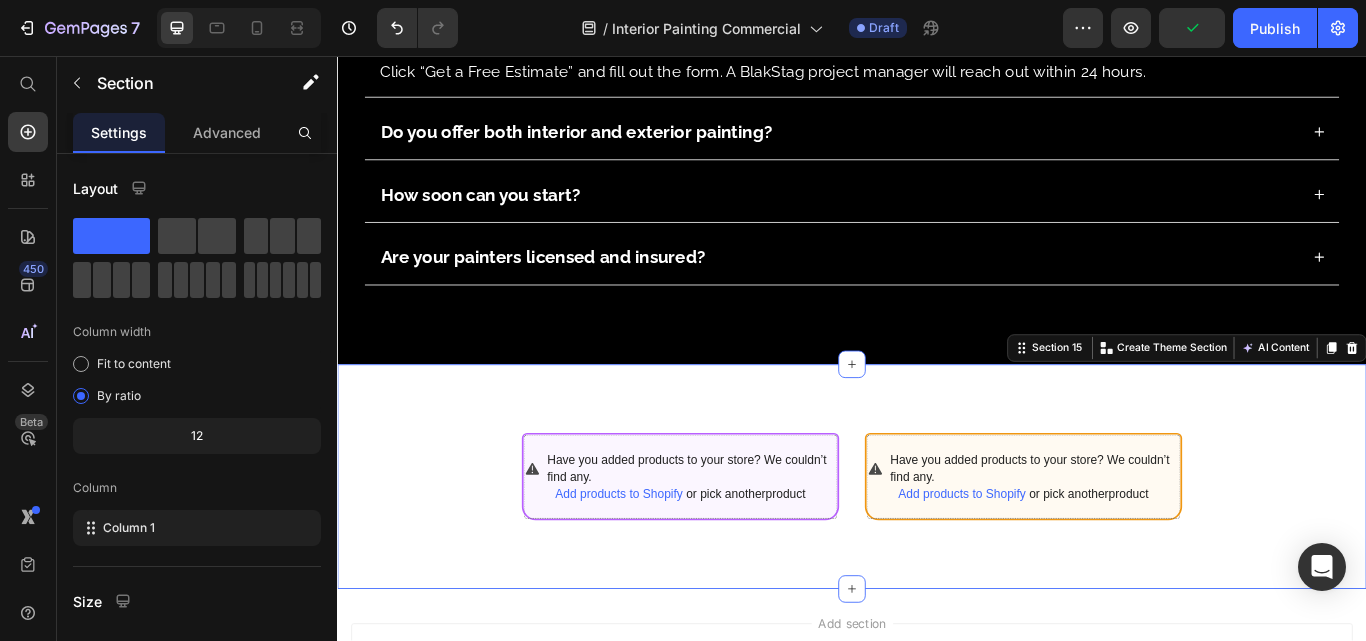 scroll, scrollTop: 7733, scrollLeft: 0, axis: vertical 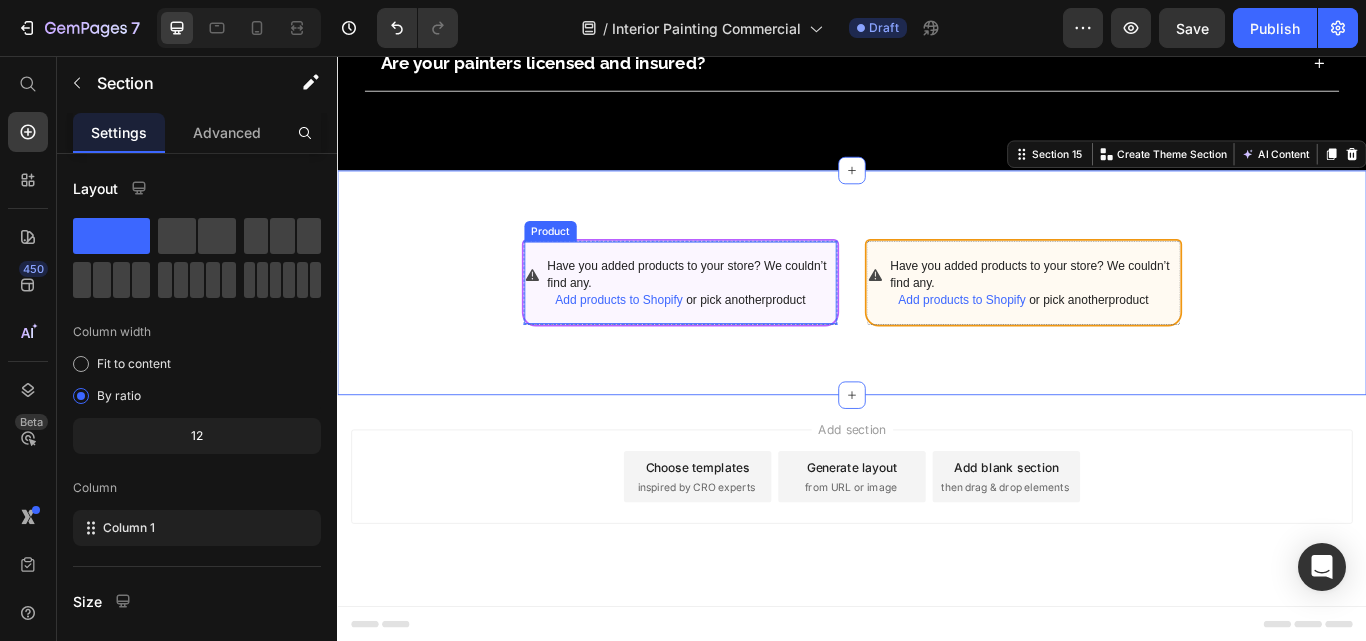 click on "Add products to Shopify" at bounding box center (665, 341) 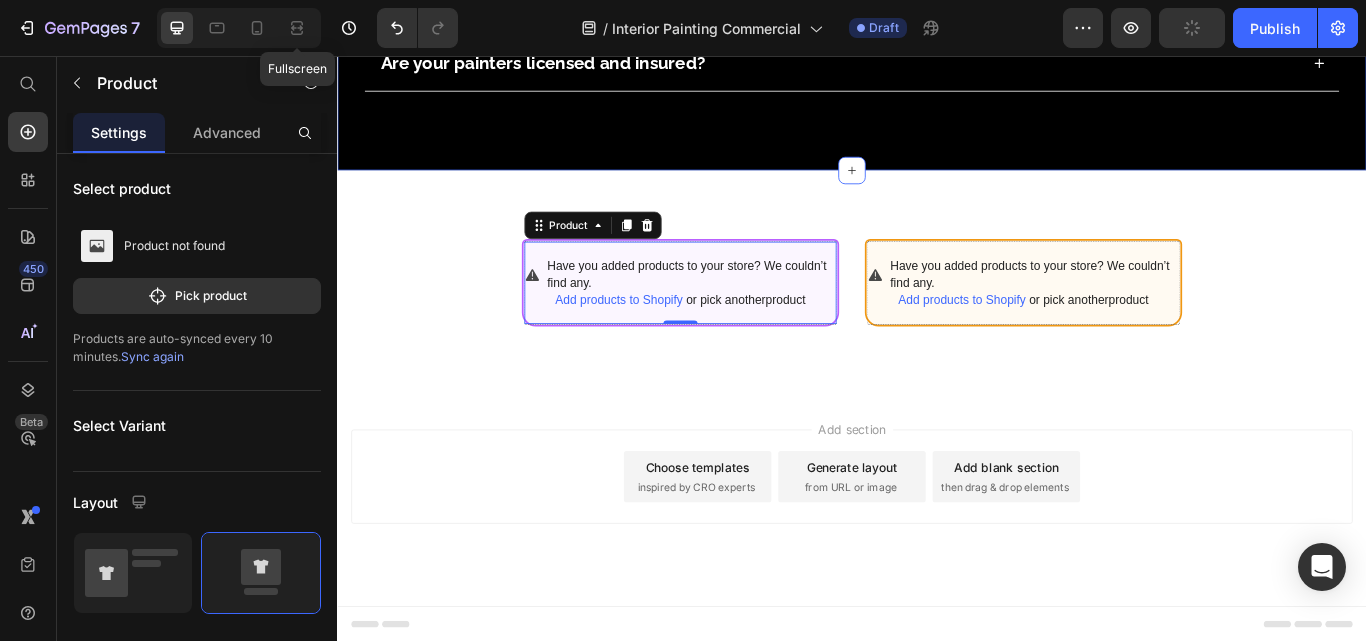 click on "Have you added products to your store? We couldn’t find any. Add products to Shopify   or pick another  product Product   0 Row Have you added products to your store? We couldn’t find any. Add products to Shopify   or pick another  product Product Row Row Section 15" at bounding box center [937, 321] 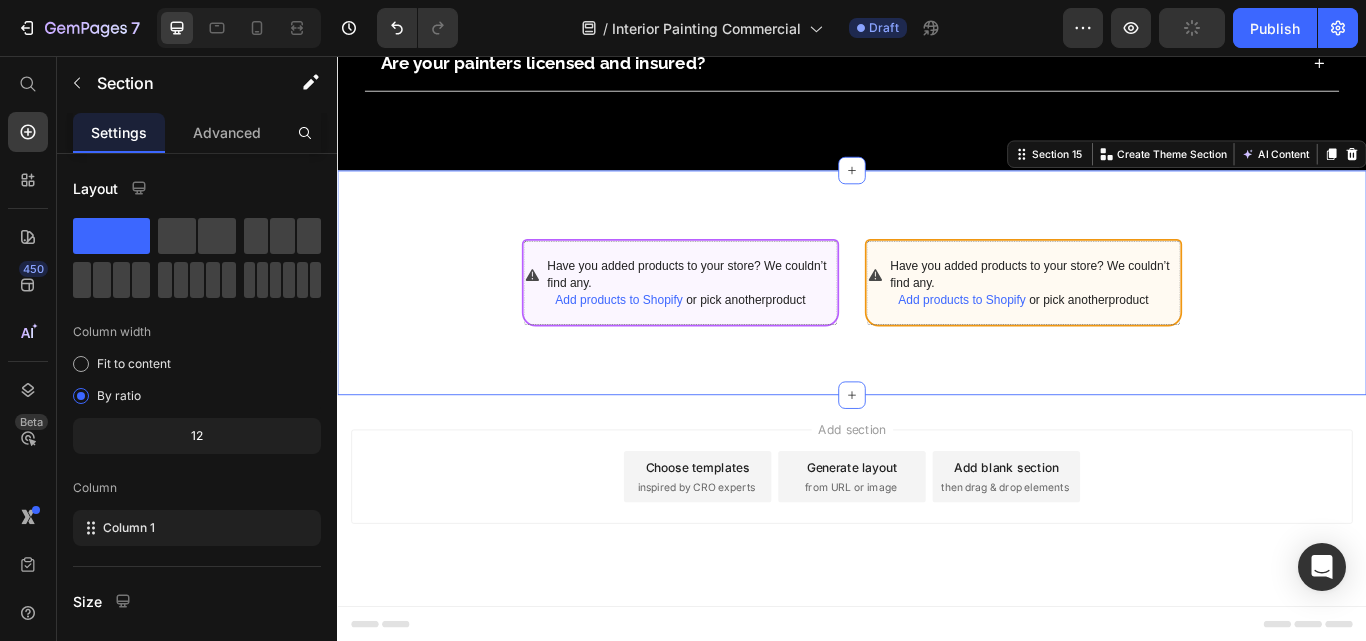 scroll, scrollTop: 6933, scrollLeft: 0, axis: vertical 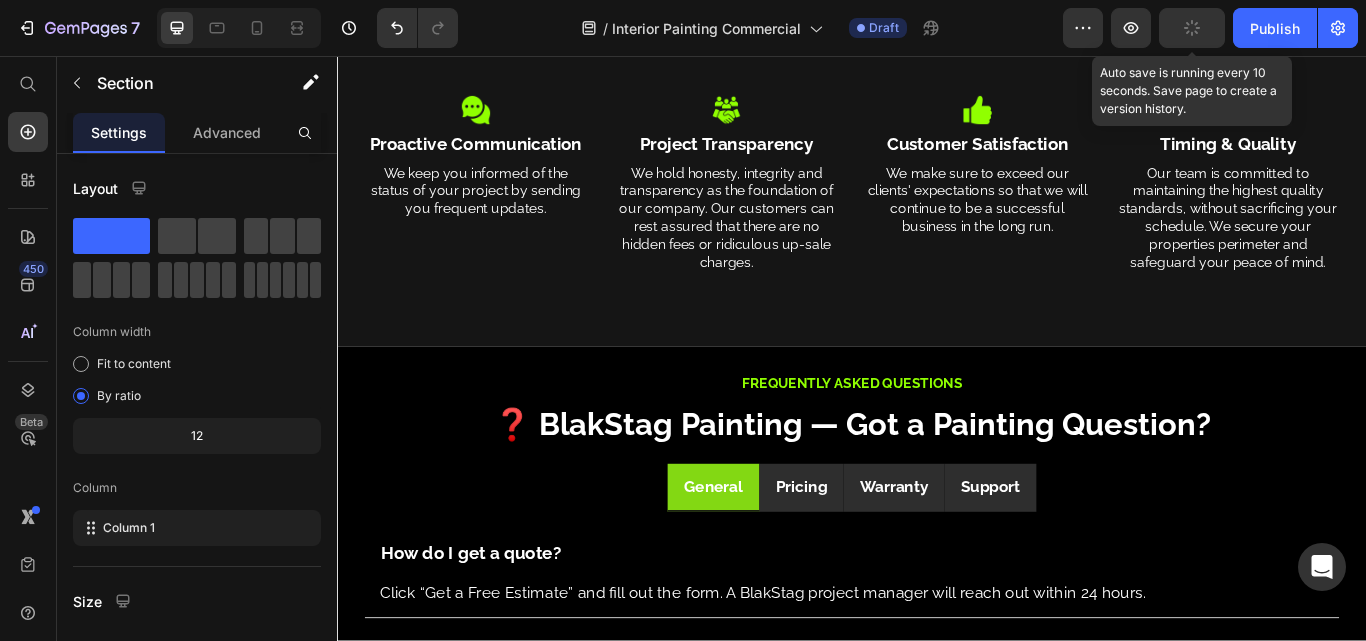 click 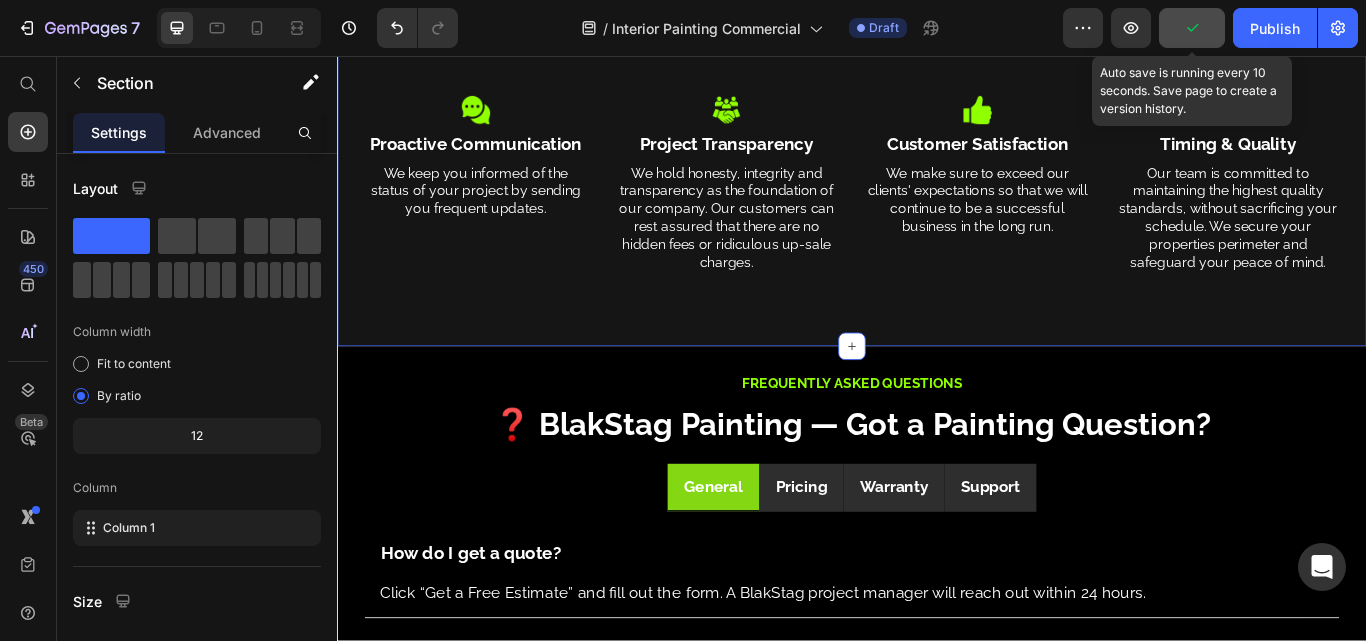 scroll, scrollTop: 6668, scrollLeft: 0, axis: vertical 